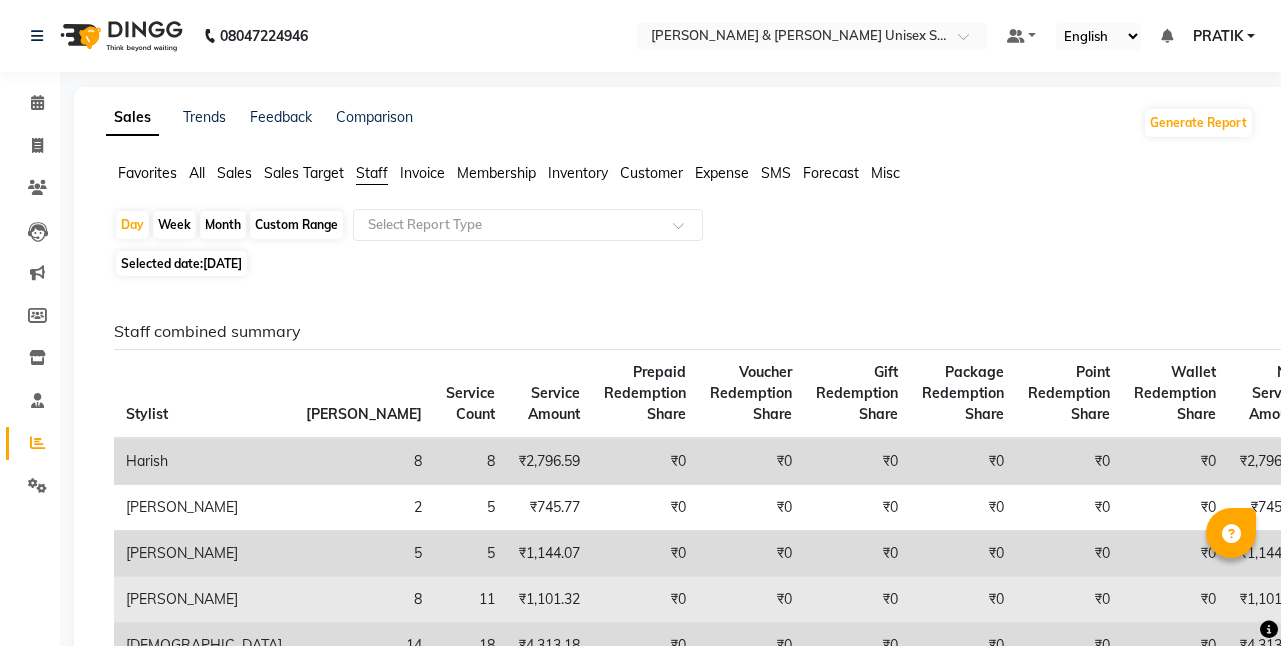scroll, scrollTop: 0, scrollLeft: 0, axis: both 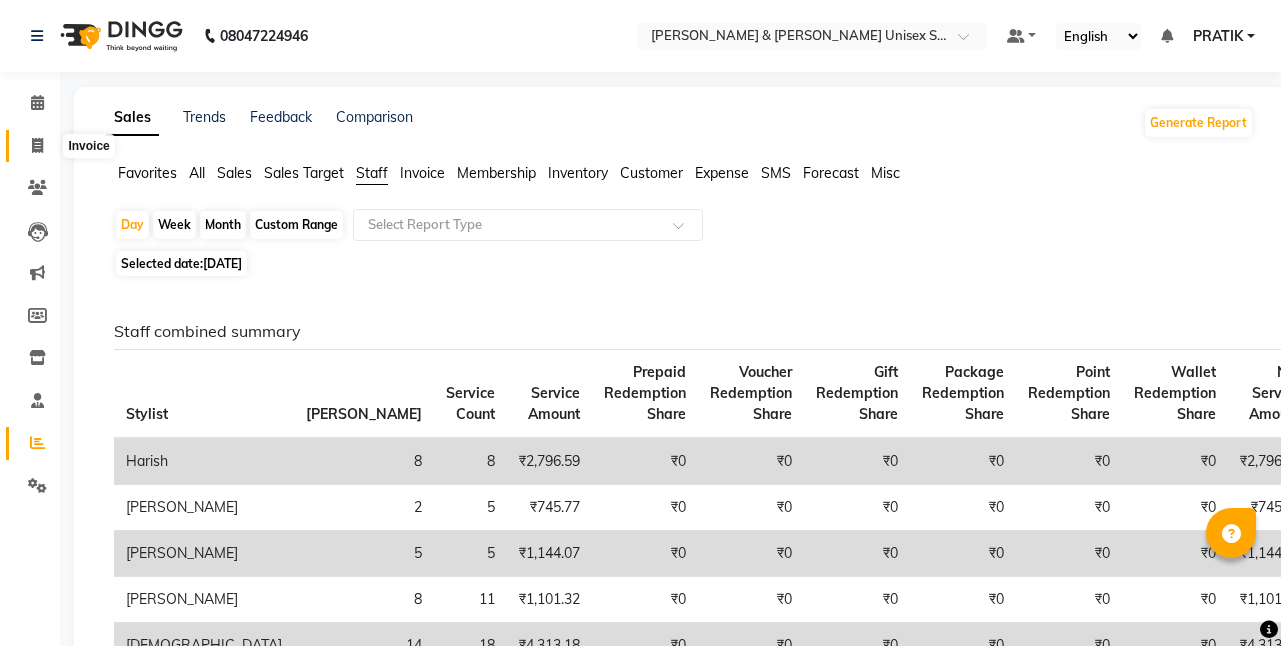click 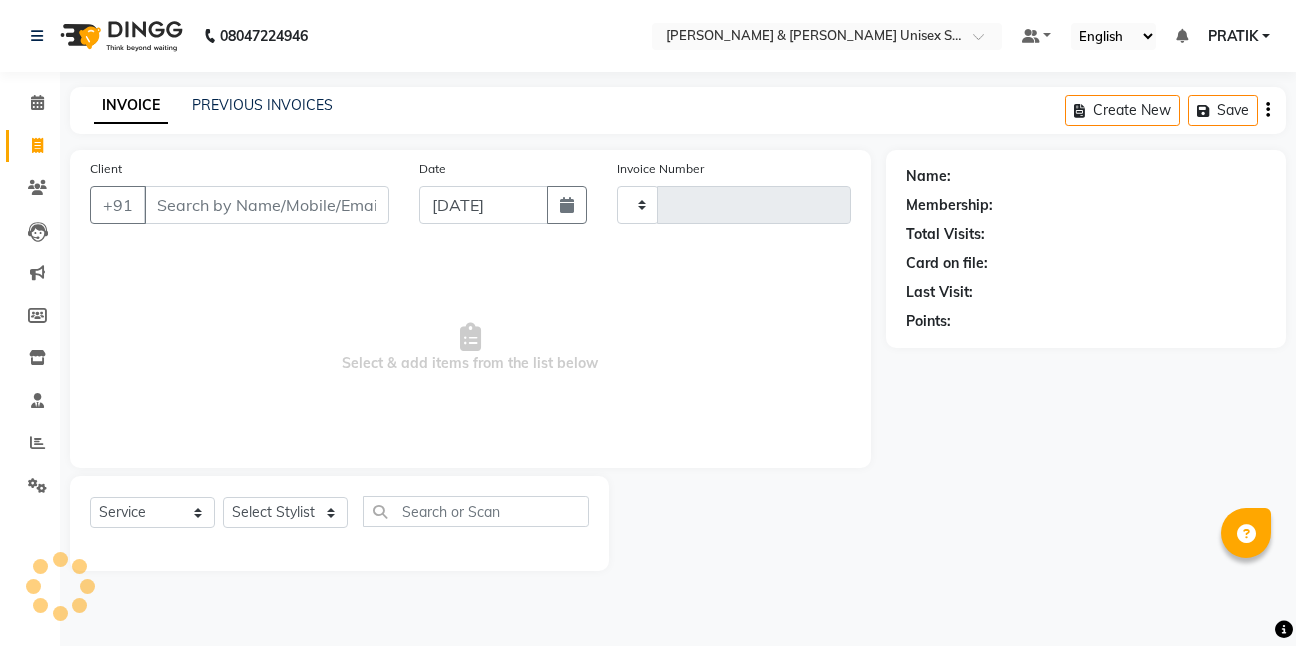 type on "3714" 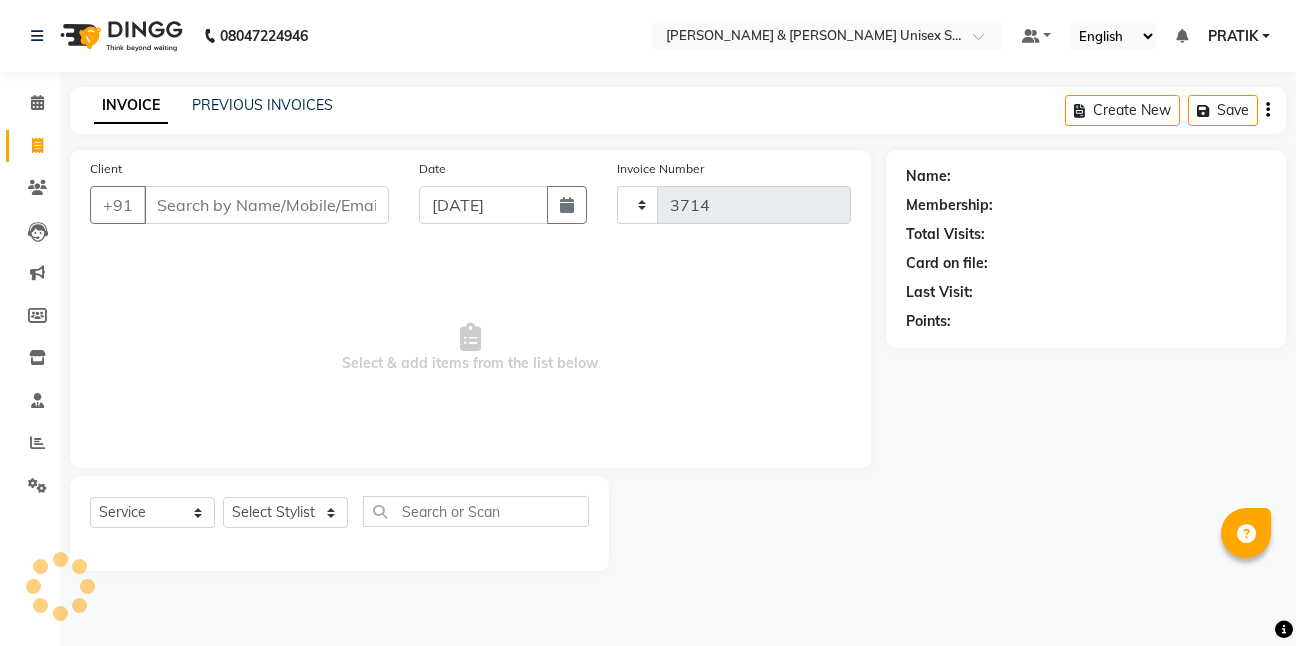 select on "6770" 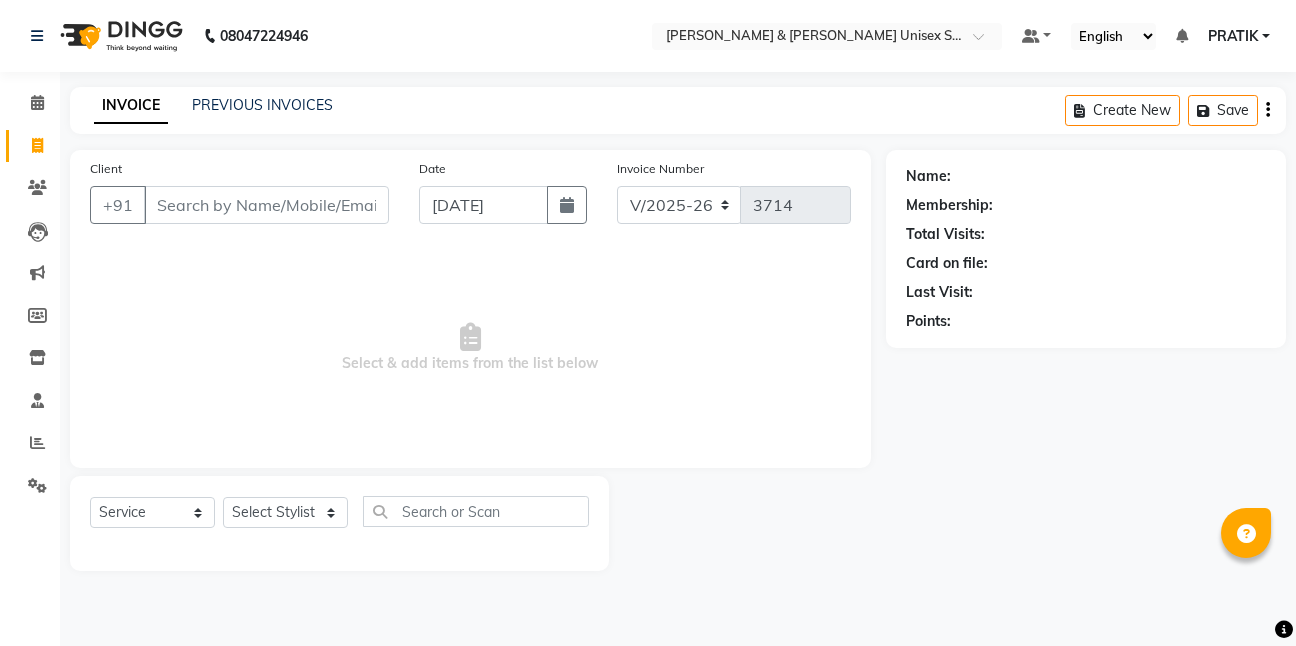 click on "Client" at bounding box center (266, 205) 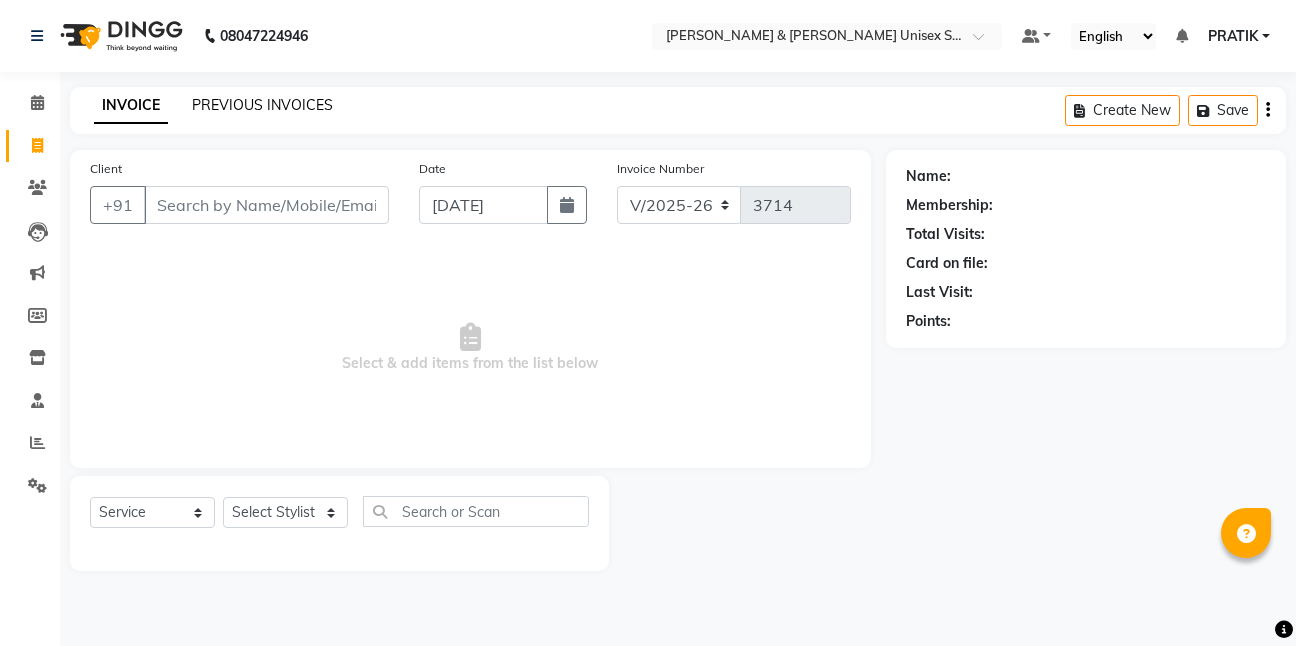 click on "PREVIOUS INVOICES" 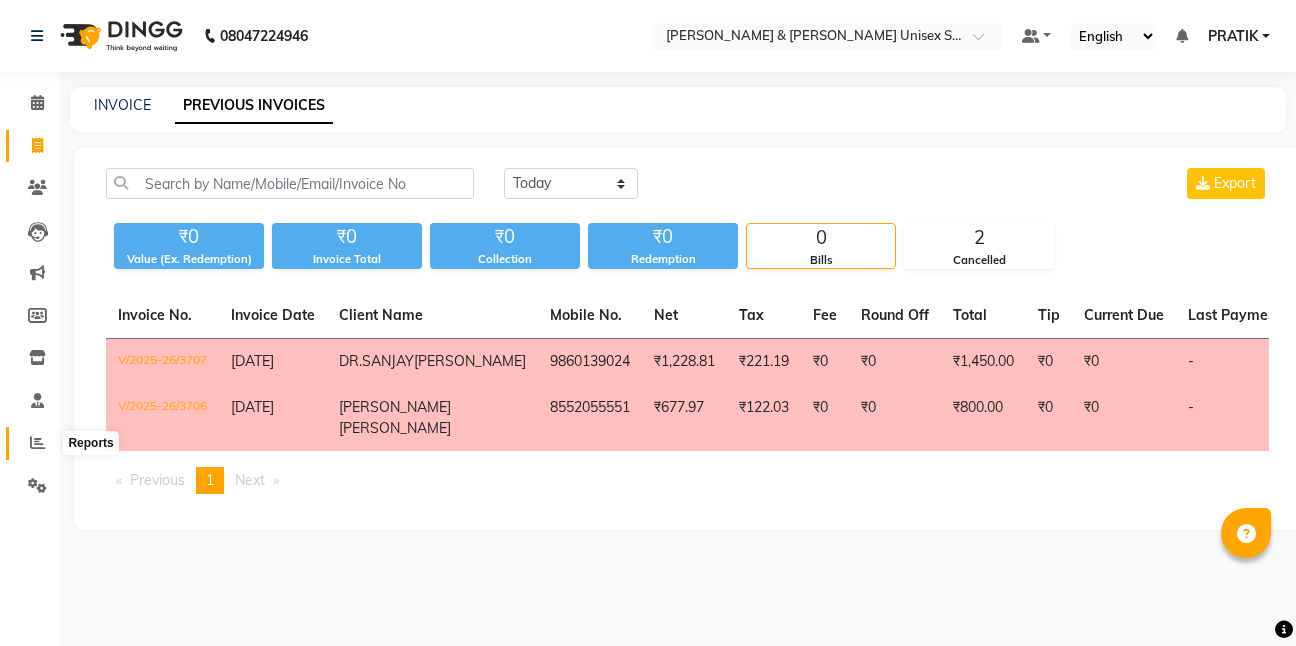 click 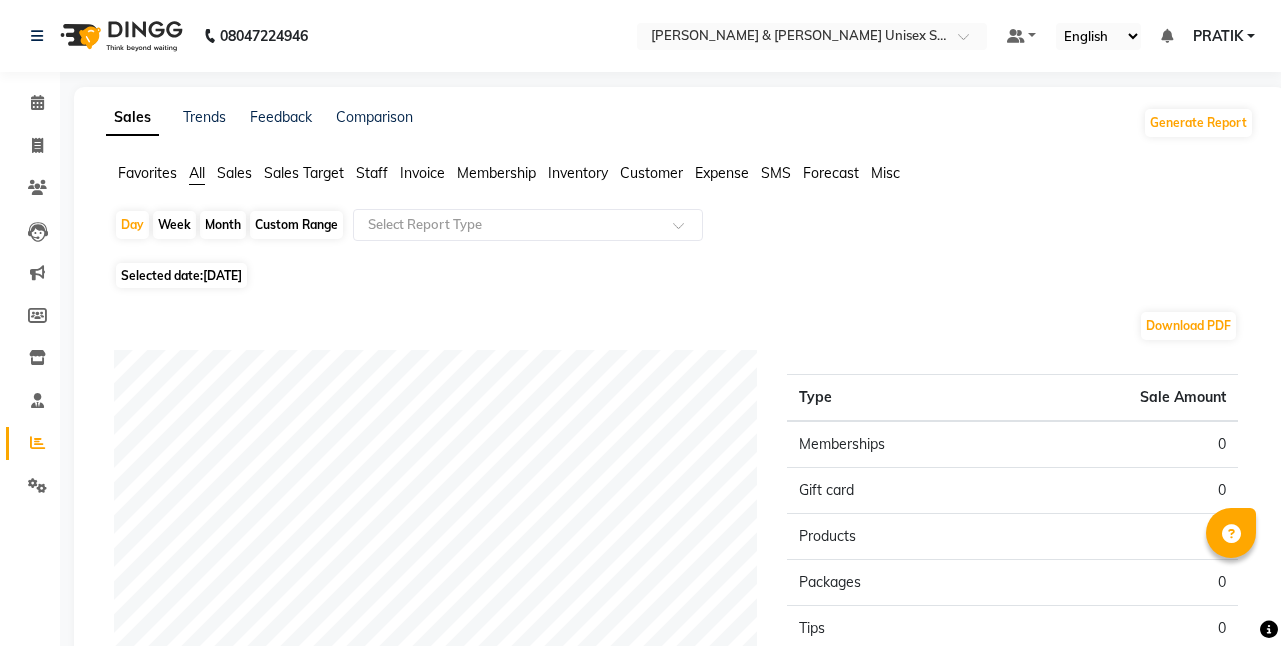 click on "[DATE]" 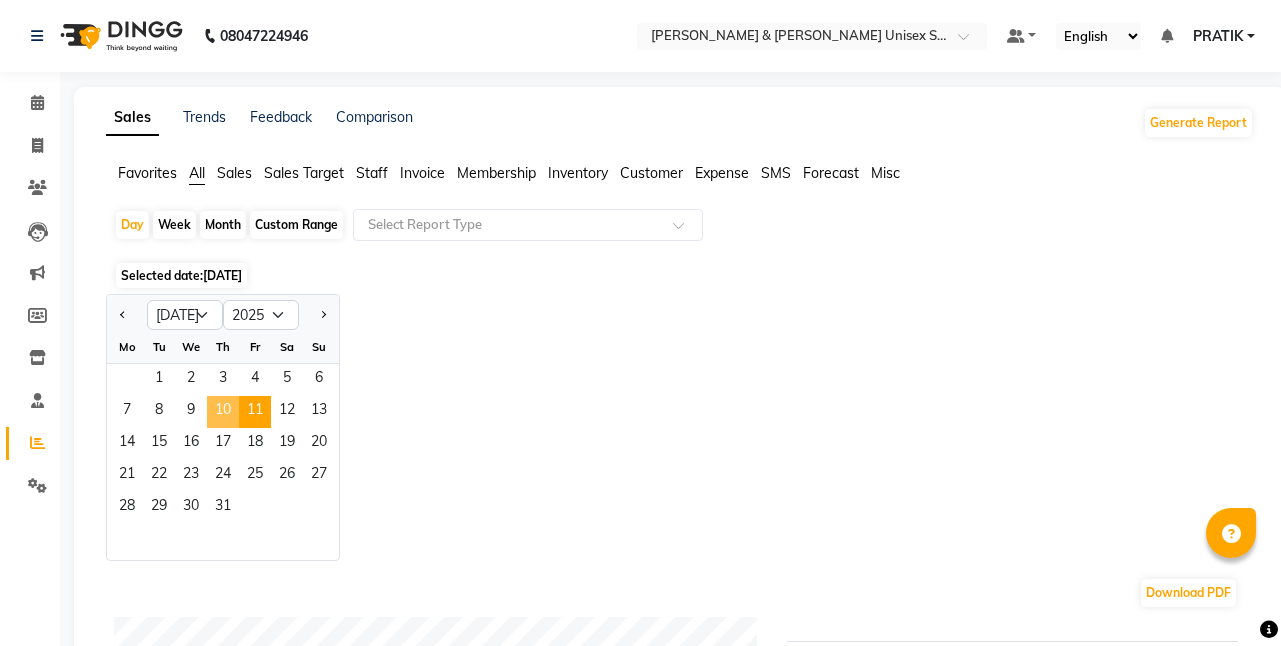 click on "10" 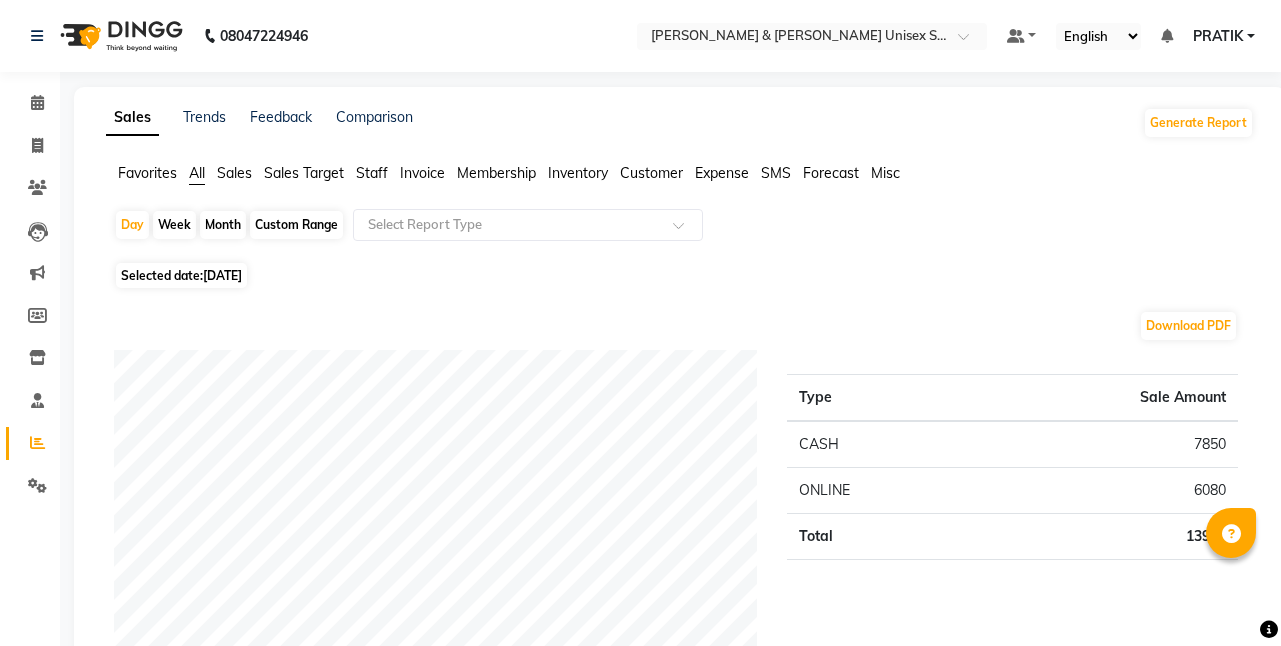 click on "Staff" 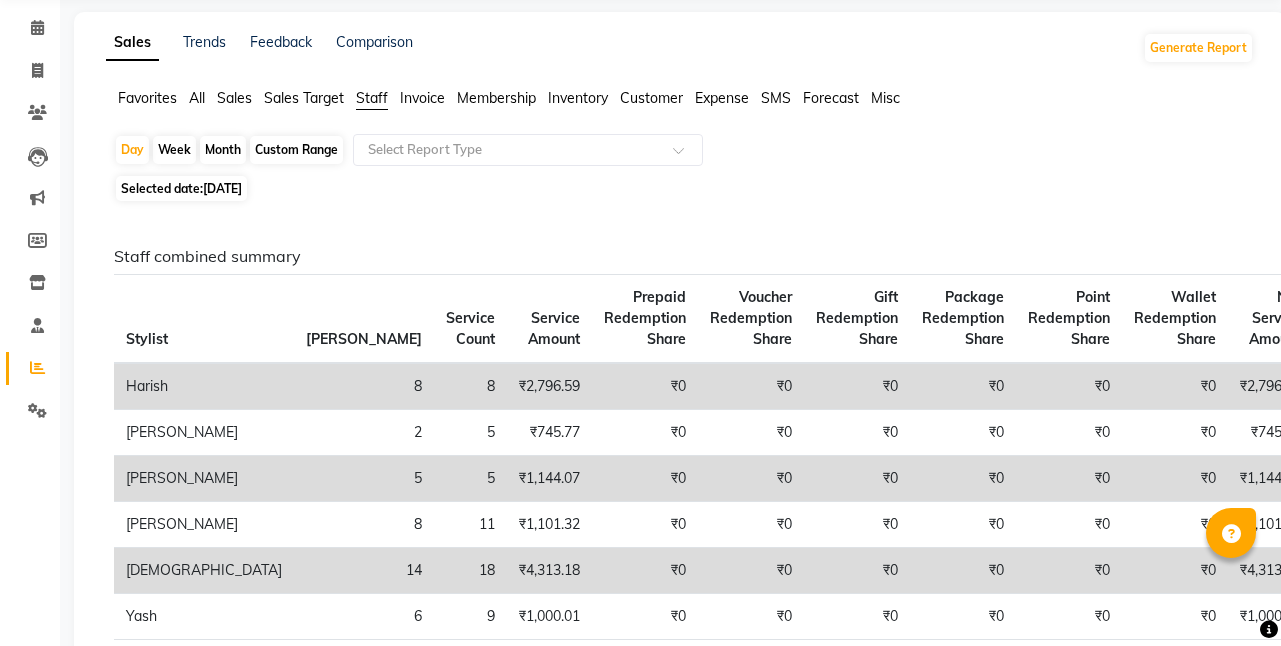 scroll, scrollTop: 0, scrollLeft: 0, axis: both 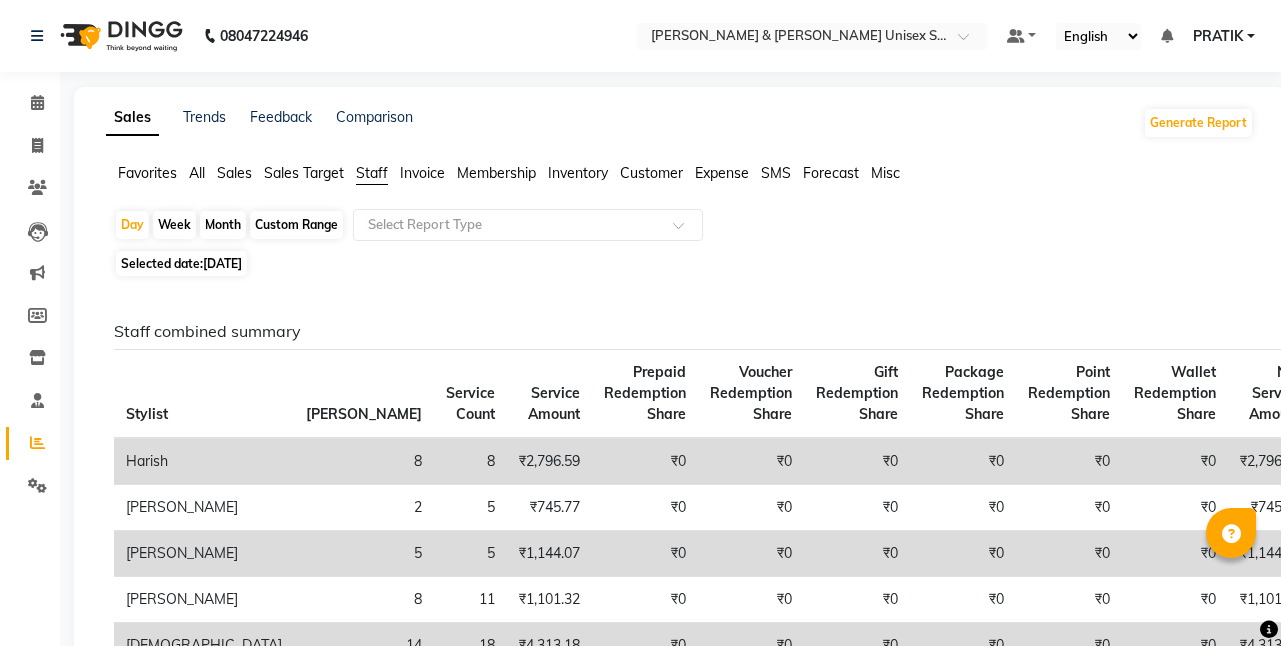 click on "All" 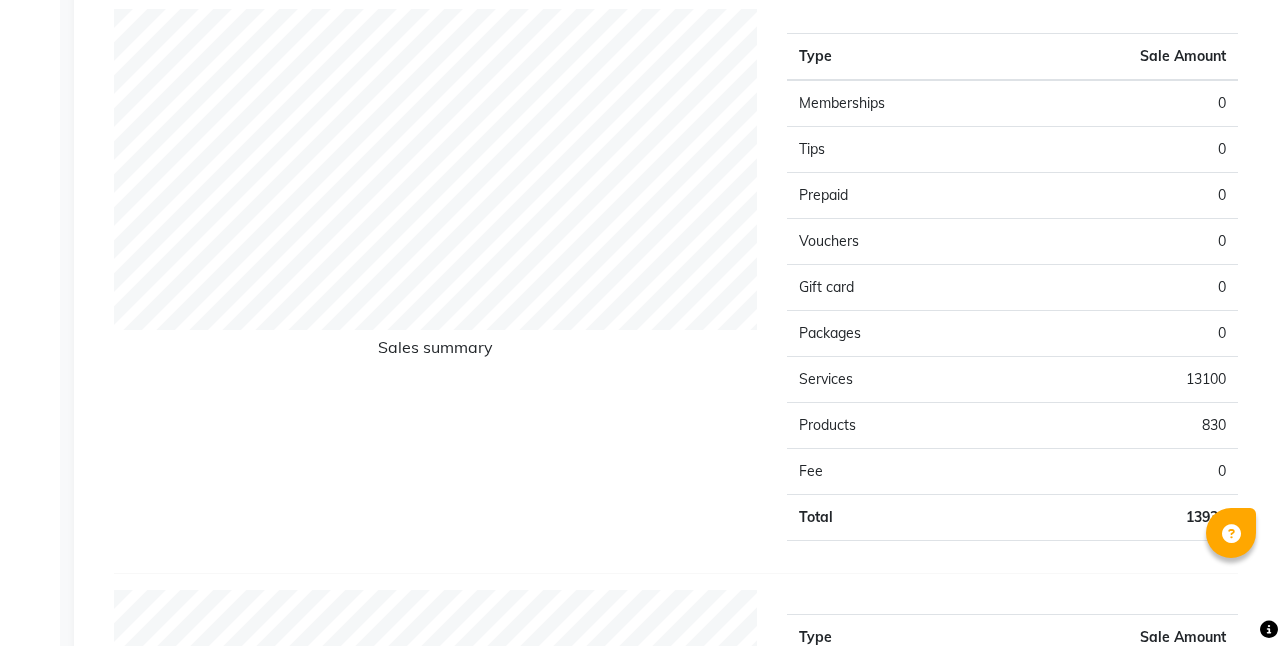 scroll, scrollTop: 1200, scrollLeft: 0, axis: vertical 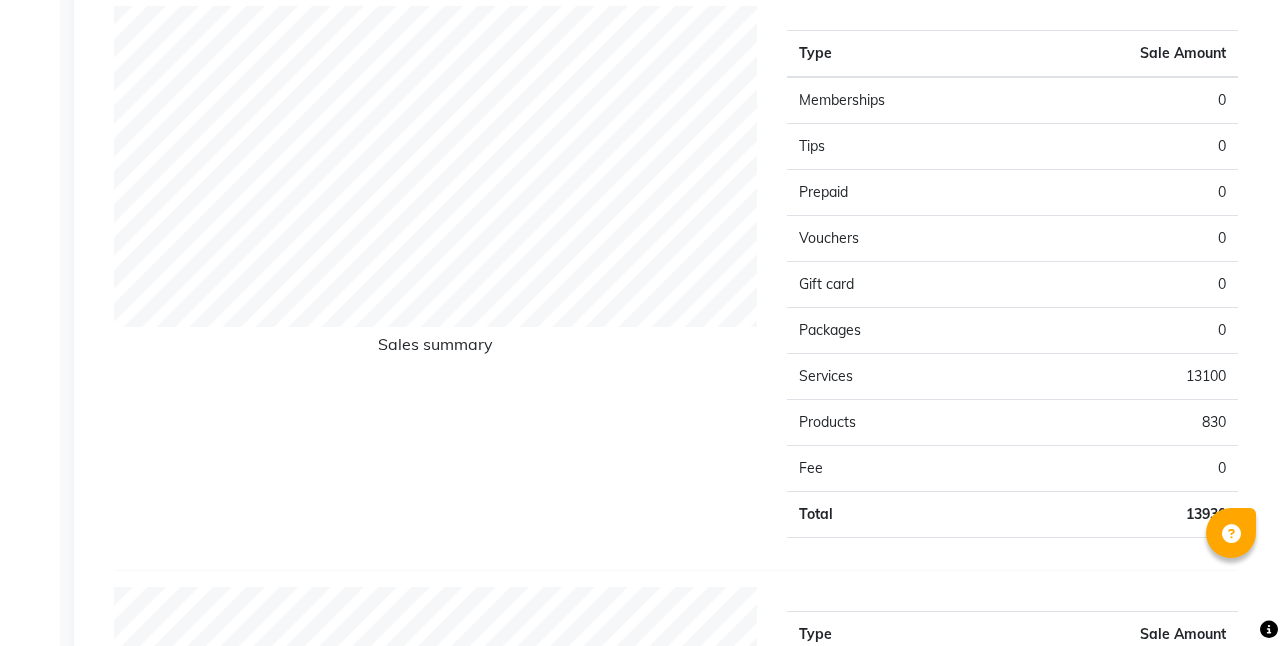 click on "Gift card" 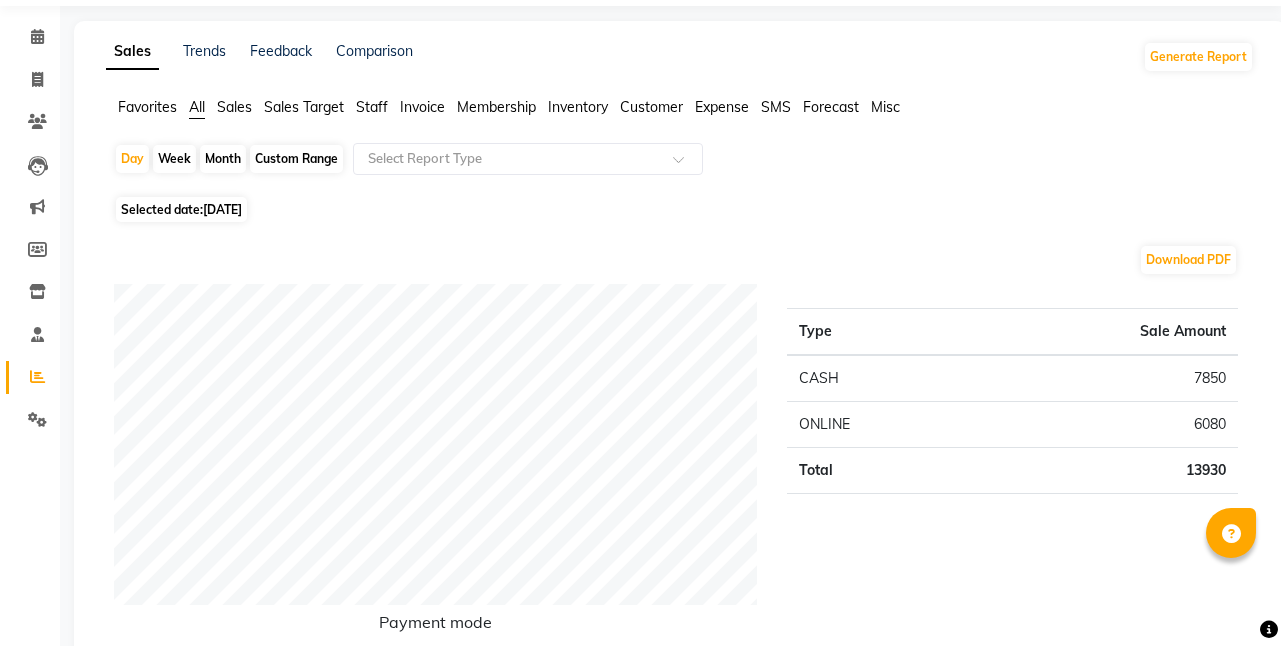 scroll, scrollTop: 0, scrollLeft: 0, axis: both 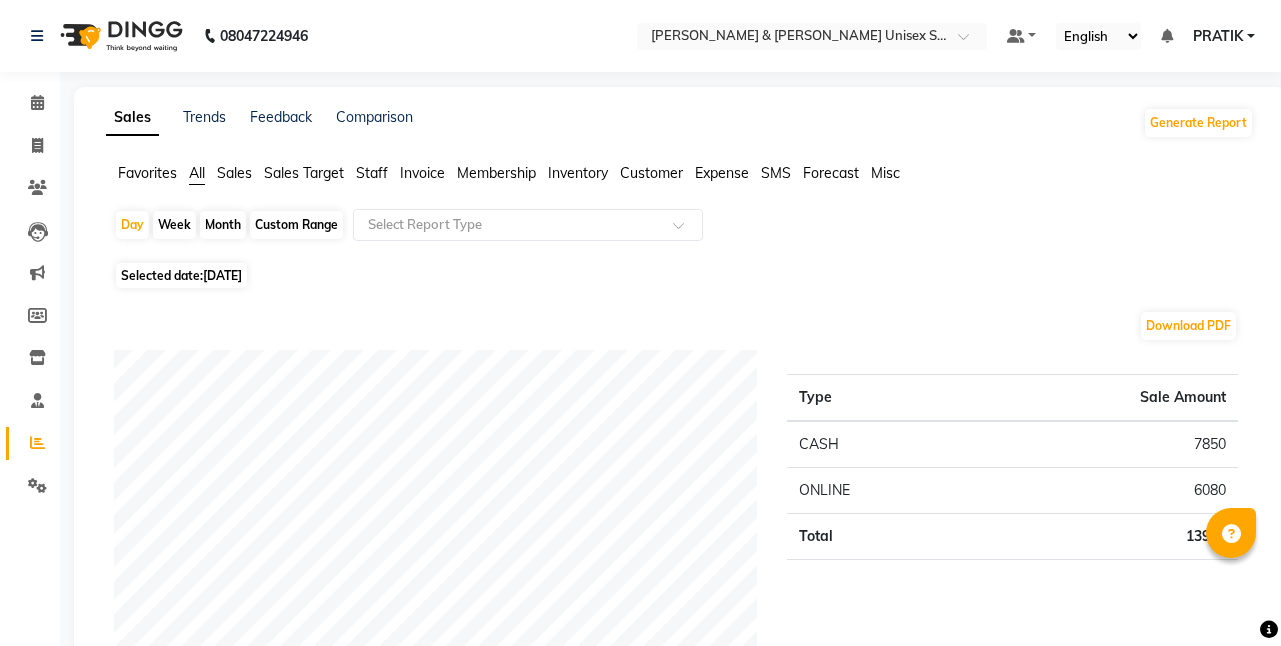 click on "[DATE]" 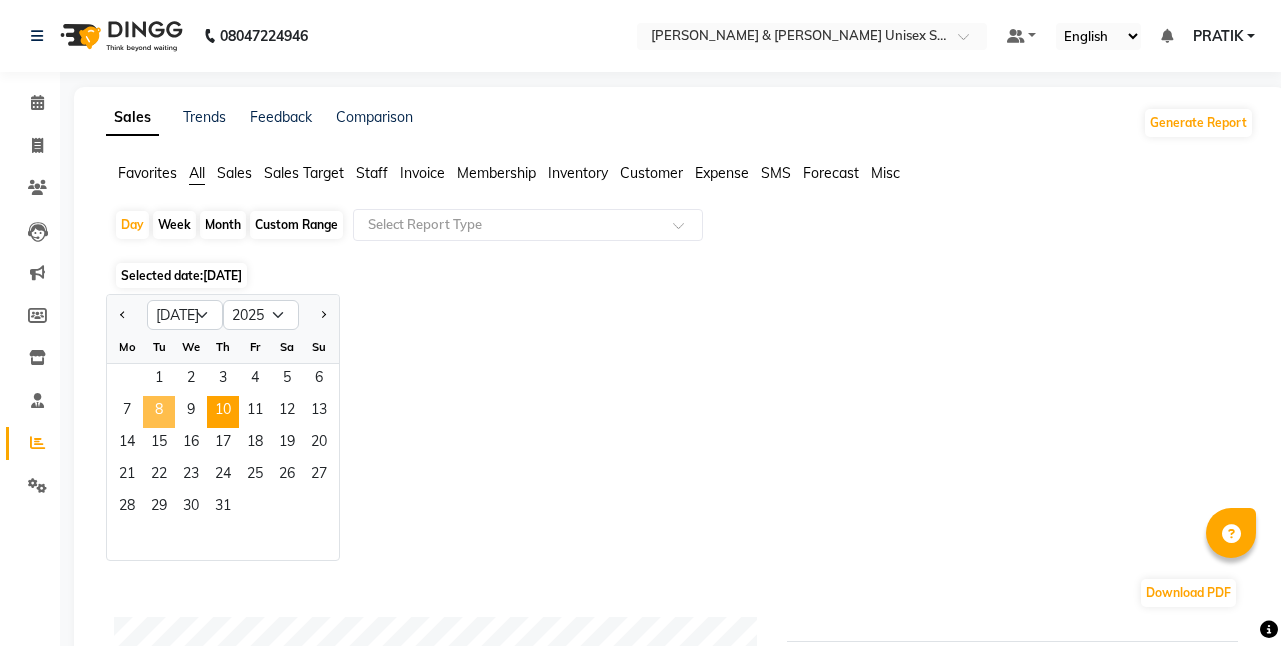 click on "8" 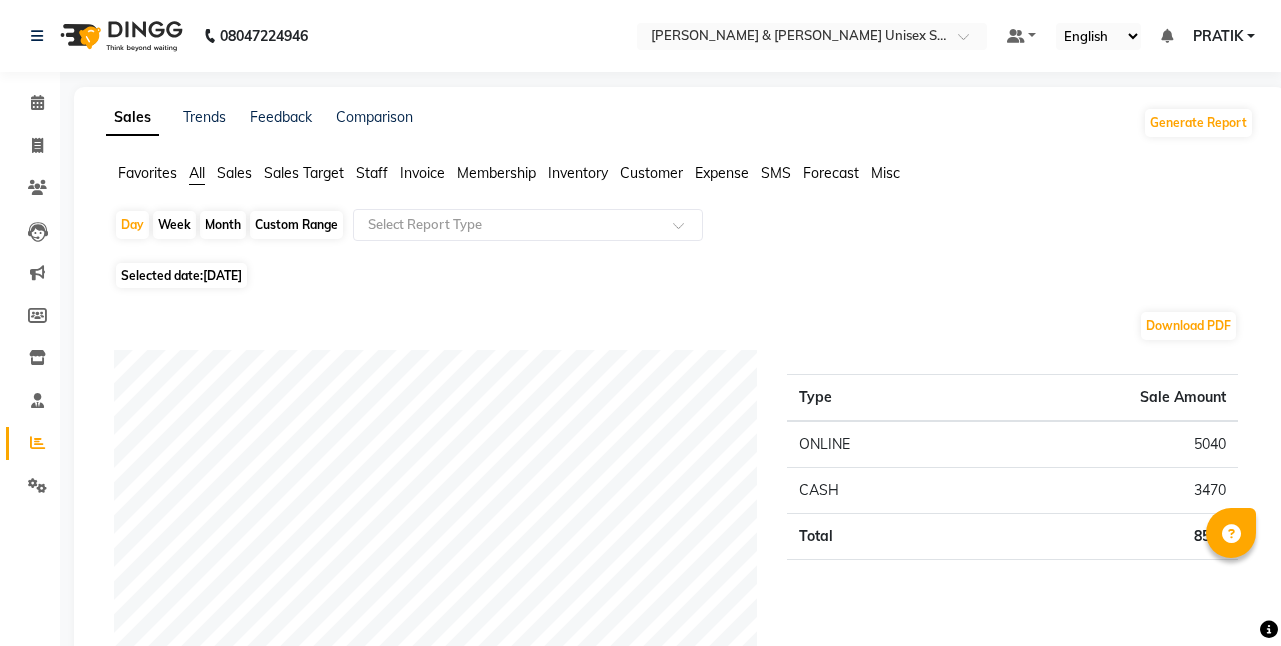 click on "Staff" 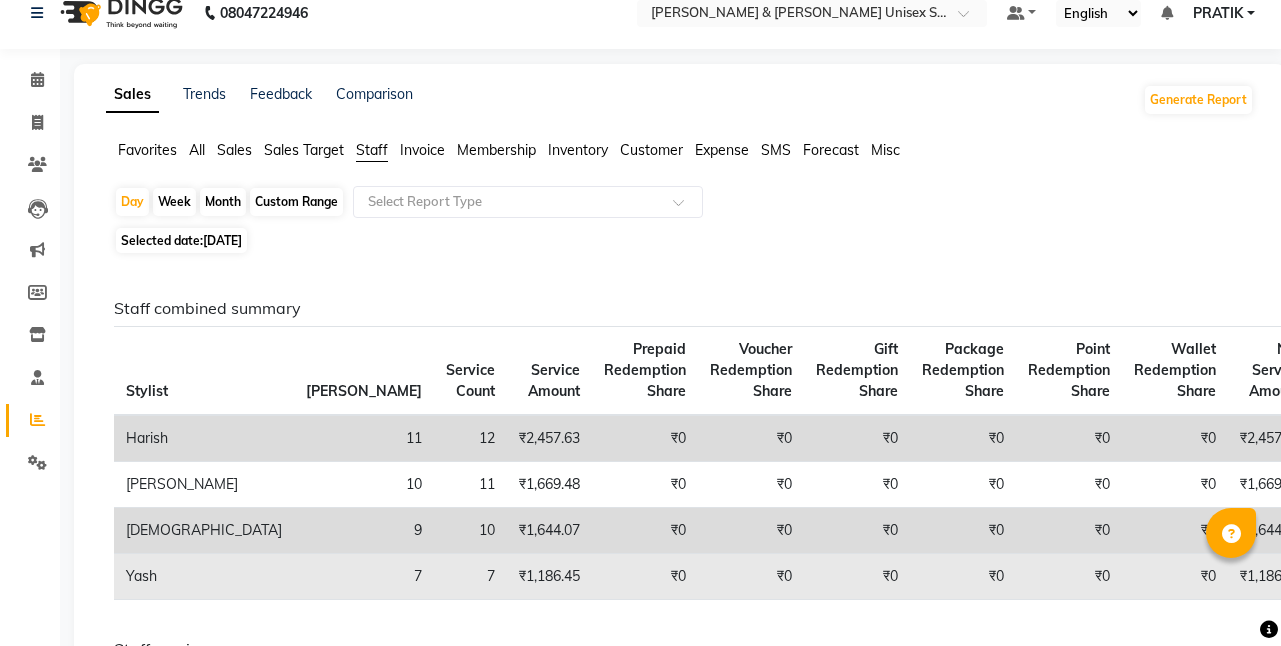 scroll, scrollTop: 0, scrollLeft: 0, axis: both 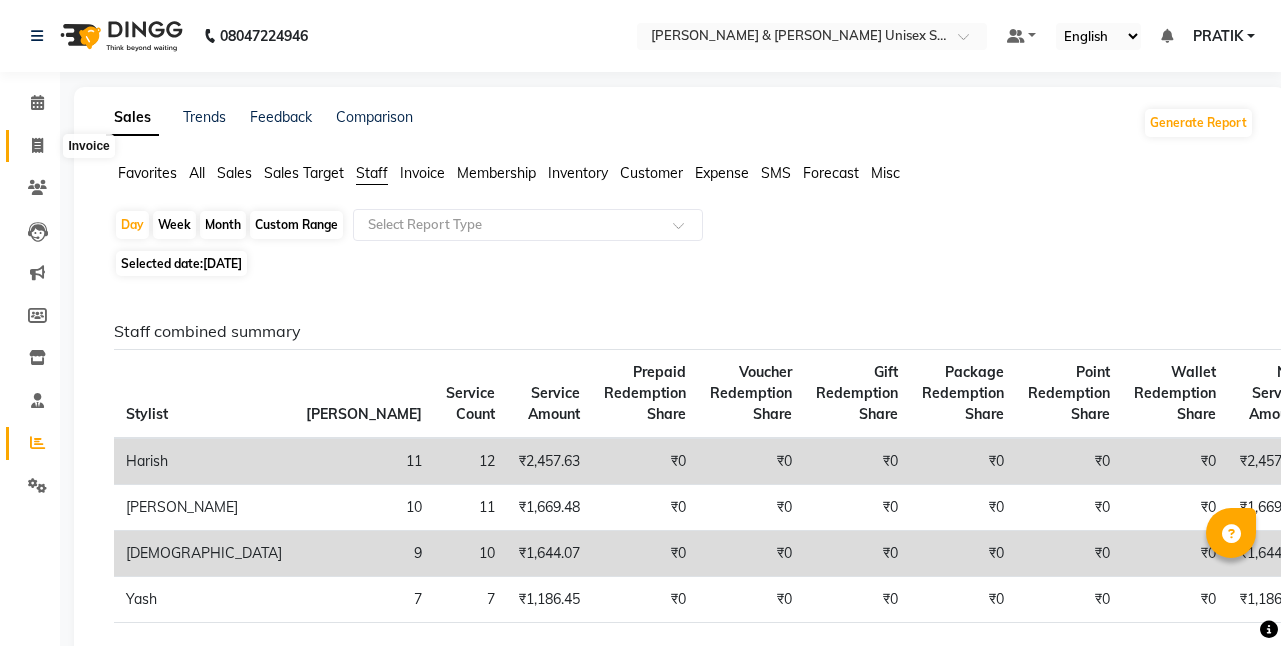 drag, startPoint x: 39, startPoint y: 144, endPoint x: 19, endPoint y: 150, distance: 20.880613 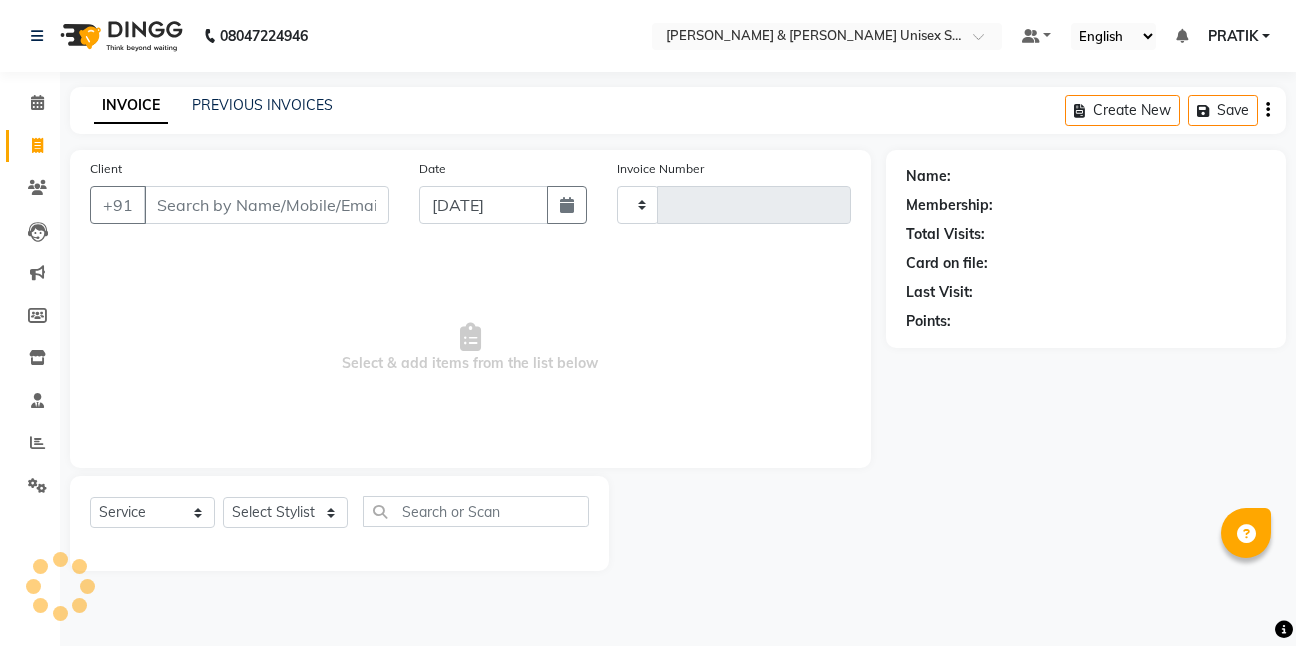 type on "3714" 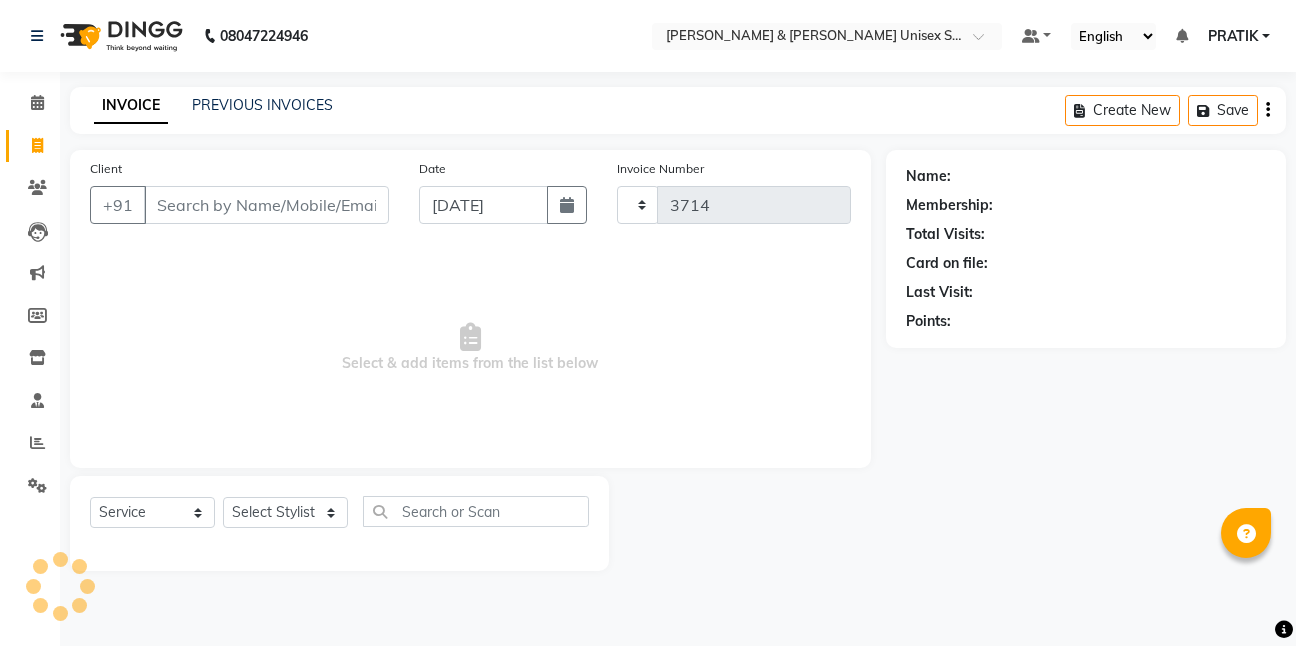 select on "6770" 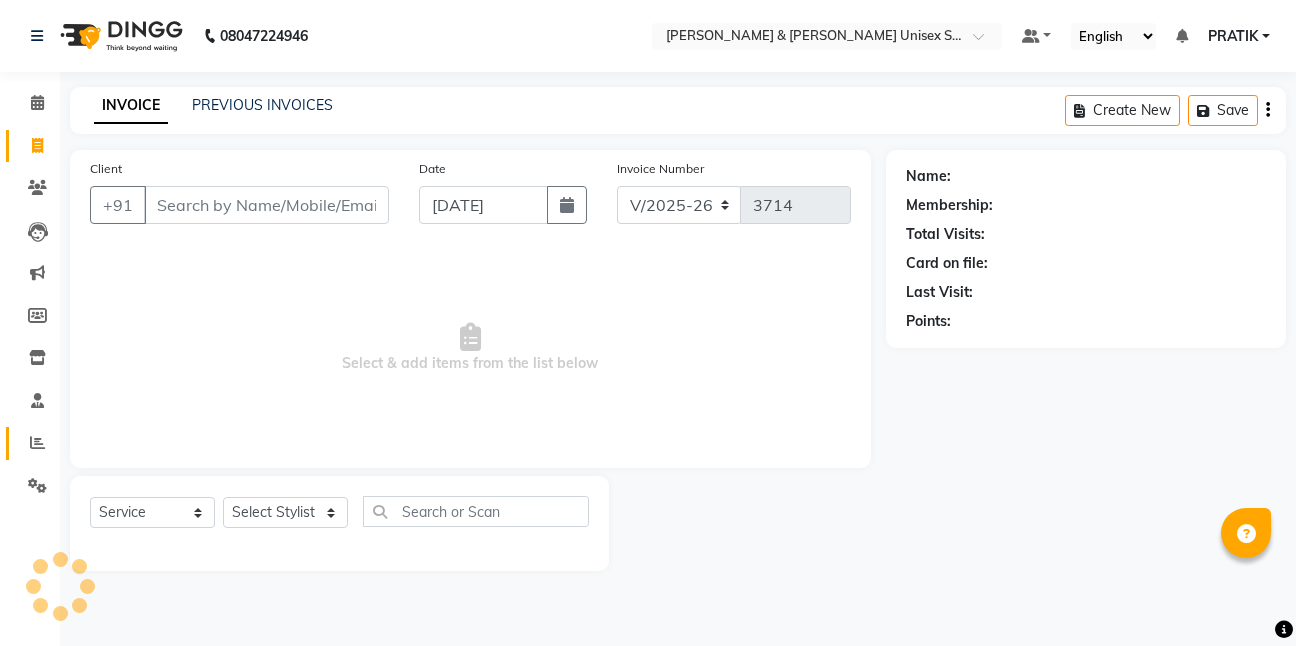 click on "Reports" 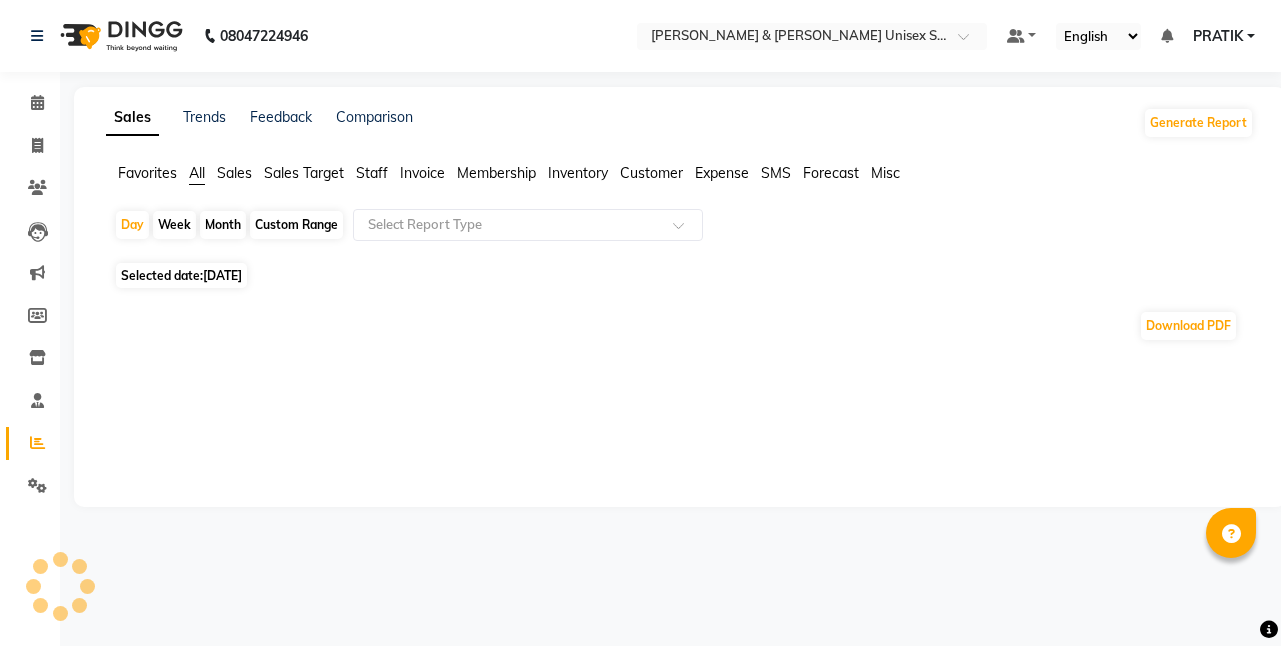 click on "[DATE]" 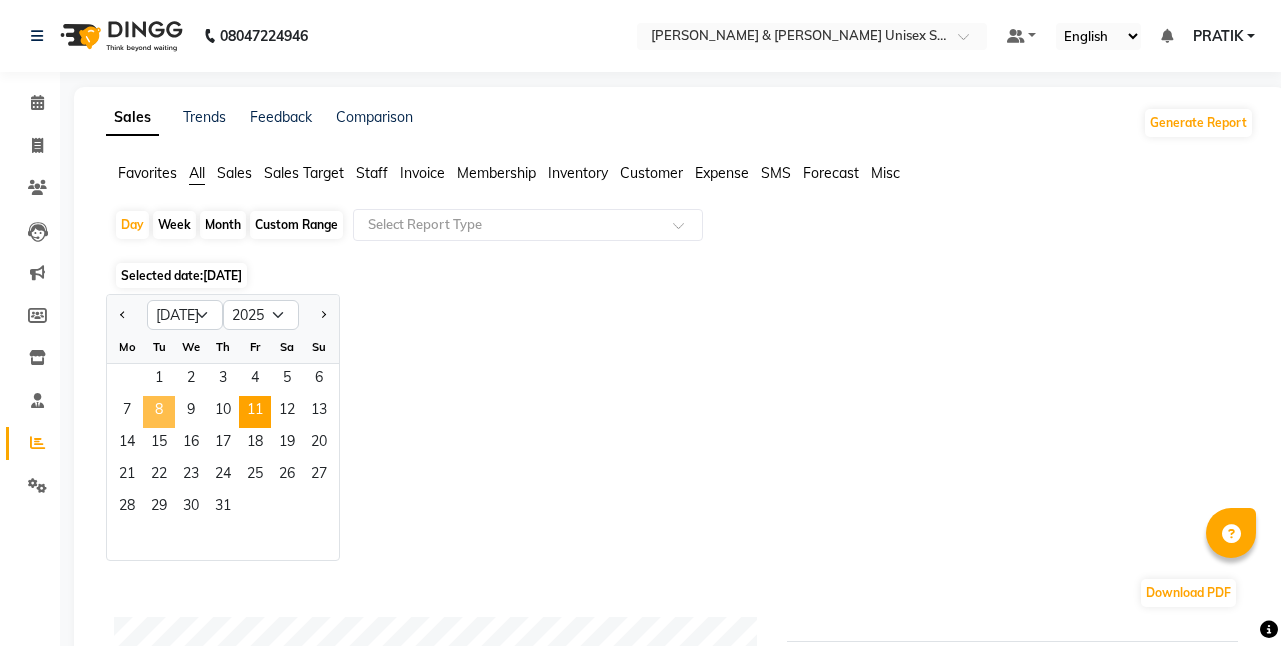 click on "8" 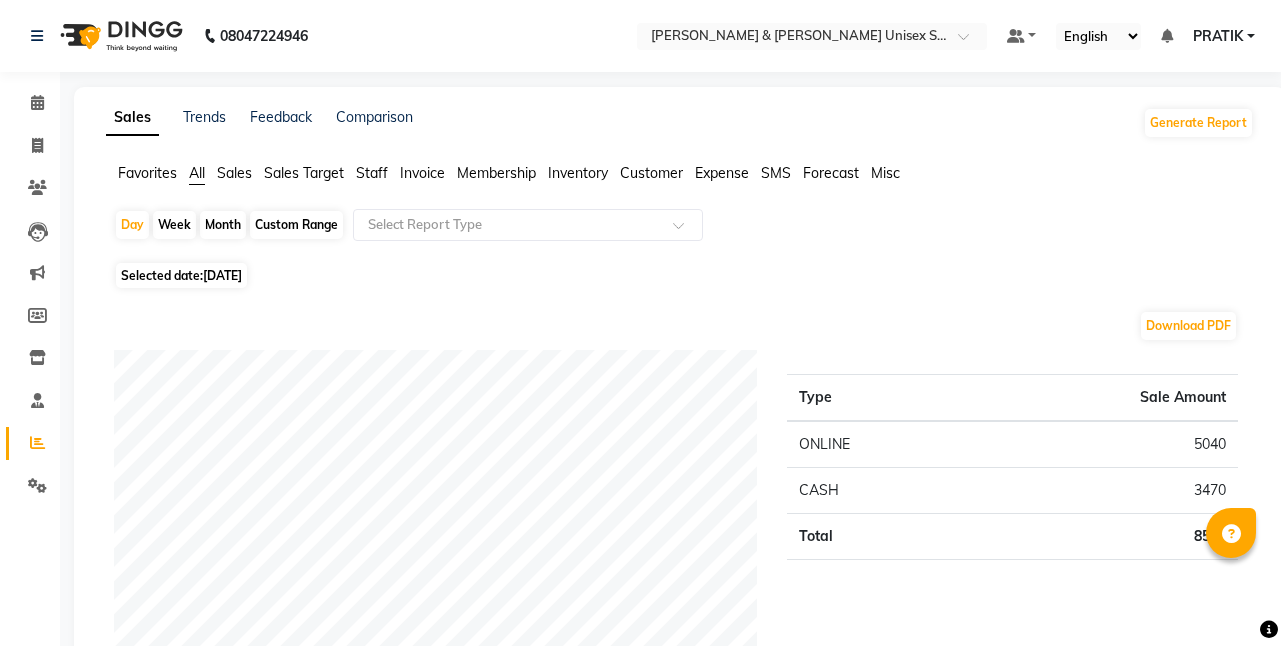 click on "Staff" 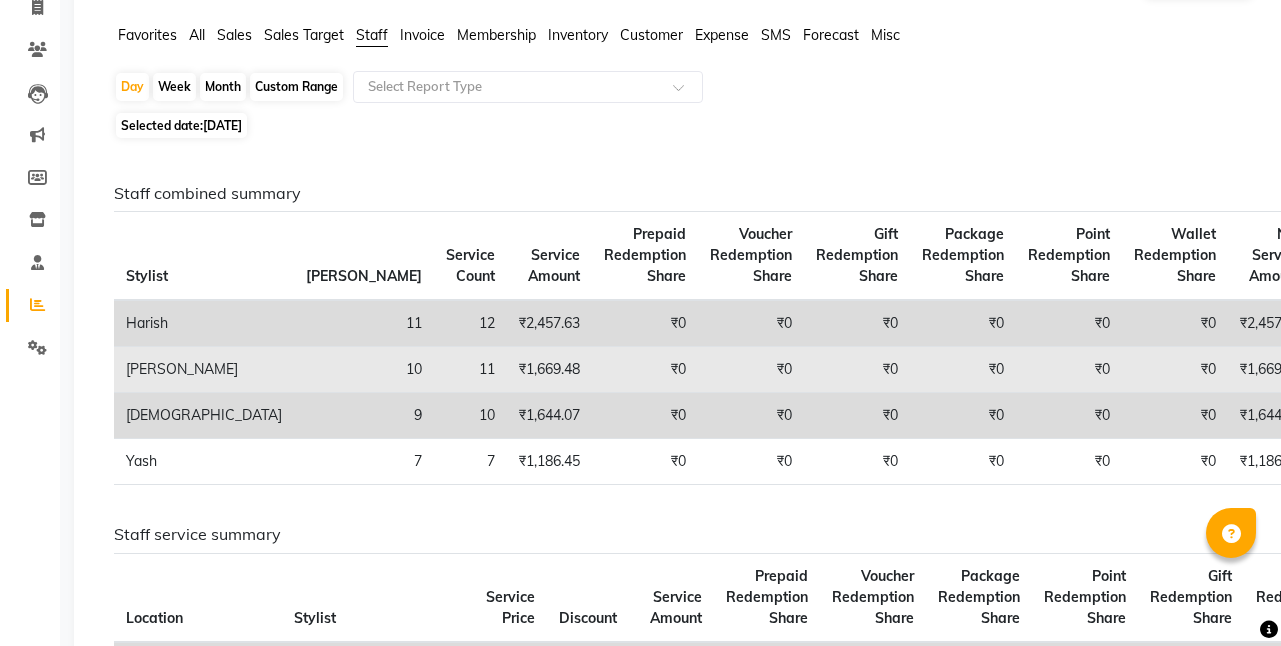 scroll, scrollTop: 0, scrollLeft: 0, axis: both 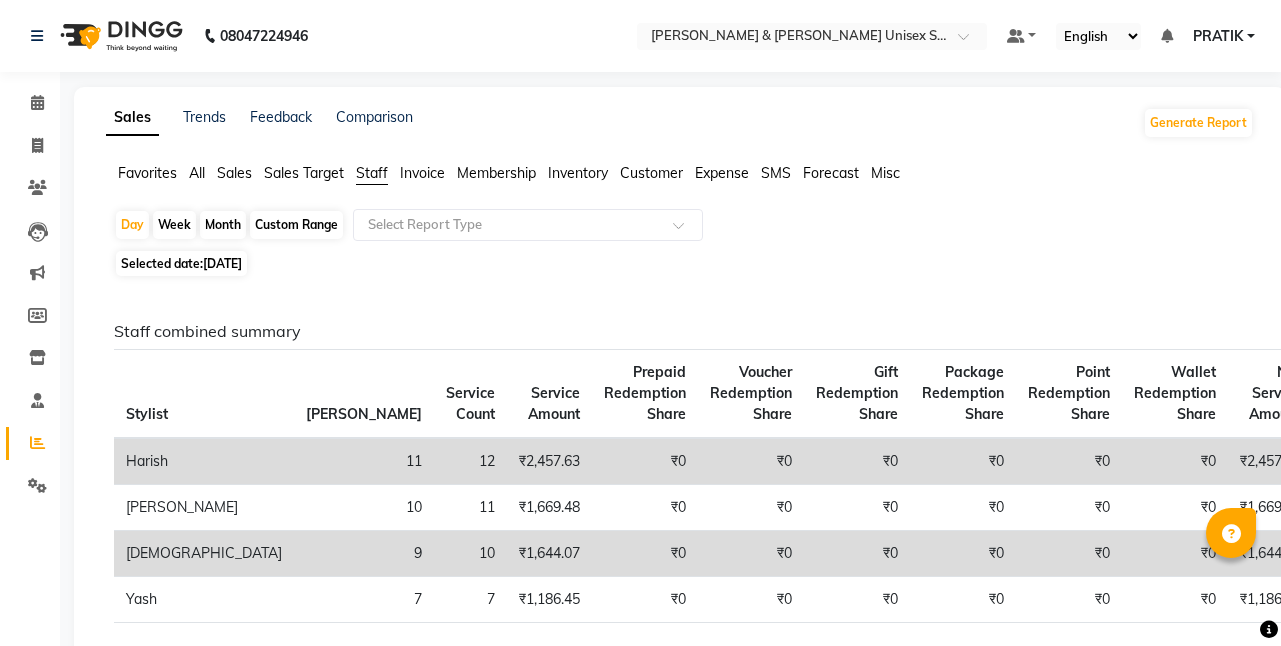 click on "All" 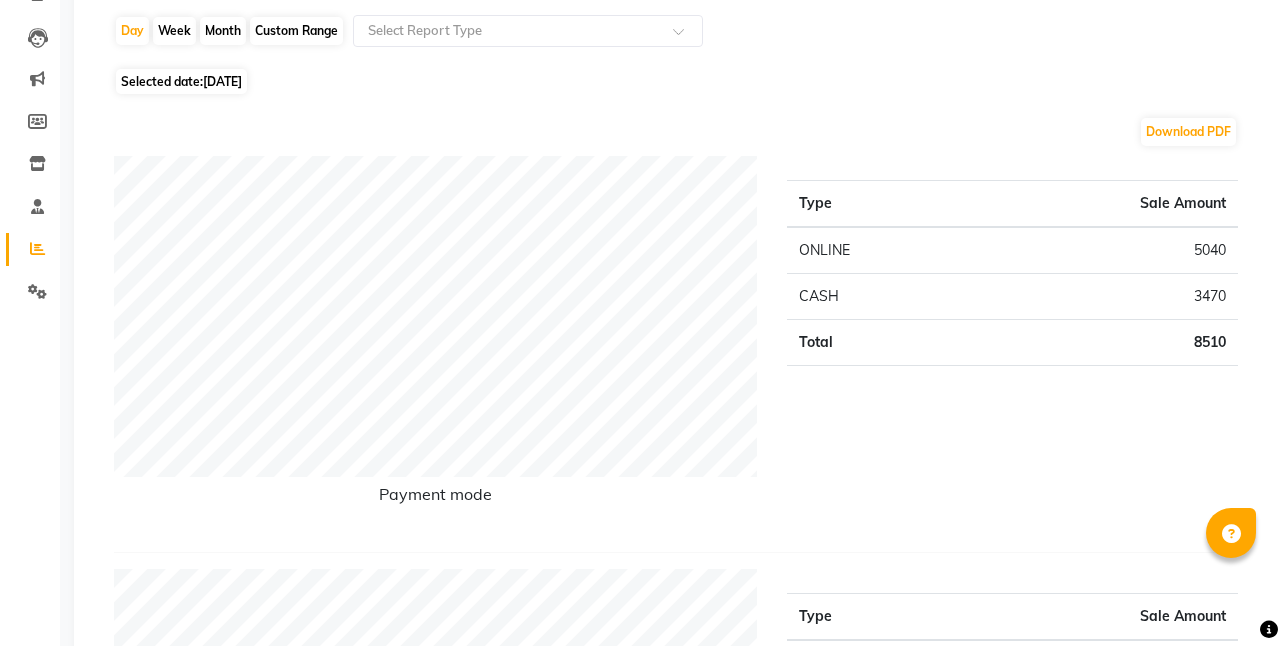 scroll, scrollTop: 0, scrollLeft: 0, axis: both 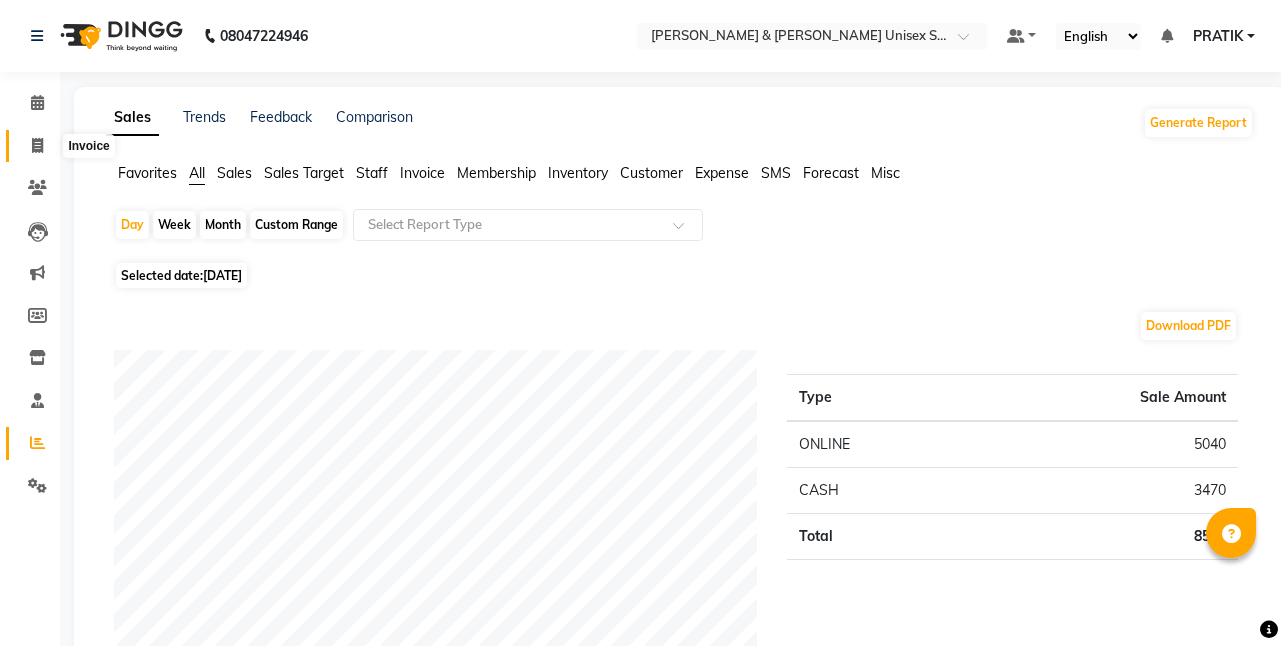 click 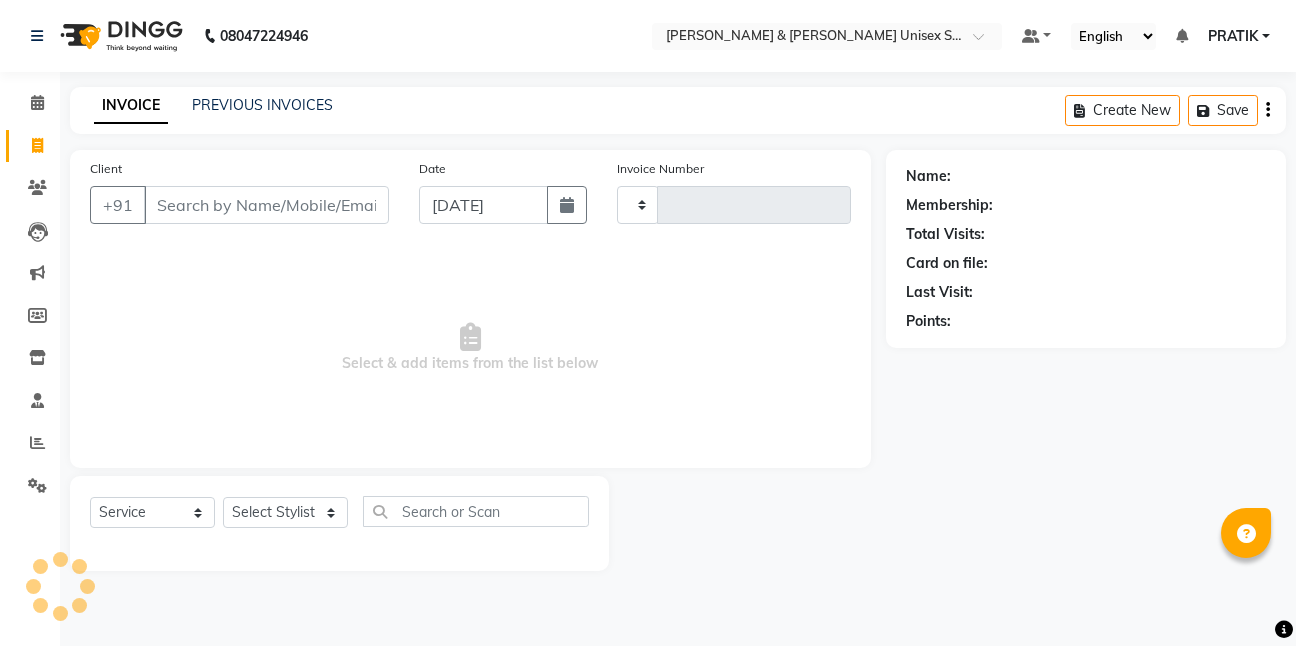 type on "3714" 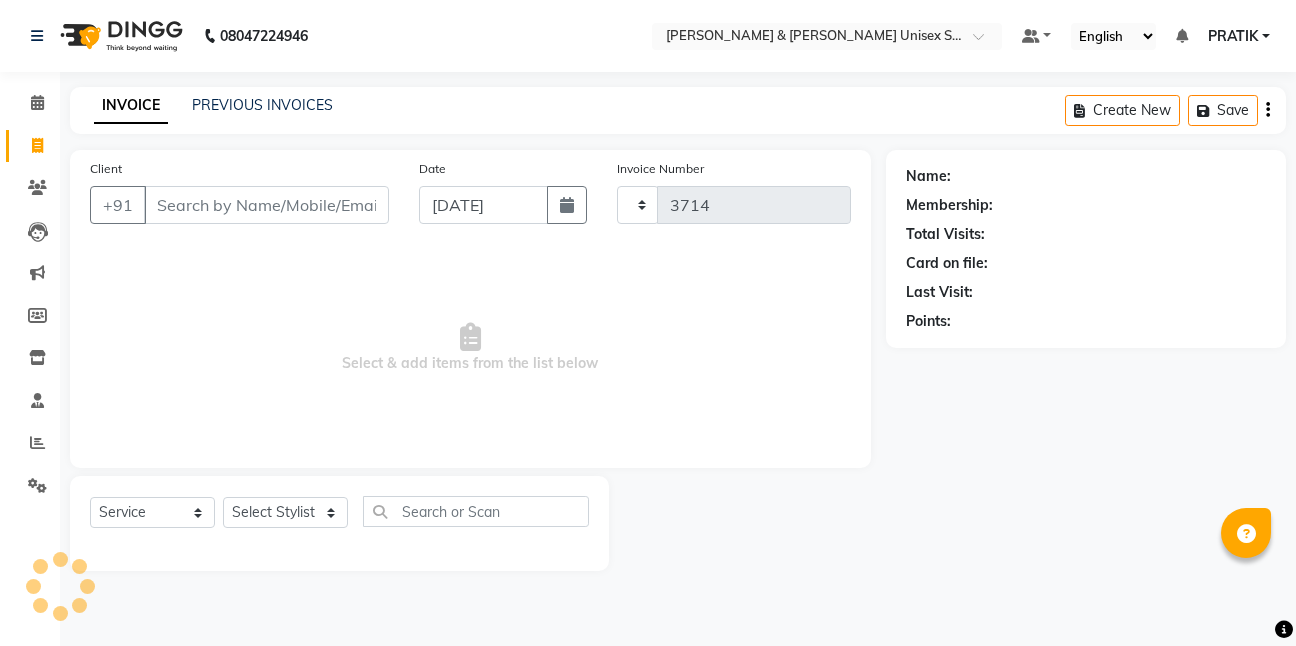 select on "6770" 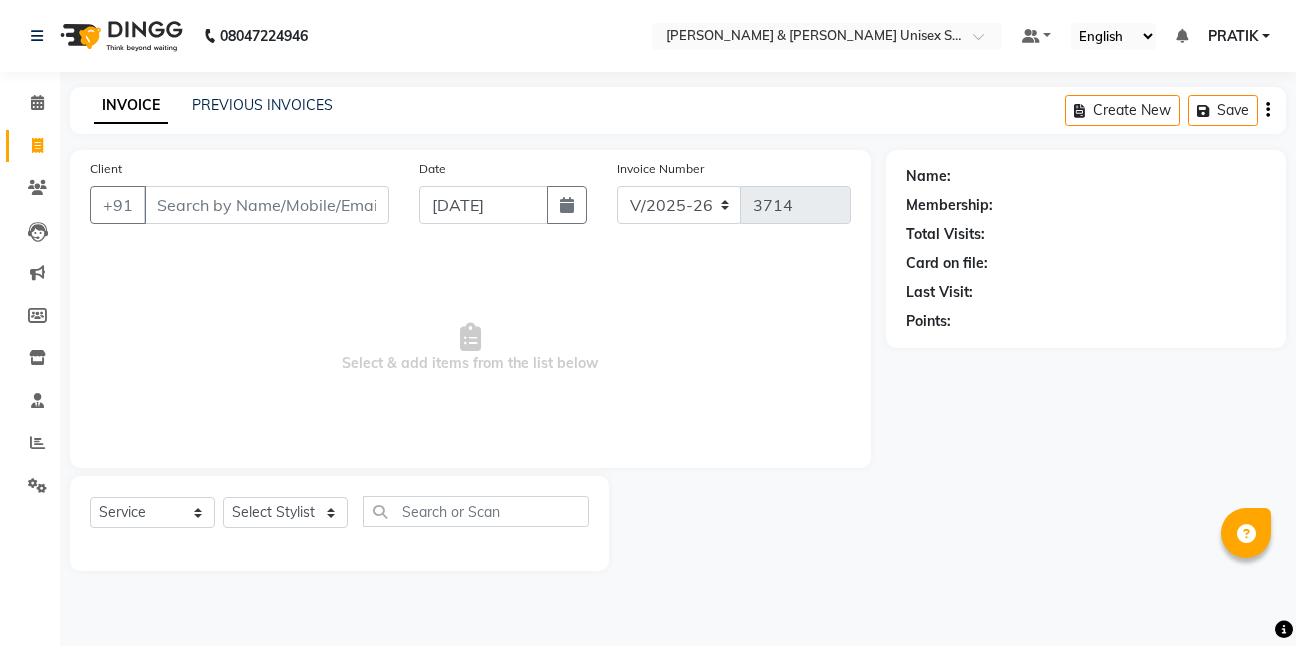 click on "Client" at bounding box center [266, 205] 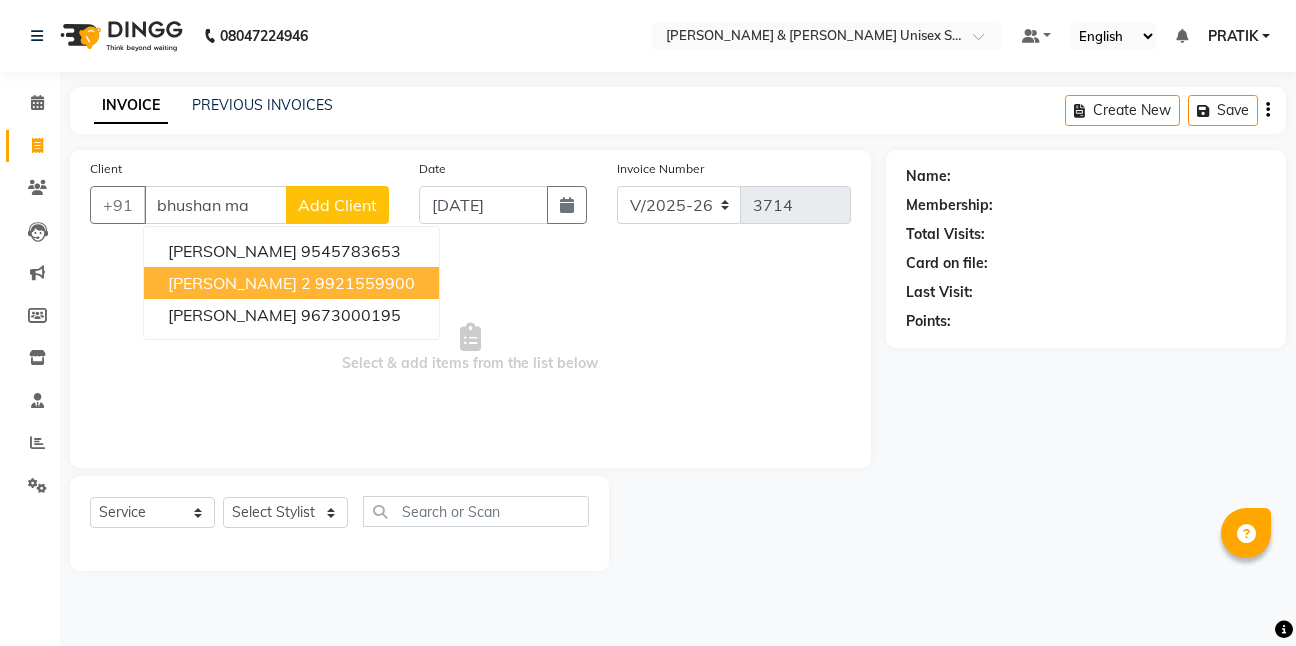 click on "9921559900" at bounding box center [365, 283] 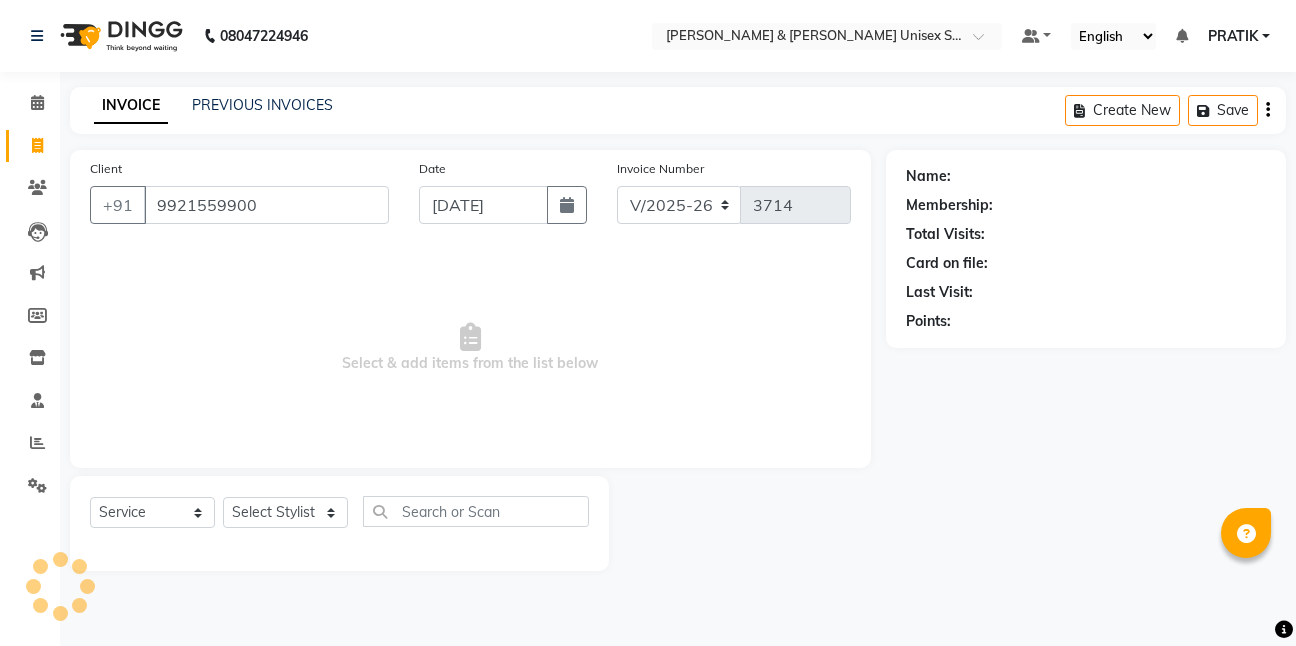 type on "9921559900" 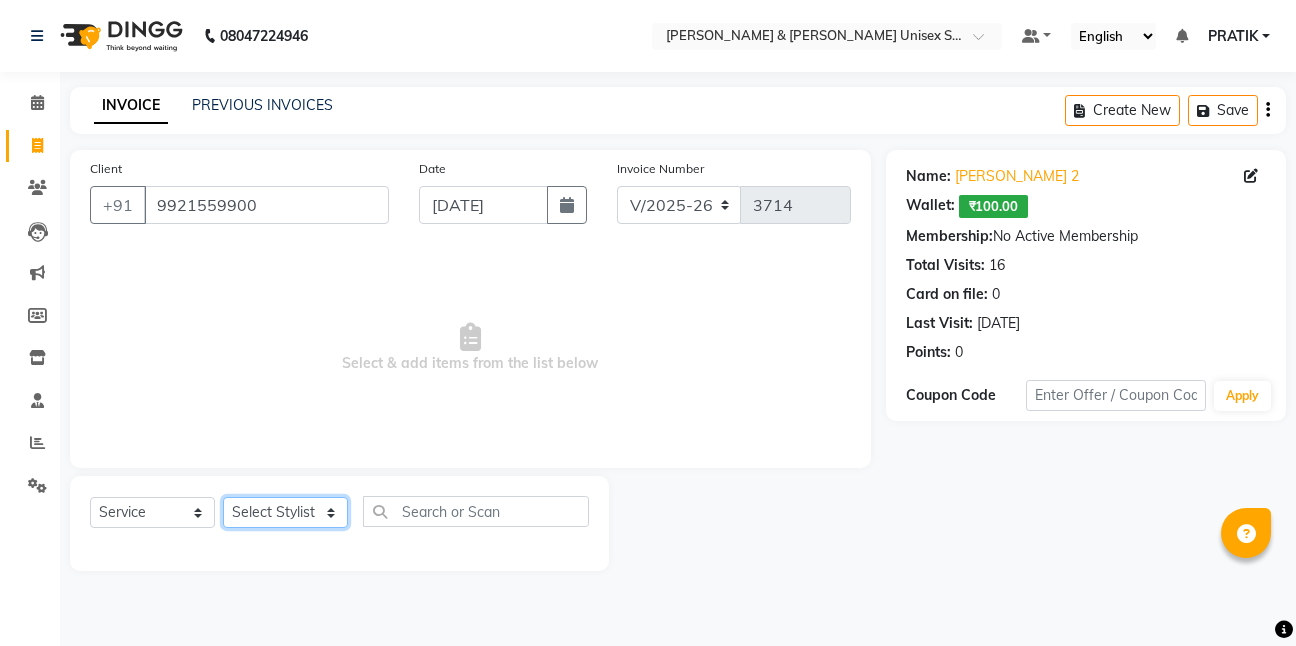 click on "Select Stylist [PERSON_NAME] [PERSON_NAME] [PERSON_NAME][GEOGRAPHIC_DATA] [PERSON_NAME] NEHA PH SALON [PERSON_NAME] SACHIN  SAIF [PERSON_NAME] YASH" 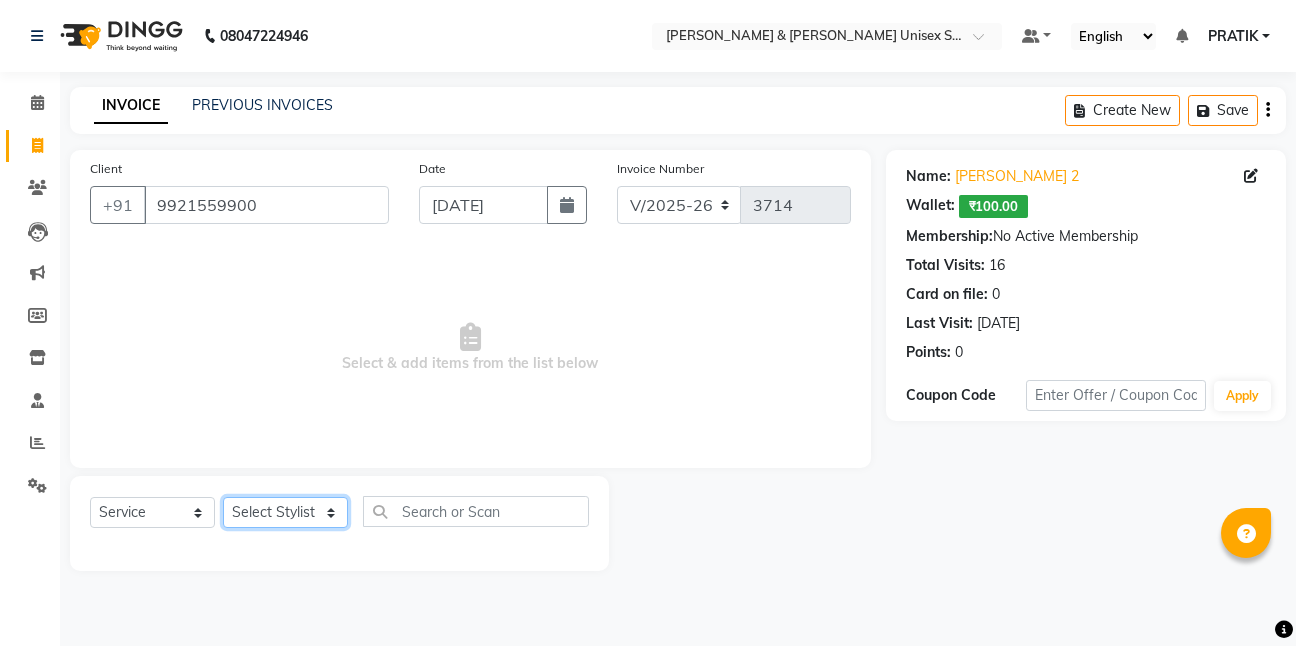 select on "57453" 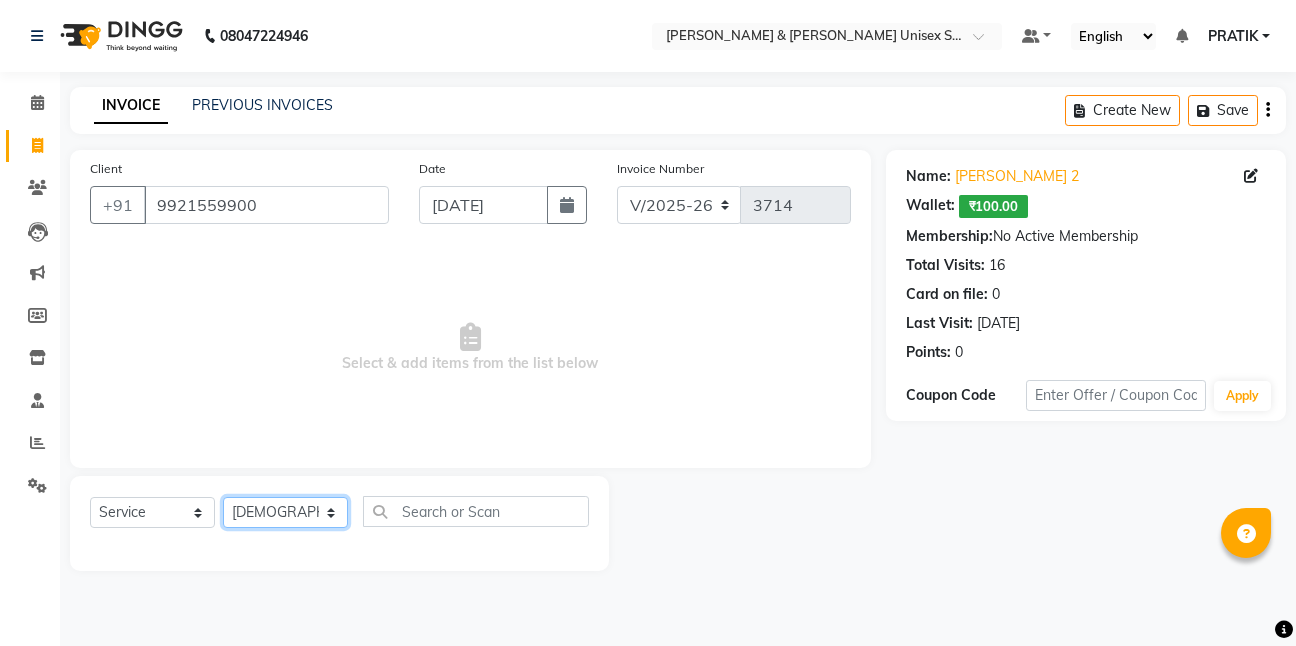 click on "Select Stylist [PERSON_NAME] [PERSON_NAME] [PERSON_NAME][GEOGRAPHIC_DATA] [PERSON_NAME] NEHA PH SALON [PERSON_NAME] SACHIN  SAIF [PERSON_NAME] YASH" 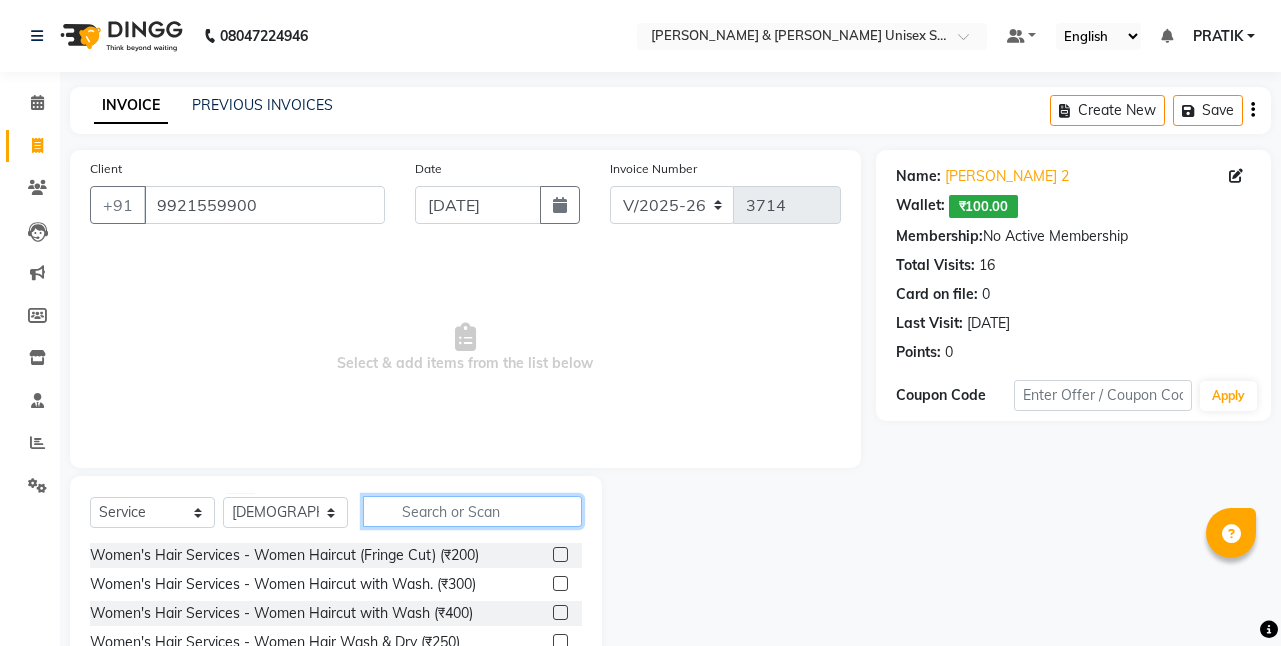 click 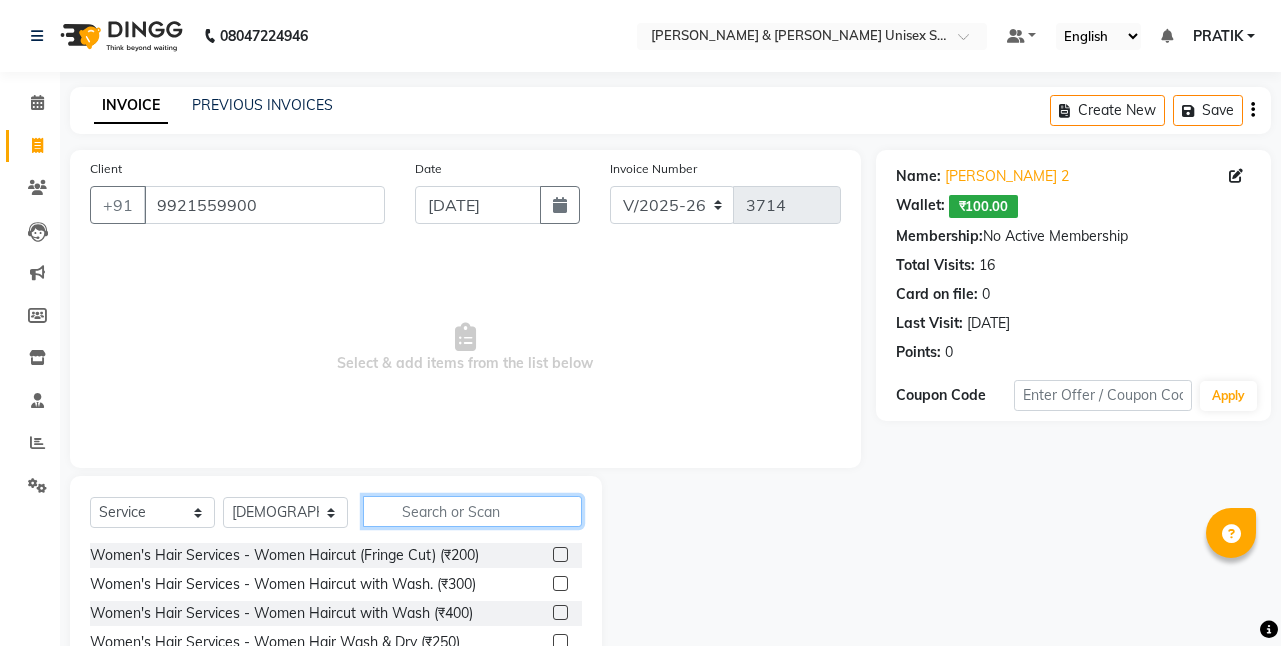 click 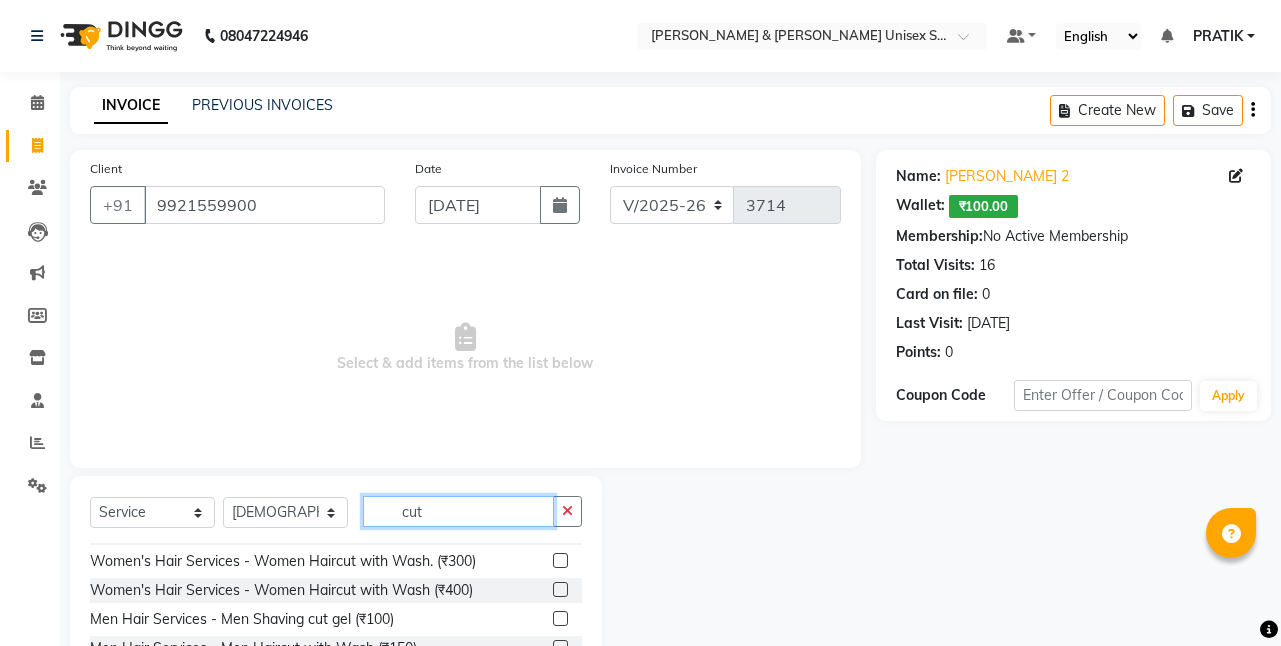 scroll, scrollTop: 61, scrollLeft: 0, axis: vertical 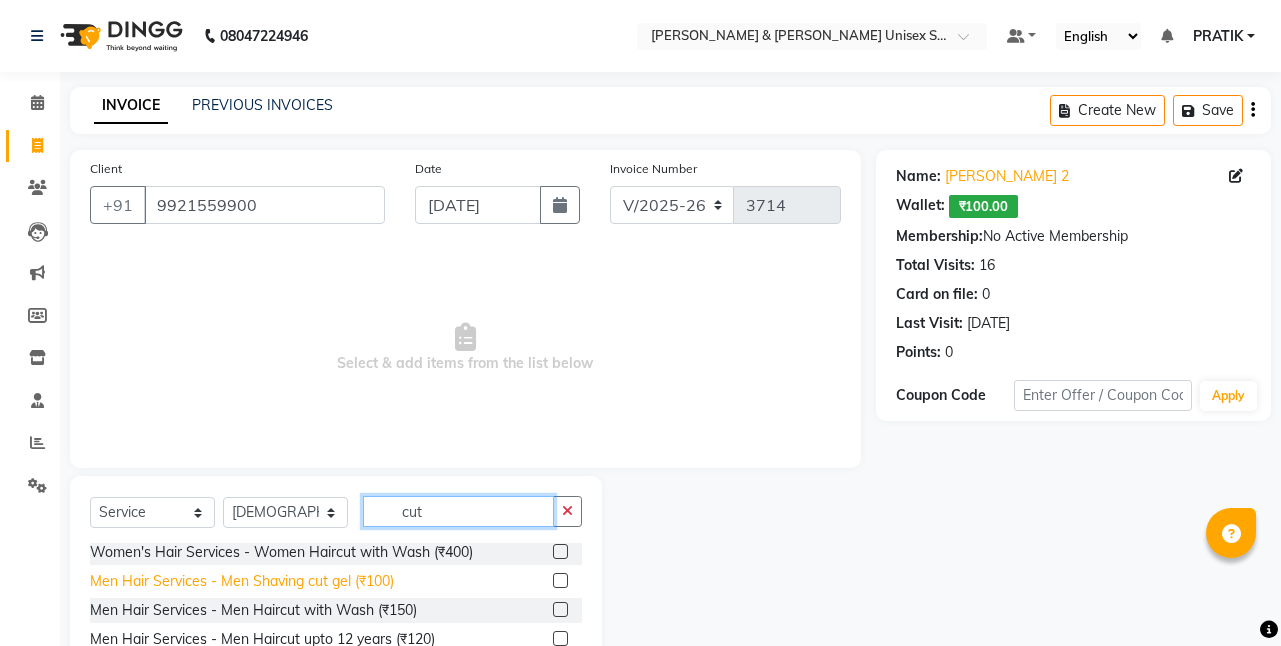 type on "cut" 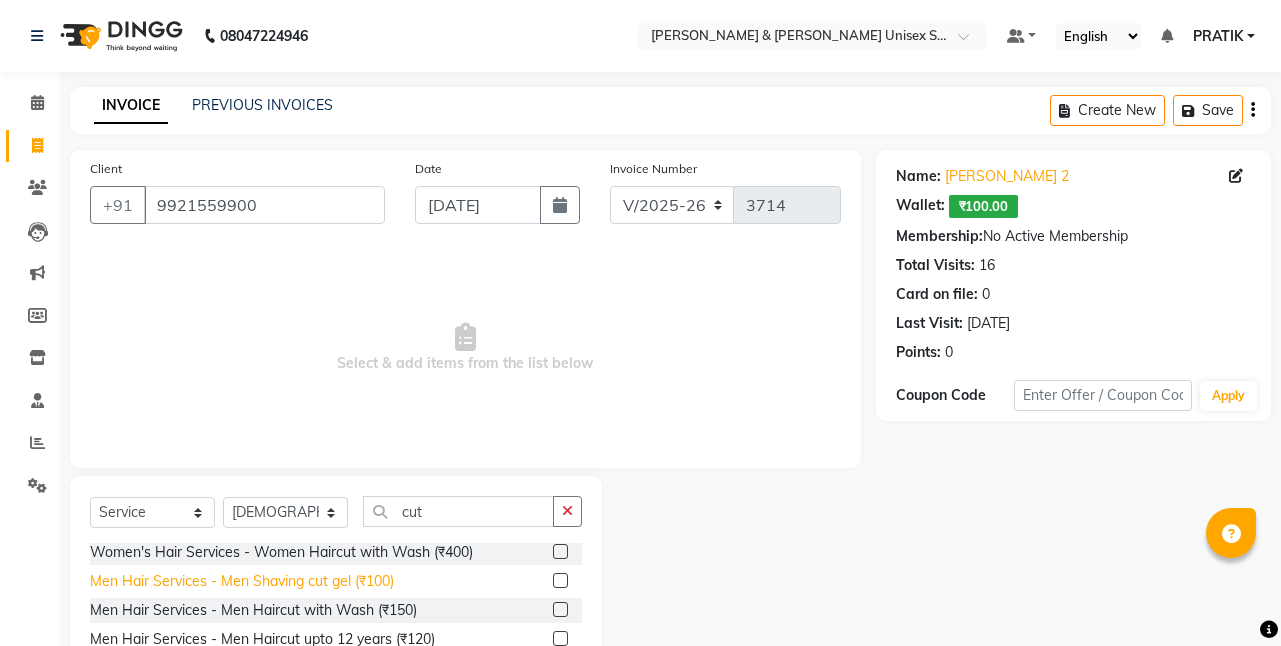 click on "Men Hair Services - Men Shaving cut gel (₹100)" 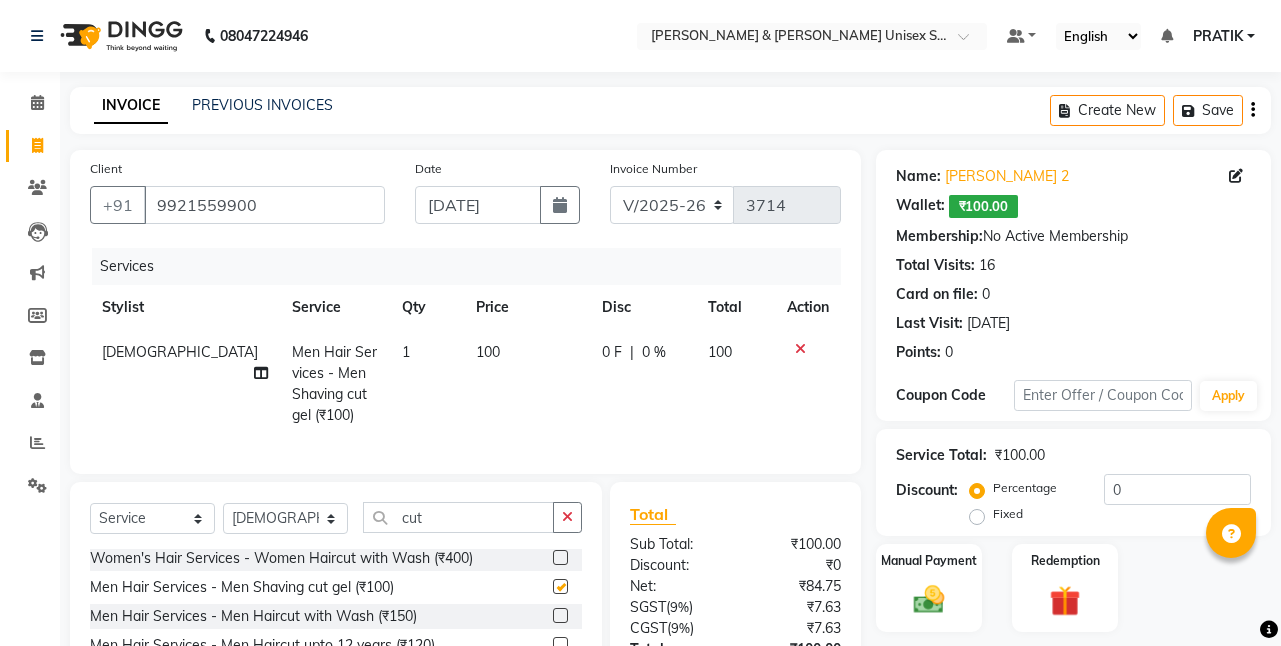checkbox on "false" 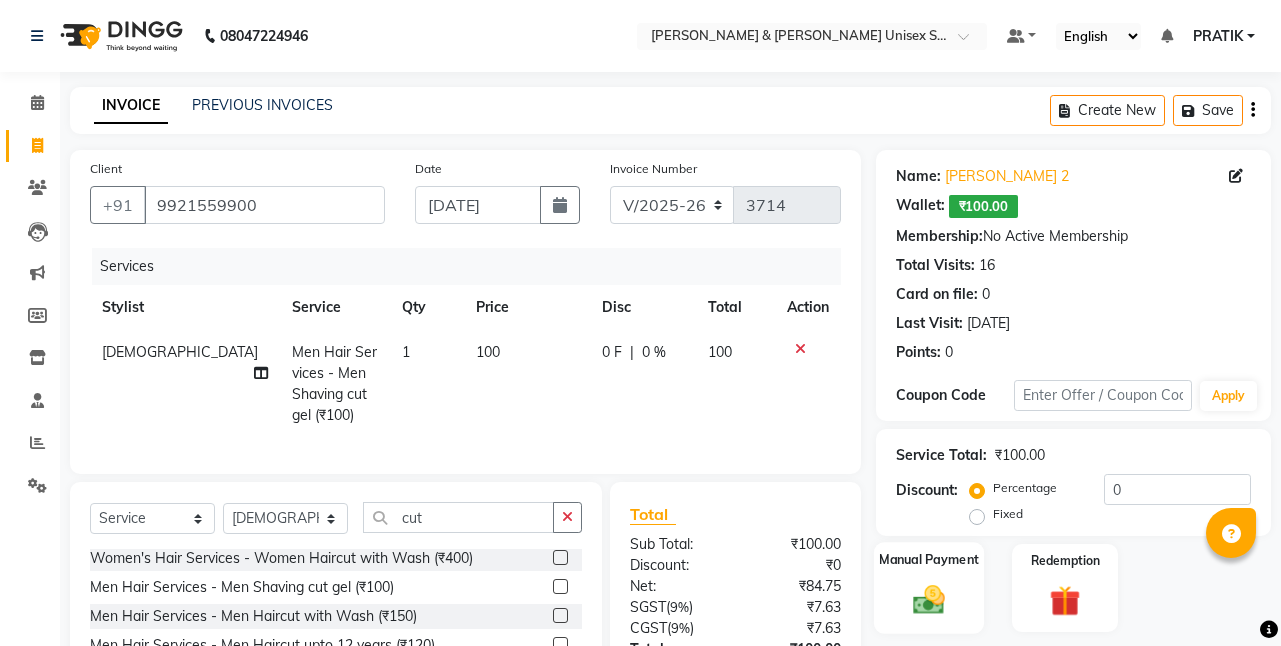 click 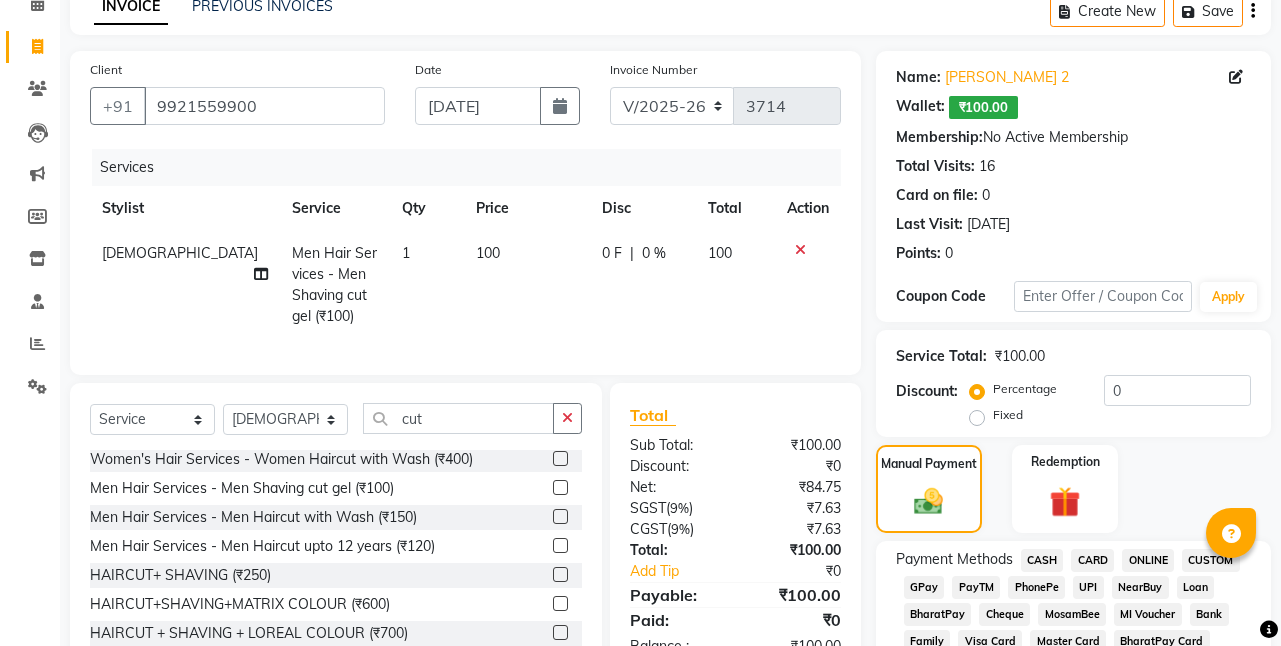 scroll, scrollTop: 200, scrollLeft: 0, axis: vertical 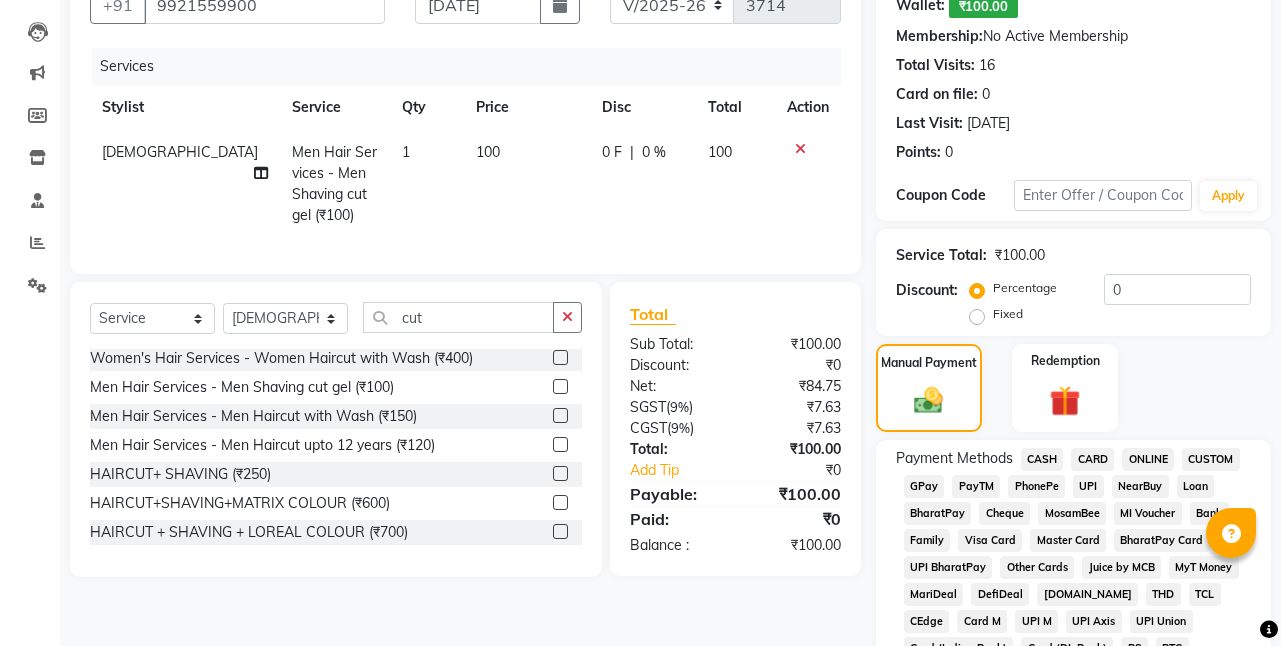 click on "CASH" 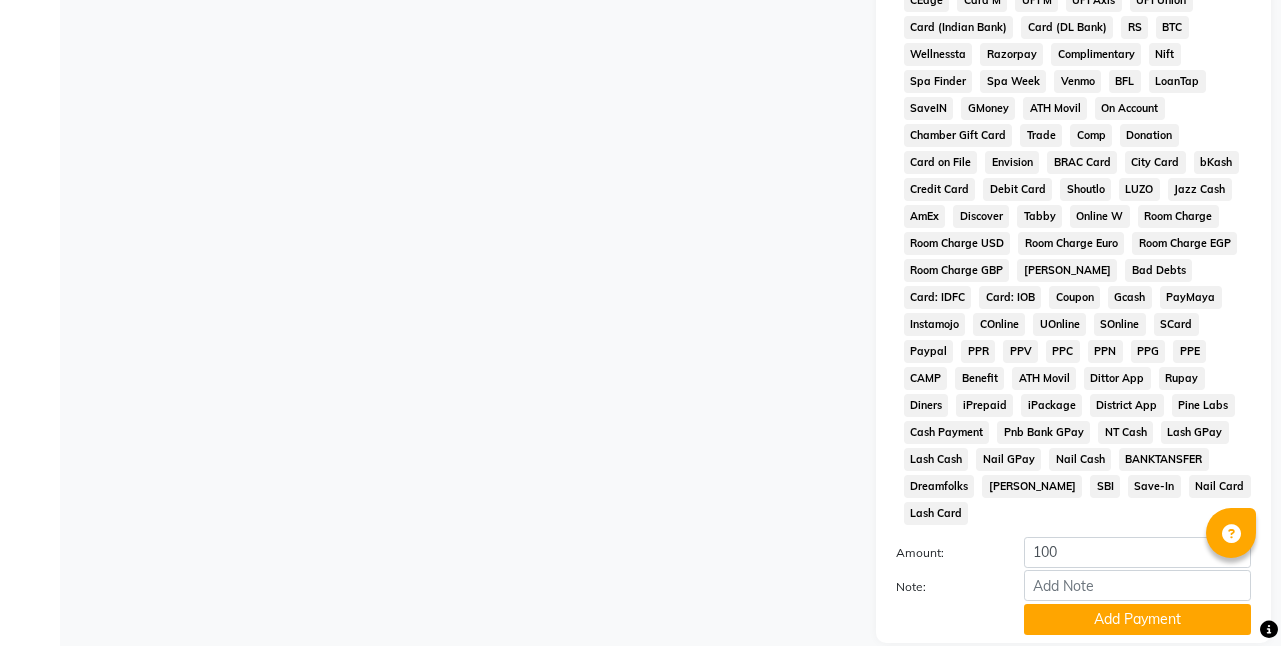 scroll, scrollTop: 938, scrollLeft: 0, axis: vertical 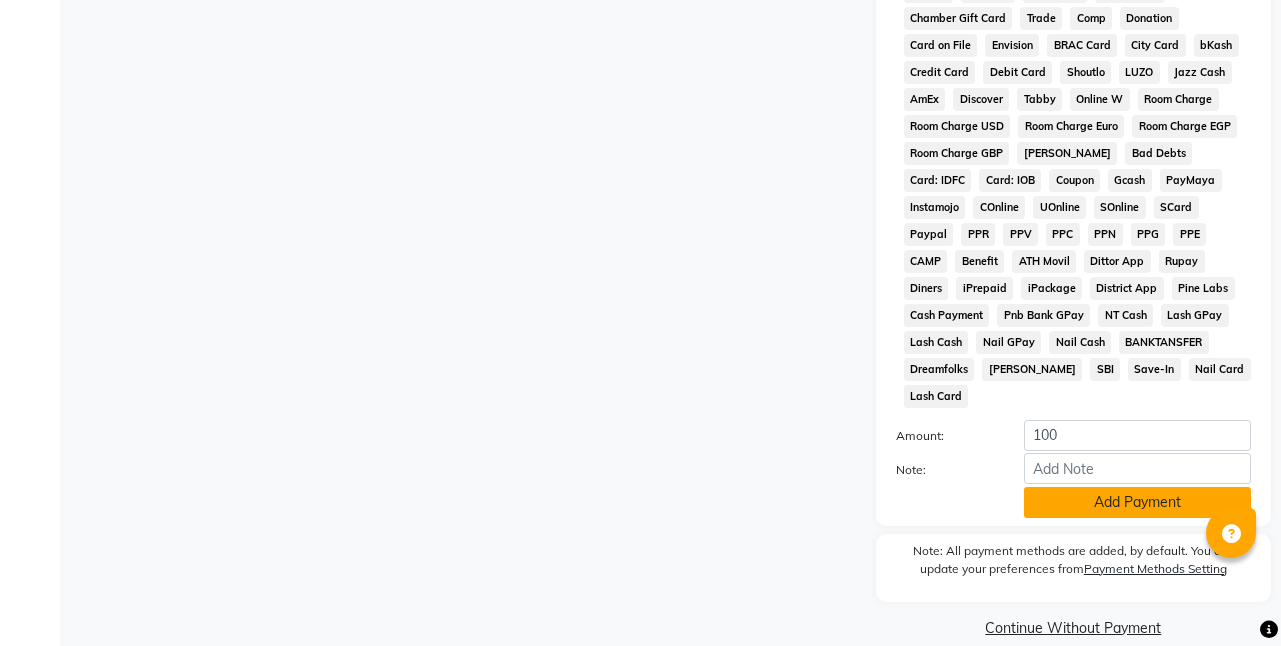 click on "Add Payment" 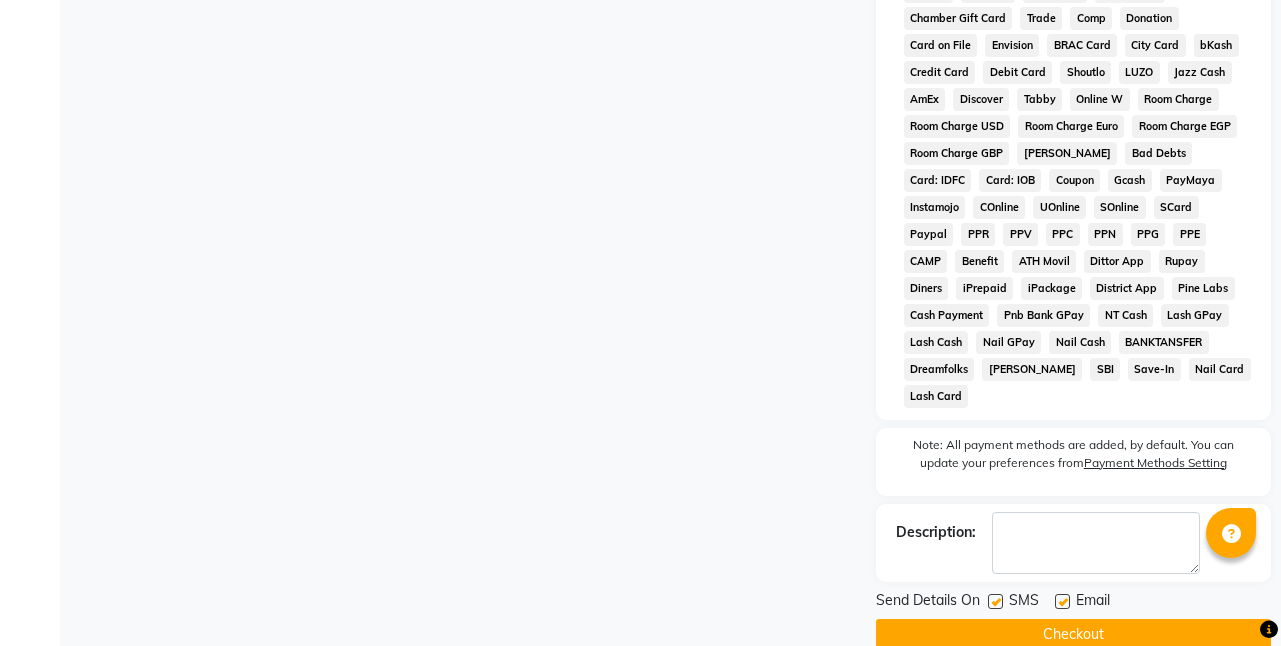 click on "Checkout" 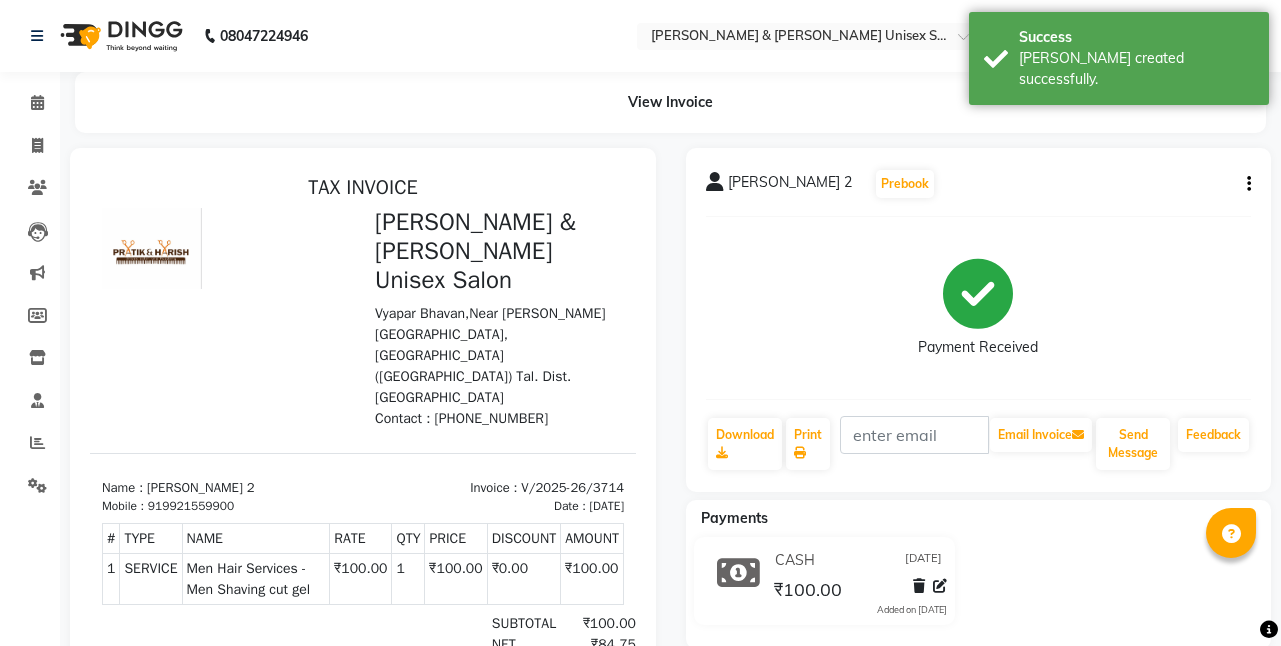 scroll, scrollTop: 0, scrollLeft: 0, axis: both 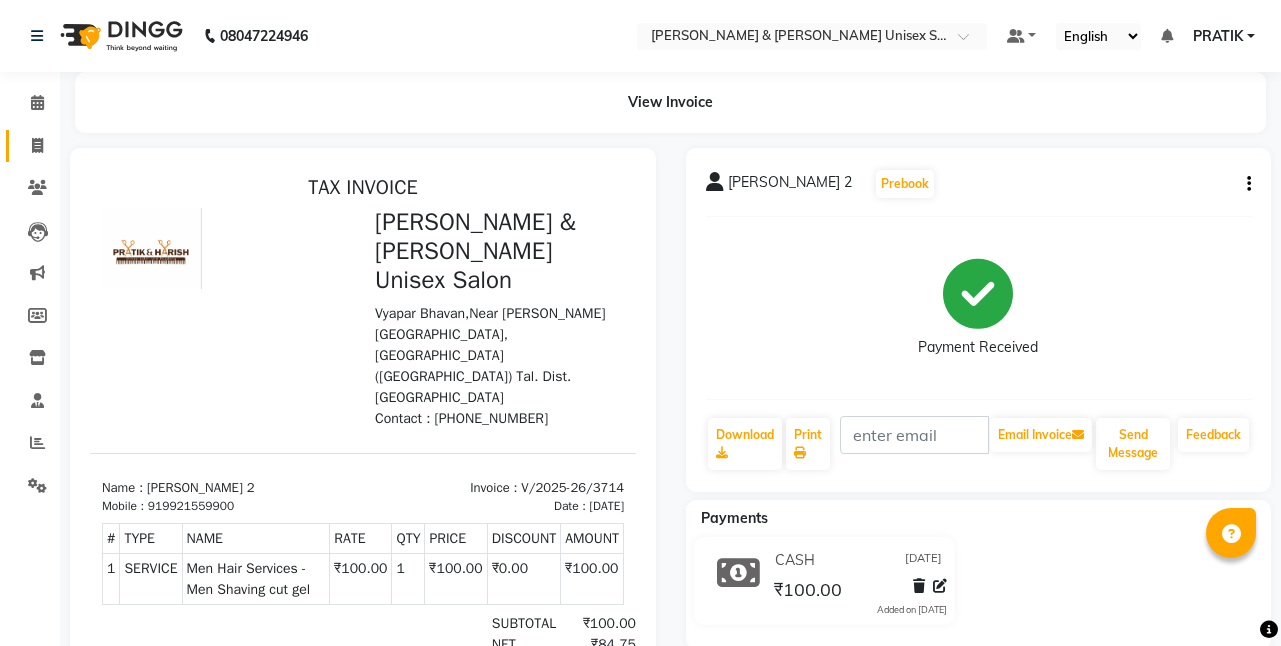 click on "Invoice" 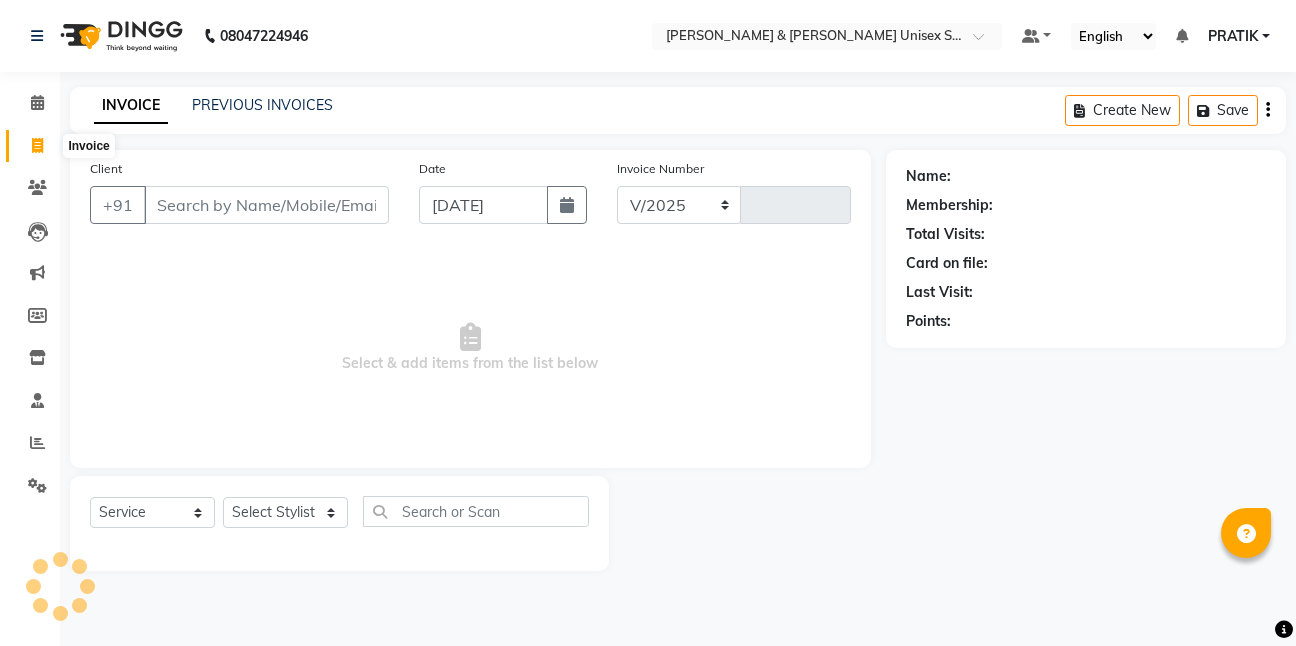 select on "6770" 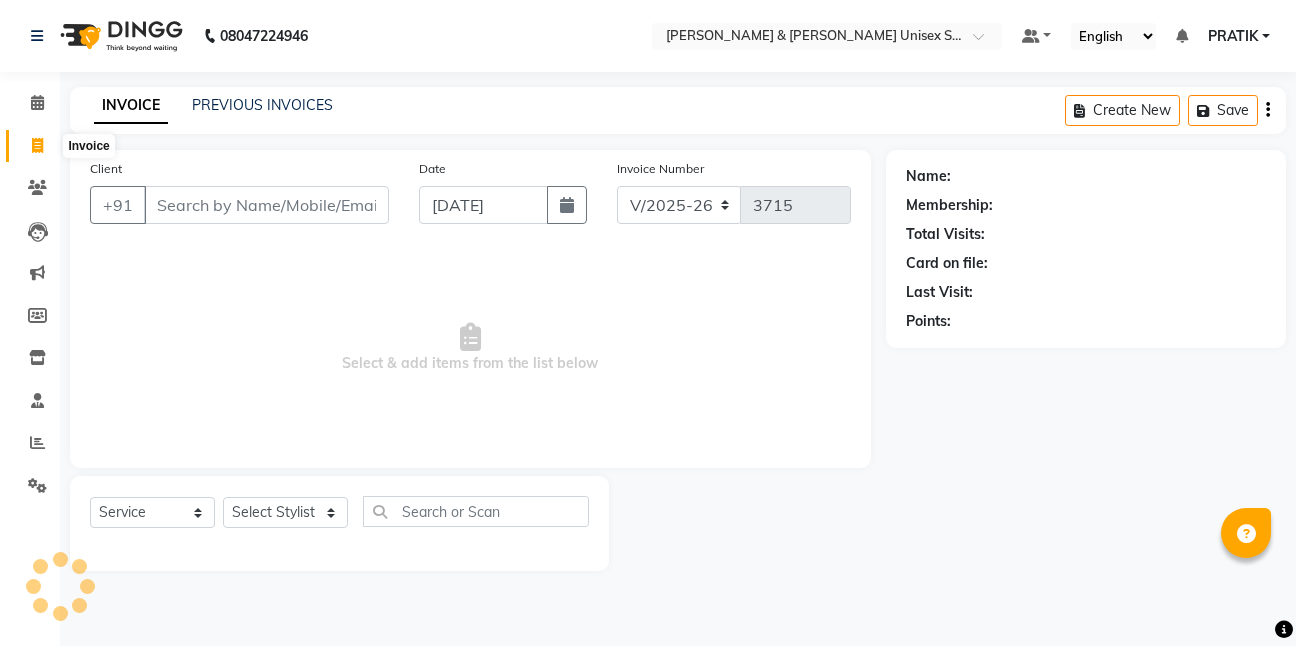 click 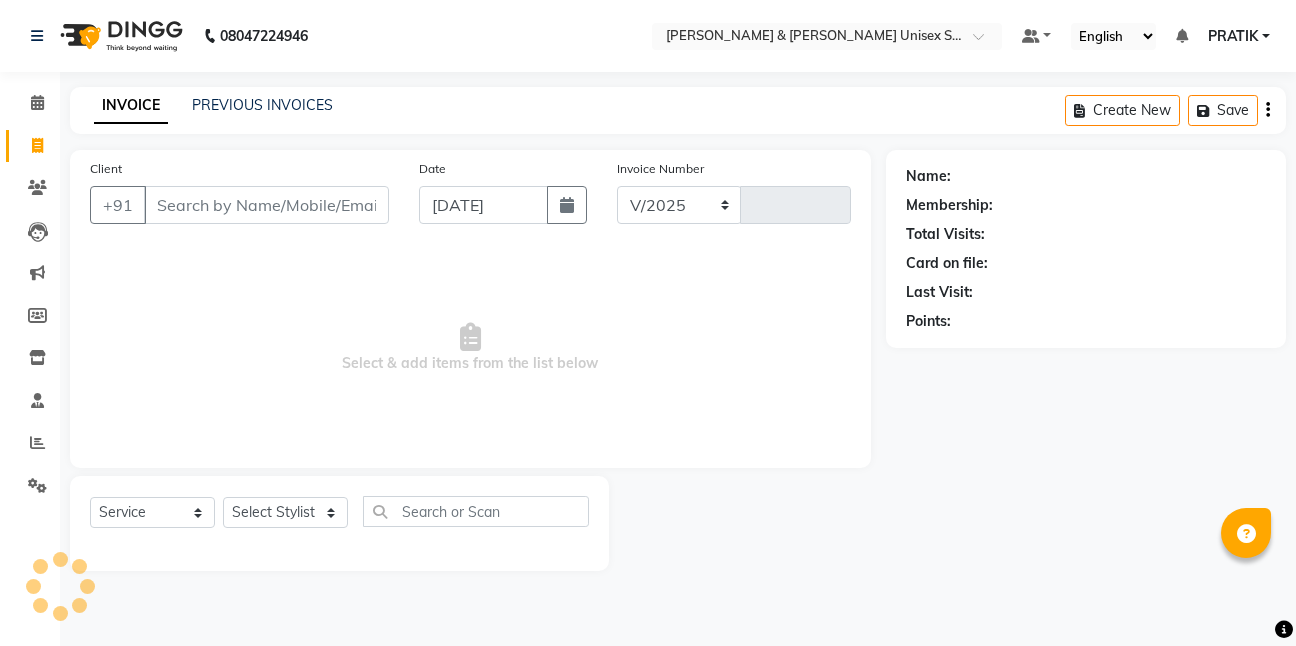 select on "6770" 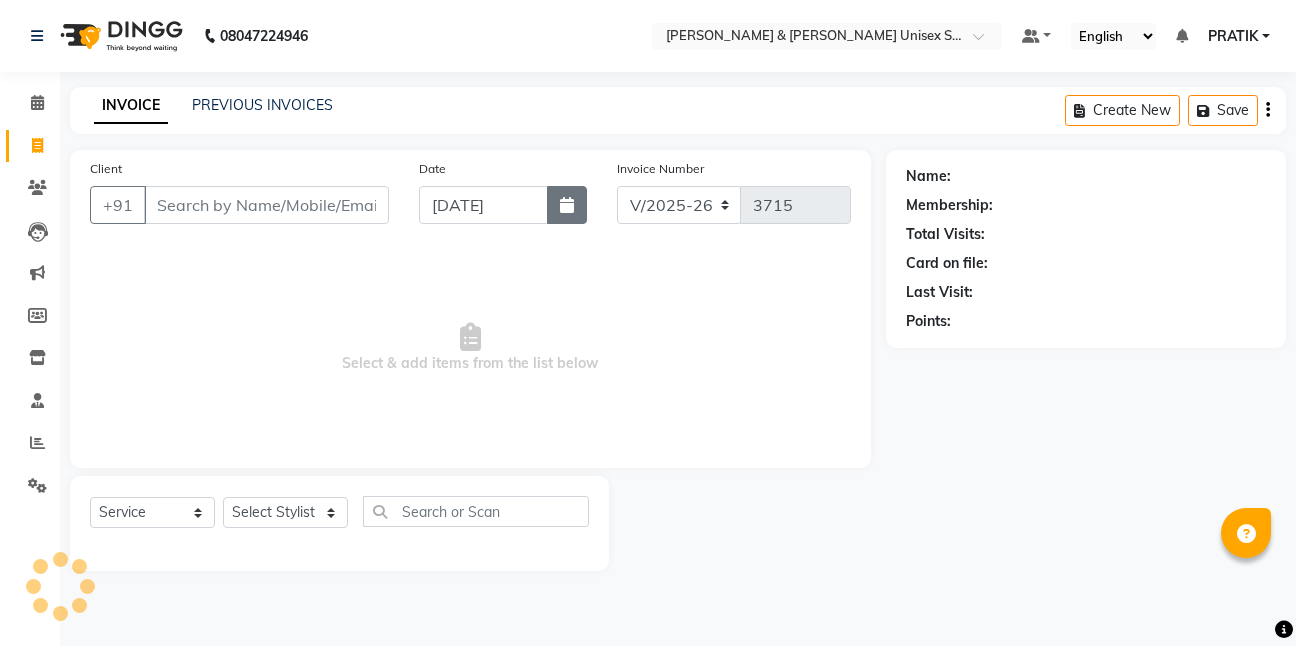 click 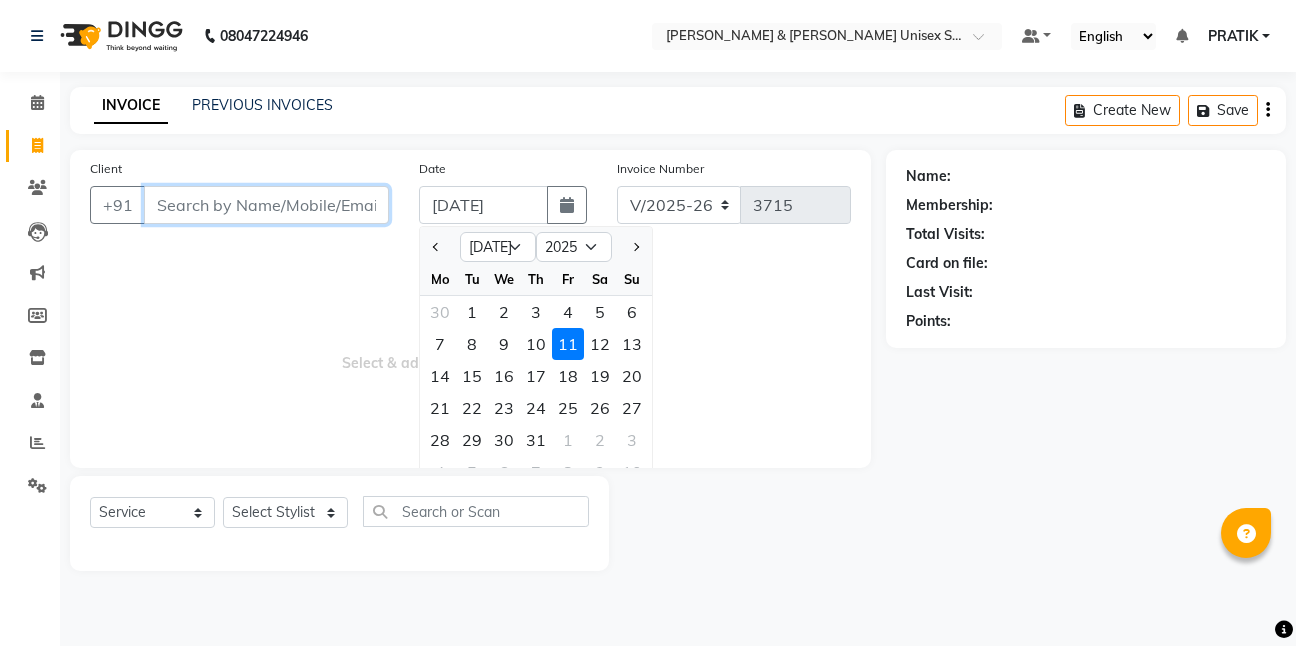 click on "Client" at bounding box center (266, 205) 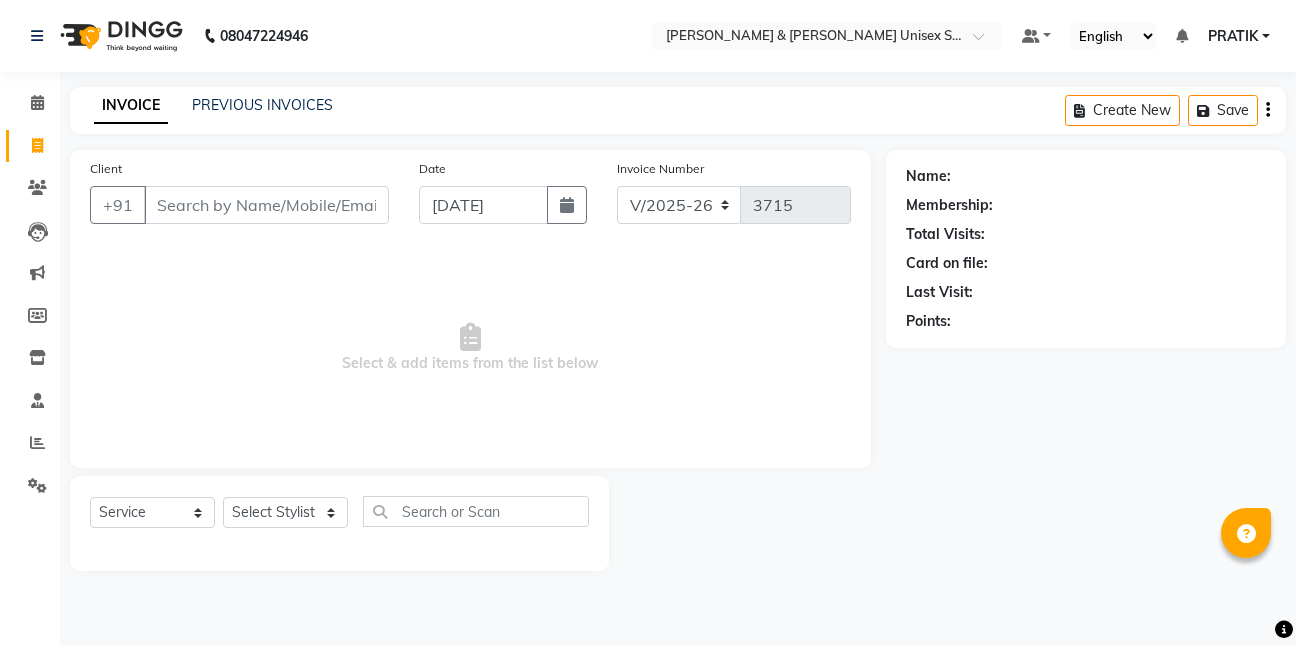 type 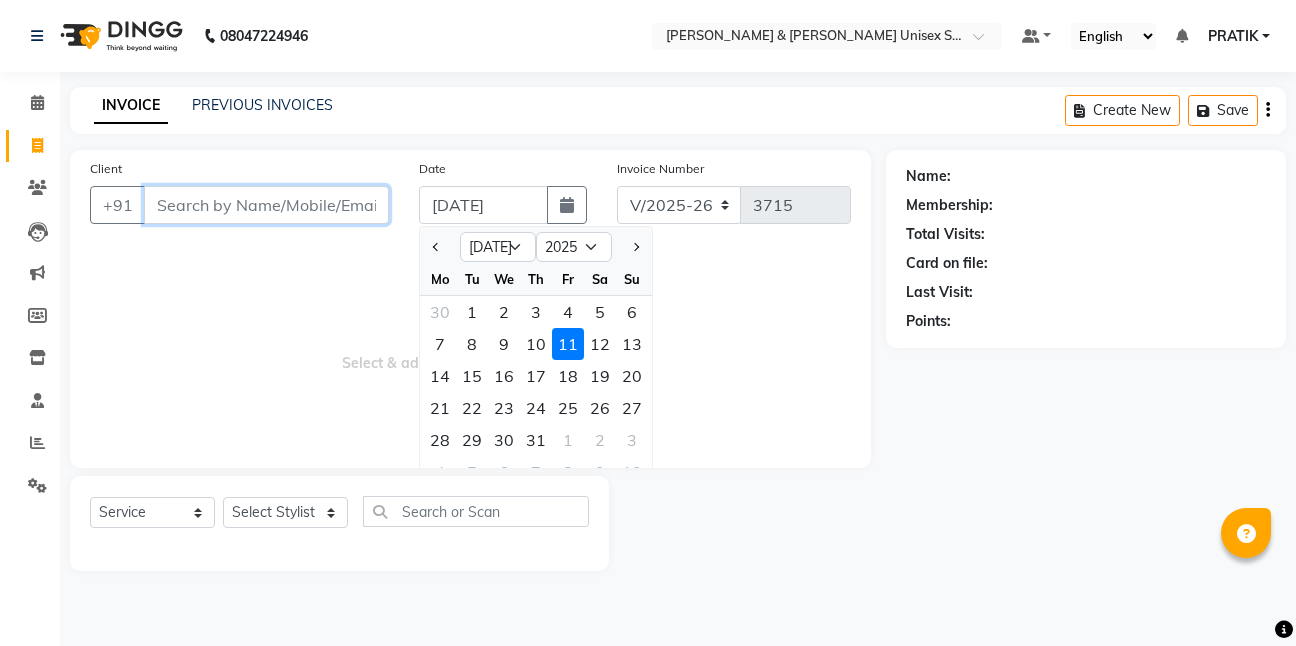 click on "Client" at bounding box center [266, 205] 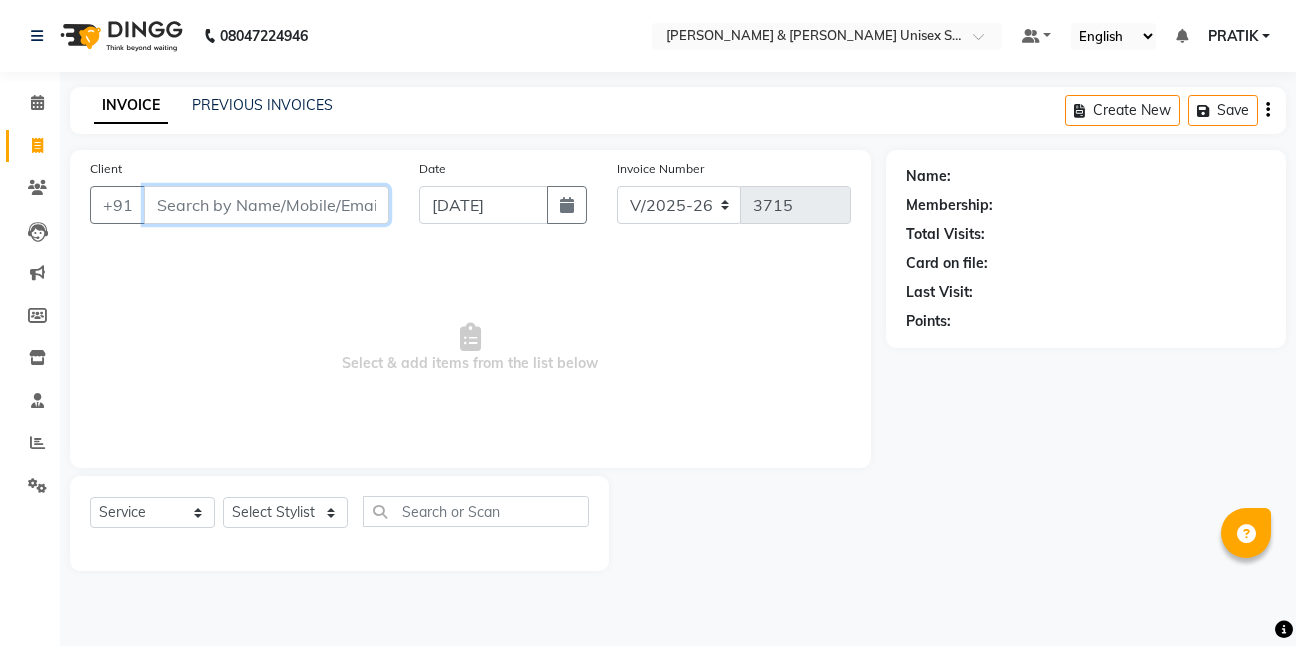 click on "Client" at bounding box center (266, 205) 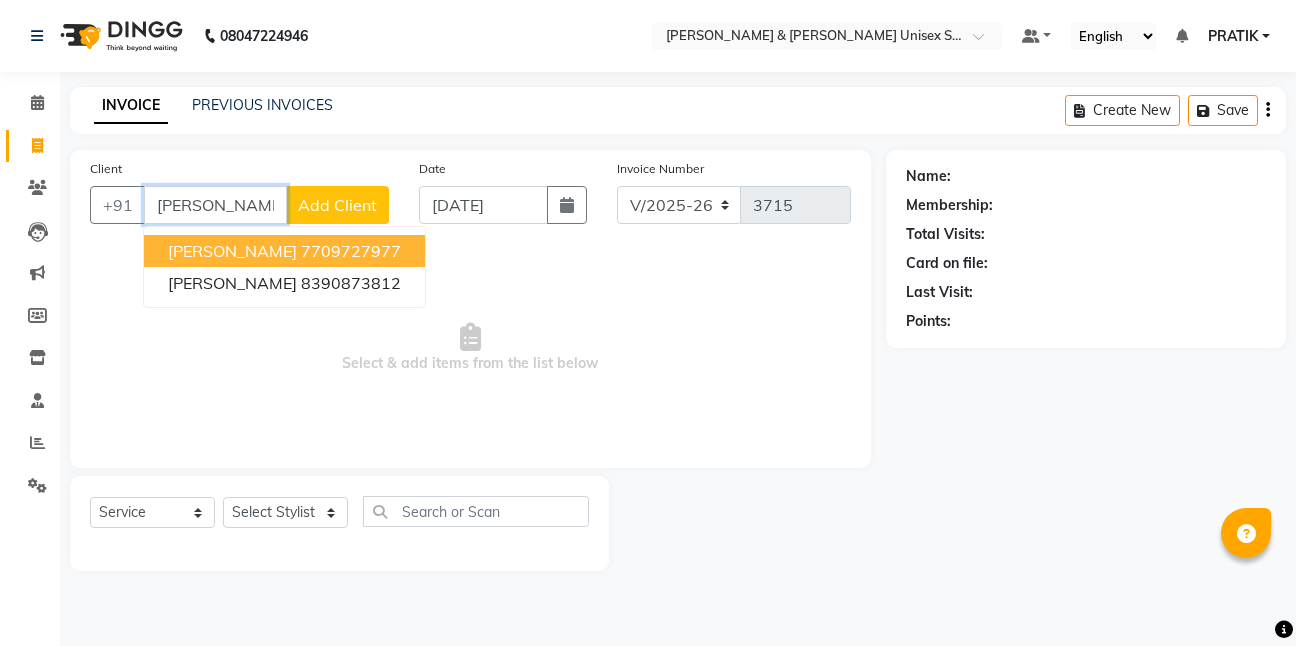 click on "Piyush Suryawanshi  7709727977" at bounding box center [284, 251] 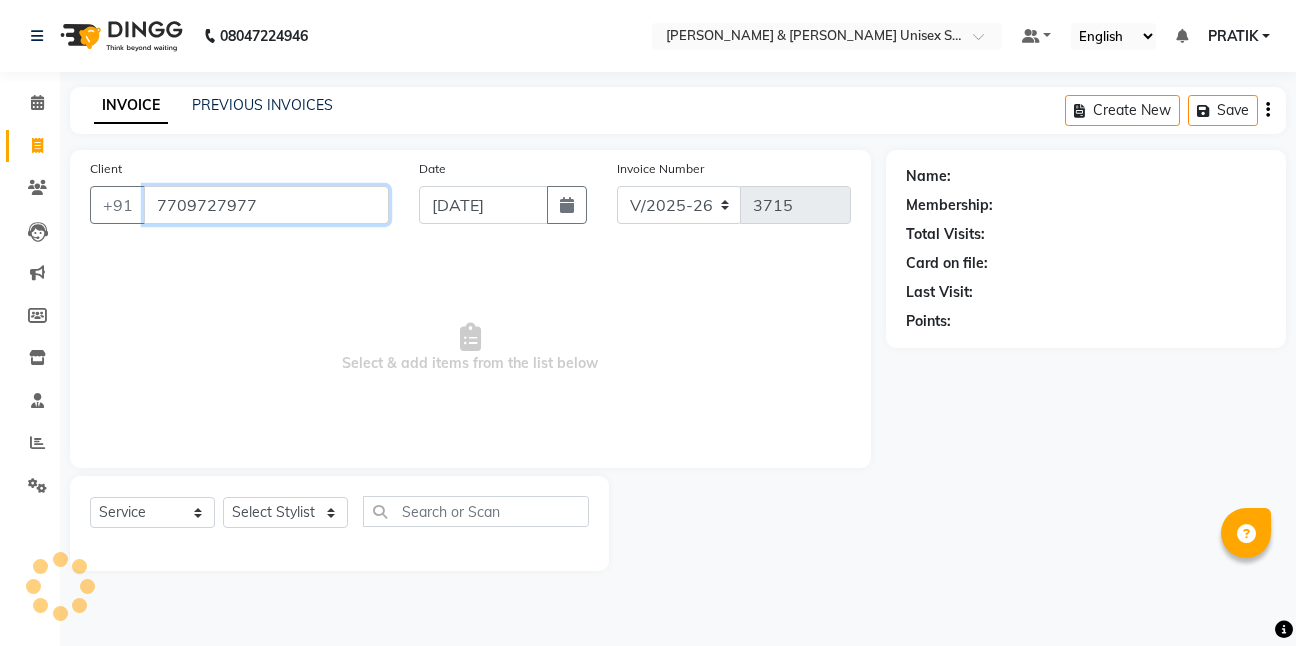 type on "7709727977" 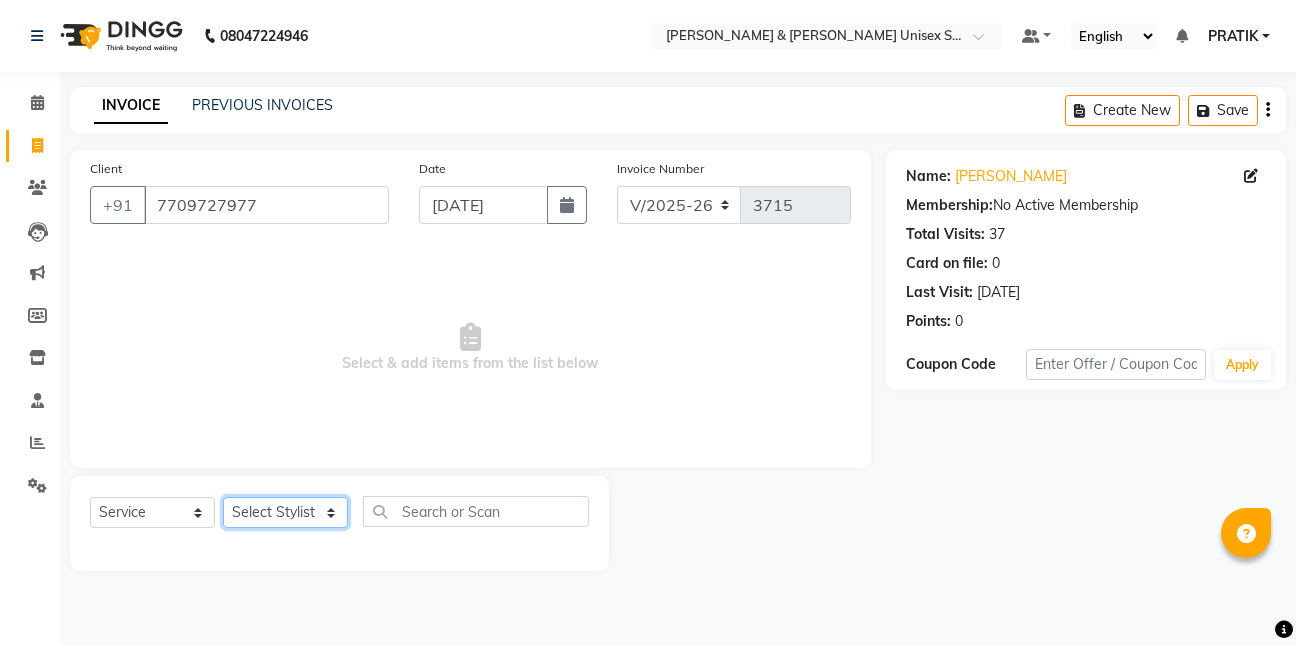 click on "Select Stylist [PERSON_NAME] [PERSON_NAME] [PERSON_NAME][GEOGRAPHIC_DATA] [PERSON_NAME] NEHA PH SALON [PERSON_NAME] SACHIN  SAIF [PERSON_NAME] YASH" 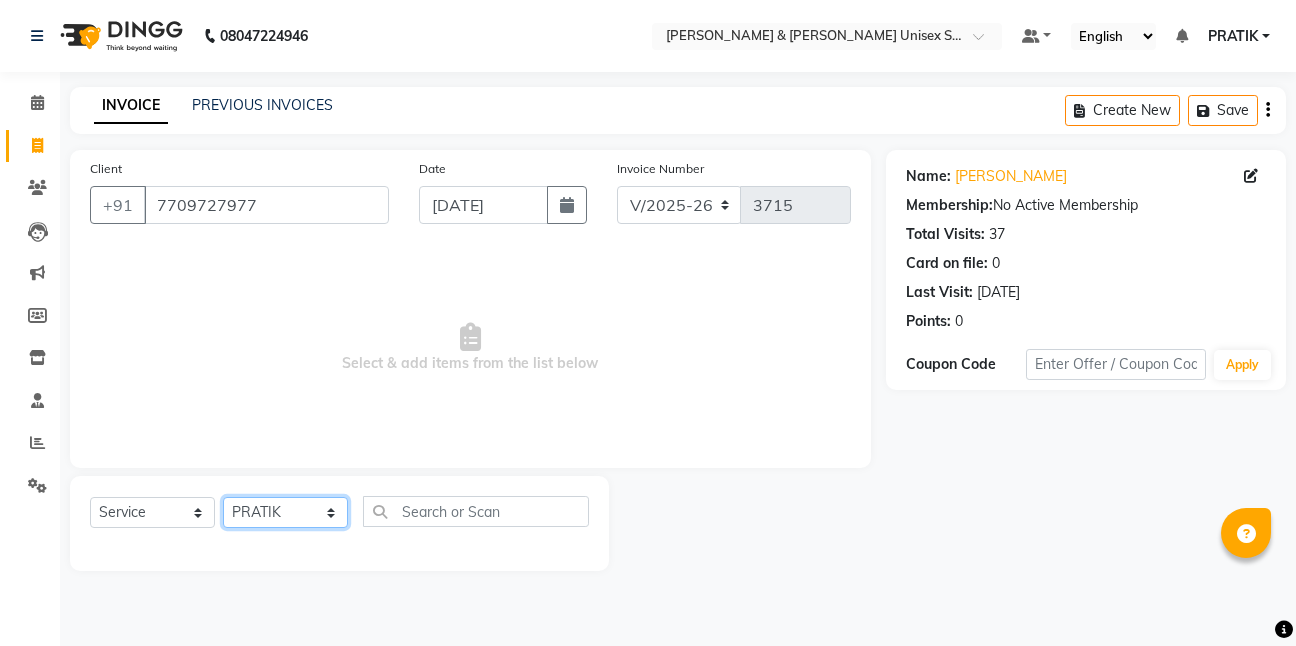 click on "Select Stylist [PERSON_NAME] [PERSON_NAME] [PERSON_NAME][GEOGRAPHIC_DATA] [PERSON_NAME] NEHA PH SALON [PERSON_NAME] SACHIN  SAIF [PERSON_NAME] YASH" 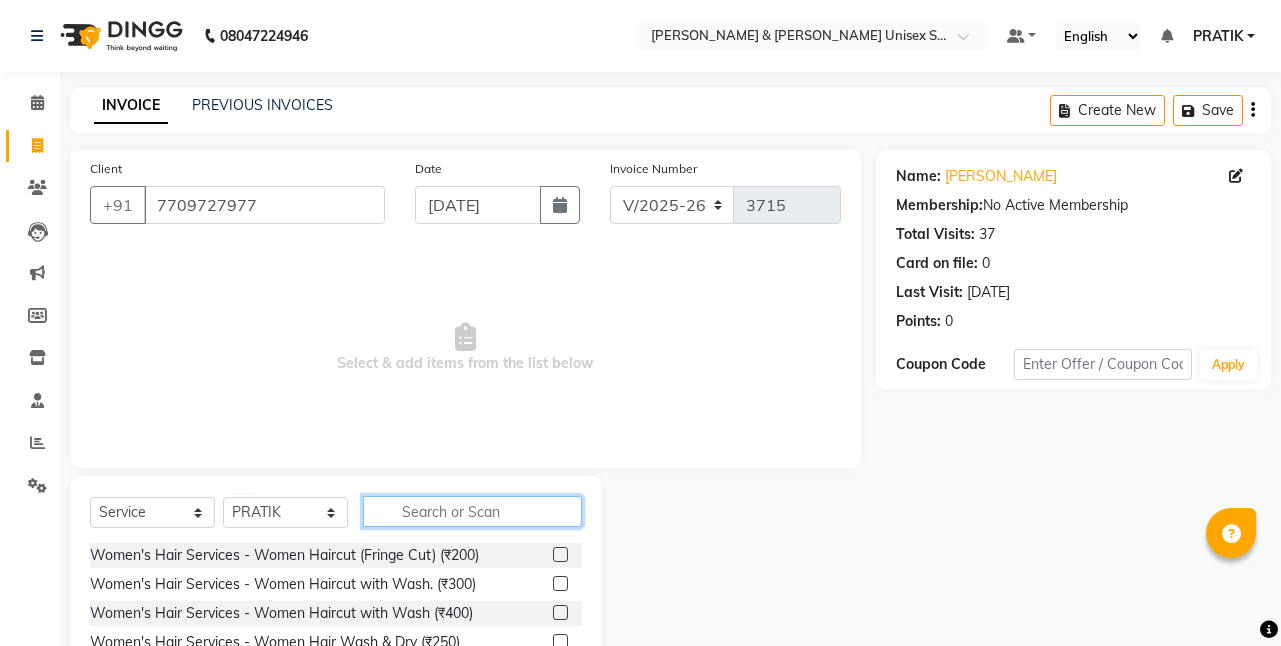 click 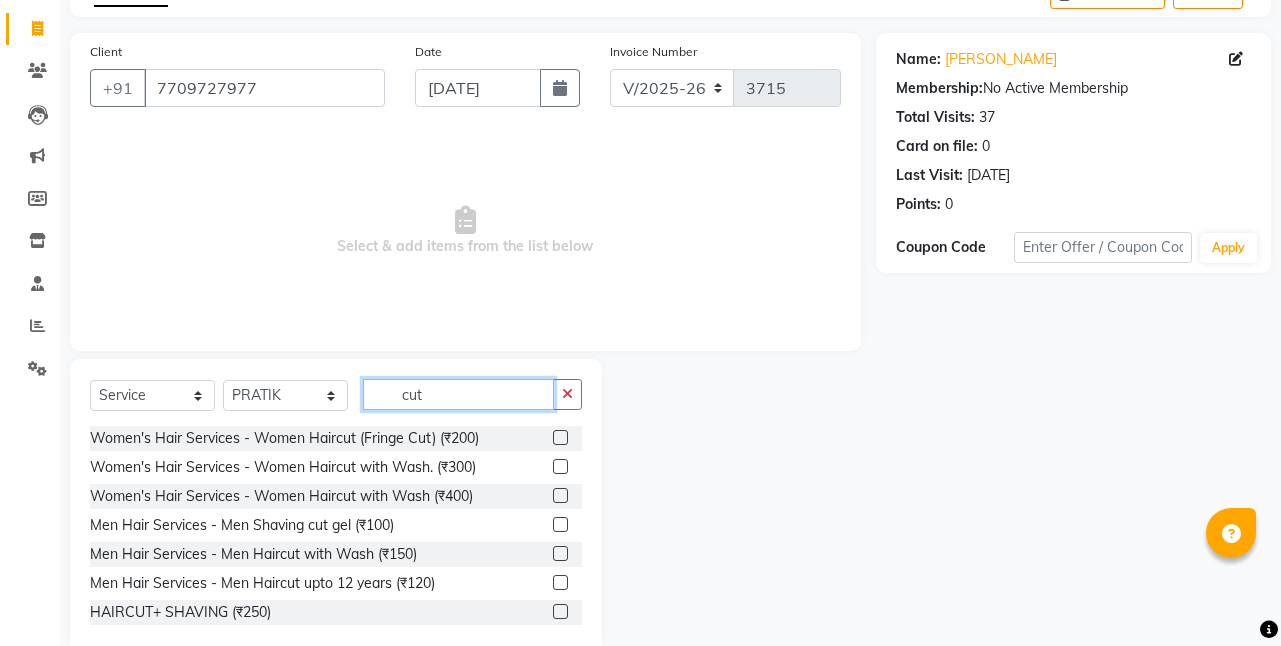 scroll, scrollTop: 155, scrollLeft: 0, axis: vertical 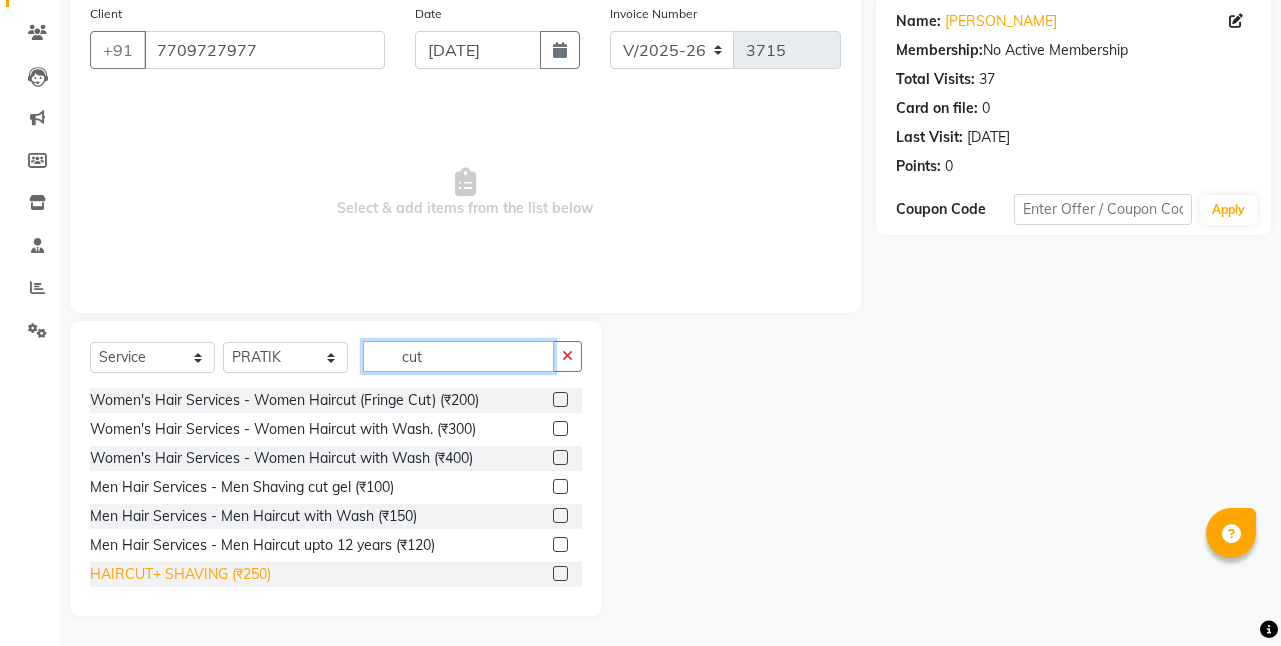 type on "cut" 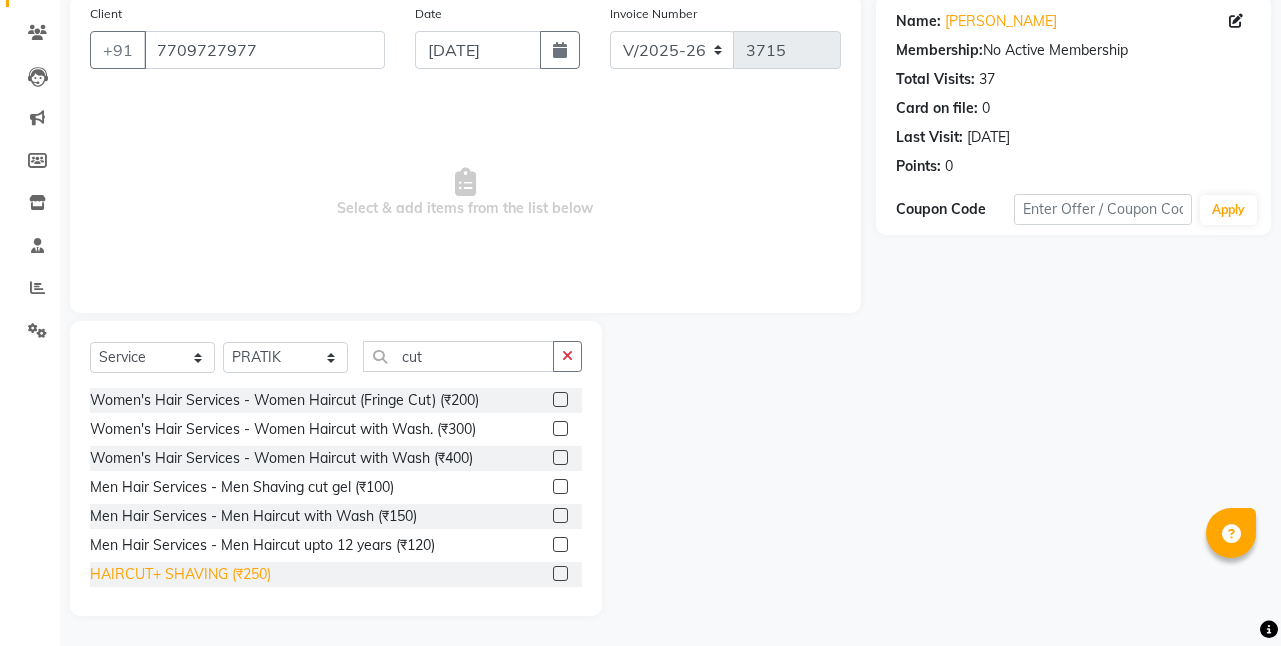click on "HAIRCUT+ SHAVING (₹250)" 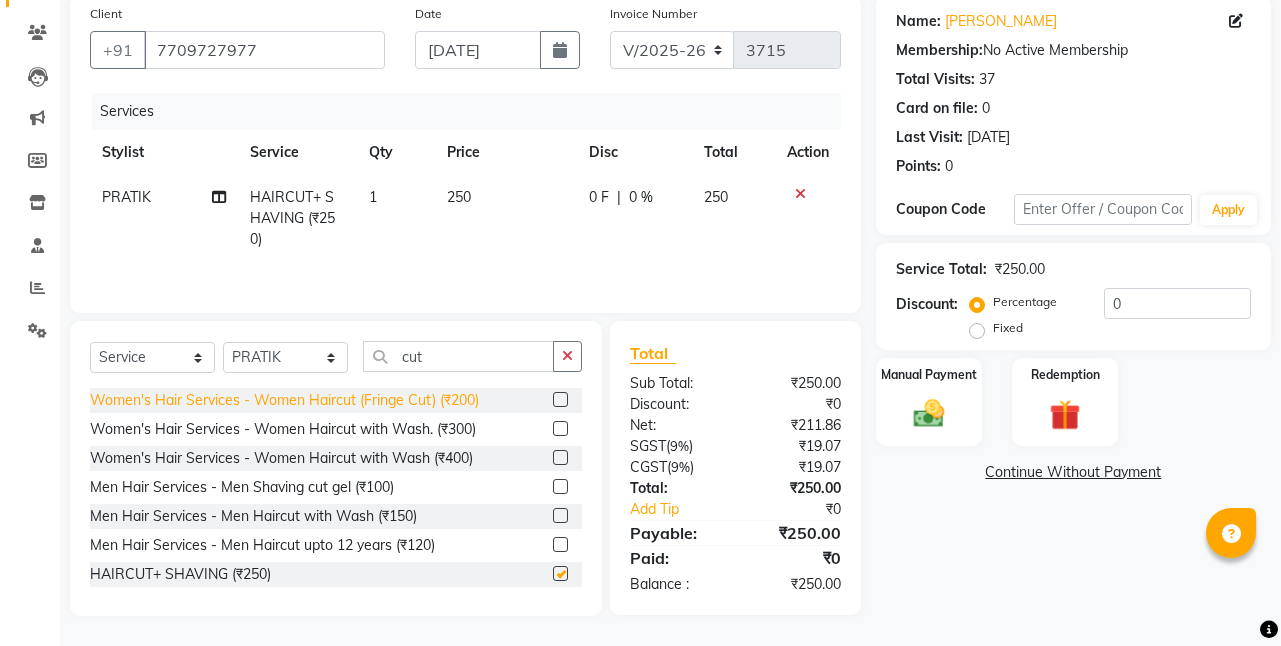 checkbox on "false" 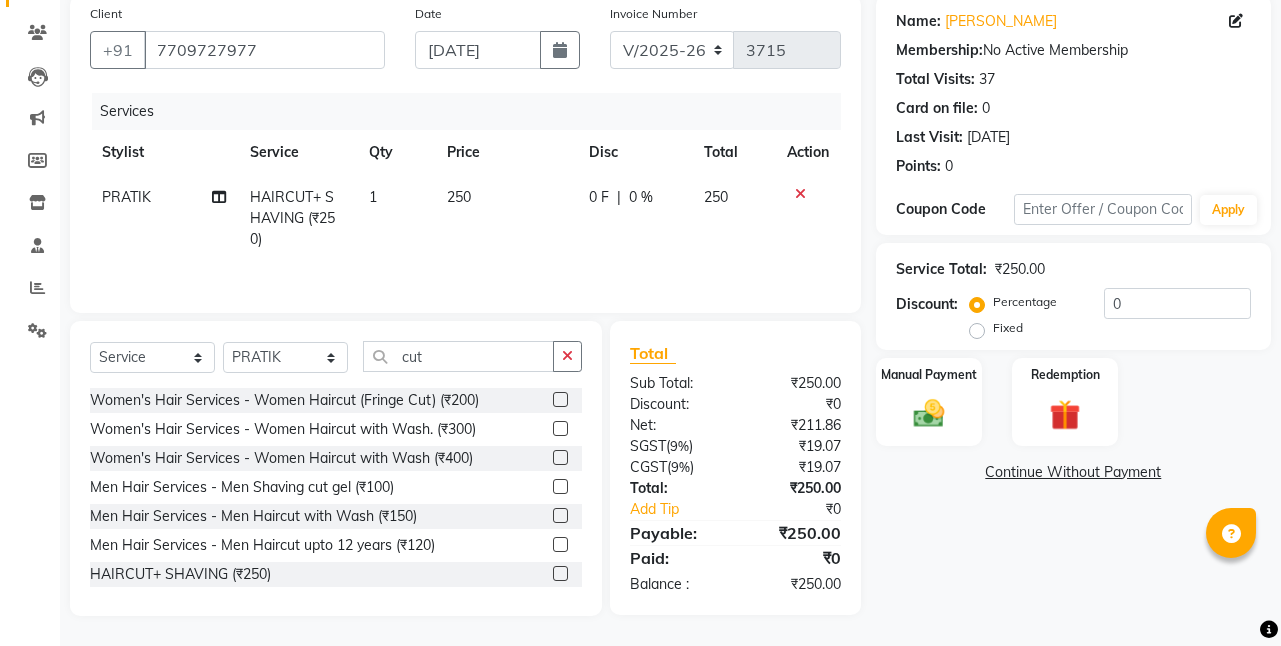 click on "250" 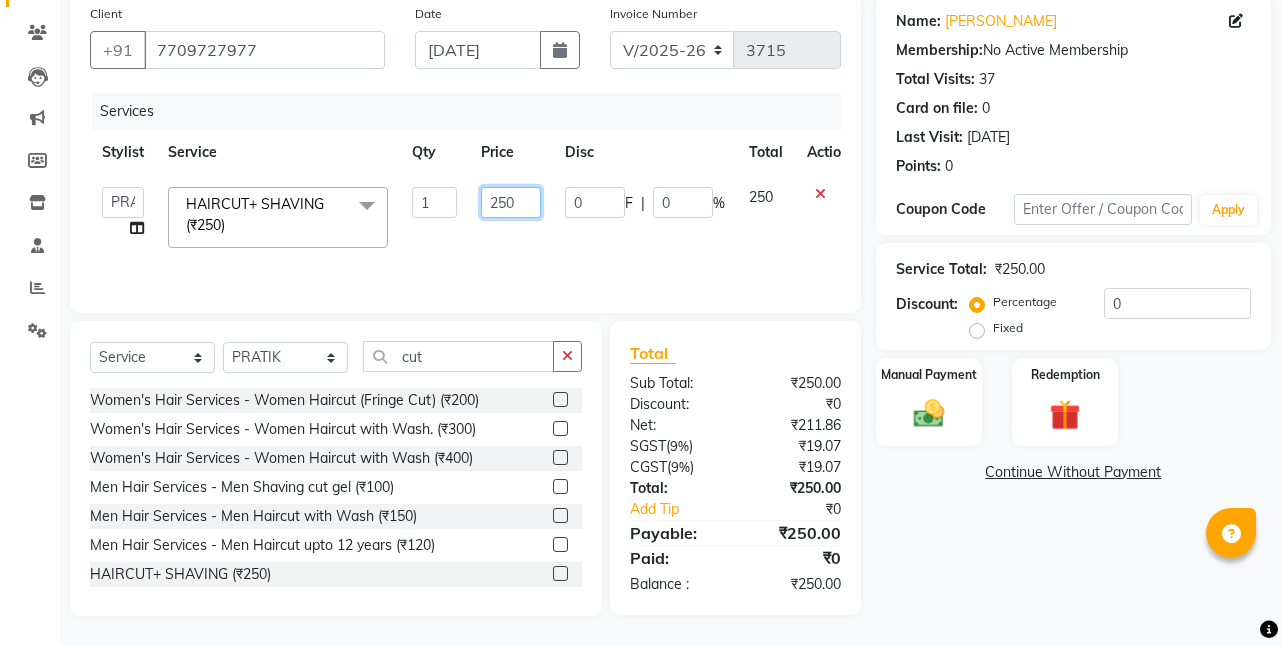 click on "250" 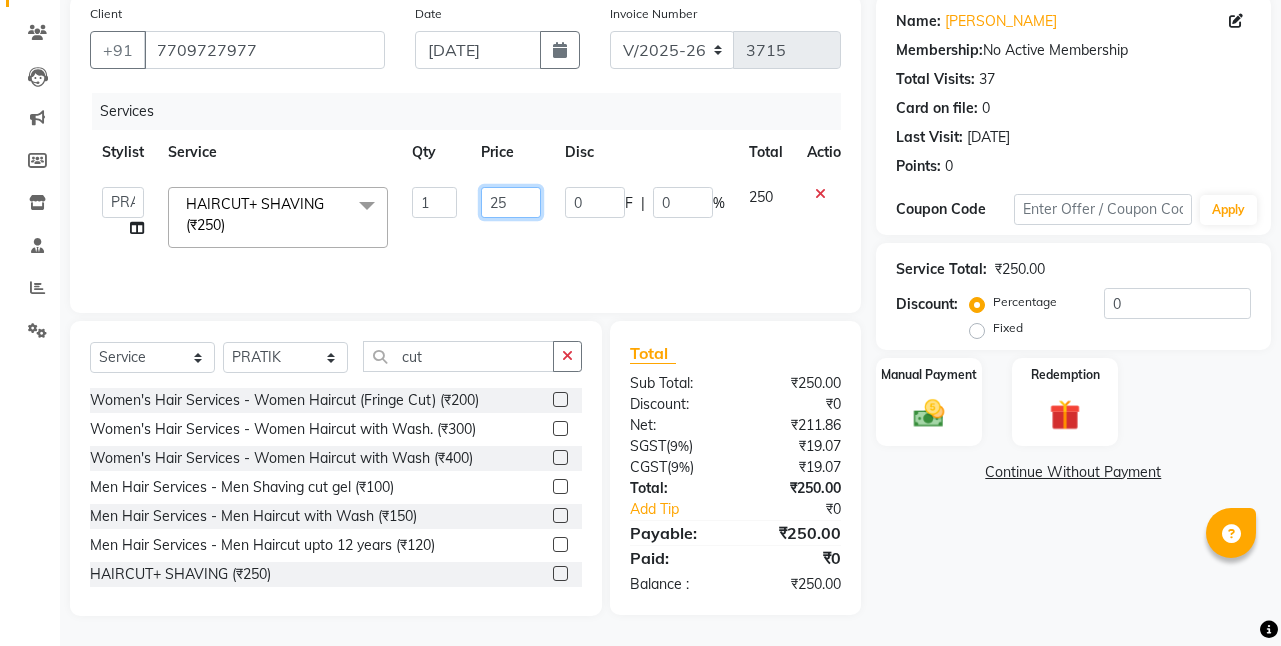 type on "2" 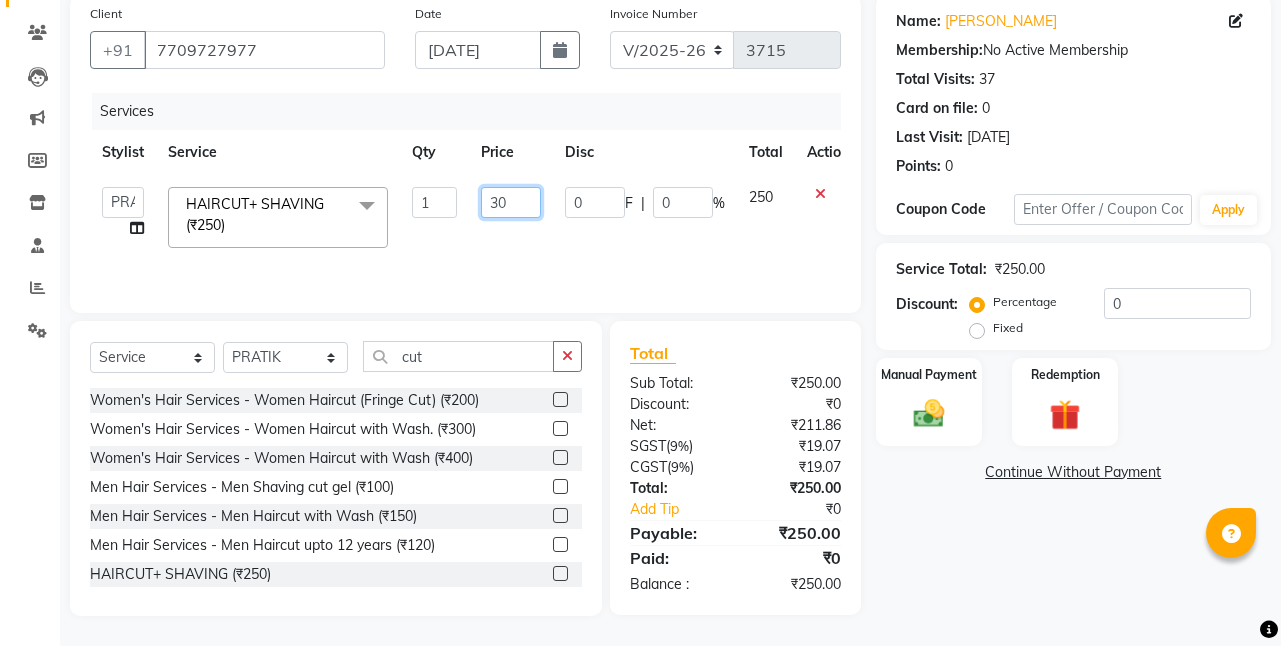 type on "300" 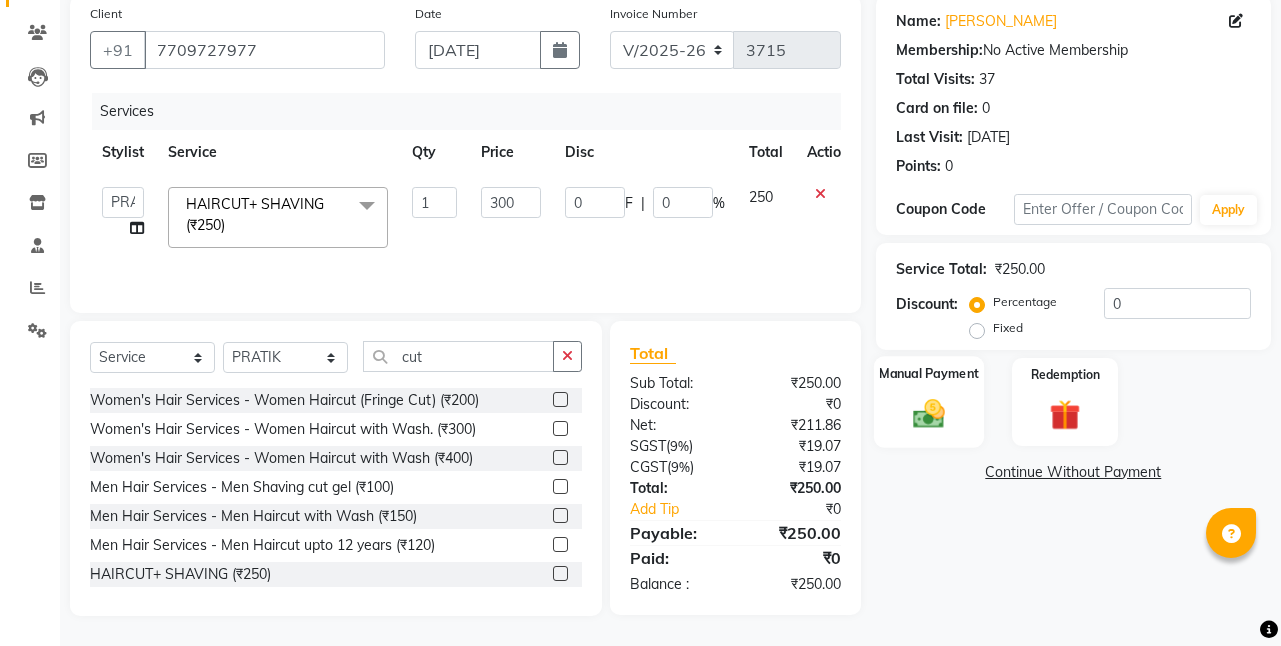 click 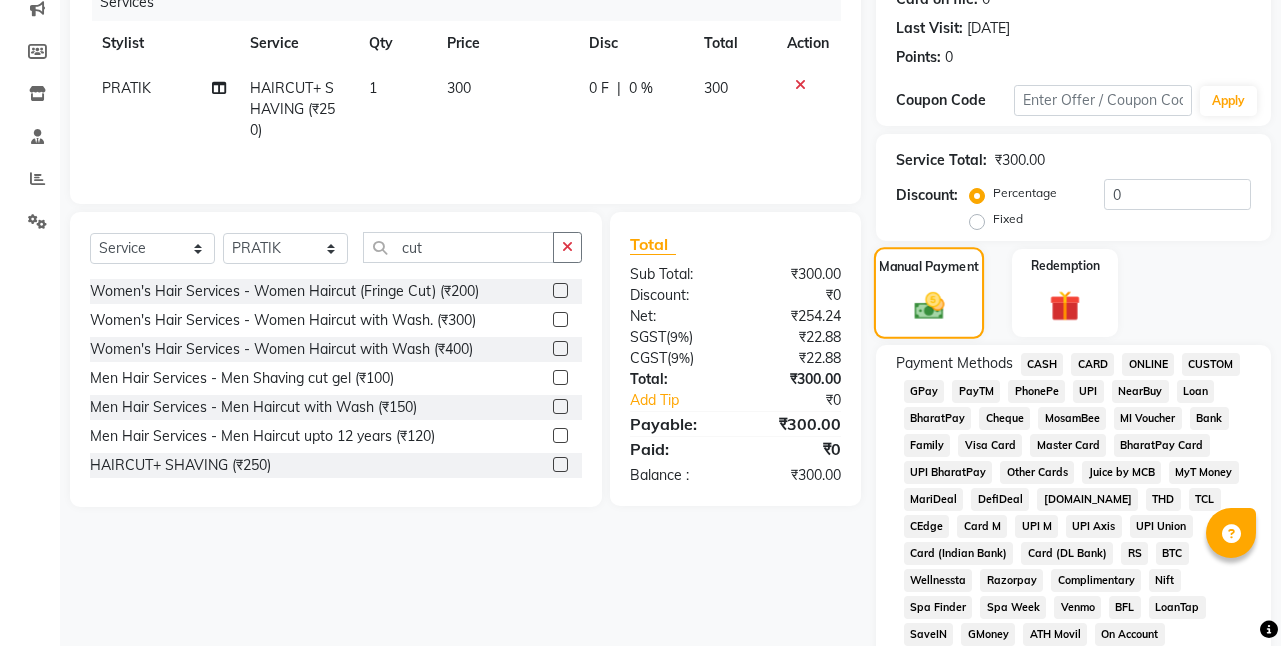 scroll, scrollTop: 355, scrollLeft: 0, axis: vertical 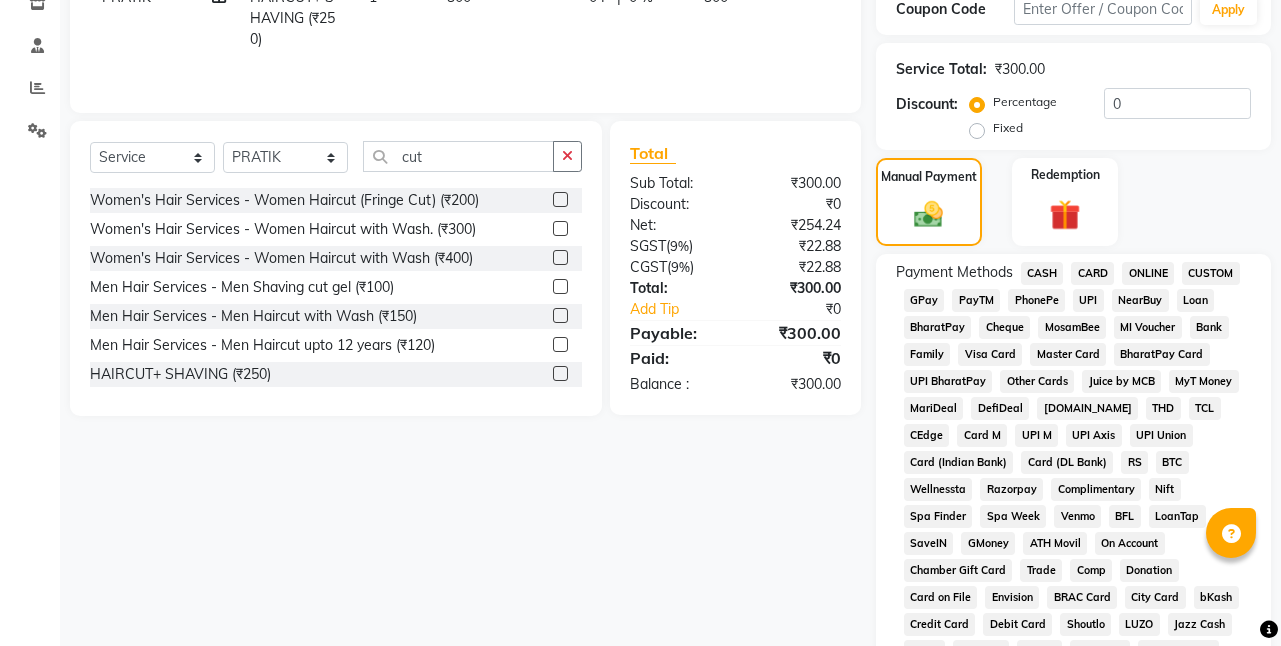click on "CASH" 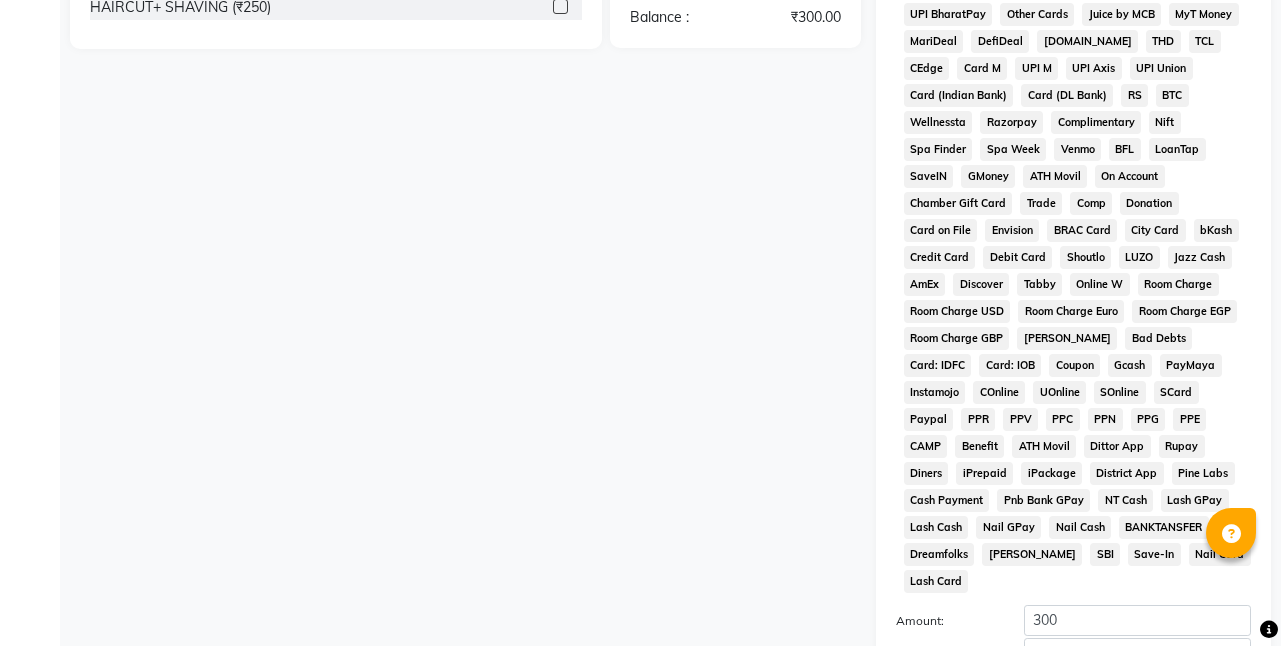 scroll, scrollTop: 907, scrollLeft: 0, axis: vertical 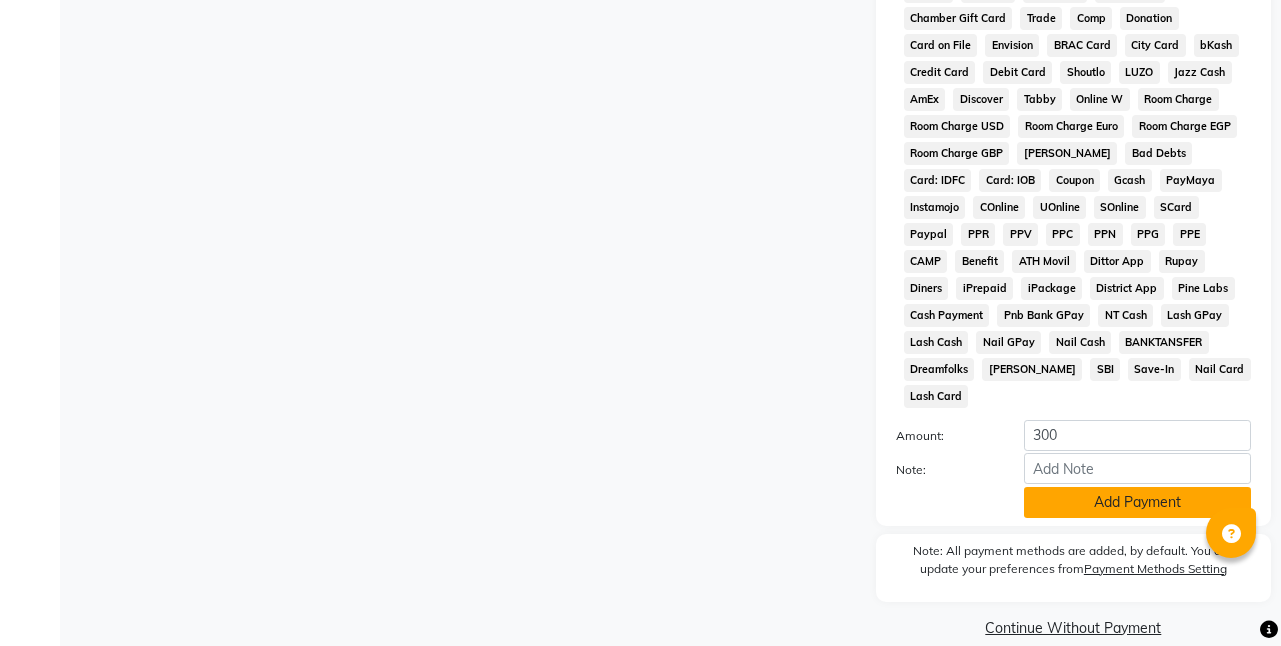 click on "Add Payment" 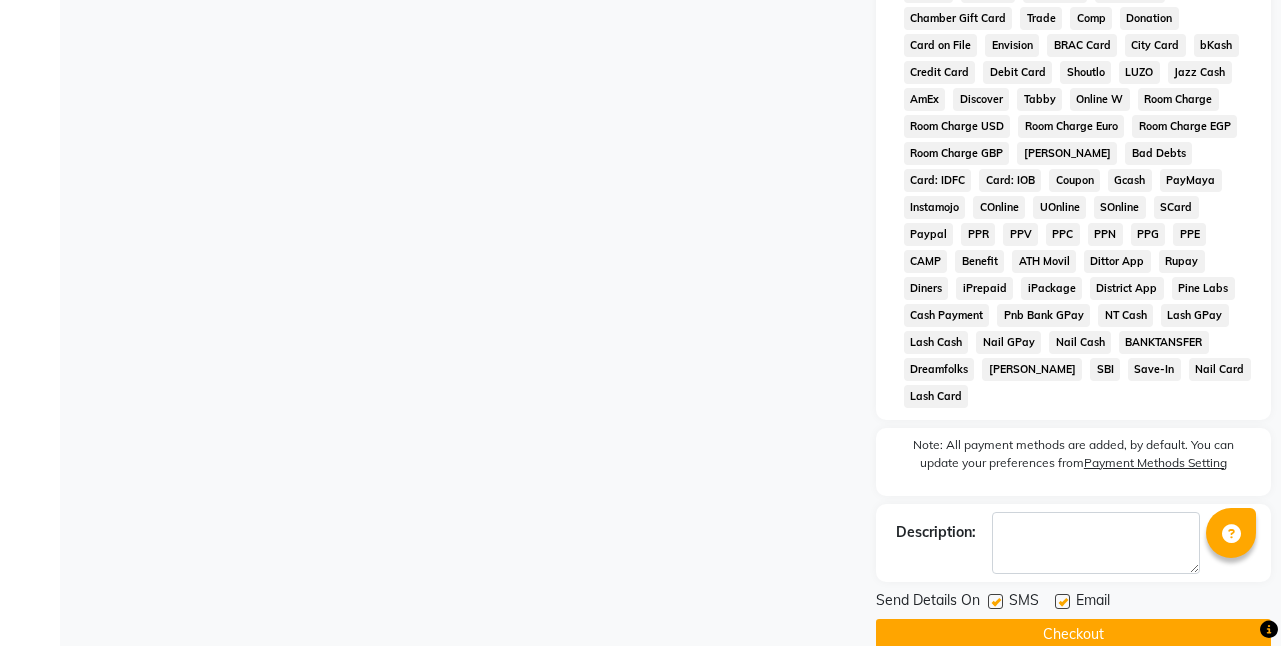 click on "Email" 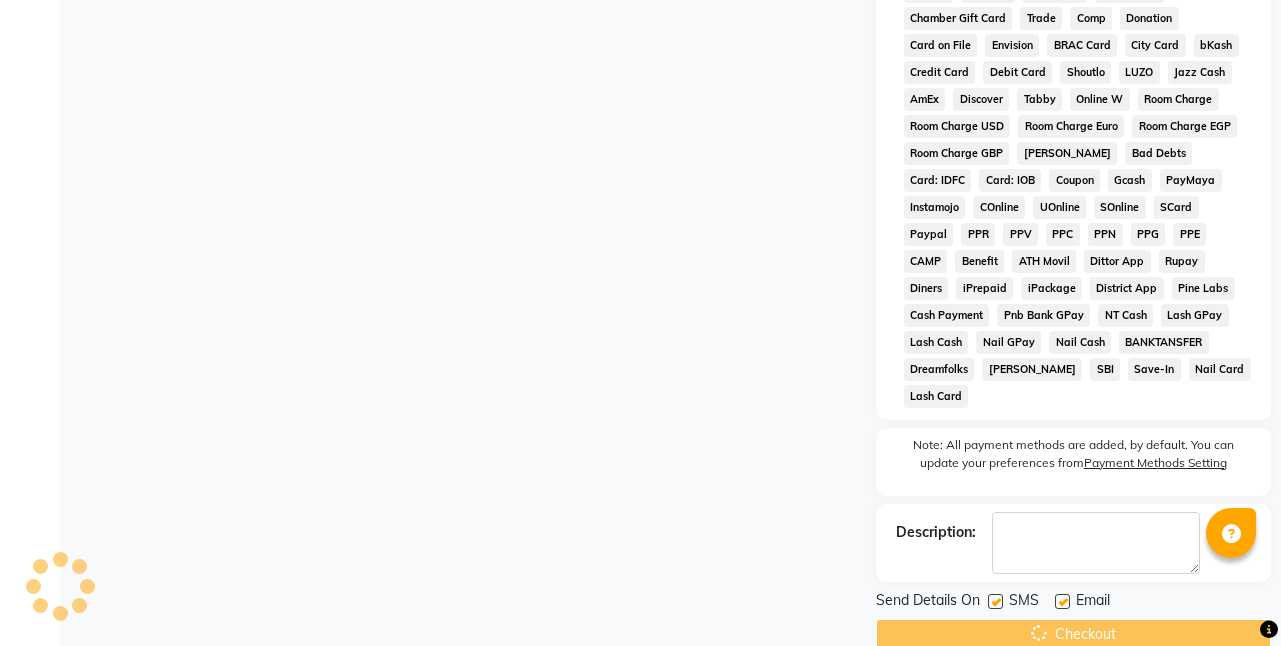 scroll, scrollTop: 0, scrollLeft: 0, axis: both 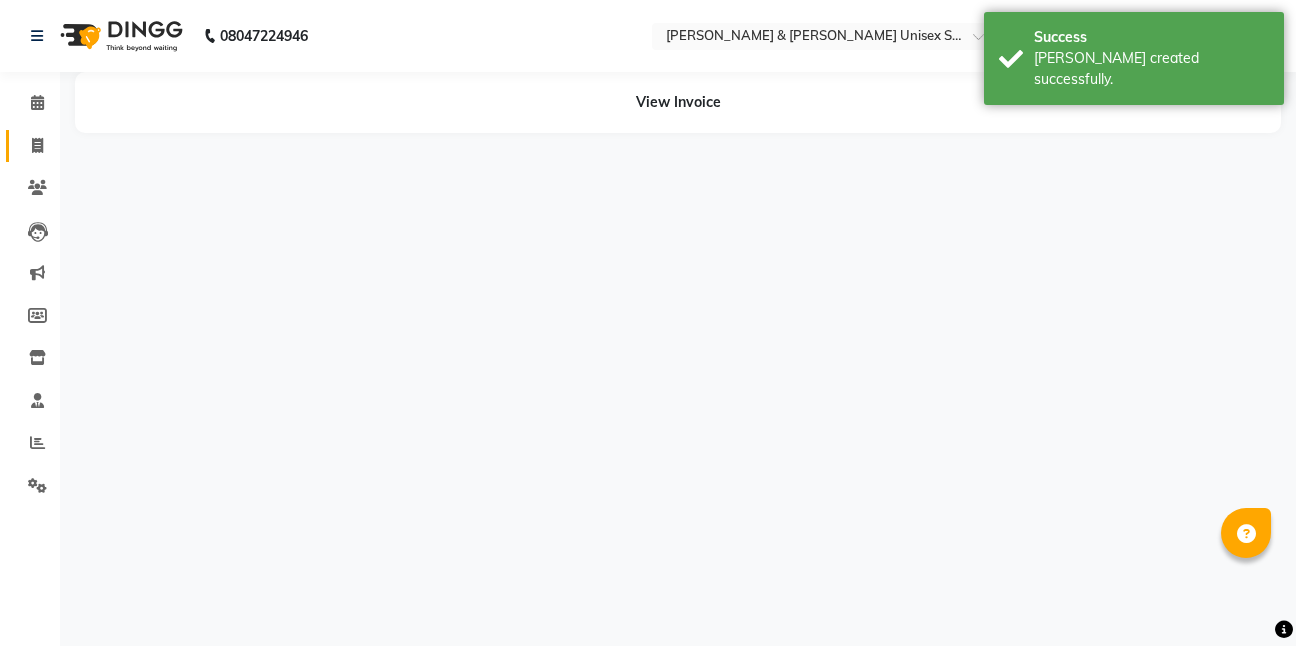 click 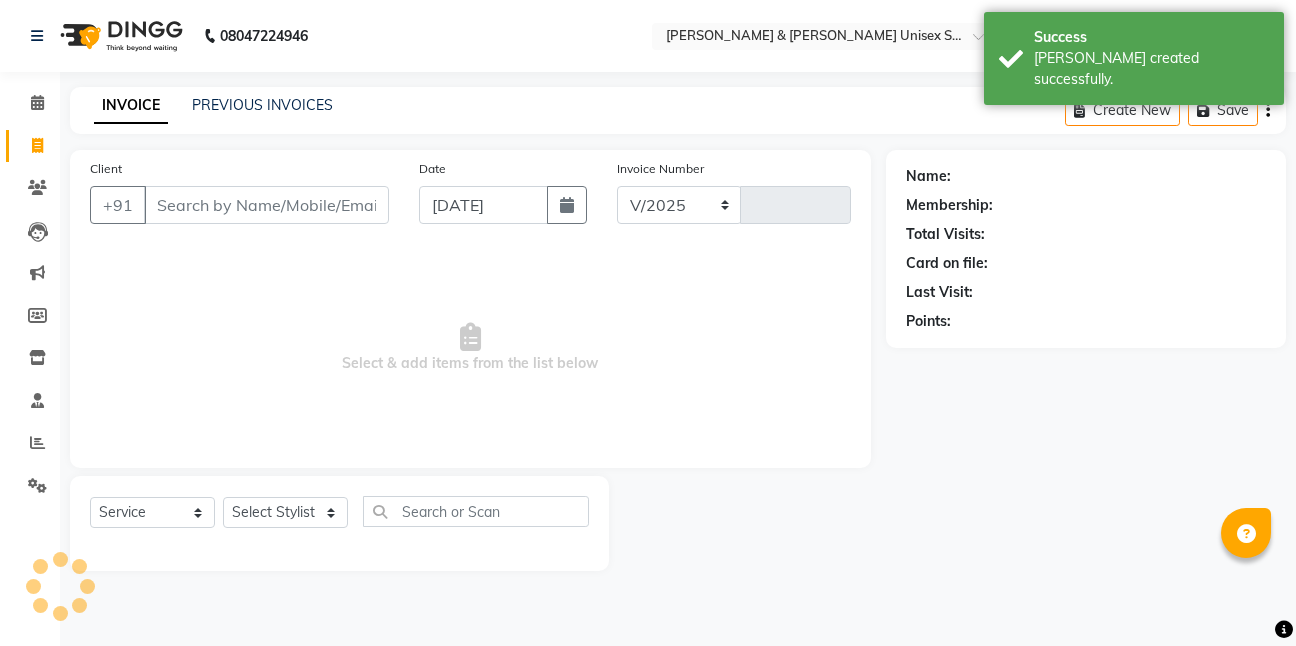 select on "6770" 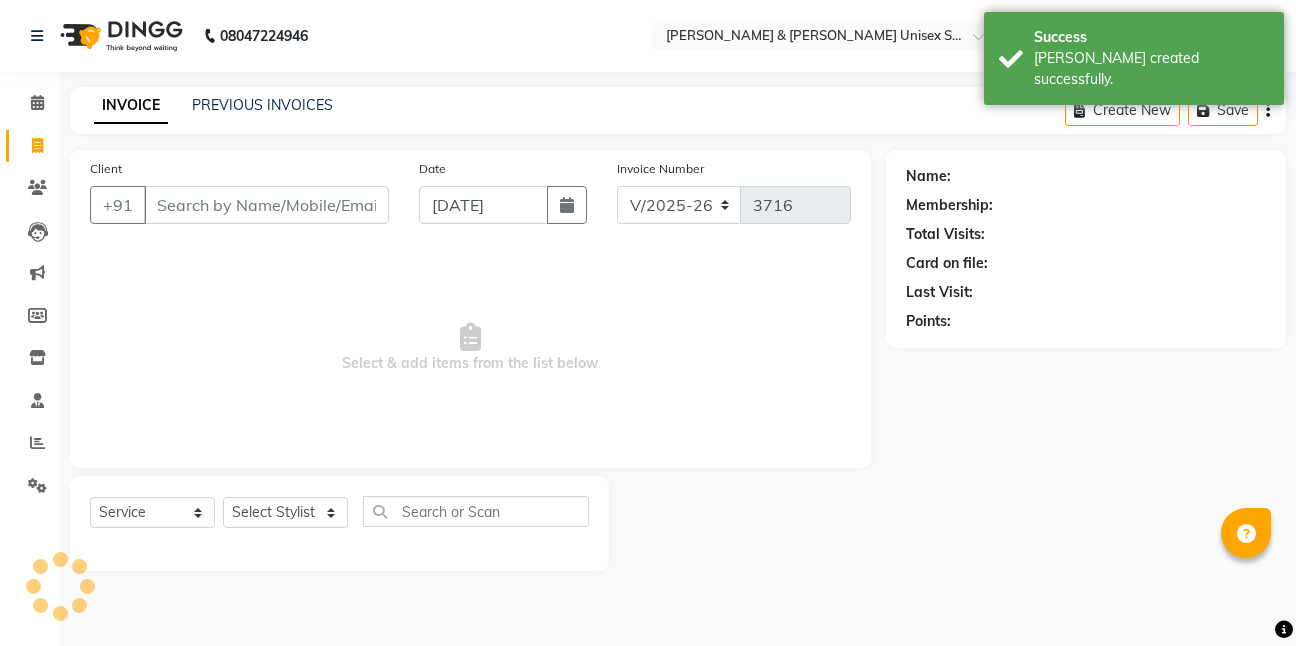 click on "Client" at bounding box center [266, 205] 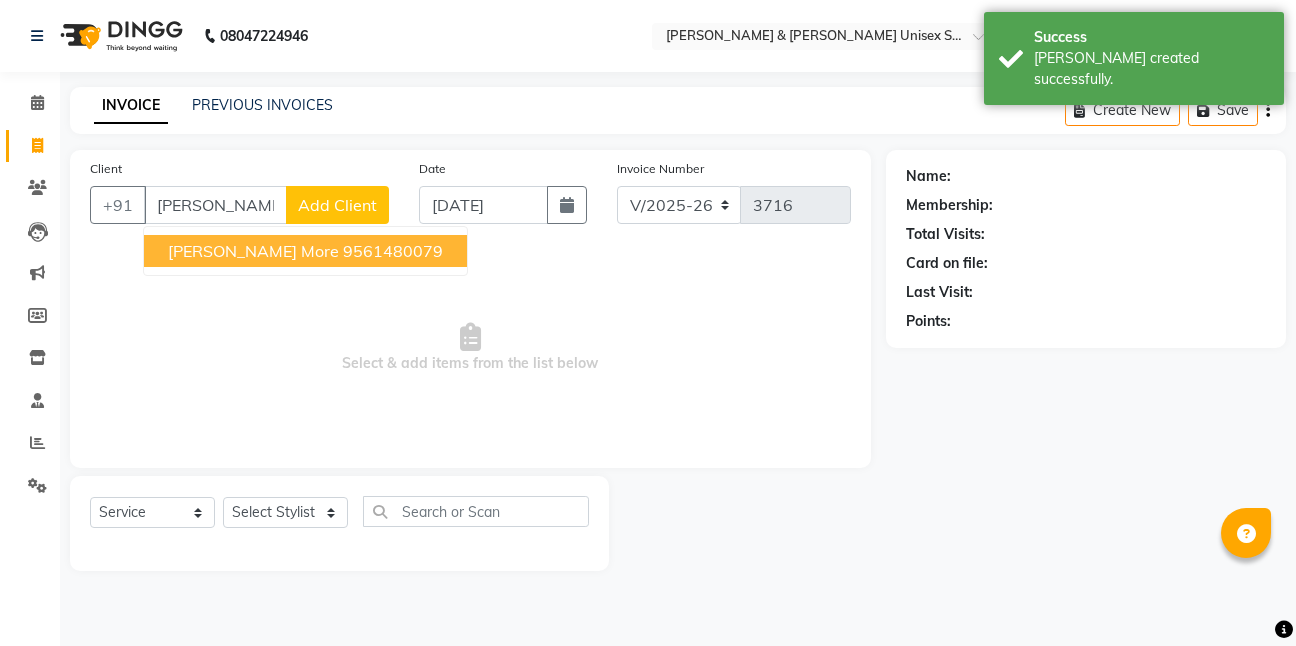 click on "9561480079" at bounding box center [393, 251] 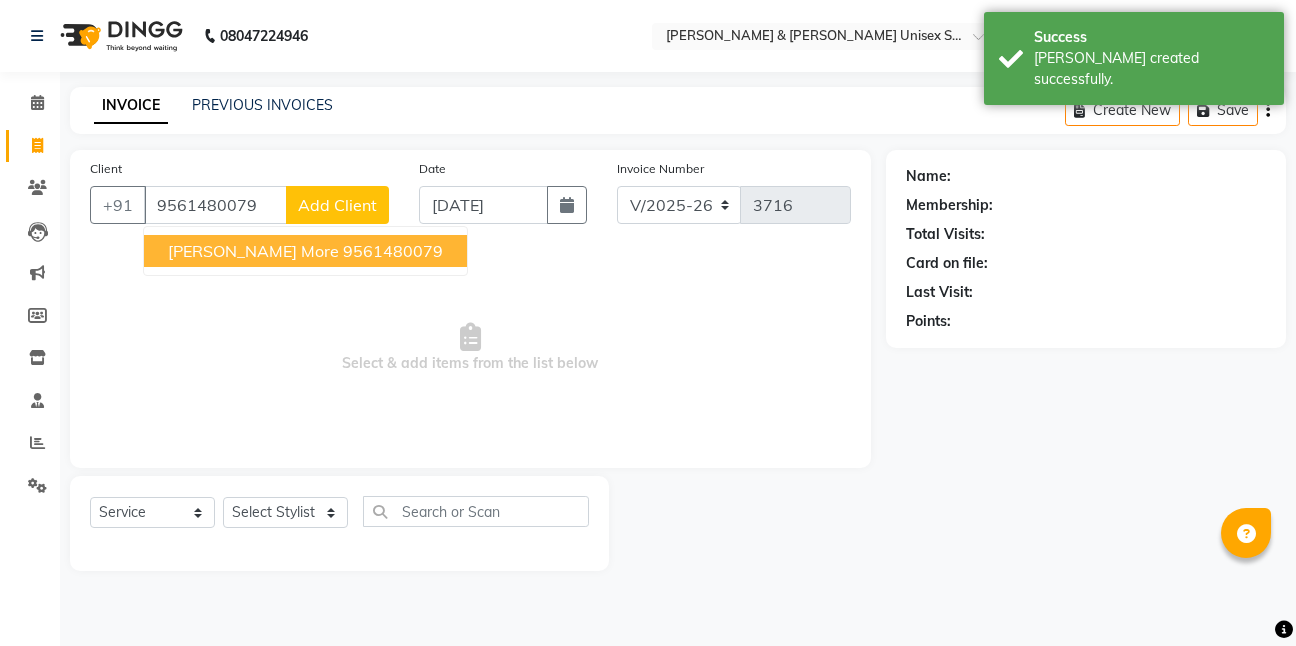 type on "9561480079" 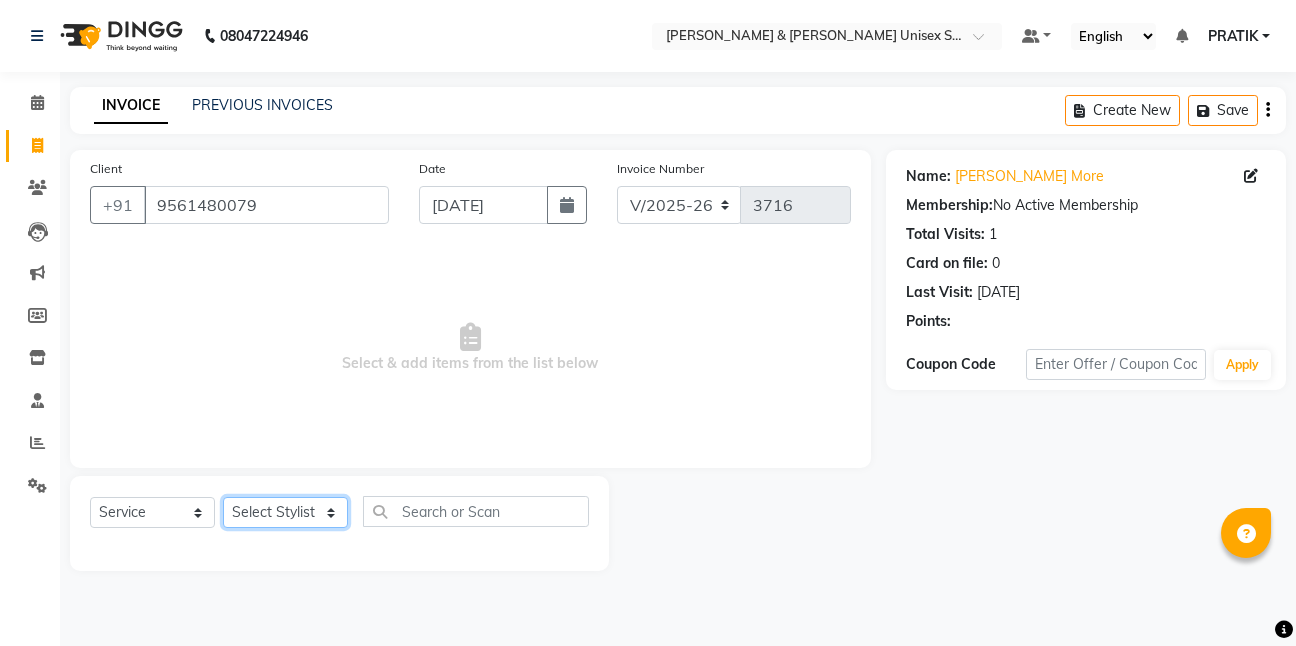 click on "Select Stylist [PERSON_NAME] [PERSON_NAME] [PERSON_NAME][GEOGRAPHIC_DATA] [PERSON_NAME] NEHA PH SALON [PERSON_NAME] SACHIN  SAIF [PERSON_NAME] YASH" 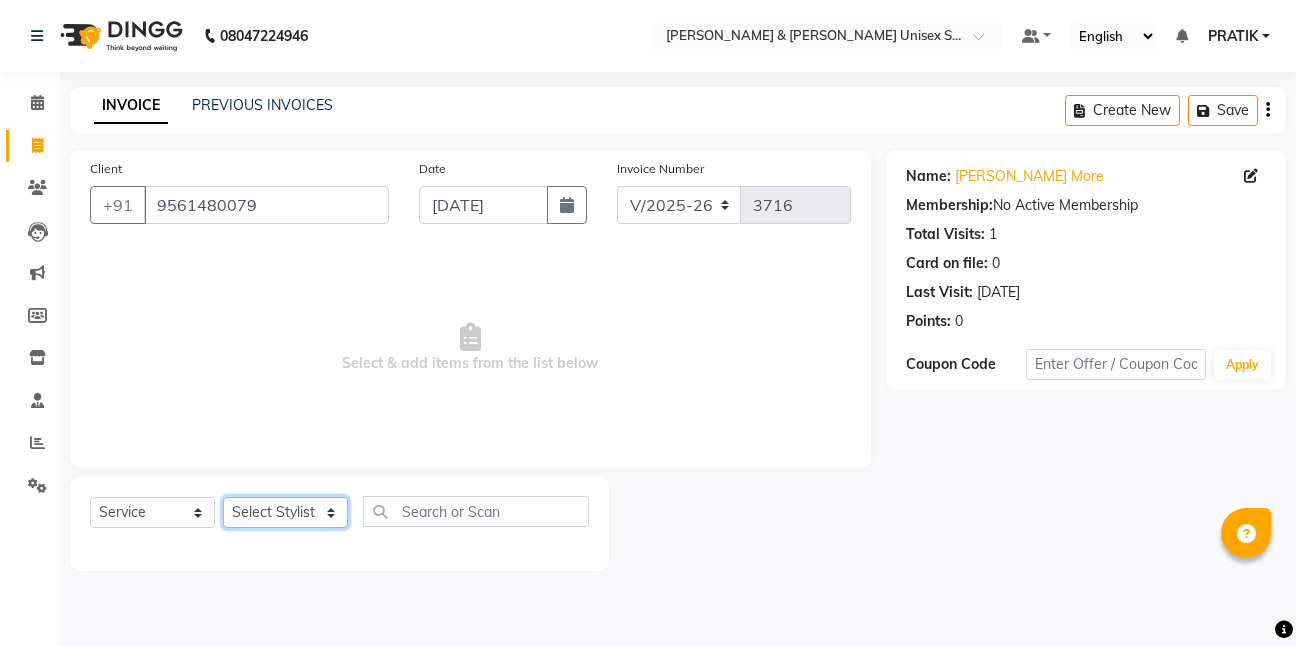 select on "83080" 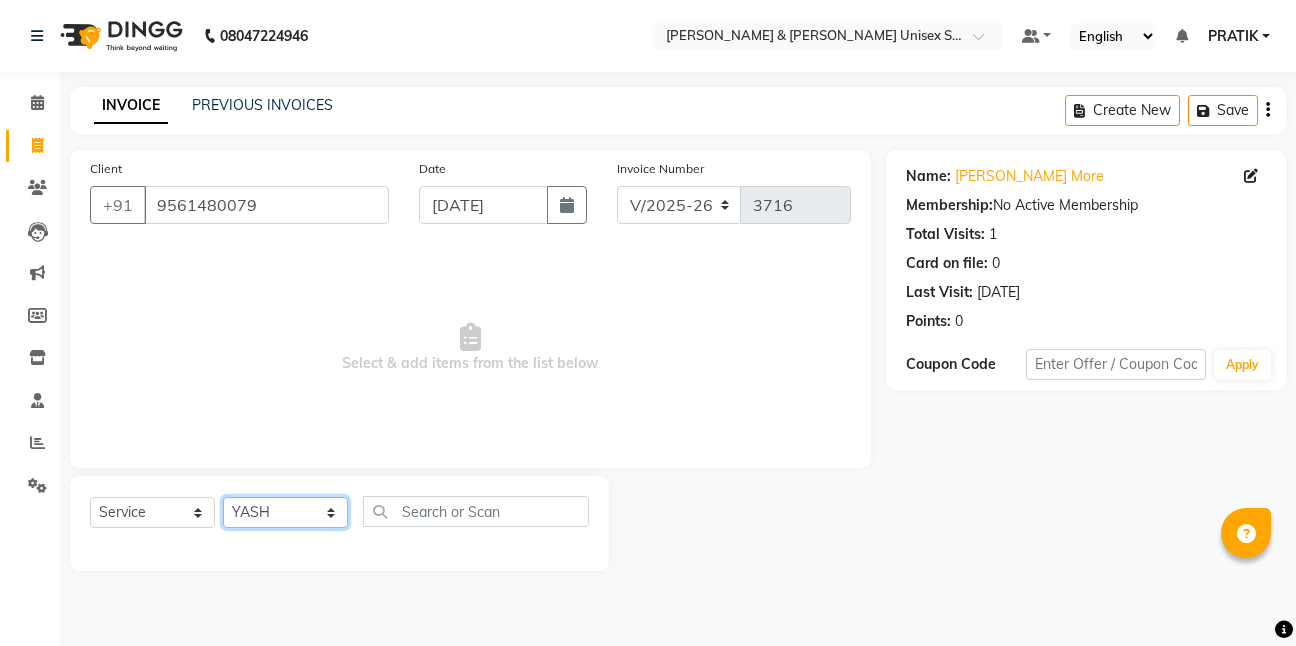 click on "Select Stylist [PERSON_NAME] [PERSON_NAME] [PERSON_NAME][GEOGRAPHIC_DATA] [PERSON_NAME] NEHA PH SALON [PERSON_NAME] SACHIN  SAIF [PERSON_NAME] YASH" 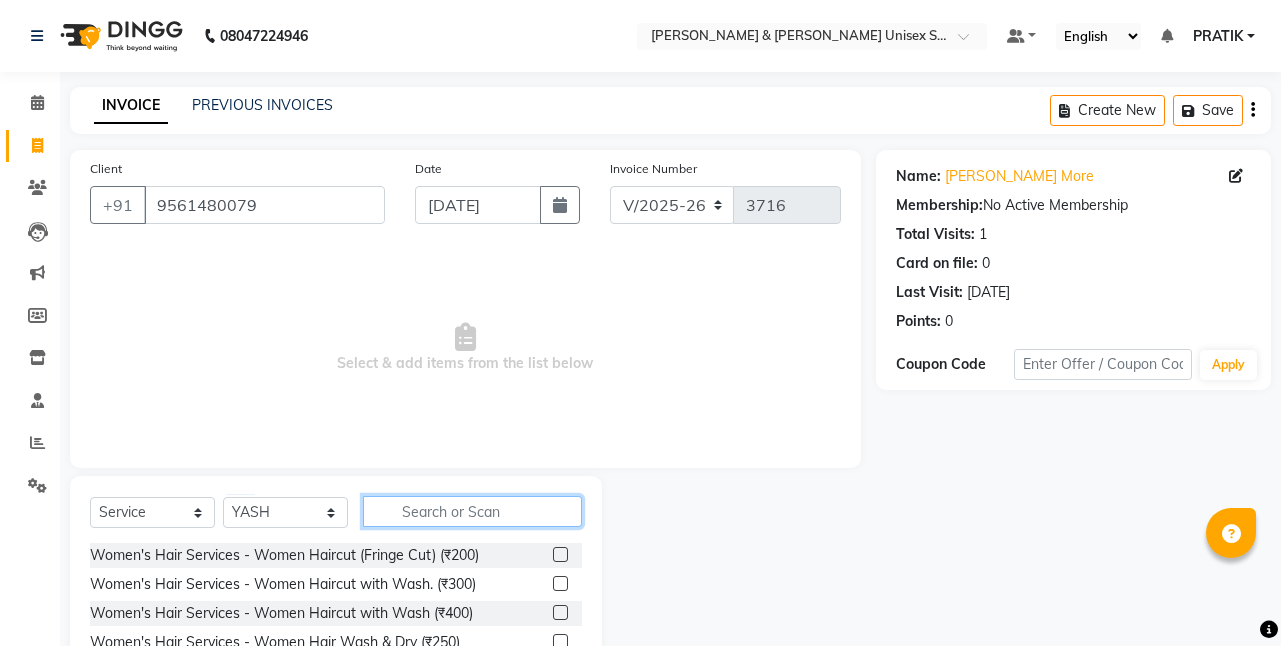 click 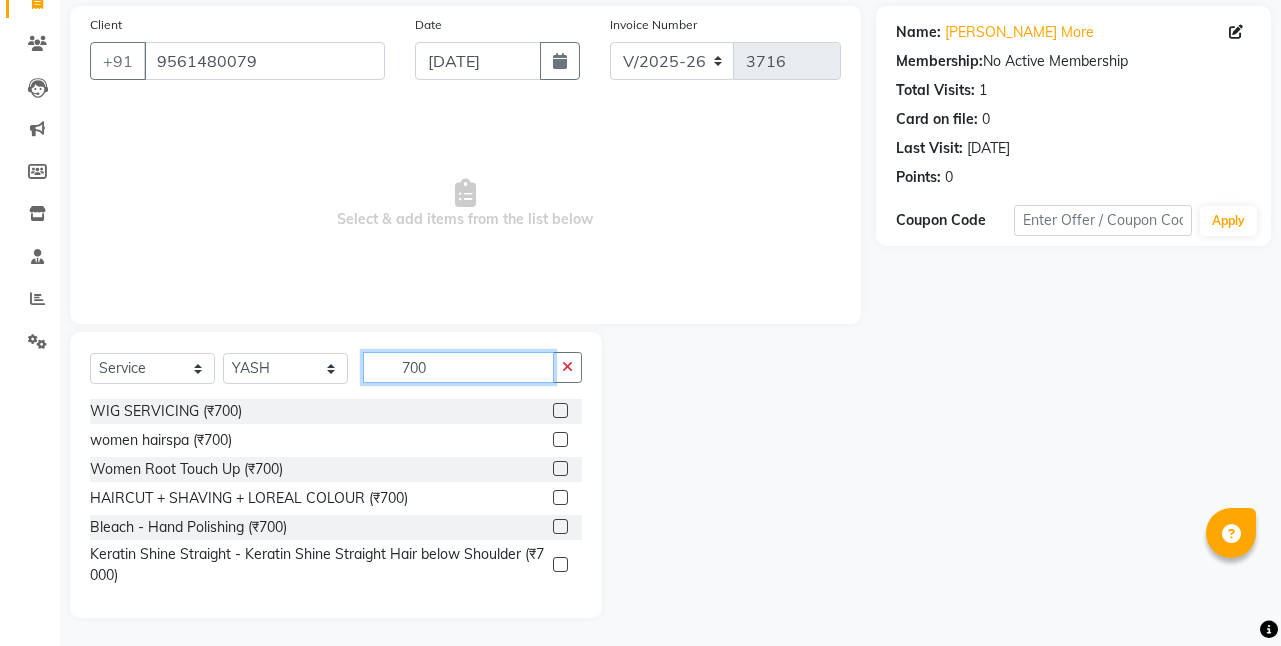 scroll, scrollTop: 146, scrollLeft: 0, axis: vertical 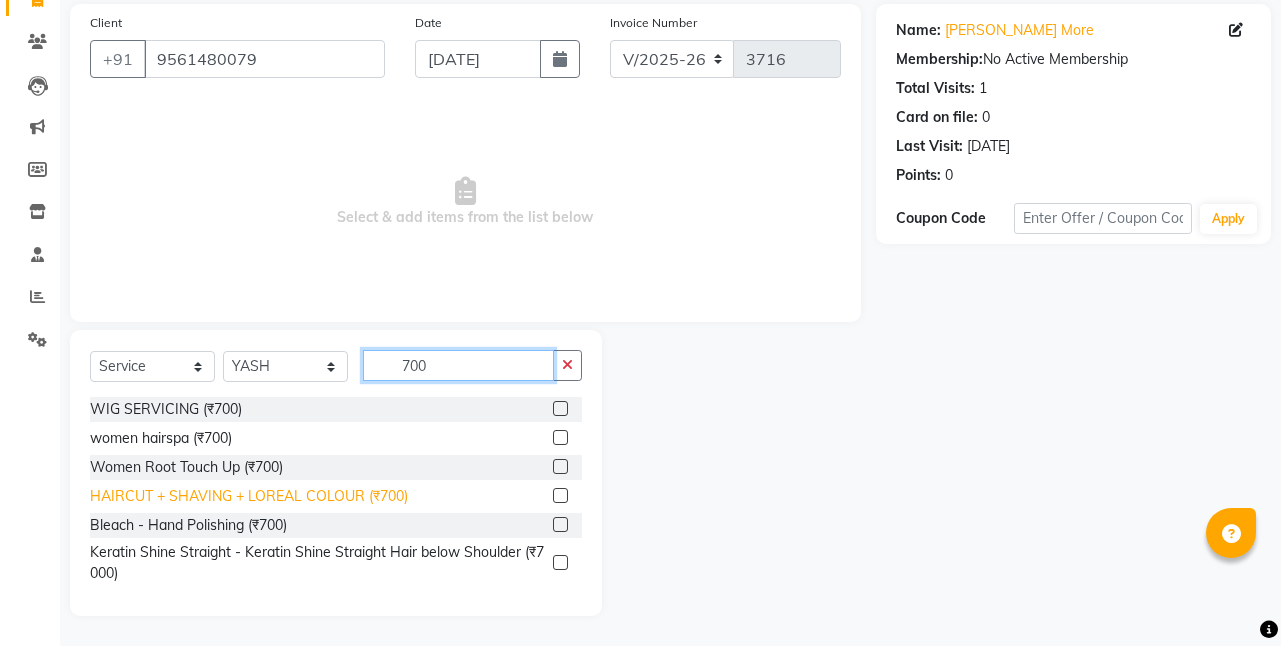 type on "700" 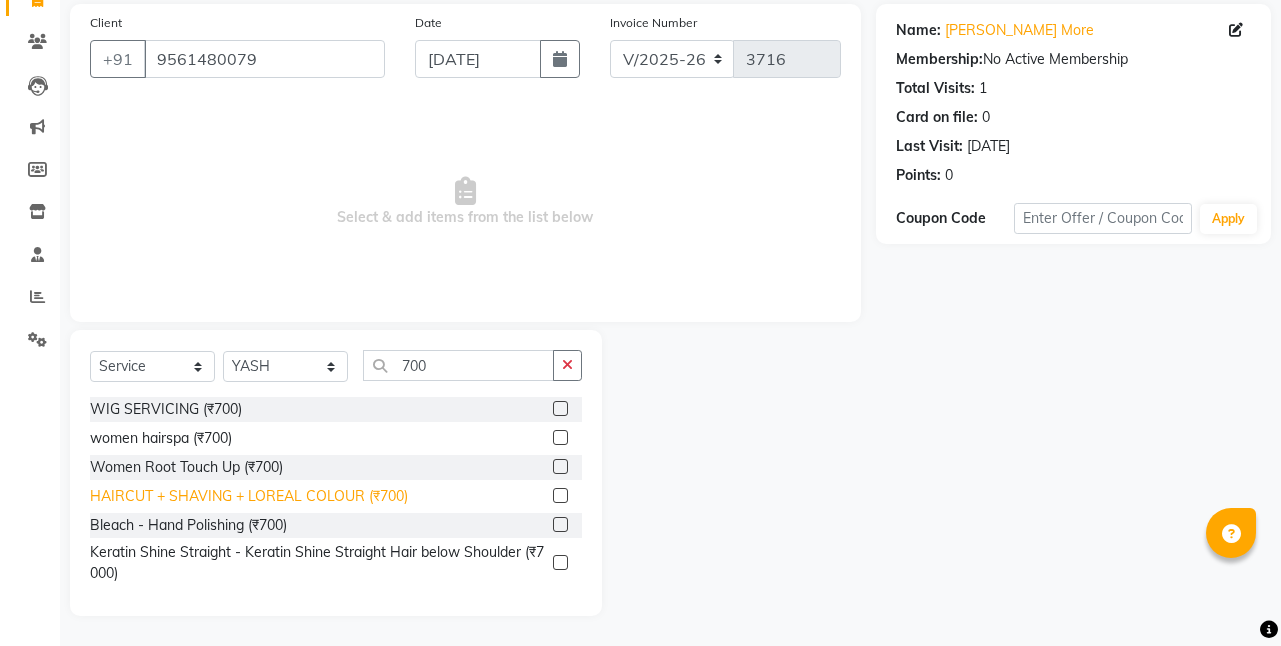 click on "HAIRCUT + SHAVING + LOREAL COLOUR (₹700)" 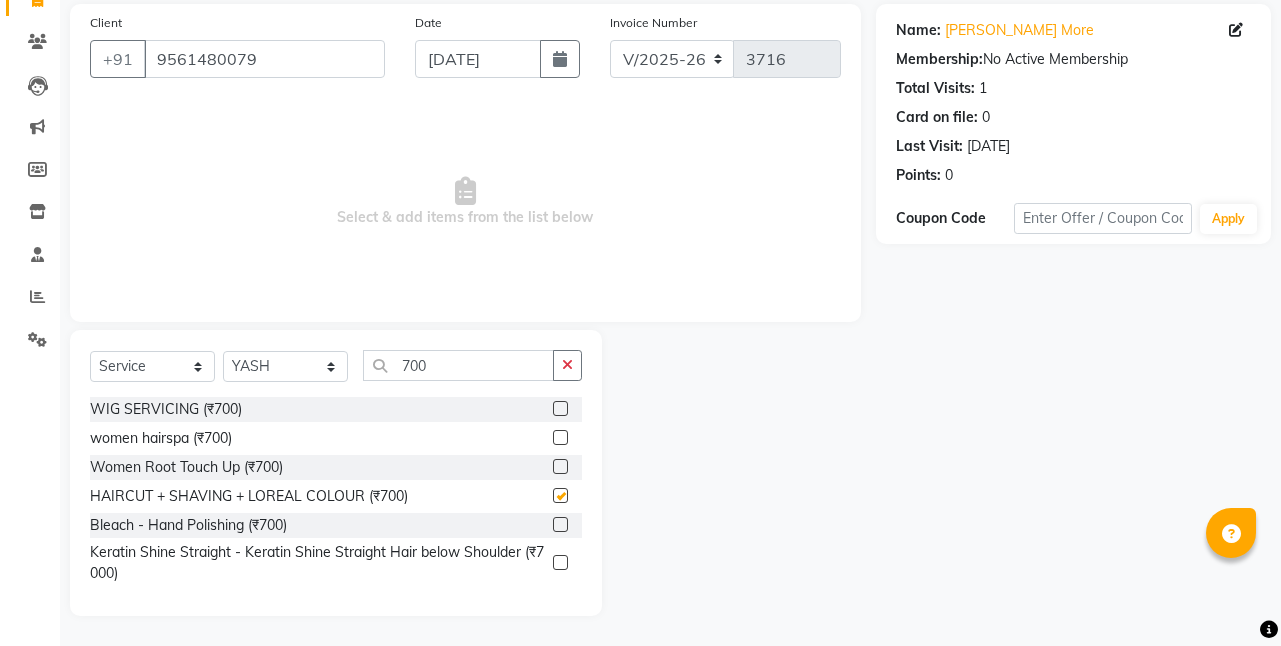 checkbox on "false" 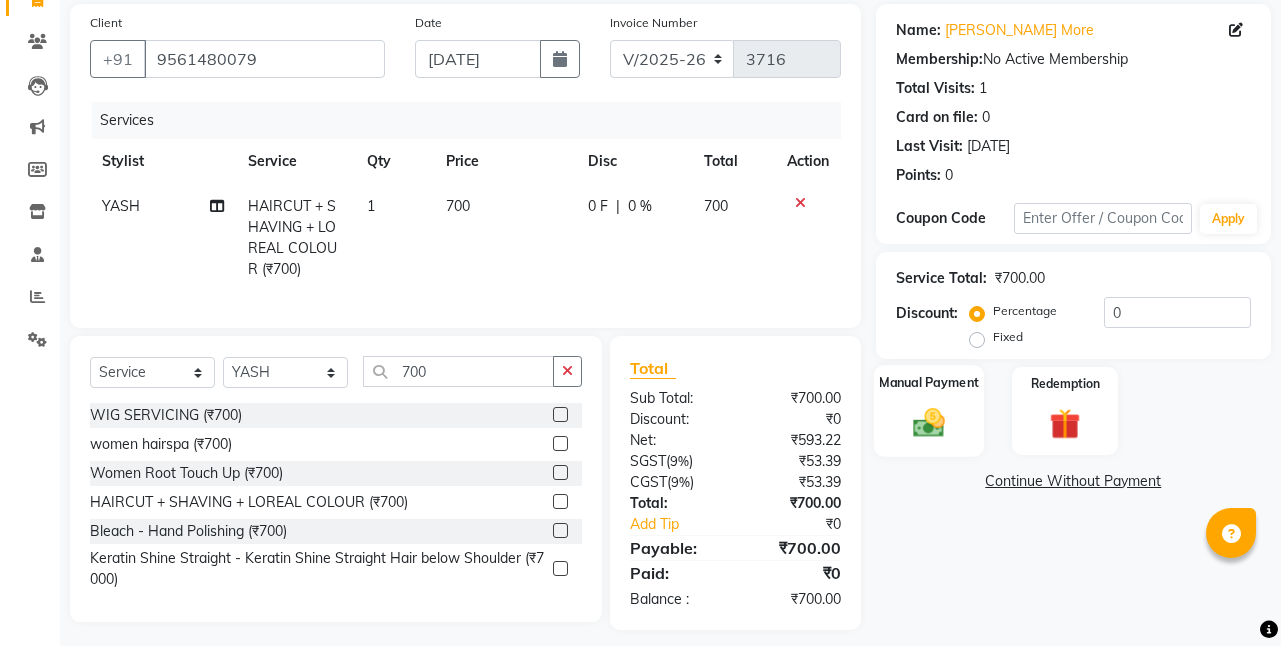 click 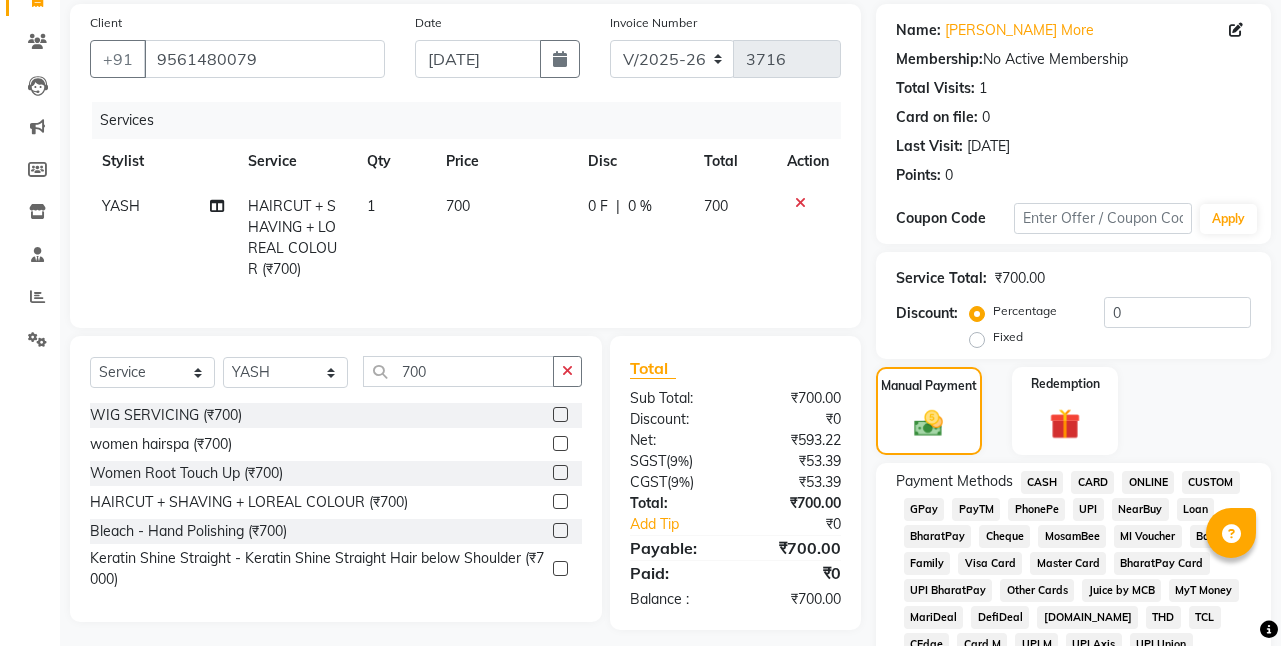 click on "ONLINE" 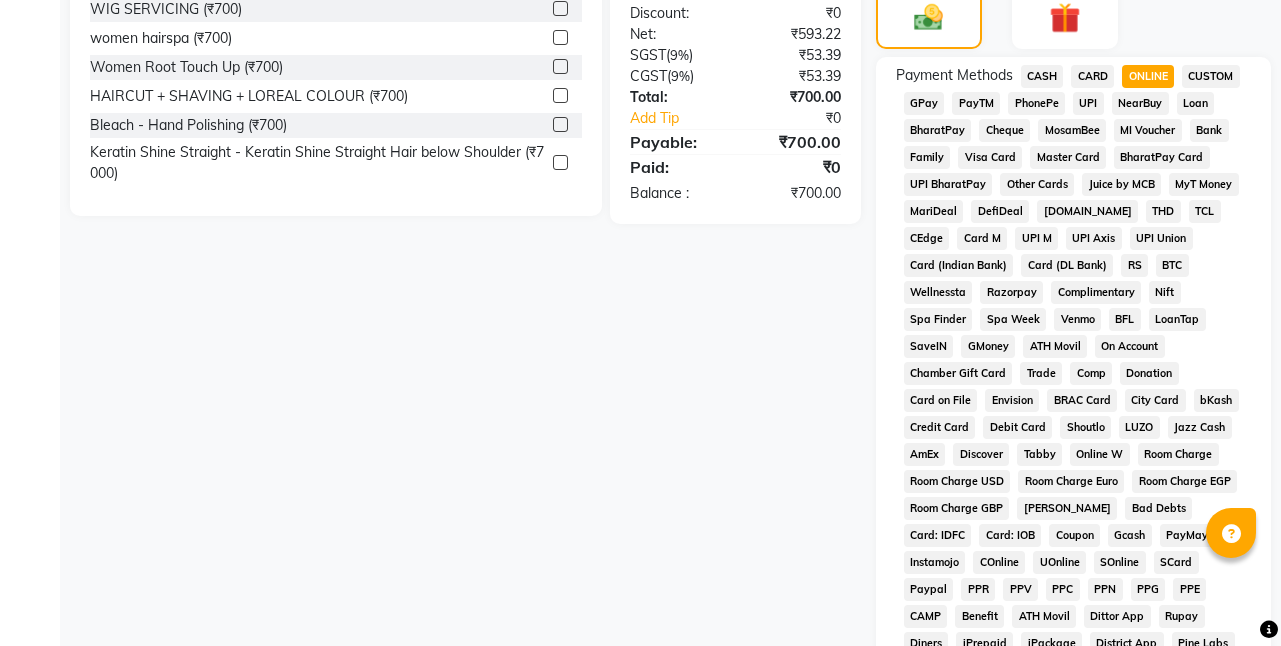 scroll, scrollTop: 907, scrollLeft: 0, axis: vertical 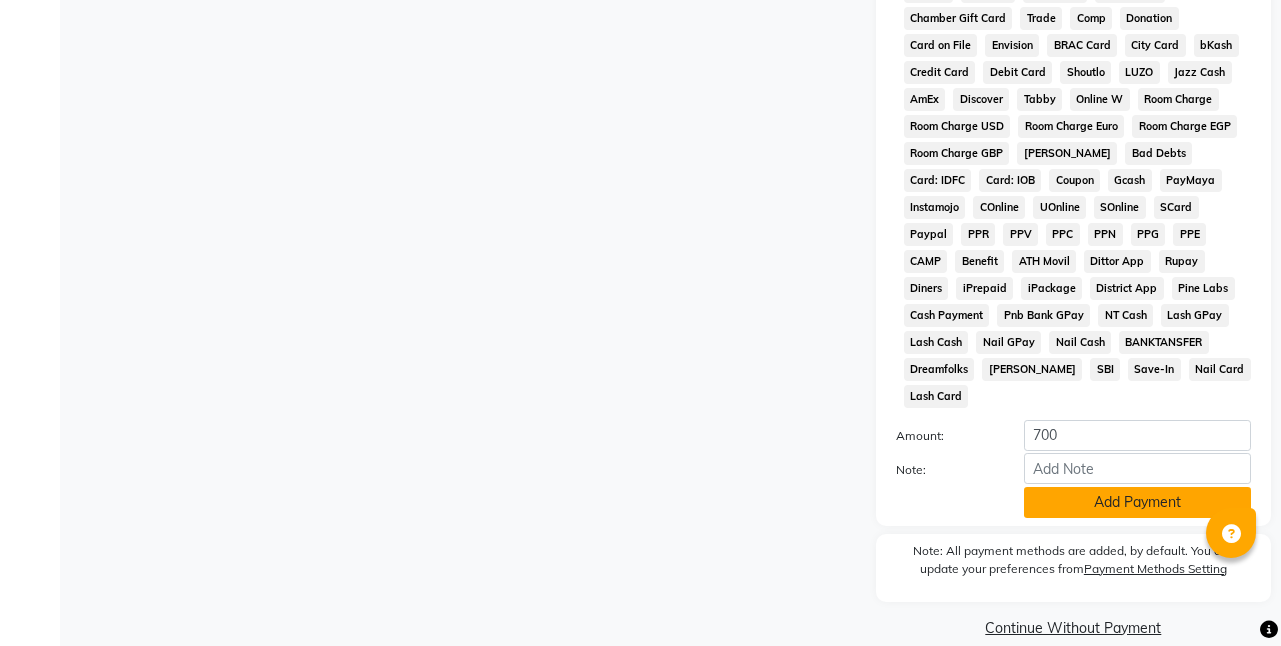 click on "Add Payment" 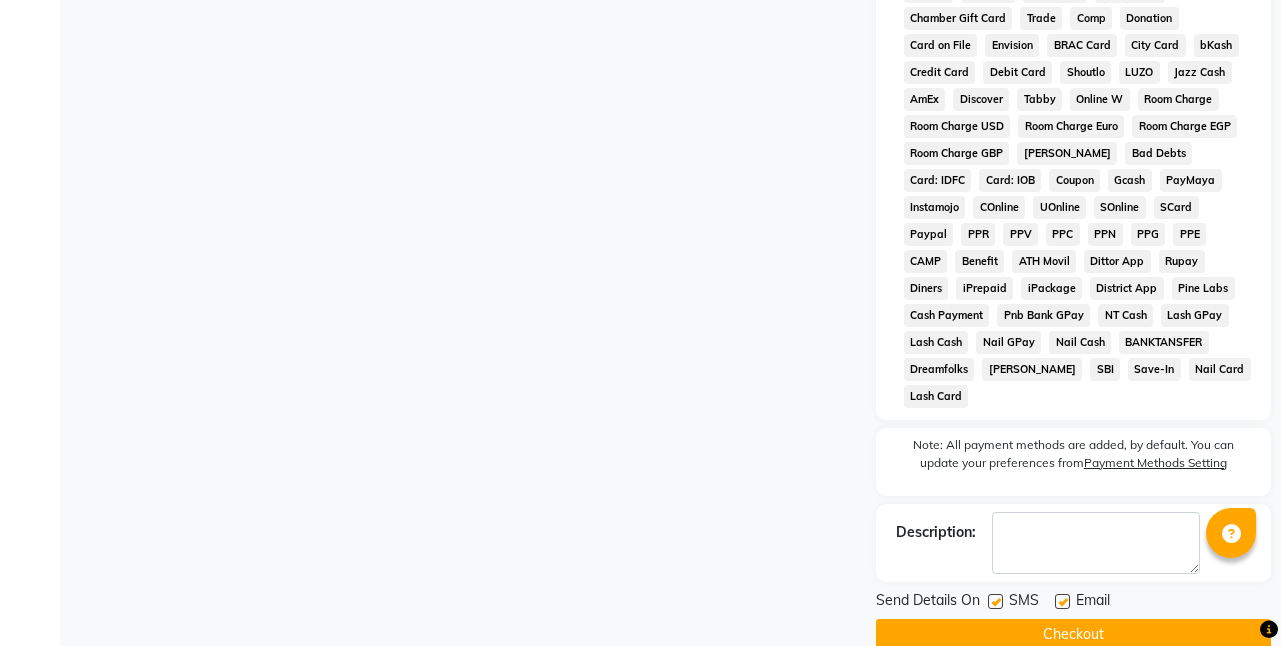 drag, startPoint x: 1060, startPoint y: 583, endPoint x: 1061, endPoint y: 594, distance: 11.045361 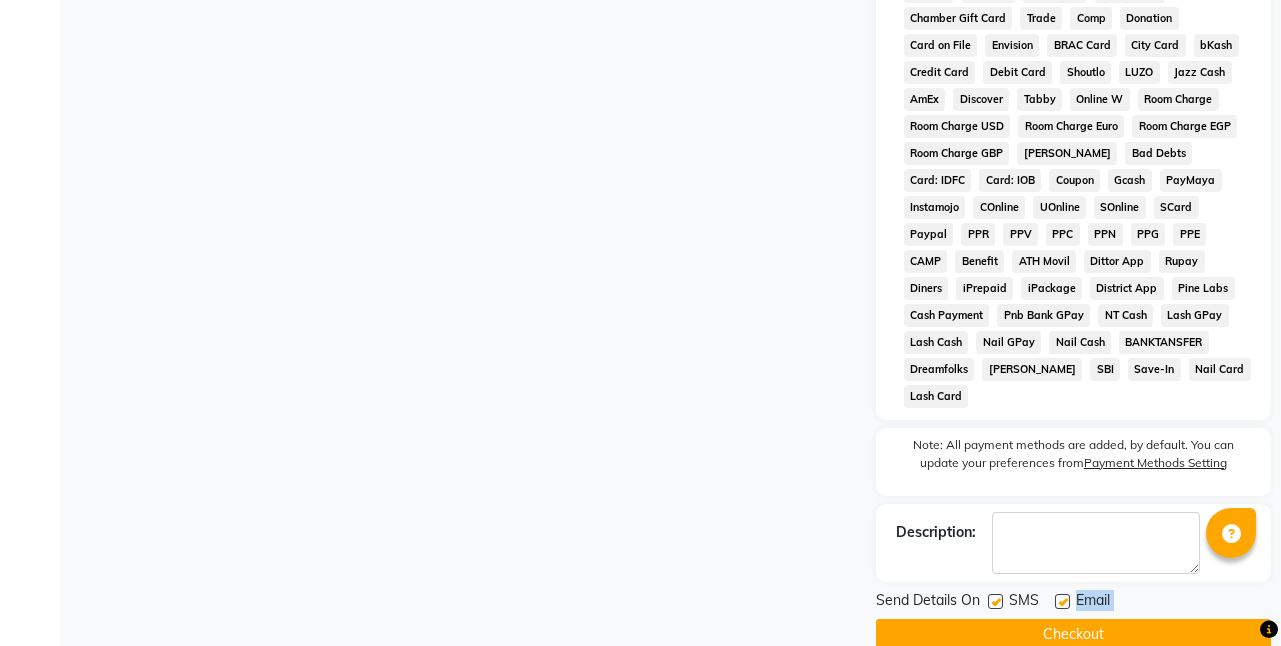 click on "Checkout" 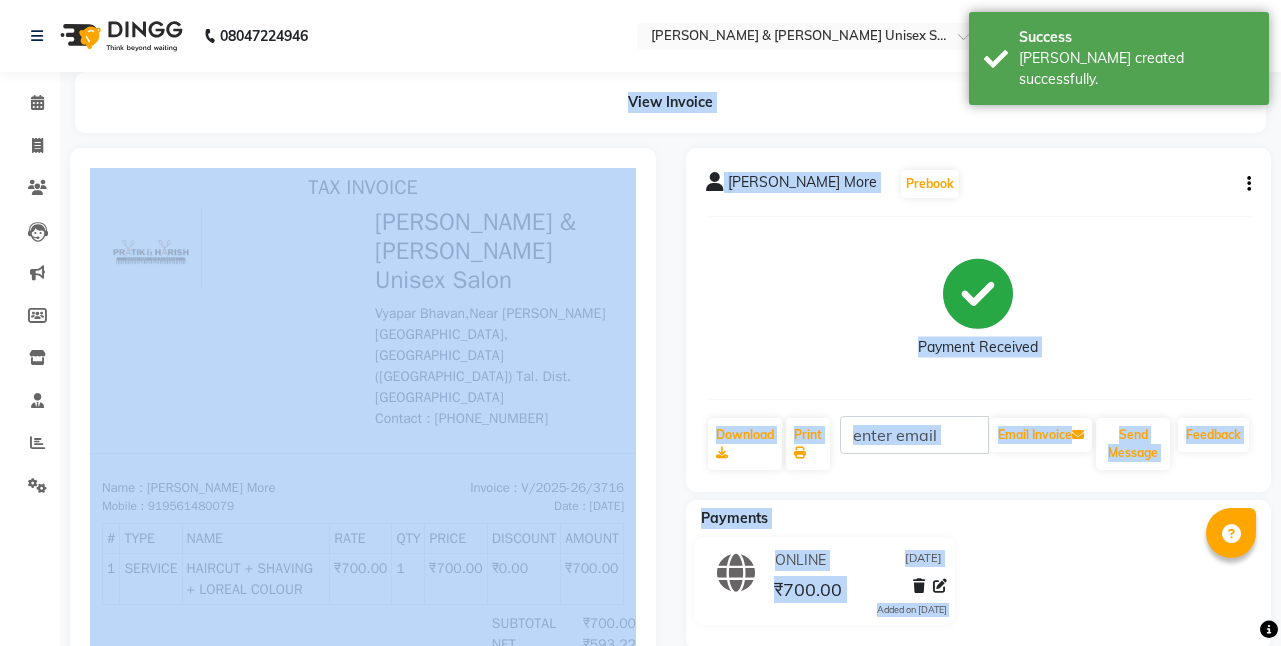 scroll, scrollTop: 0, scrollLeft: 0, axis: both 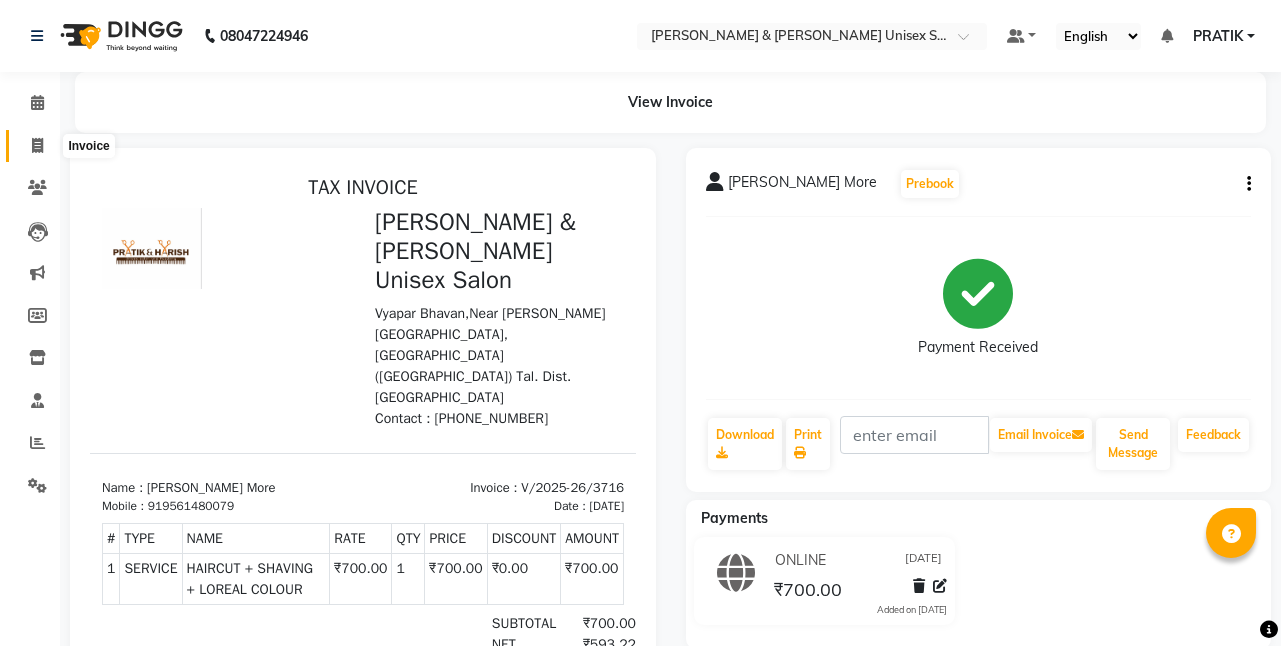 click 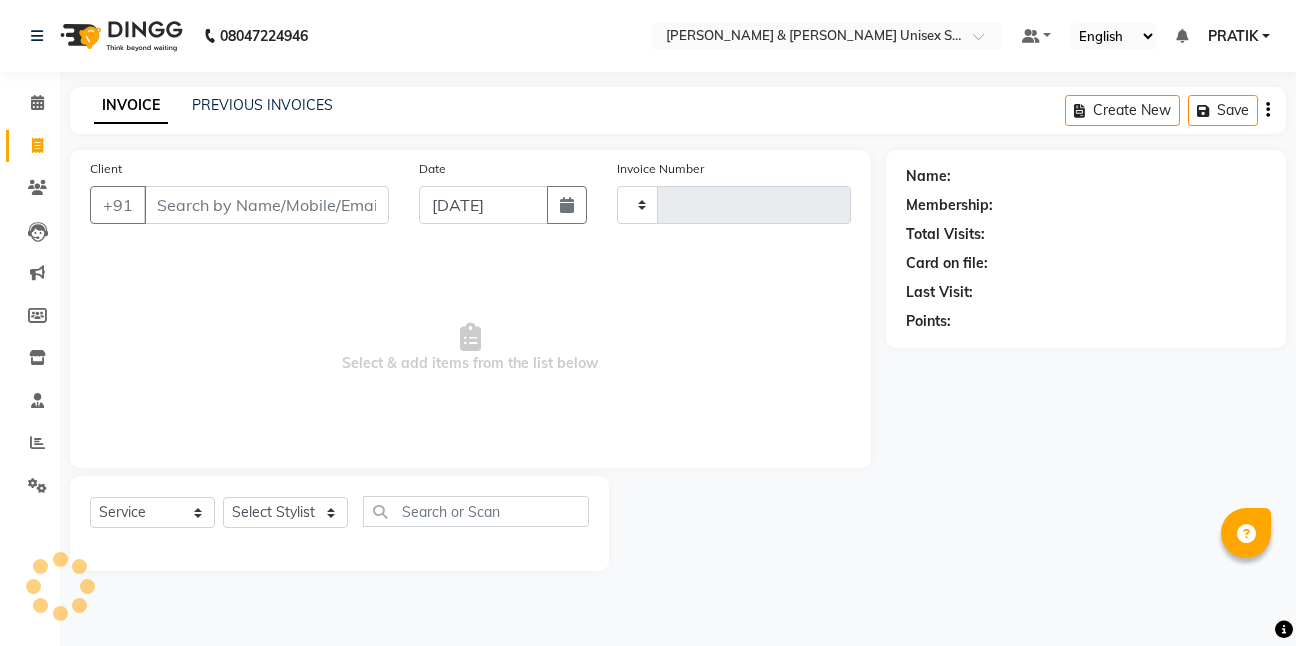 type on "3717" 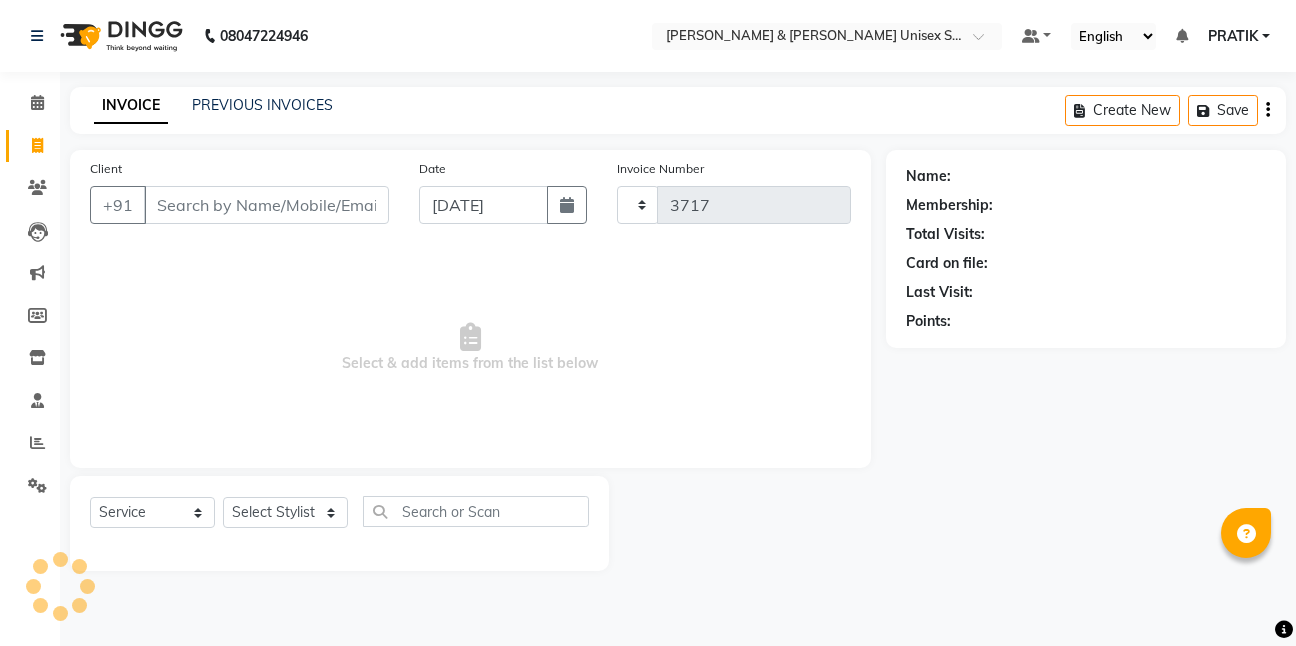 select on "6770" 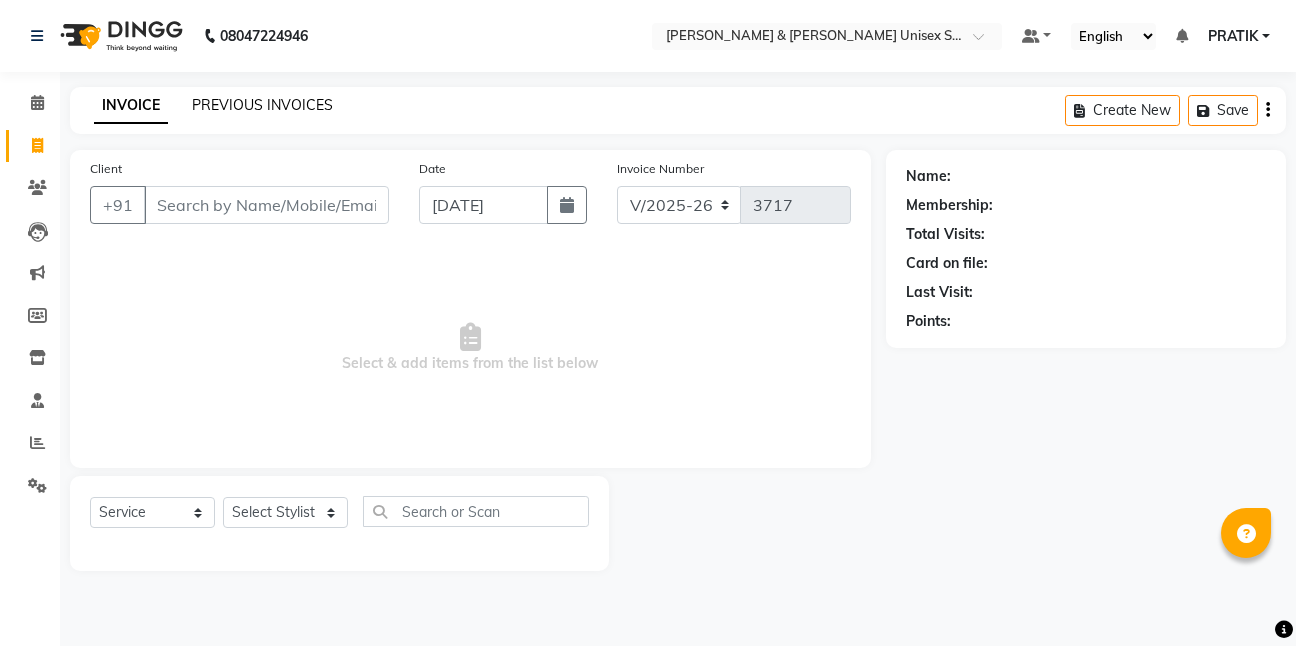click on "PREVIOUS INVOICES" 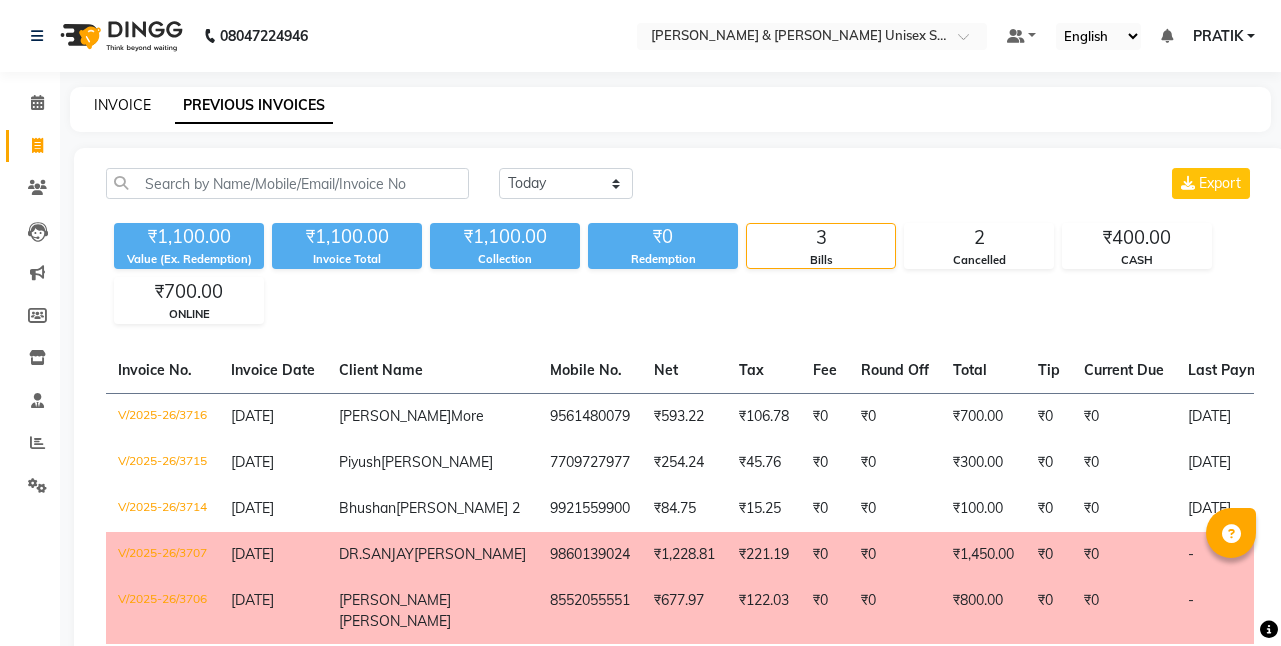 click on "INVOICE" 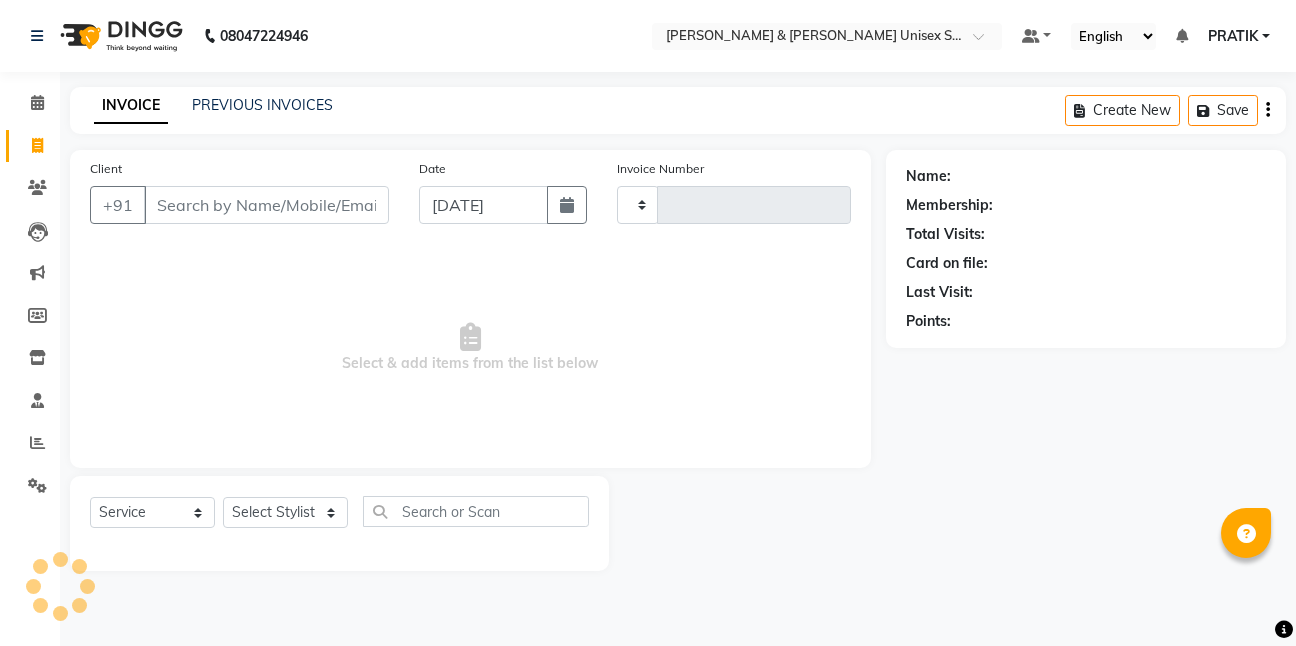 type on "3717" 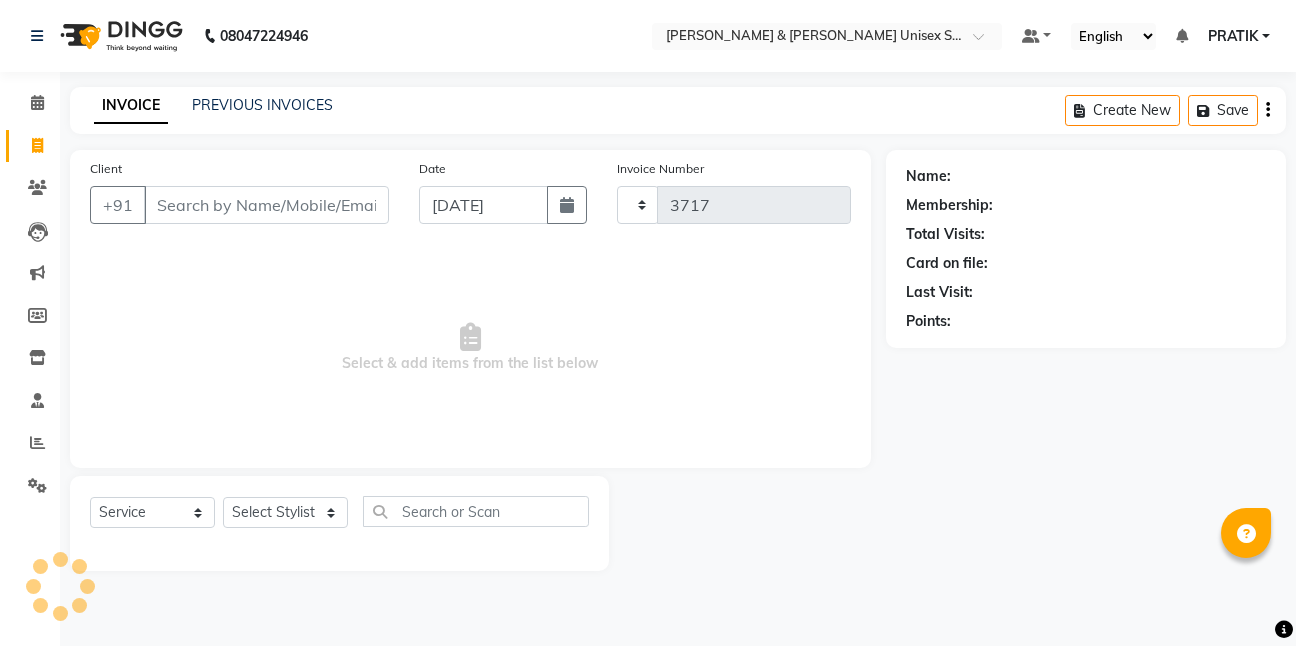 select on "6770" 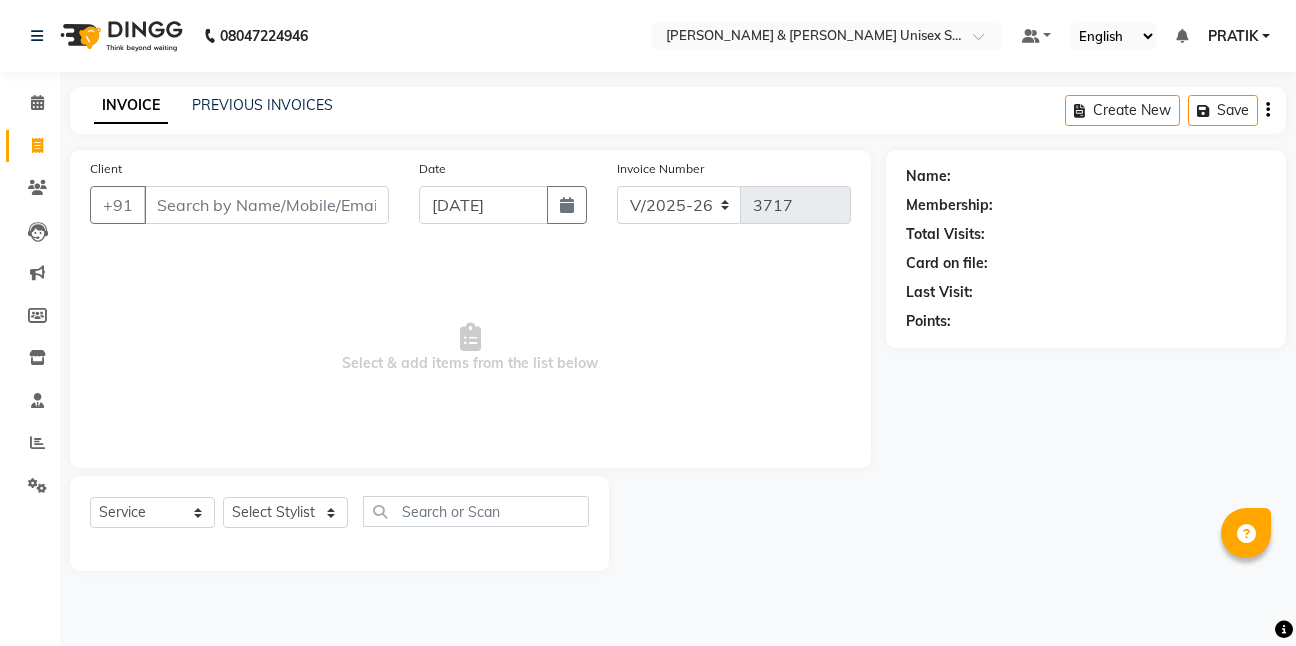 click on "Client" at bounding box center (266, 205) 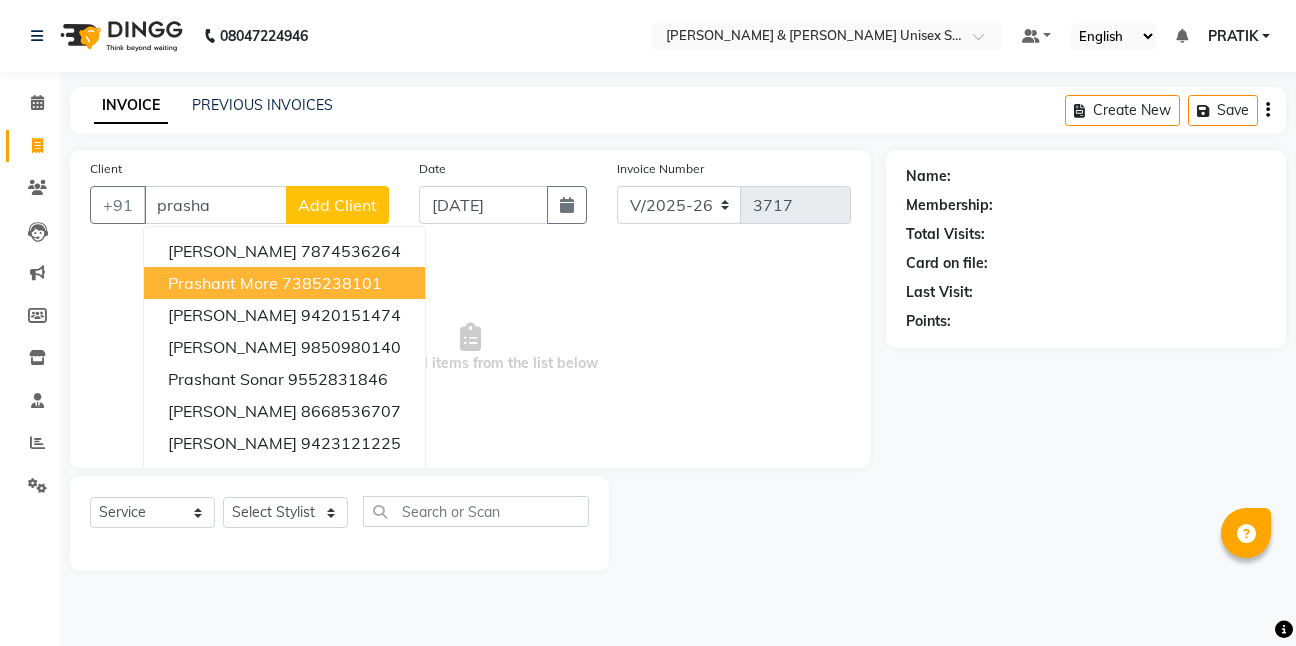 click on "Prashant More  7385238101" at bounding box center (284, 283) 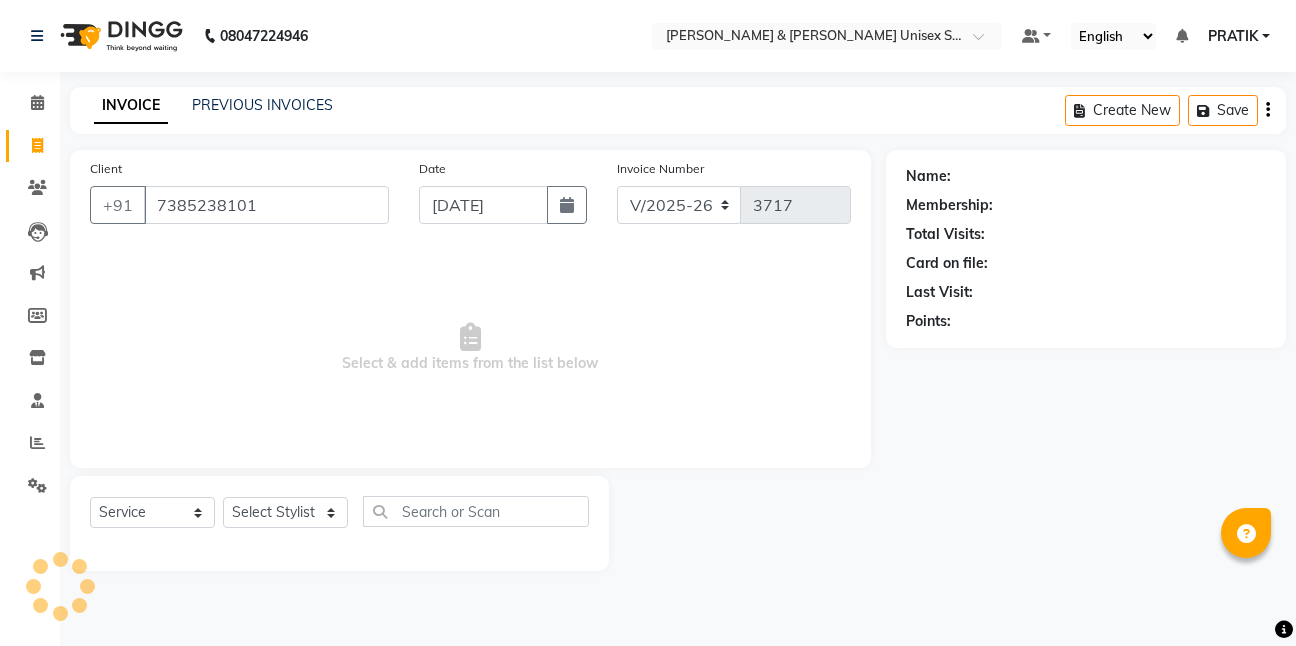 type on "7385238101" 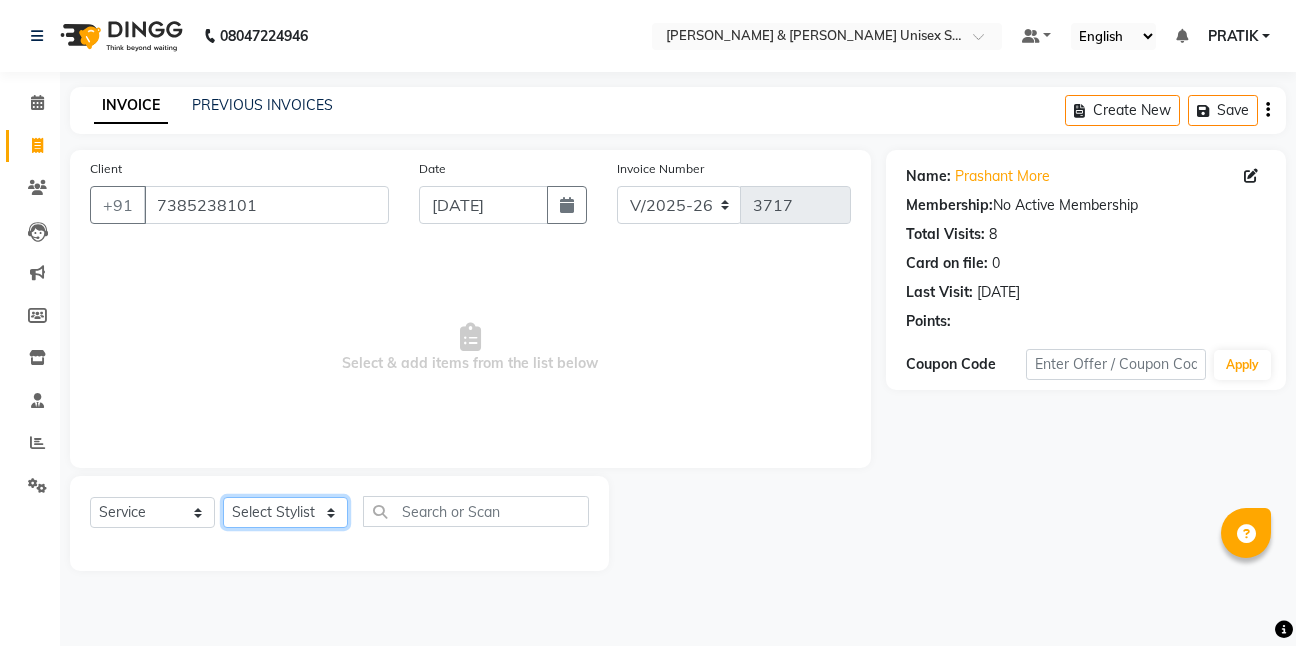 click on "Select Stylist [PERSON_NAME] [PERSON_NAME] [PERSON_NAME][GEOGRAPHIC_DATA] [PERSON_NAME] NEHA PH SALON [PERSON_NAME] SACHIN  SAIF [PERSON_NAME] YASH" 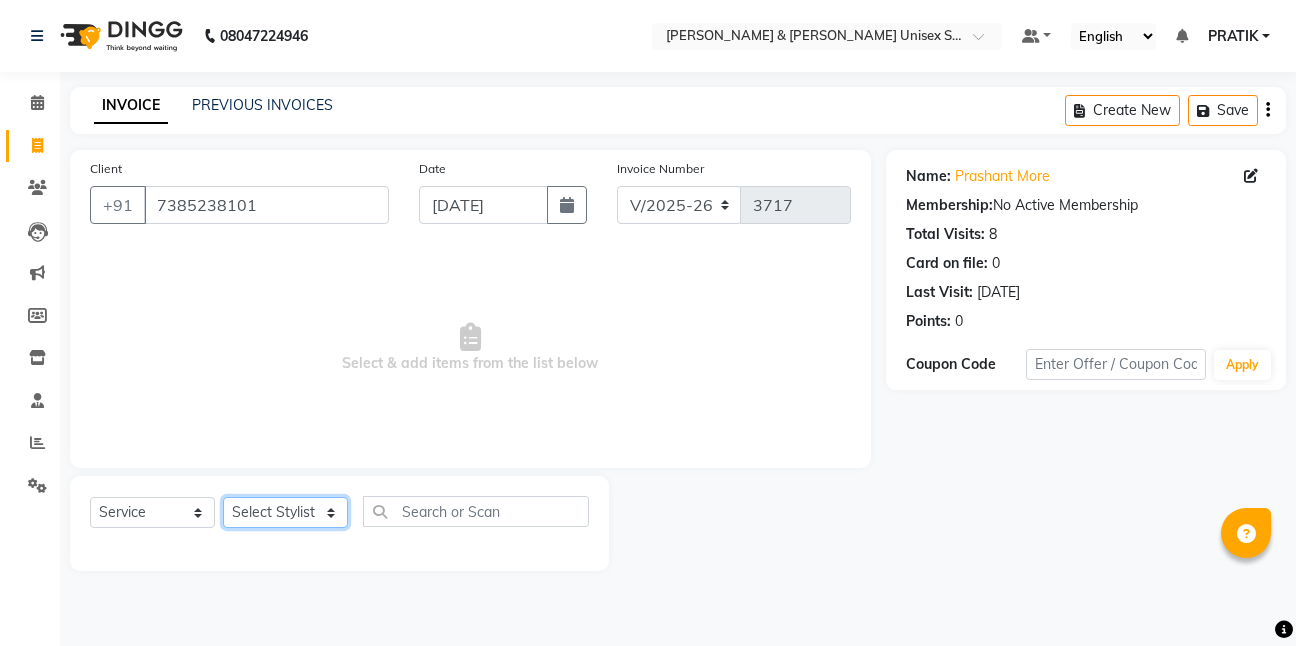select on "57453" 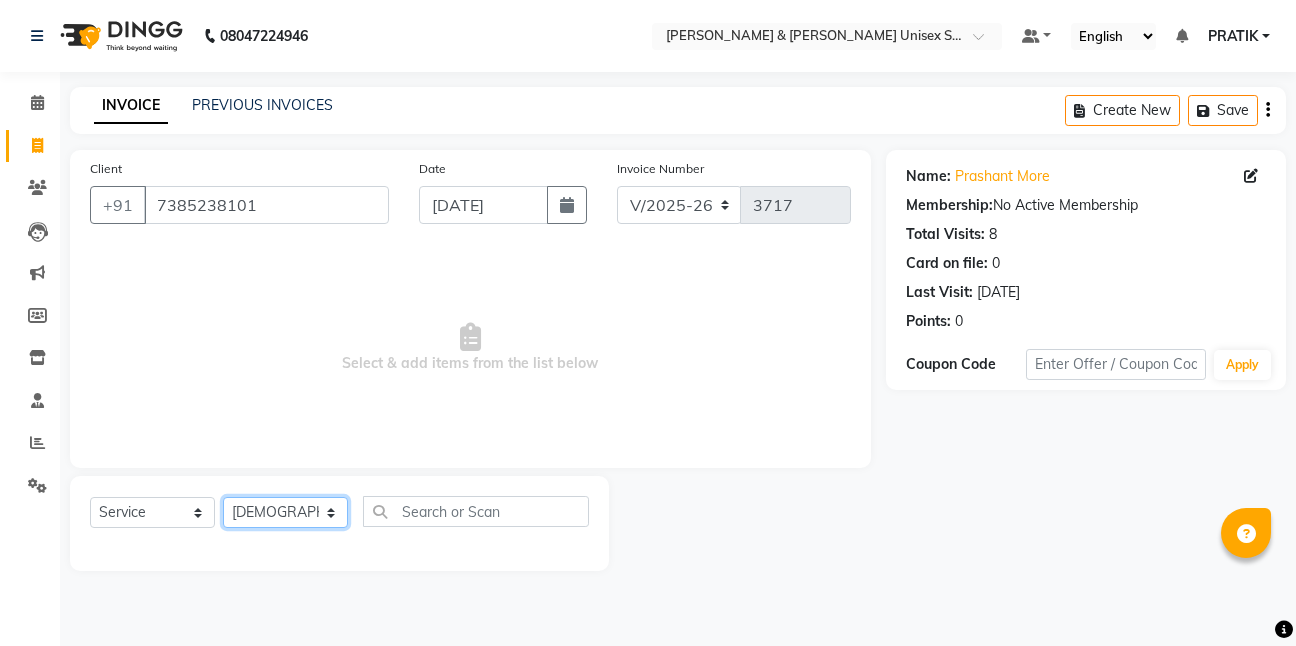 click on "Select Stylist [PERSON_NAME] [PERSON_NAME] [PERSON_NAME][GEOGRAPHIC_DATA] [PERSON_NAME] NEHA PH SALON [PERSON_NAME] SACHIN  SAIF [PERSON_NAME] YASH" 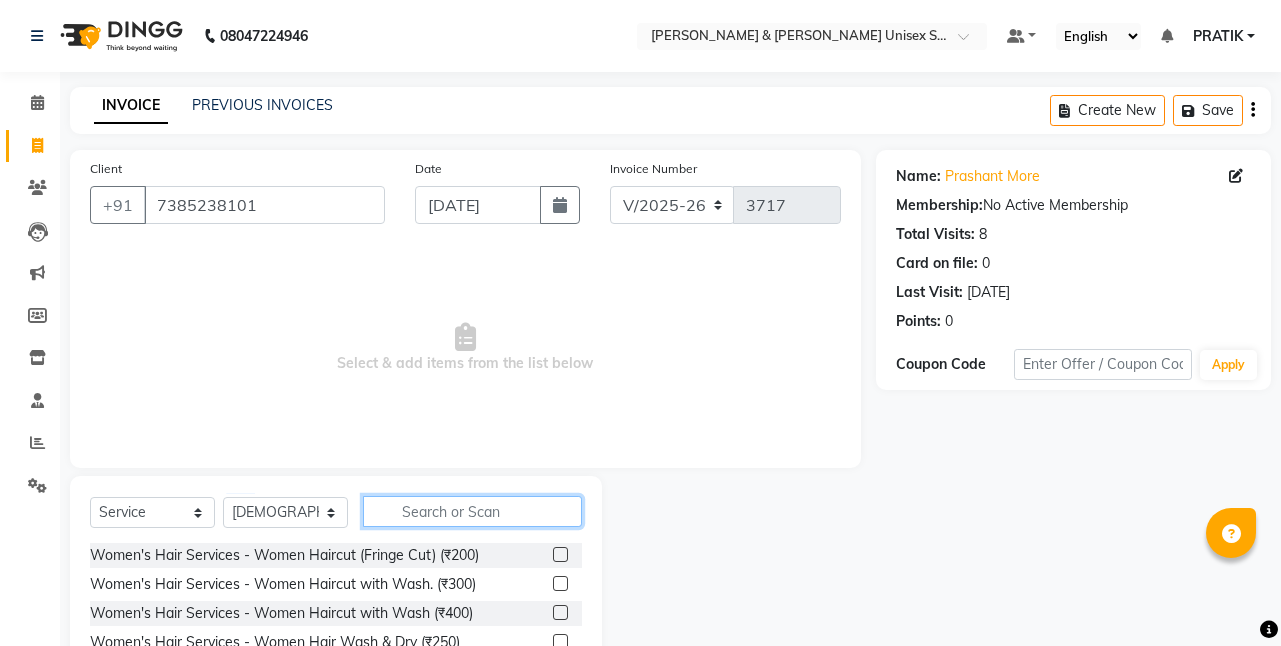click 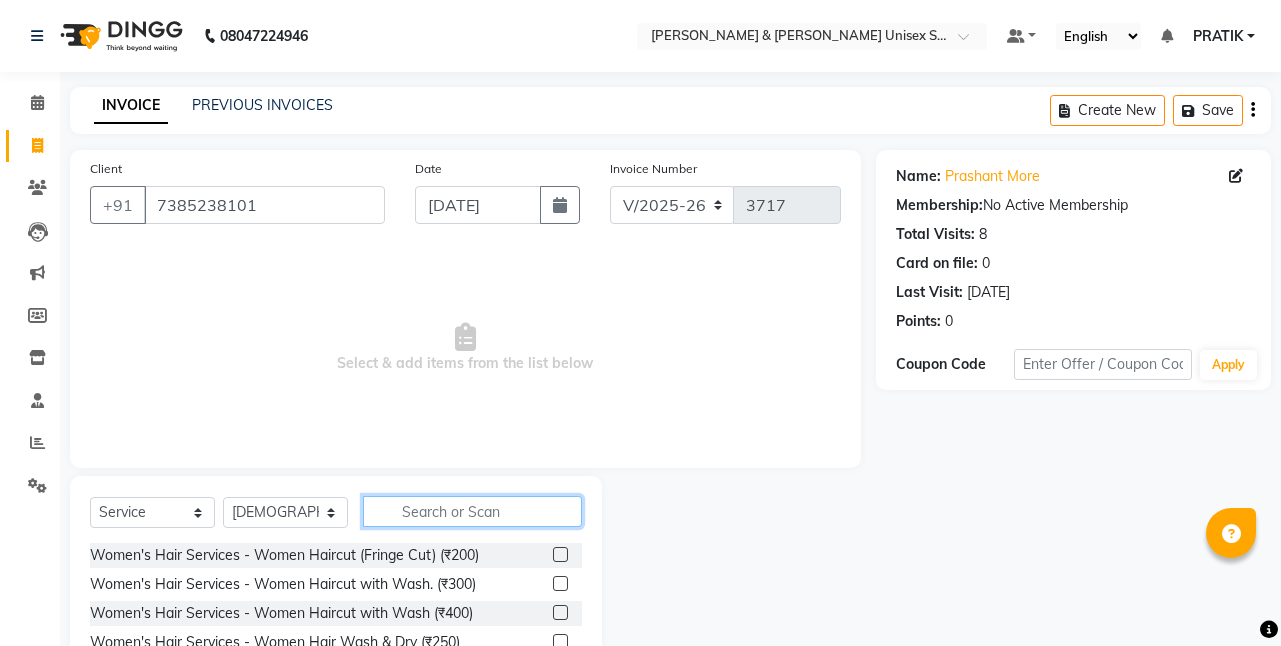 click 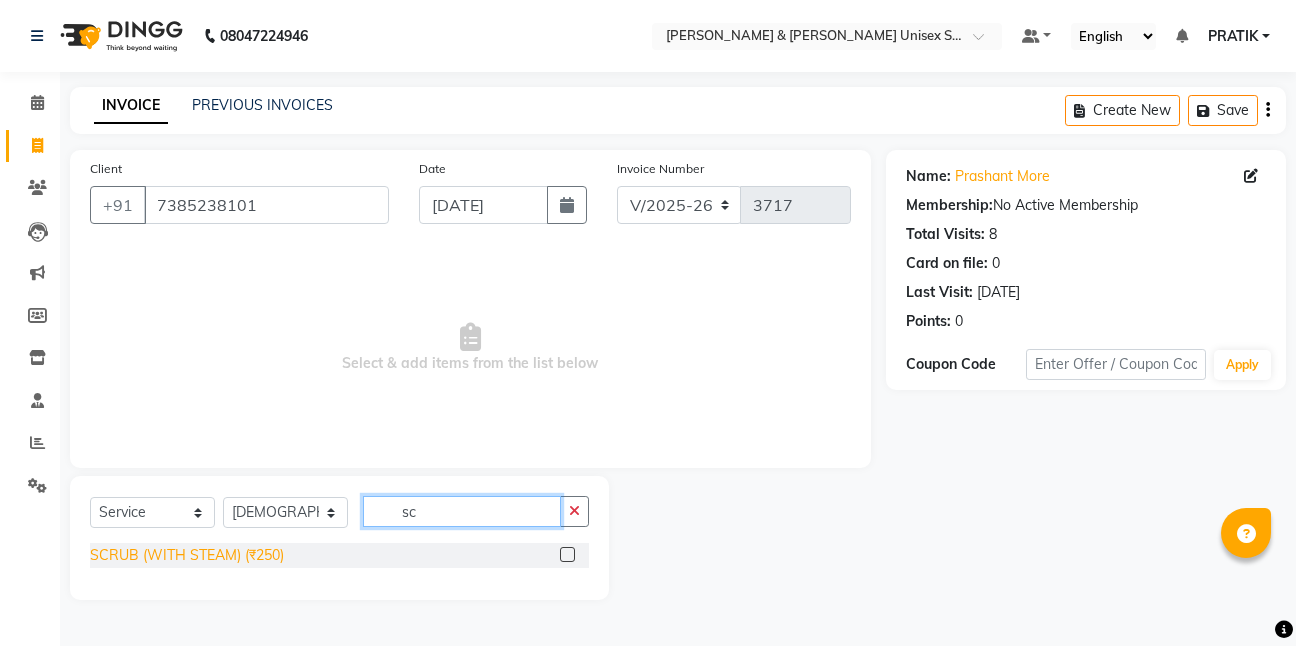 type on "sc" 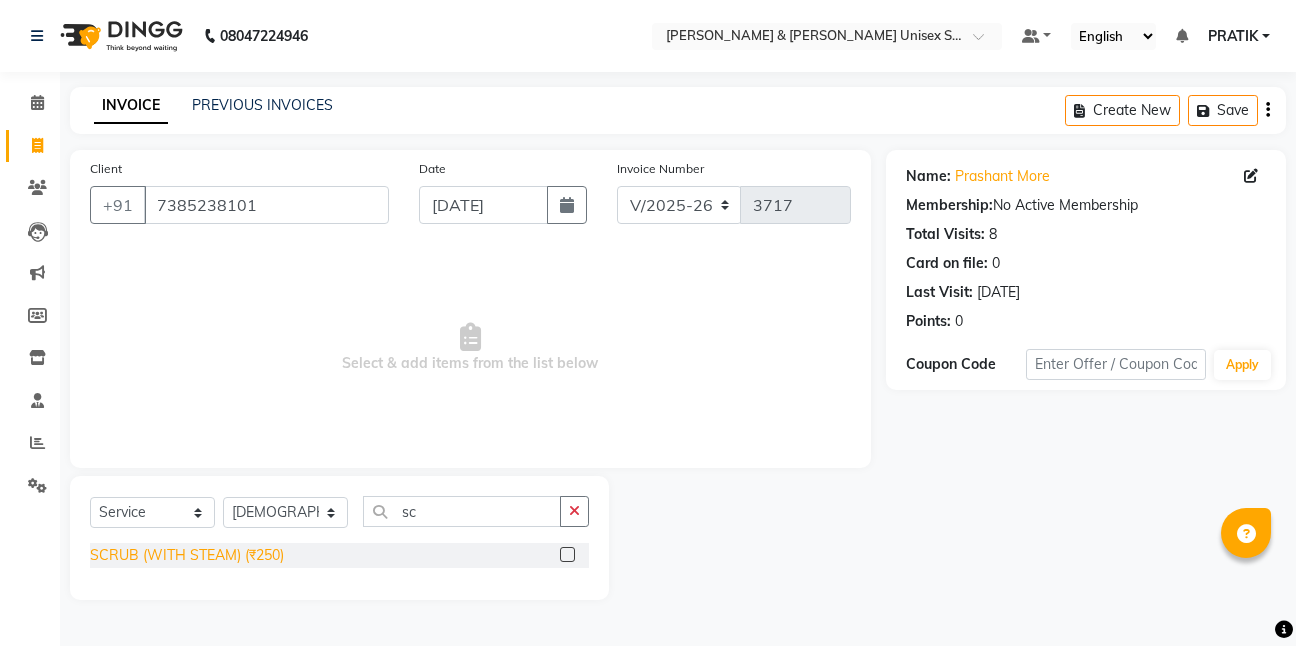 click on "SCRUB (WITH STEAM) (₹250)" 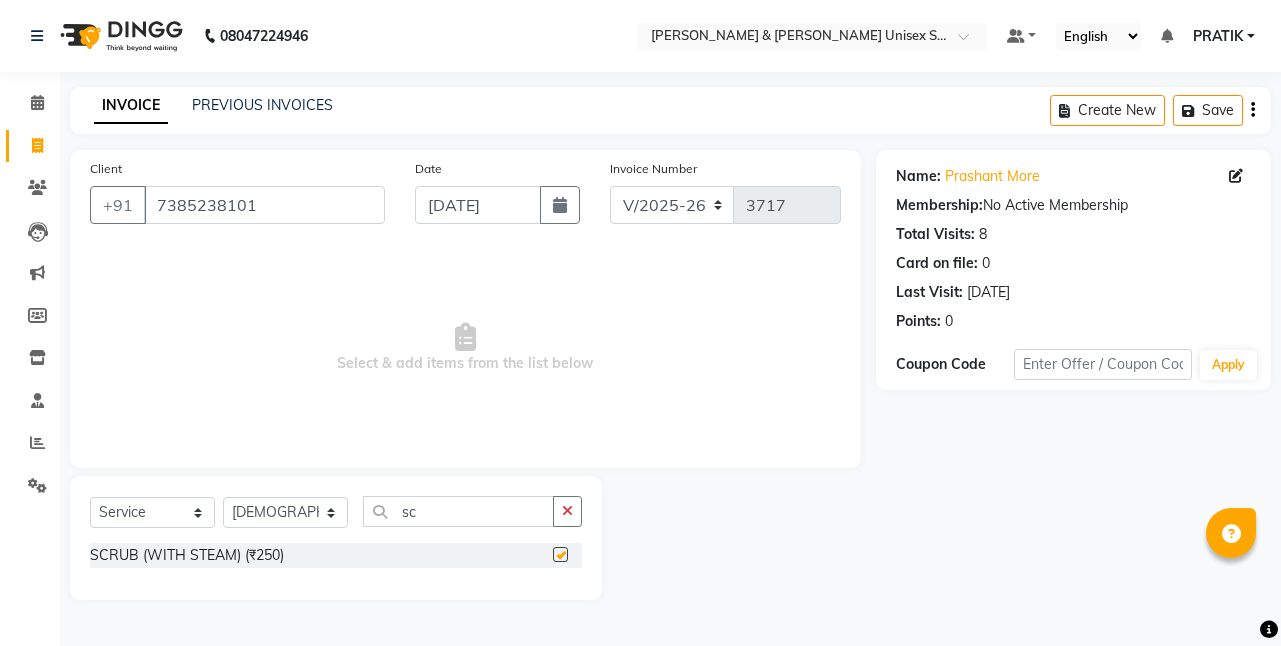 checkbox on "false" 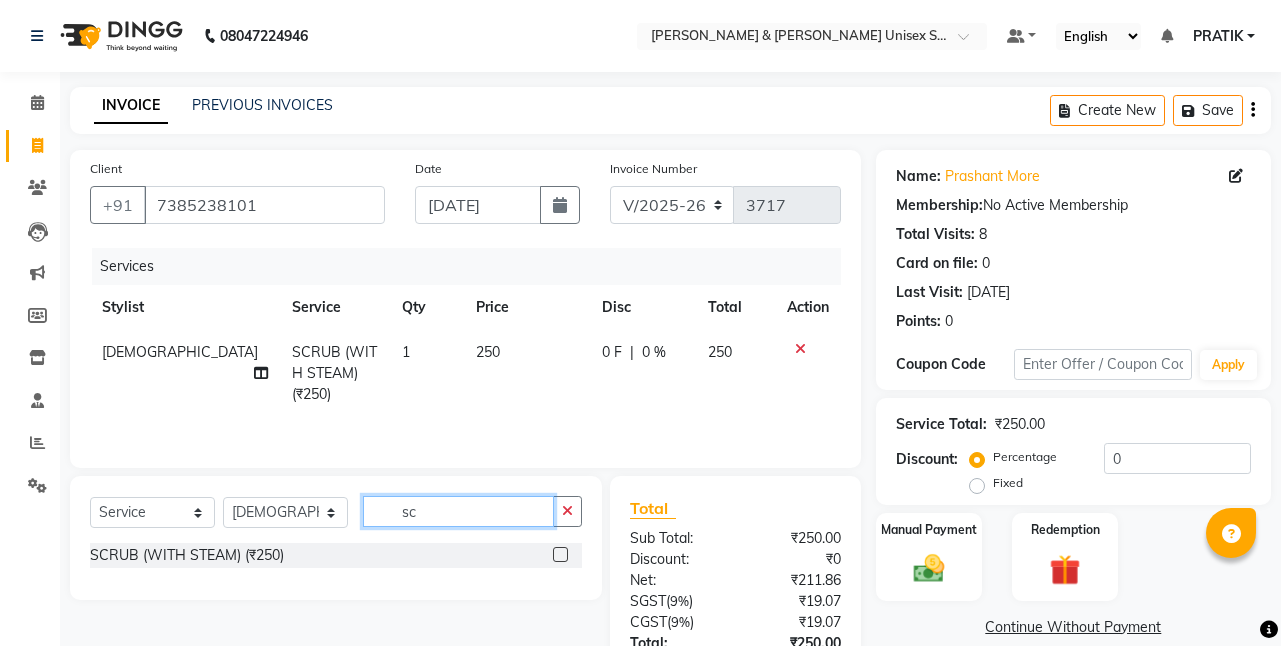 click on "sc" 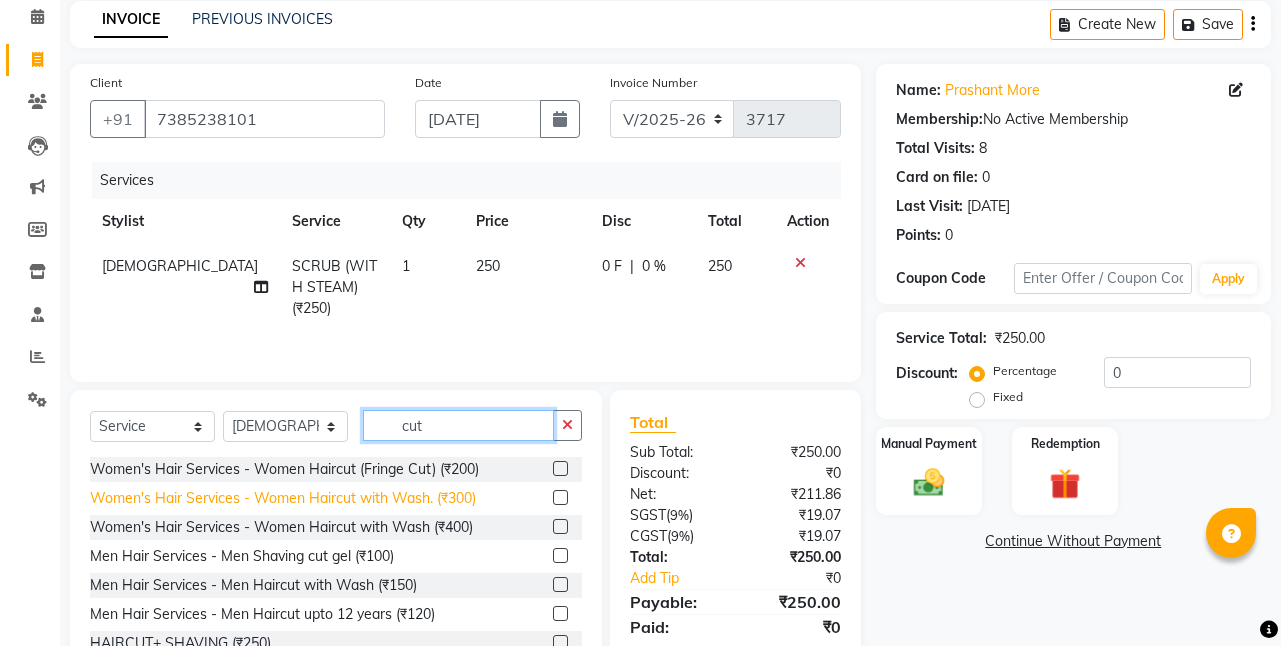 scroll, scrollTop: 155, scrollLeft: 0, axis: vertical 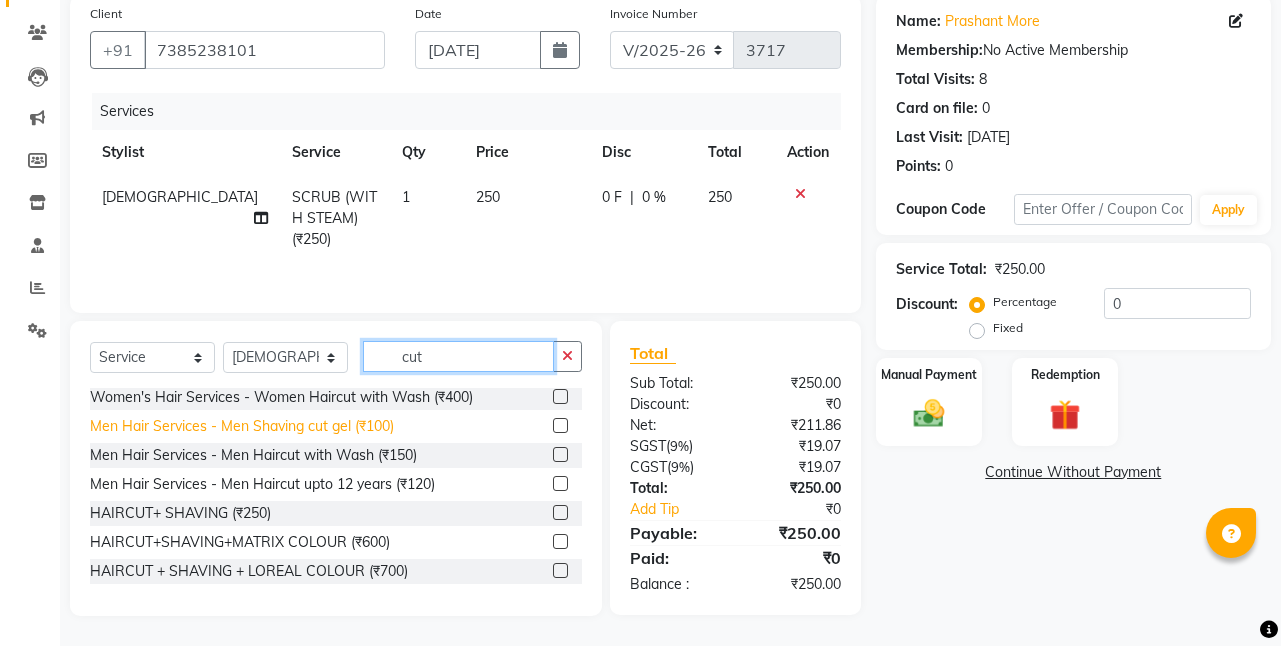 type on "cut" 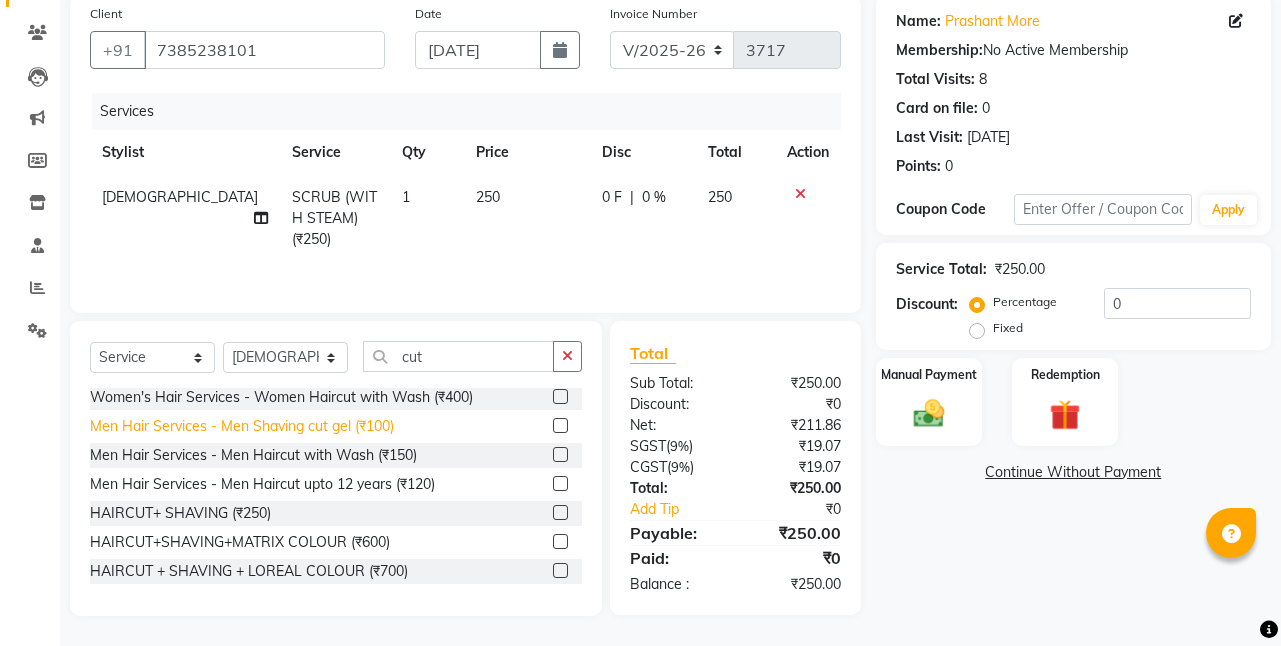 click on "Men Hair Services - Men Shaving cut gel (₹100)" 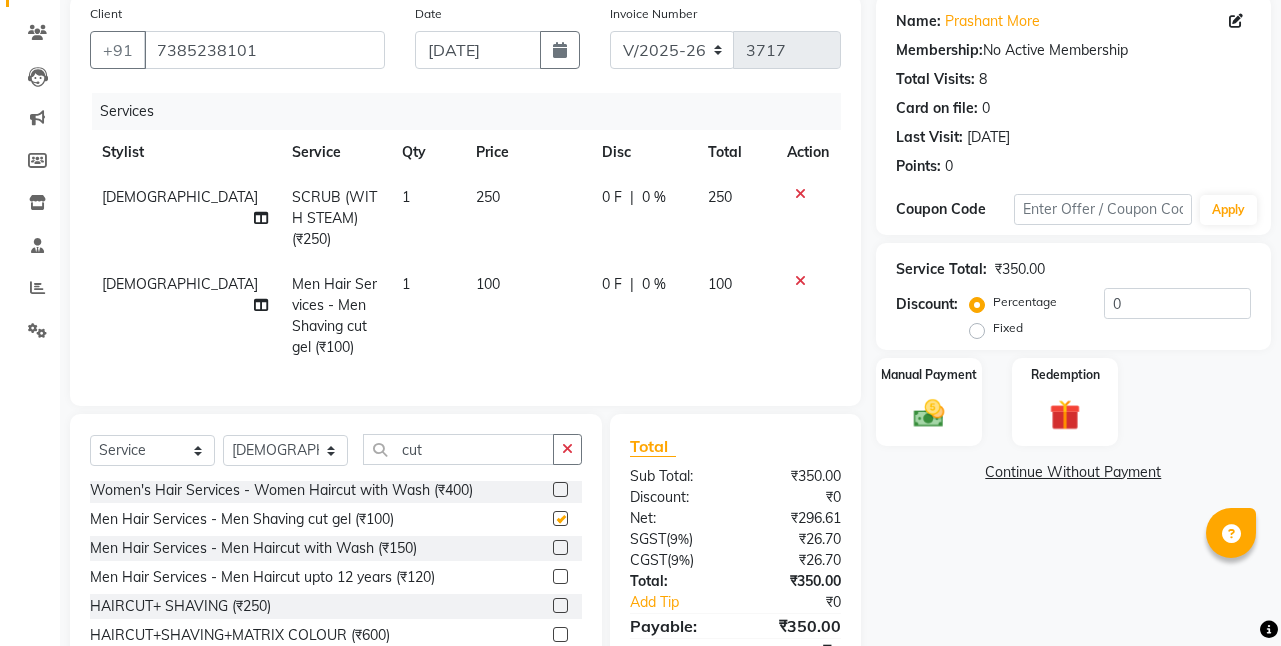 checkbox on "false" 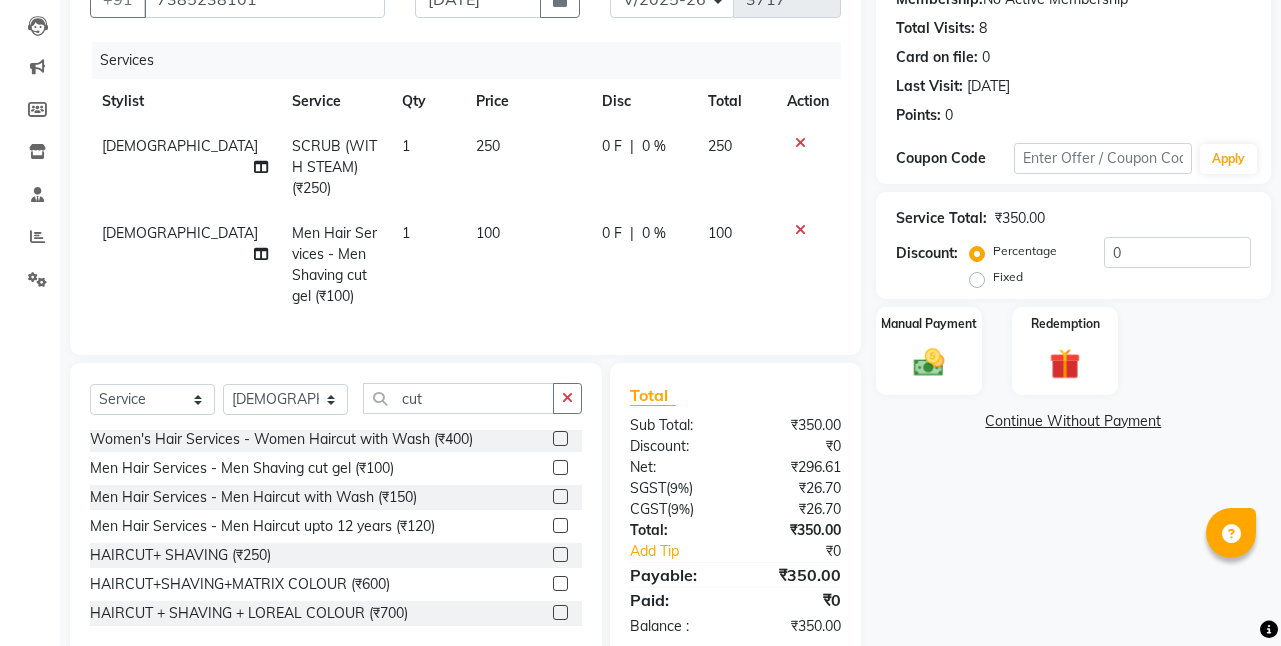 scroll, scrollTop: 255, scrollLeft: 0, axis: vertical 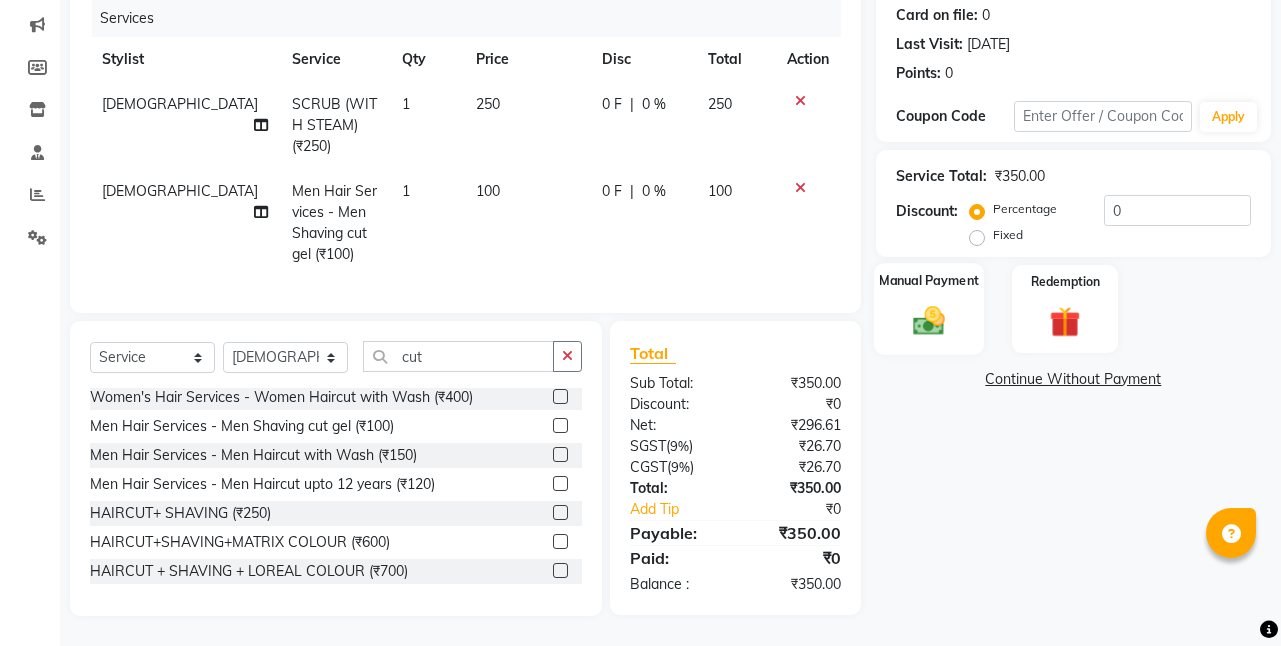 click 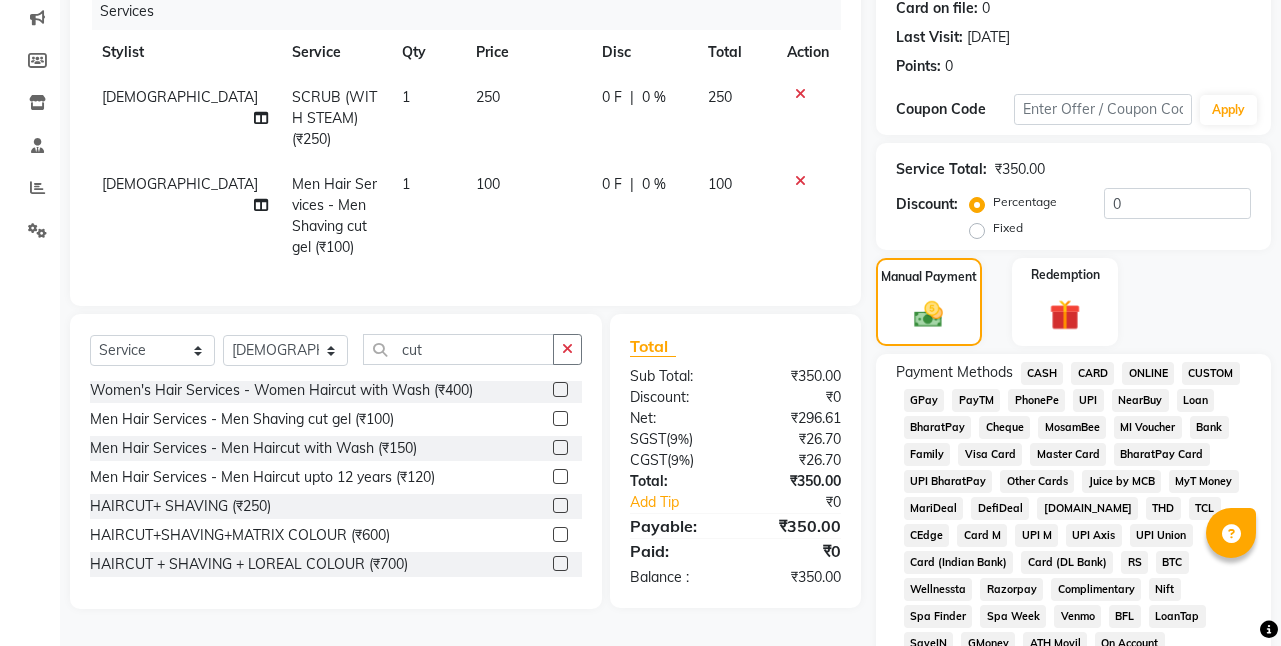 click on "CASH" 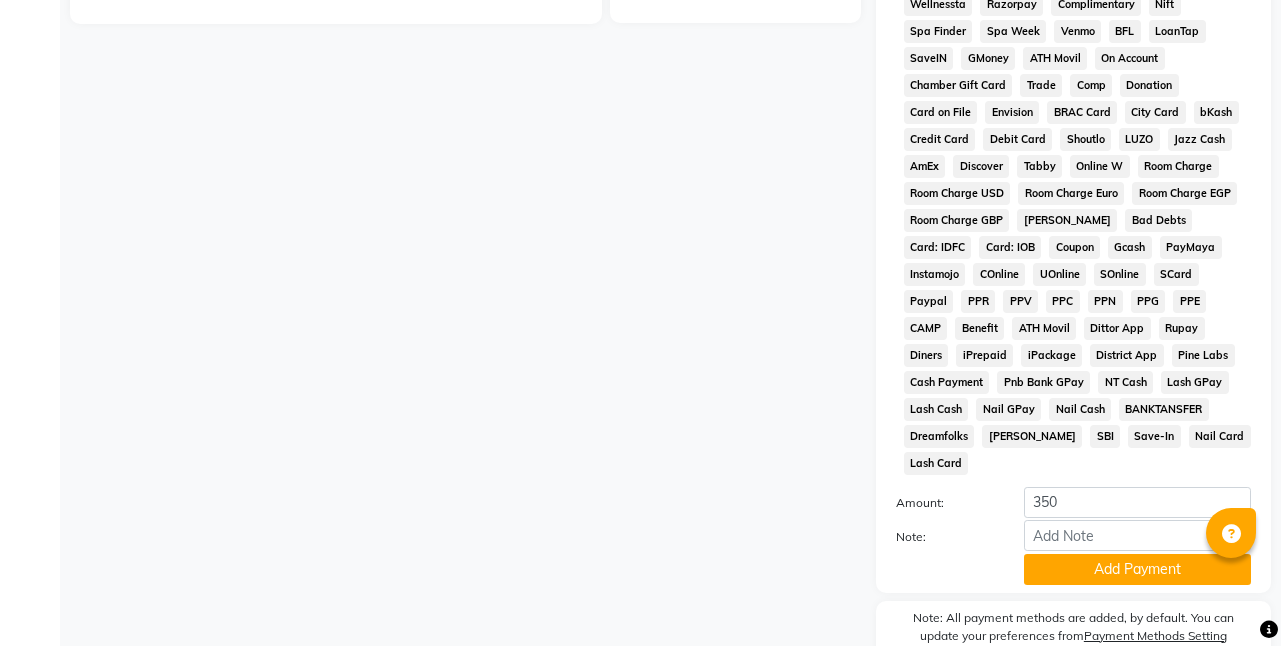 scroll, scrollTop: 907, scrollLeft: 0, axis: vertical 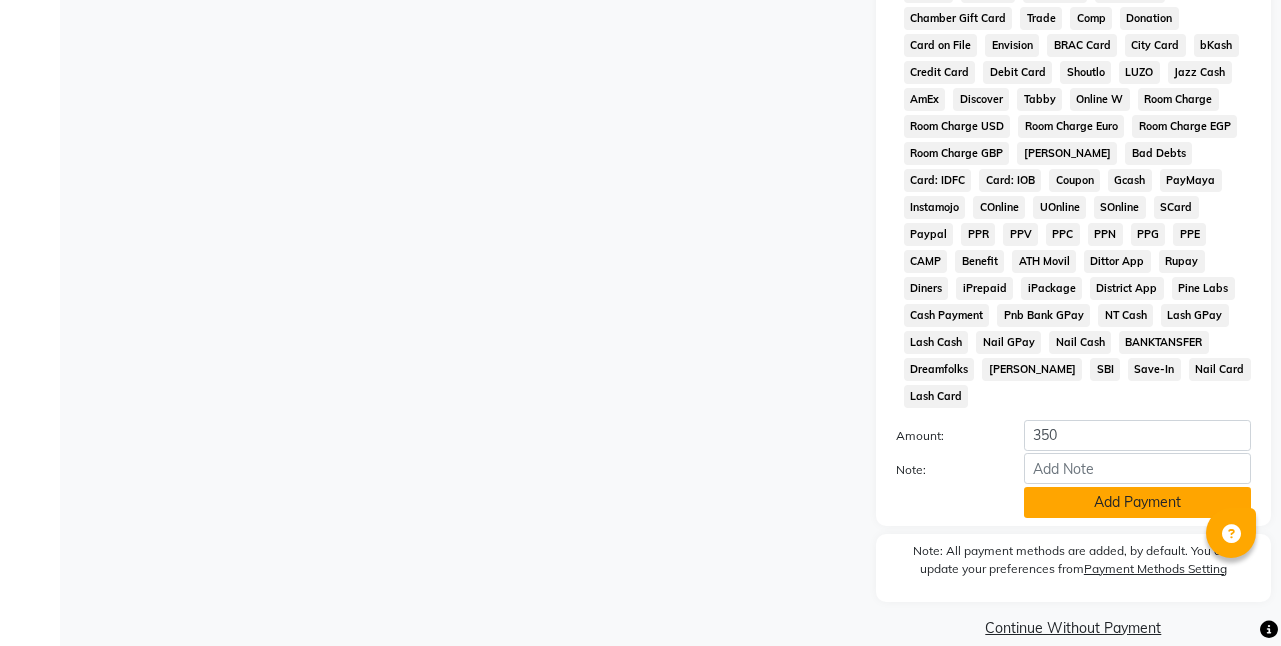 click on "Add Payment" 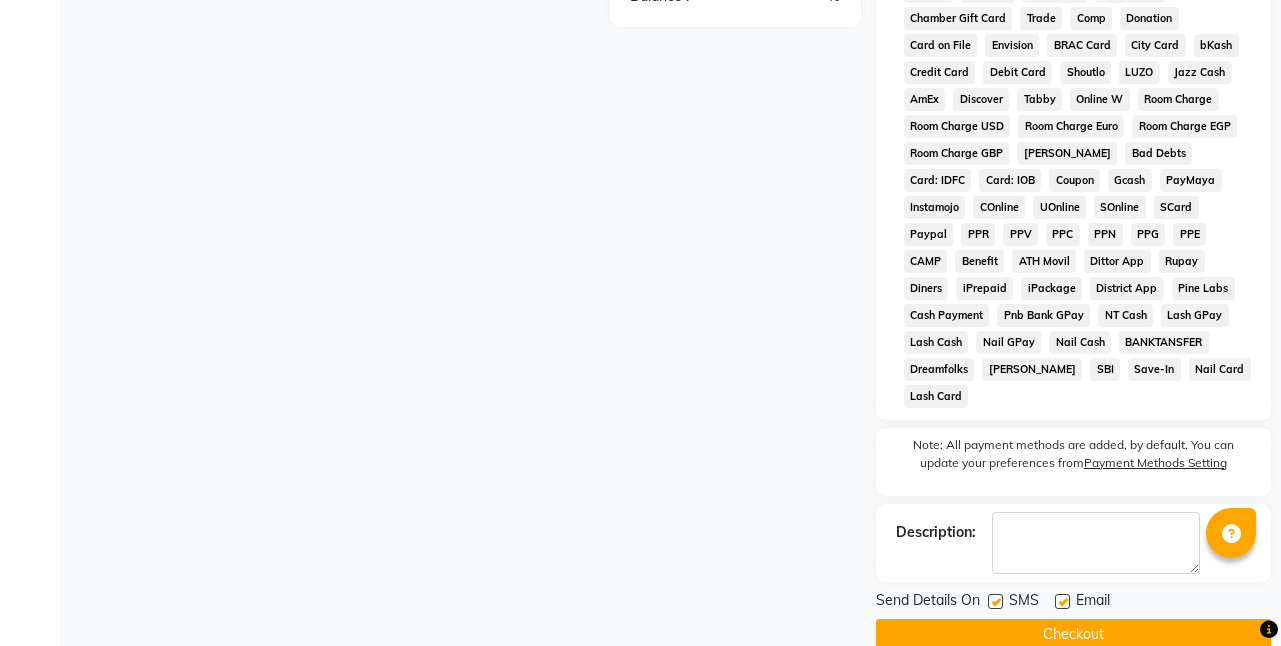 click on "Checkout" 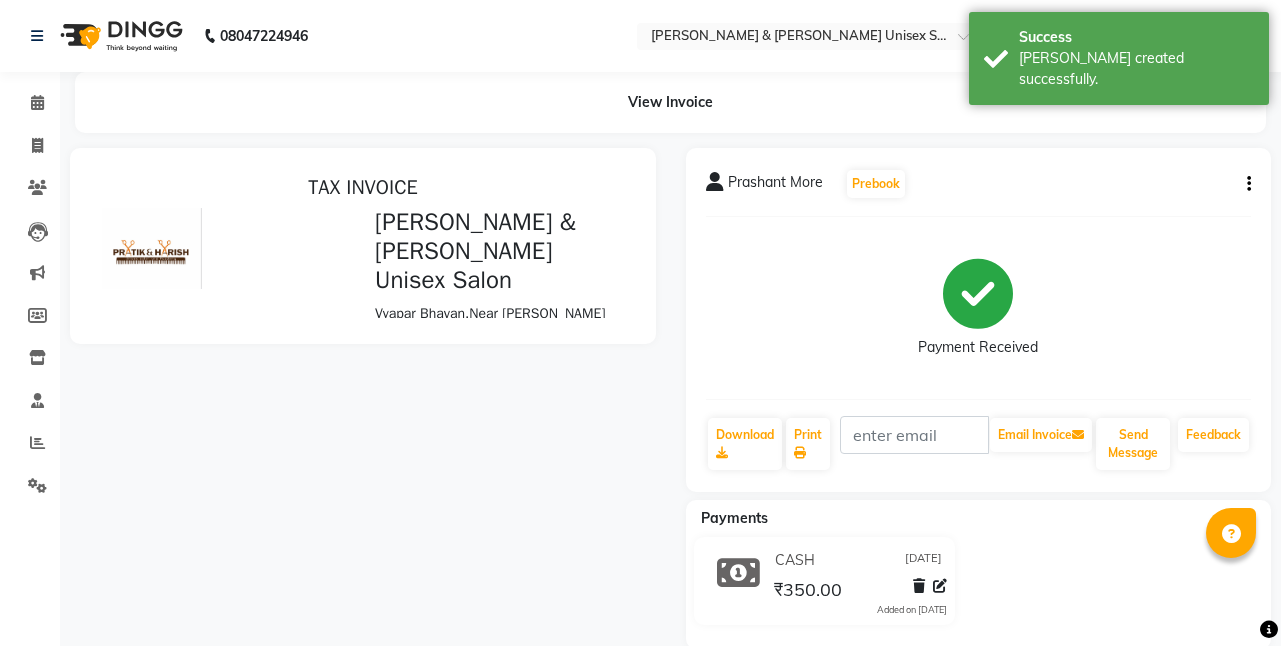 scroll, scrollTop: 0, scrollLeft: 0, axis: both 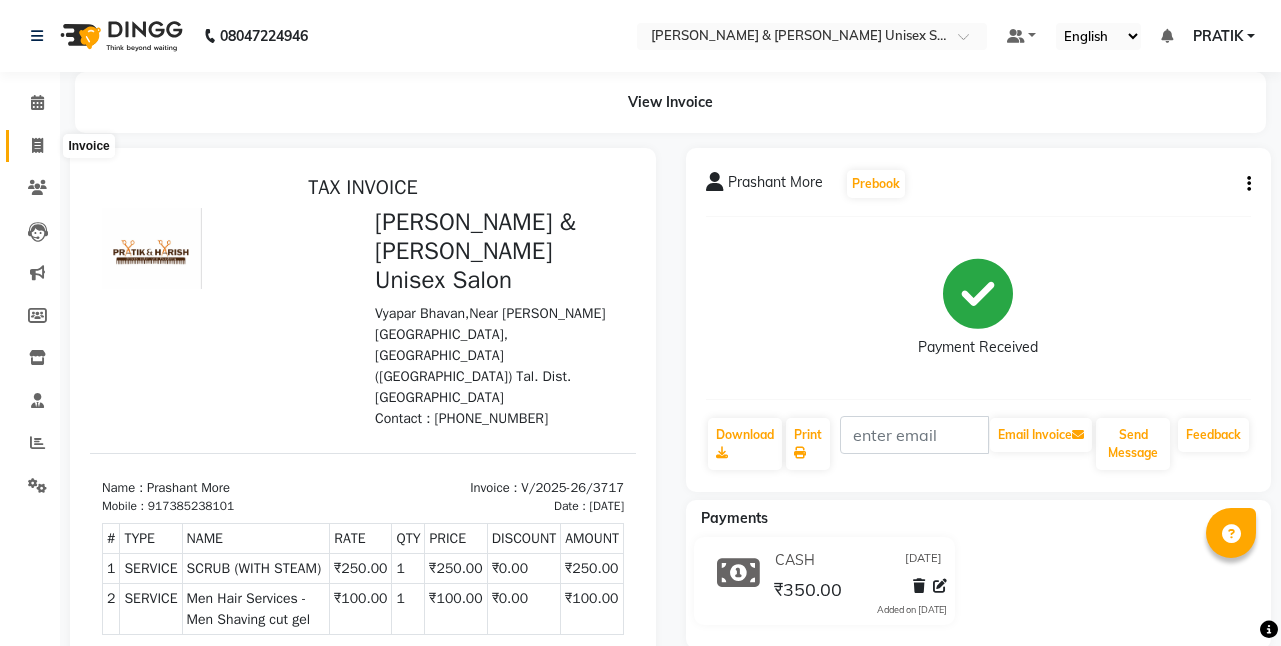 click 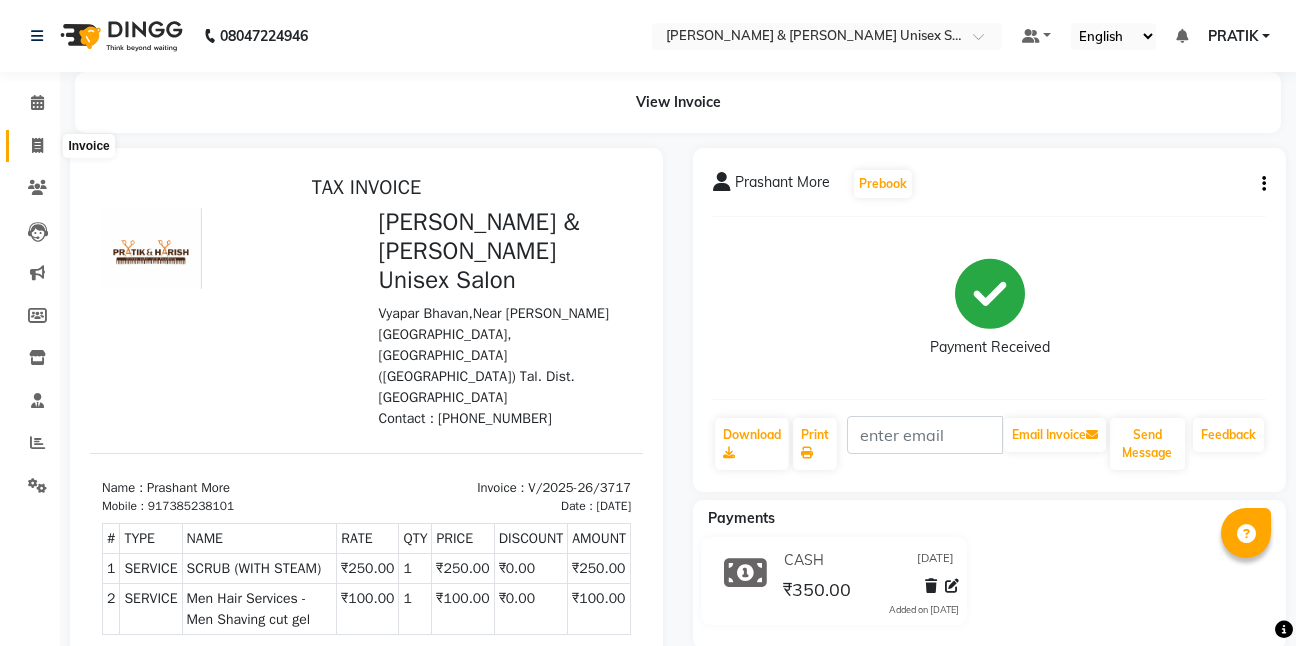 select on "6770" 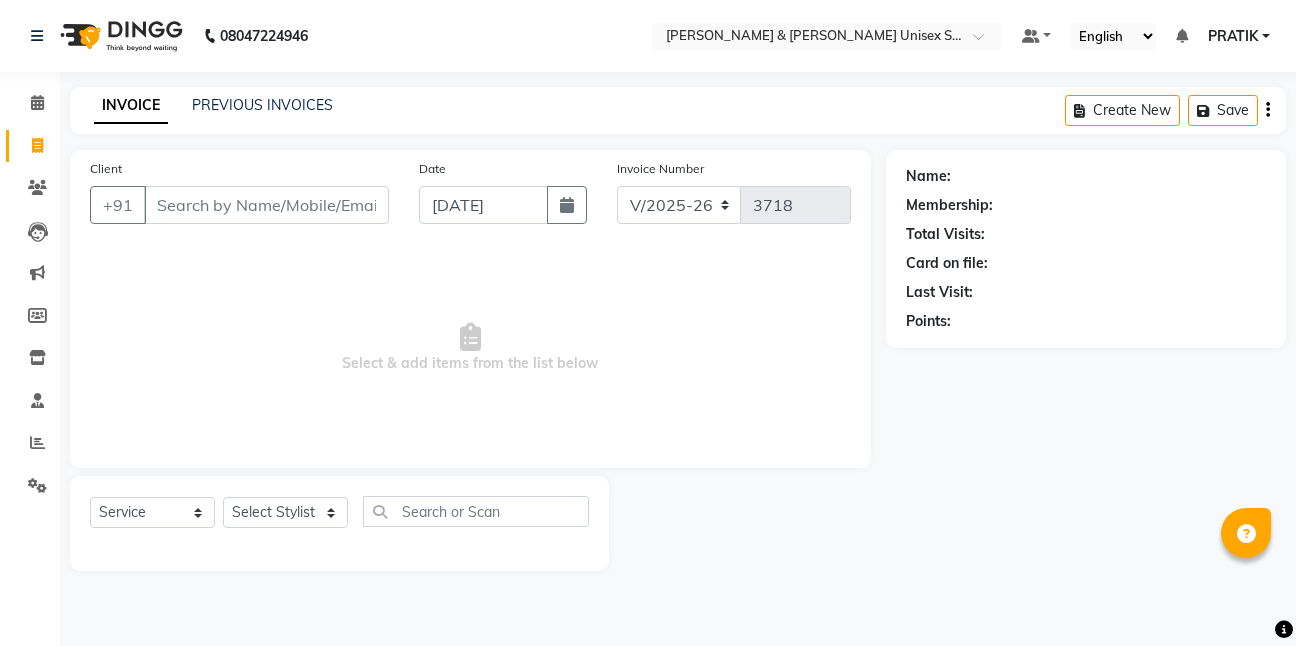click on "Client" at bounding box center (266, 205) 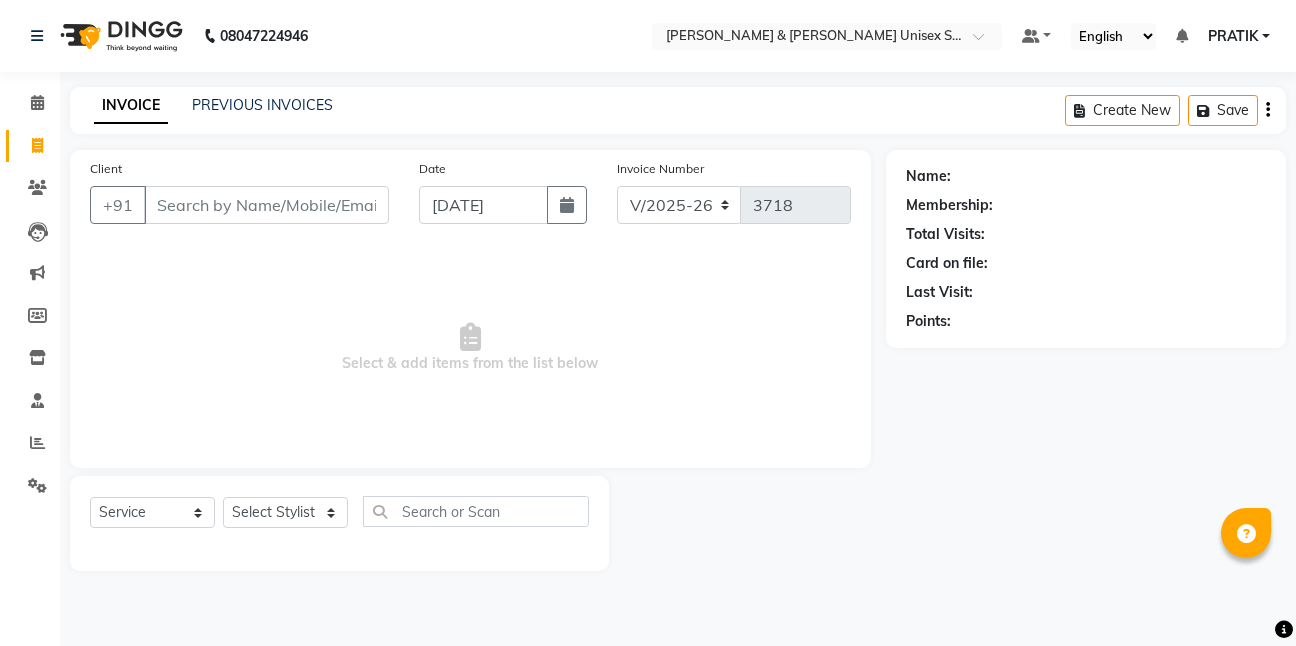 click on "Client +91" 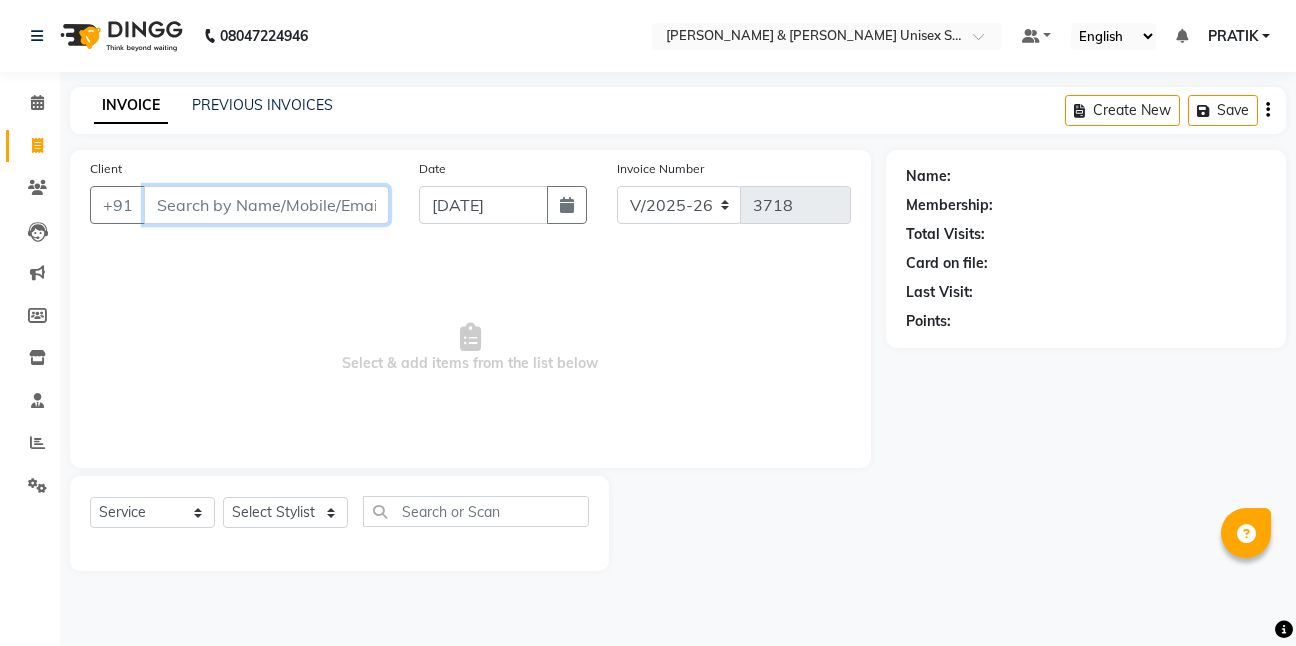 click on "Client" at bounding box center [266, 205] 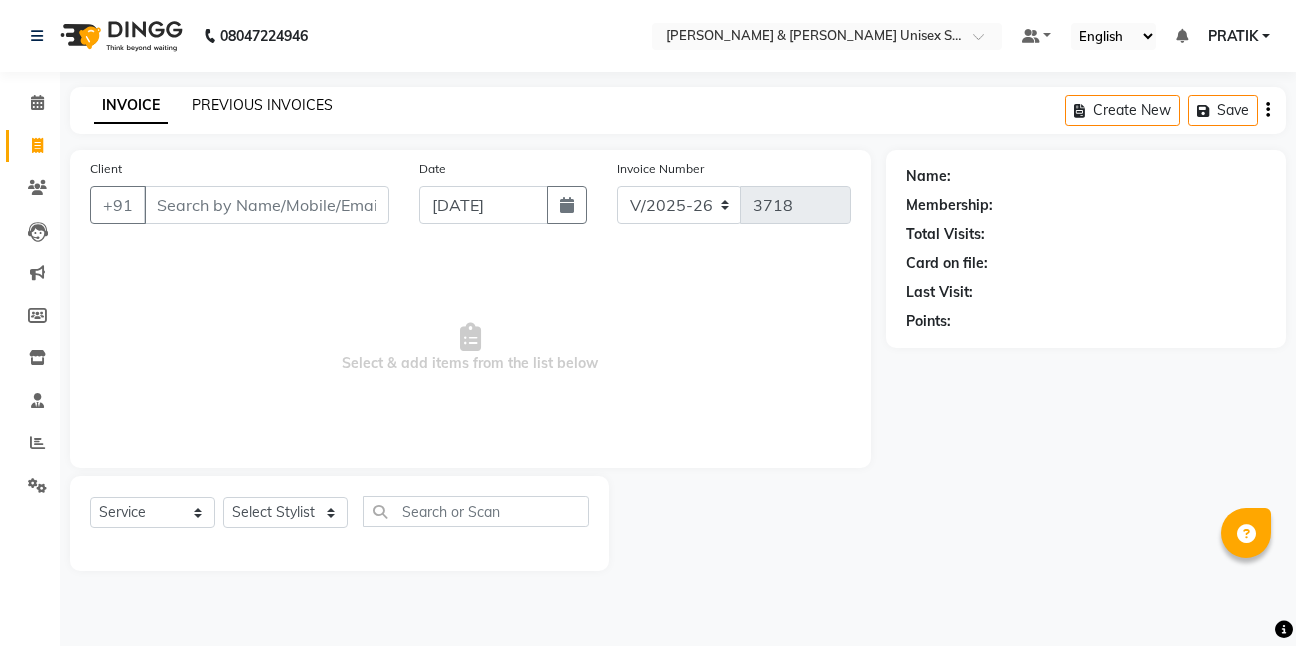 click on "PREVIOUS INVOICES" 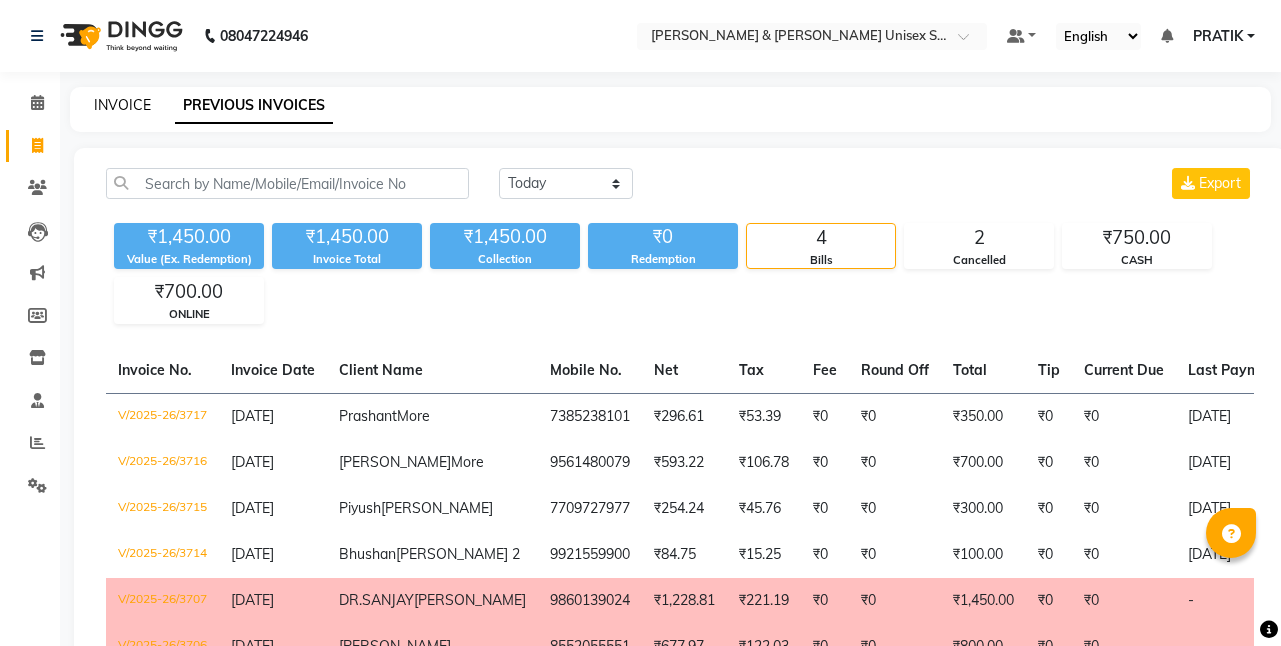 click on "INVOICE" 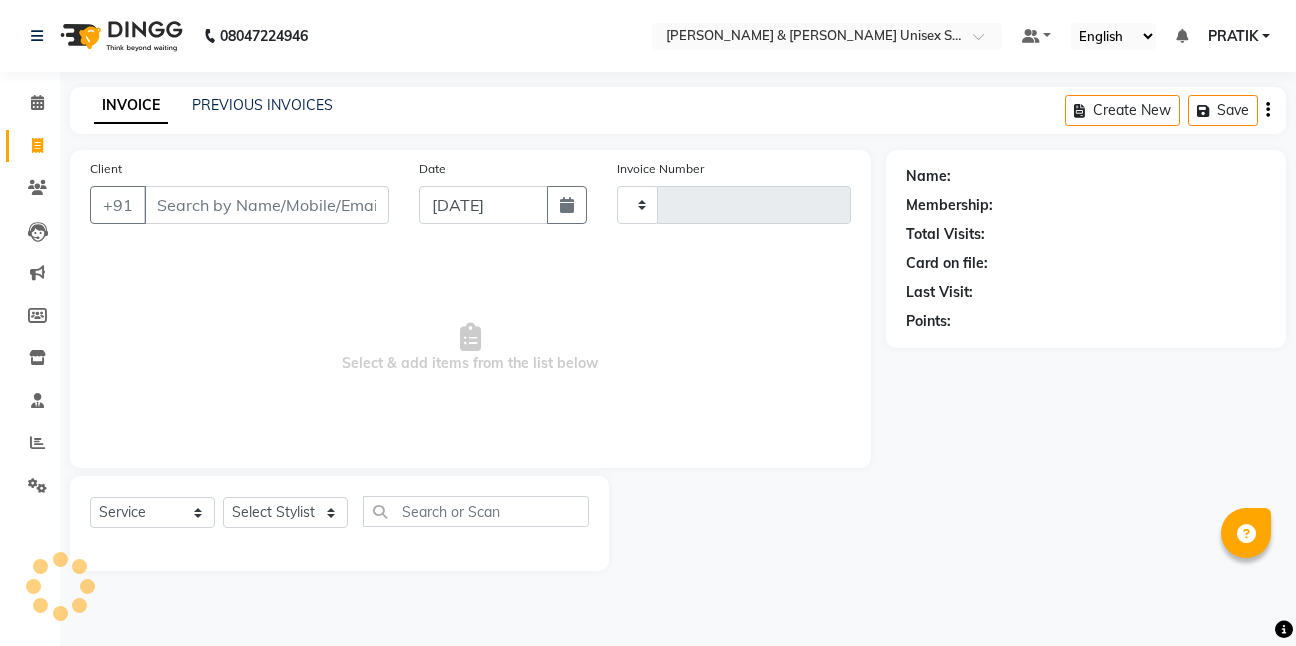 type on "3718" 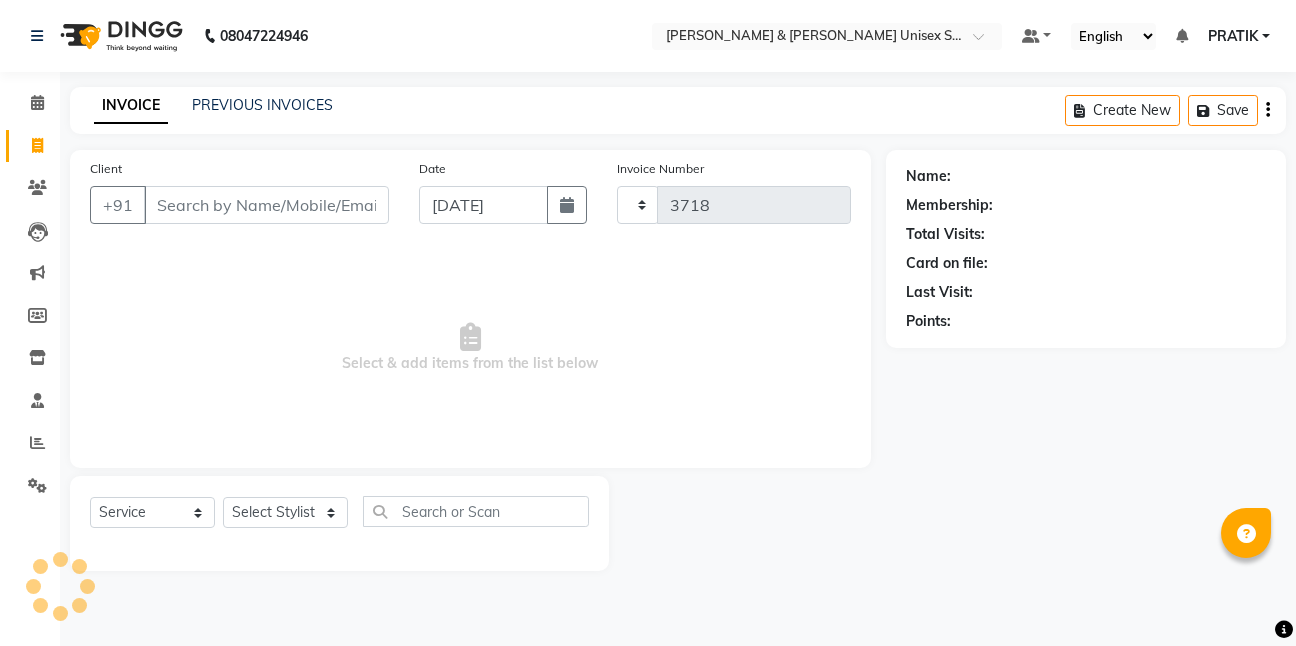 select on "6770" 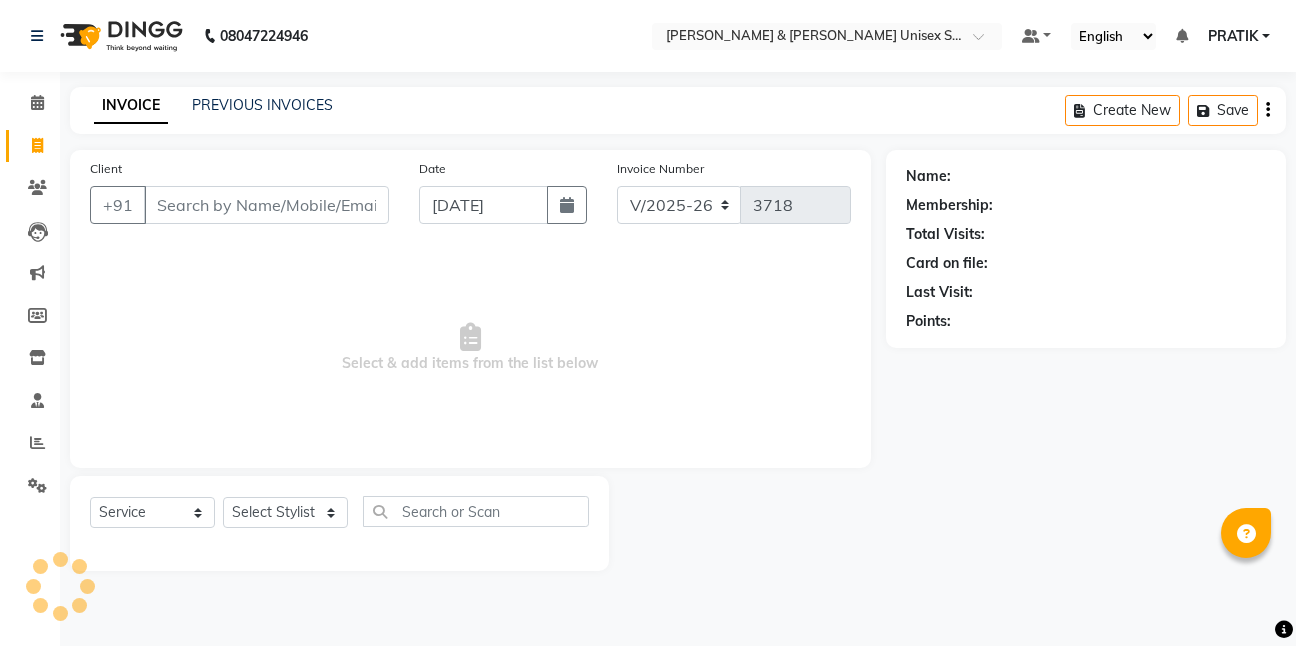 click on "Client" at bounding box center [266, 205] 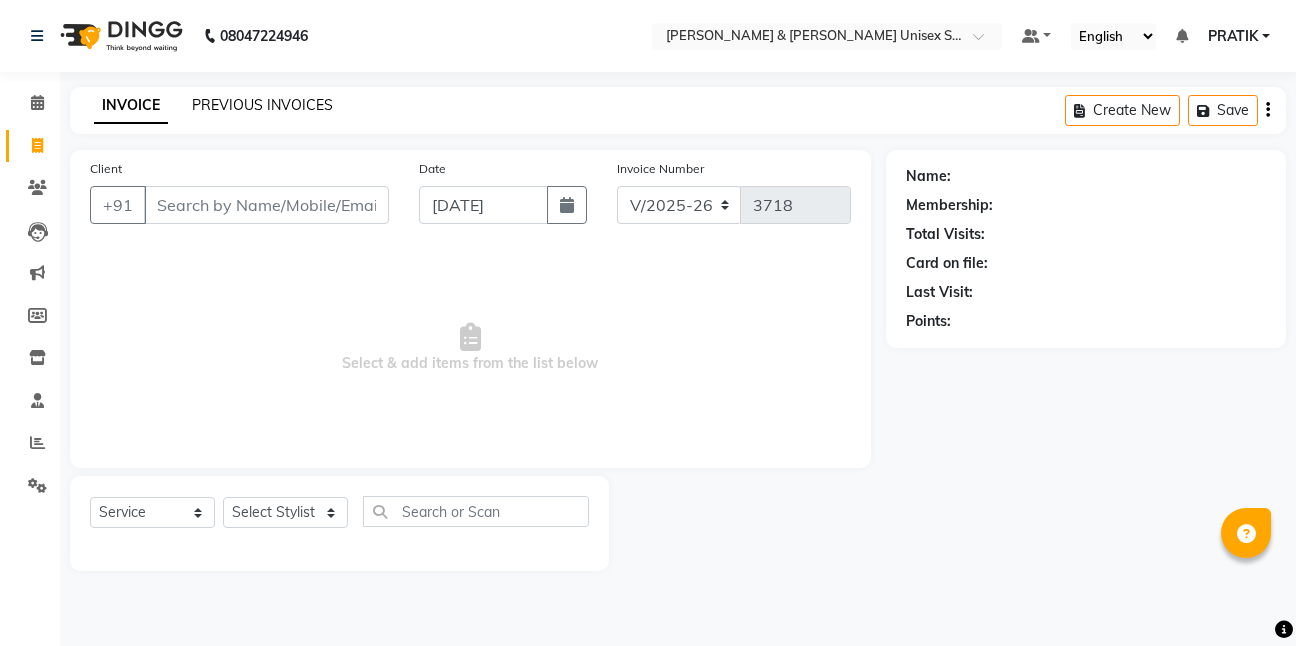 click on "PREVIOUS INVOICES" 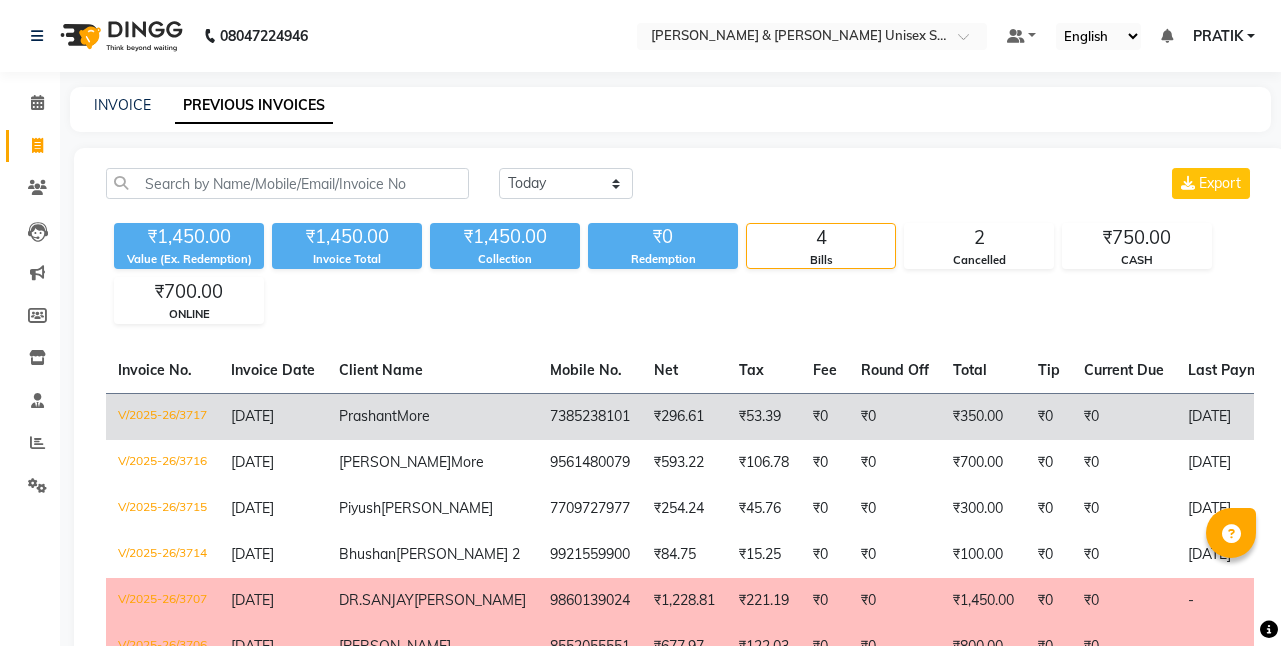 click on "Prashant  More" 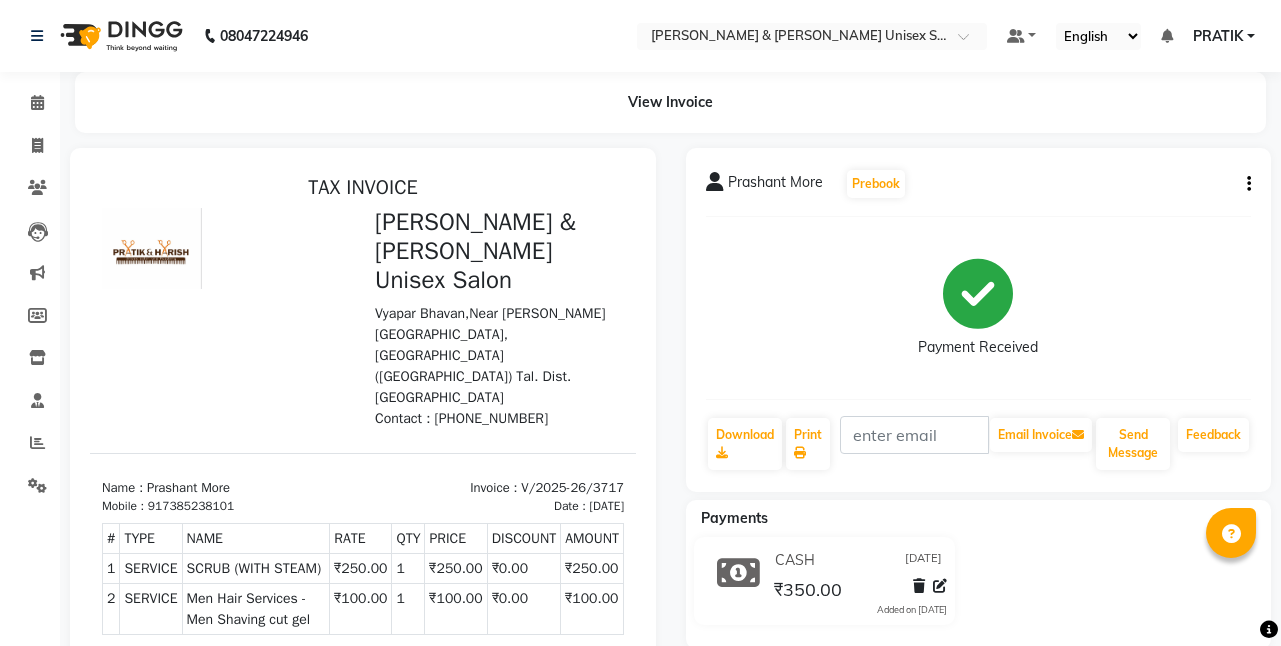 scroll, scrollTop: 0, scrollLeft: 0, axis: both 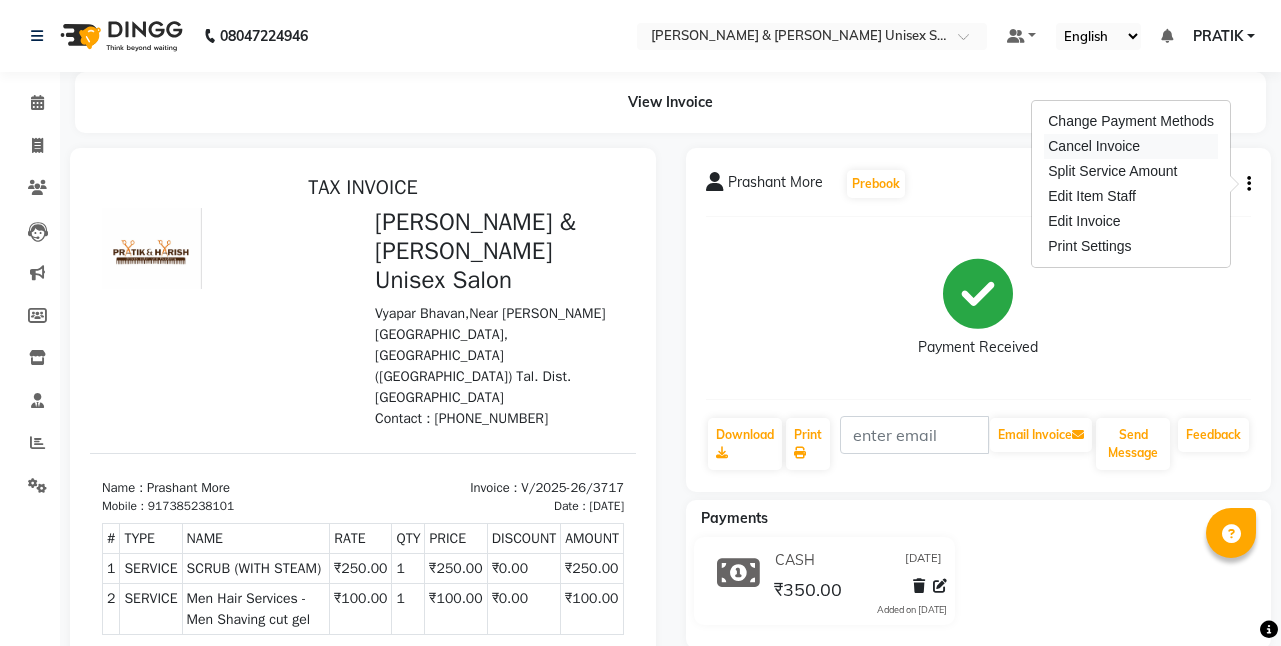 click on "Cancel Invoice" at bounding box center [1131, 146] 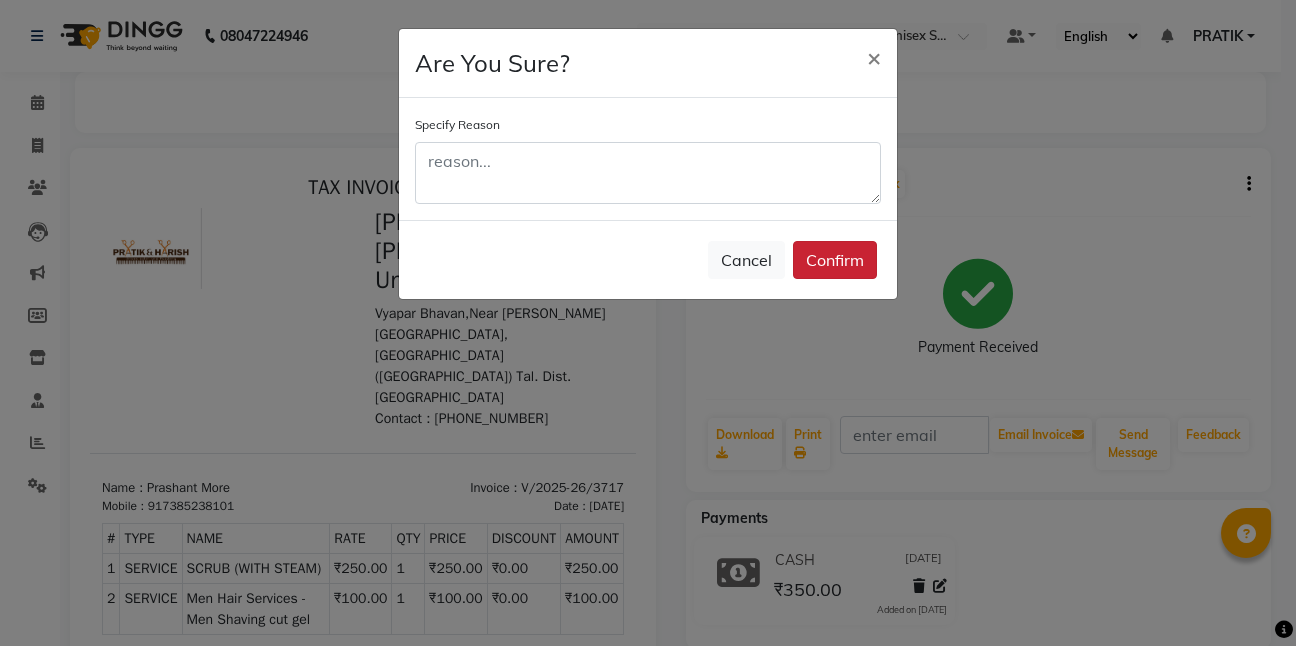 click on "Confirm" 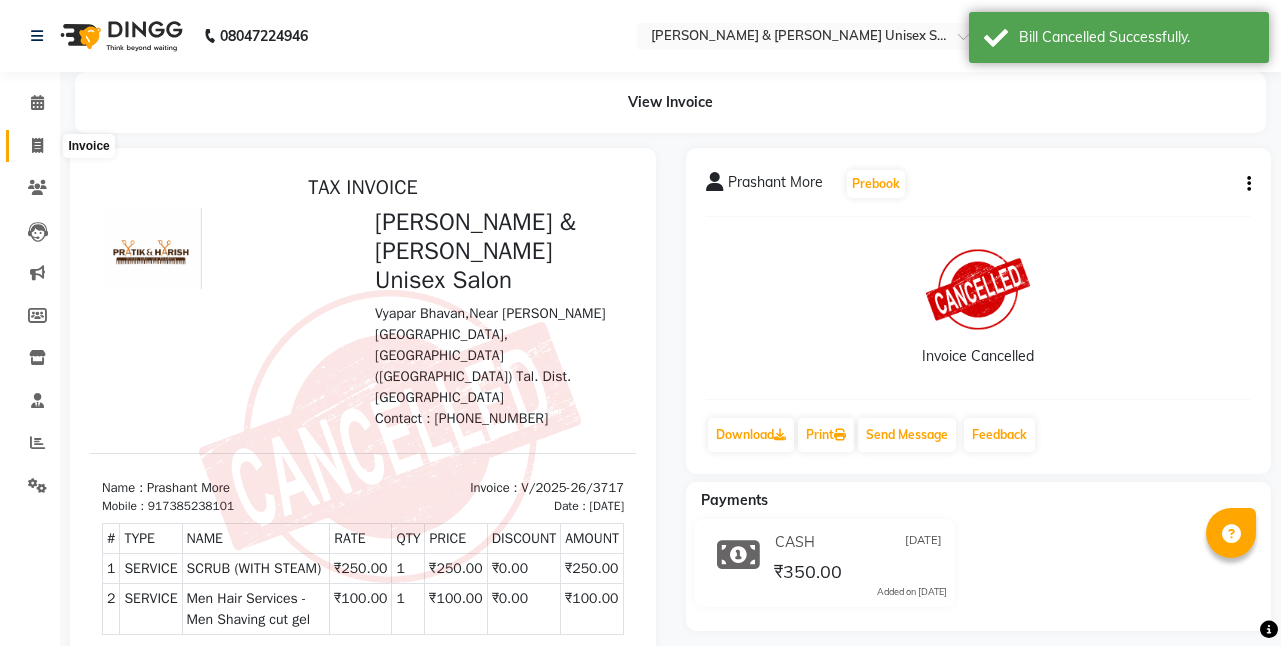 click 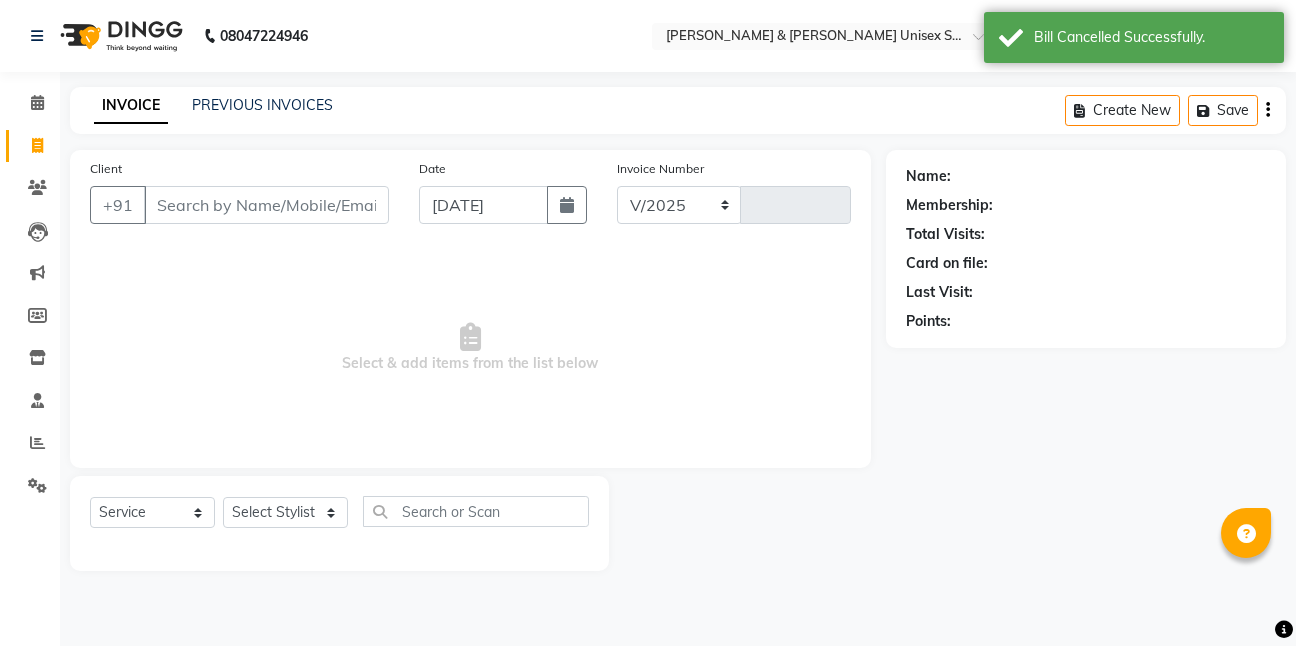 select on "6770" 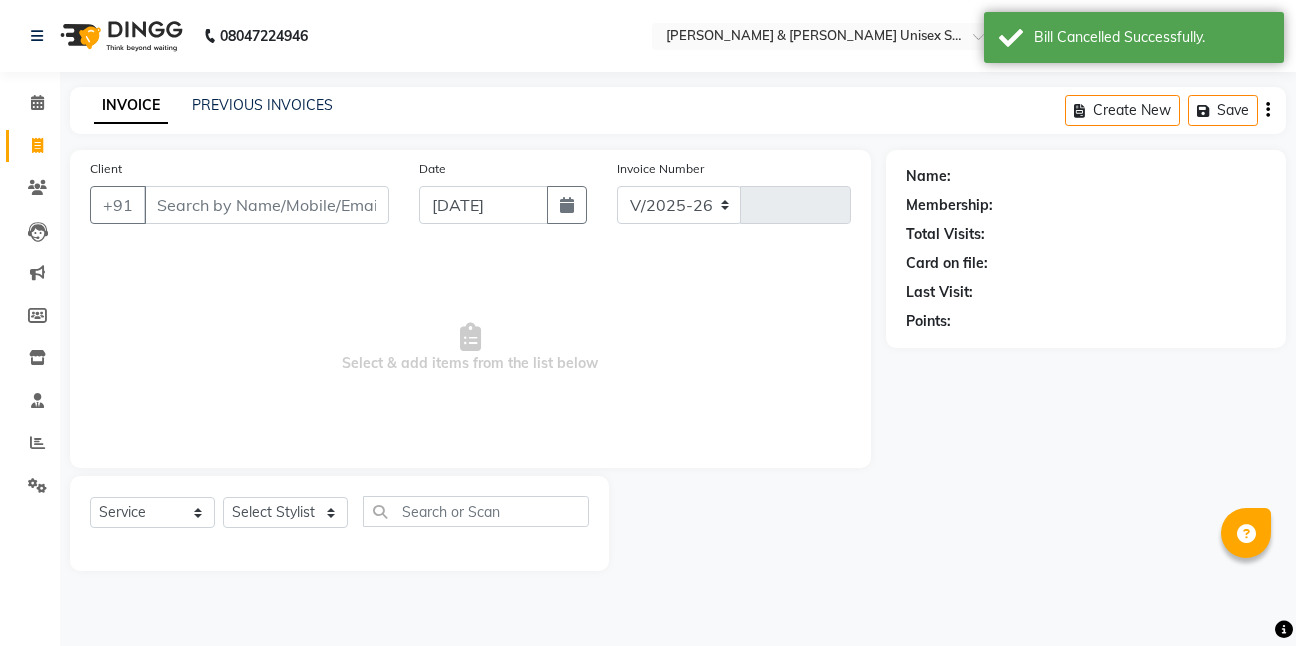 type on "3718" 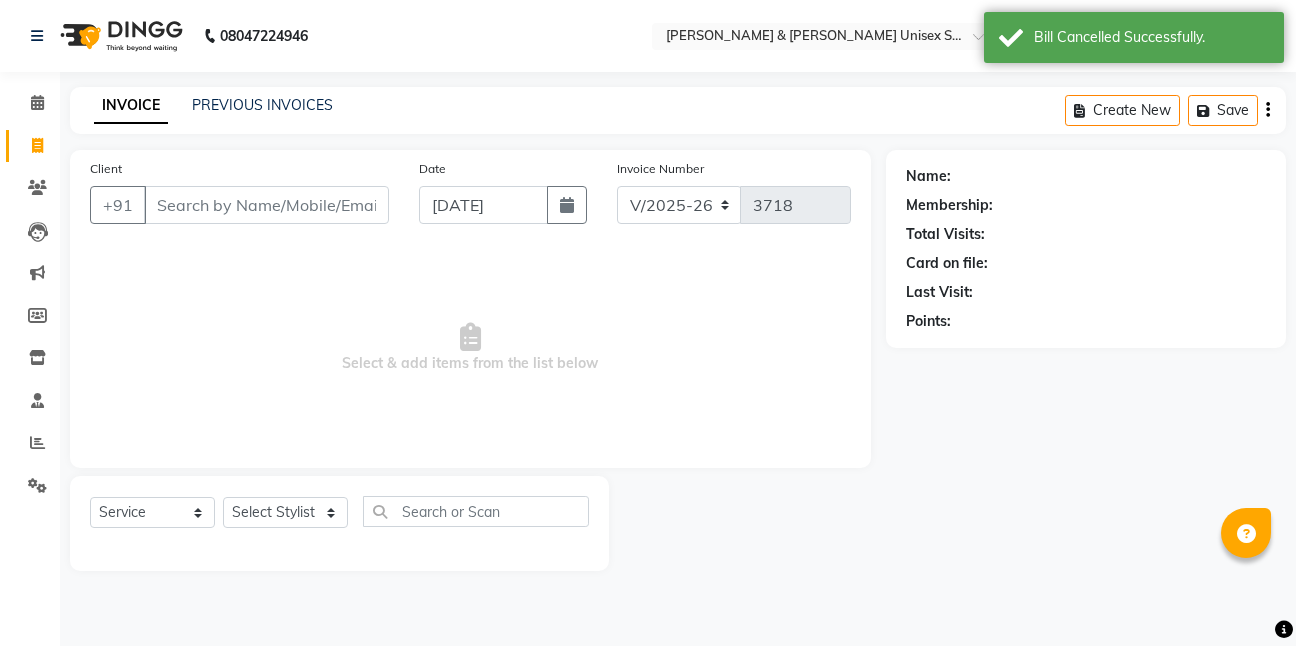 click on "Client" at bounding box center (266, 205) 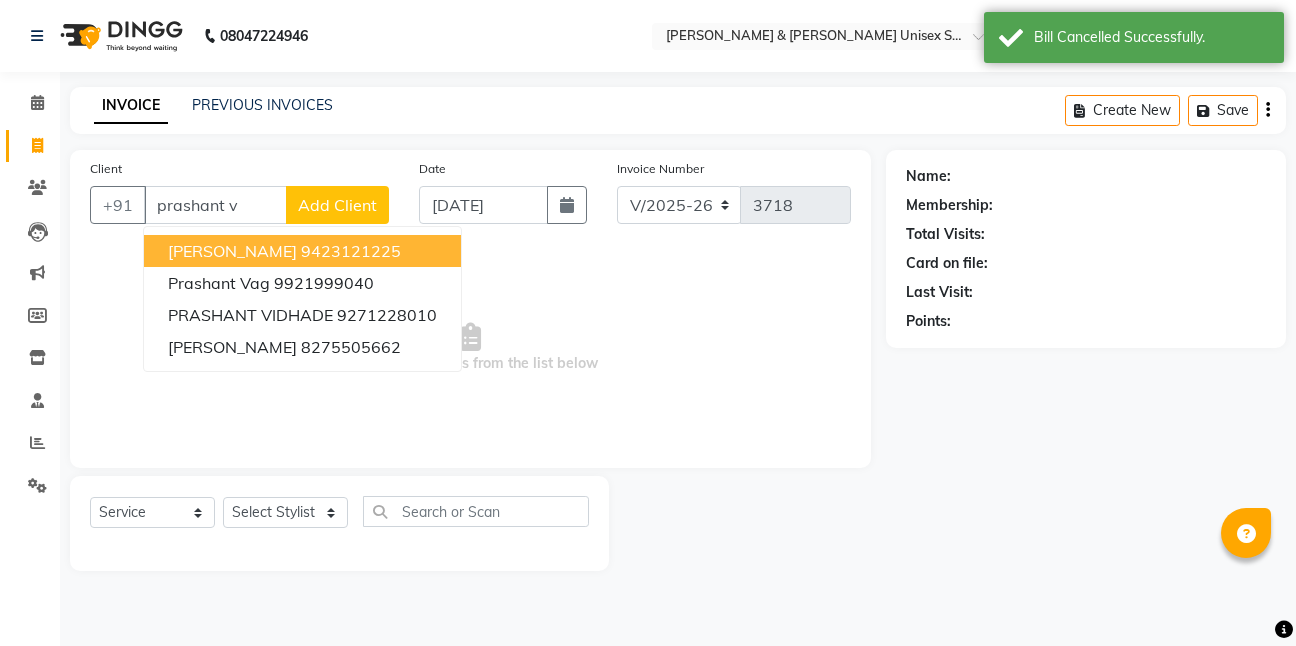 click on "Prashant Vidhate  9423121225" at bounding box center [302, 251] 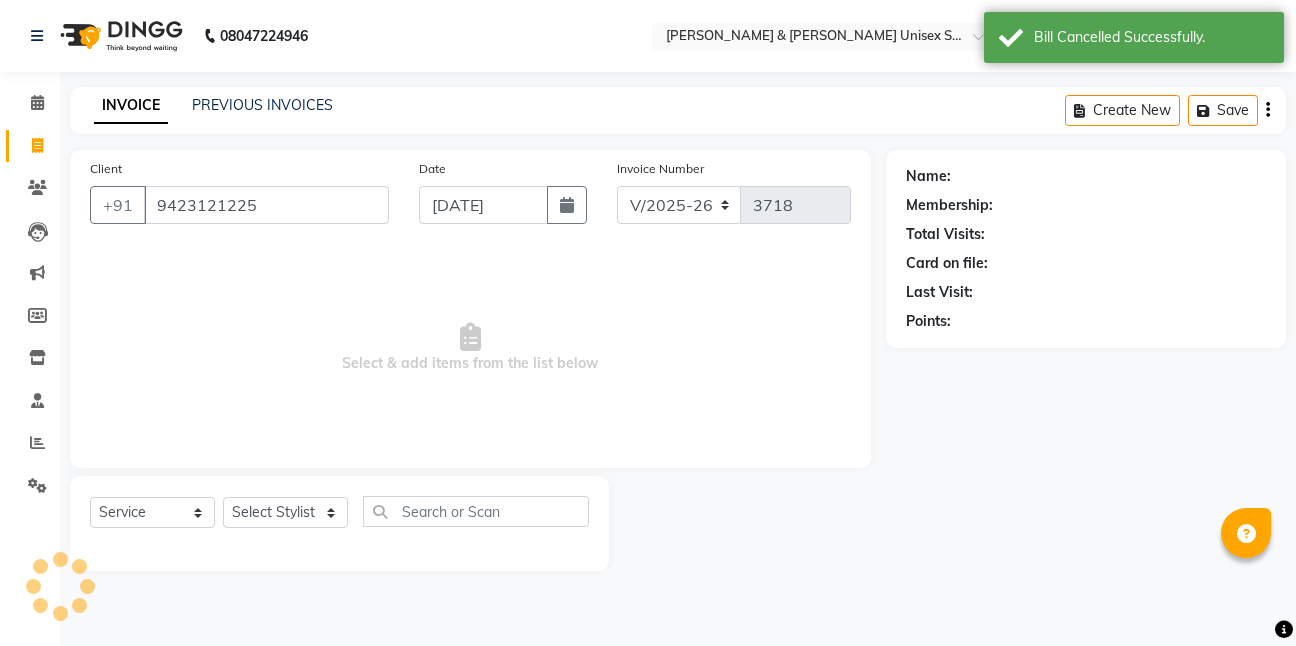type on "9423121225" 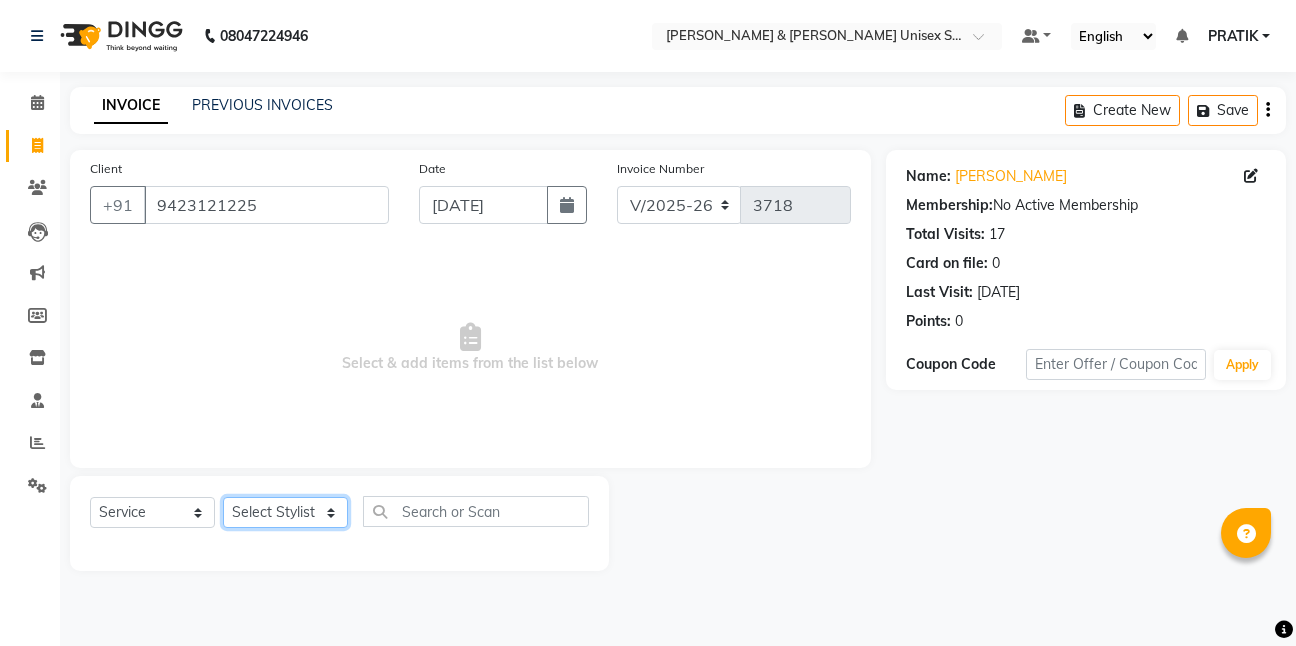 click on "Select Stylist [PERSON_NAME] [PERSON_NAME] [PERSON_NAME][GEOGRAPHIC_DATA] [PERSON_NAME] NEHA PH SALON [PERSON_NAME] SACHIN  SAIF [PERSON_NAME] YASH" 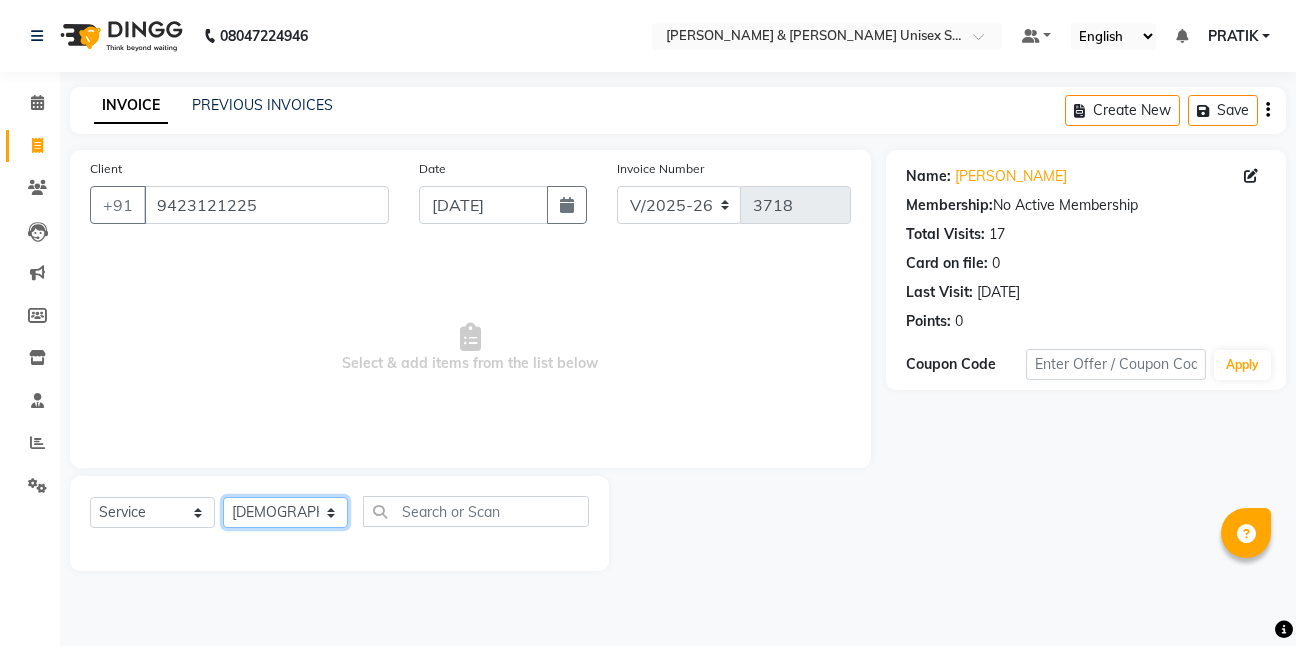 click on "Select Stylist [PERSON_NAME] [PERSON_NAME] [PERSON_NAME][GEOGRAPHIC_DATA] [PERSON_NAME] NEHA PH SALON [PERSON_NAME] SACHIN  SAIF [PERSON_NAME] YASH" 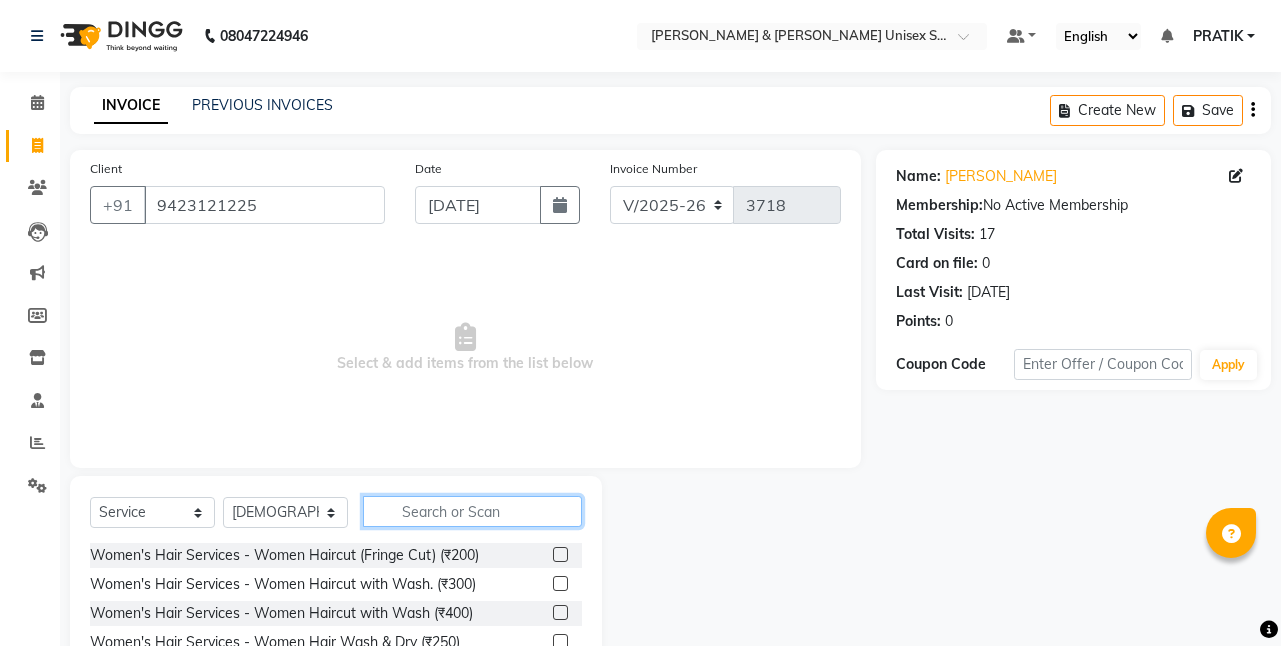 click 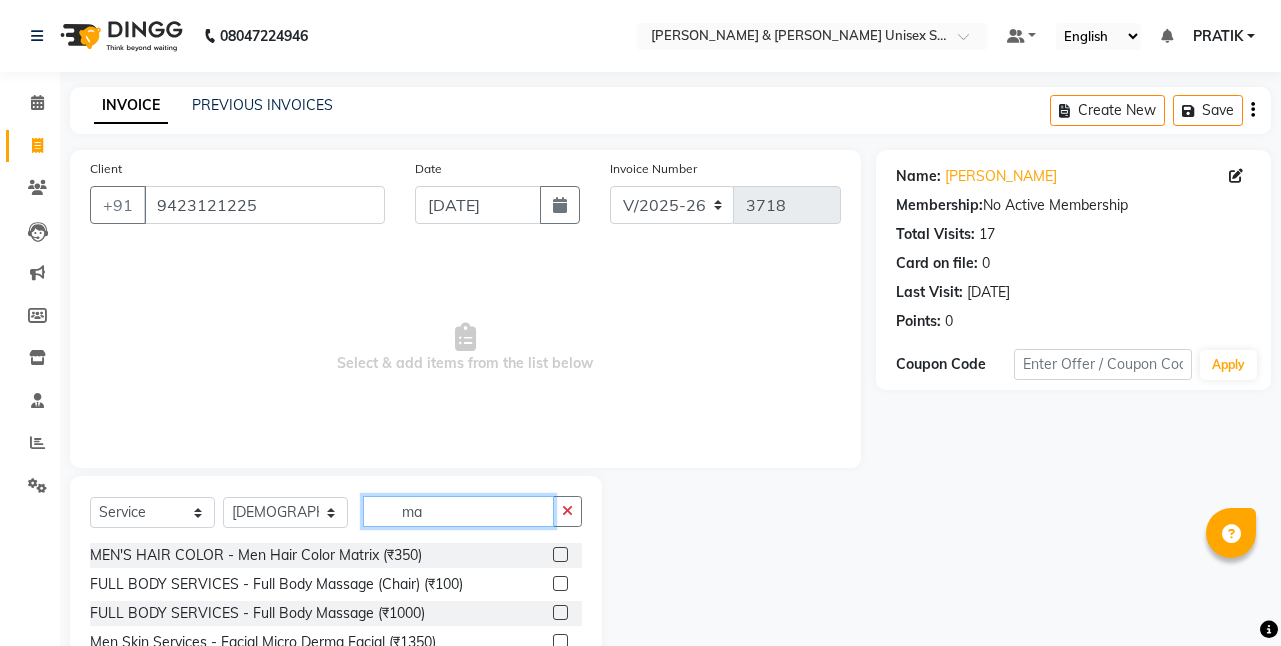 type on "m" 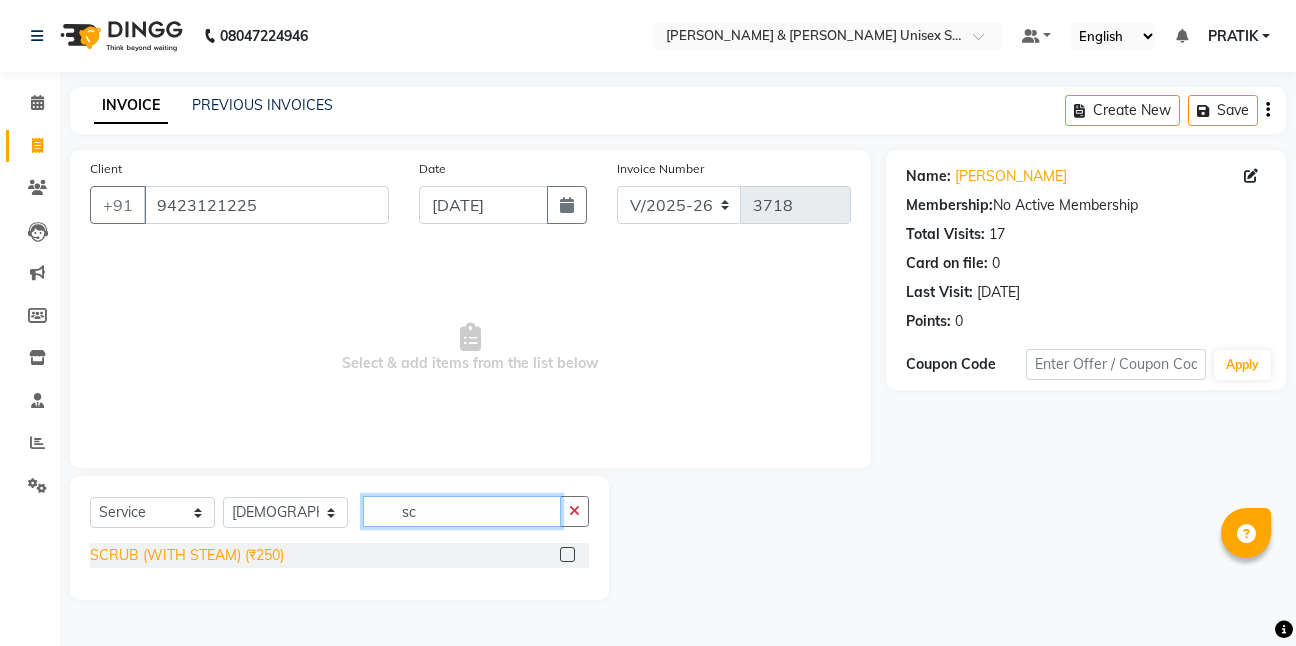 type on "sc" 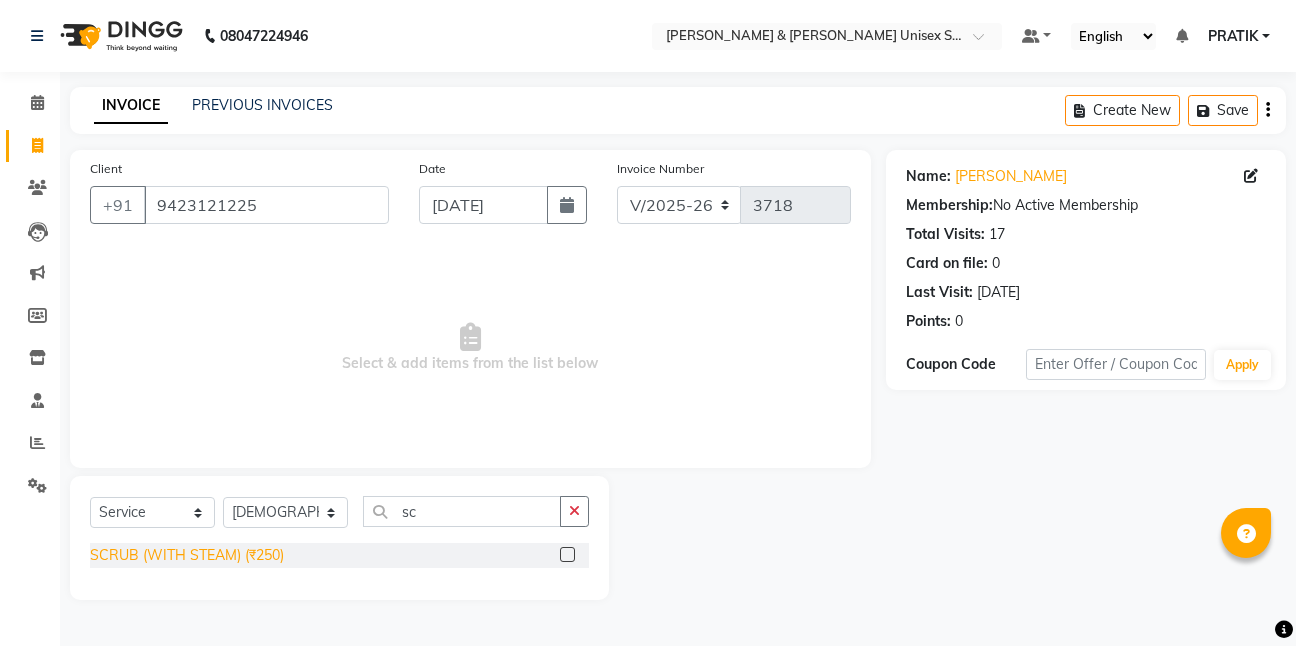 click on "SCRUB (WITH STEAM) (₹250)" 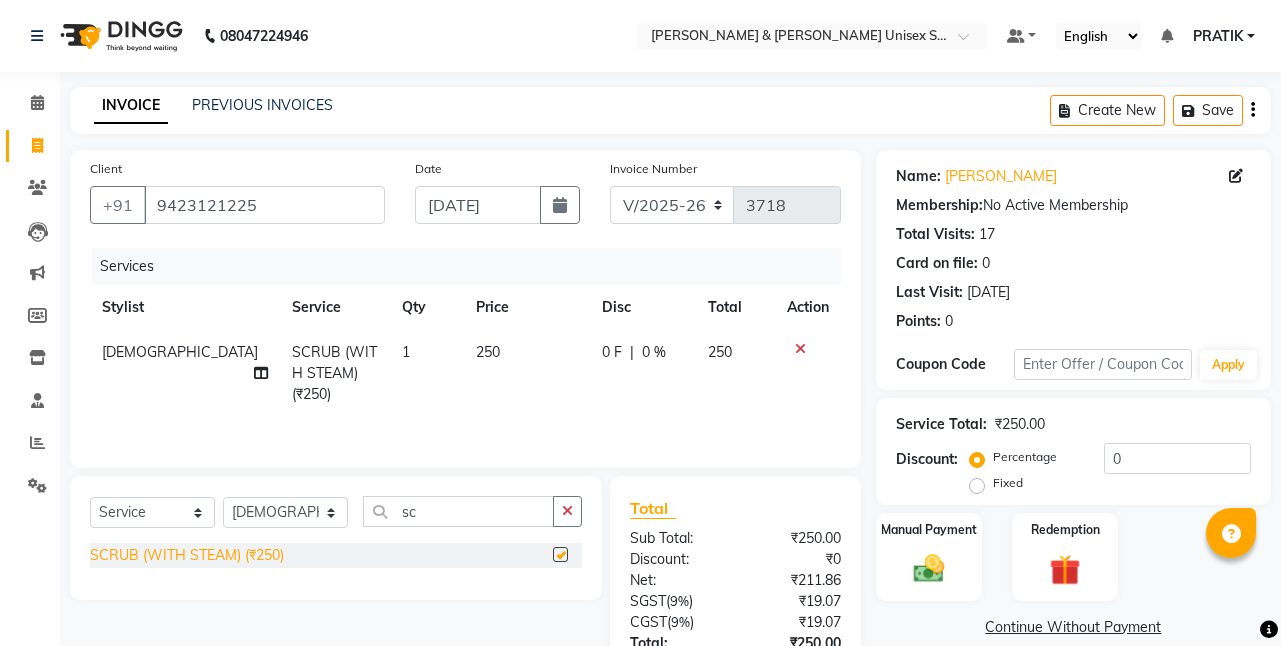 checkbox on "false" 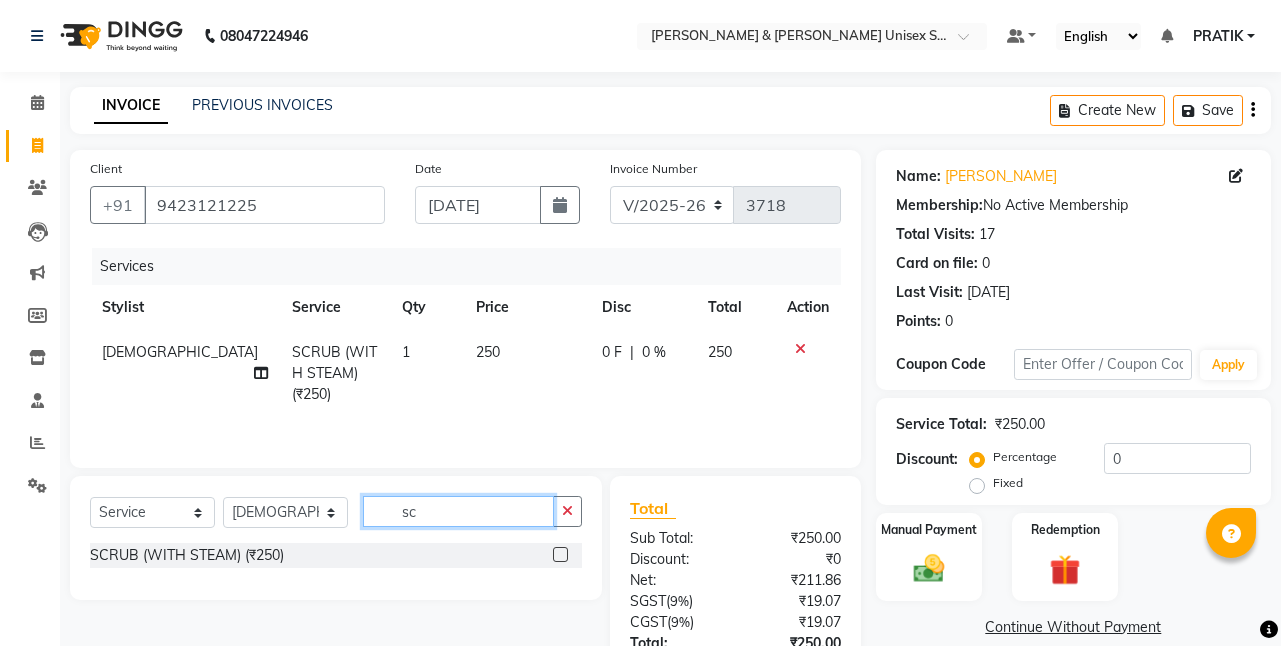 click on "sc" 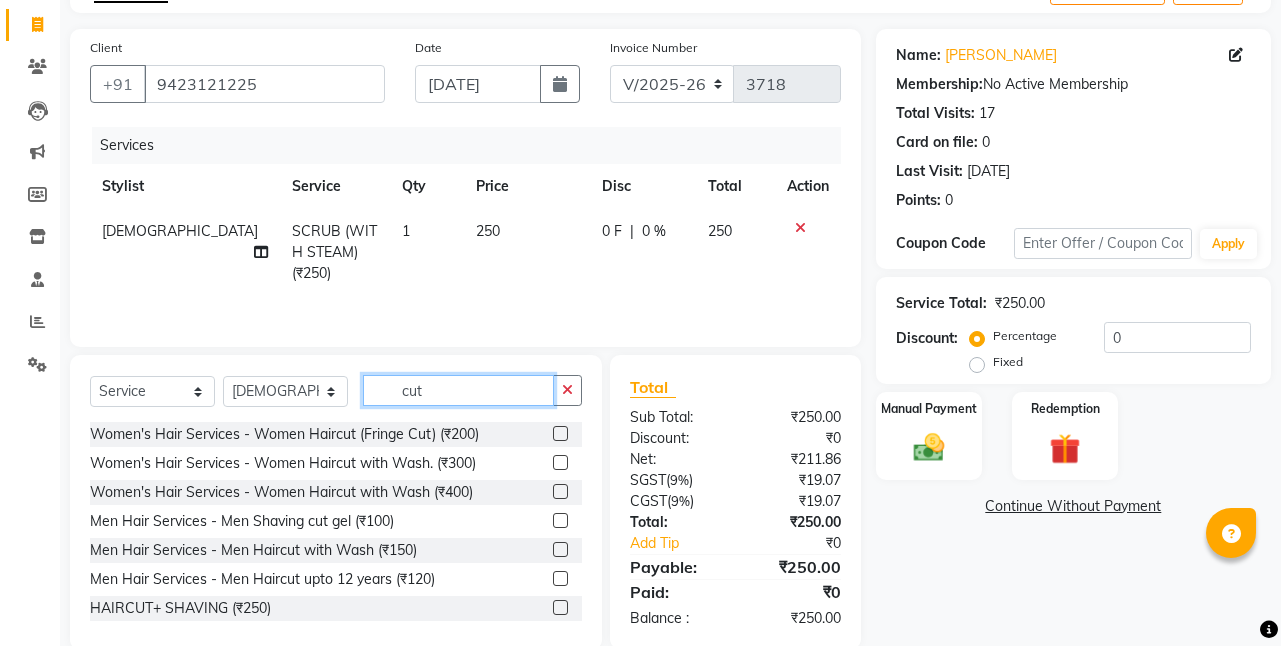 scroll, scrollTop: 155, scrollLeft: 0, axis: vertical 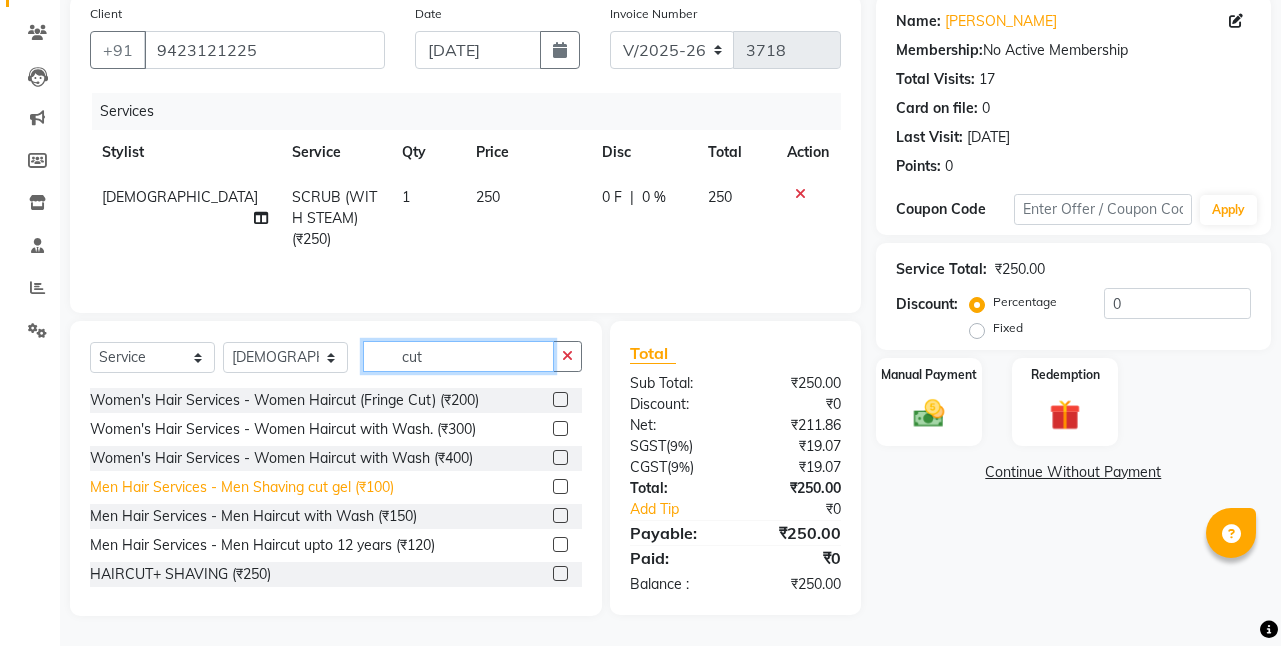 type on "cut" 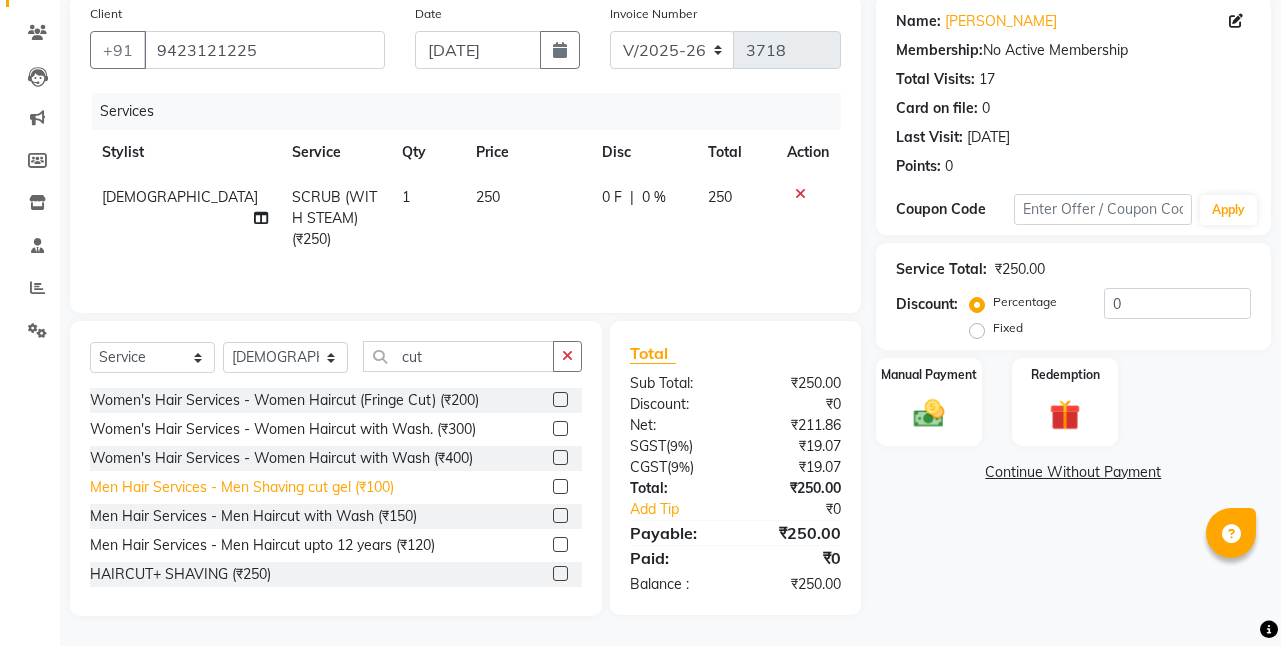 click on "Men Hair Services - Men Shaving cut gel (₹100)" 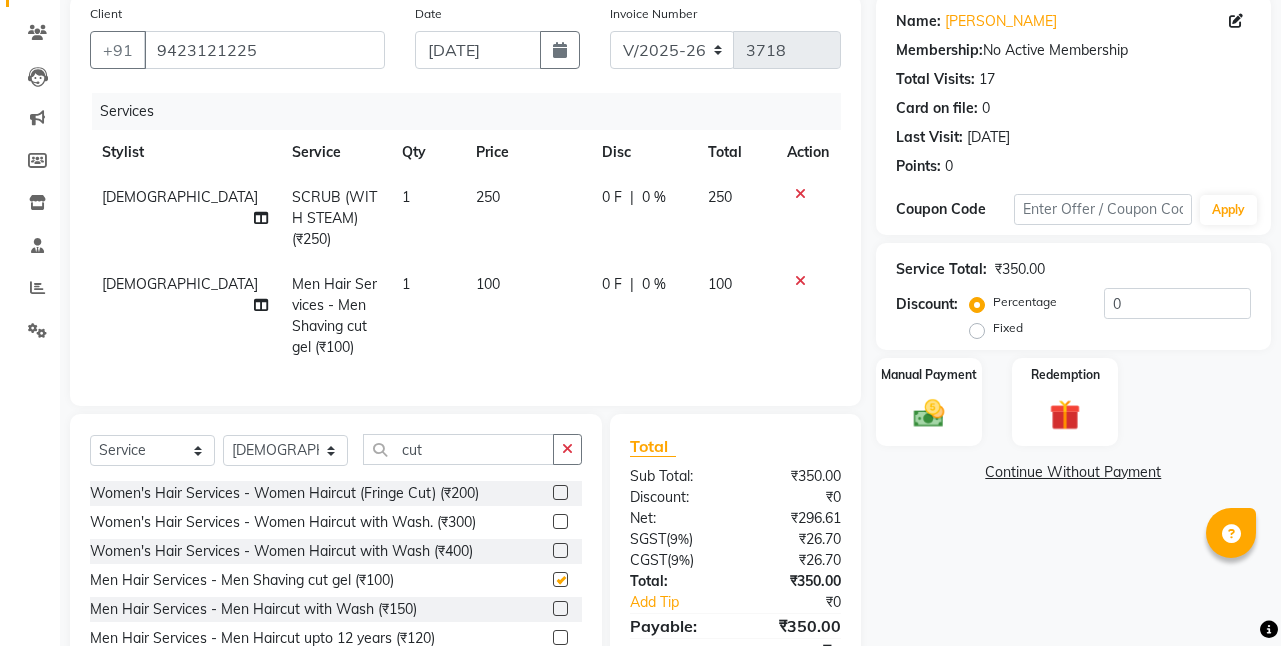 checkbox on "false" 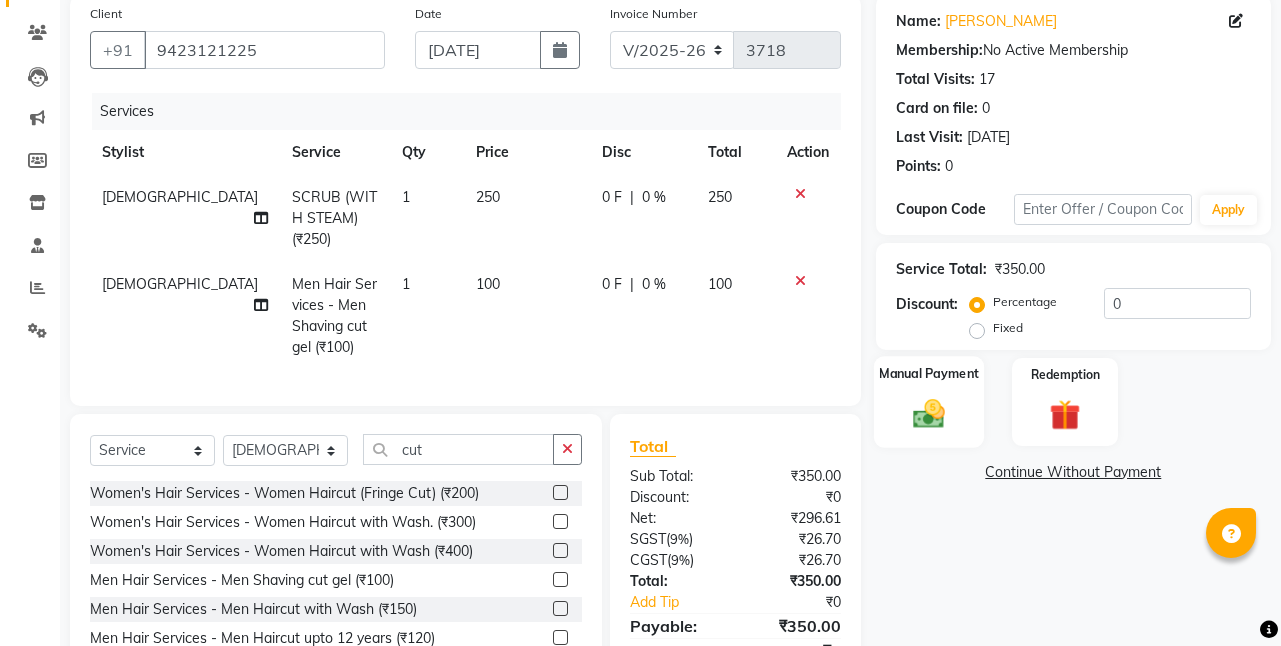 click 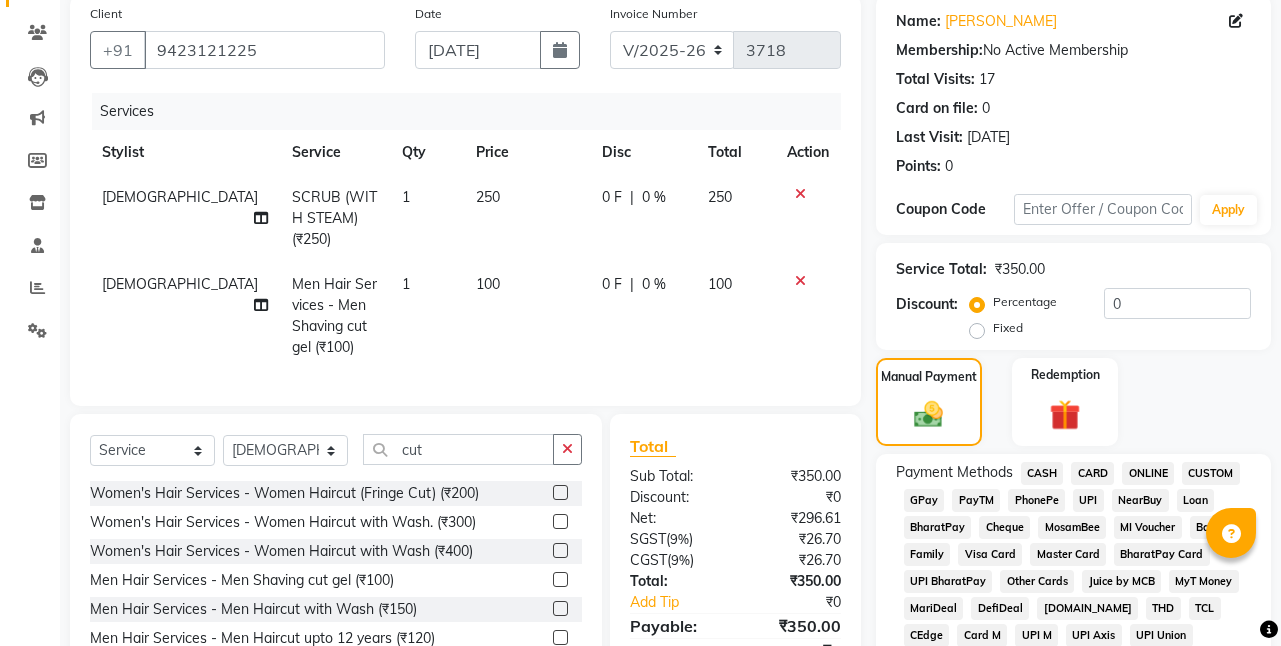click on "CASH" 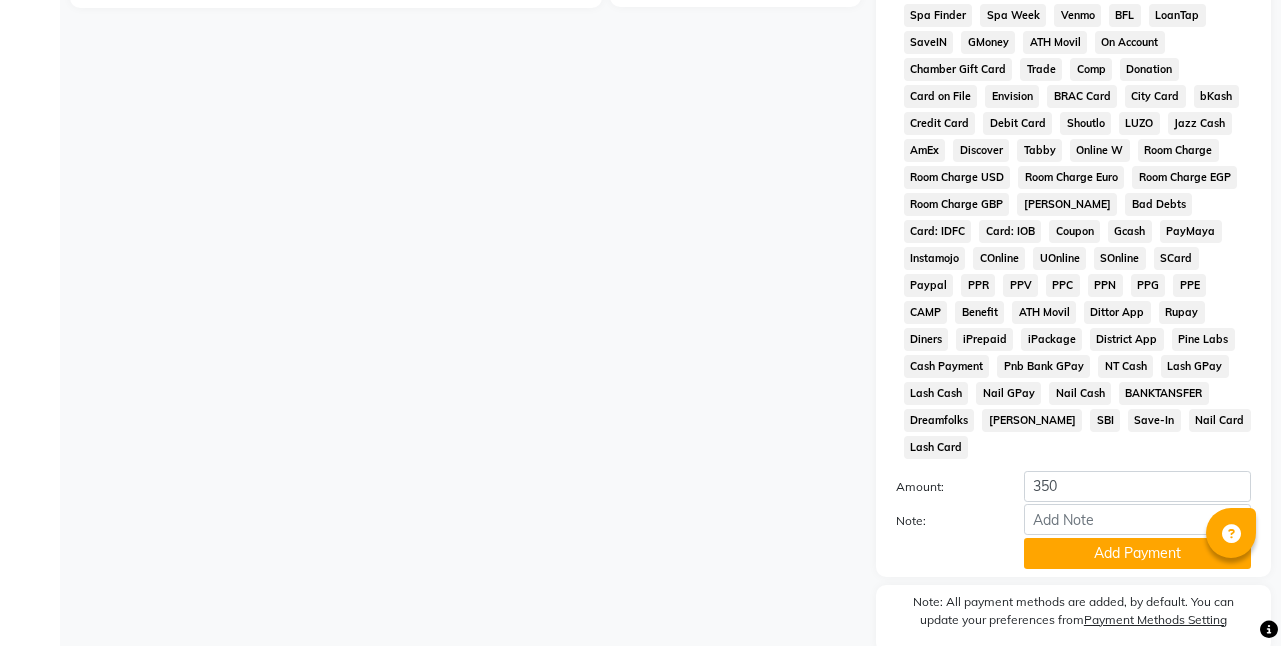 scroll, scrollTop: 907, scrollLeft: 0, axis: vertical 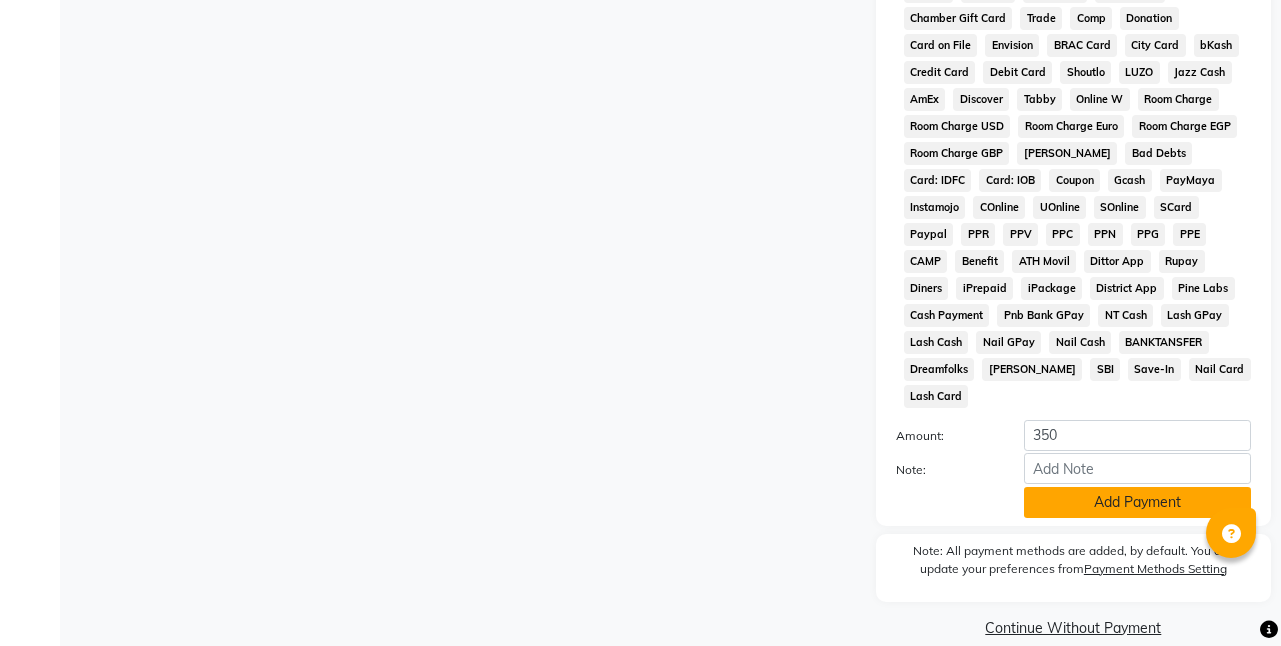 click on "Add Payment" 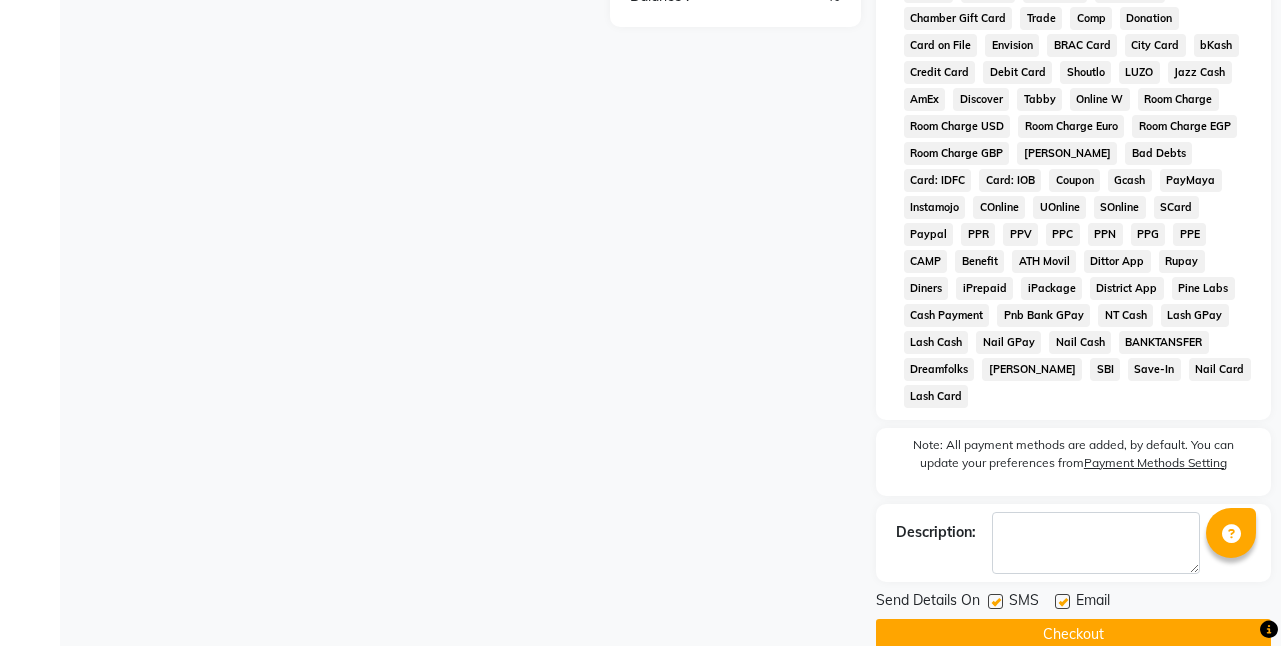 click on "Checkout" 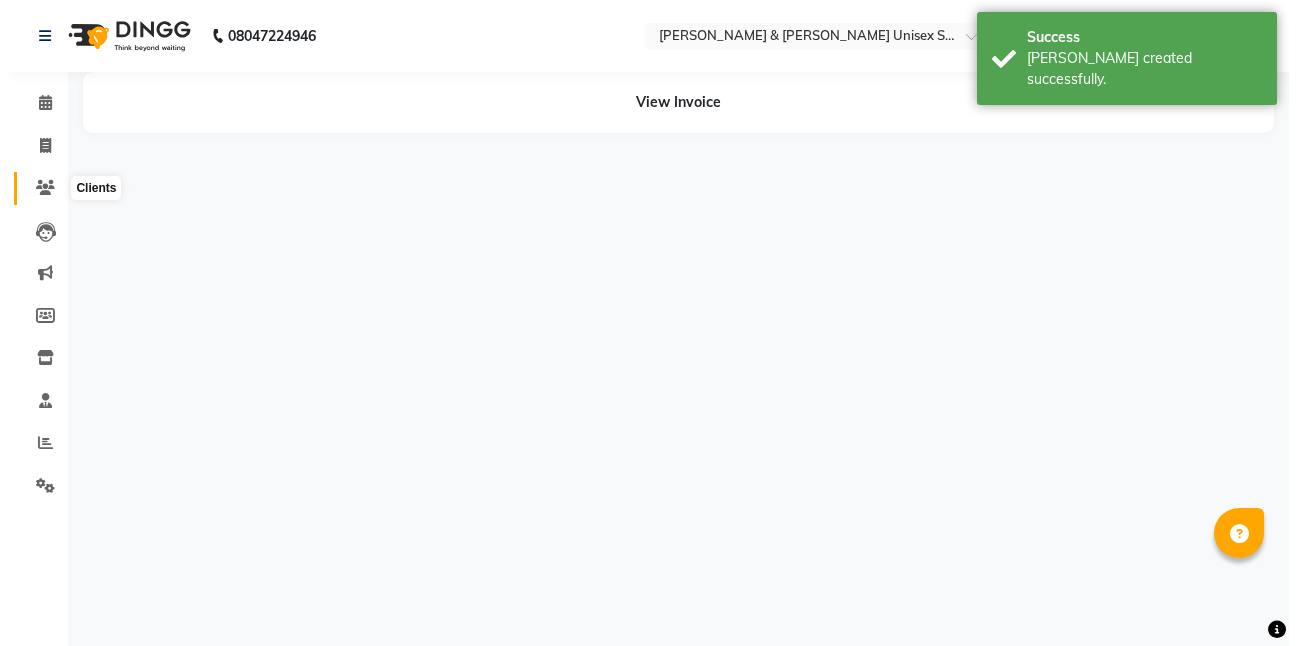scroll, scrollTop: 0, scrollLeft: 0, axis: both 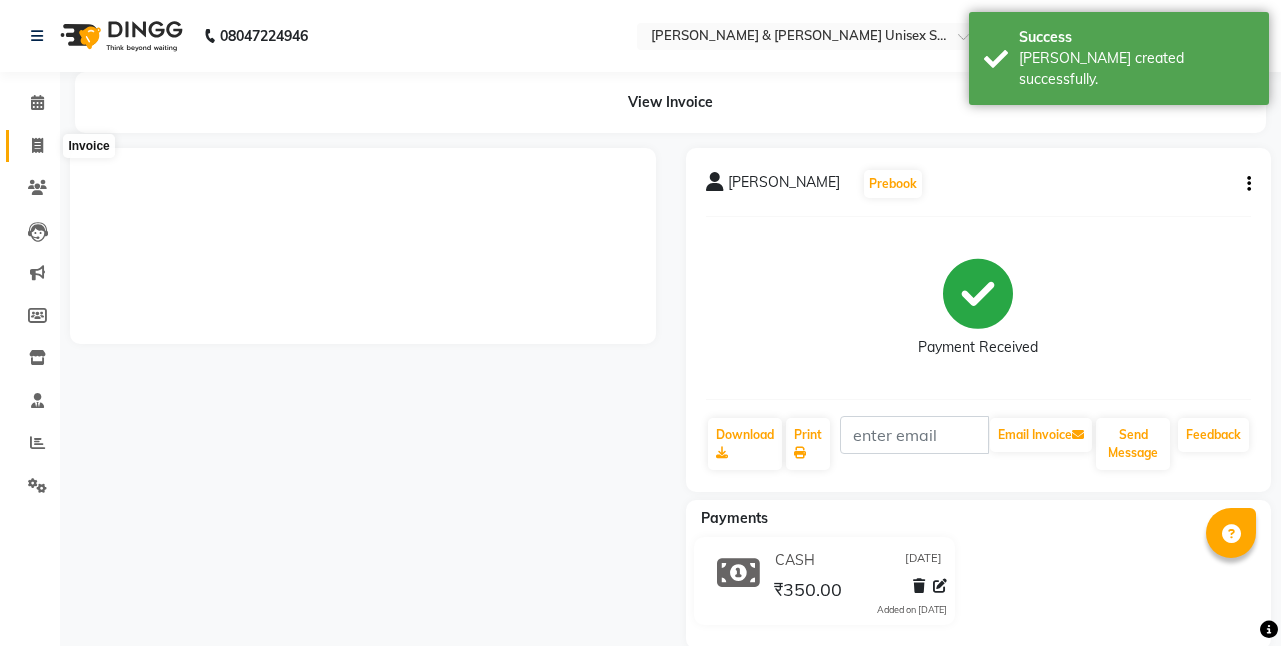 click 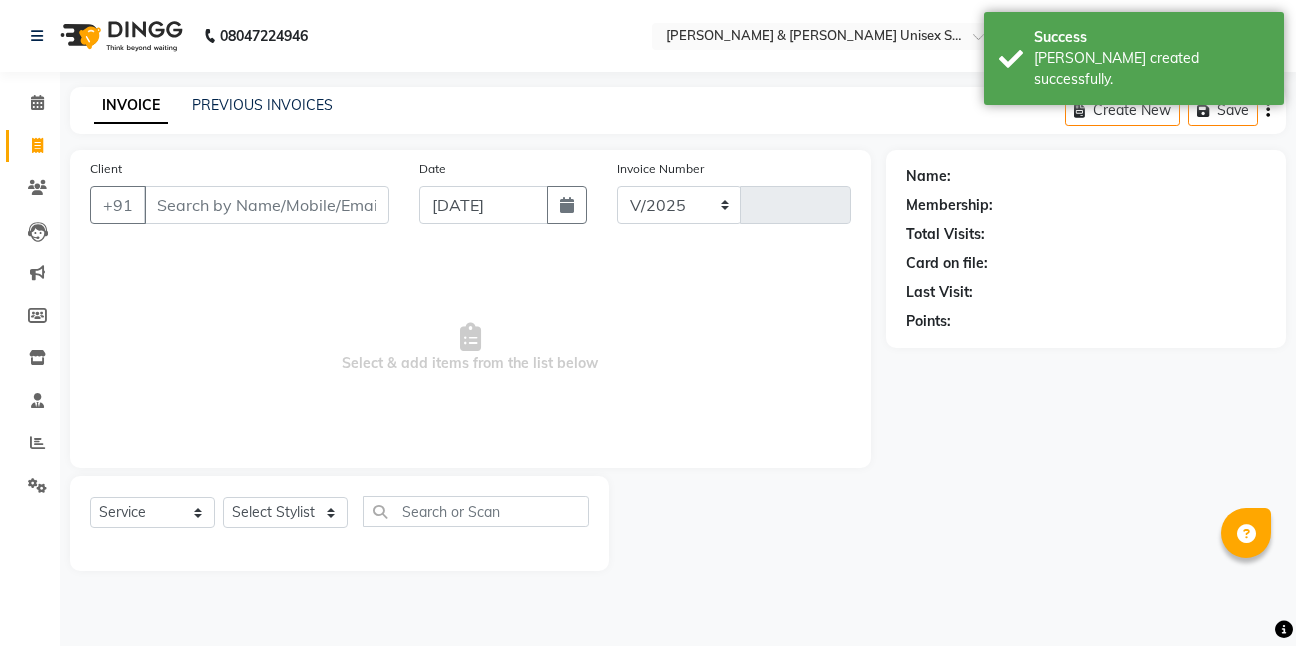 select on "6770" 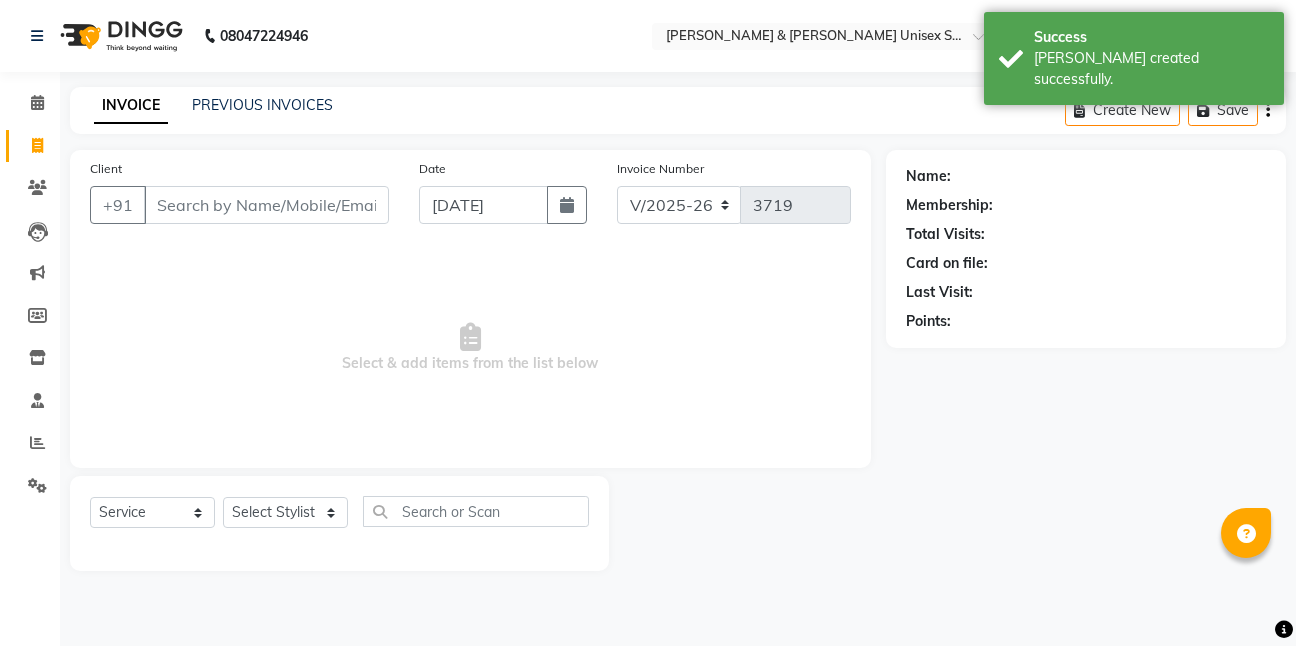 click on "Client" at bounding box center [266, 205] 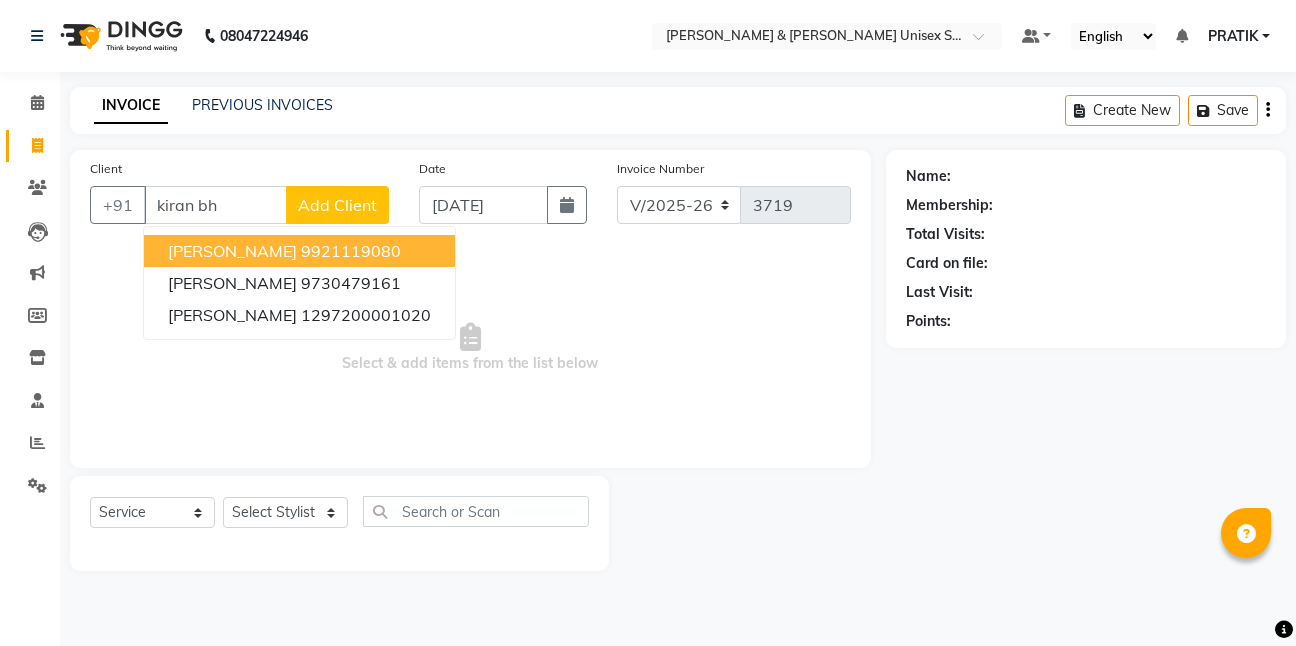 click on "9921119080" at bounding box center (351, 251) 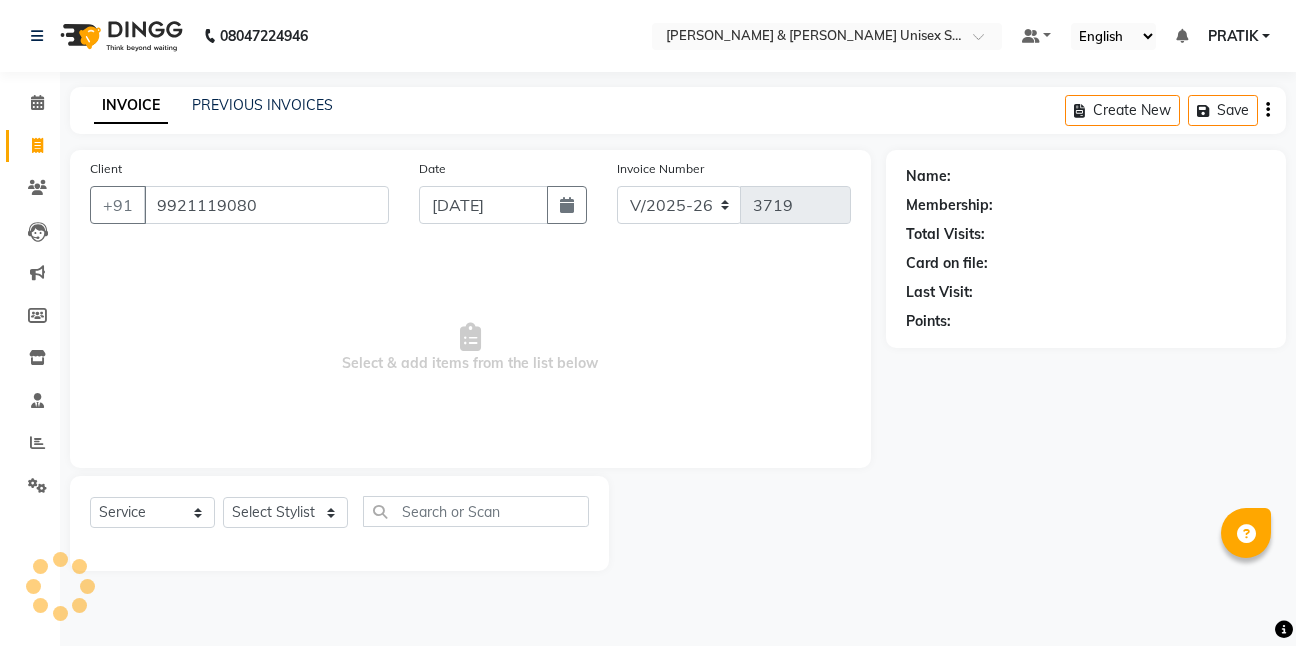 type on "9921119080" 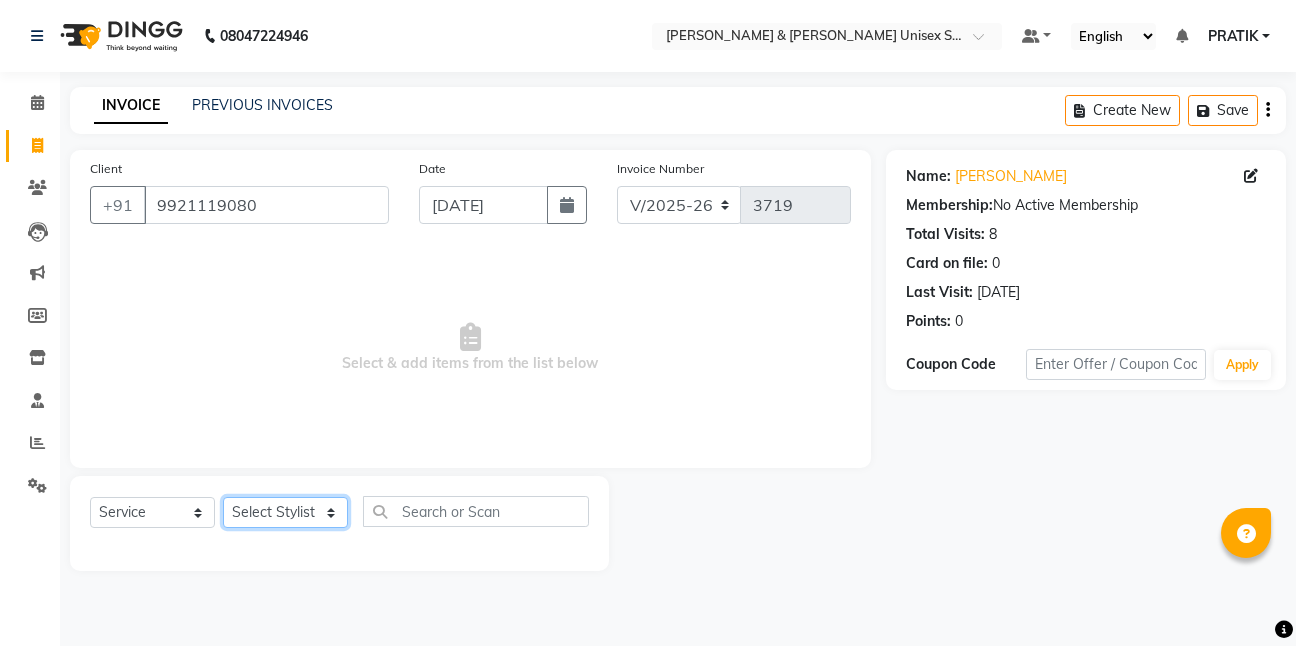 click on "Select Stylist [PERSON_NAME] [PERSON_NAME] [PERSON_NAME][GEOGRAPHIC_DATA] [PERSON_NAME] NEHA PH SALON [PERSON_NAME] SACHIN  SAIF [PERSON_NAME] YASH" 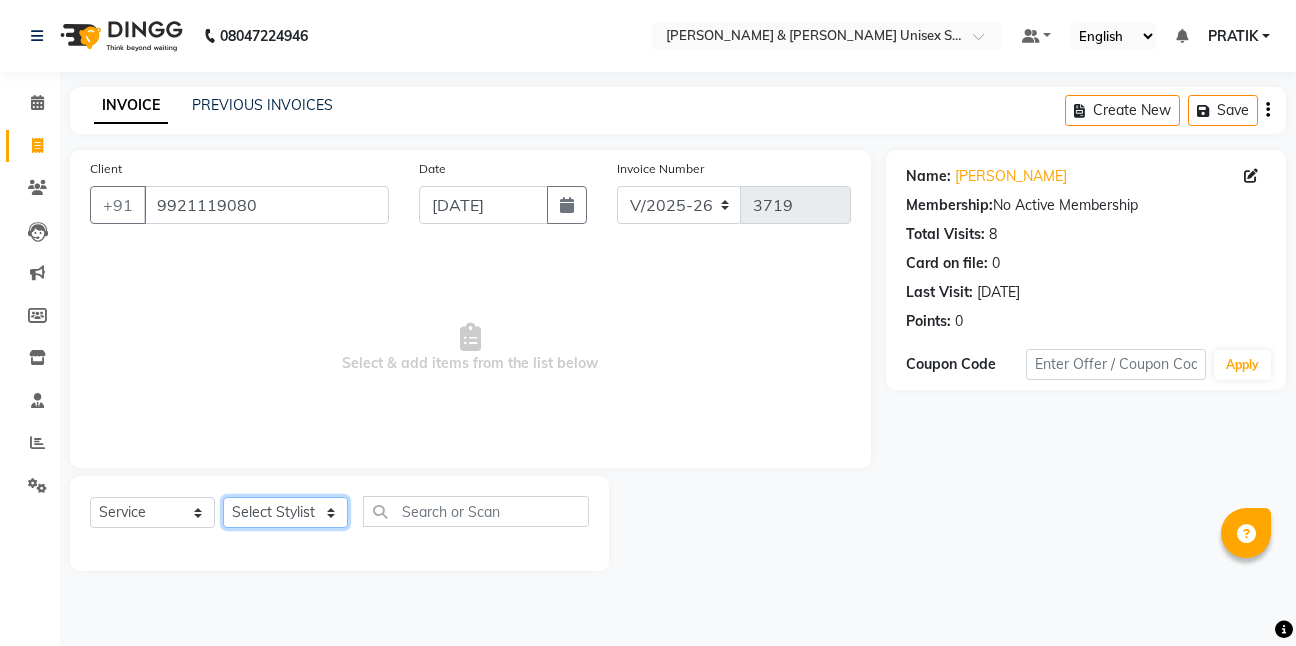 select on "53015" 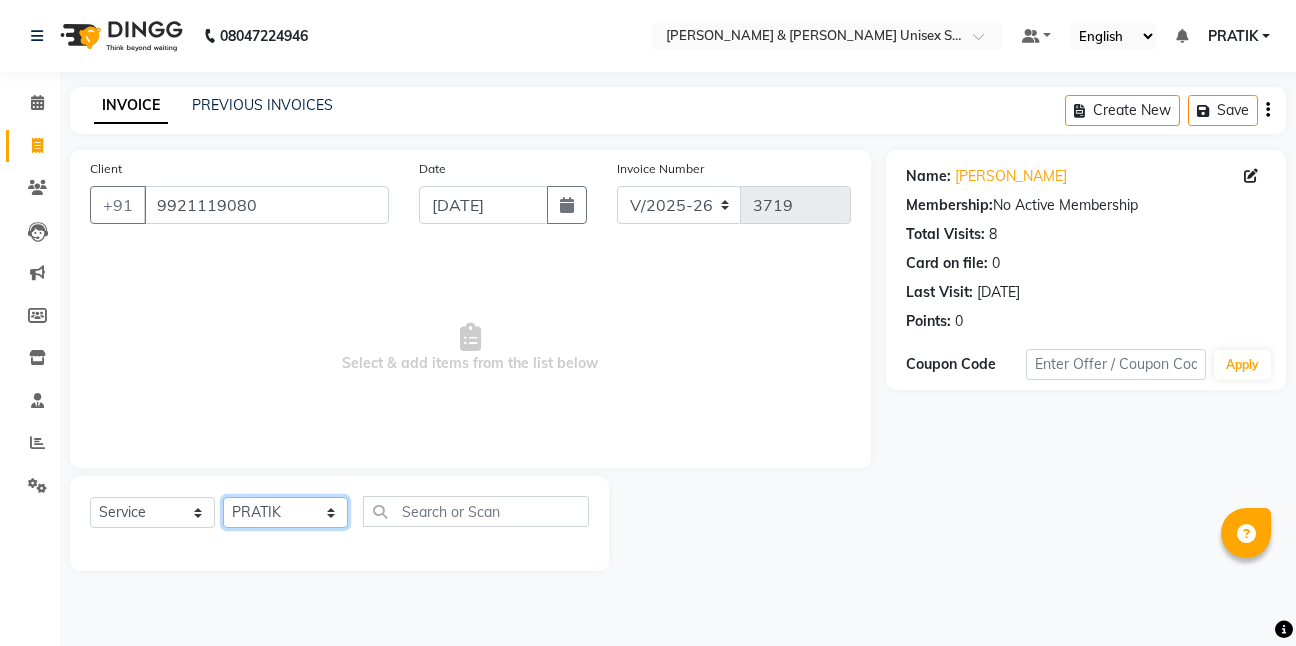 click on "Select Stylist [PERSON_NAME] [PERSON_NAME] [PERSON_NAME][GEOGRAPHIC_DATA] [PERSON_NAME] NEHA PH SALON [PERSON_NAME] SACHIN  SAIF [PERSON_NAME] YASH" 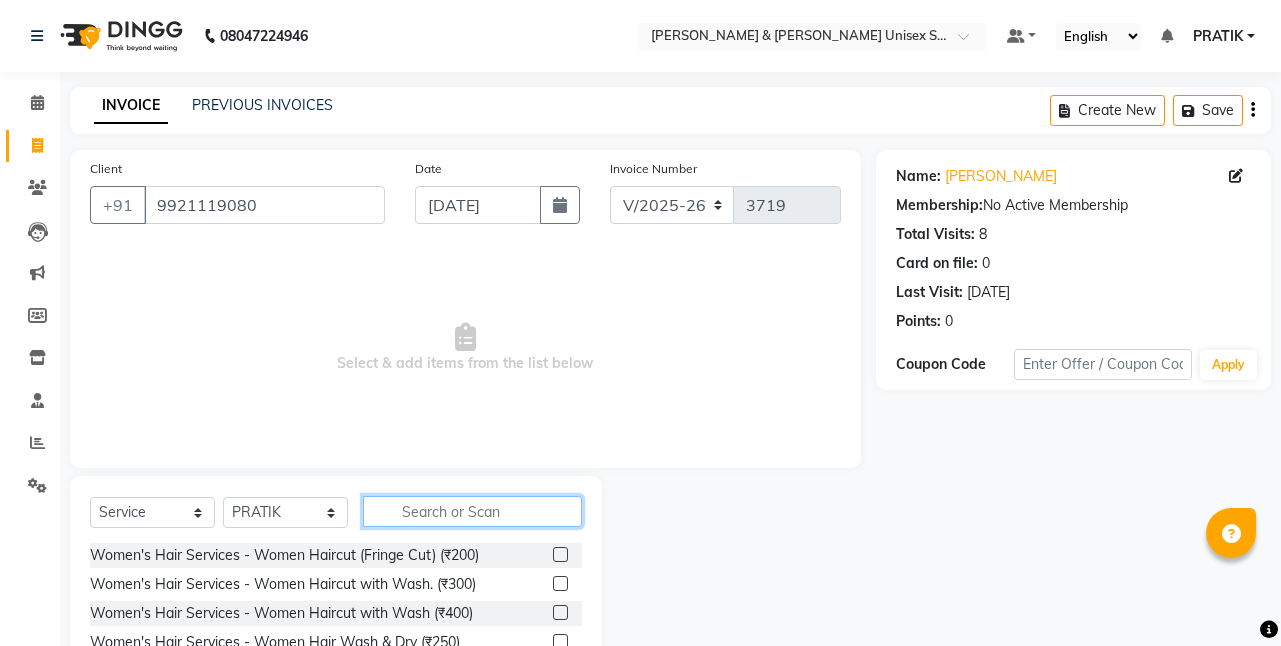 click 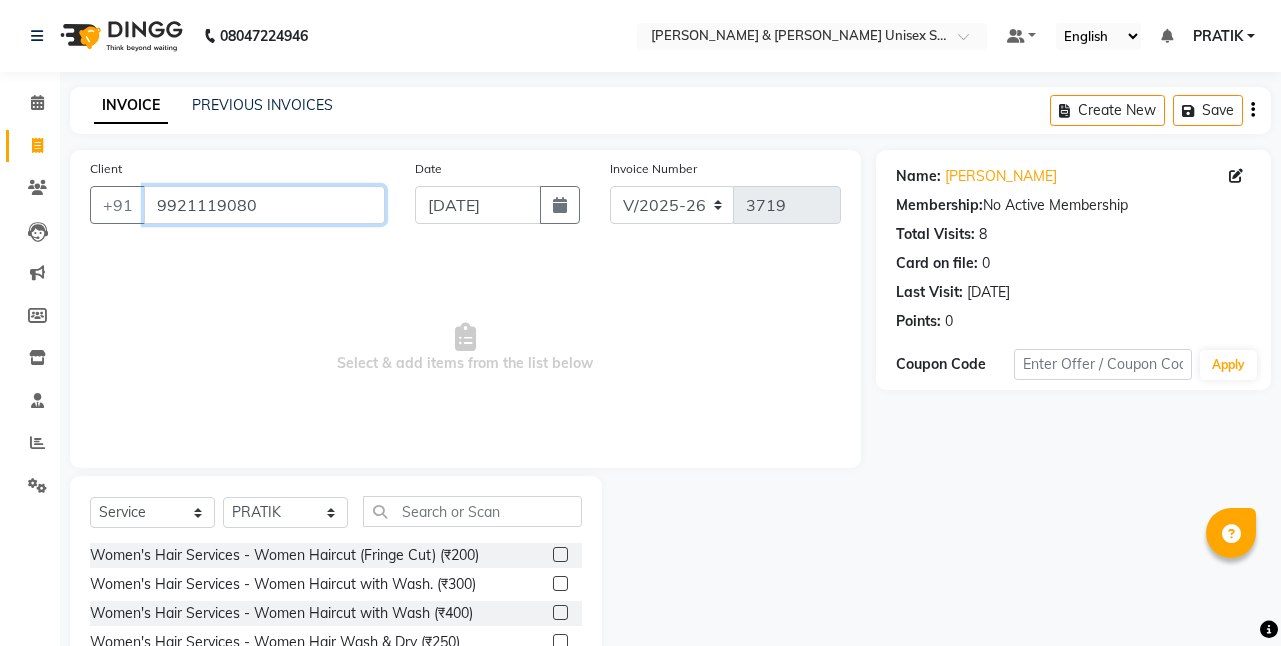 click on "9921119080" at bounding box center (264, 205) 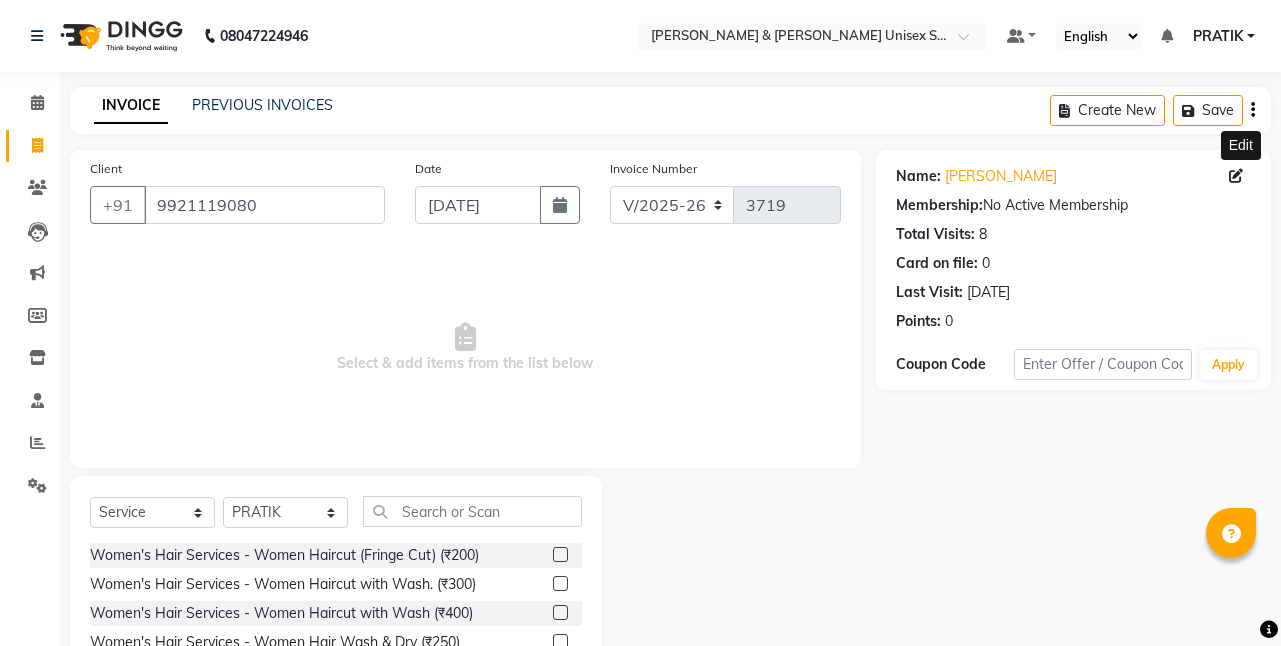 click 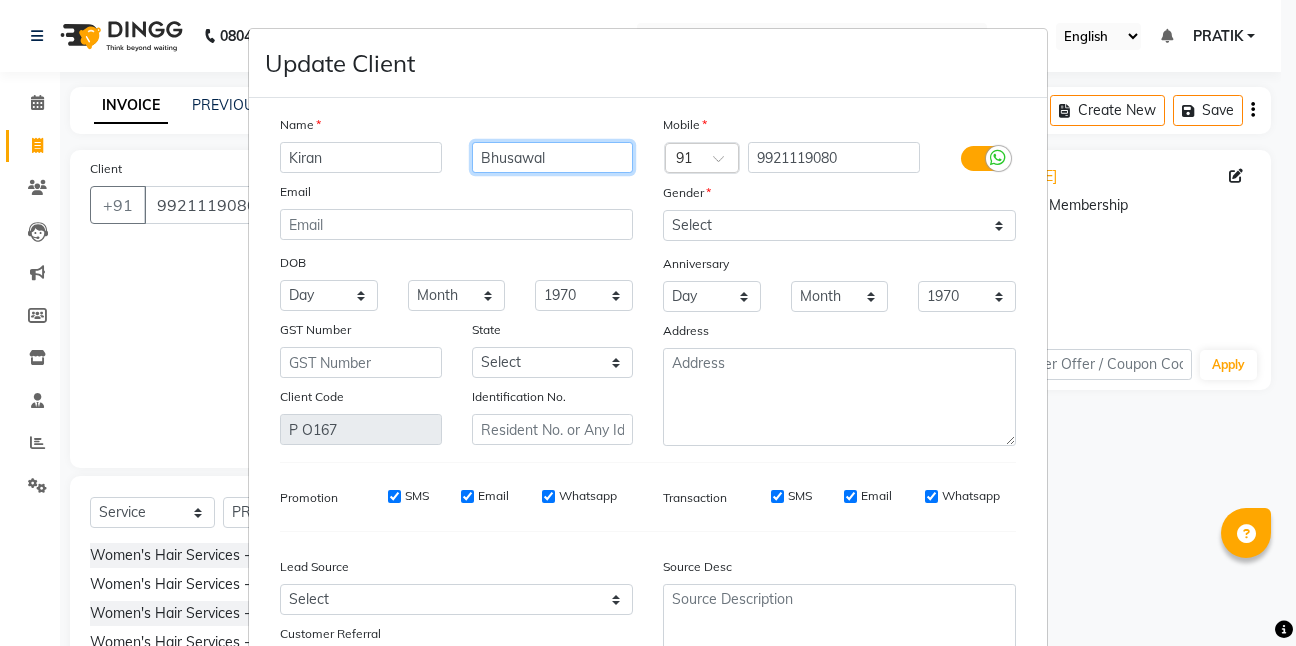 click on "Bhusawal" at bounding box center [553, 157] 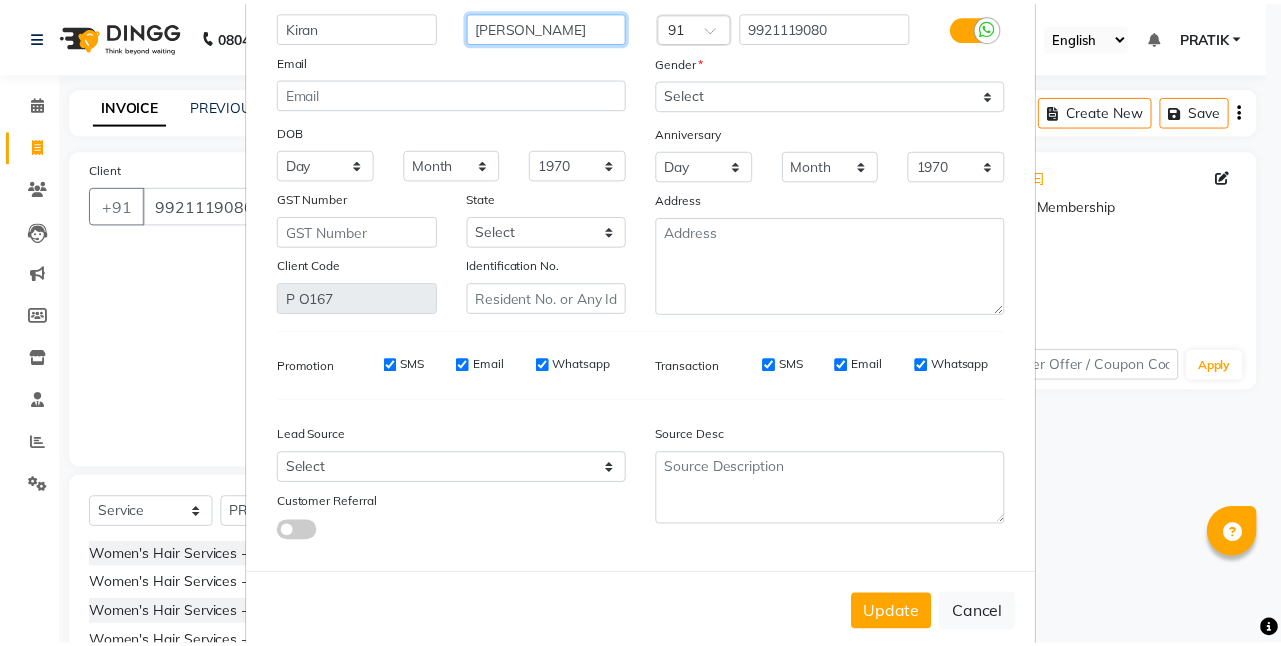 scroll, scrollTop: 167, scrollLeft: 0, axis: vertical 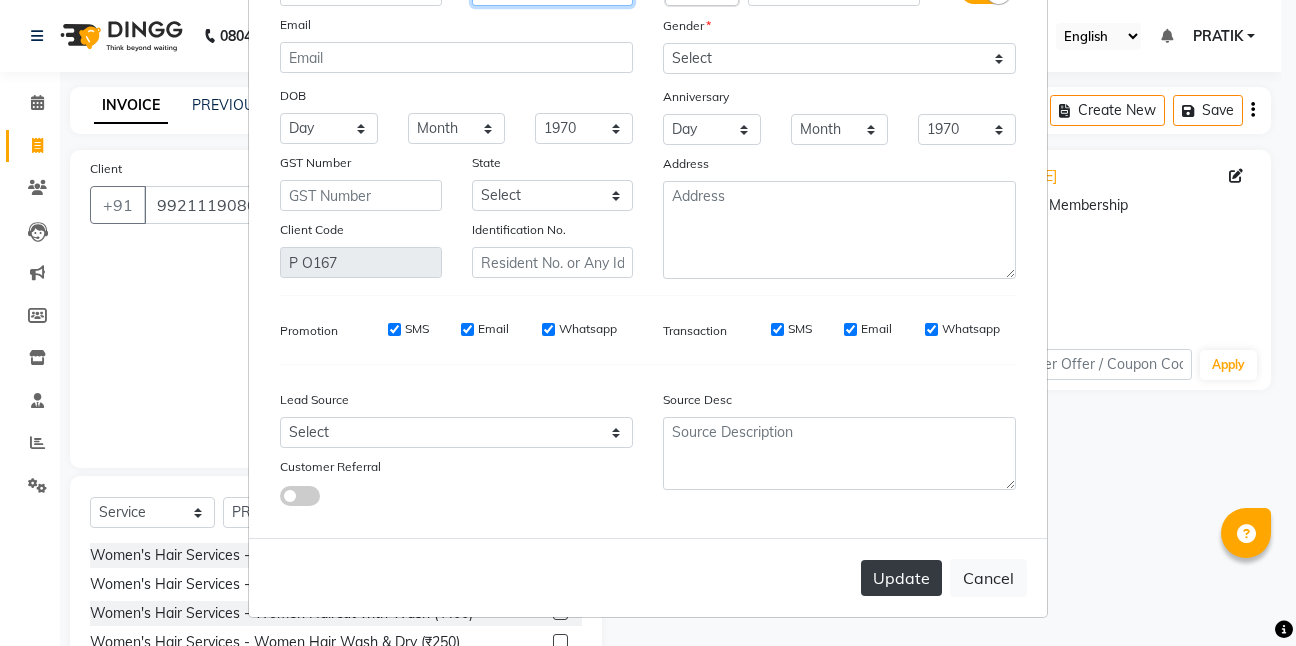 type on "[PERSON_NAME]" 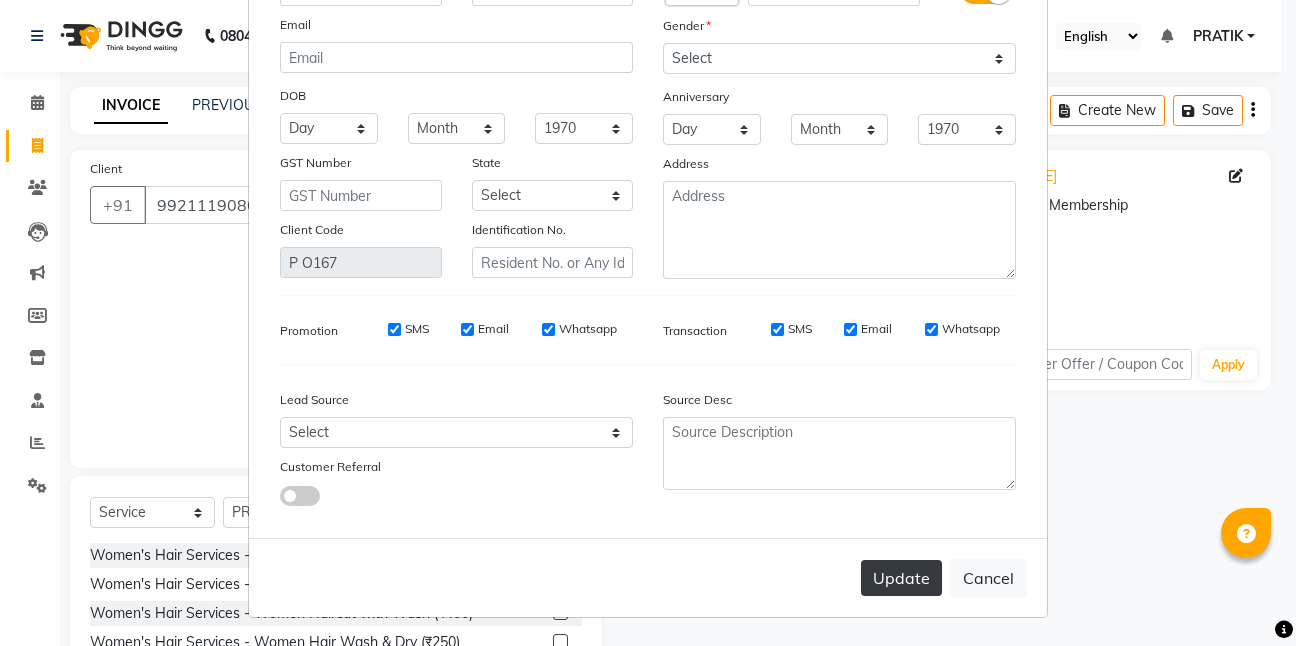 click on "Update" at bounding box center (901, 578) 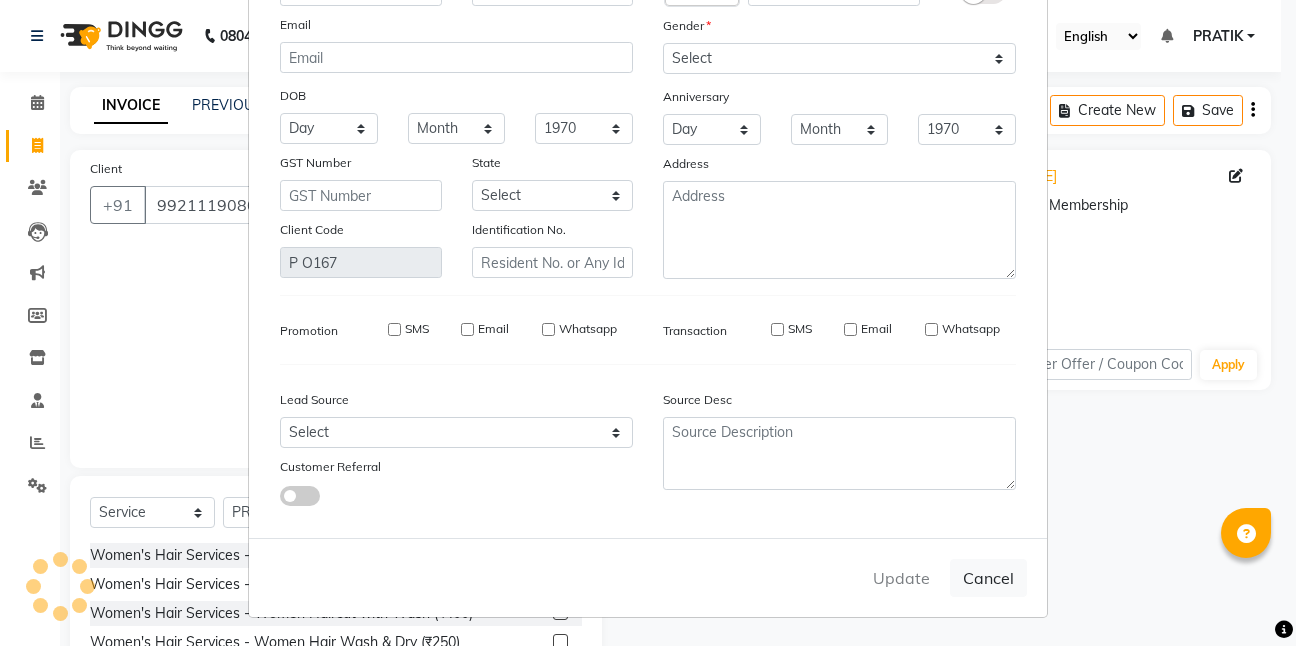 type 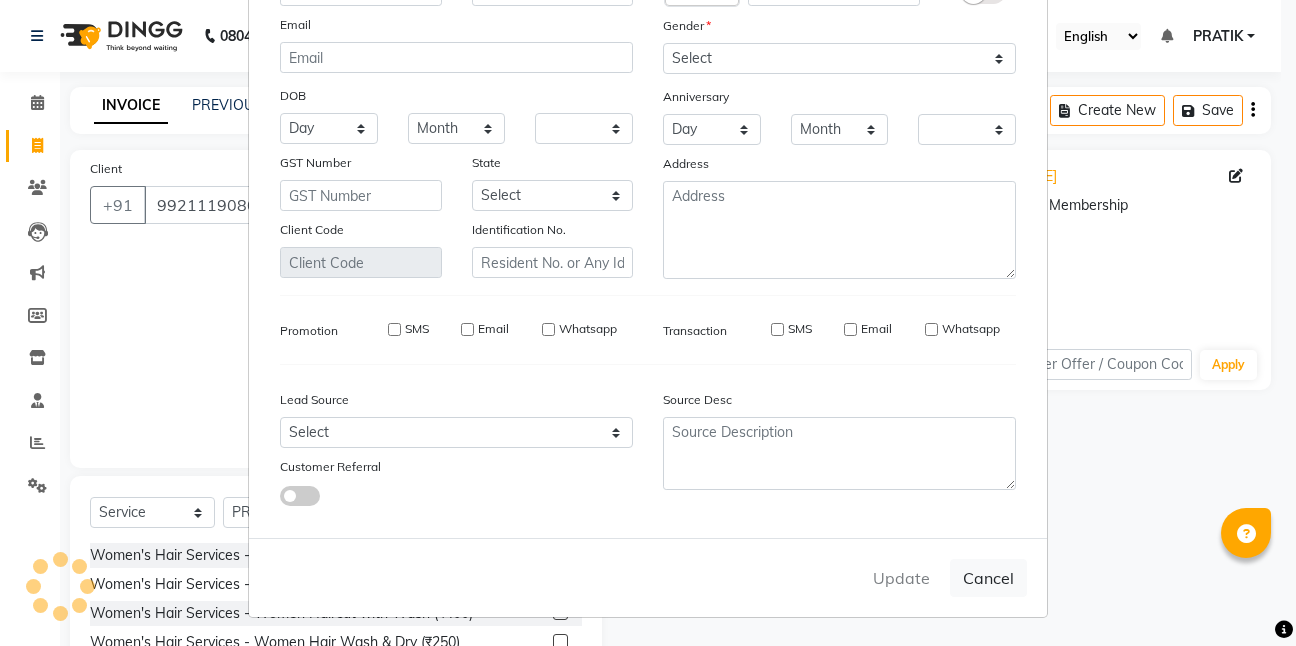 checkbox on "false" 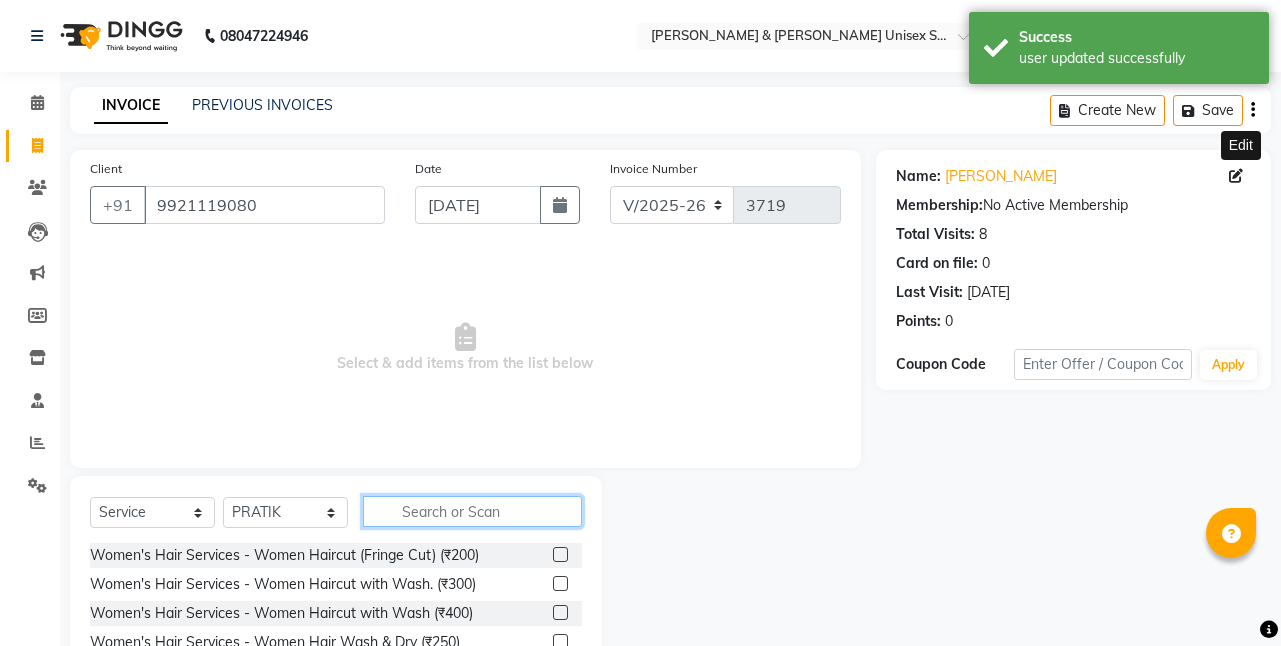 click 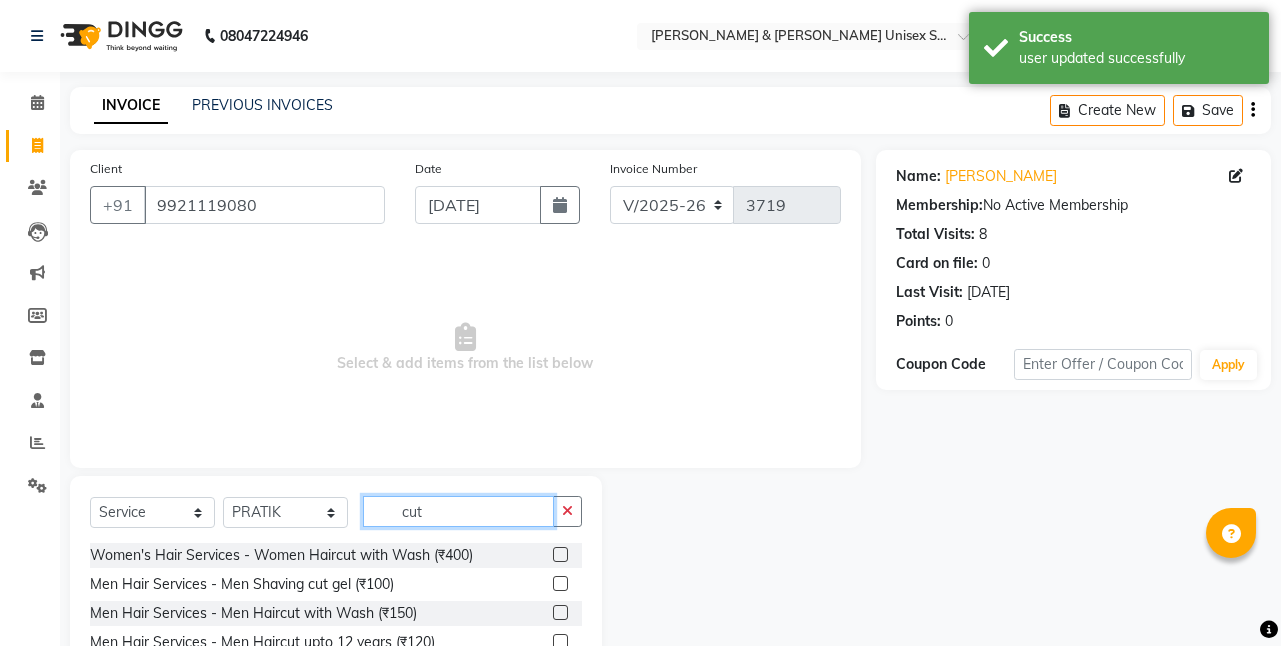 scroll, scrollTop: 61, scrollLeft: 0, axis: vertical 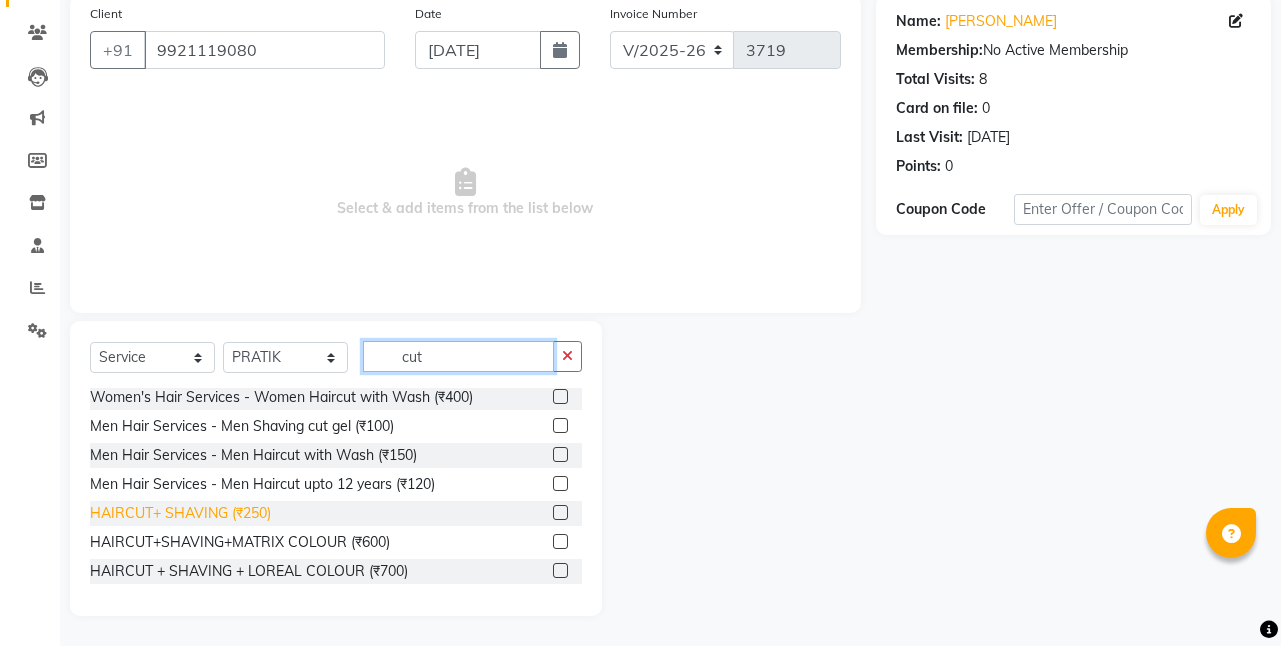 type on "cut" 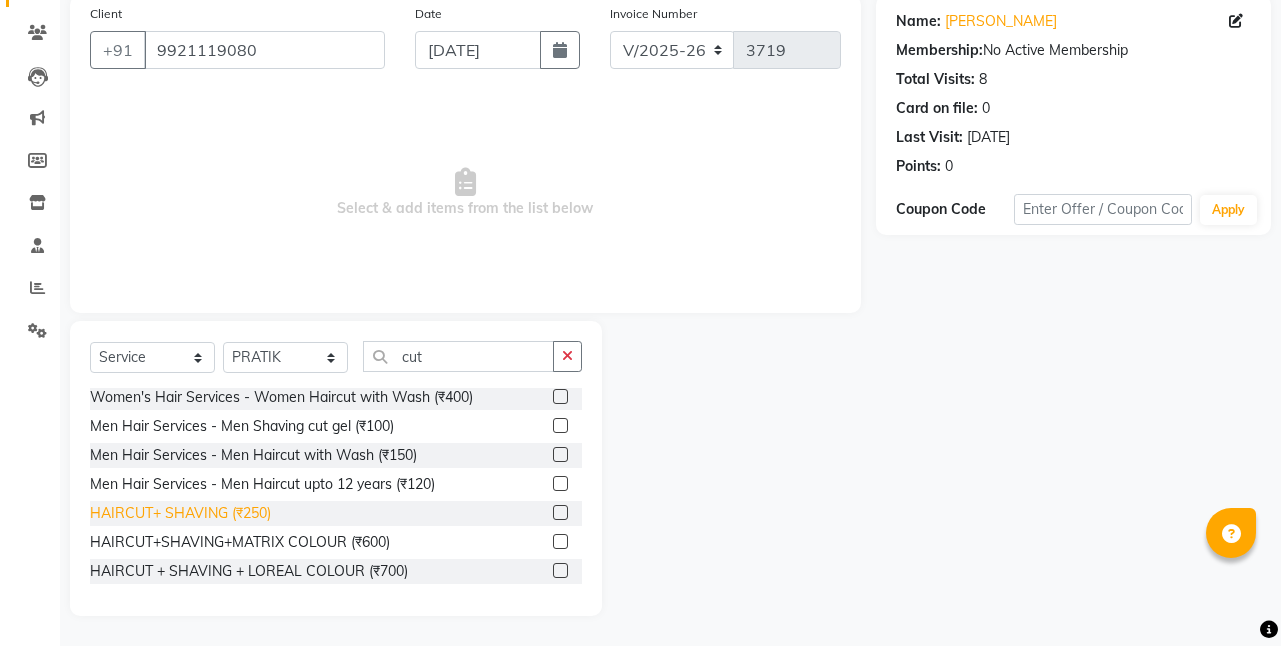click on "HAIRCUT+ SHAVING (₹250)" 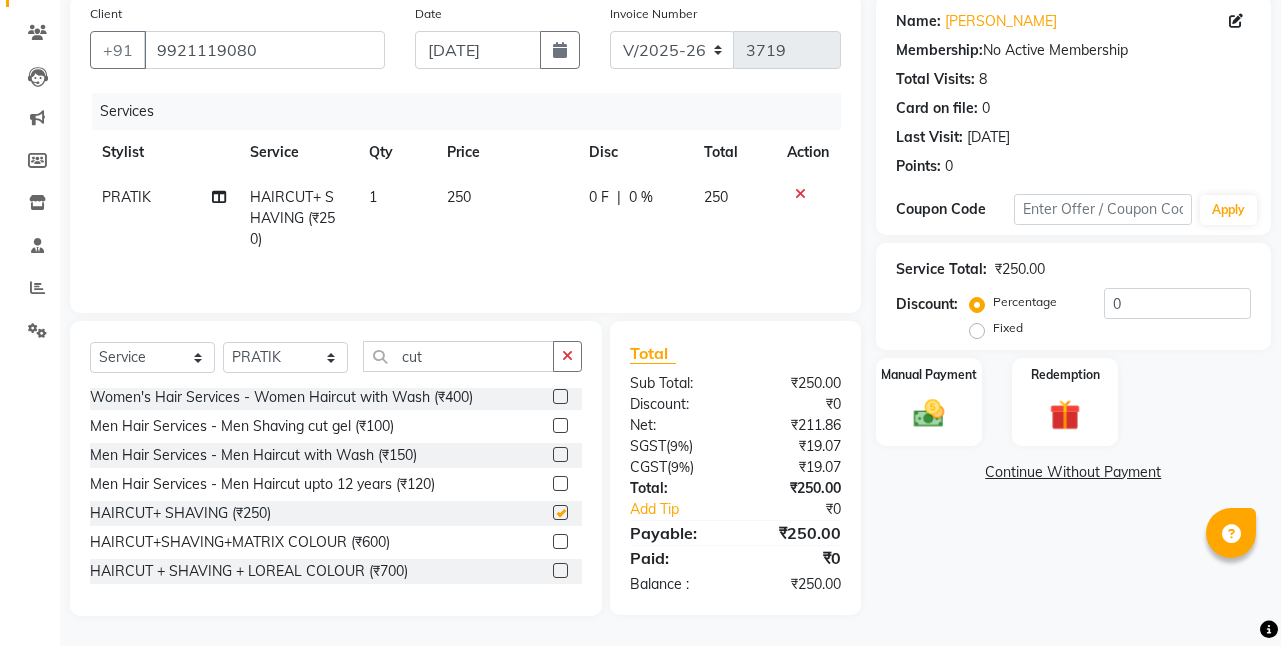 checkbox on "false" 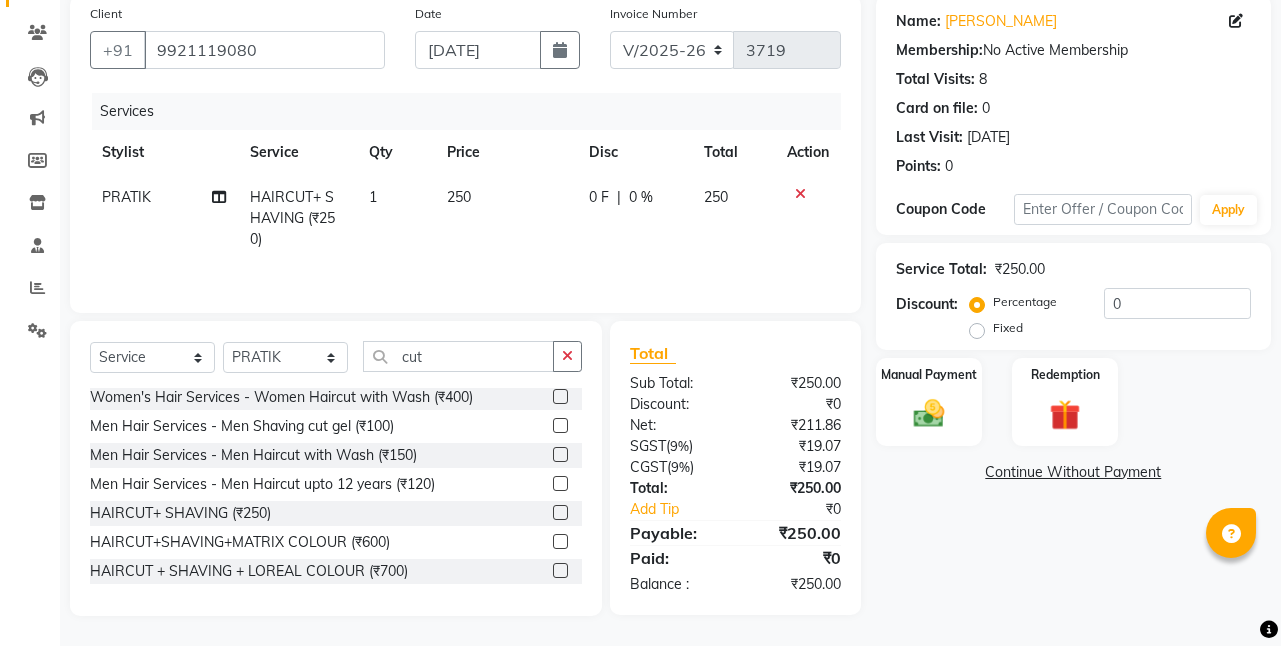 click on "1" 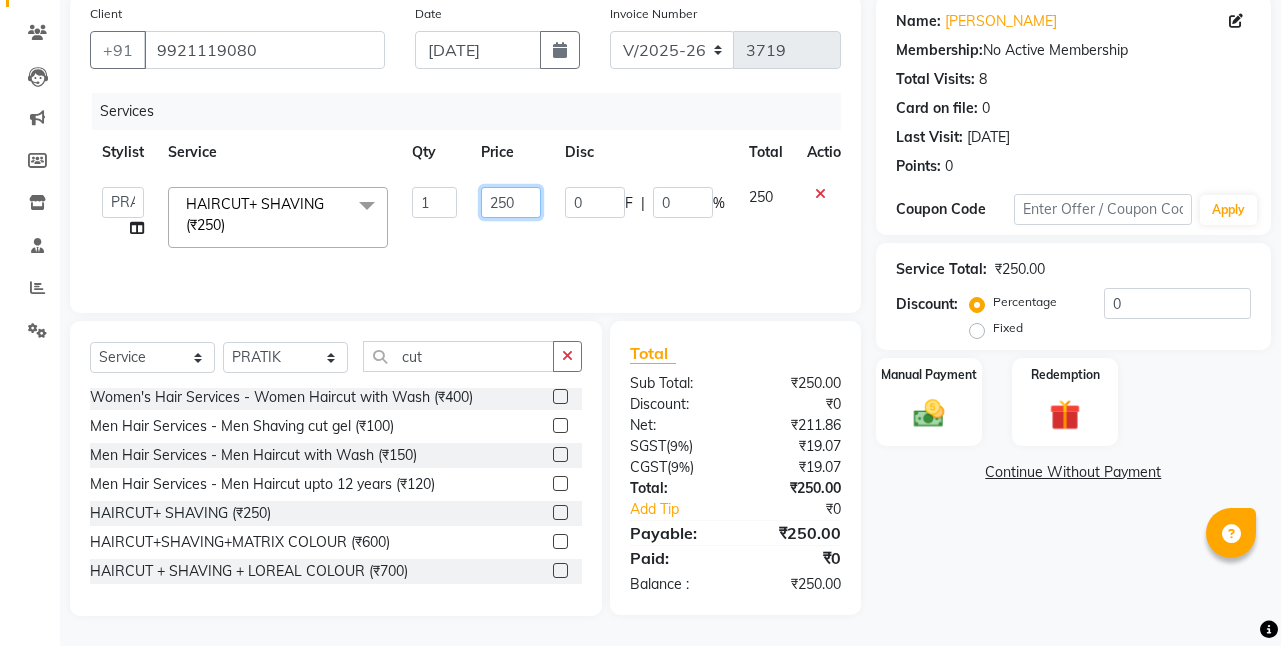 click on "250" 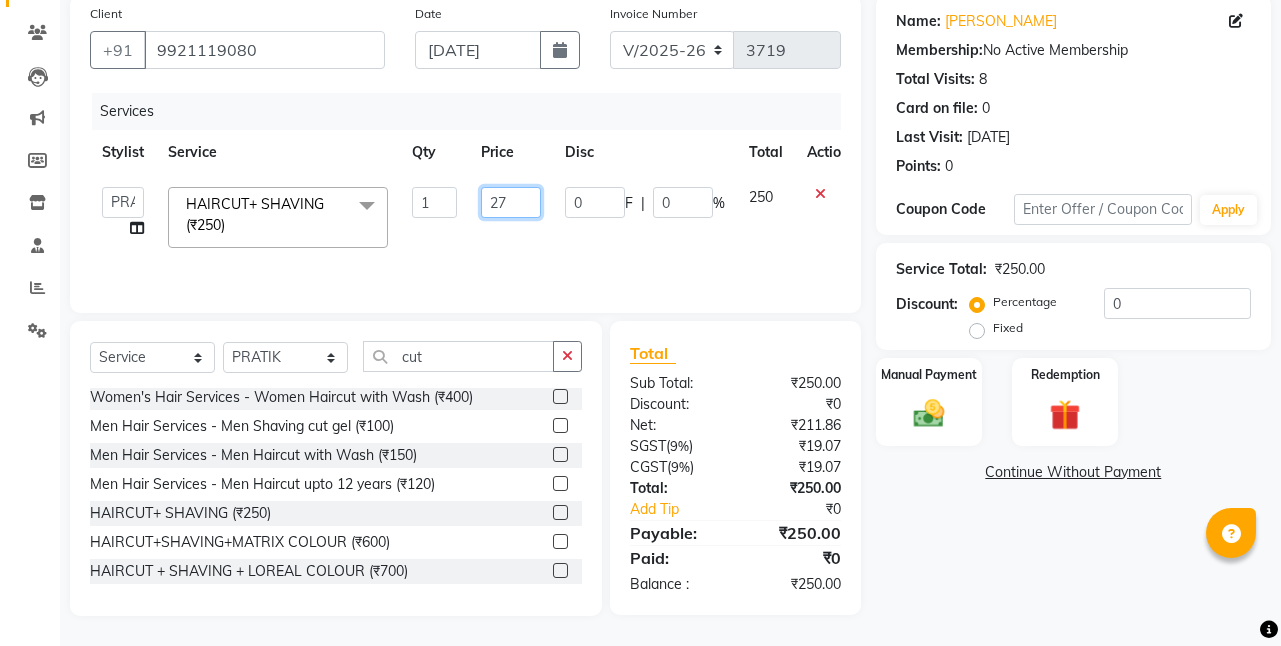 type on "270" 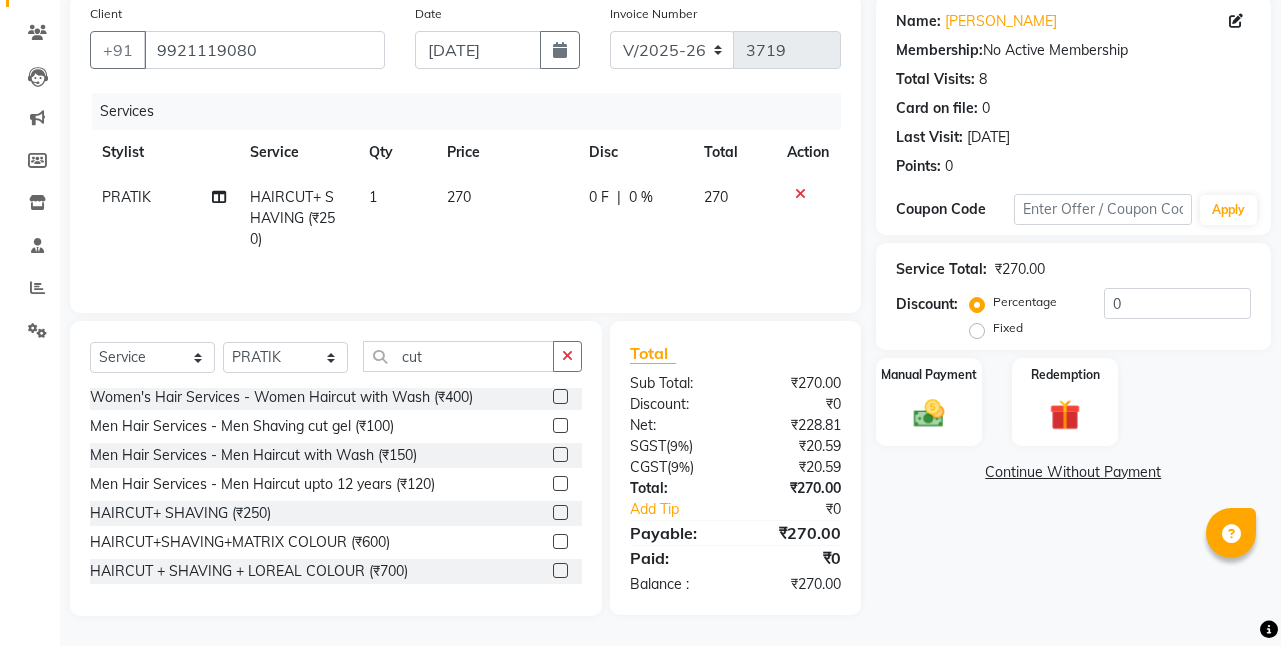 click on "Services Stylist Service Qty Price Disc Total Action PRATIK HAIRCUT+ SHAVING (₹250) 1 270 0 F | 0 % 270" 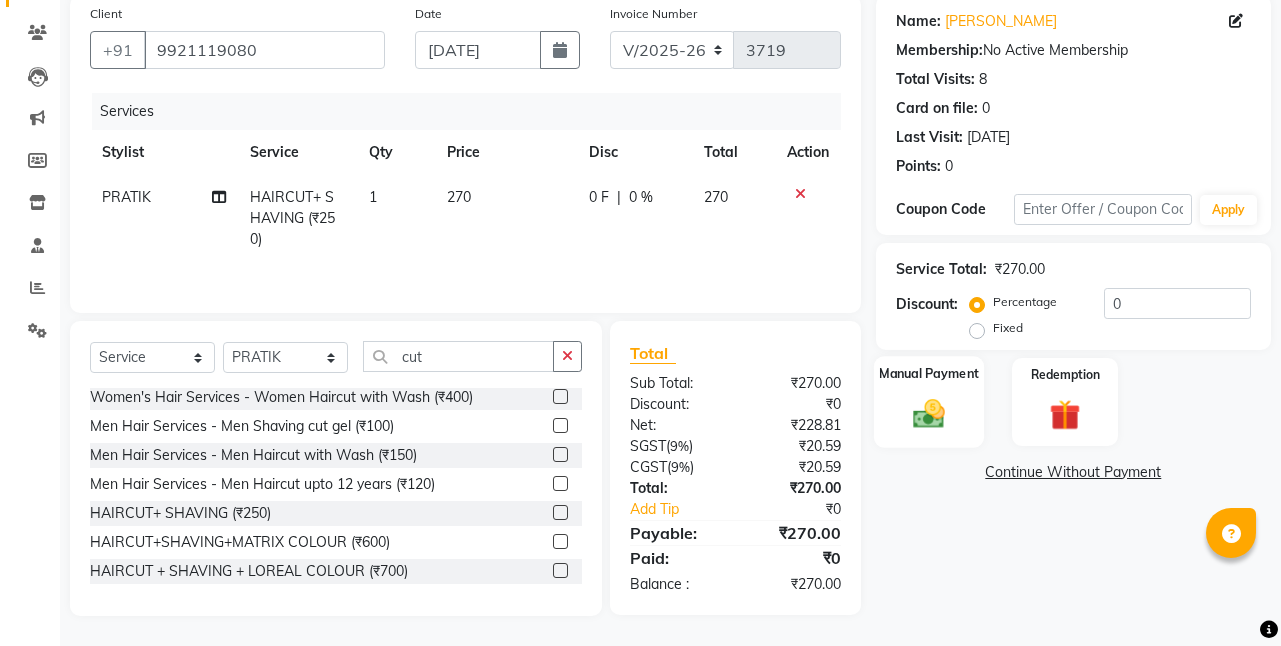 click on "Manual Payment" 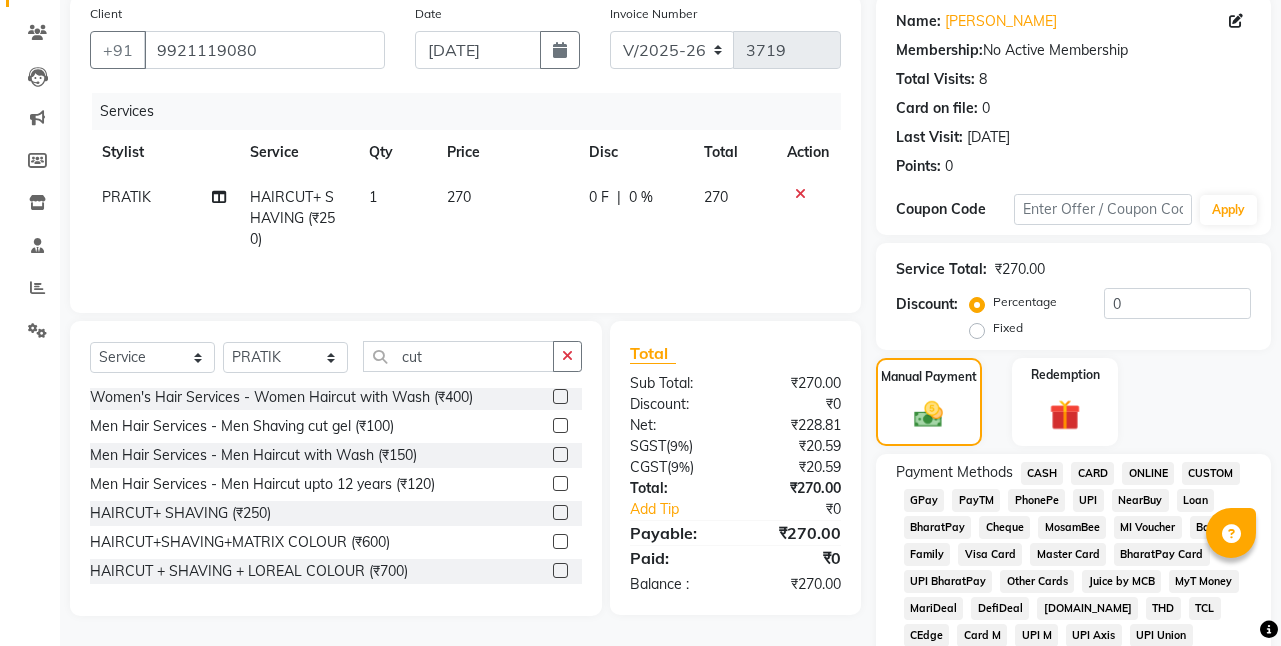 click on "CASH" 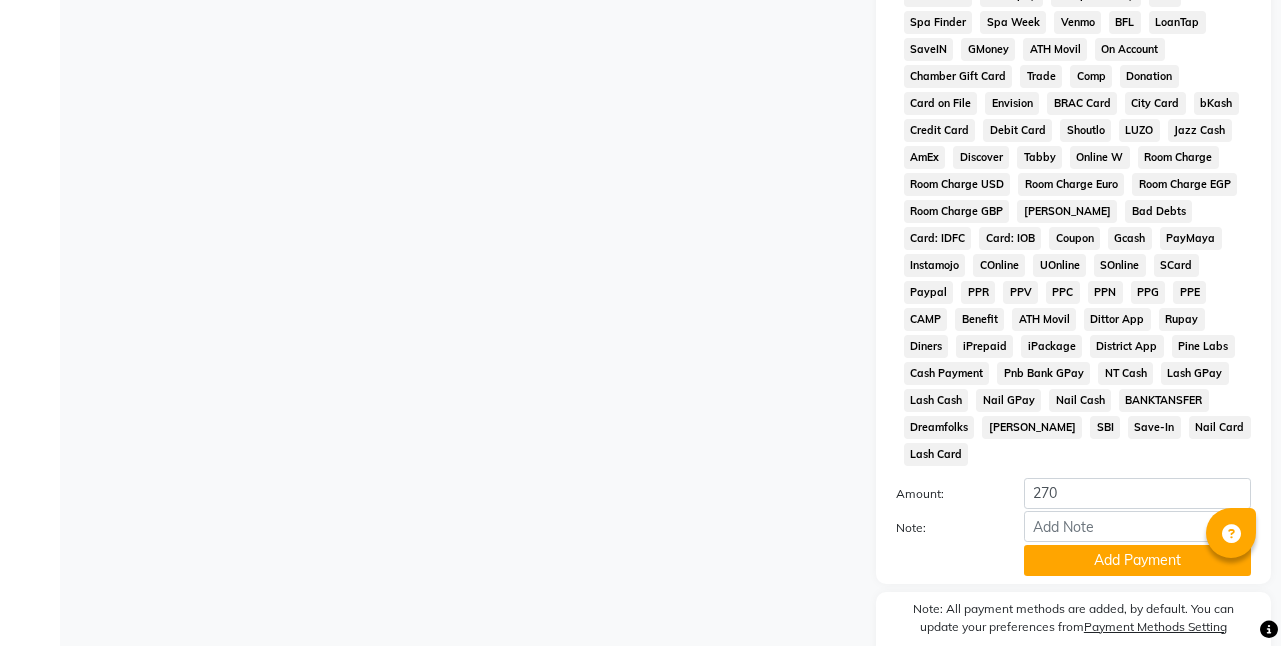 scroll, scrollTop: 855, scrollLeft: 0, axis: vertical 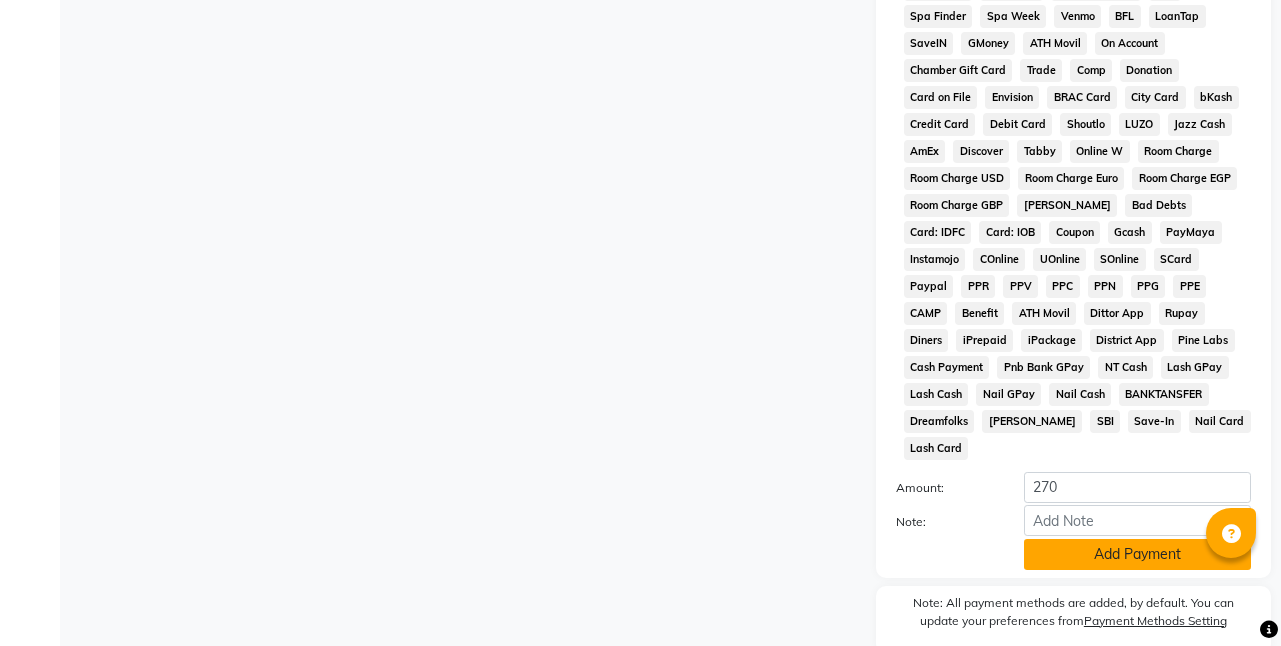click on "Add Payment" 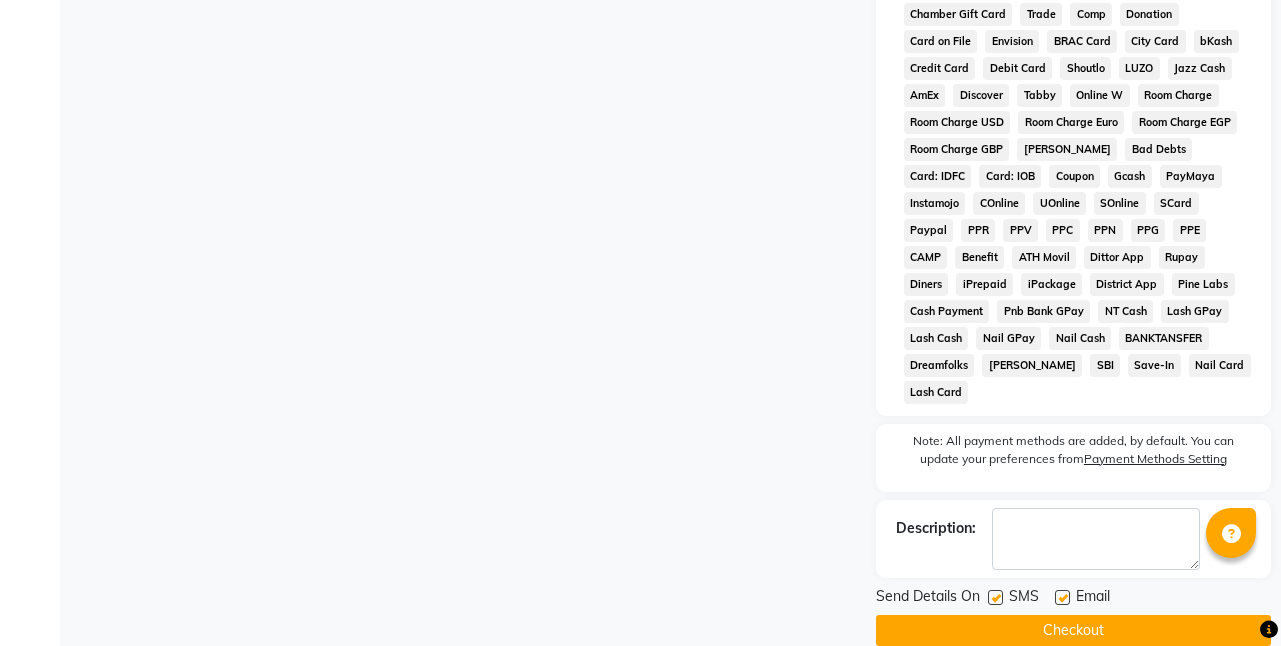 scroll, scrollTop: 914, scrollLeft: 0, axis: vertical 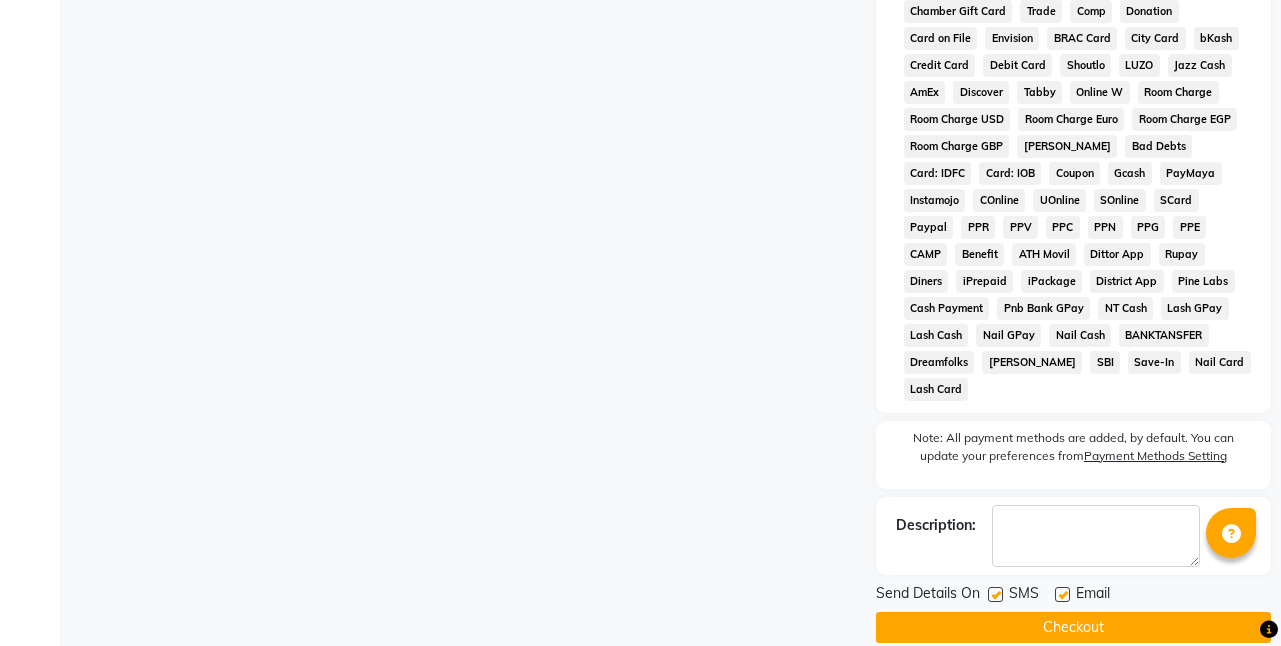 click on "Checkout" 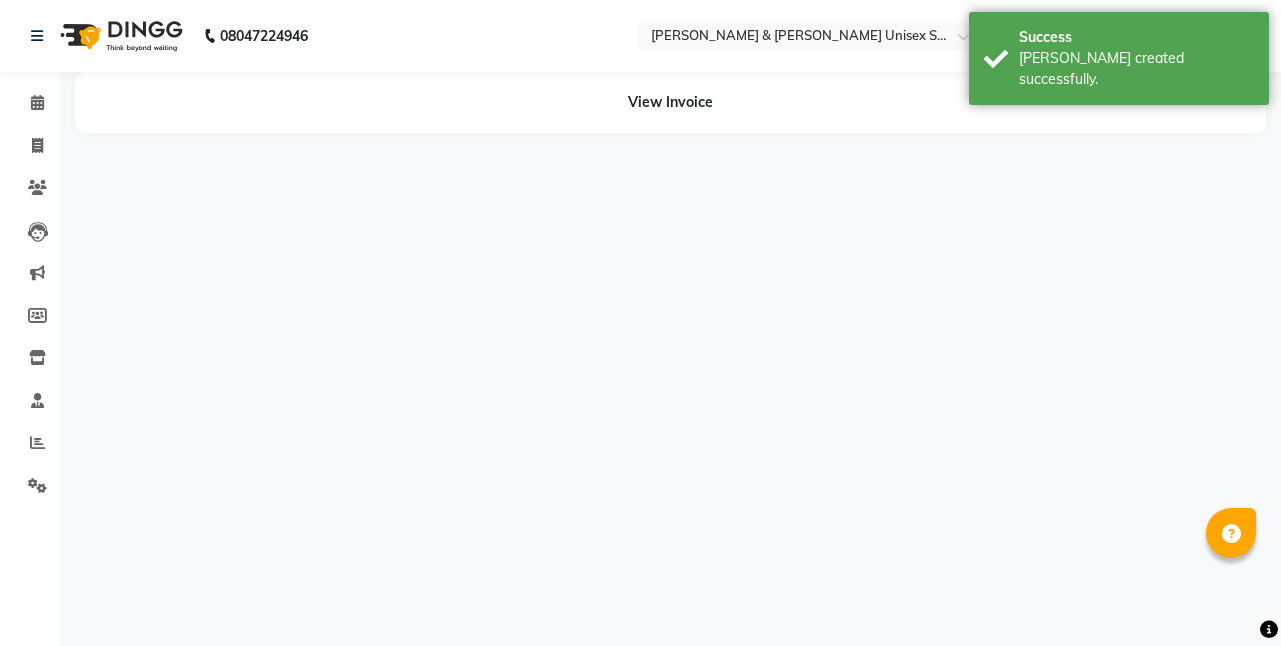 scroll, scrollTop: 0, scrollLeft: 0, axis: both 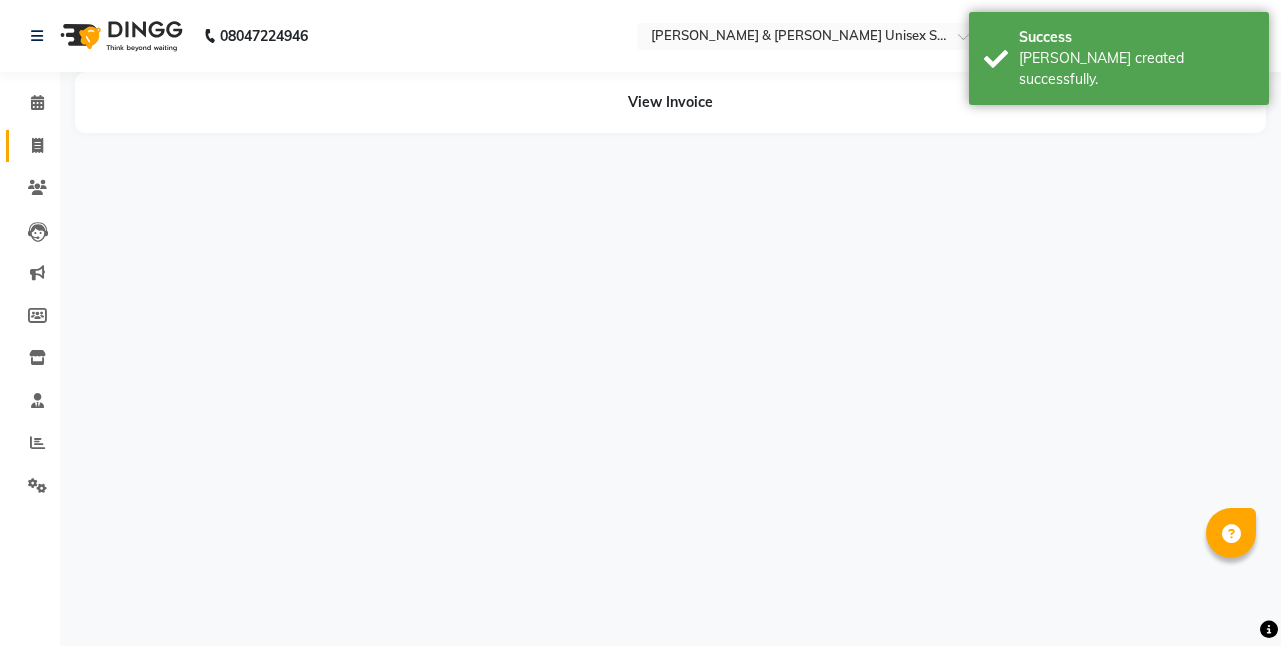 click 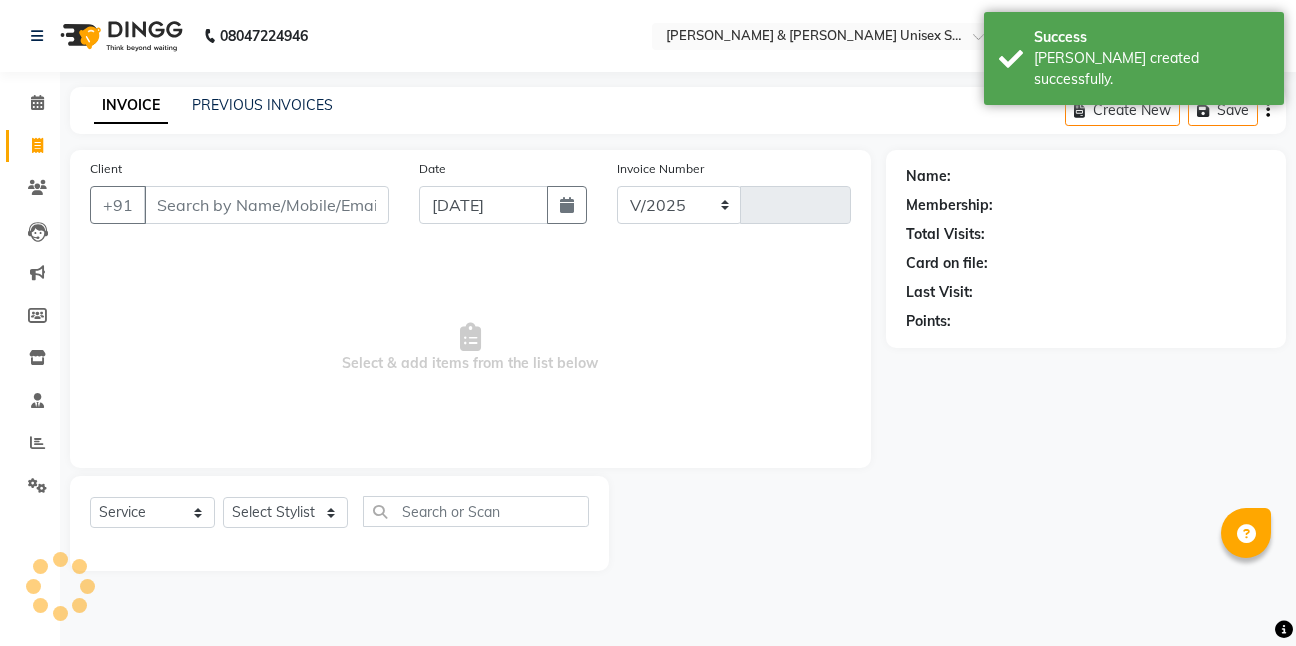 select on "6770" 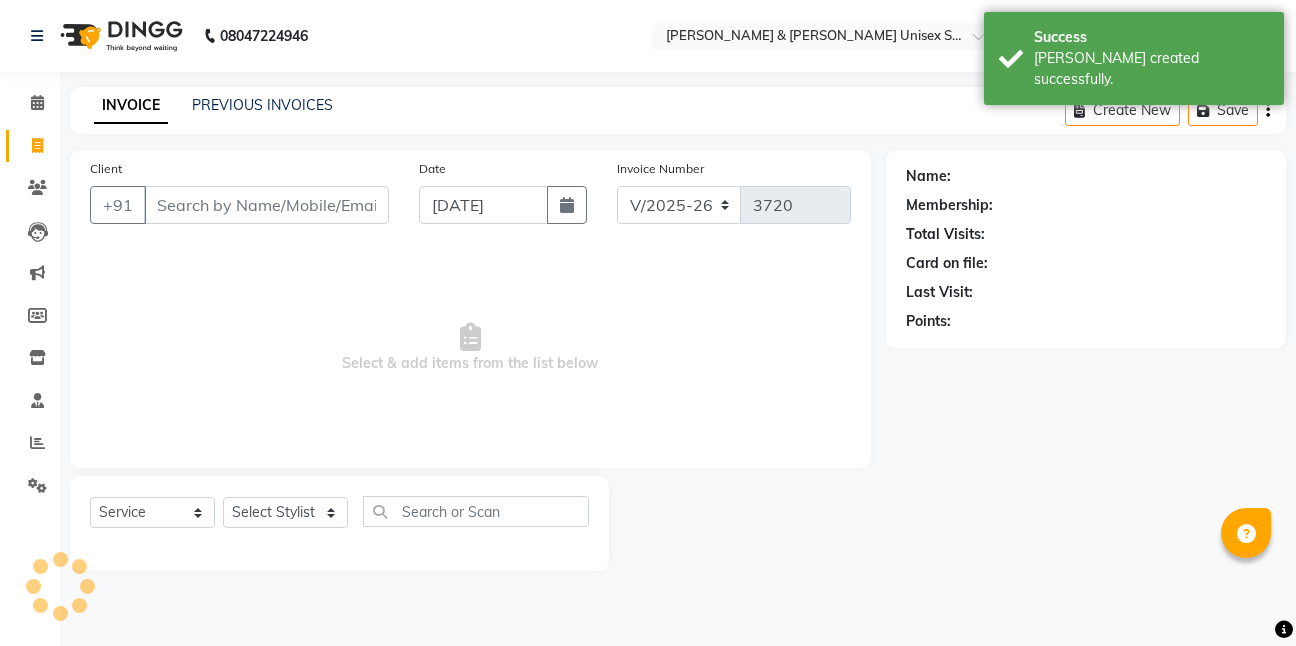 click on "Client" at bounding box center [266, 205] 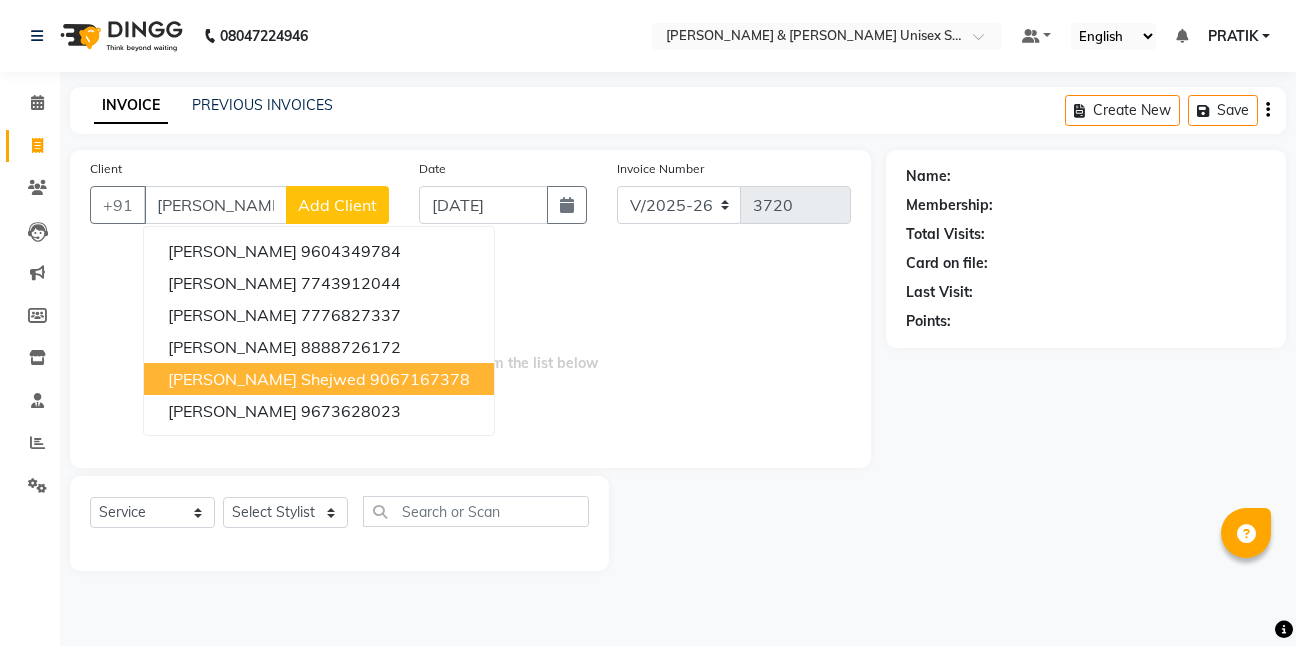 click on "9067167378" at bounding box center [420, 379] 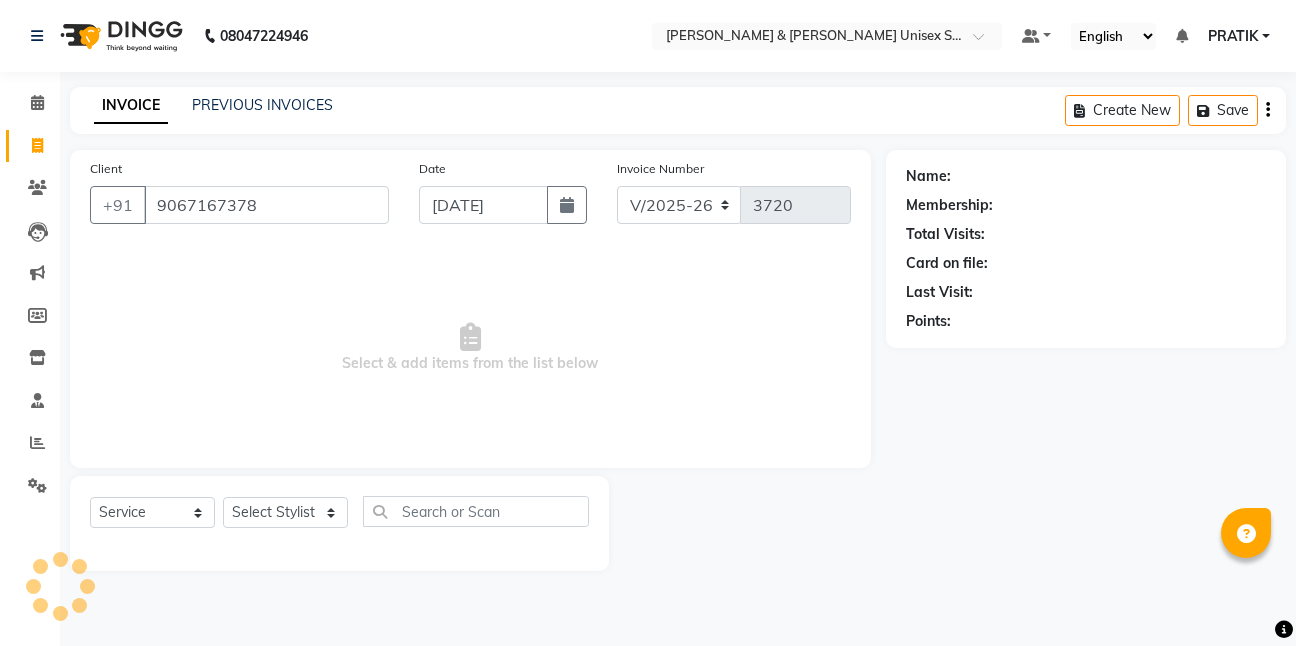 type on "9067167378" 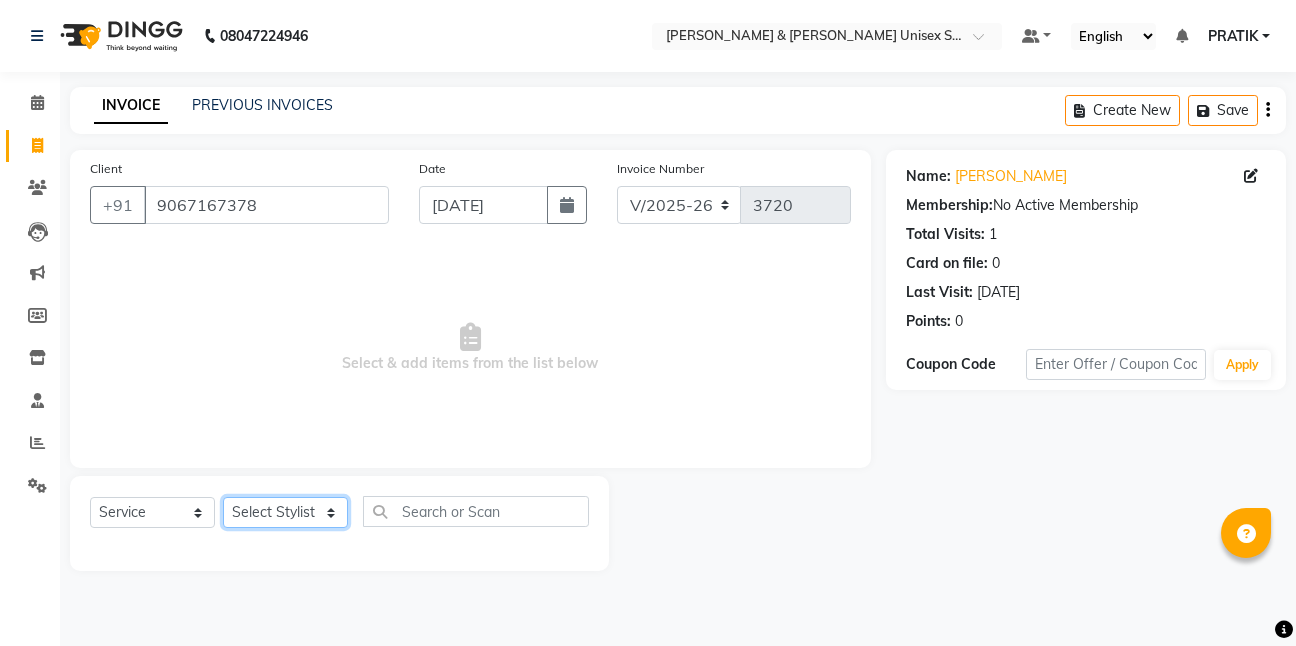 click on "Select Stylist [PERSON_NAME] [PERSON_NAME] [PERSON_NAME][GEOGRAPHIC_DATA] [PERSON_NAME] NEHA PH SALON [PERSON_NAME] SACHIN  SAIF [PERSON_NAME] YASH" 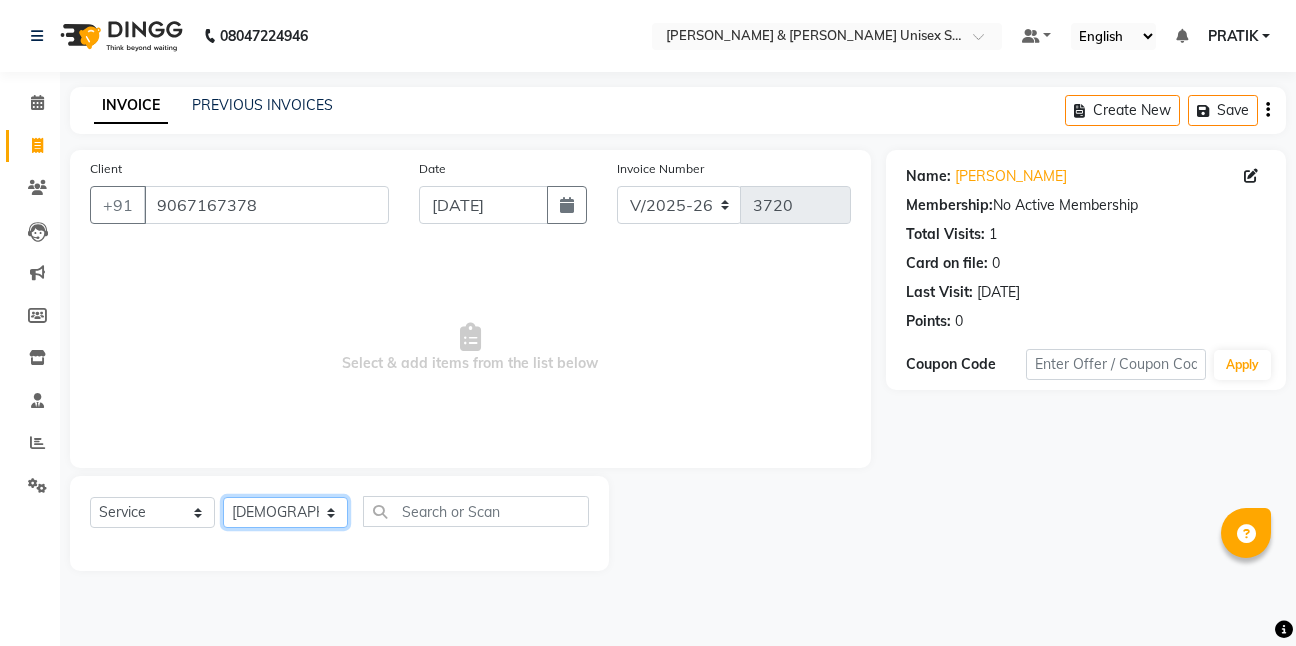 click on "Select Stylist [PERSON_NAME] [PERSON_NAME] [PERSON_NAME][GEOGRAPHIC_DATA] [PERSON_NAME] NEHA PH SALON [PERSON_NAME] SACHIN  SAIF [PERSON_NAME] YASH" 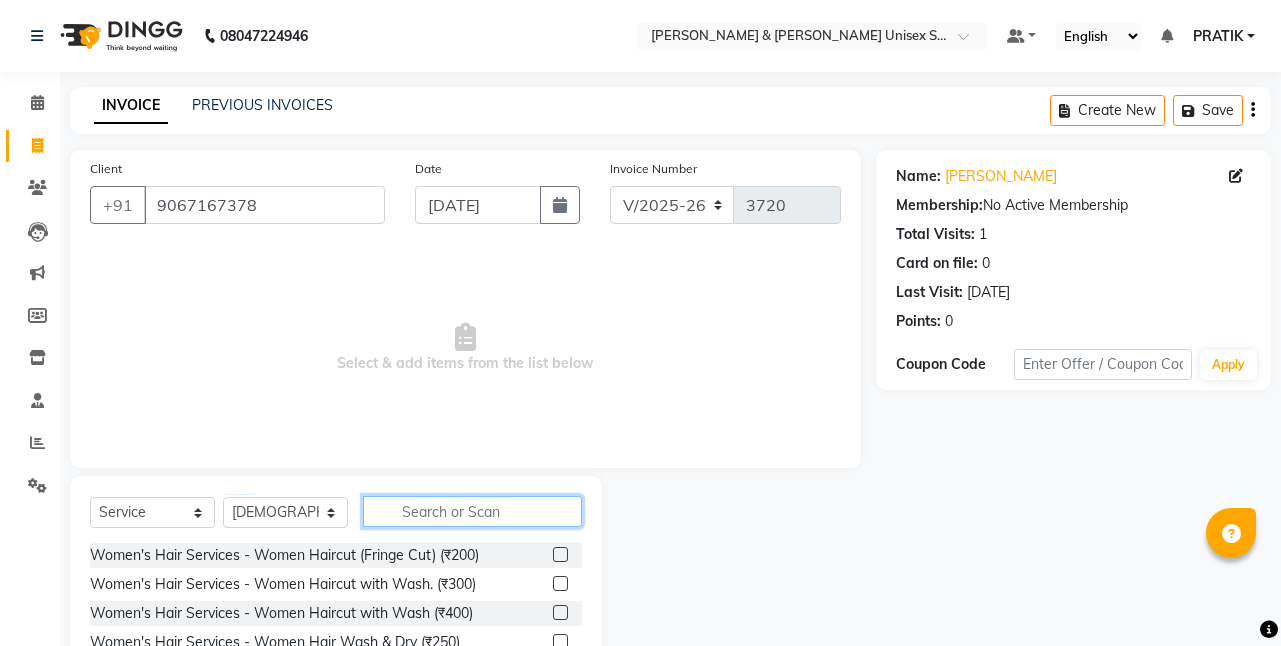 click 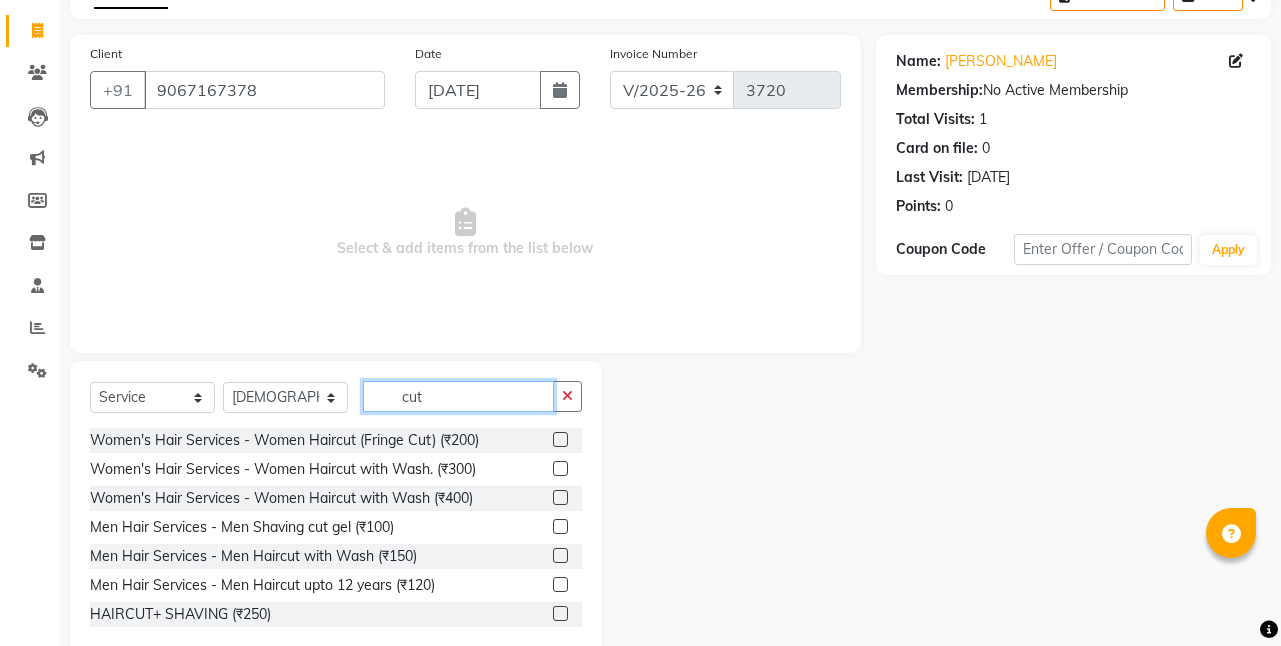 scroll, scrollTop: 155, scrollLeft: 0, axis: vertical 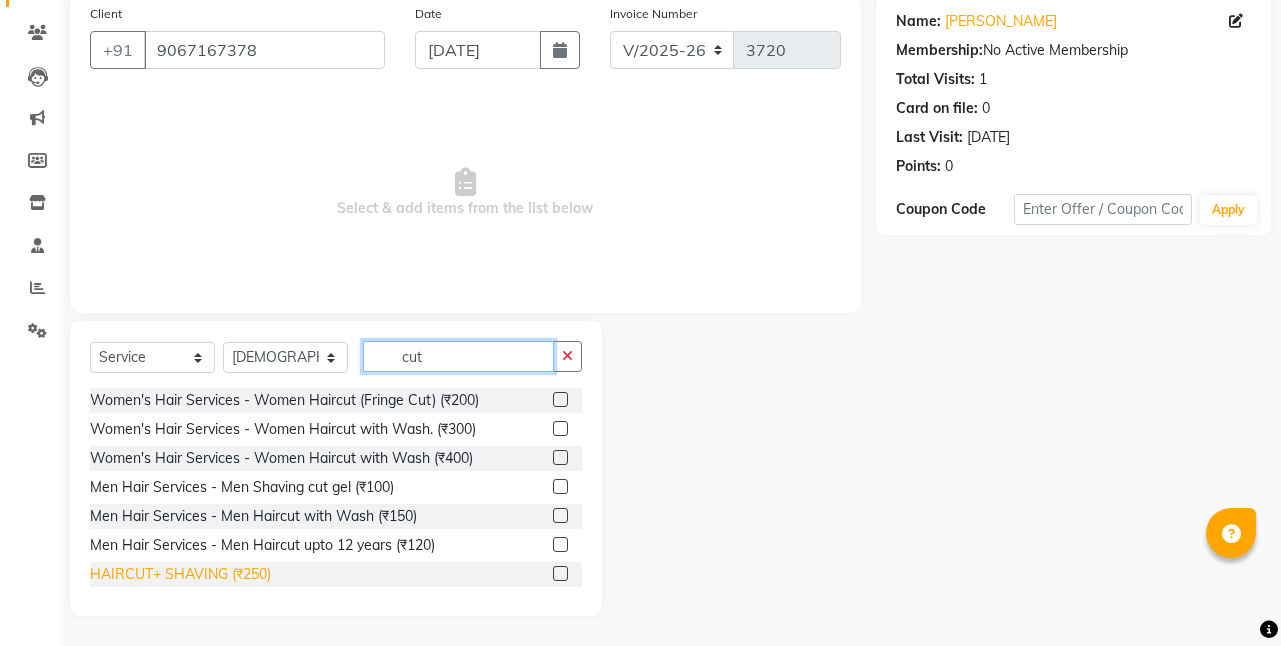 type on "cut" 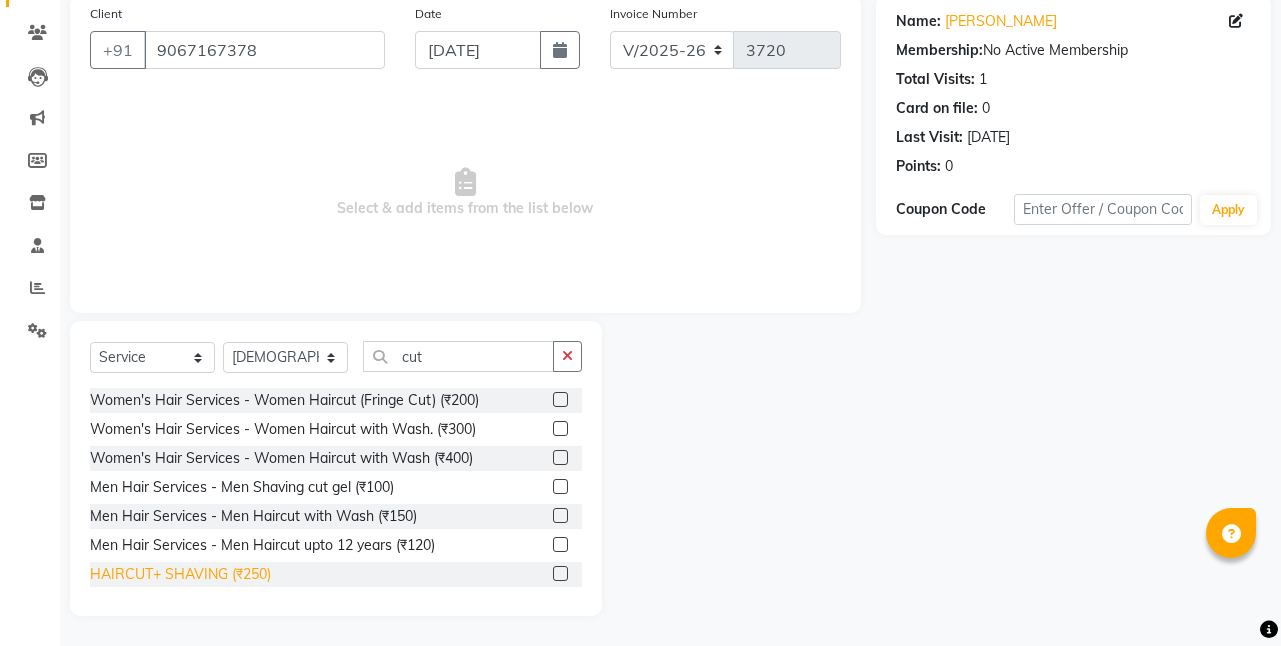 click on "HAIRCUT+ SHAVING (₹250)" 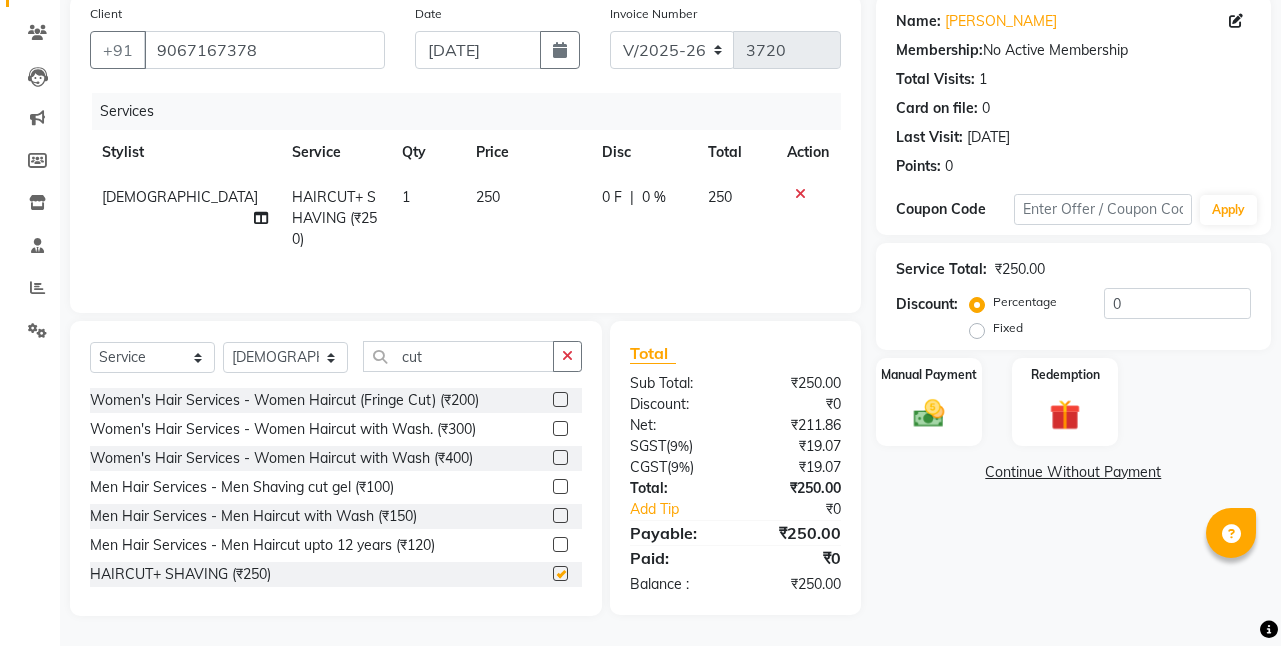 checkbox on "false" 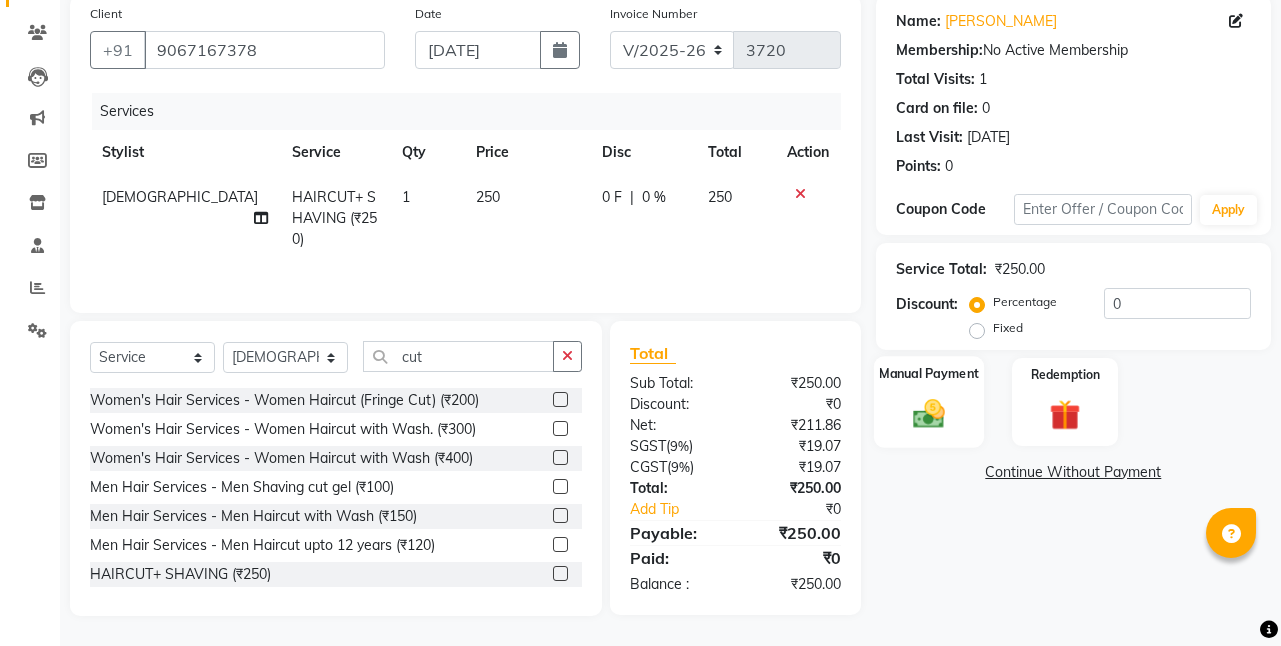 click 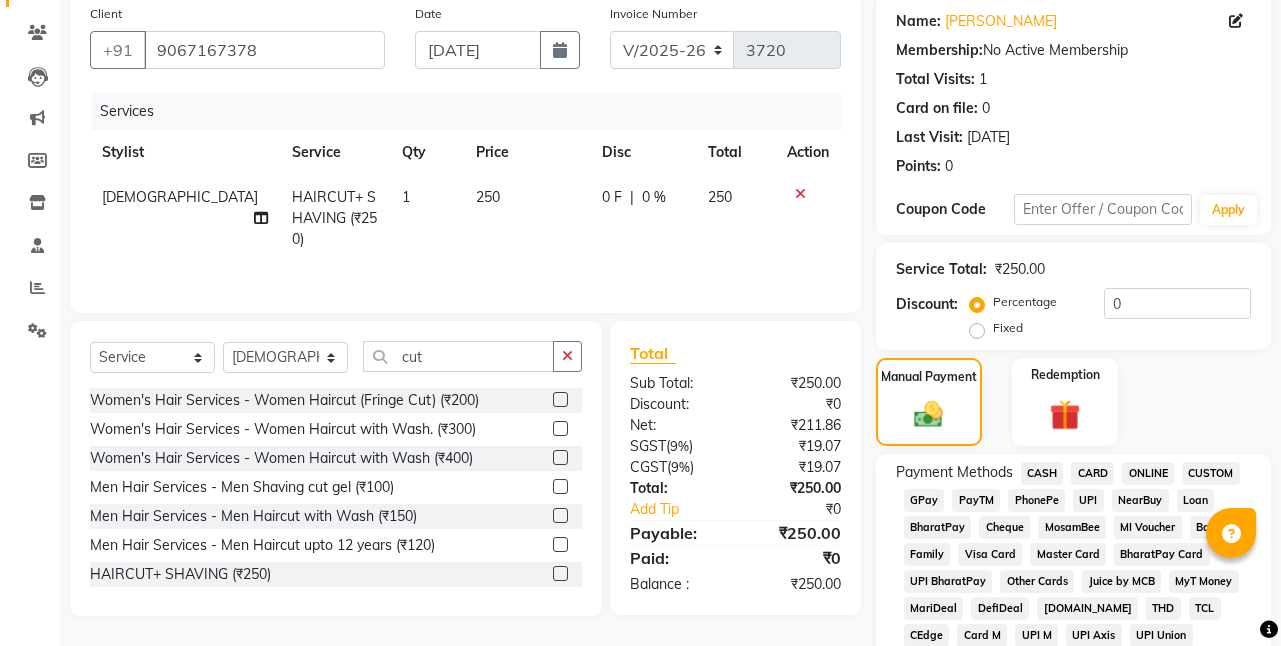 click on "ONLINE" 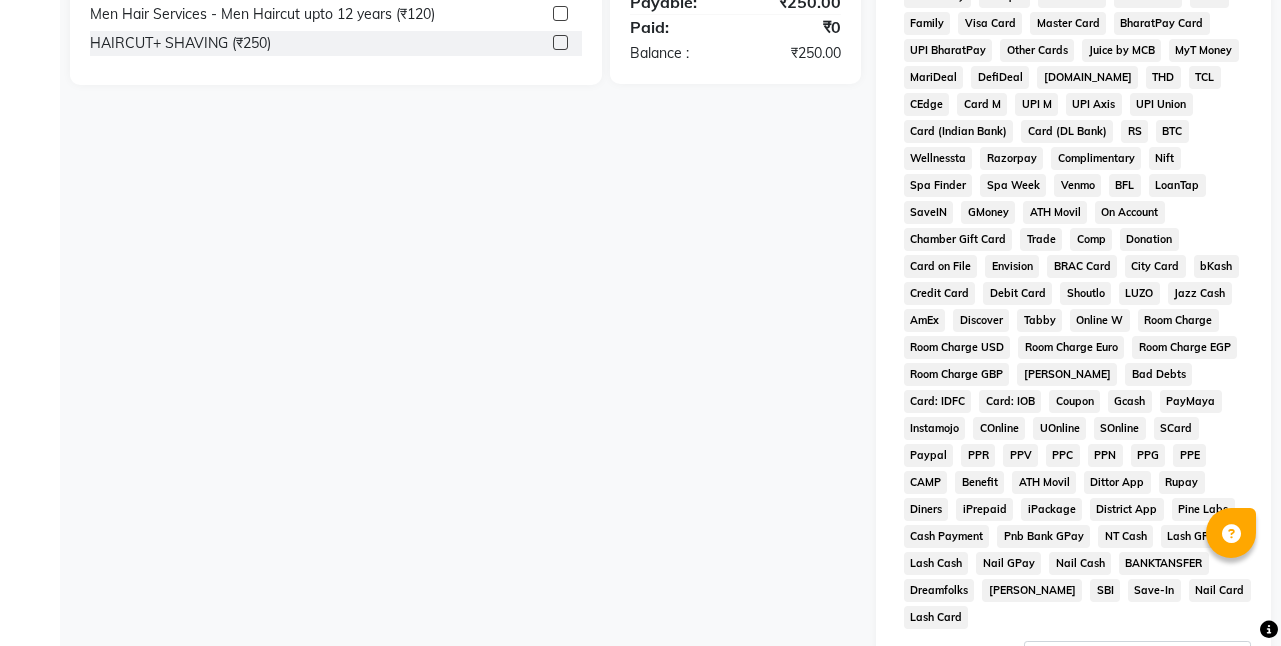 scroll, scrollTop: 855, scrollLeft: 0, axis: vertical 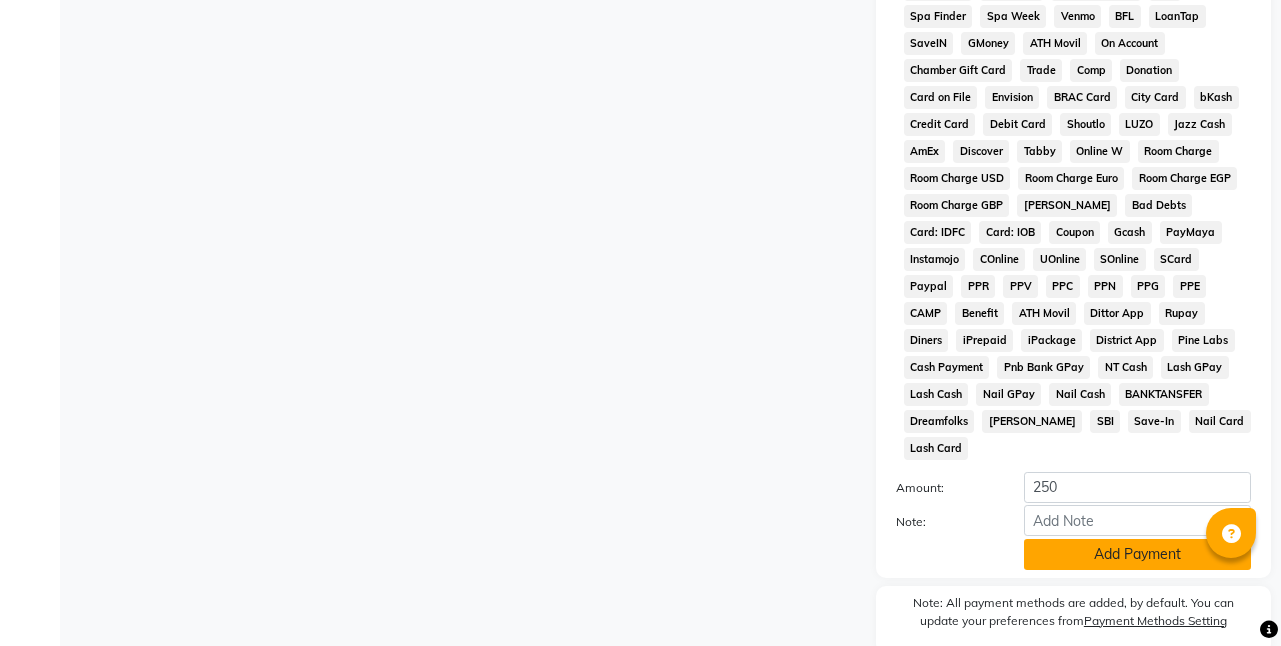 click on "Add Payment" 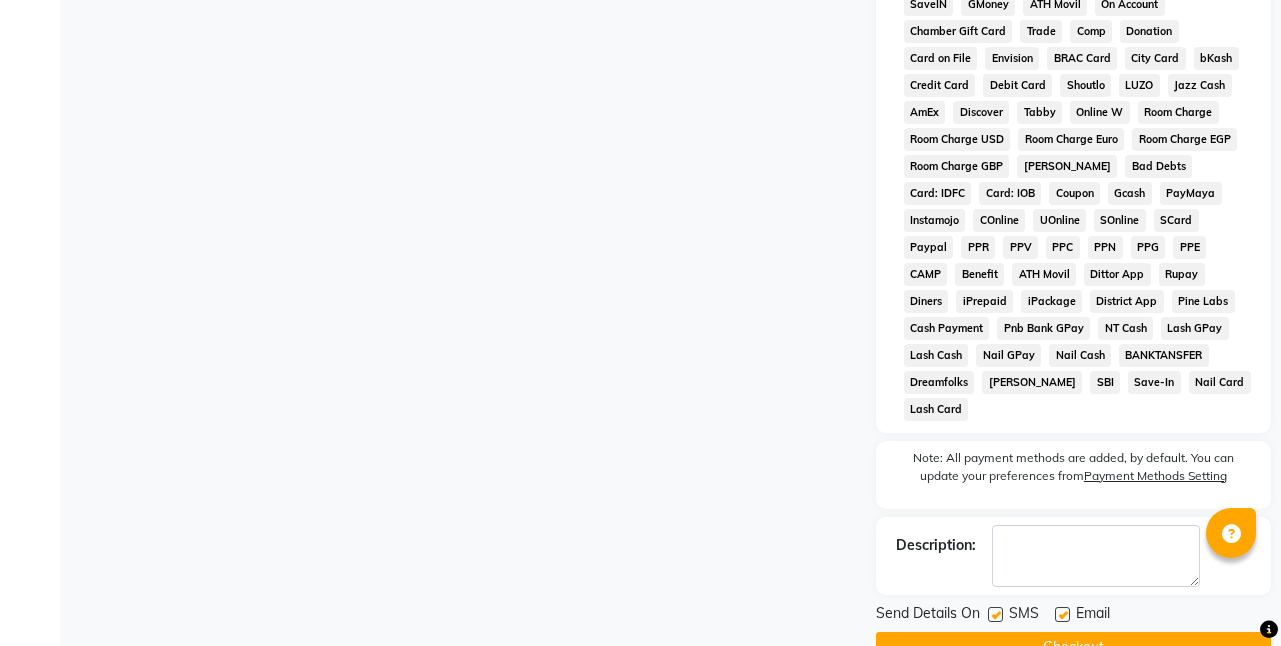 scroll, scrollTop: 914, scrollLeft: 0, axis: vertical 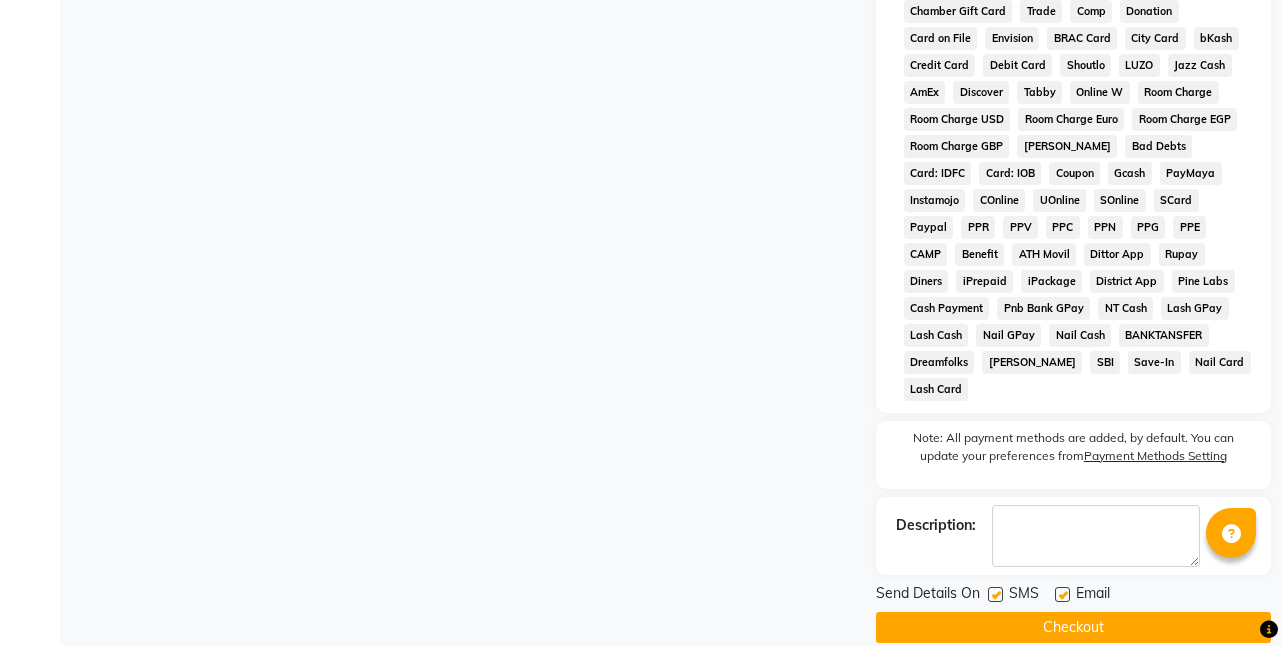 click on "Checkout" 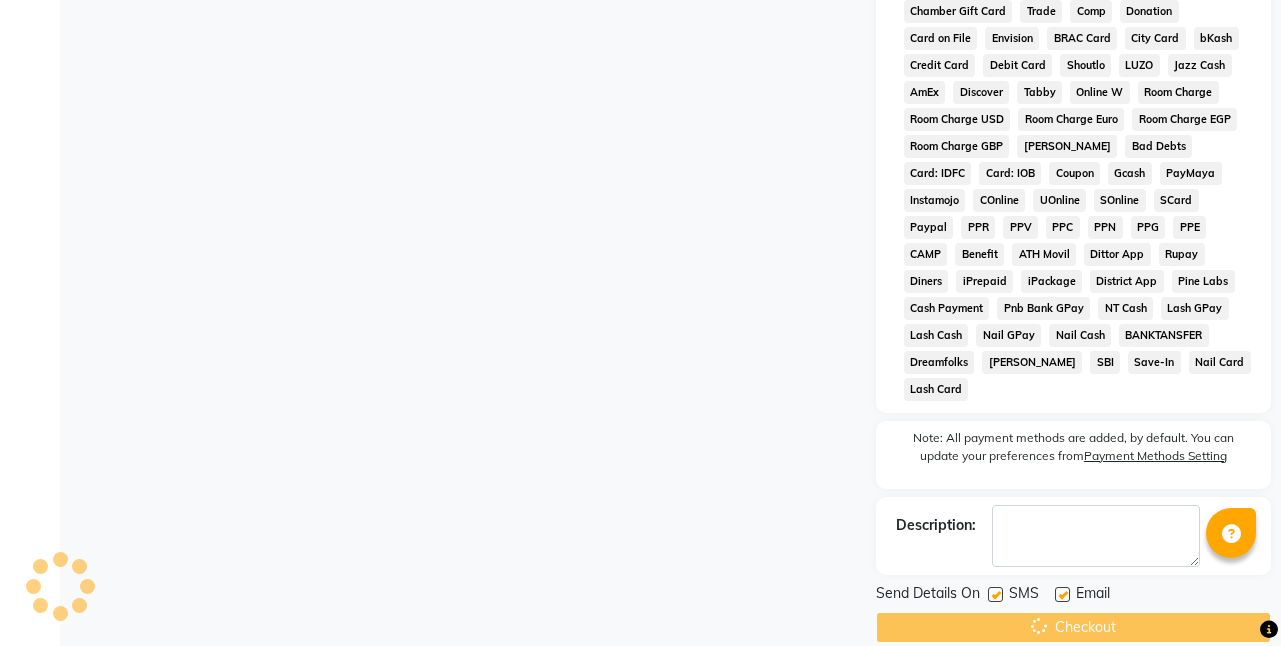 scroll, scrollTop: 0, scrollLeft: 0, axis: both 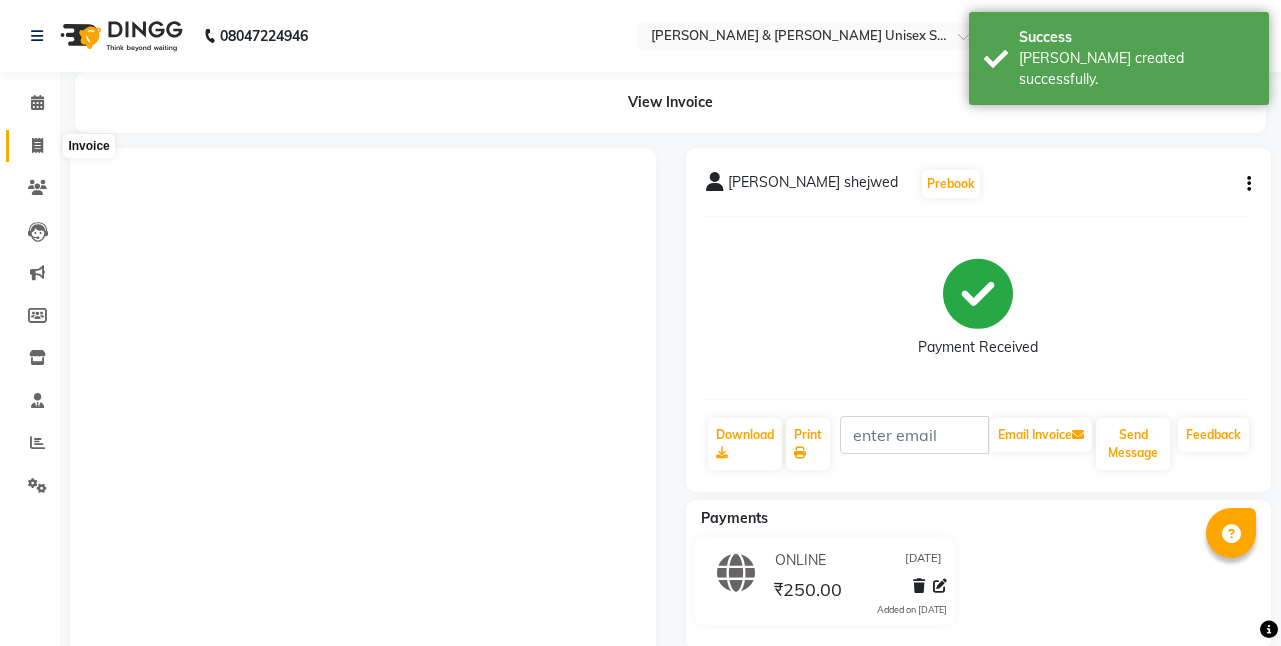 click 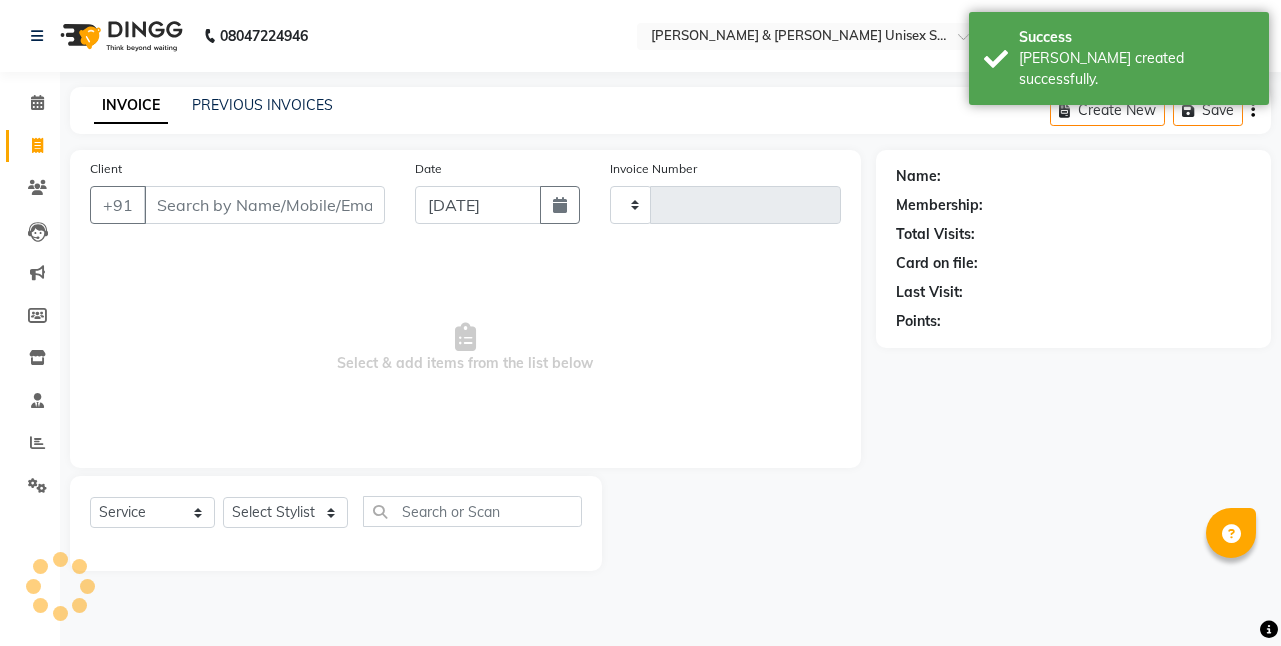 type on "3721" 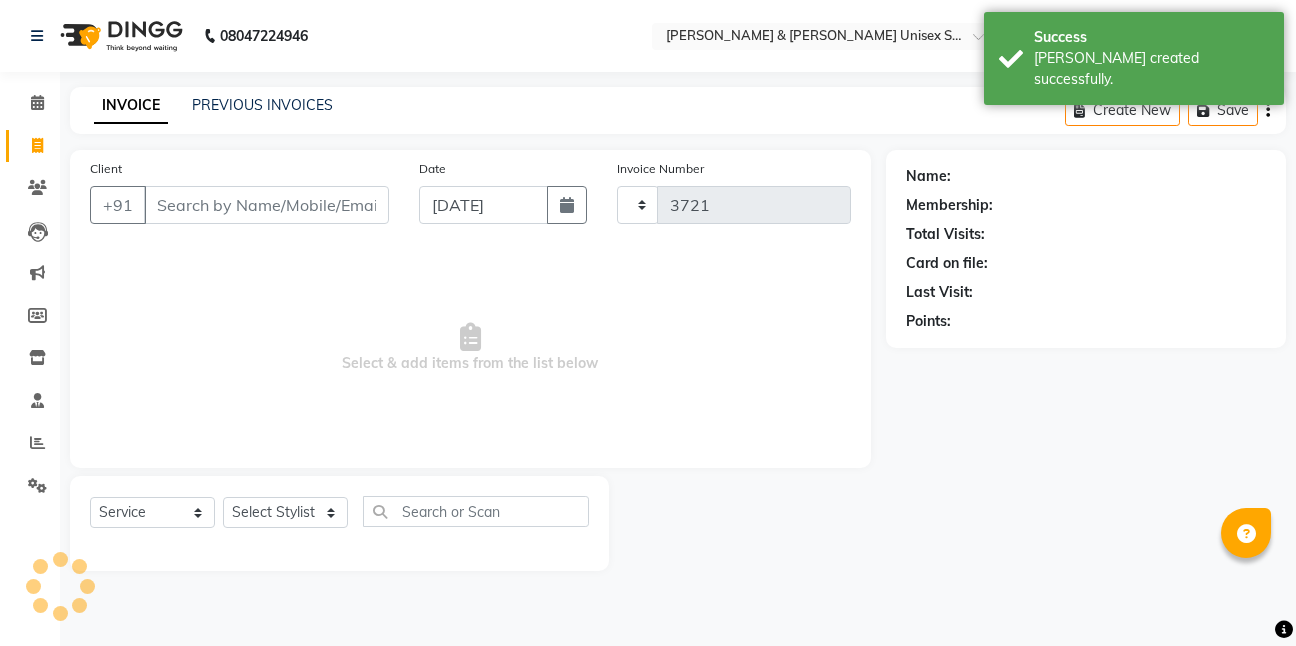 select on "6770" 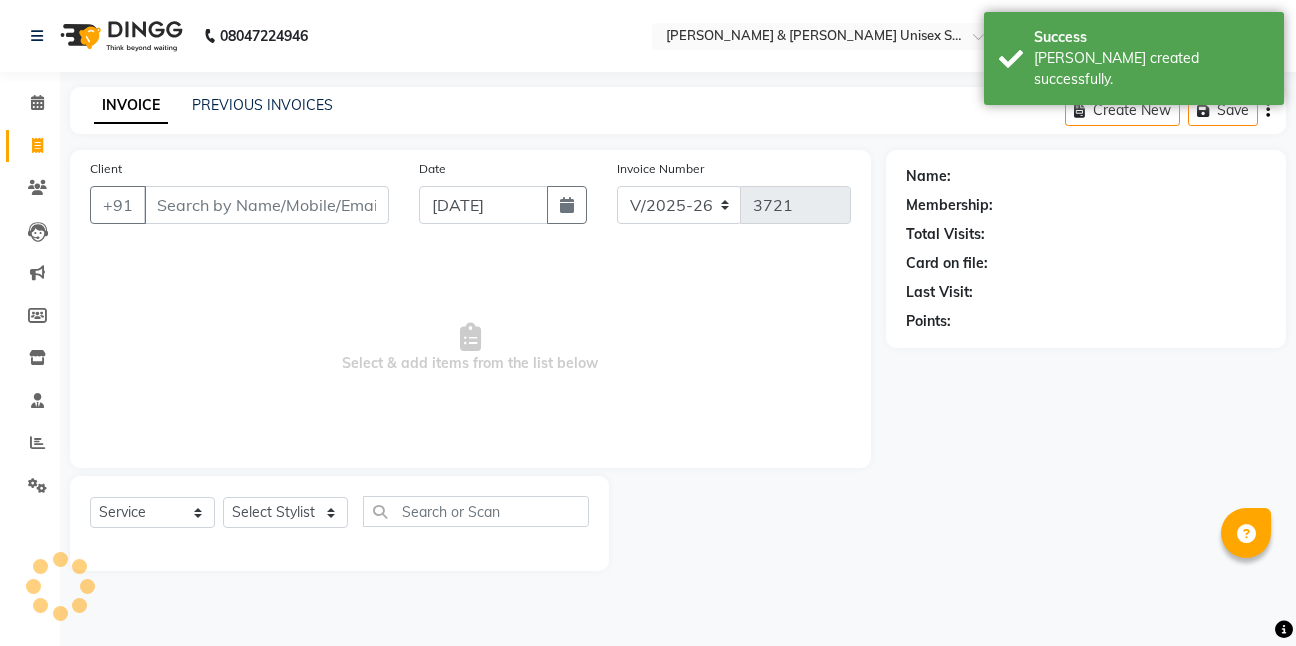 click on "Client" at bounding box center [266, 205] 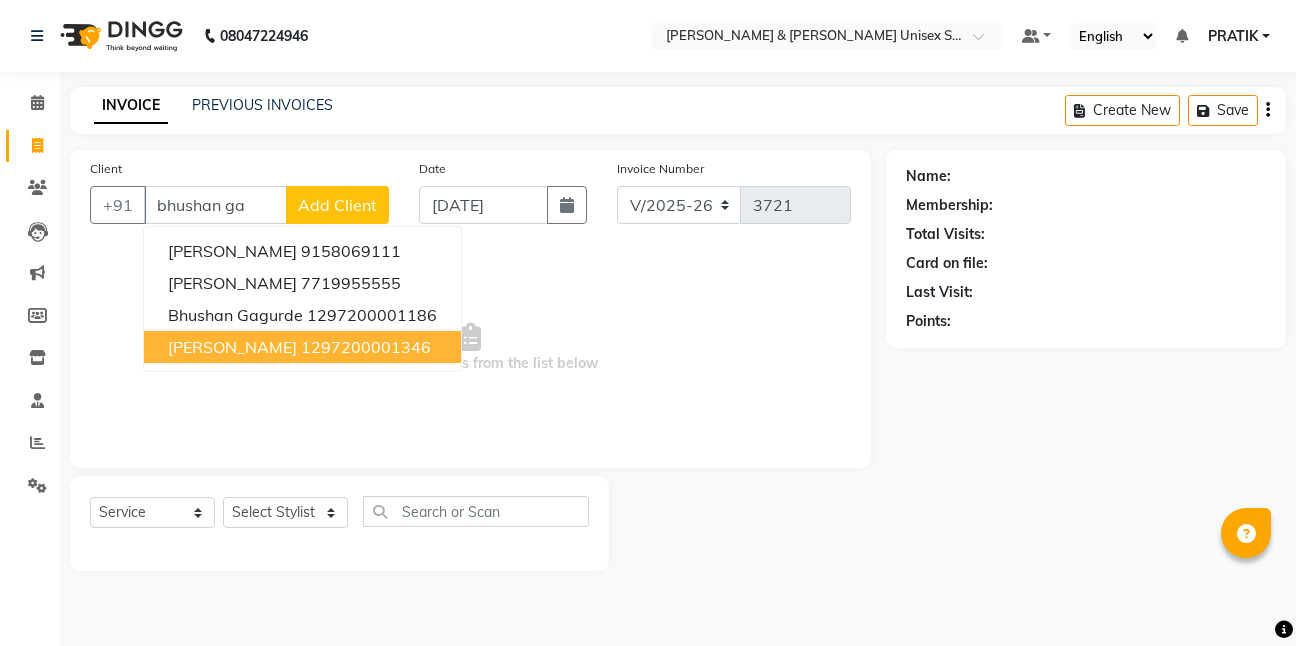 click on "bhushan gavli  1297200001346" at bounding box center [302, 347] 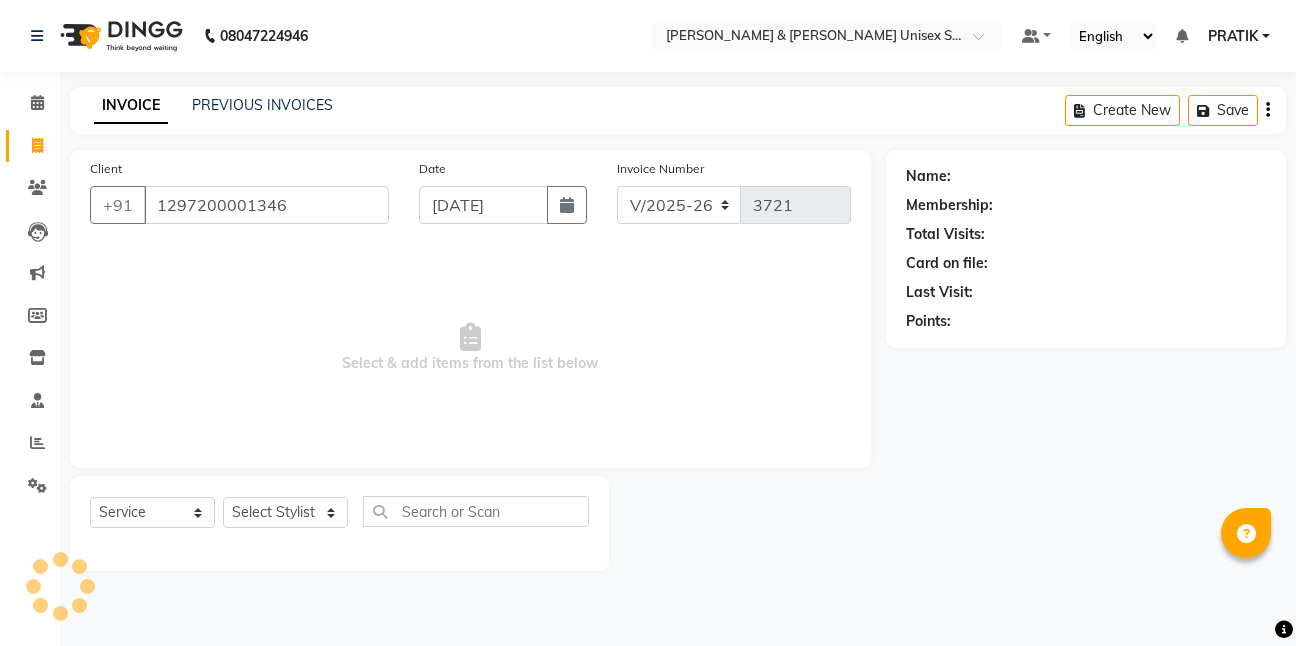 type on "1297200001346" 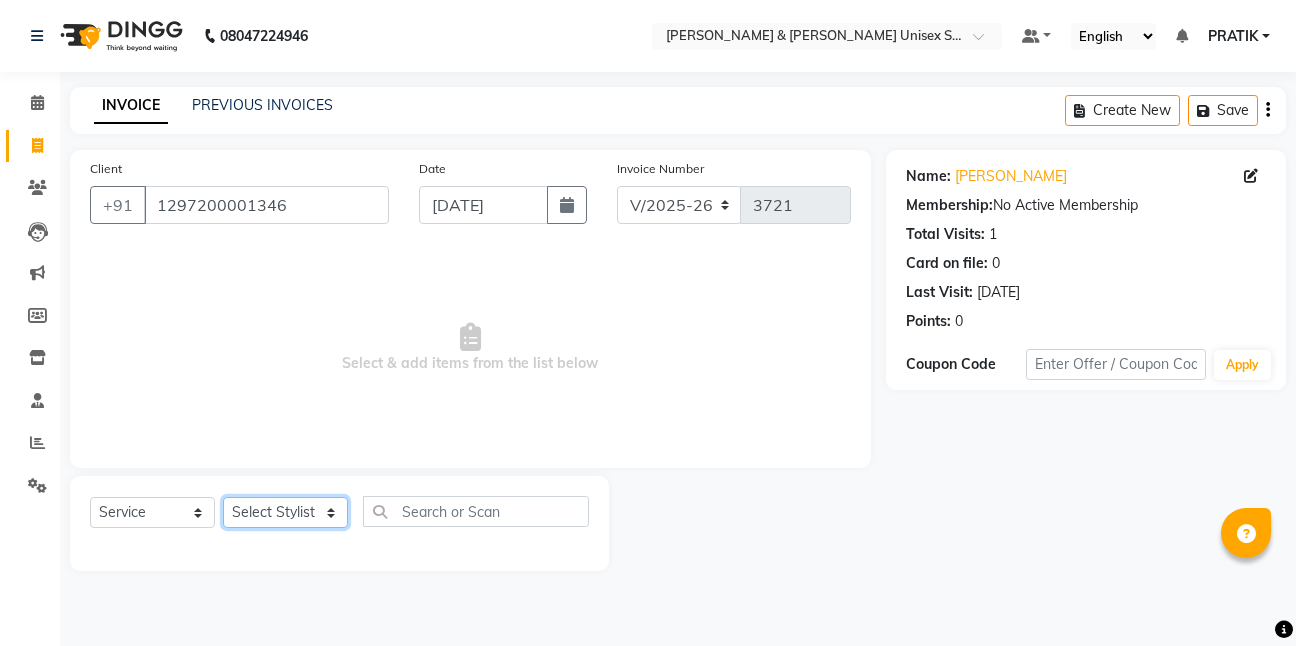 click on "Select Stylist [PERSON_NAME] [PERSON_NAME] [PERSON_NAME][GEOGRAPHIC_DATA] [PERSON_NAME] NEHA PH SALON [PERSON_NAME] SACHIN  SAIF [PERSON_NAME] YASH" 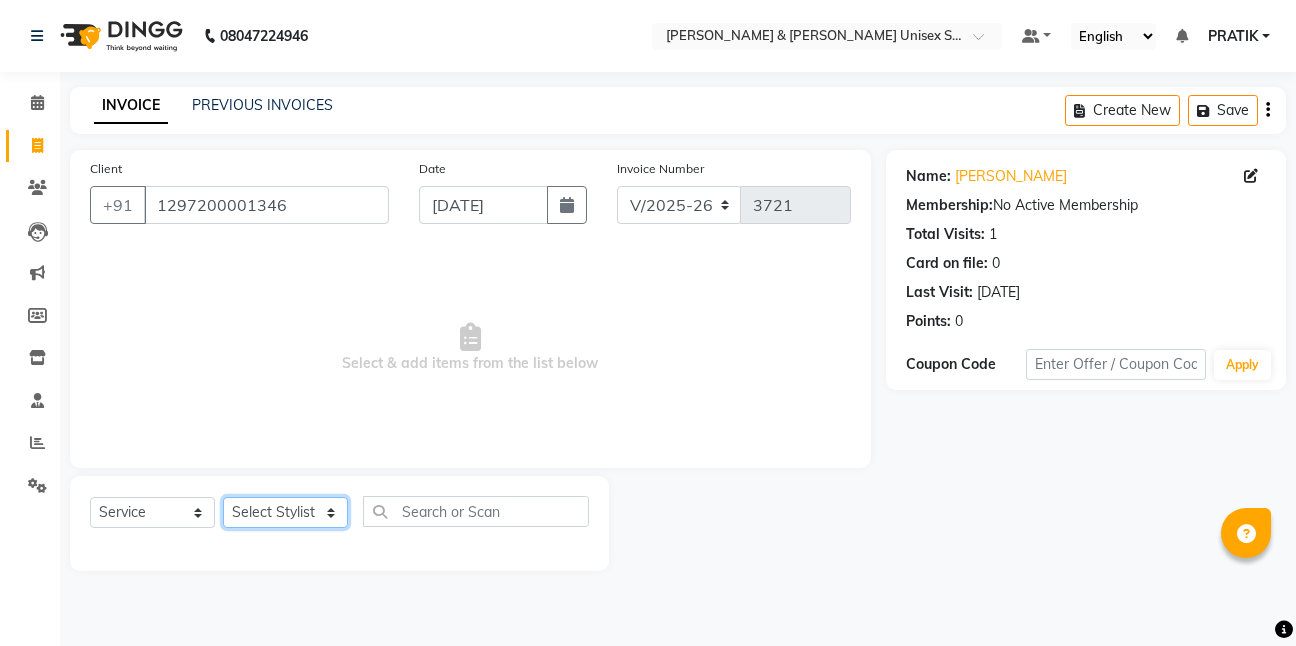 select on "83080" 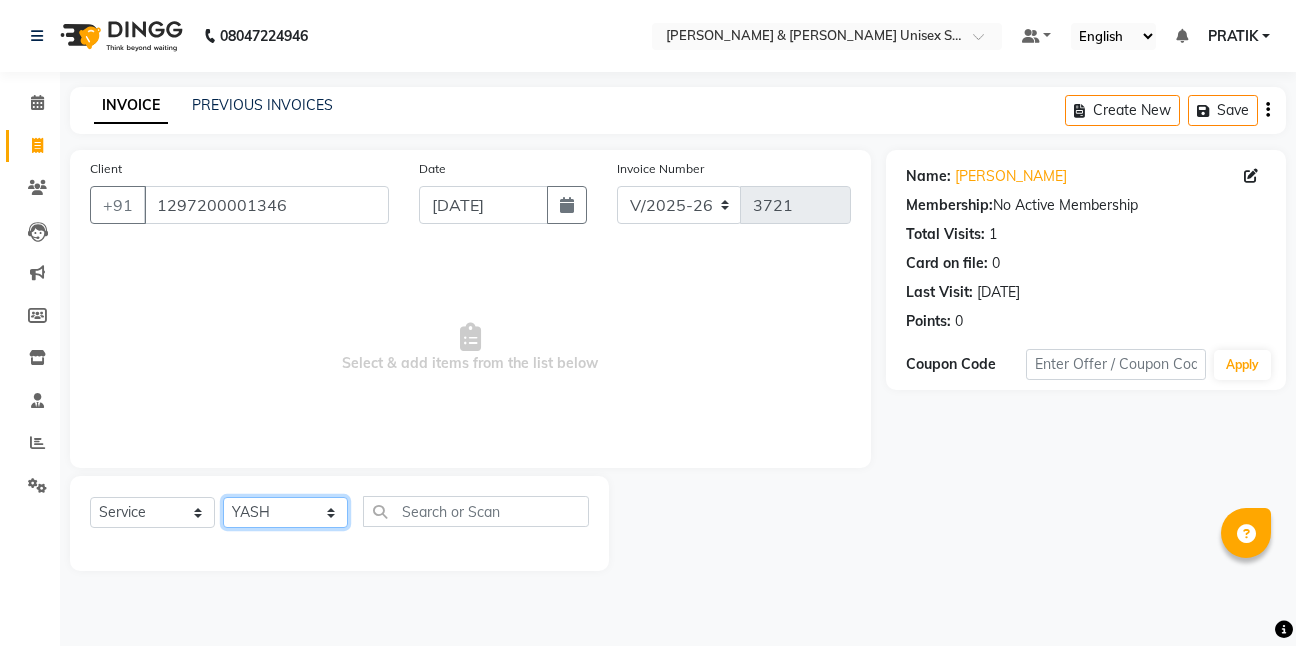 click on "Select Stylist [PERSON_NAME] [PERSON_NAME] [PERSON_NAME][GEOGRAPHIC_DATA] [PERSON_NAME] NEHA PH SALON [PERSON_NAME] SACHIN  SAIF [PERSON_NAME] YASH" 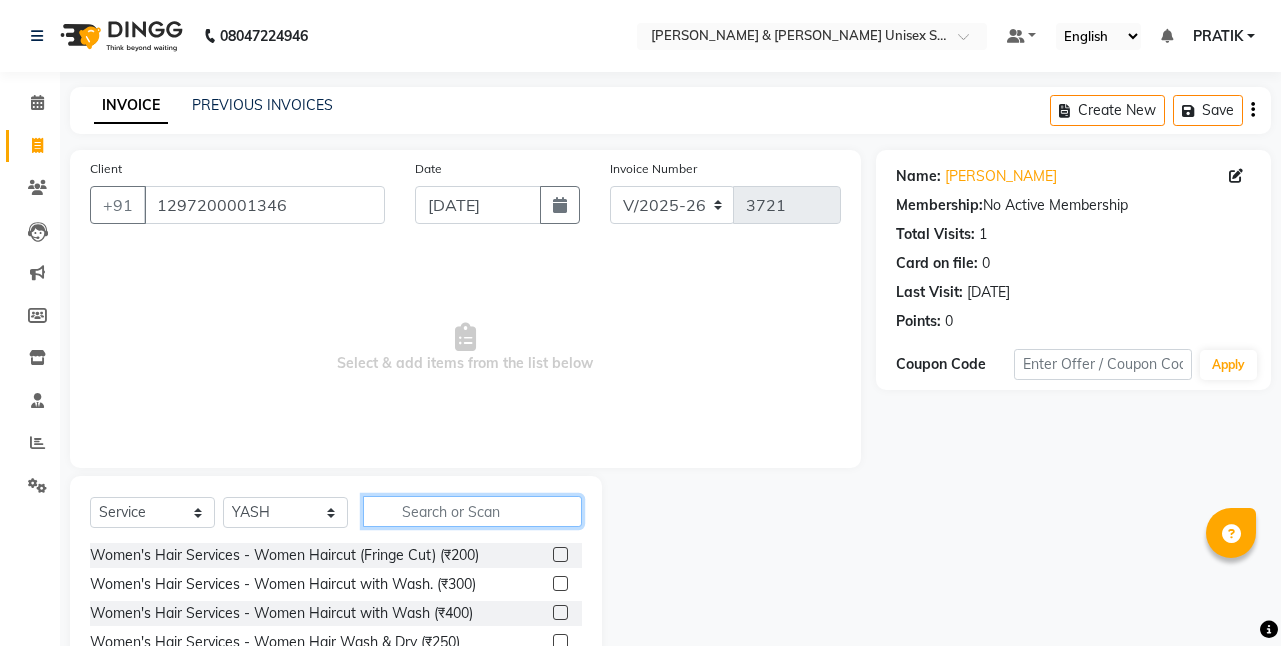 click 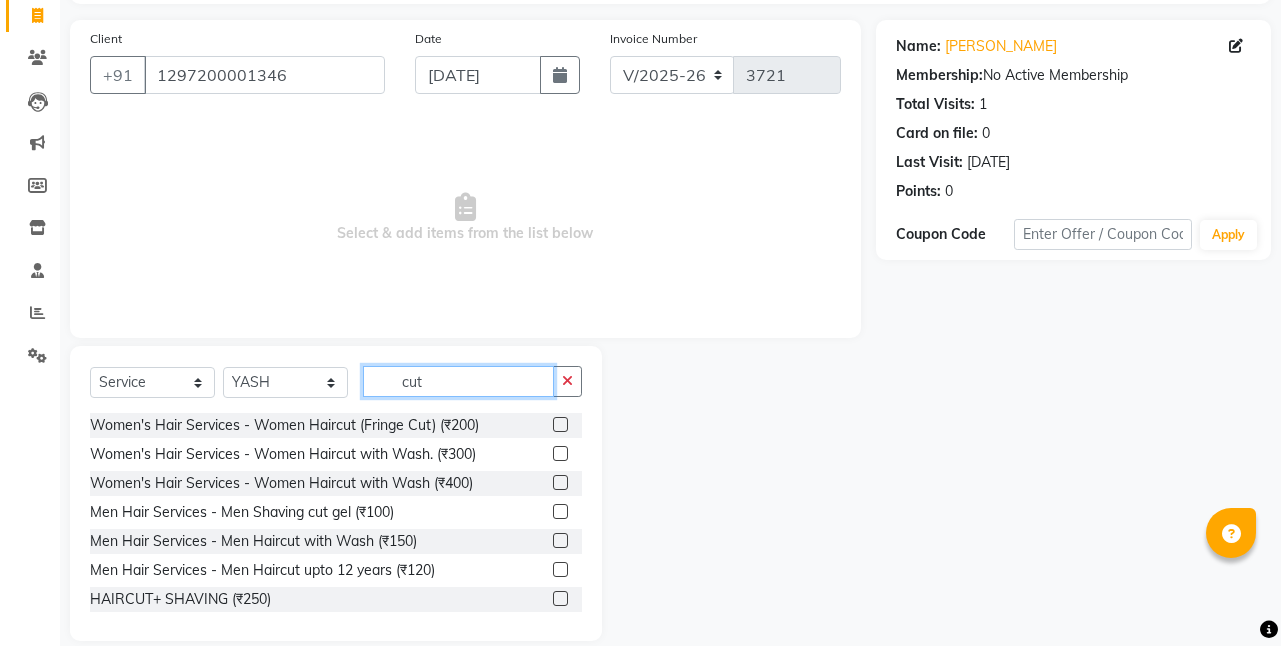 scroll, scrollTop: 155, scrollLeft: 0, axis: vertical 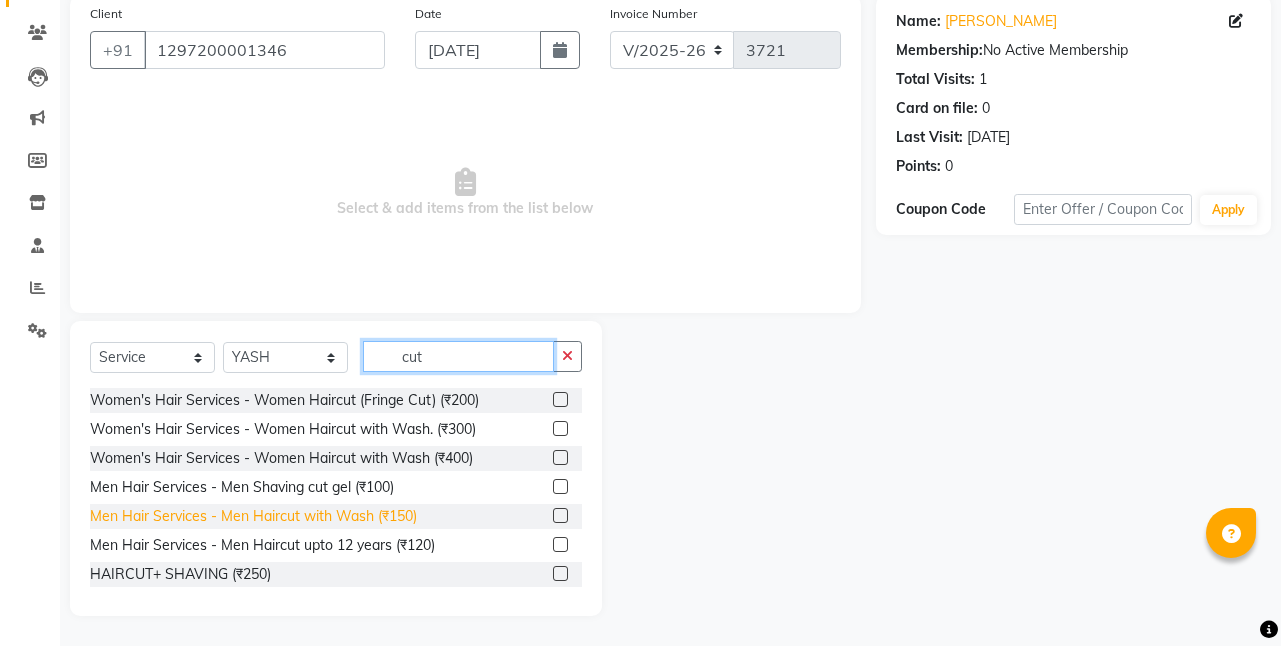 type on "cut" 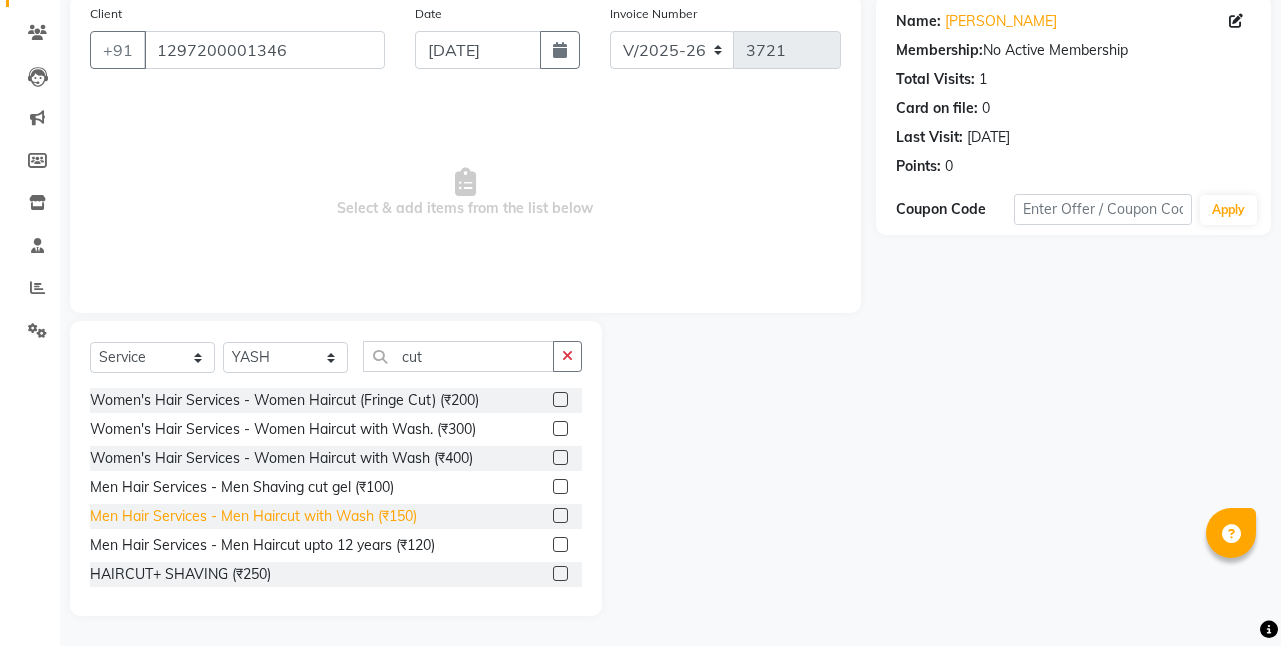 click on "Men Hair Services - Men Haircut with Wash (₹150)" 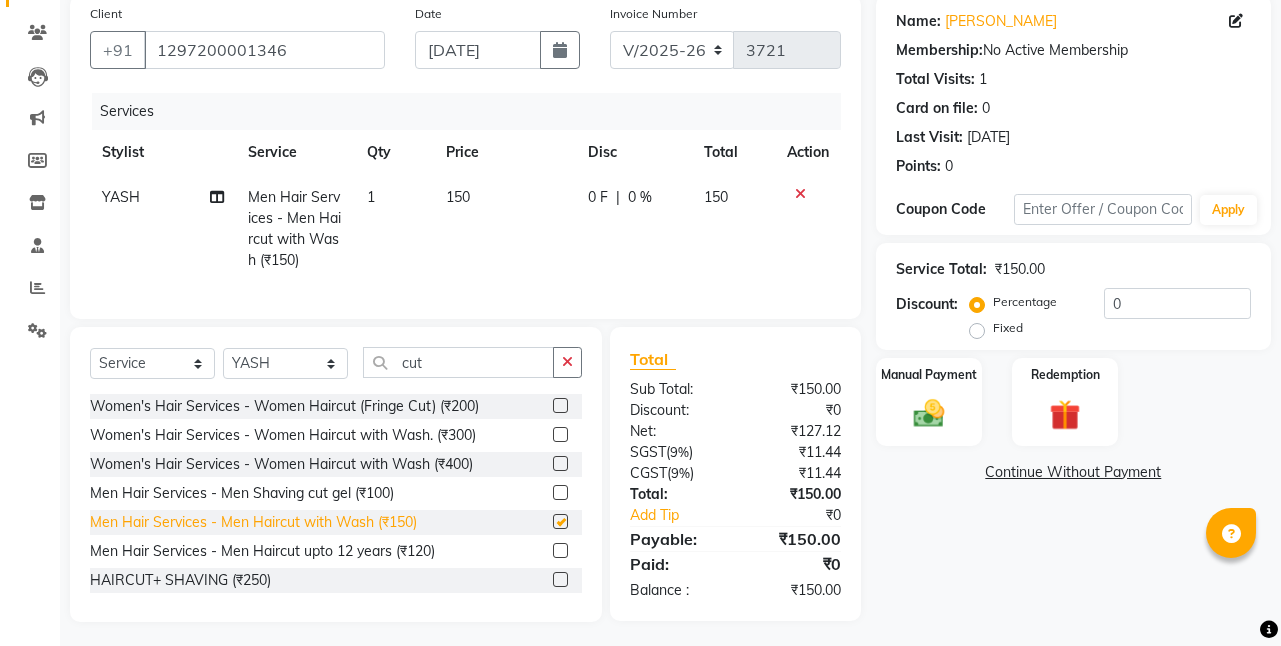 checkbox on "false" 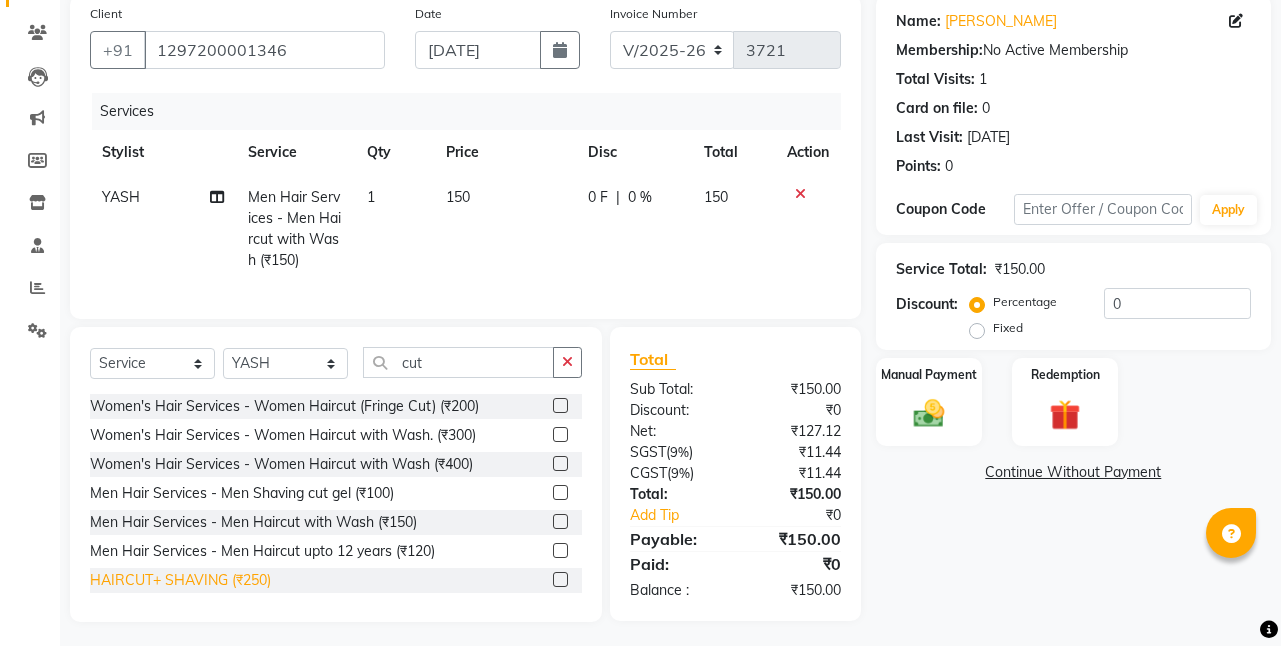 click on "HAIRCUT+ SHAVING (₹250)" 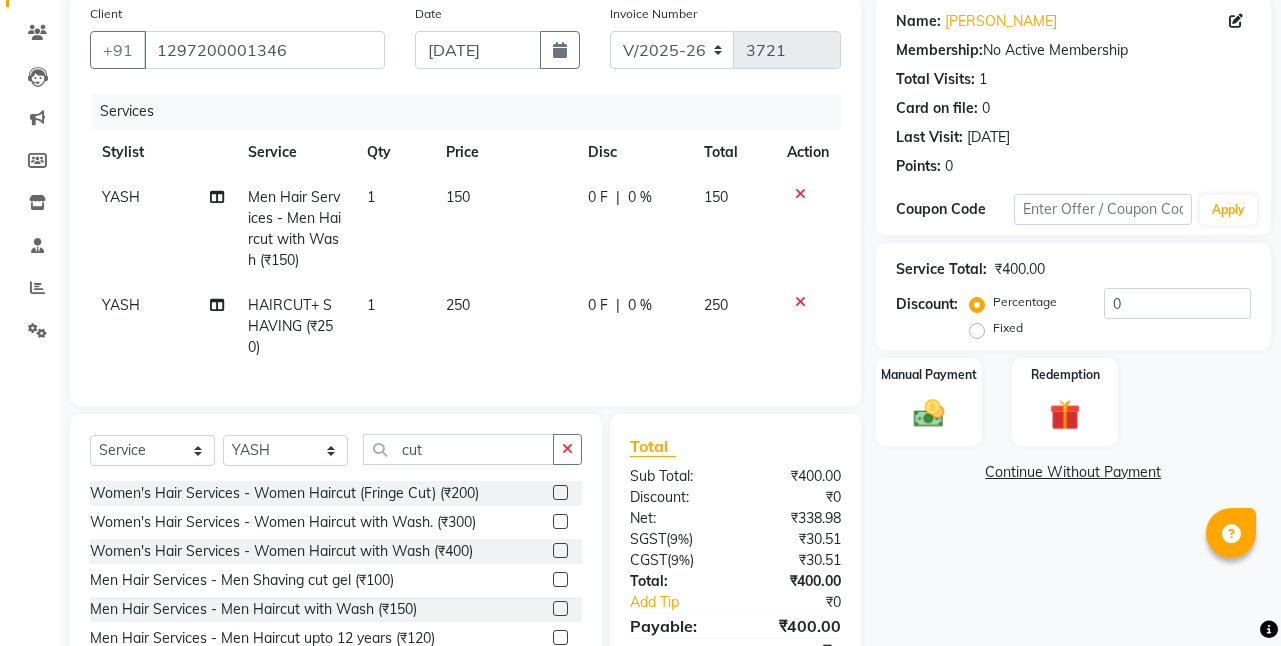 checkbox on "false" 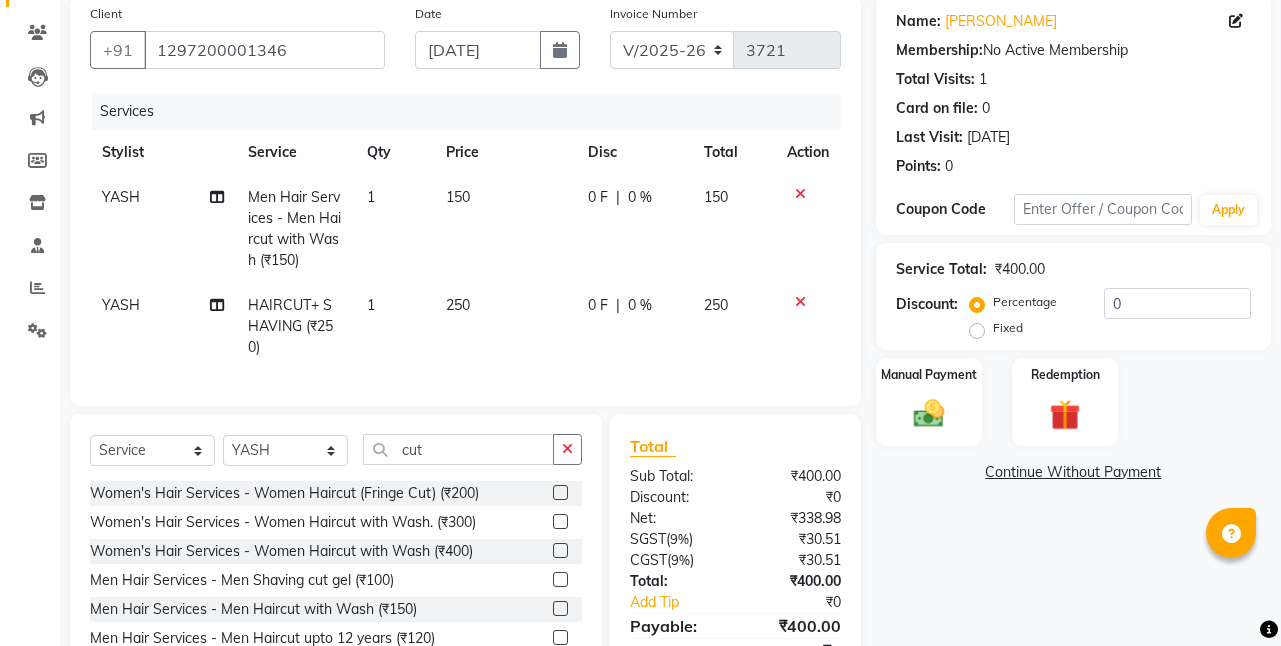 click 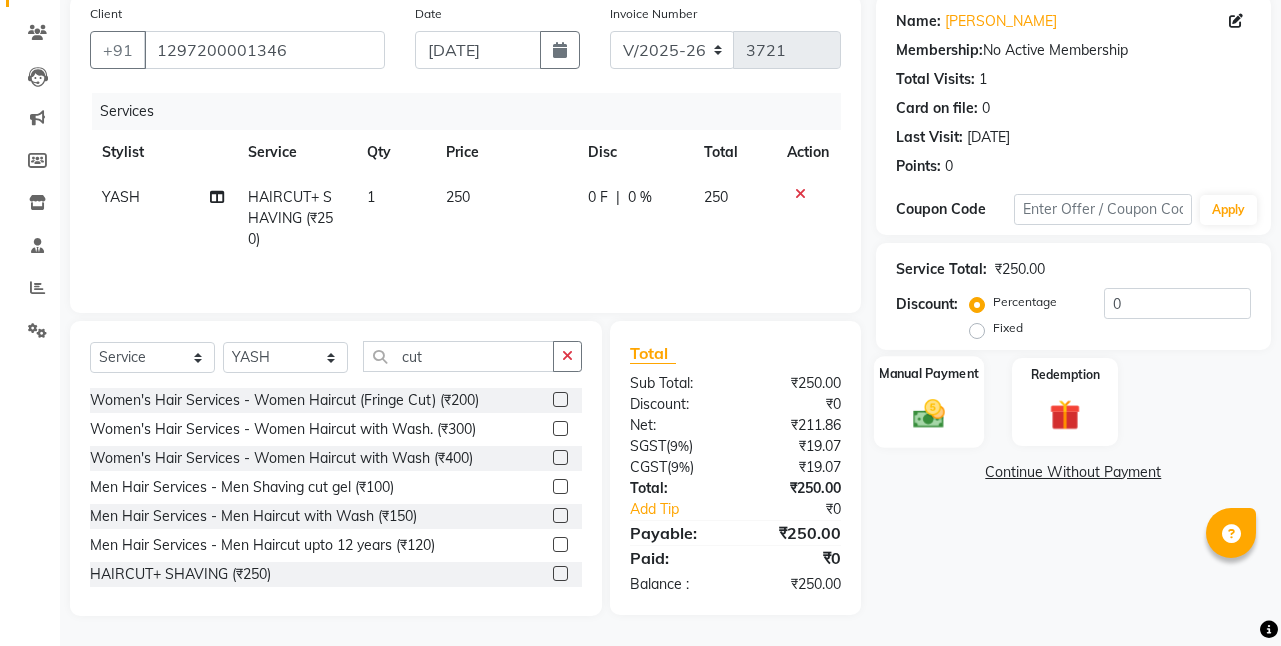 click 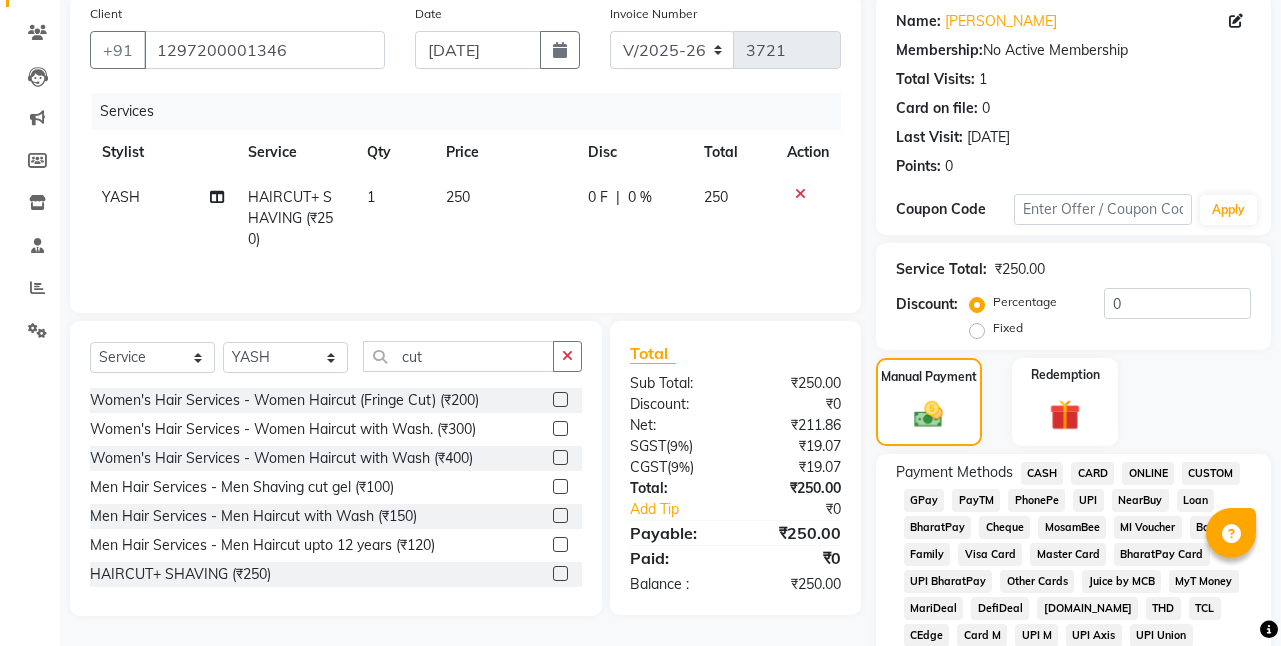 click on "CASH" 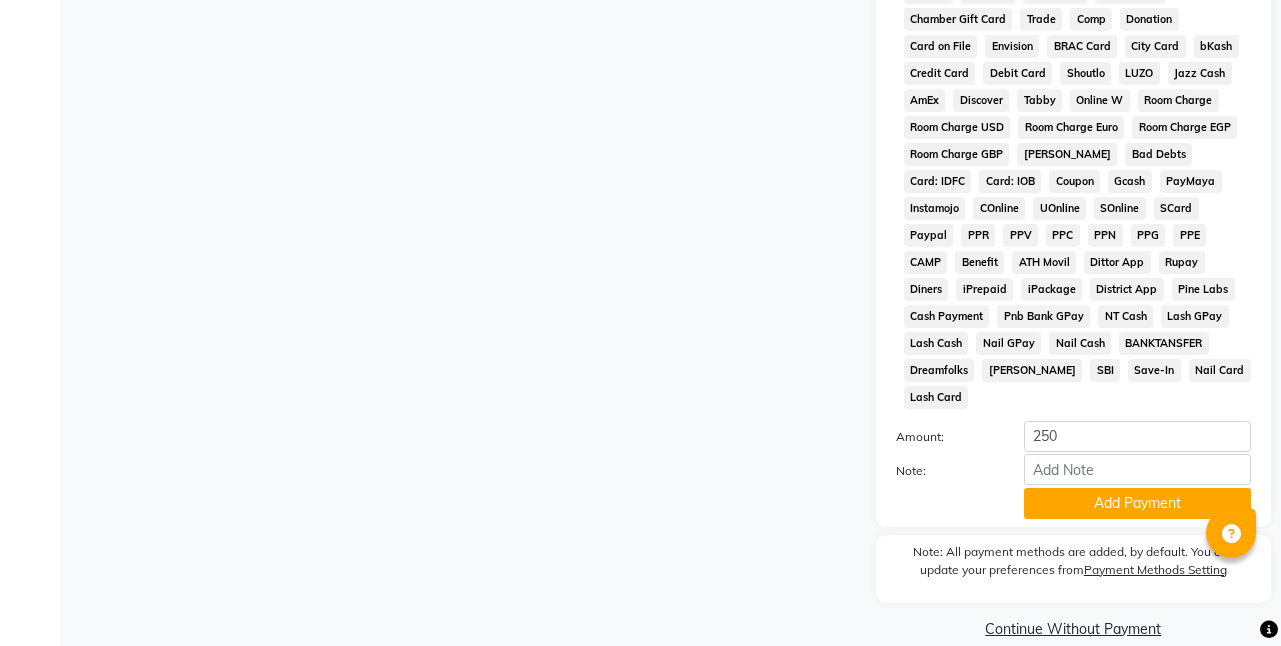 scroll, scrollTop: 907, scrollLeft: 0, axis: vertical 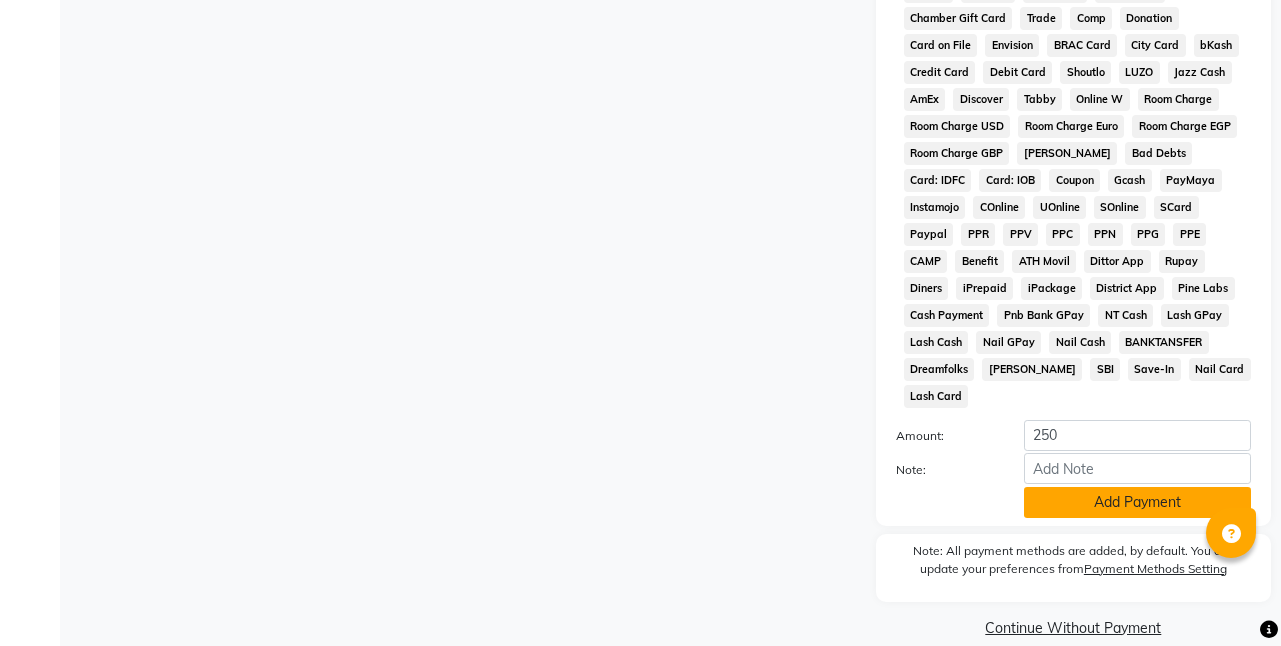 click on "Add Payment" 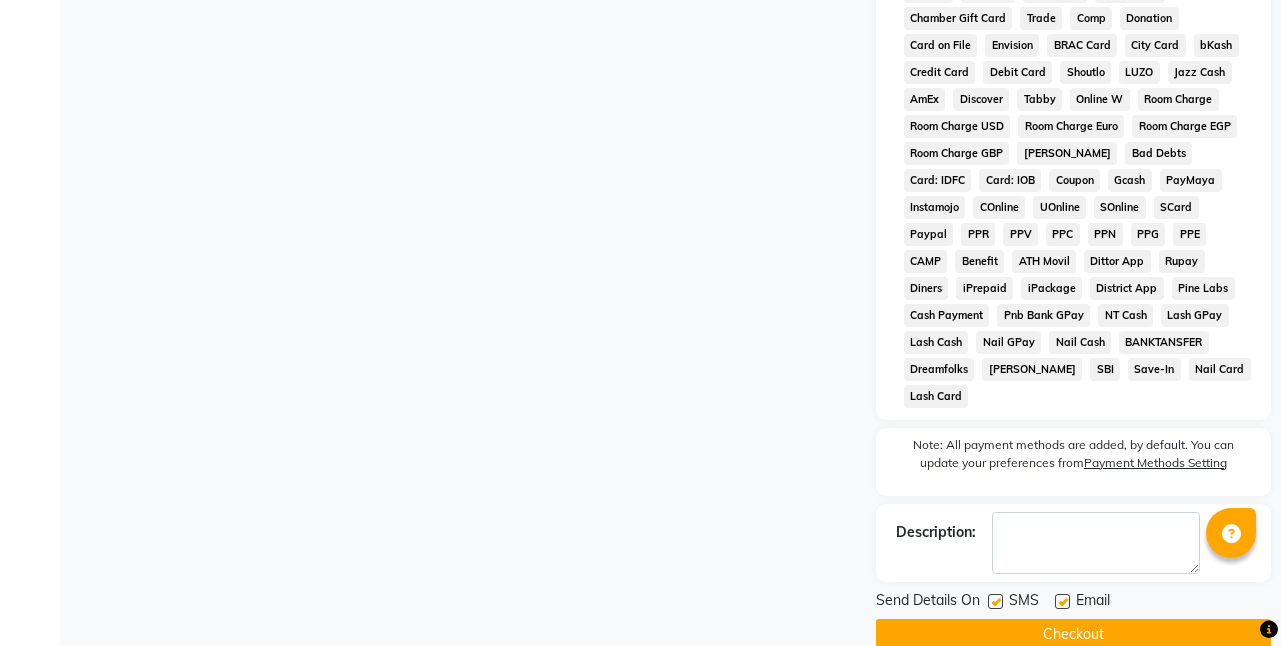 click on "Checkout" 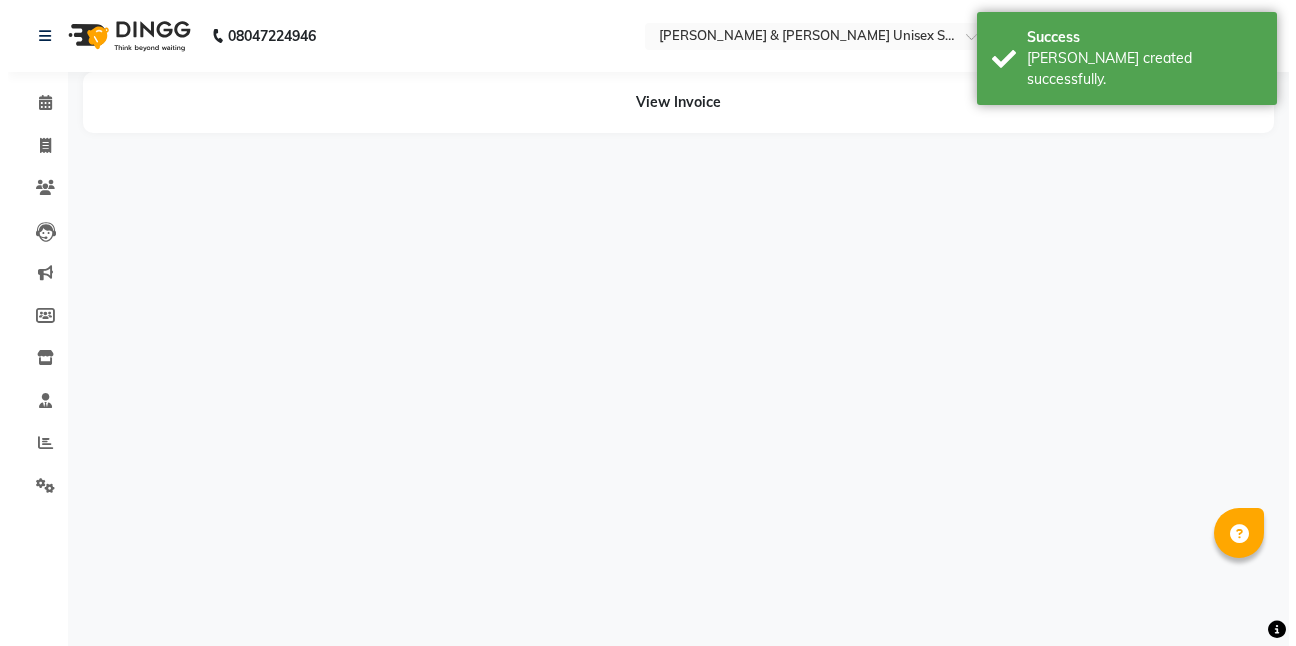 scroll, scrollTop: 0, scrollLeft: 0, axis: both 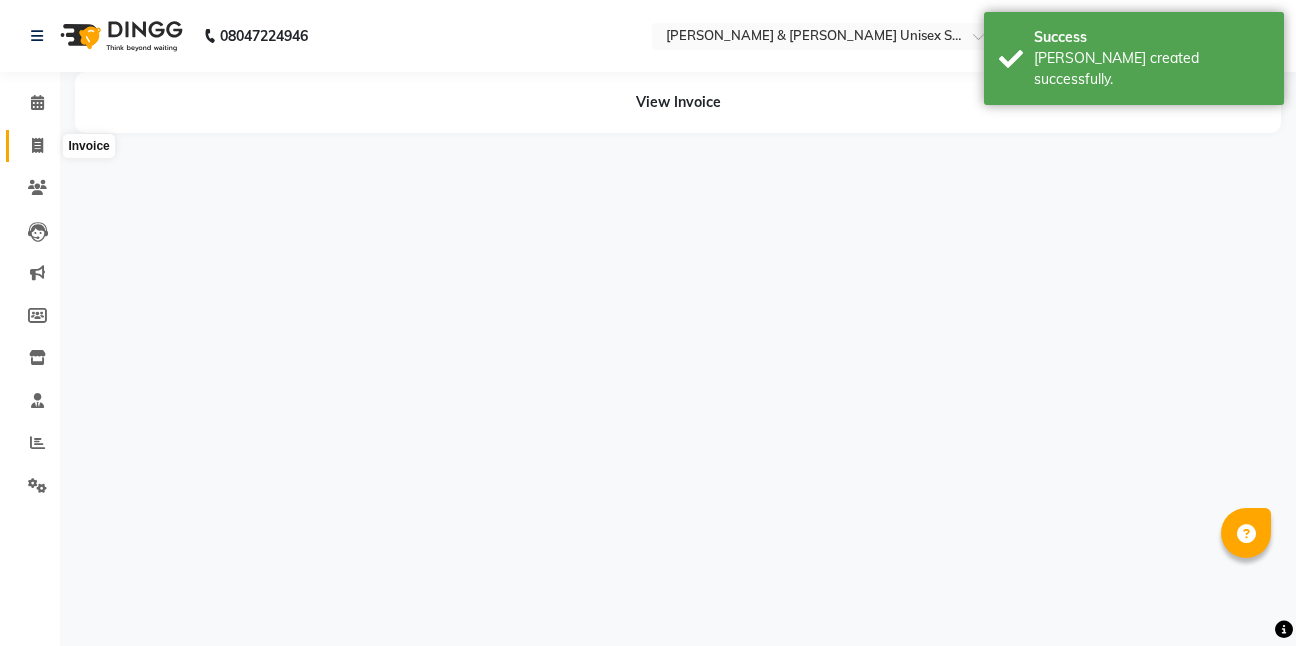 click 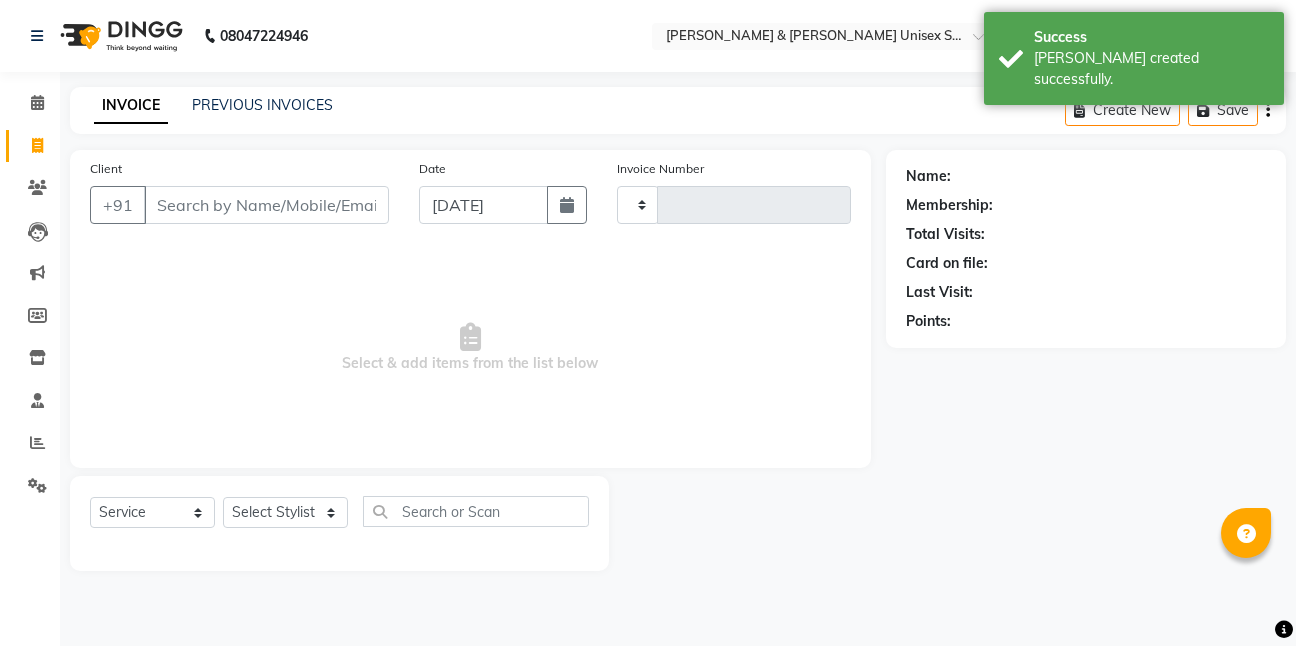 click on "Client" at bounding box center [266, 205] 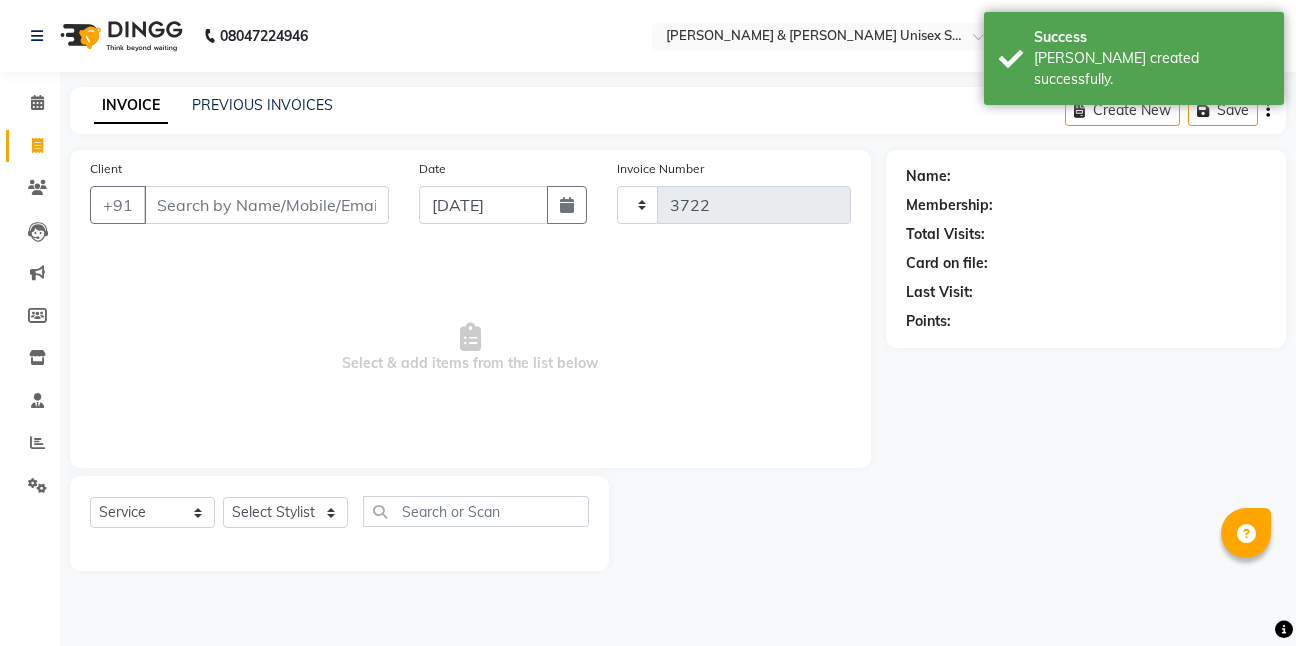 select on "6770" 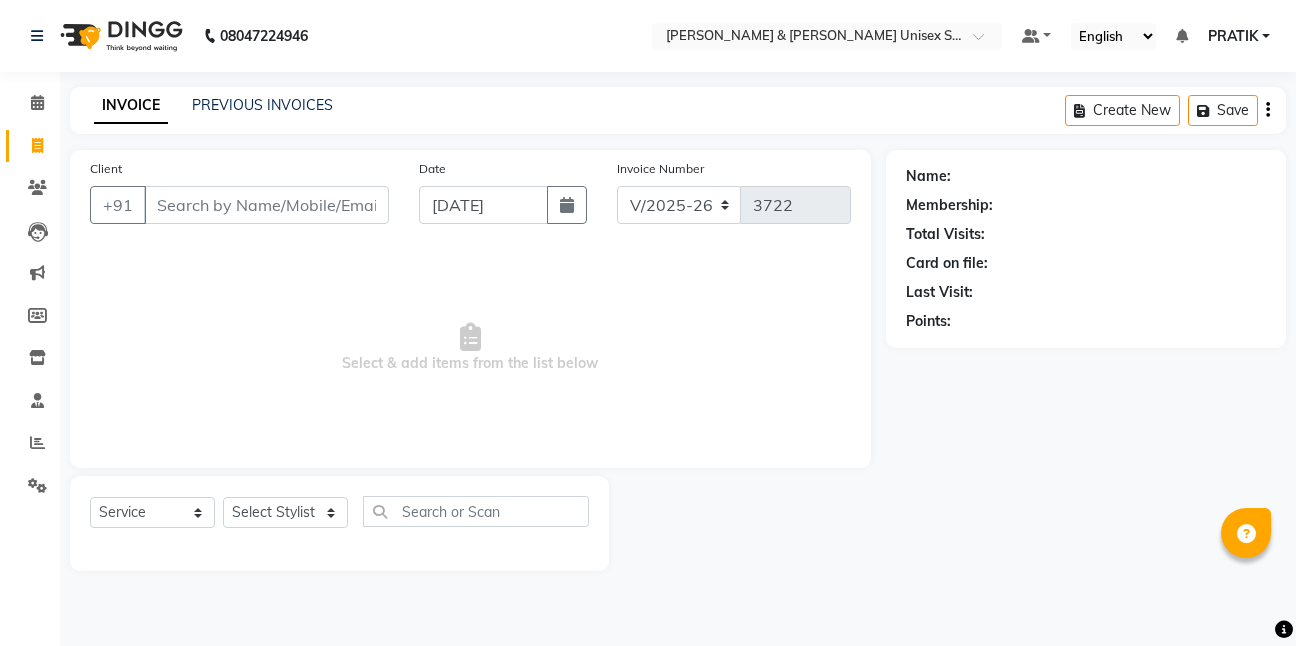 click on "Client" at bounding box center (266, 205) 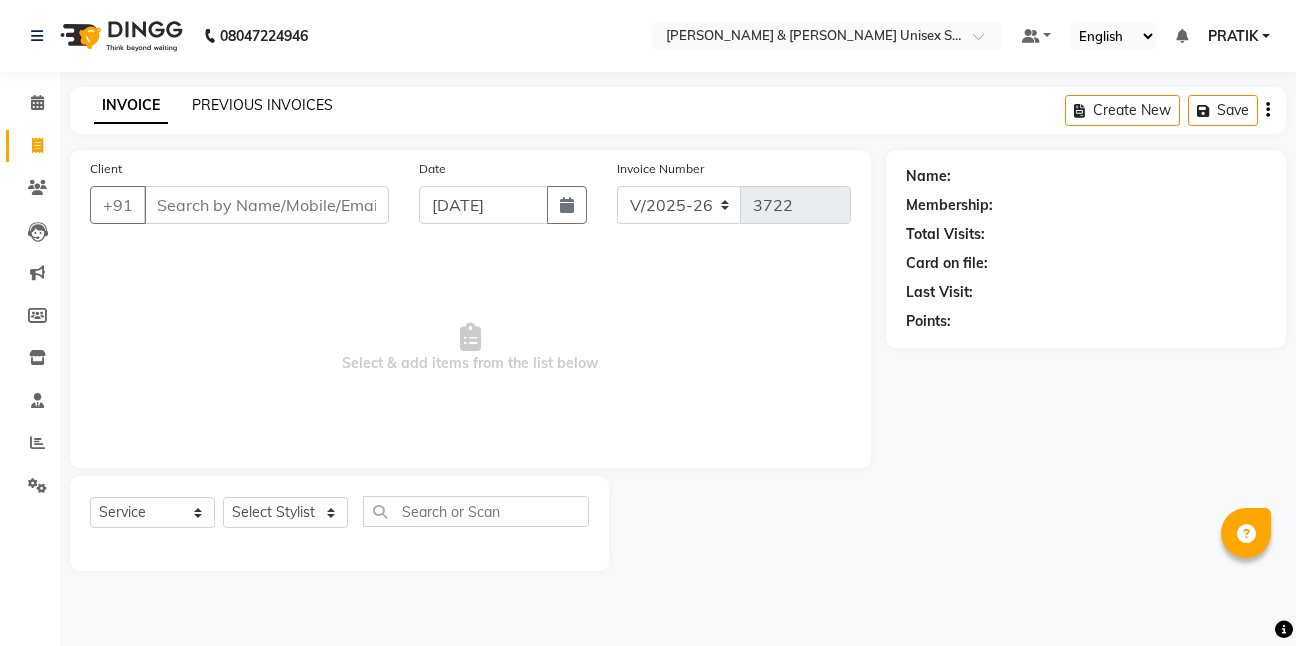 click on "PREVIOUS INVOICES" 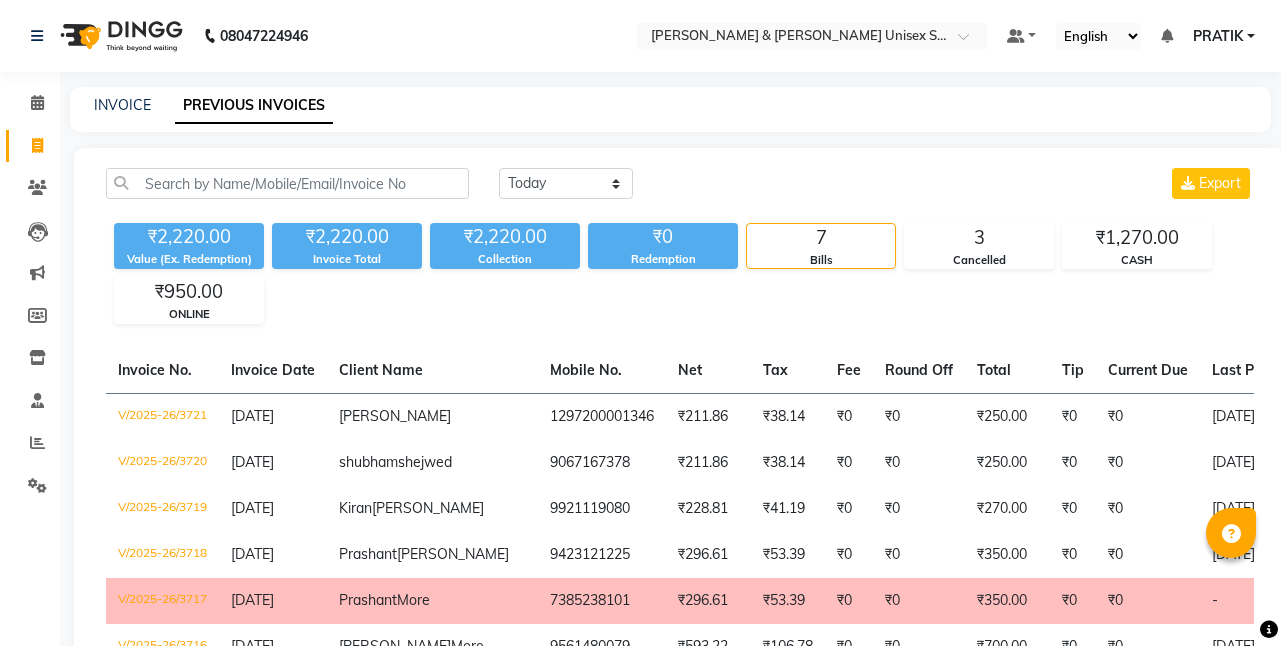 click on "INVOICE" 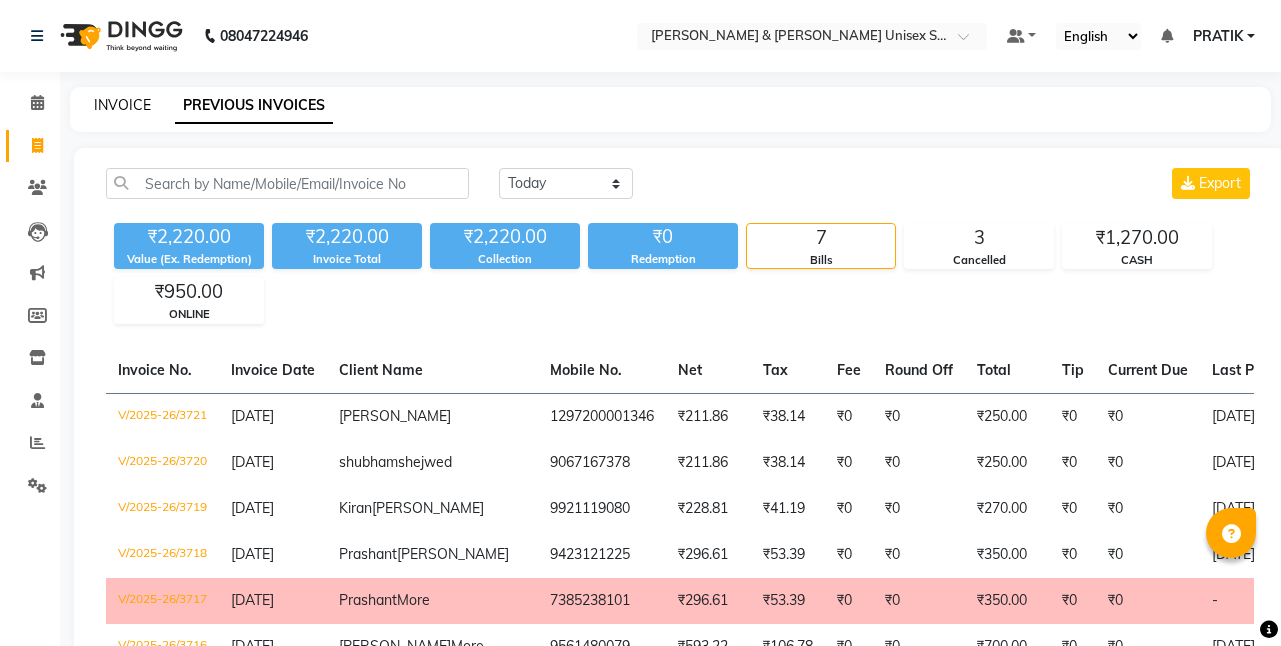 click on "INVOICE" 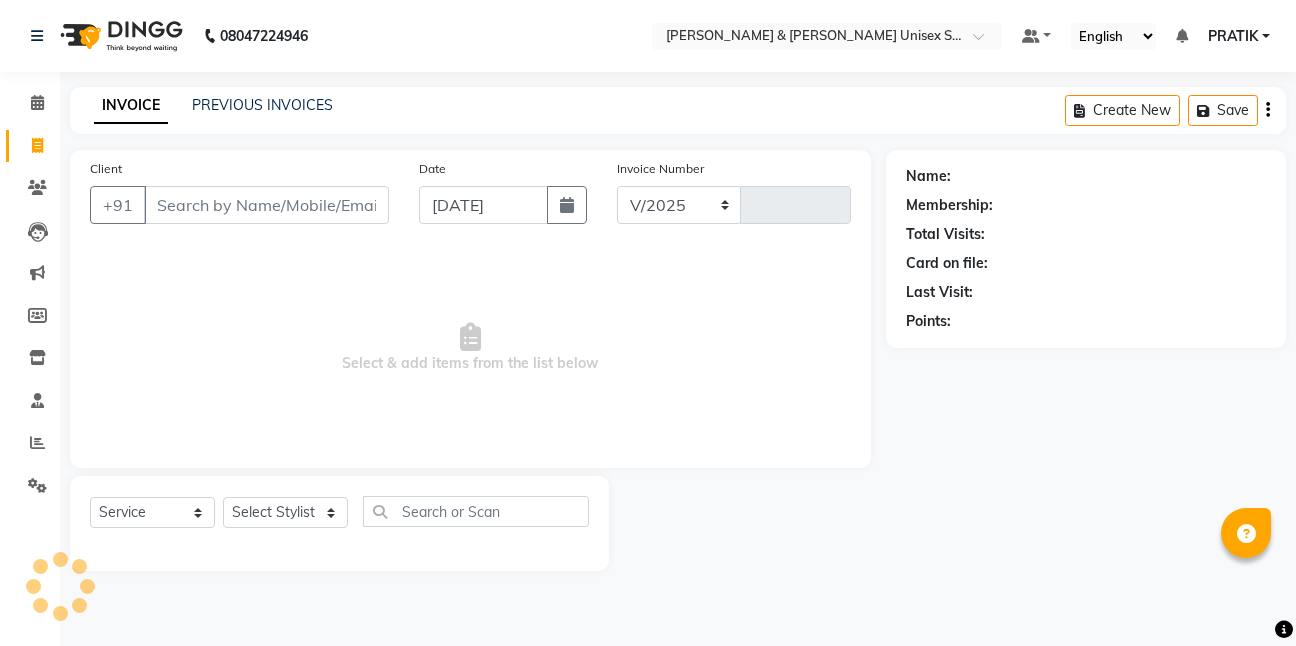 select on "6770" 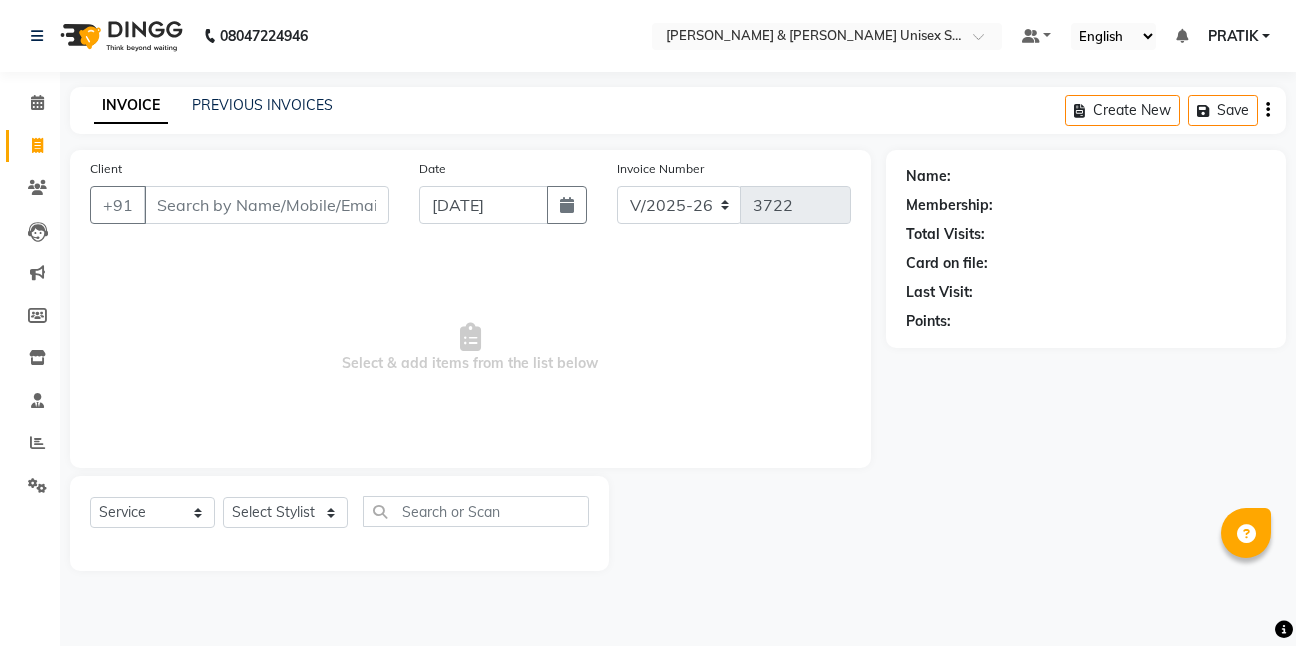click on "Client" at bounding box center [266, 205] 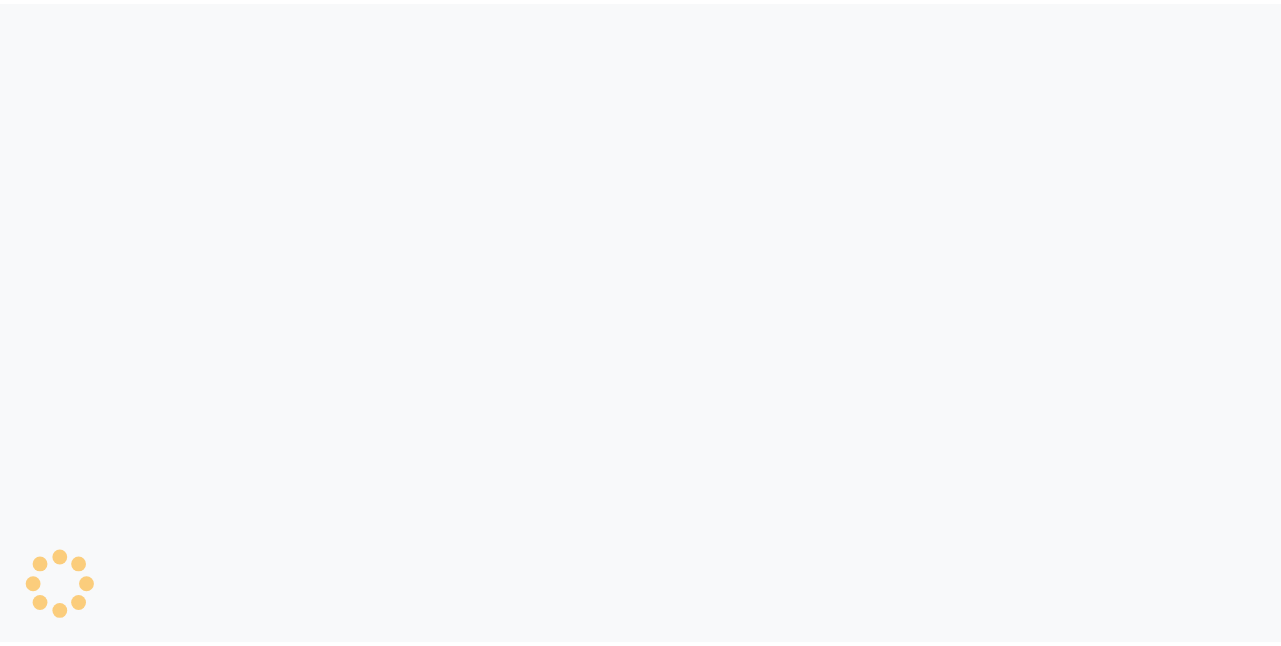 scroll, scrollTop: 0, scrollLeft: 0, axis: both 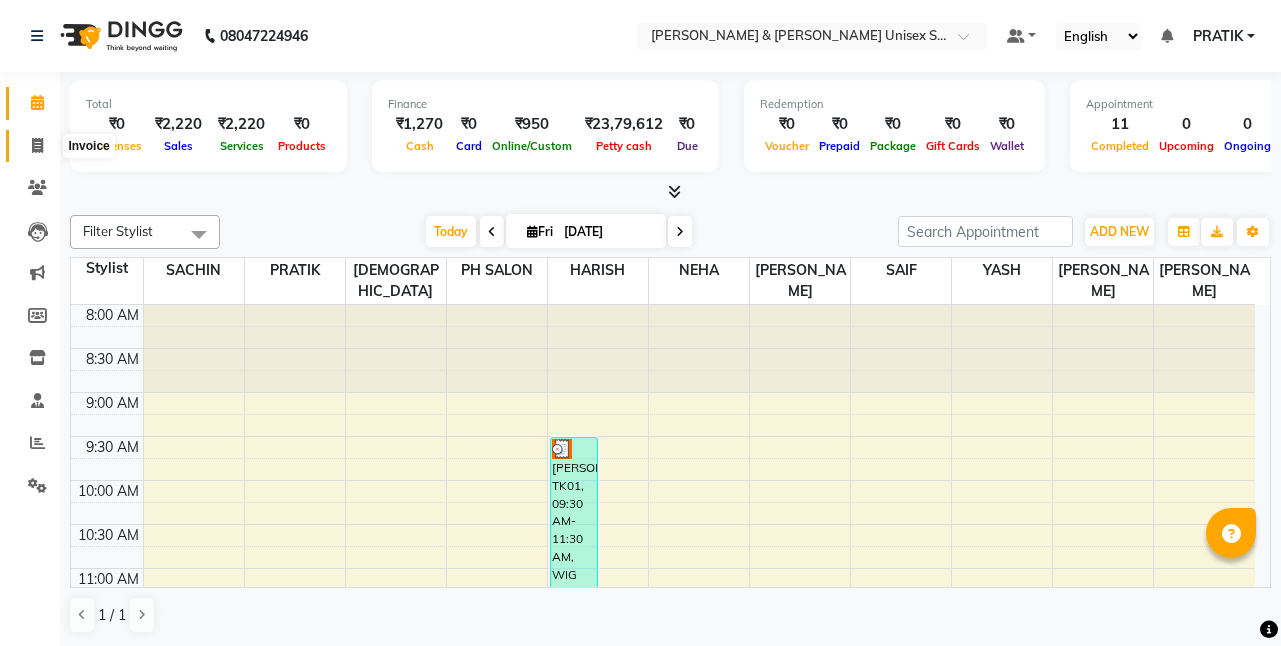 click 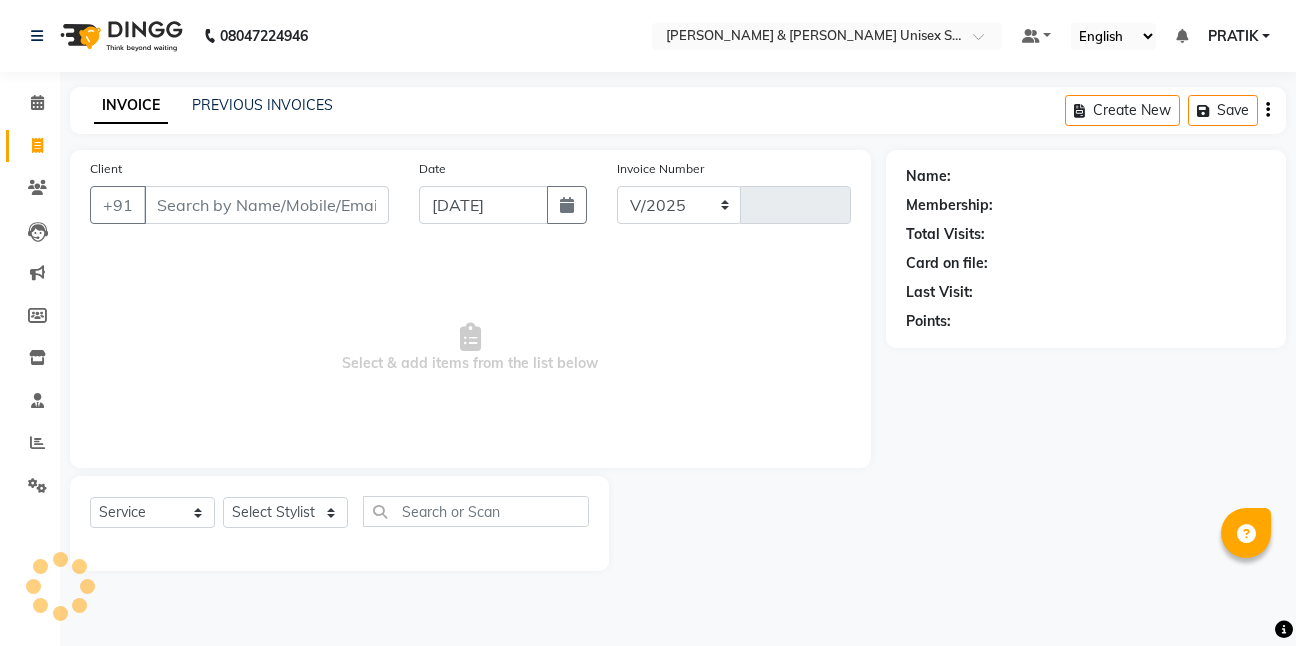 select on "6770" 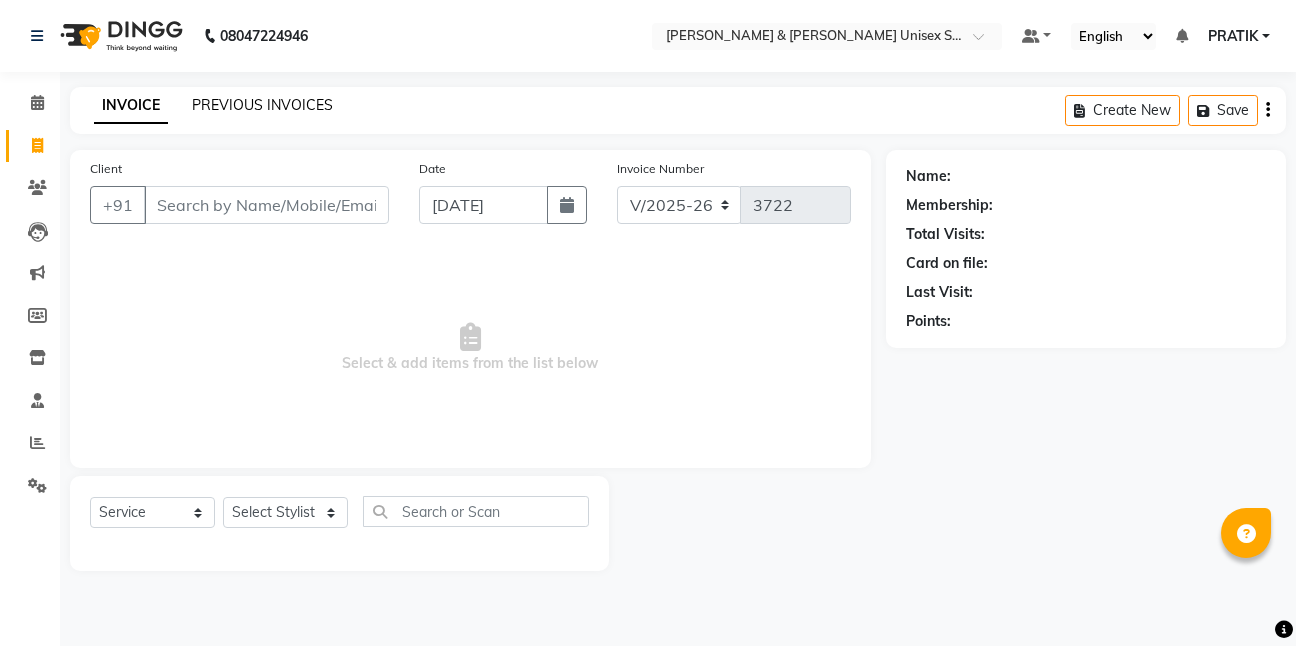 click on "PREVIOUS INVOICES" 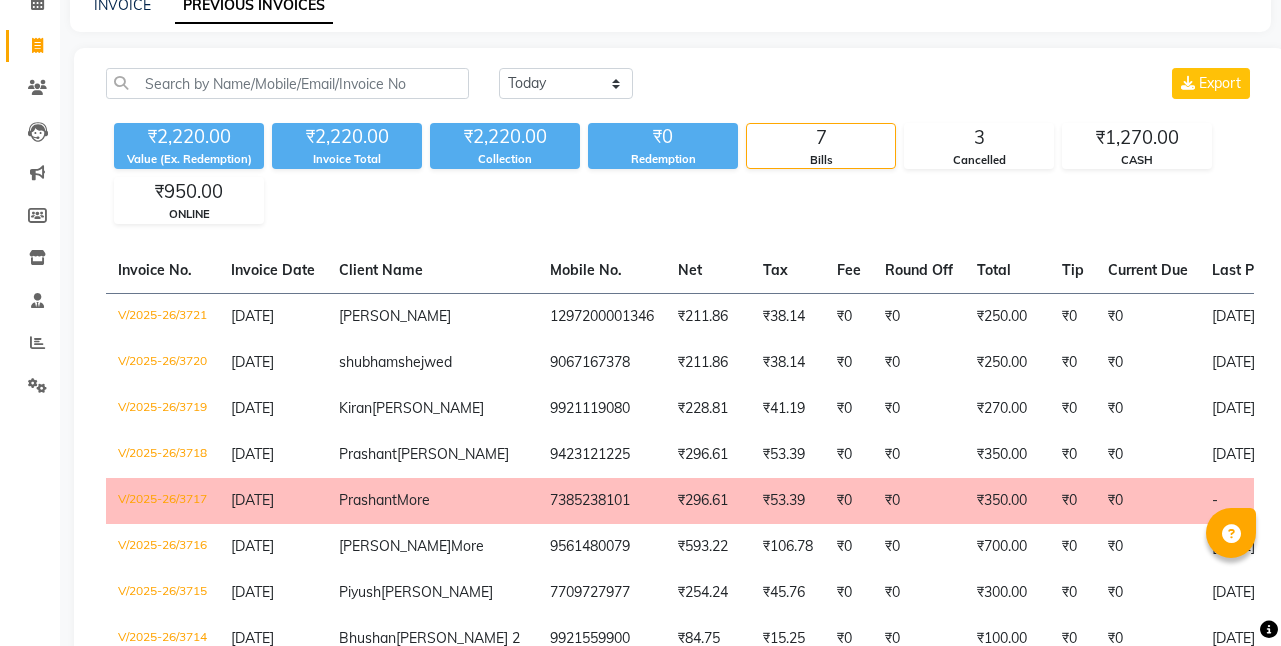 scroll, scrollTop: 0, scrollLeft: 0, axis: both 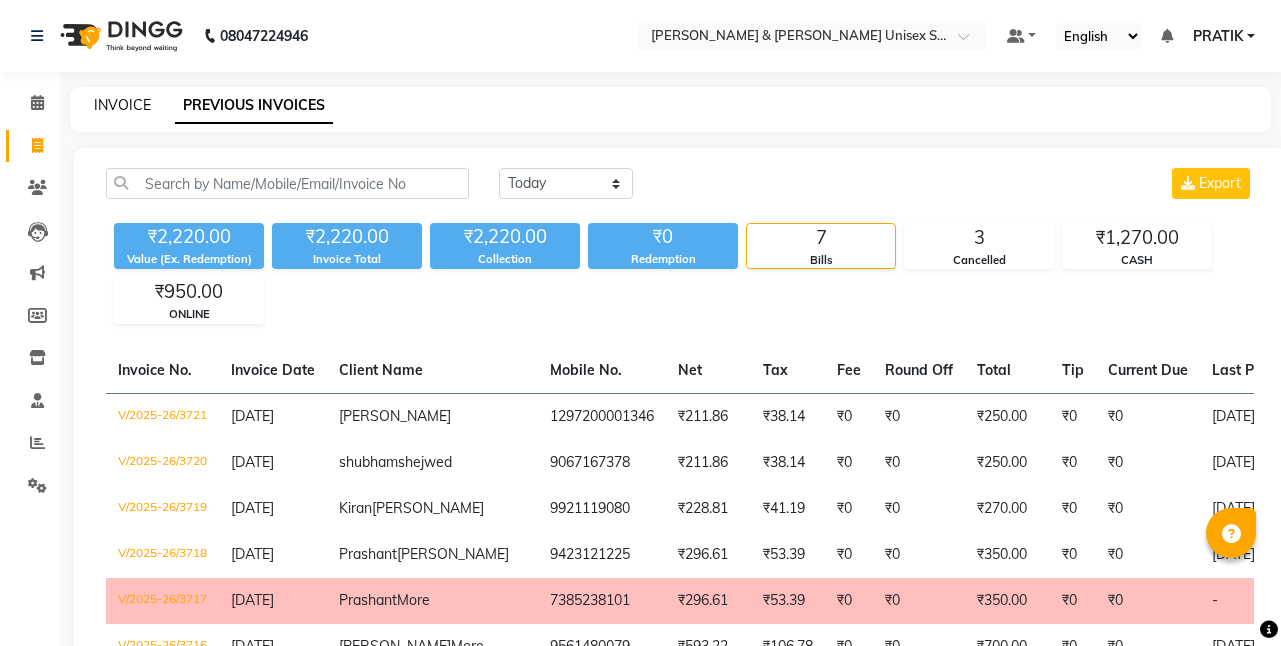 click on "INVOICE" 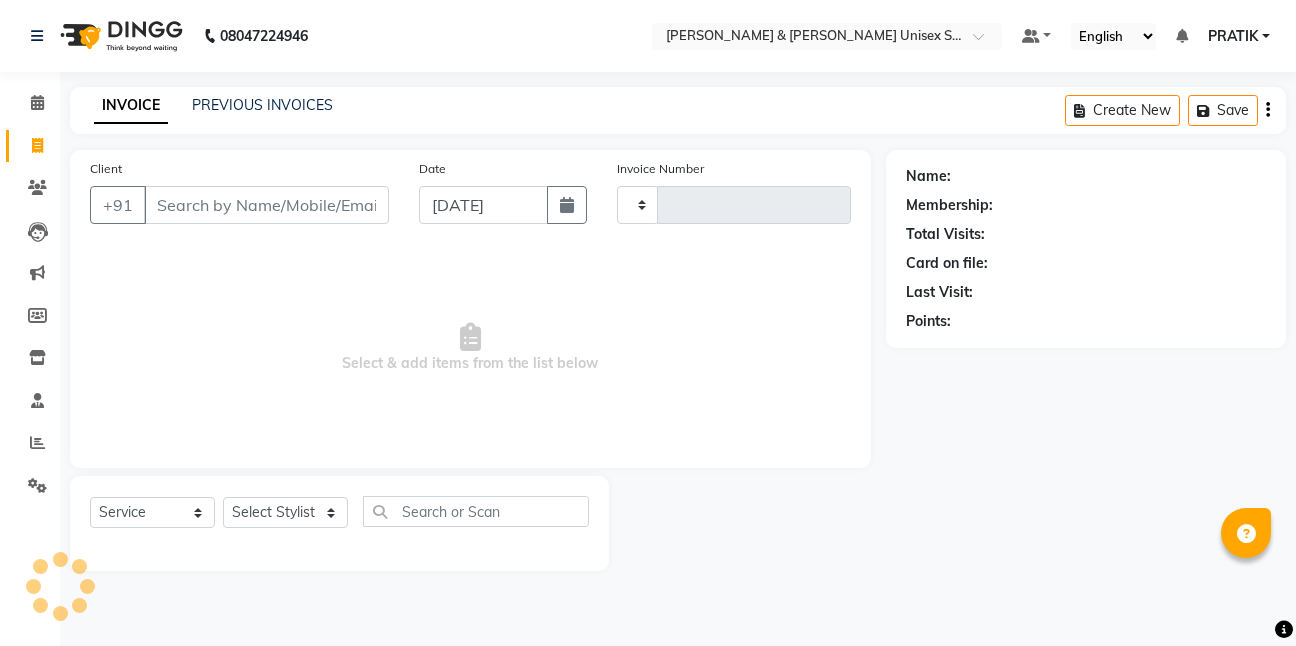 type on "3722" 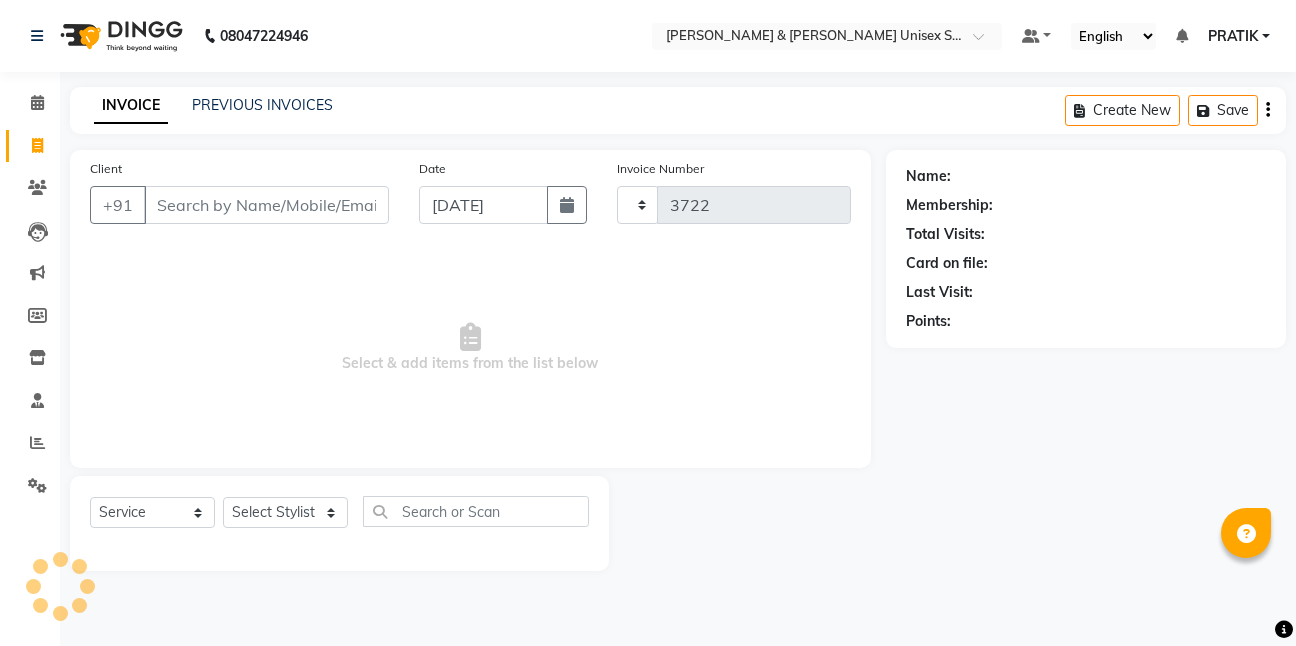select on "6770" 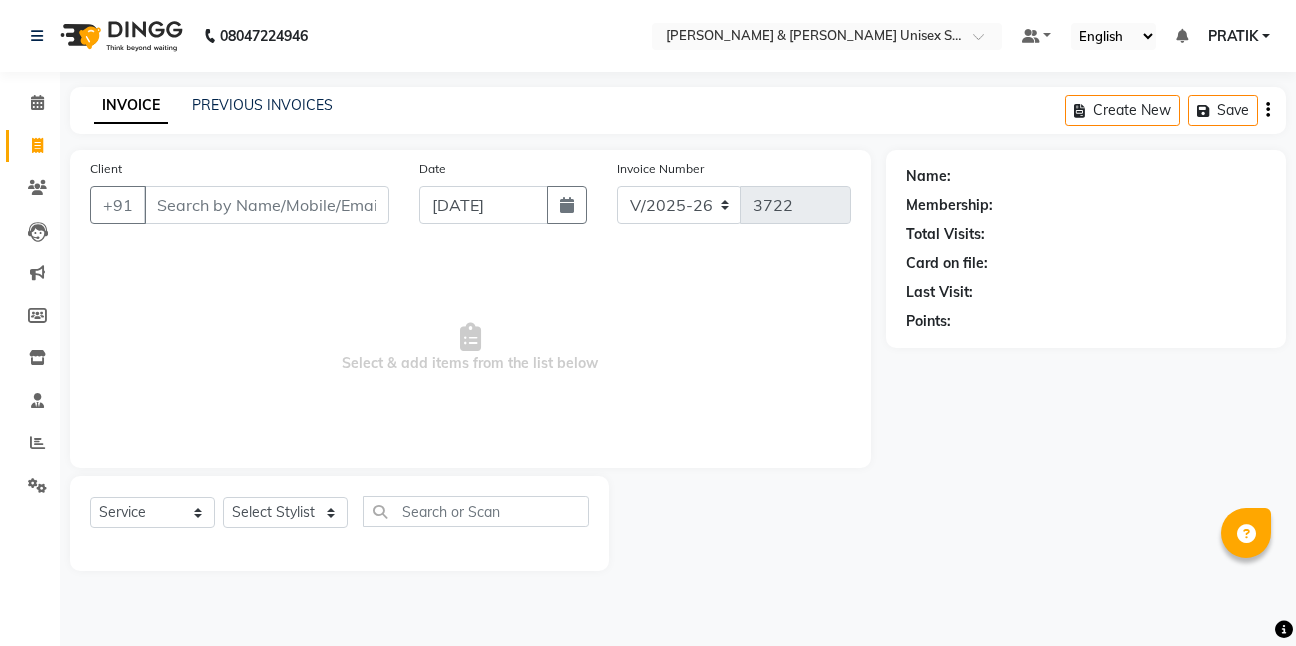 click on "Client" at bounding box center [266, 205] 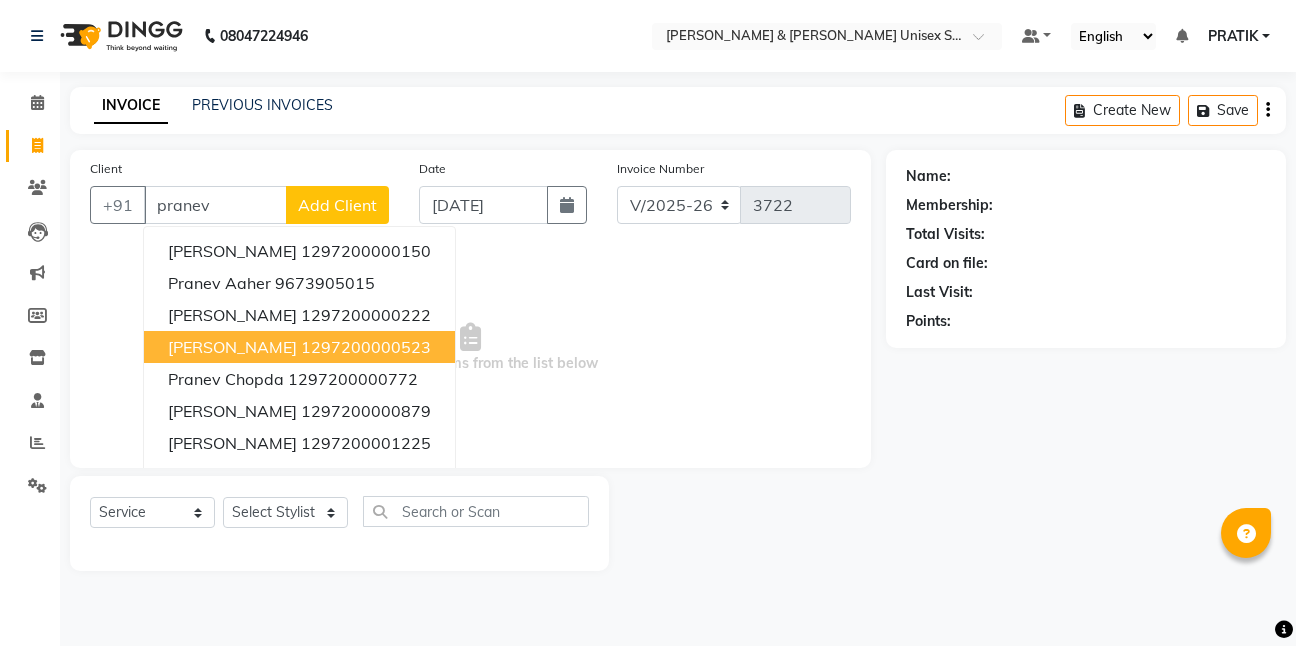 click on "[PERSON_NAME]" at bounding box center [232, 347] 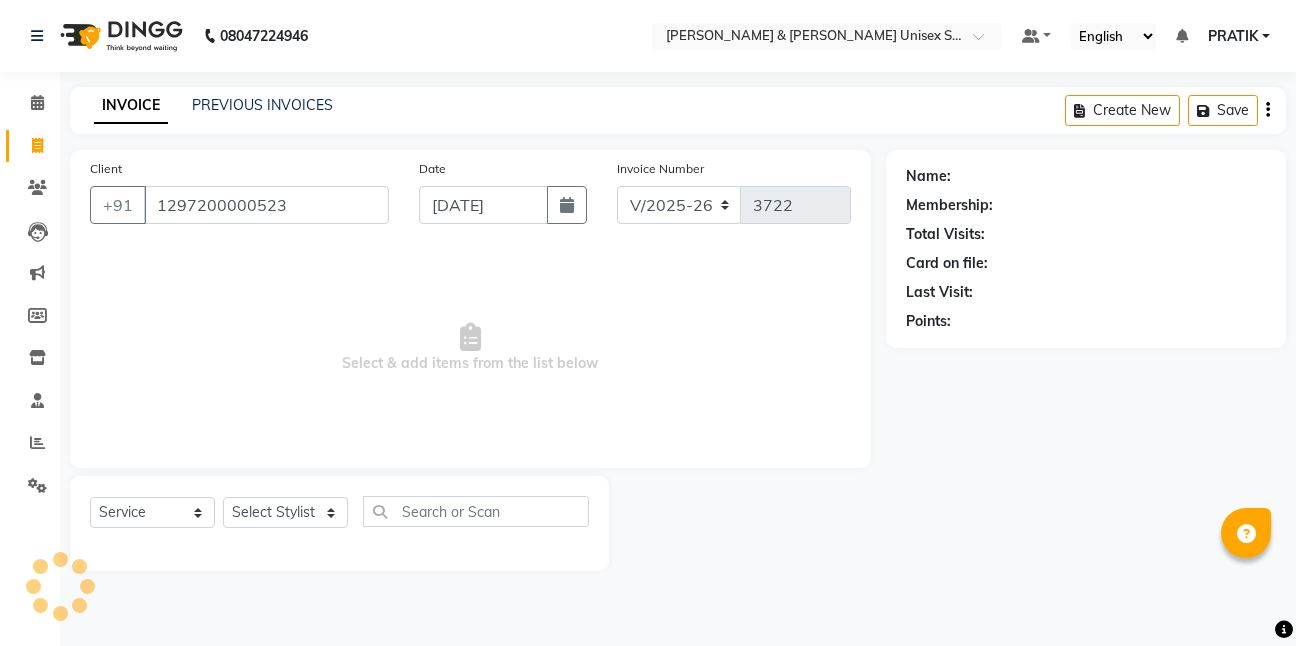 type on "1297200000523" 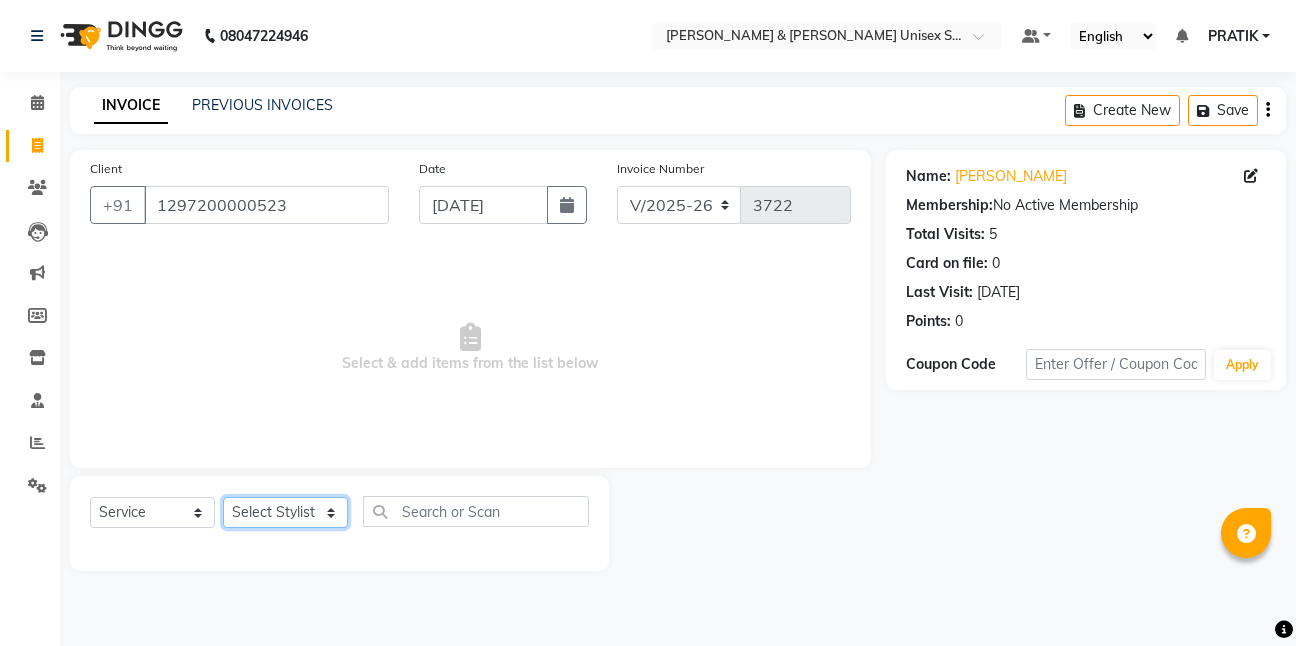 click on "Select Stylist [PERSON_NAME] [PERSON_NAME] [PERSON_NAME][GEOGRAPHIC_DATA] [PERSON_NAME] NEHA PH SALON [PERSON_NAME] SACHIN  SAIF [PERSON_NAME] YASH" 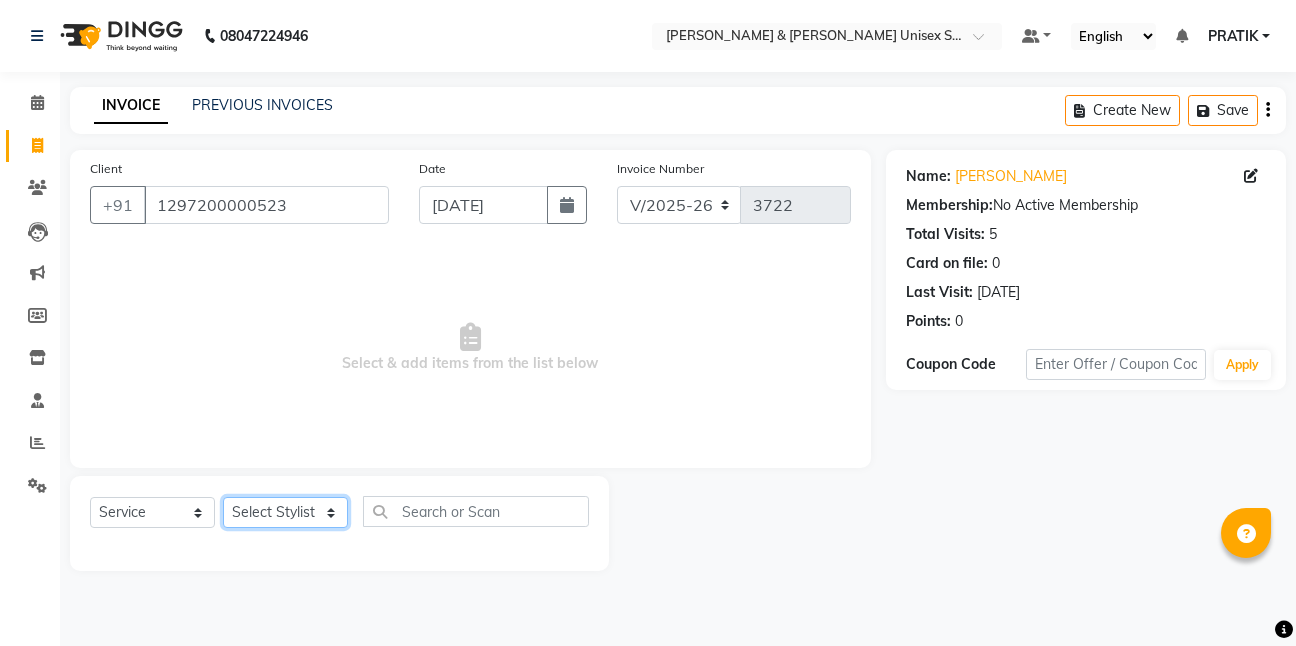 select on "85154" 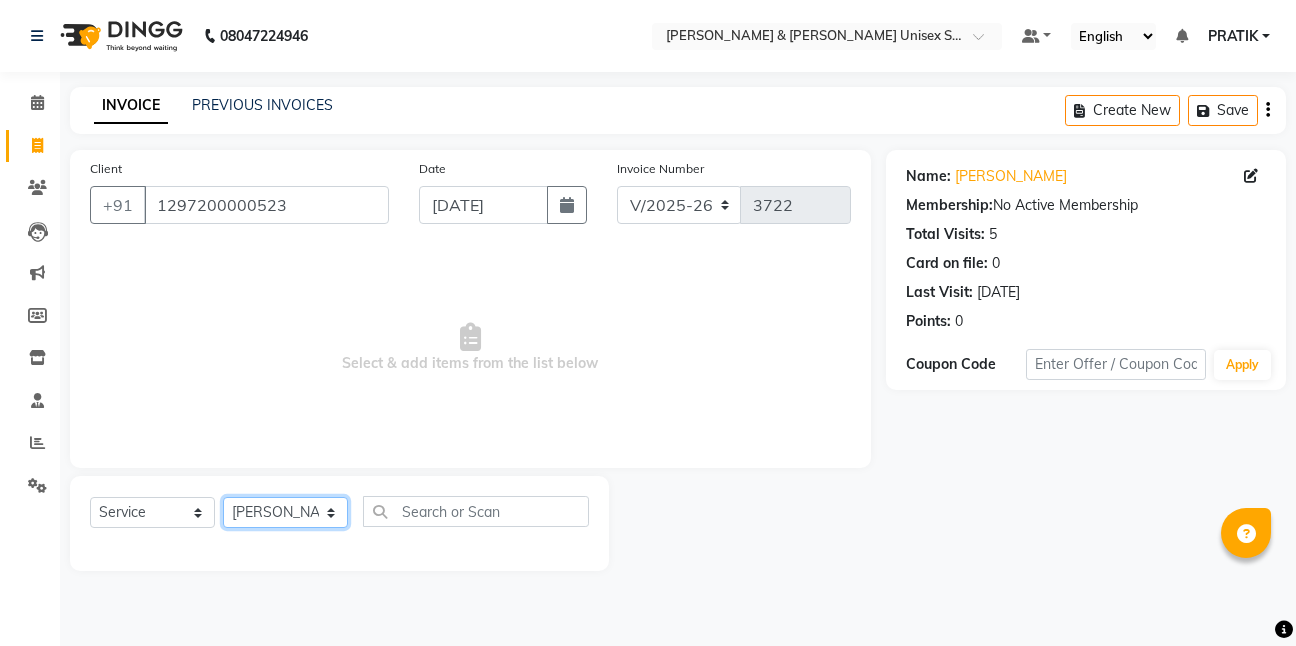click on "Select Stylist [PERSON_NAME] [PERSON_NAME] [PERSON_NAME][GEOGRAPHIC_DATA] [PERSON_NAME] NEHA PH SALON [PERSON_NAME] SACHIN  SAIF [PERSON_NAME] YASH" 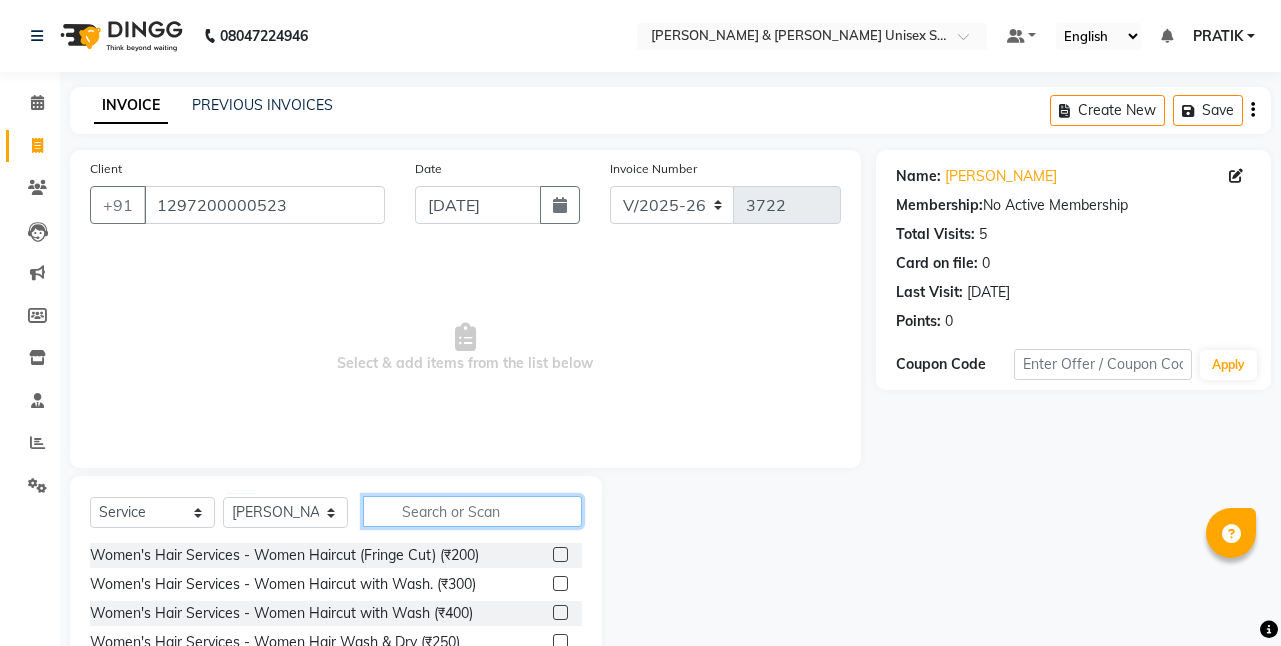 click 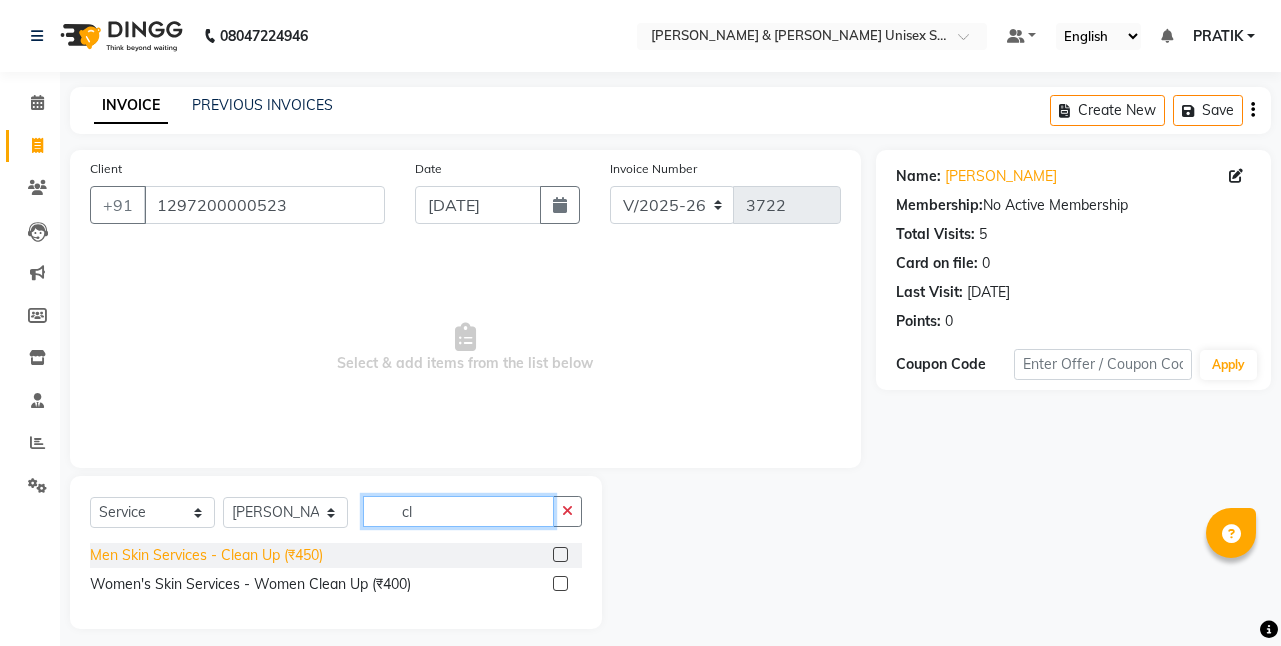 type on "cl" 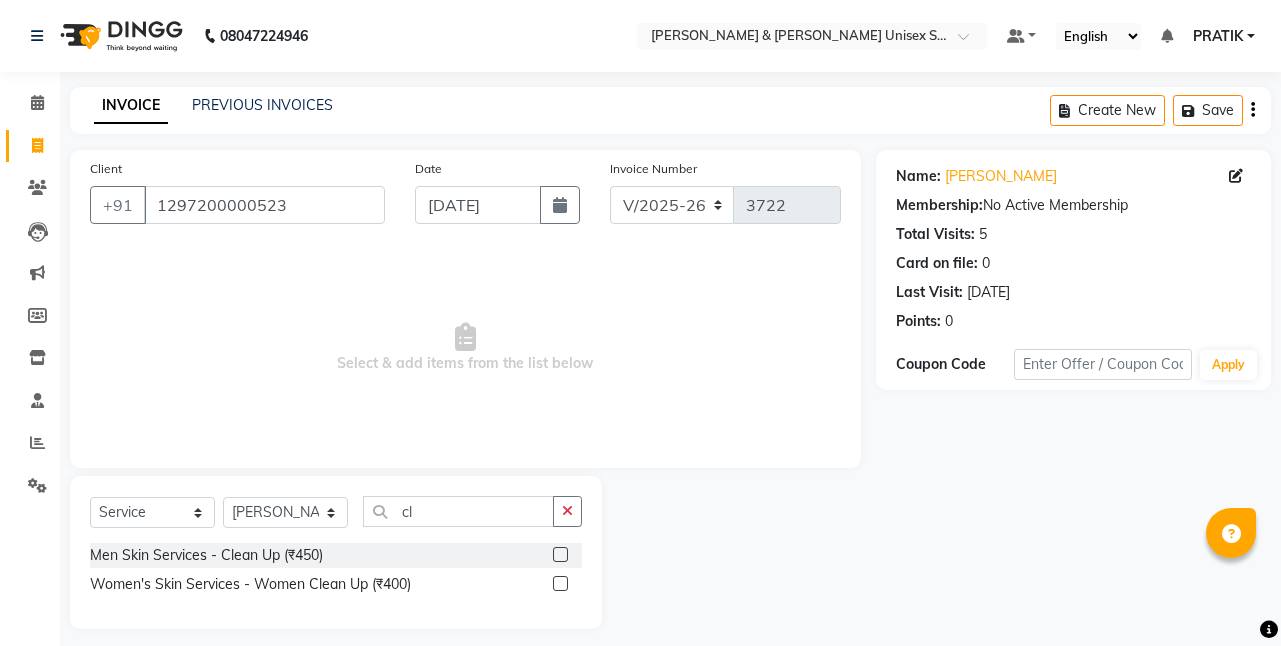 drag, startPoint x: 310, startPoint y: 550, endPoint x: 276, endPoint y: 532, distance: 38.470768 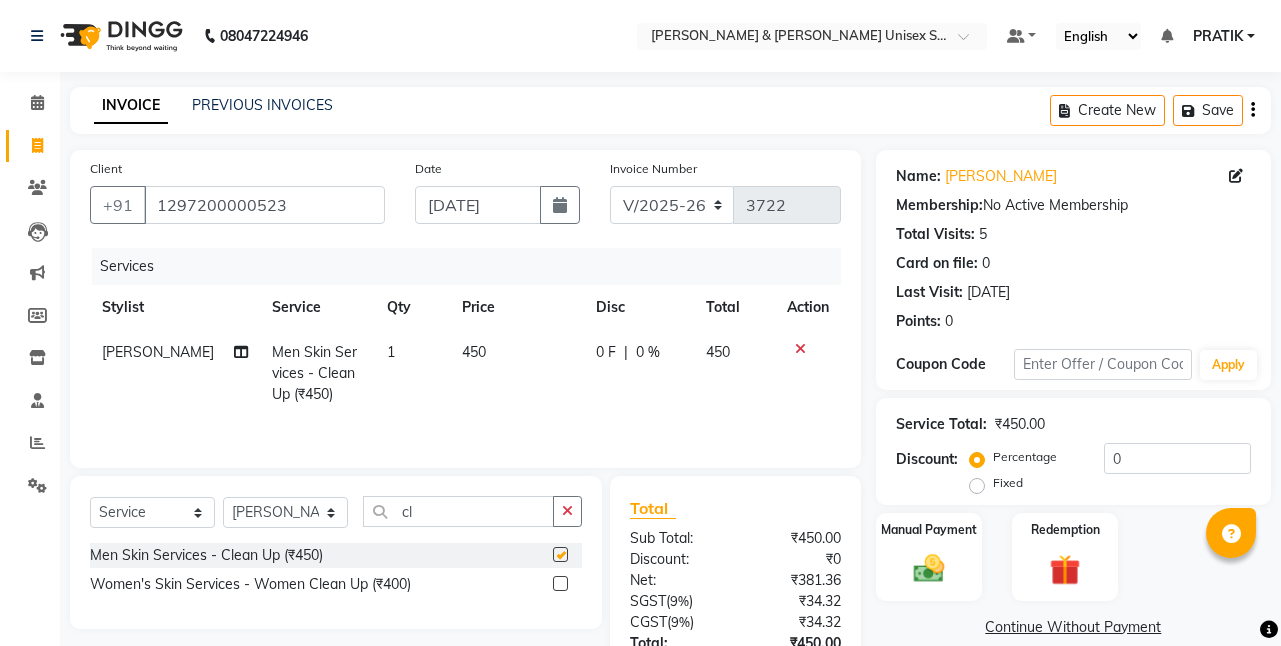 checkbox on "false" 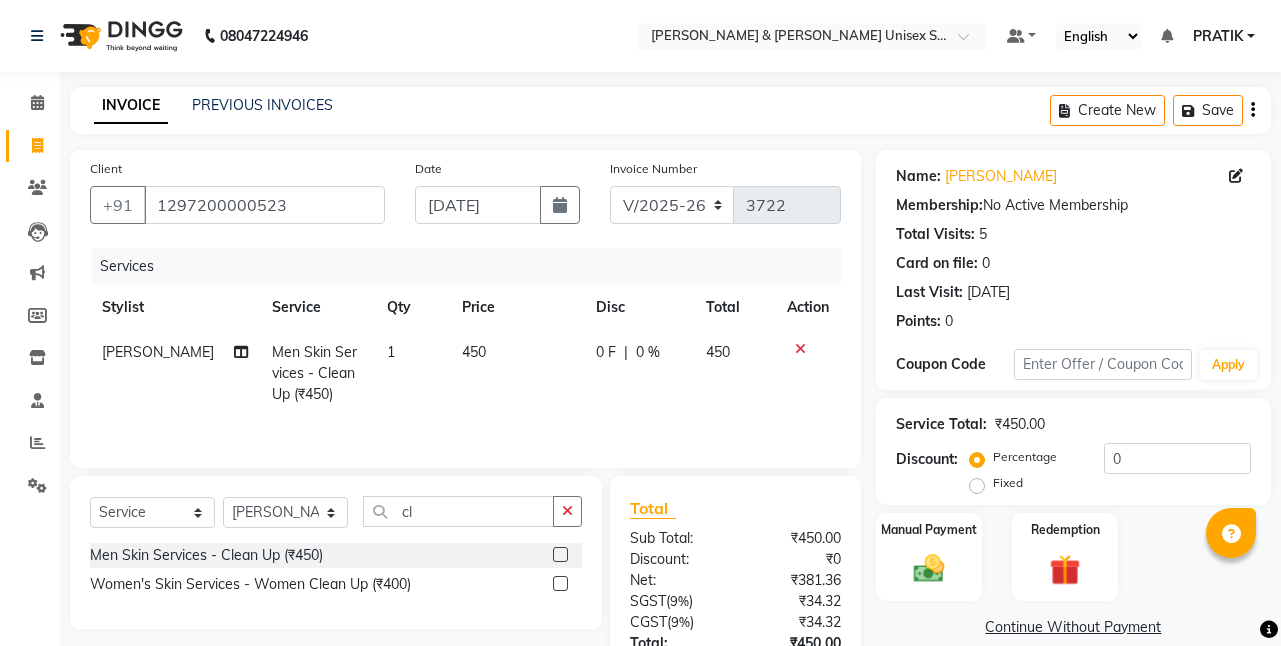 click on "450" 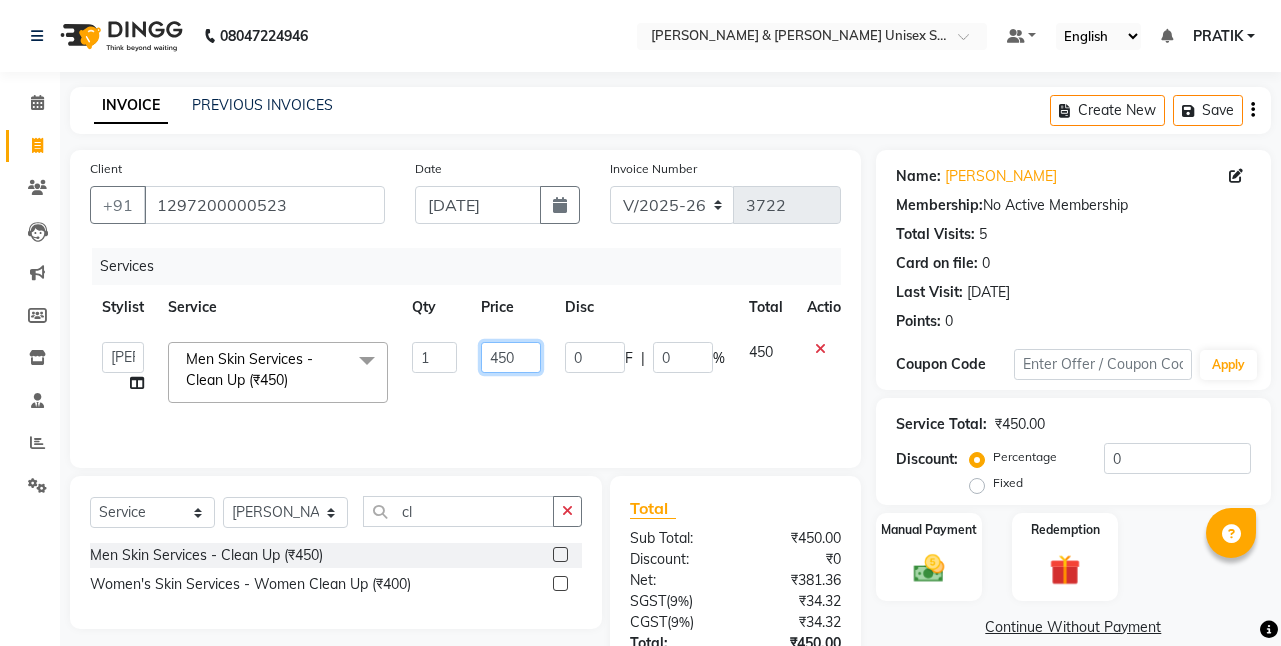 click on "450" 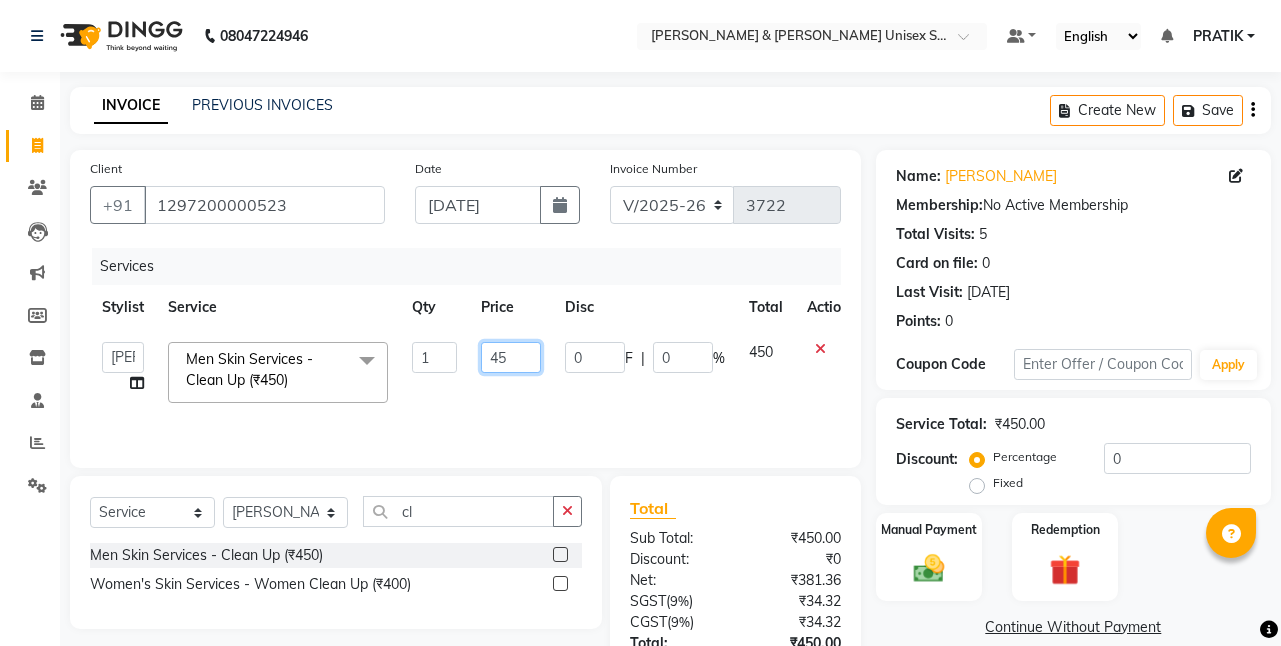type on "4" 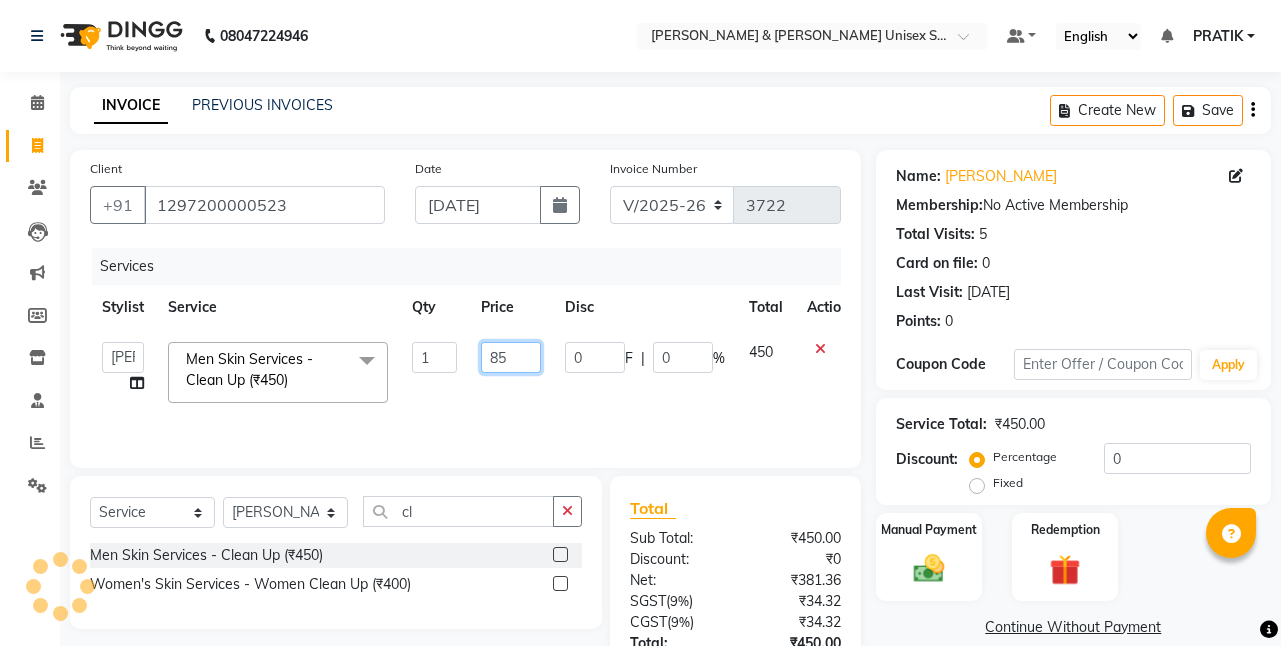 type on "850" 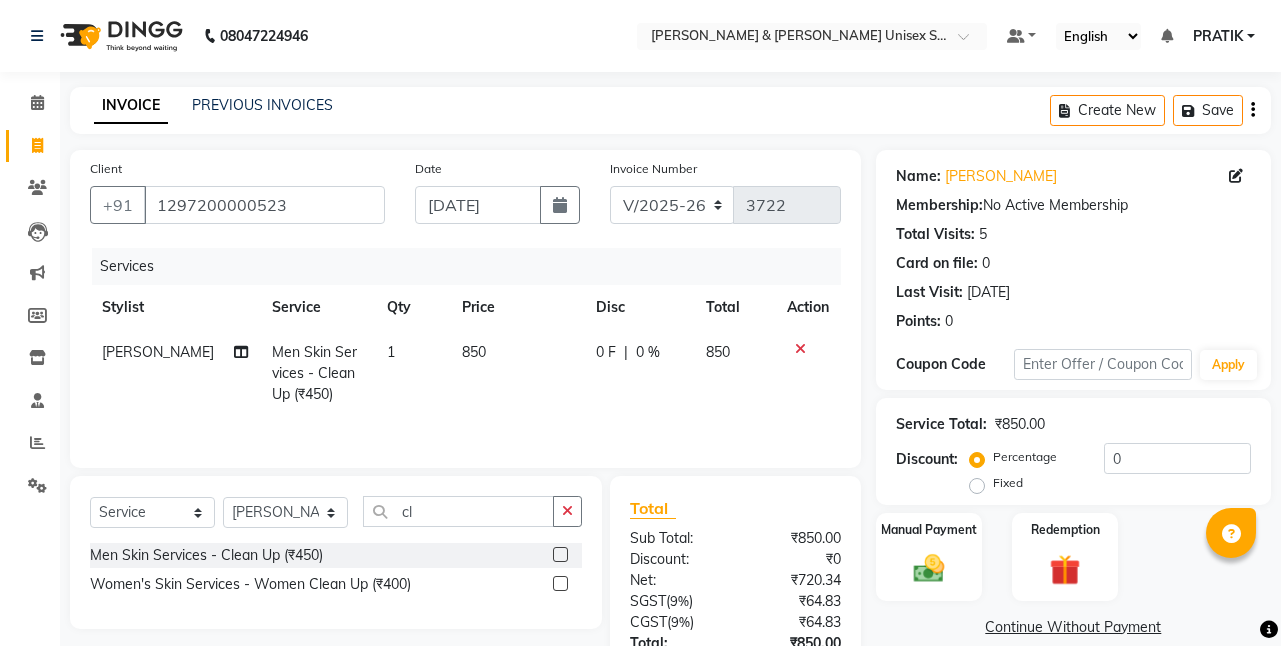 click on "[PERSON_NAME] Men Skin Services - Clean Up (₹450) 1 850 0 F | 0 % 850" 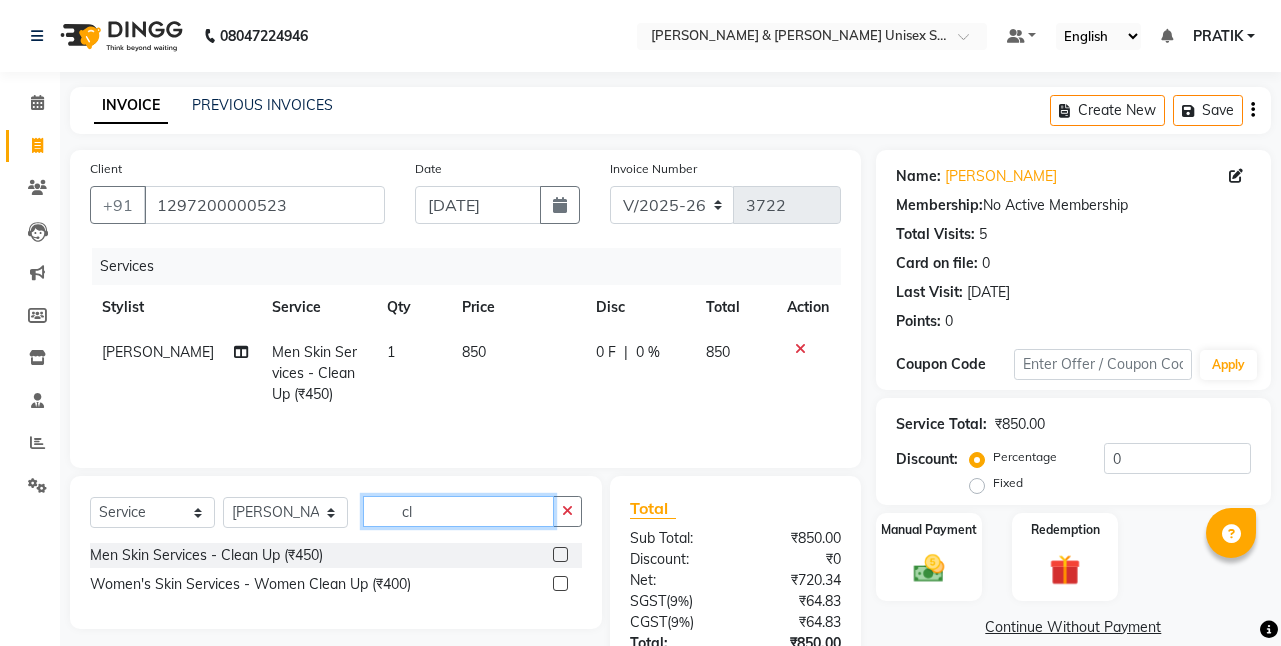 click on "cl" 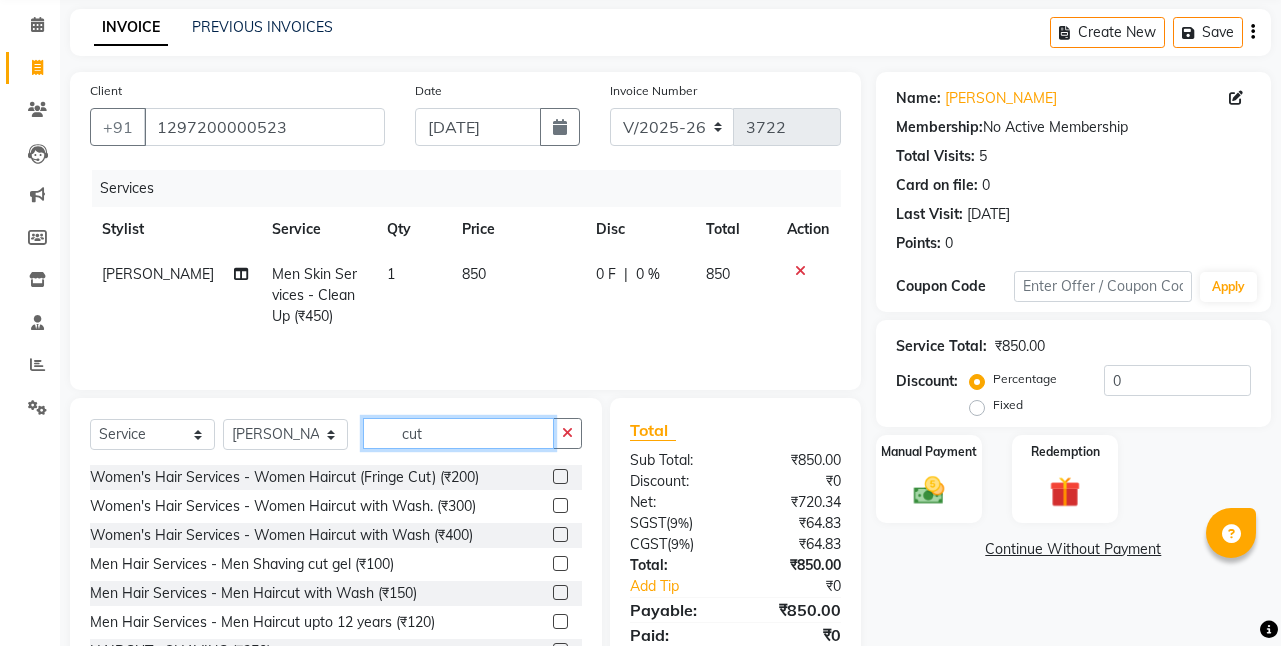 scroll, scrollTop: 155, scrollLeft: 0, axis: vertical 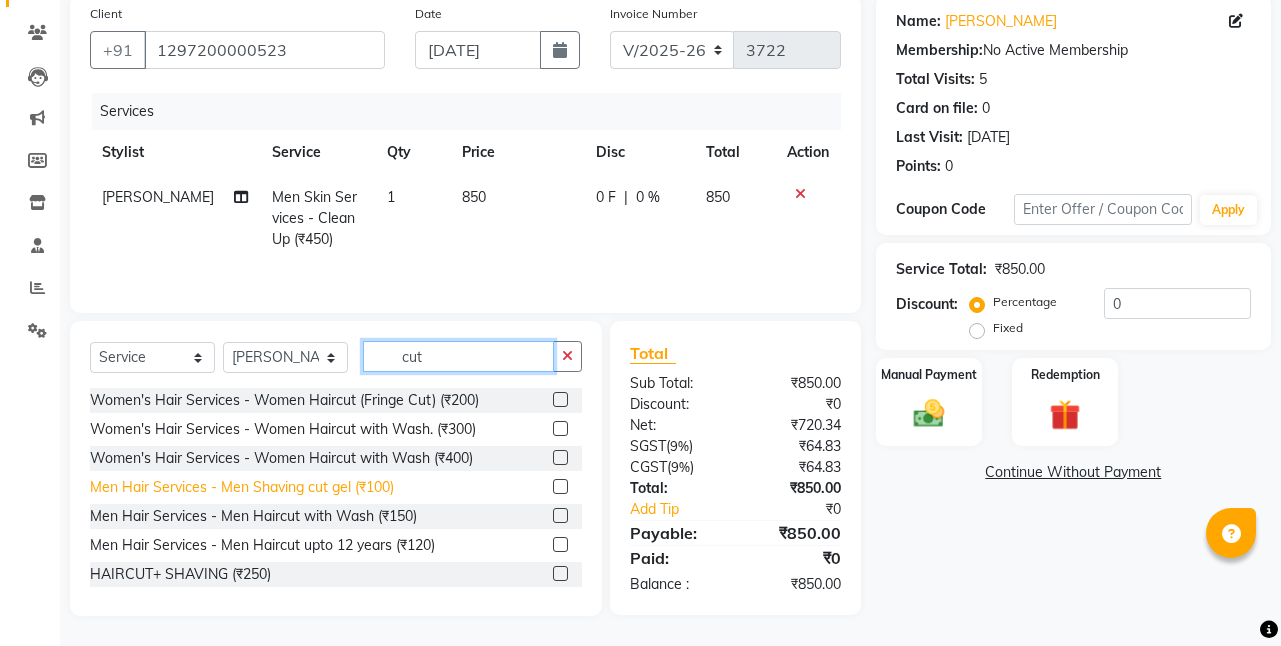type on "cut" 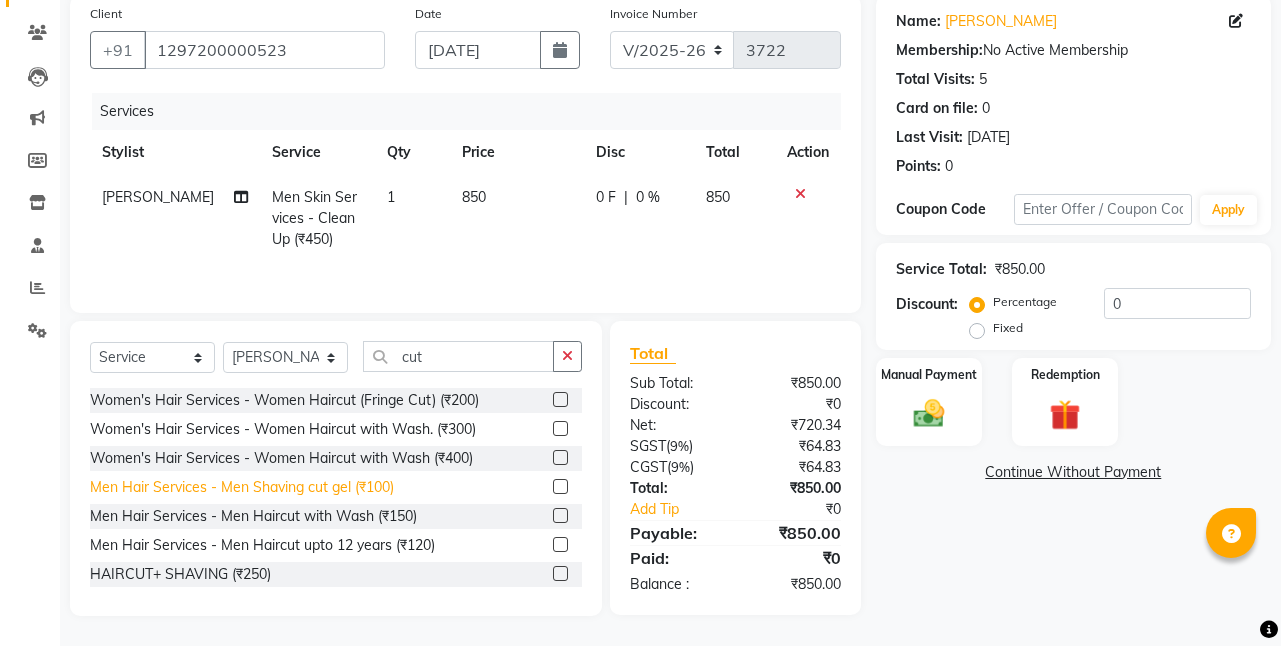 click on "Men Hair Services - Men Shaving cut gel (₹100)" 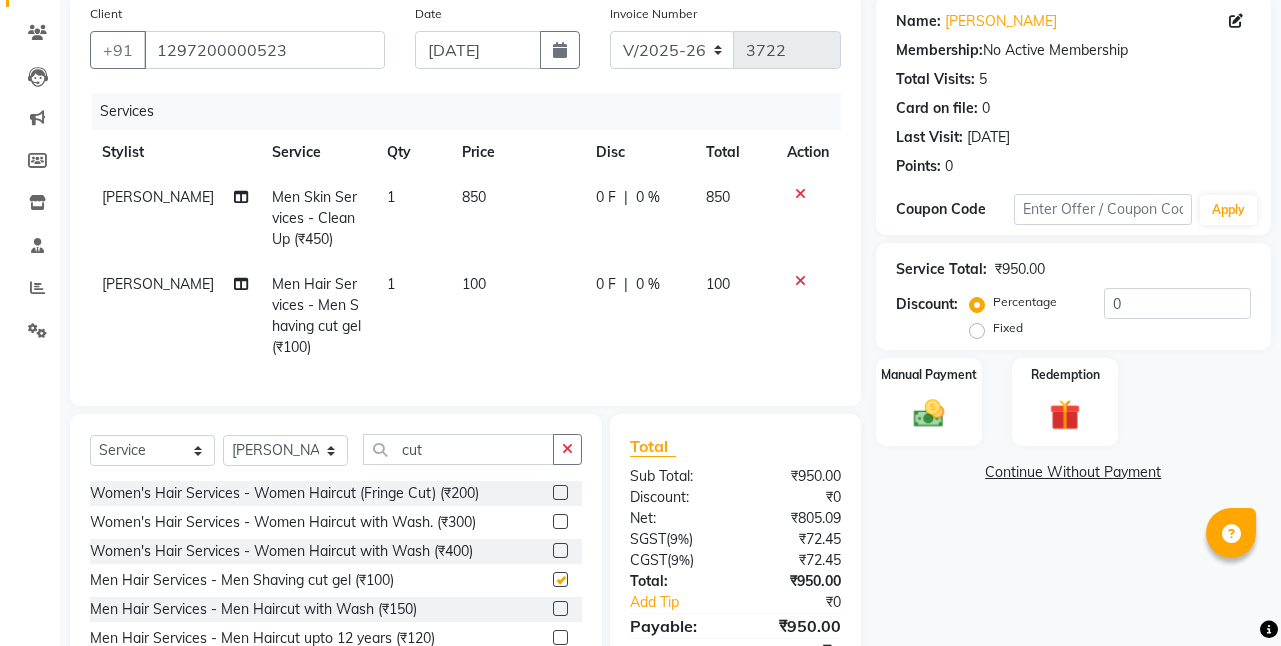 checkbox on "false" 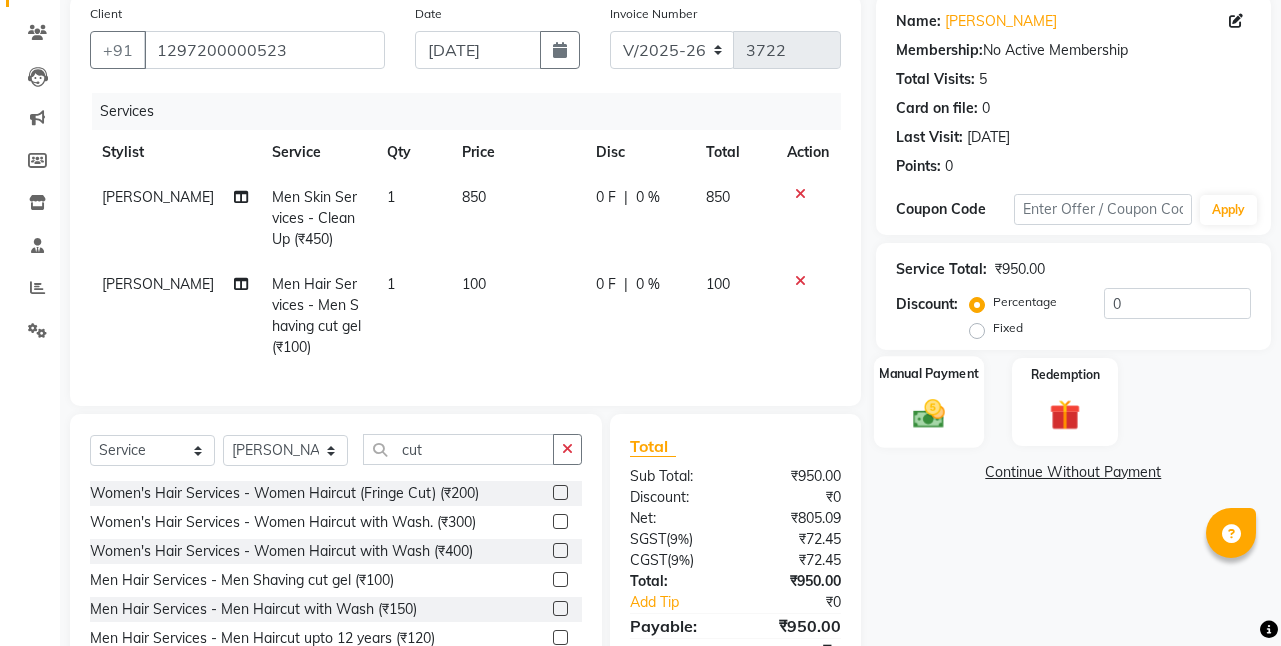 click 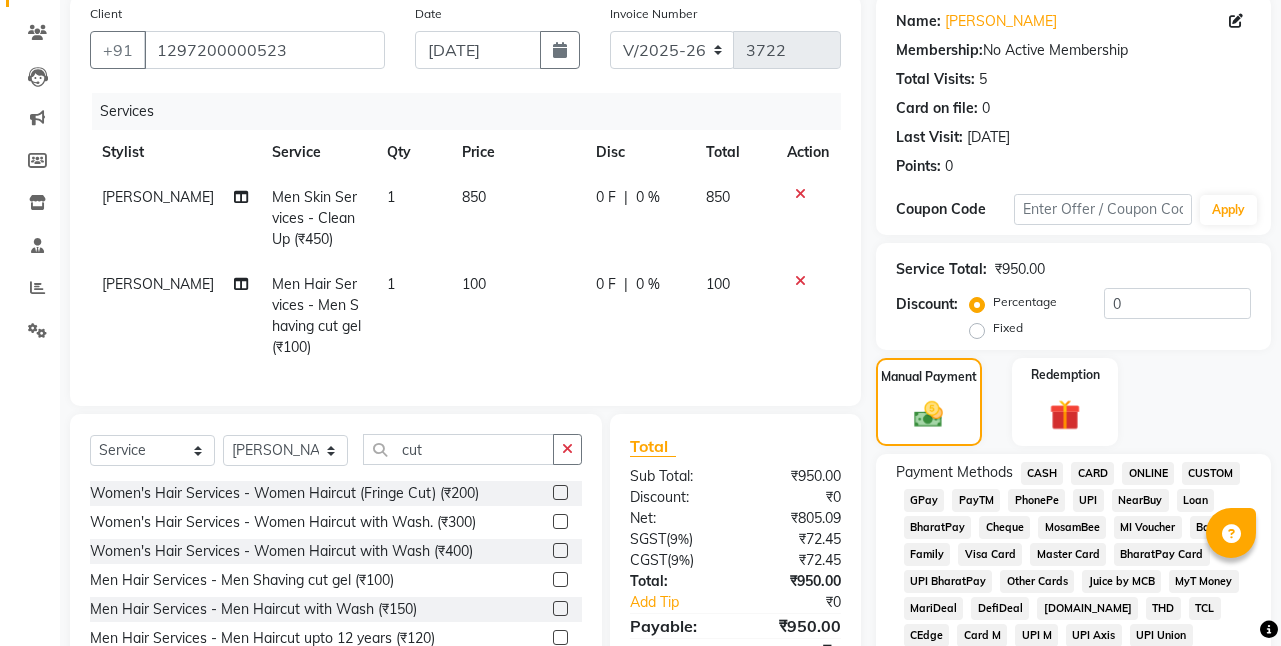 click 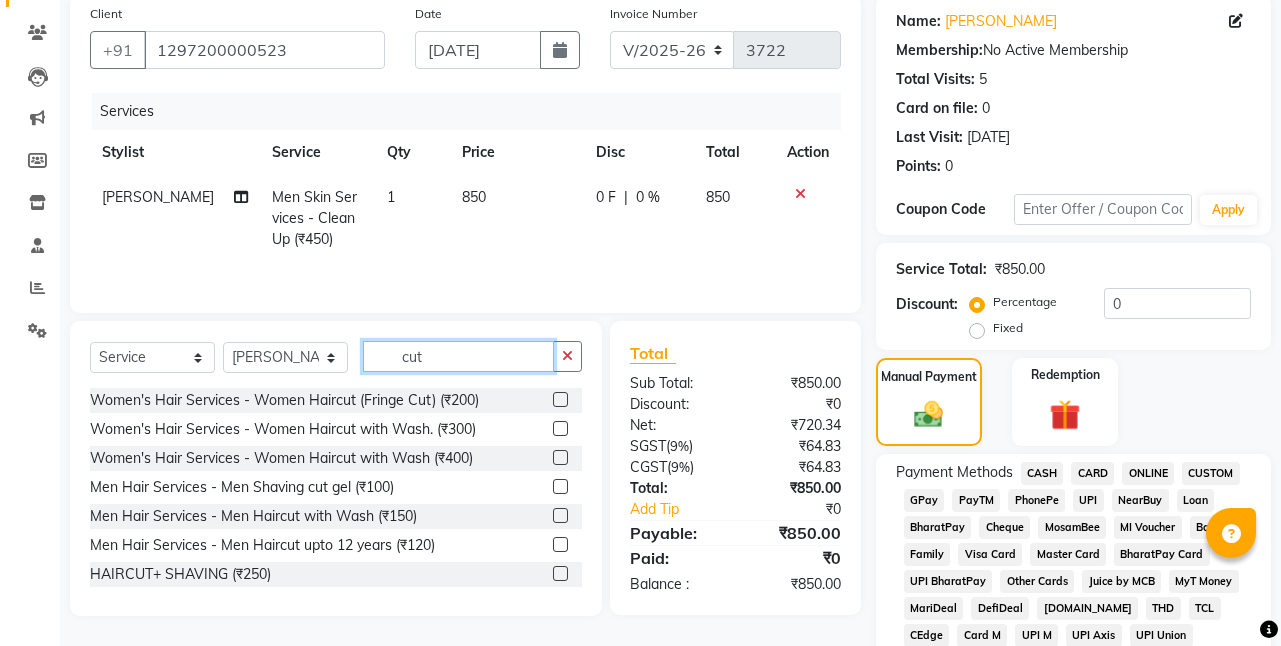 click on "cut" 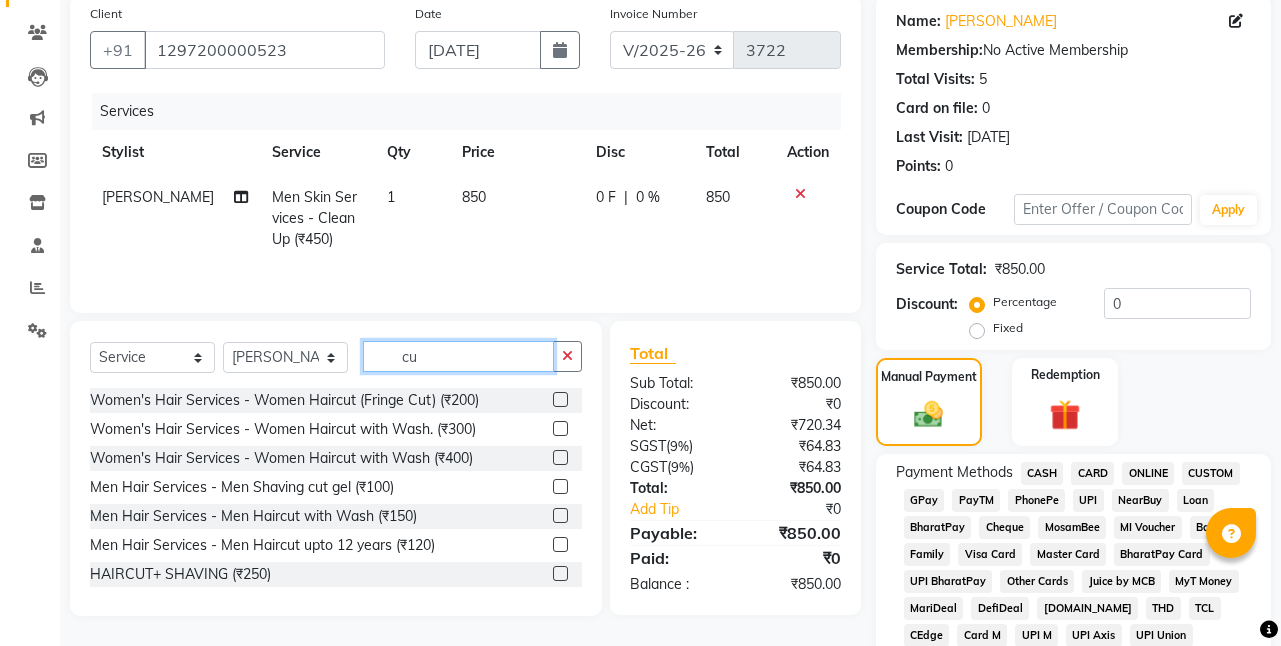 type on "c" 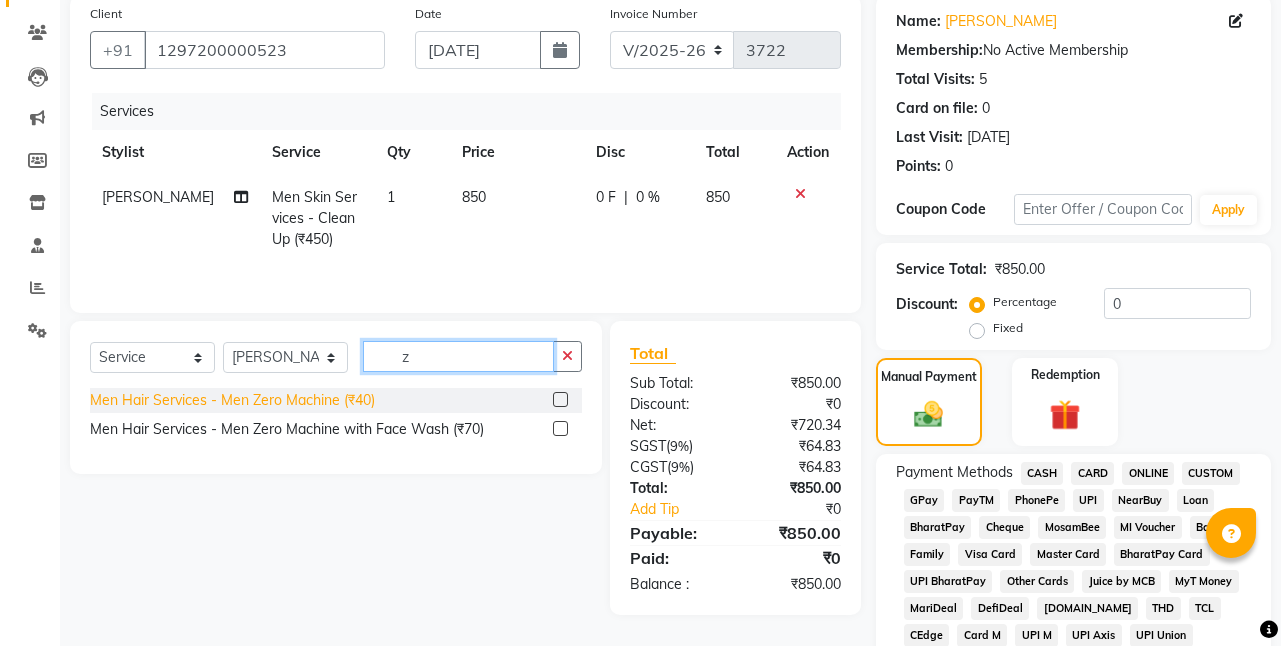 type on "z" 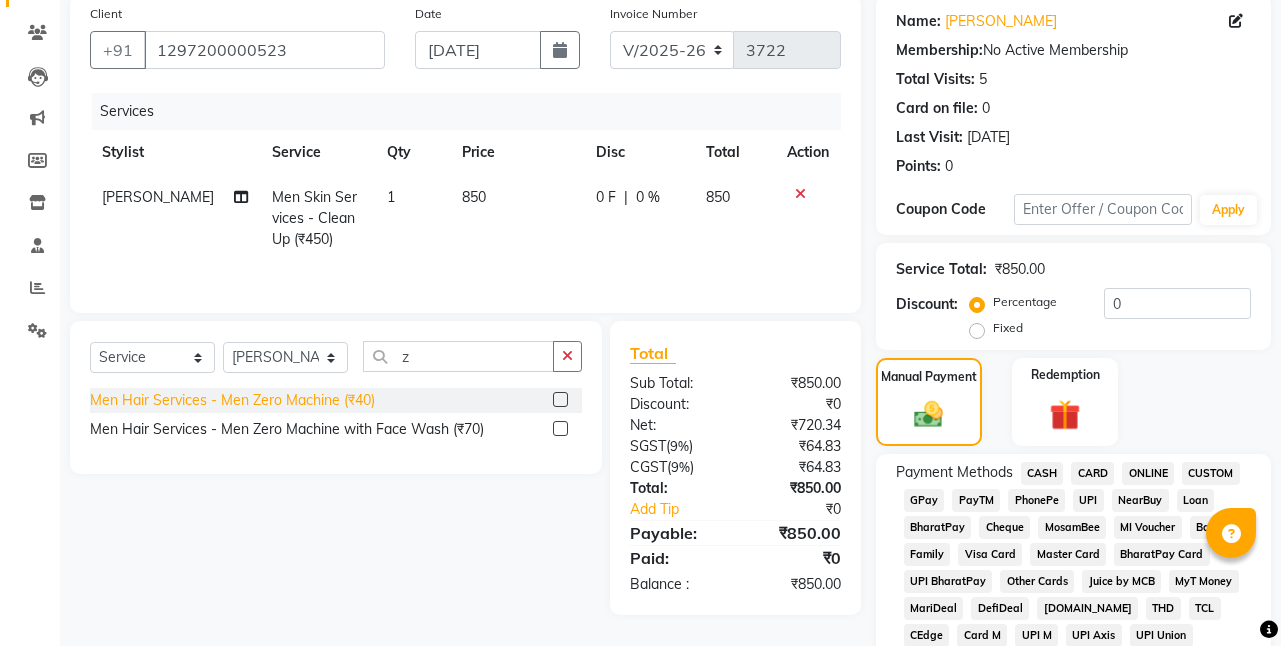 click on "Men Hair Services - Men Zero Machine (₹40)" 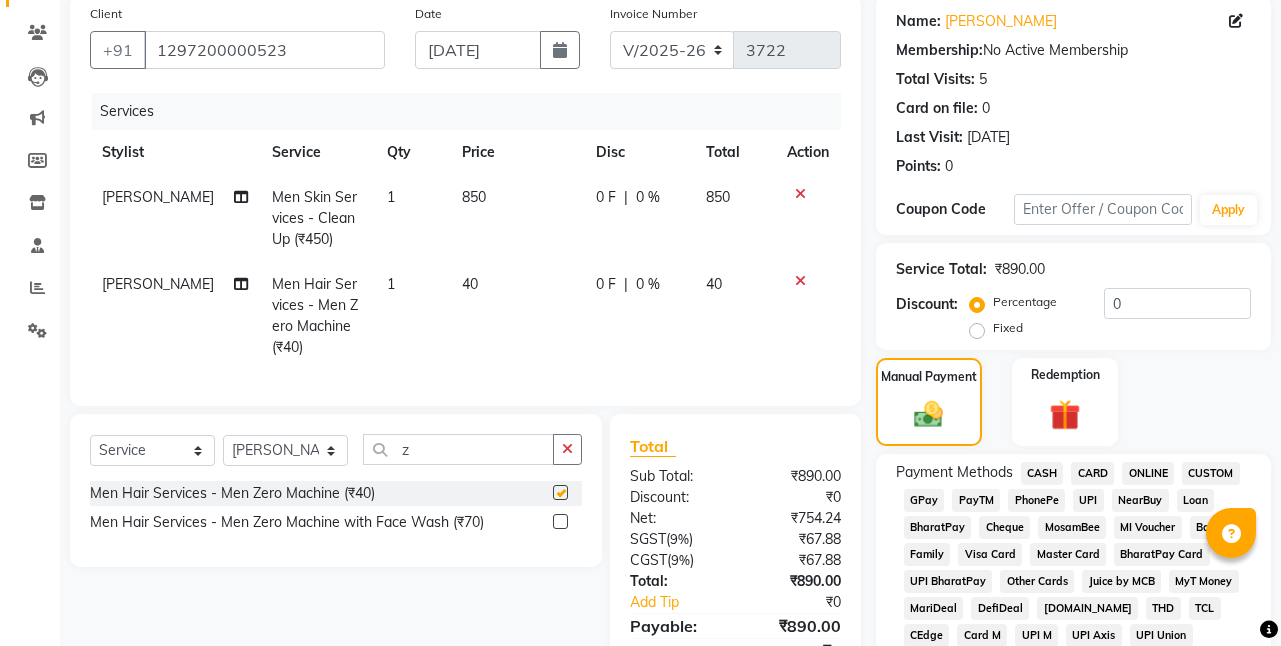 checkbox on "false" 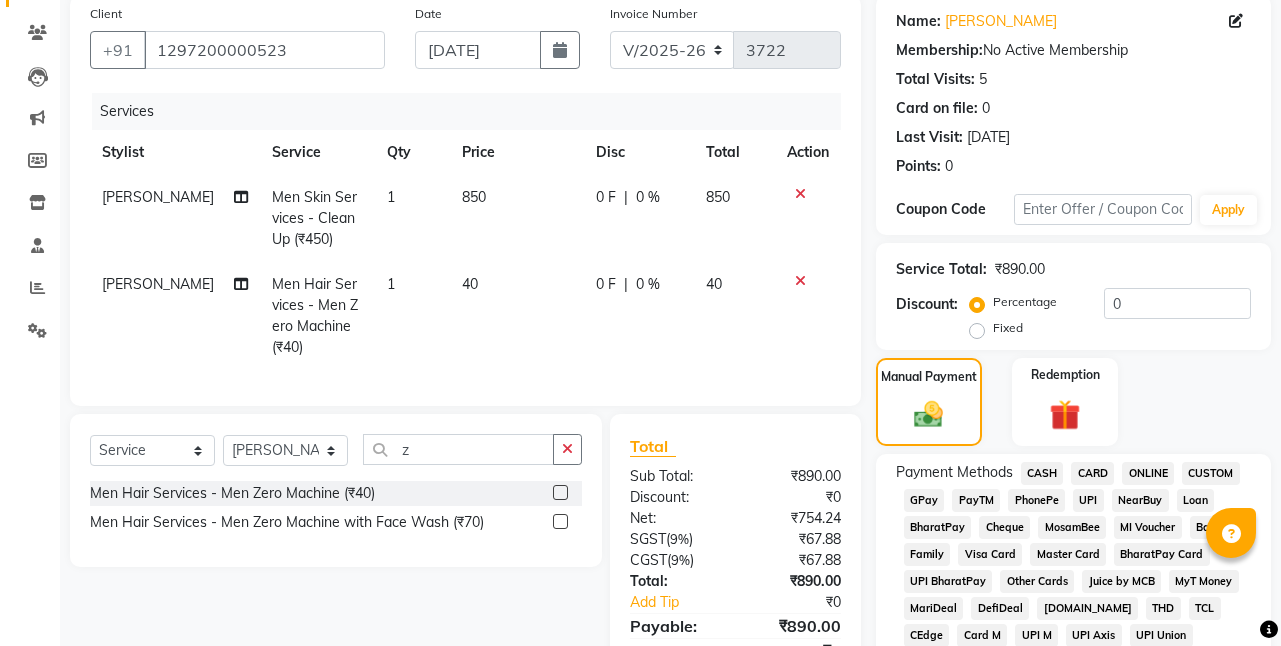 click on "40" 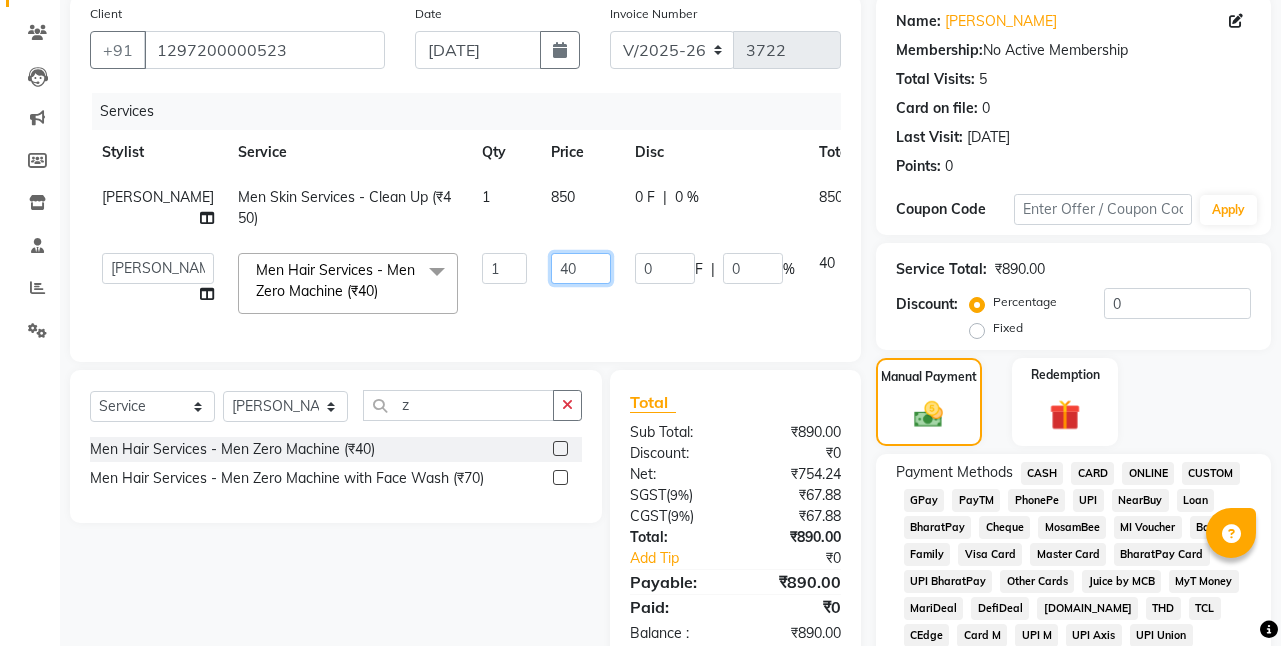 click on "40" 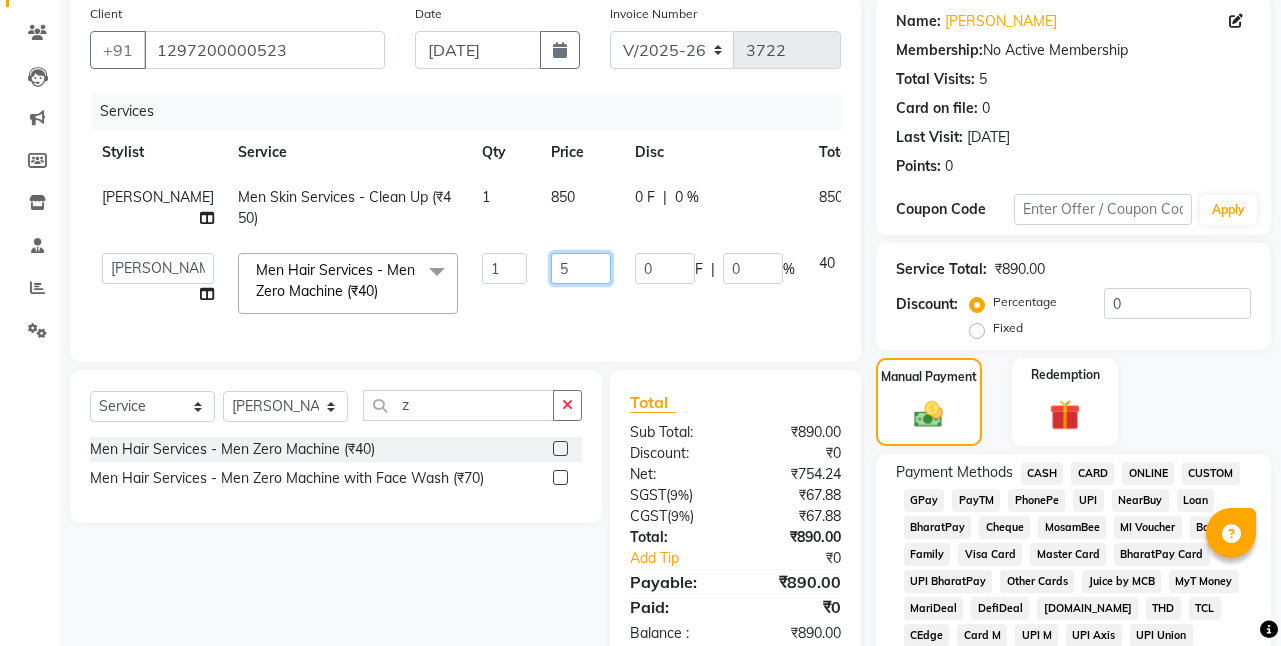 type on "50" 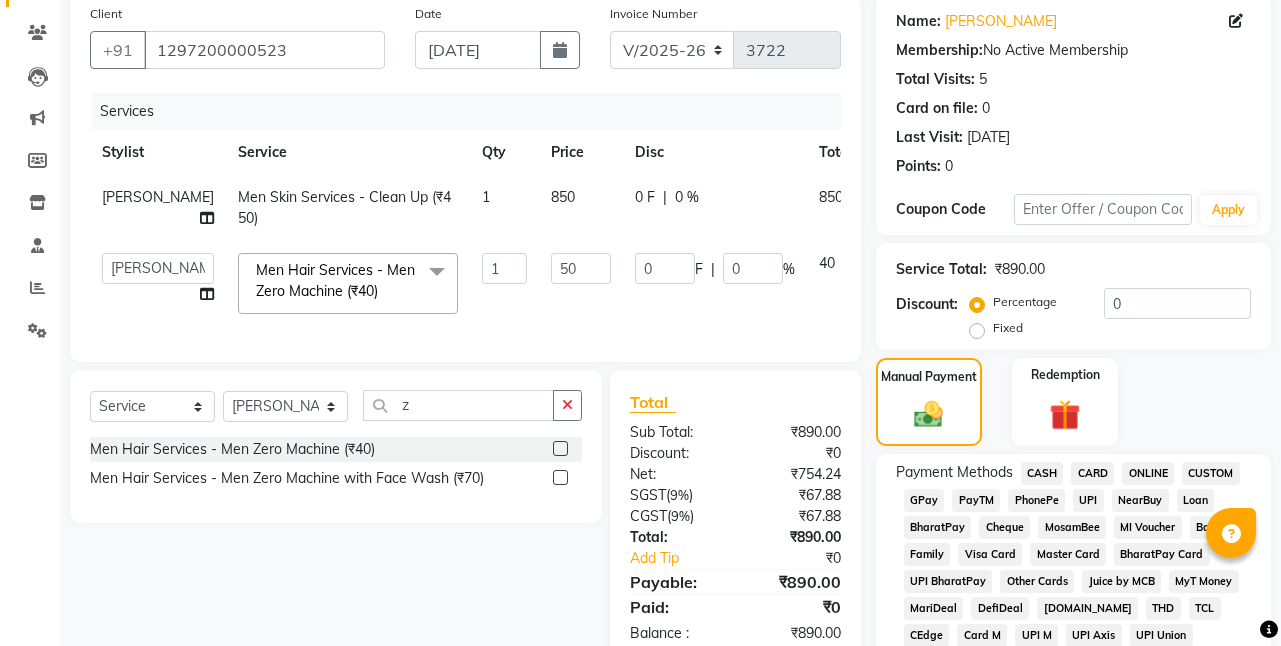 click on "50" 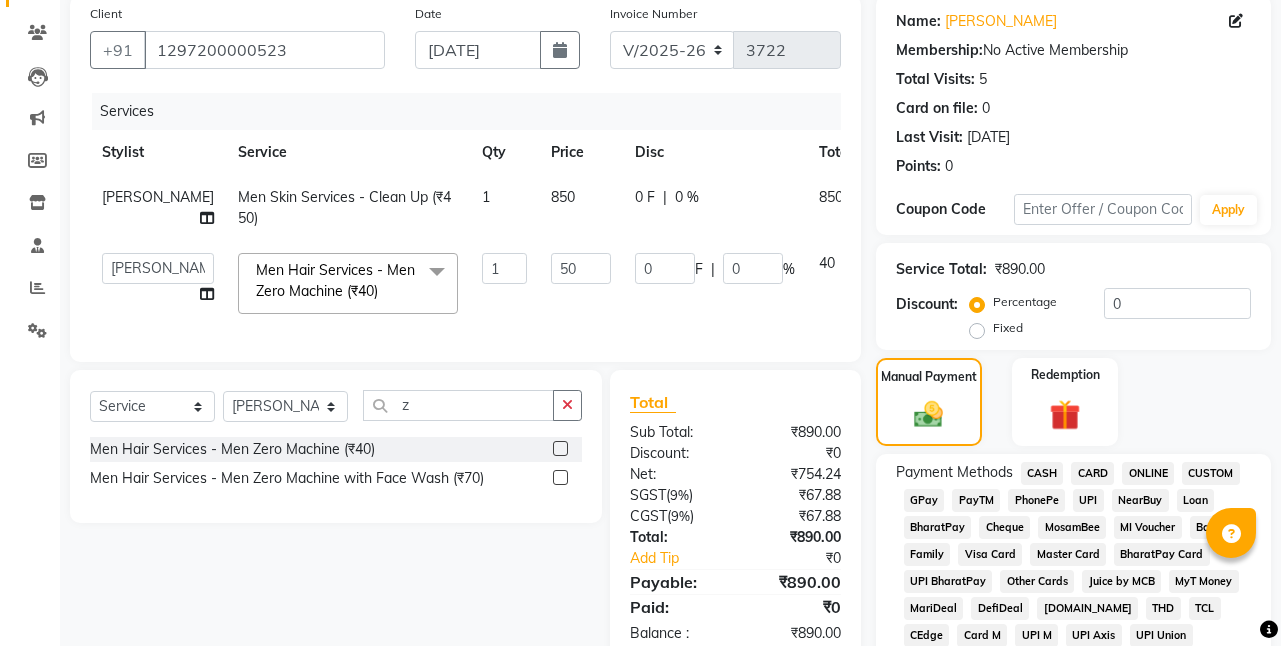 select on "85154" 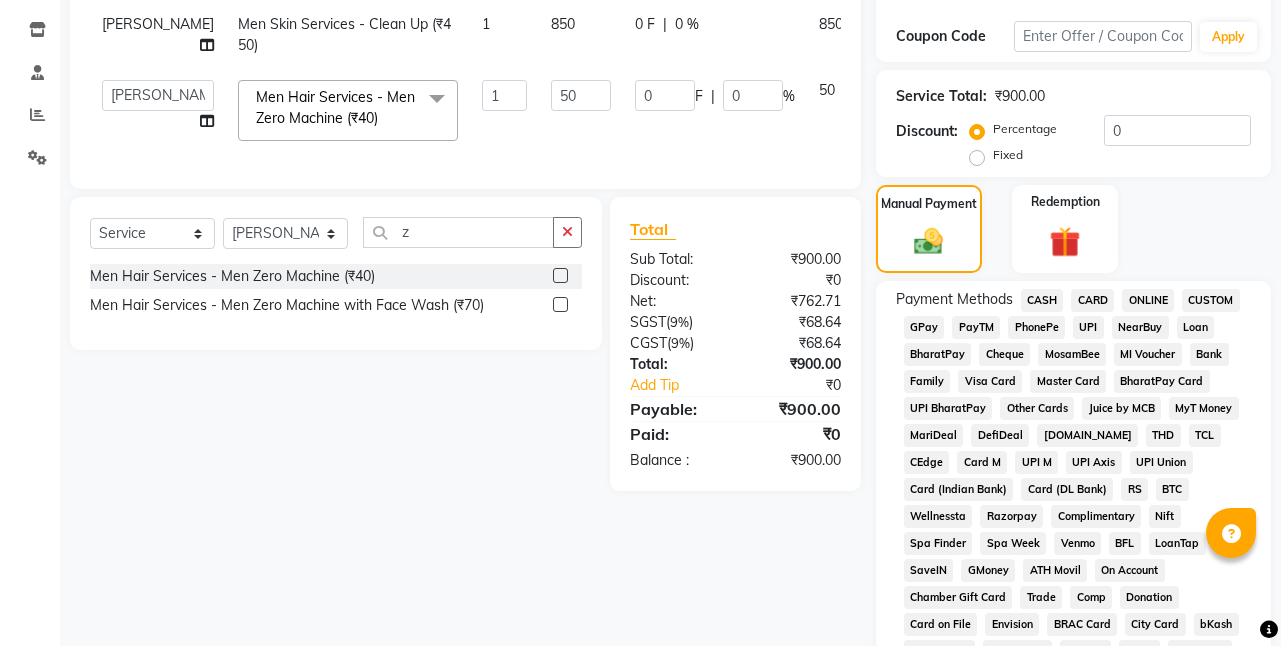 scroll, scrollTop: 455, scrollLeft: 0, axis: vertical 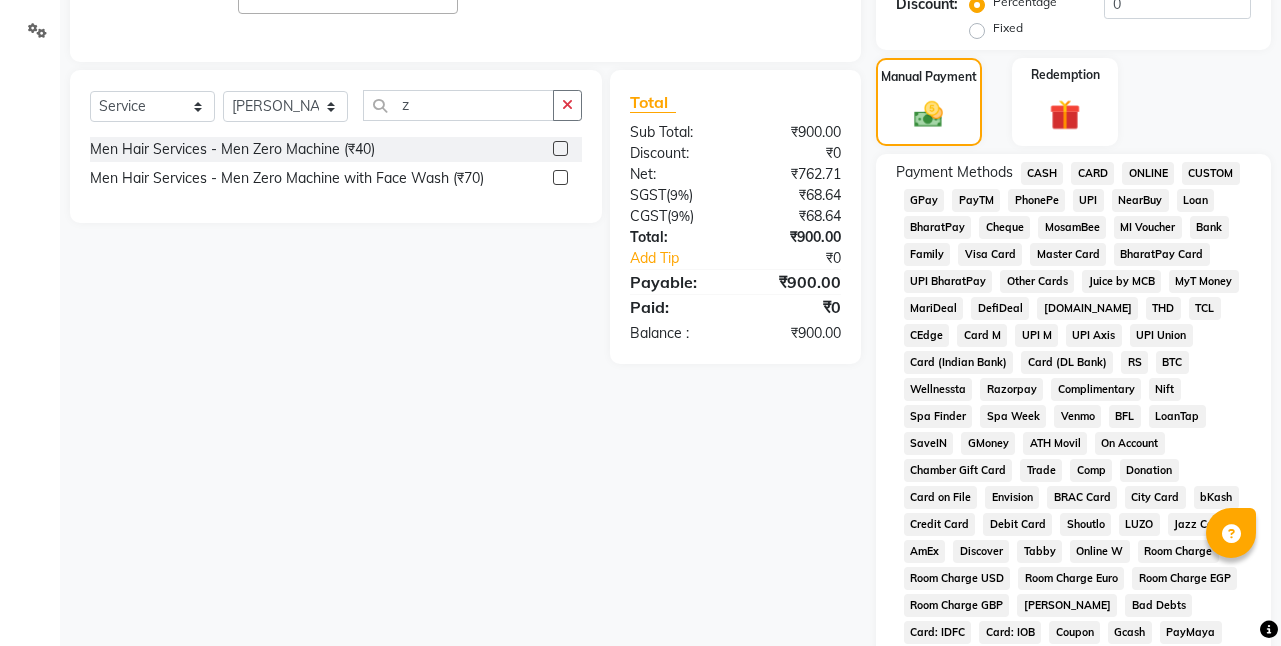 click on "CASH" 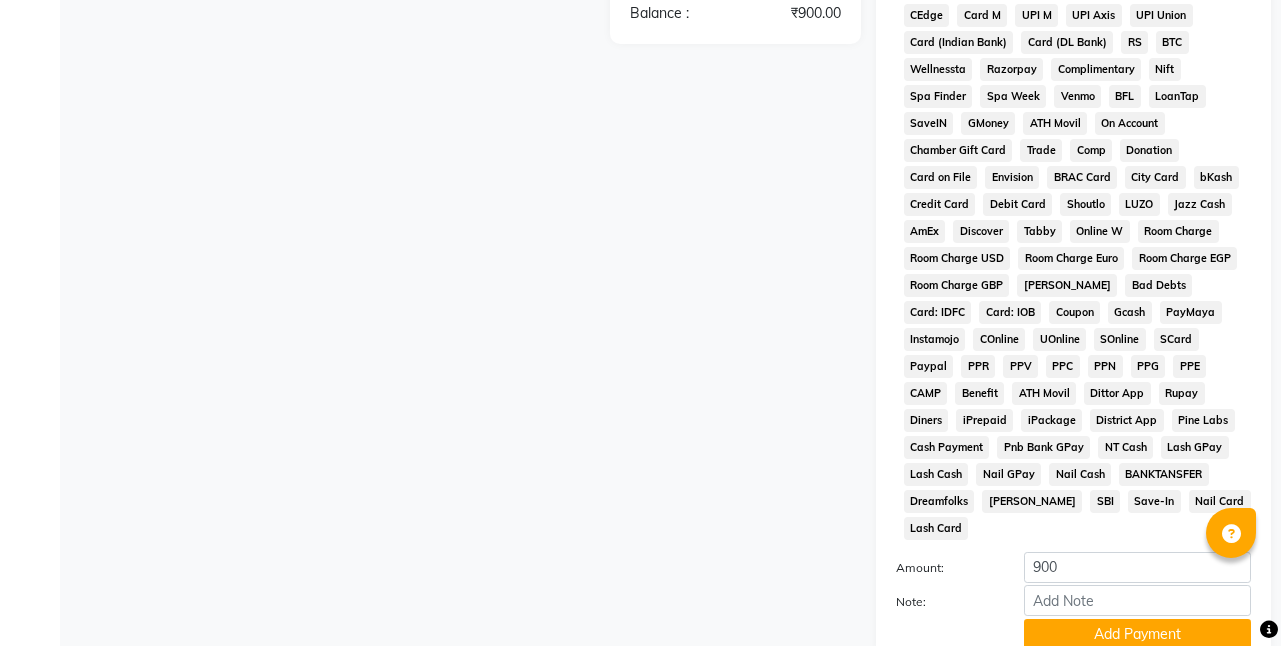 scroll, scrollTop: 907, scrollLeft: 0, axis: vertical 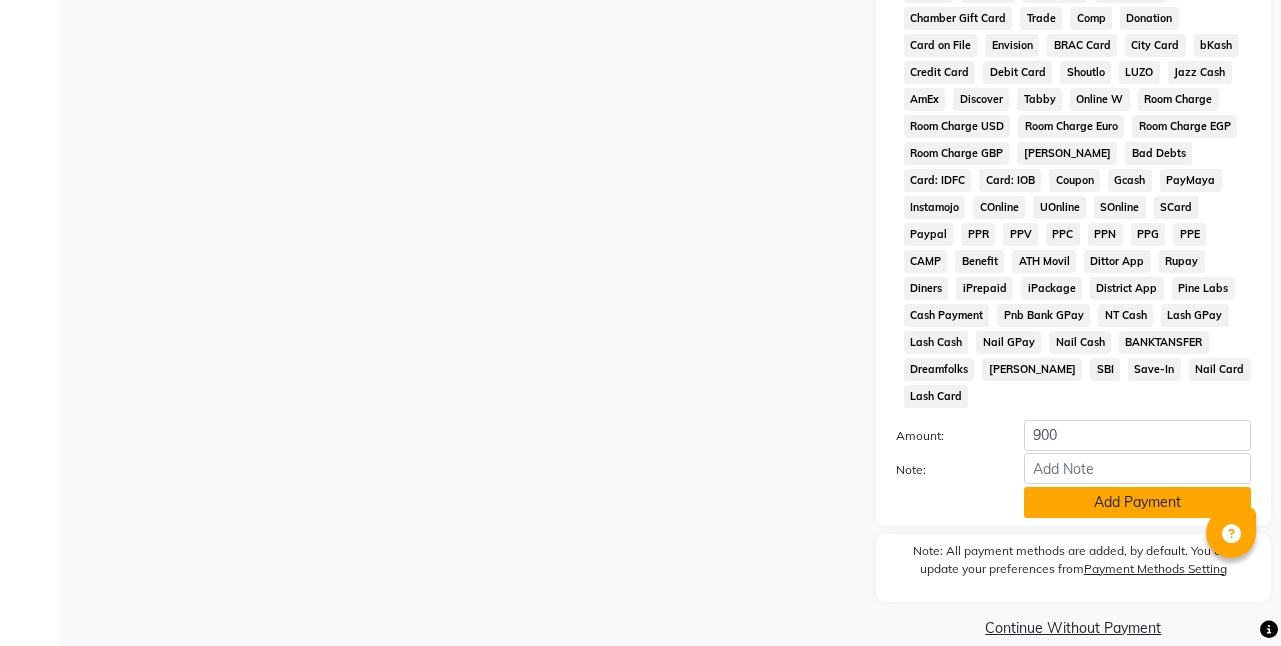 click on "Add Payment" 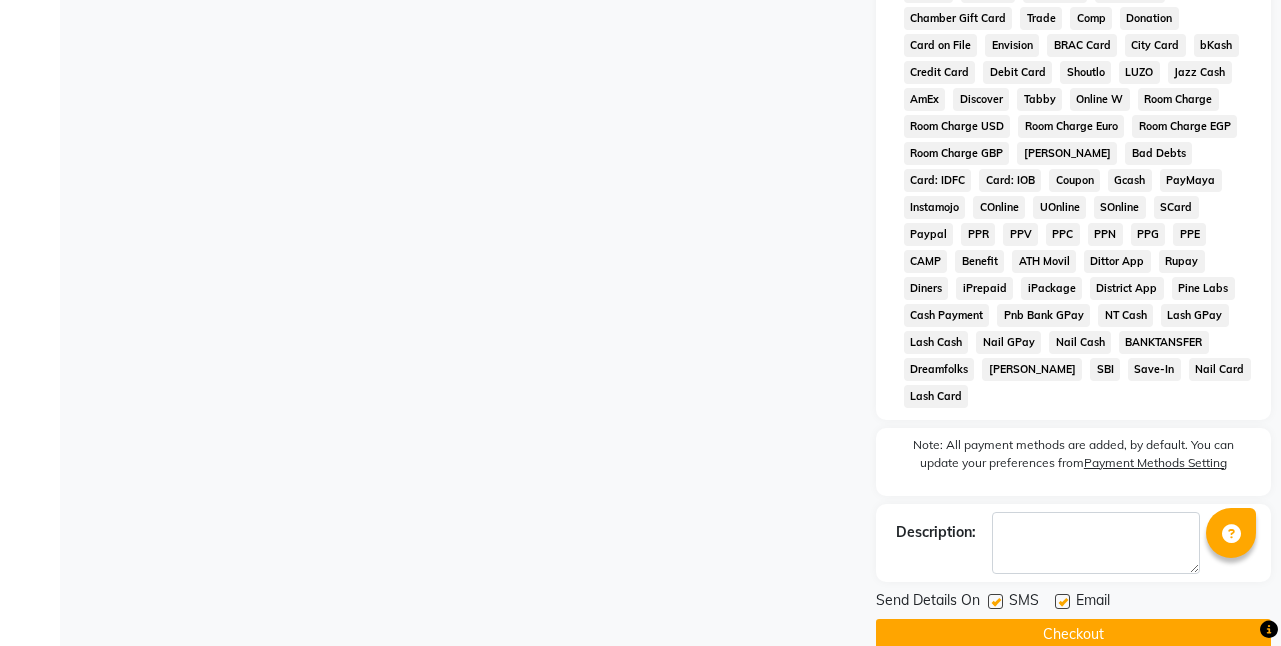 click on "Checkout" 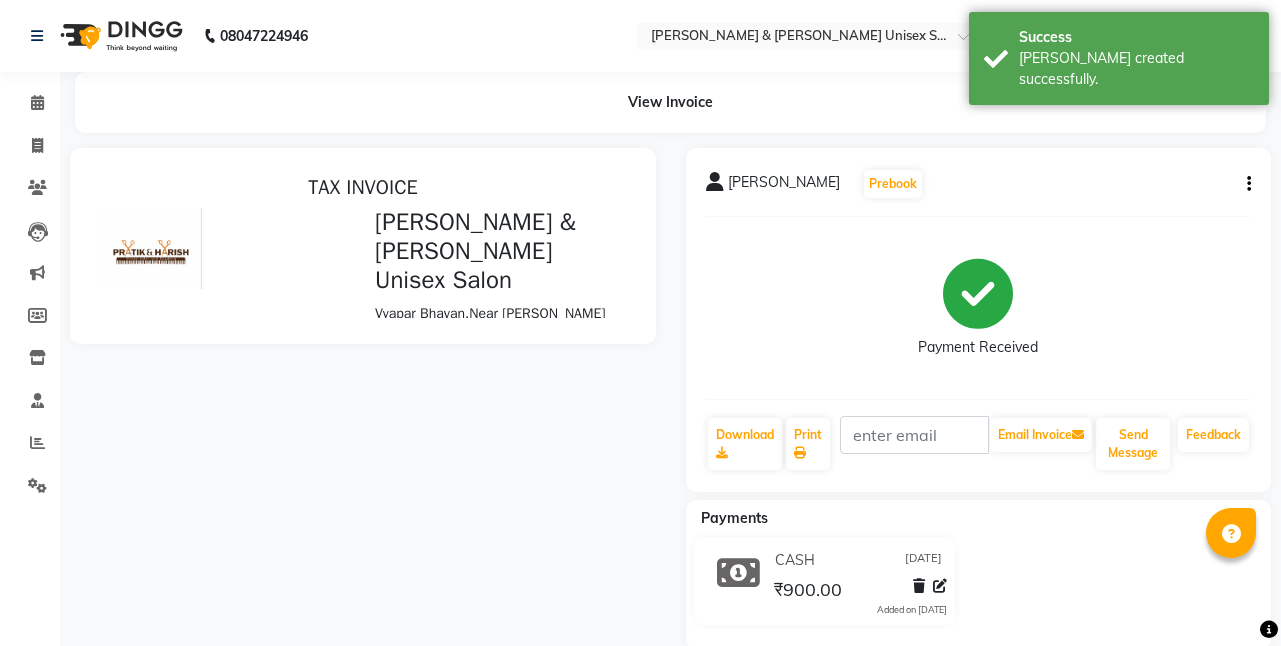 scroll, scrollTop: 0, scrollLeft: 0, axis: both 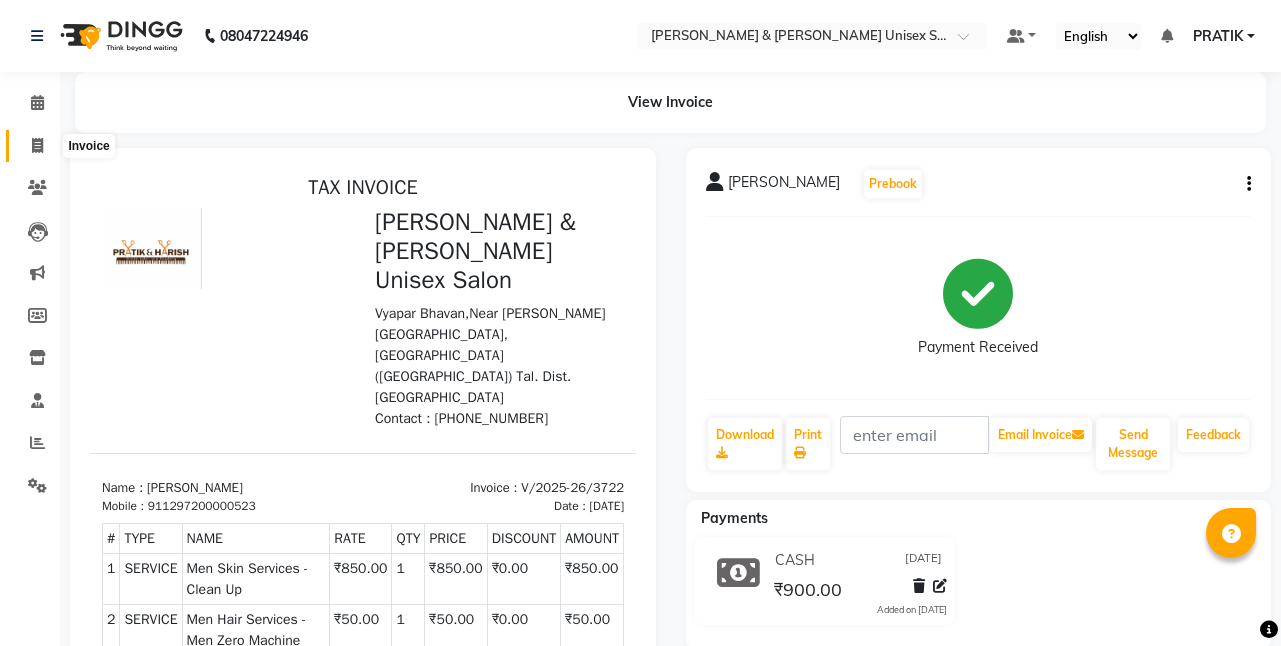 click 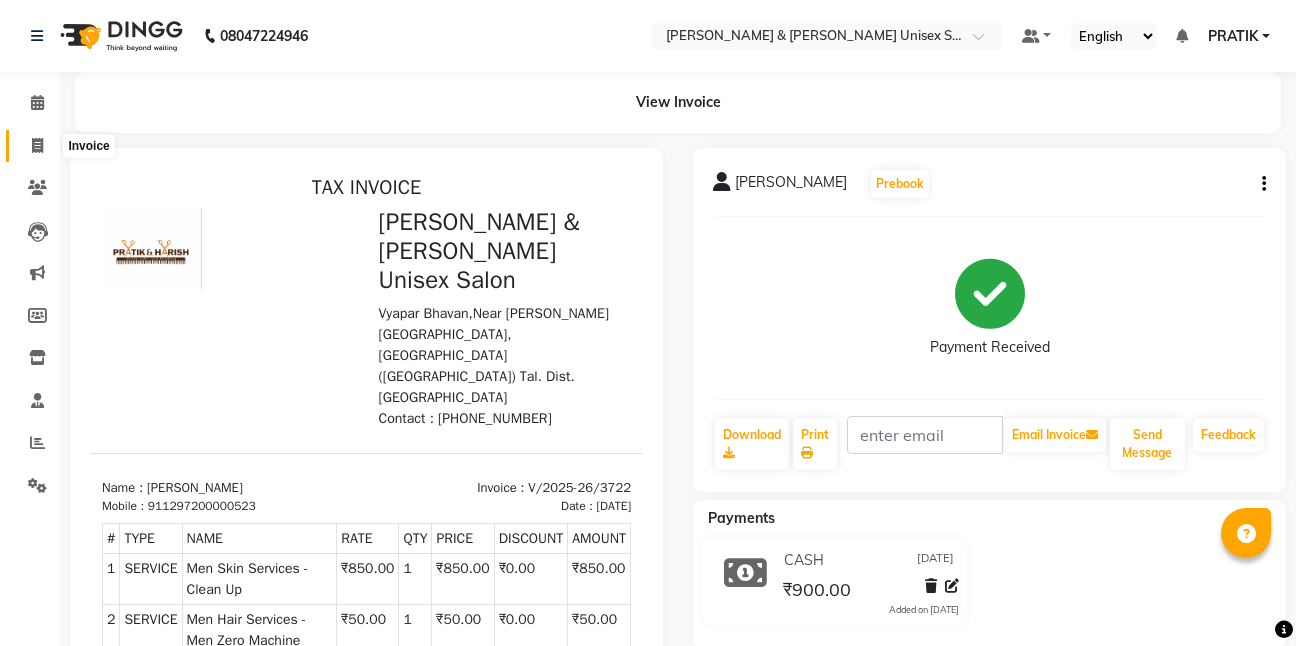 select on "service" 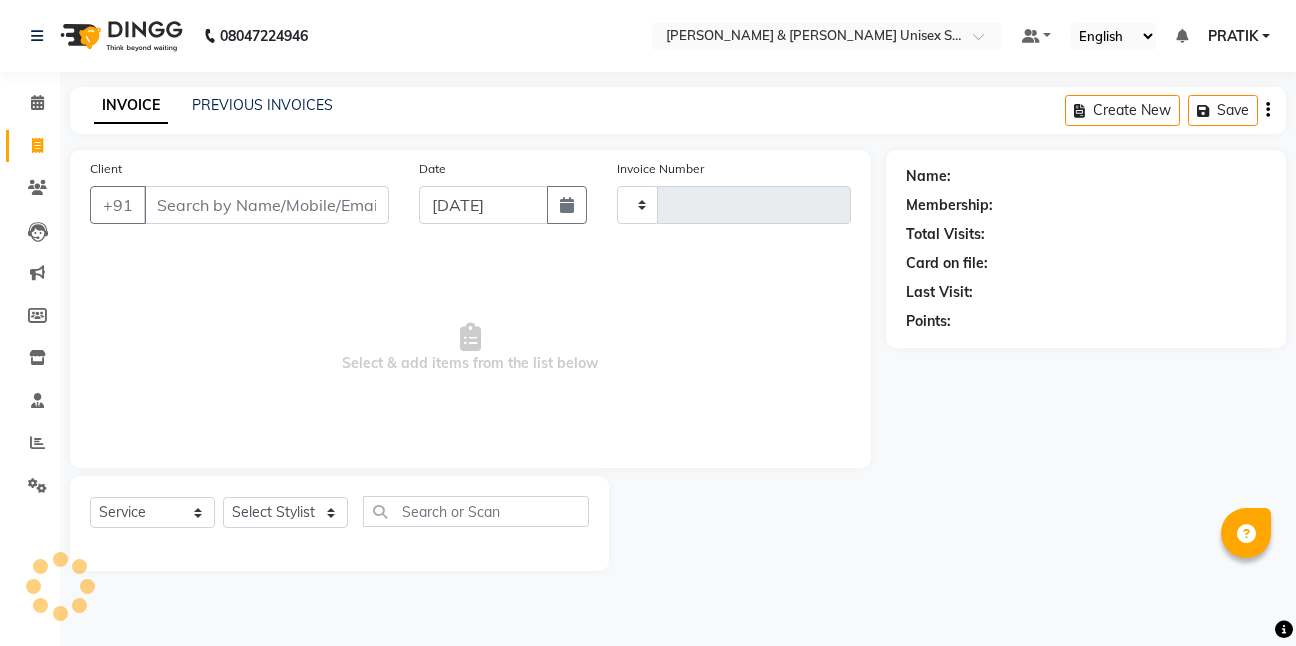 type on "3723" 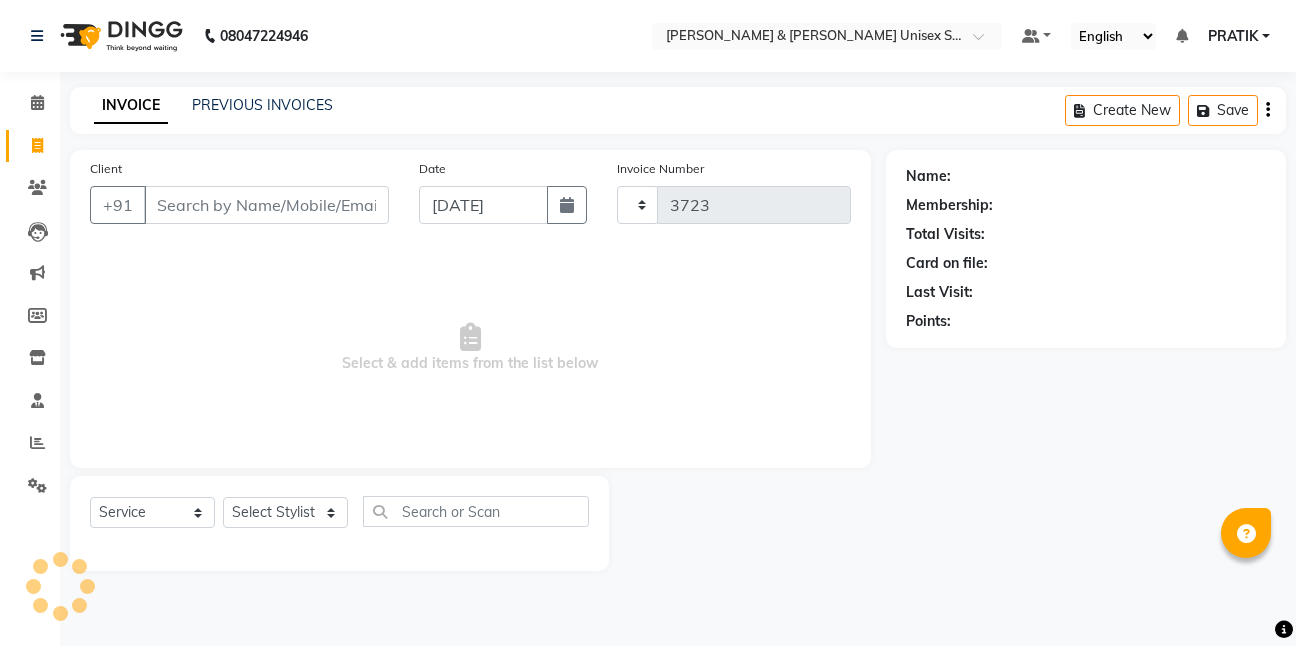 select on "6770" 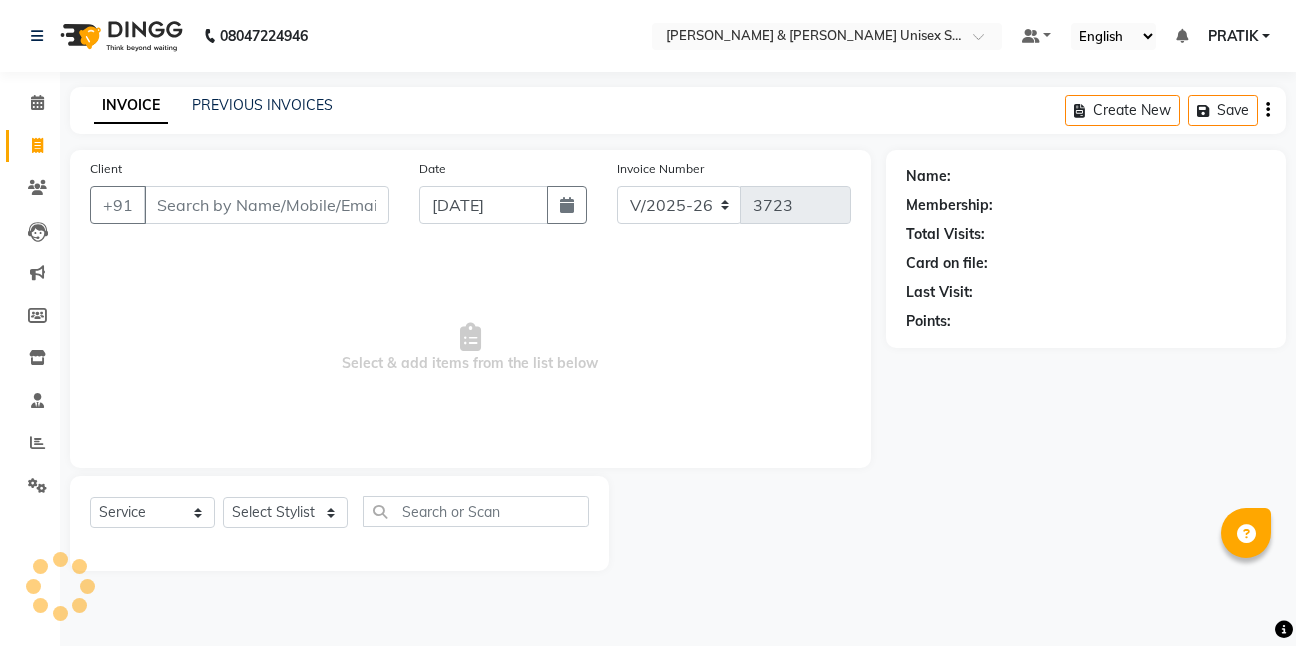 click on "Client" at bounding box center (266, 205) 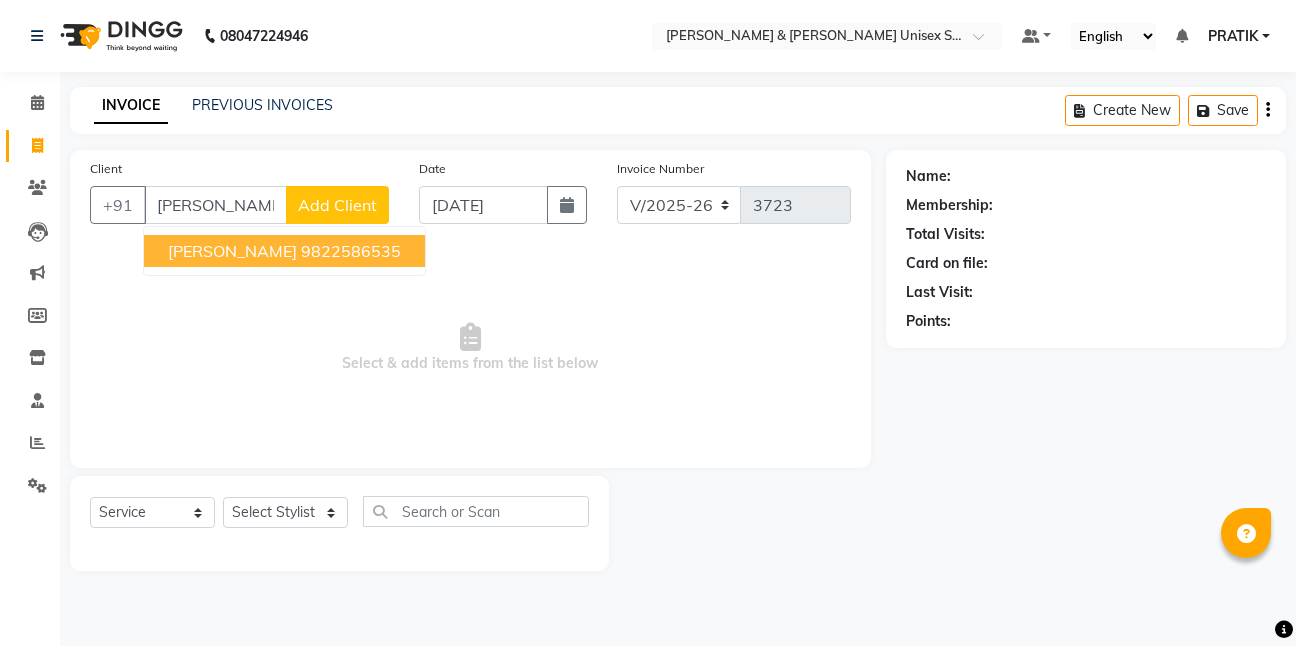click on "[PERSON_NAME]" at bounding box center (232, 251) 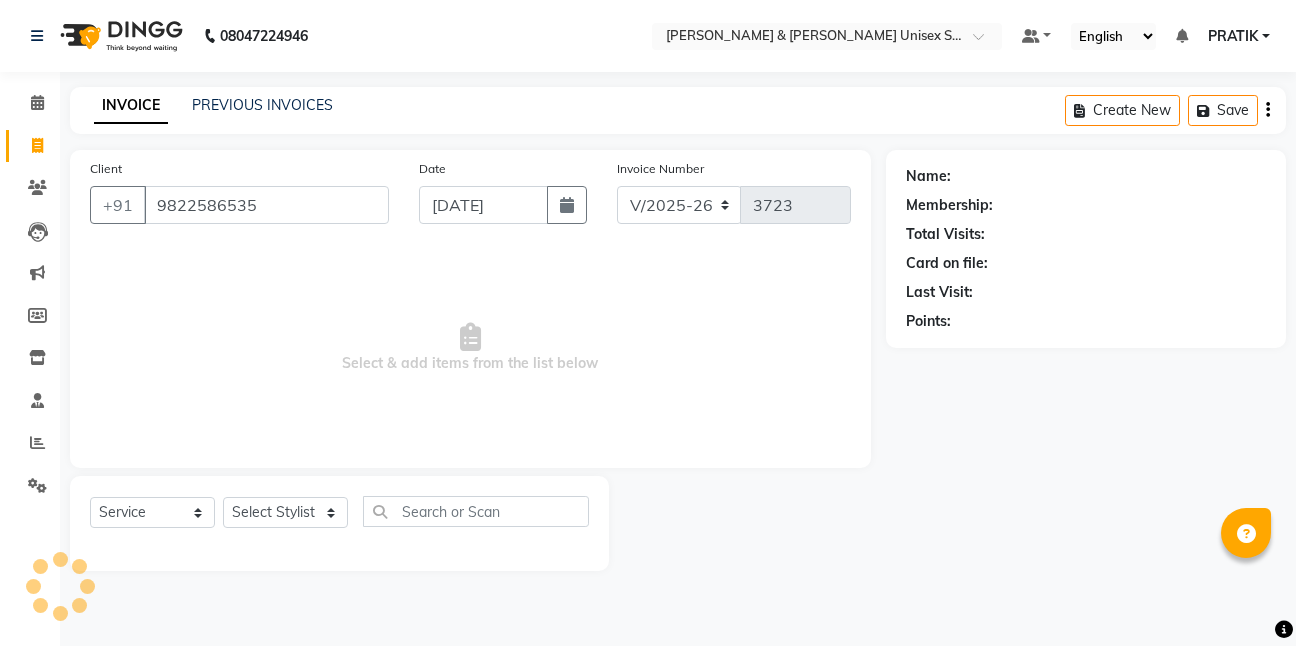 type on "9822586535" 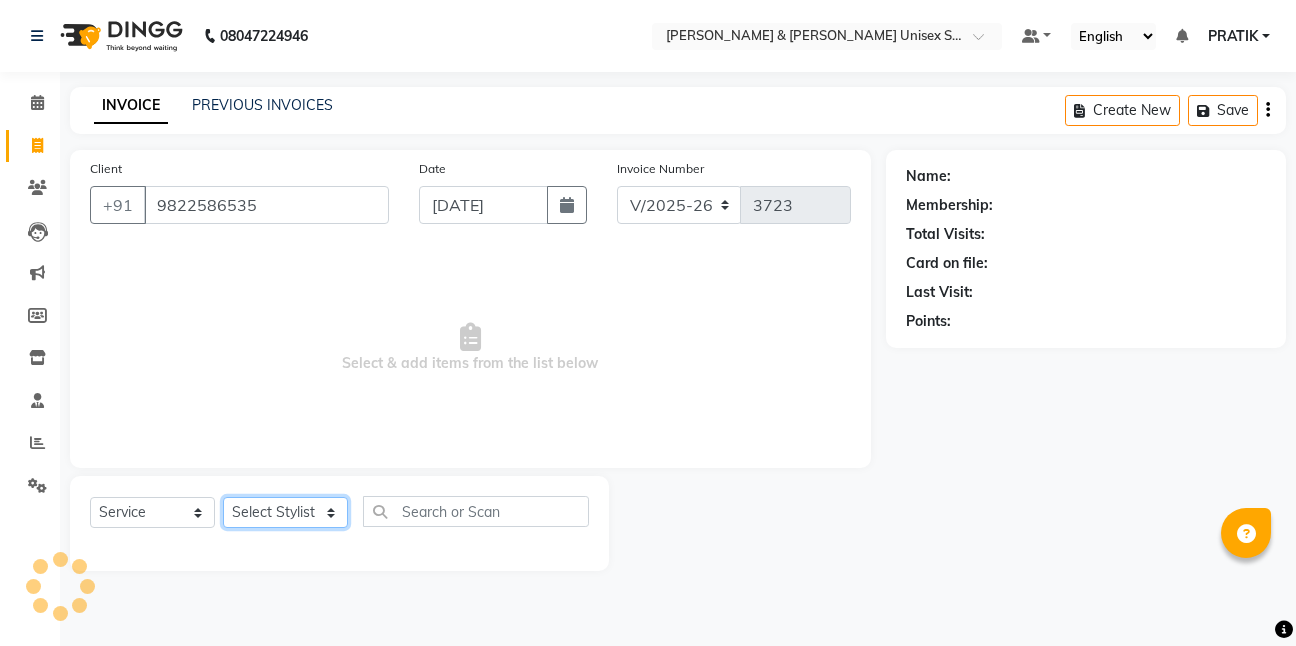 click on "Select Stylist [PERSON_NAME] [PERSON_NAME] [PERSON_NAME][GEOGRAPHIC_DATA] [PERSON_NAME] NEHA PH SALON [PERSON_NAME] SACHIN  SAIF [PERSON_NAME] YASH" 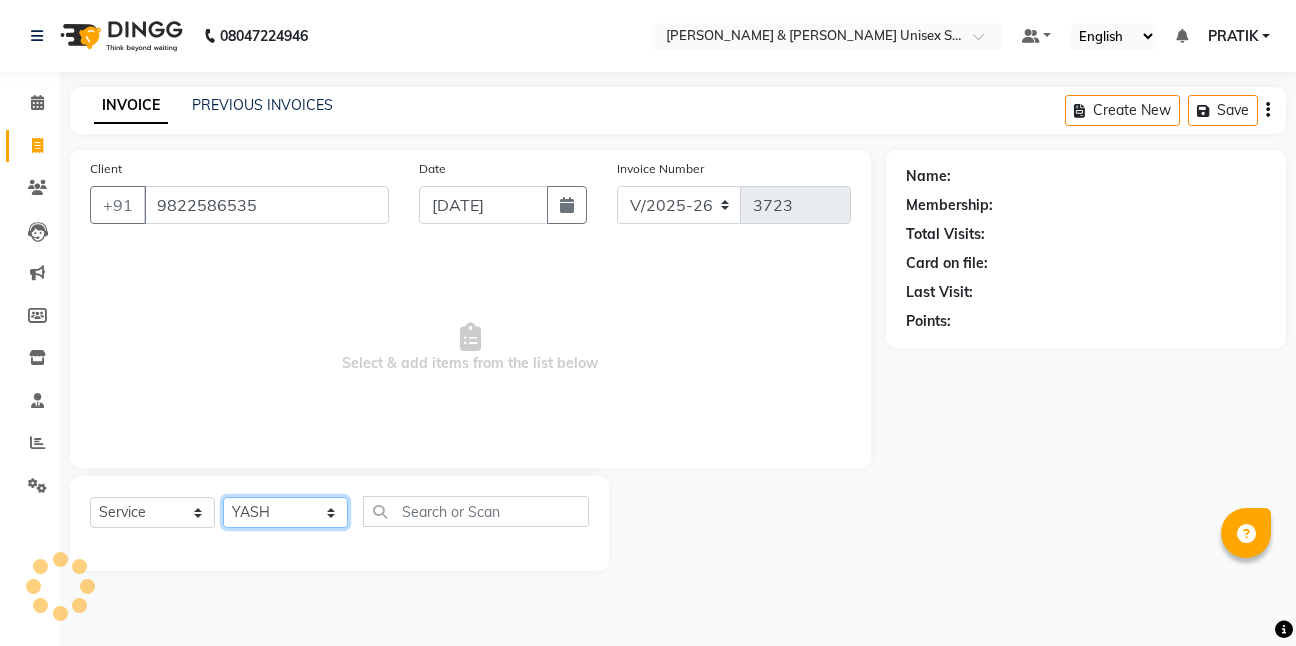 click on "Select Stylist [PERSON_NAME] [PERSON_NAME] [PERSON_NAME][GEOGRAPHIC_DATA] [PERSON_NAME] NEHA PH SALON [PERSON_NAME] SACHIN  SAIF [PERSON_NAME] YASH" 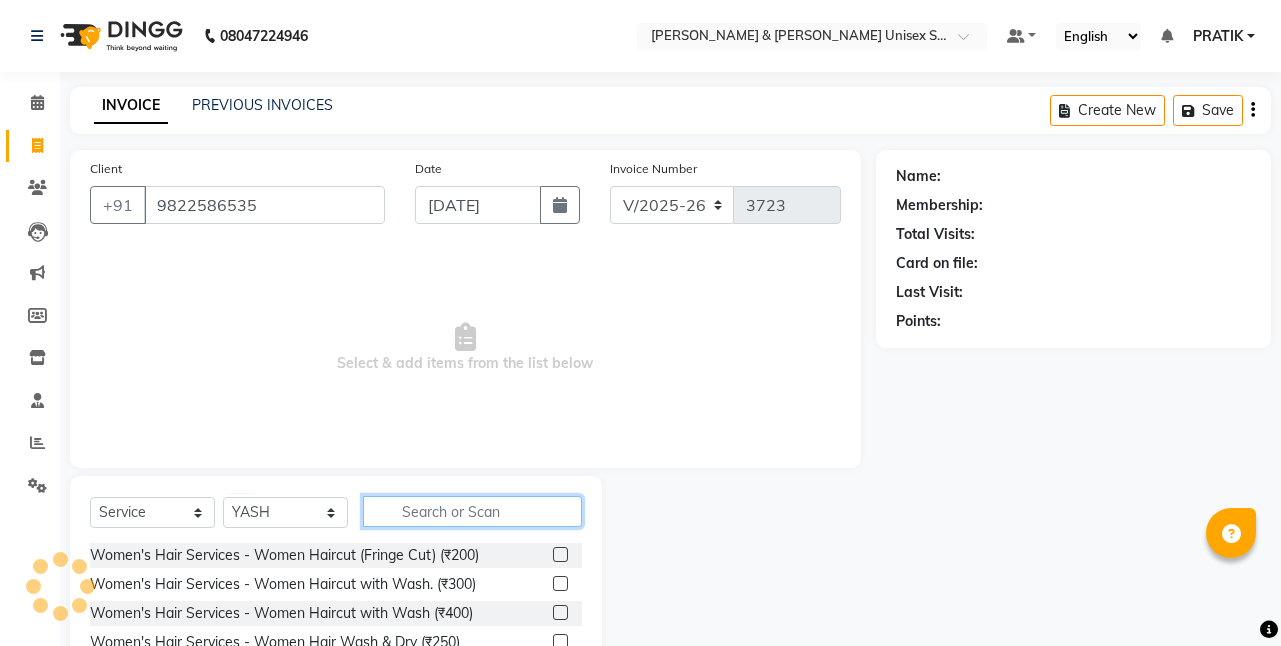 click 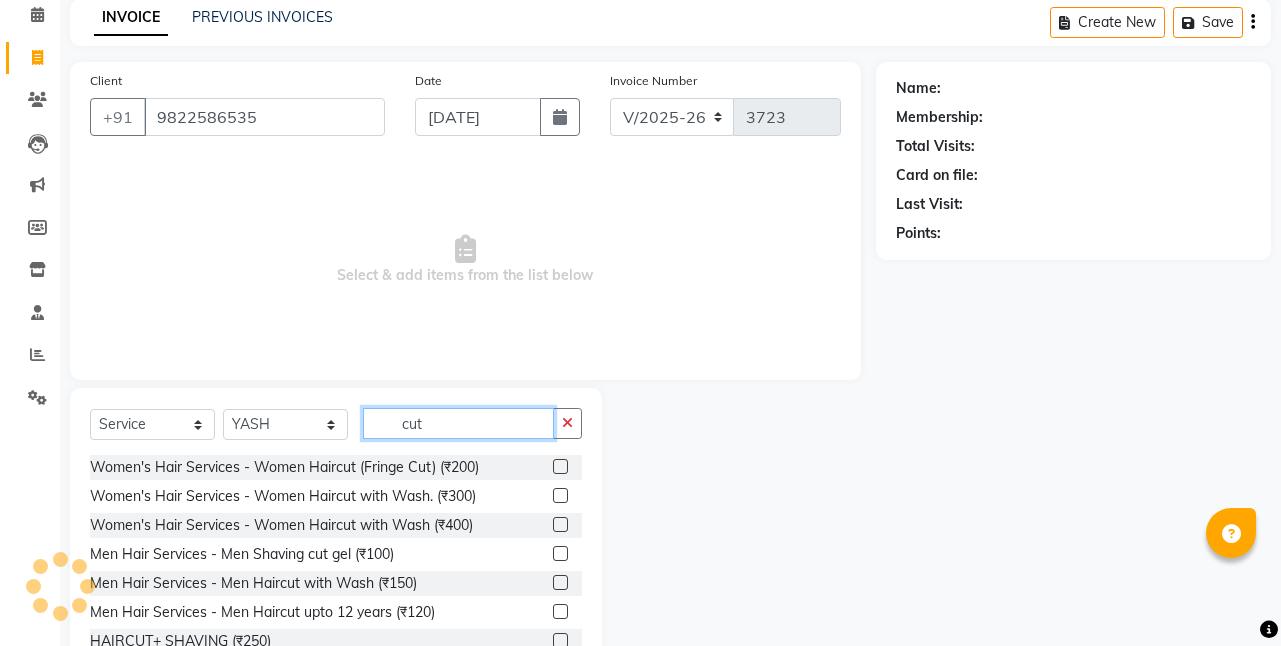 scroll, scrollTop: 155, scrollLeft: 0, axis: vertical 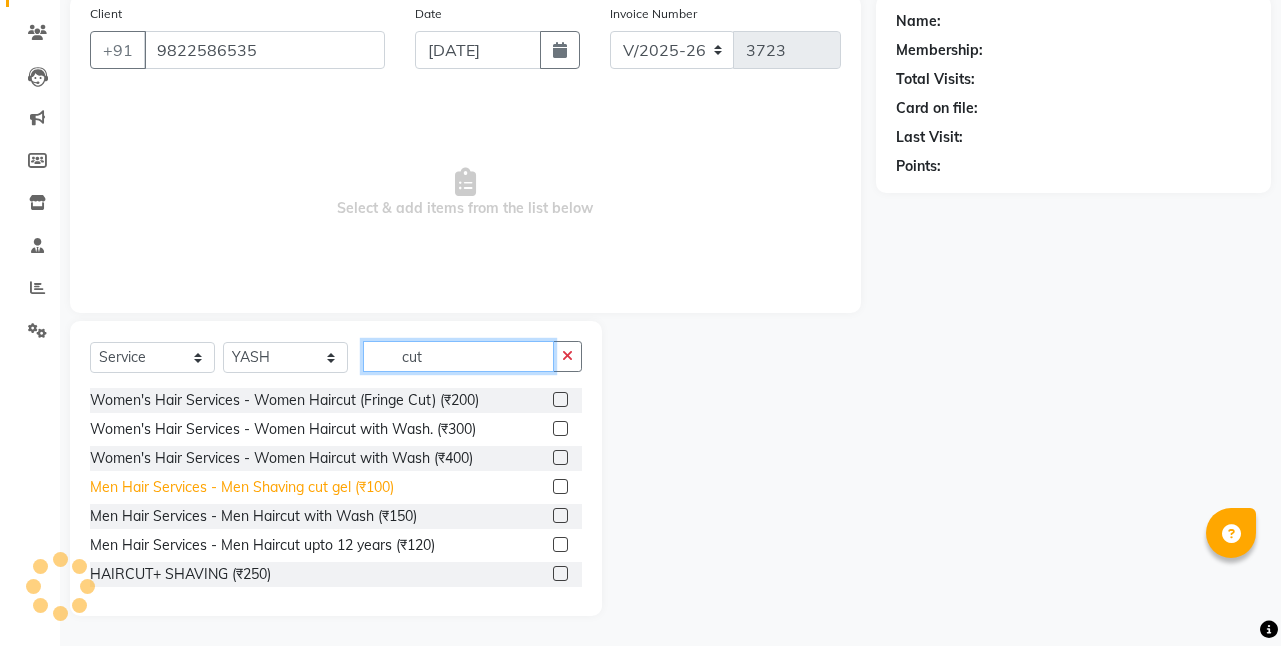 type on "cut" 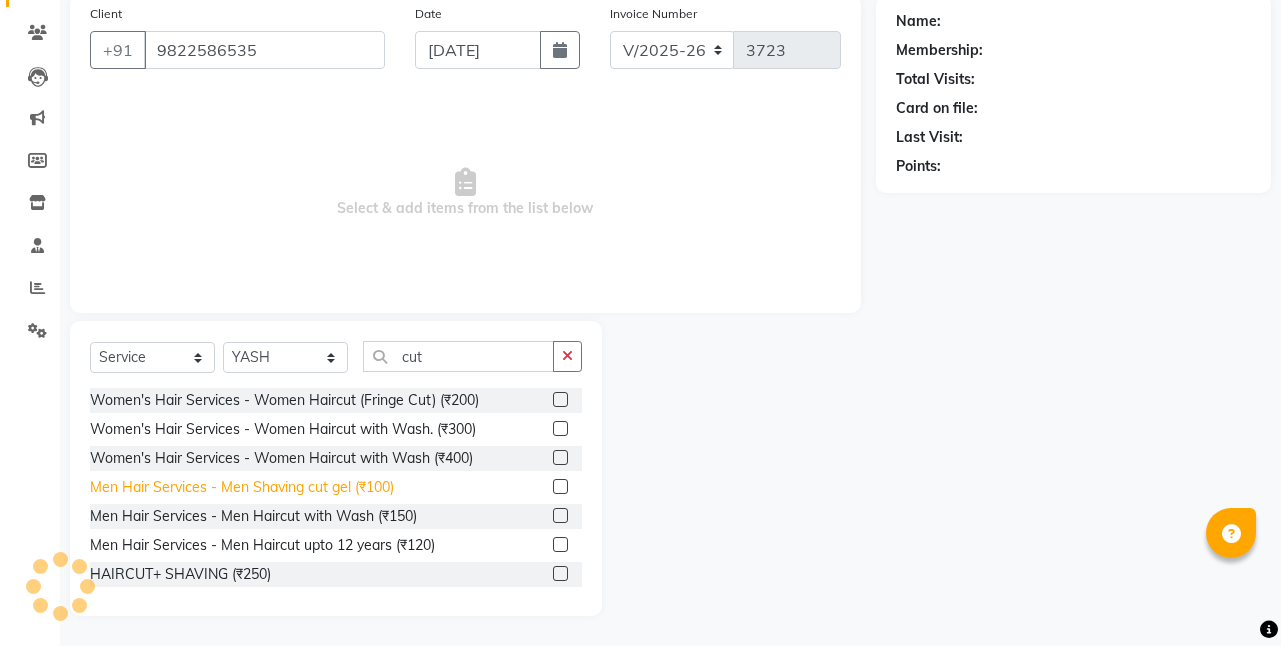 click on "Men Hair Services - Men Shaving cut gel (₹100)" 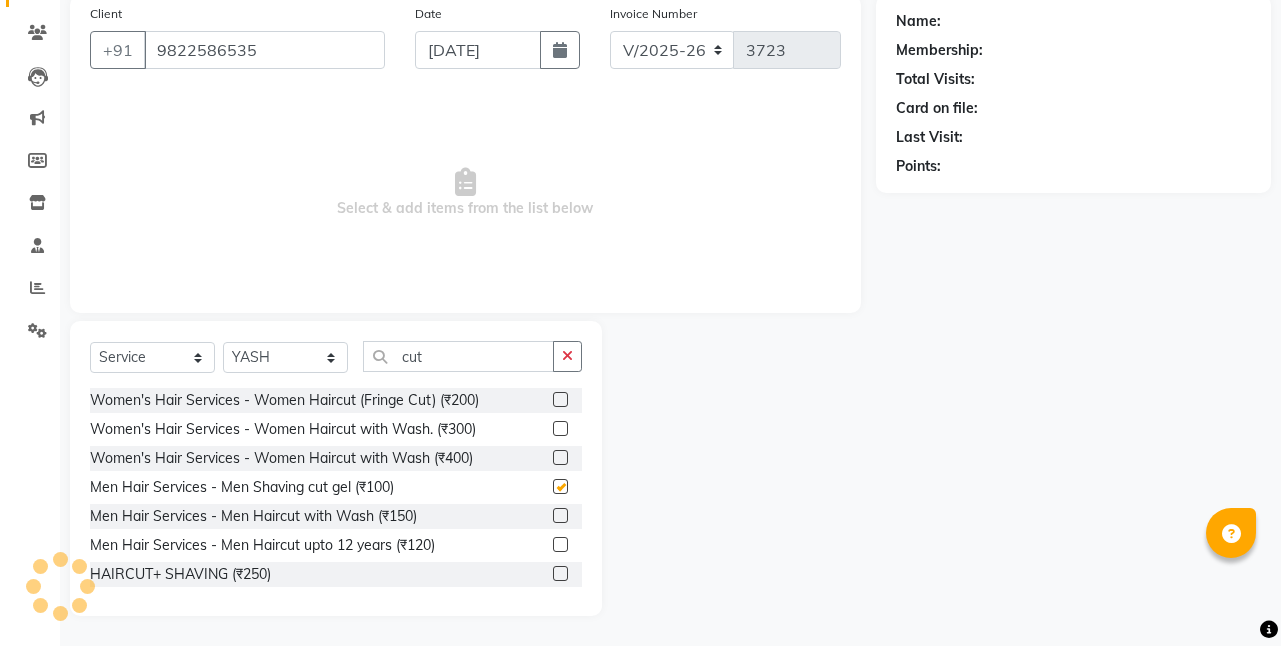 checkbox on "false" 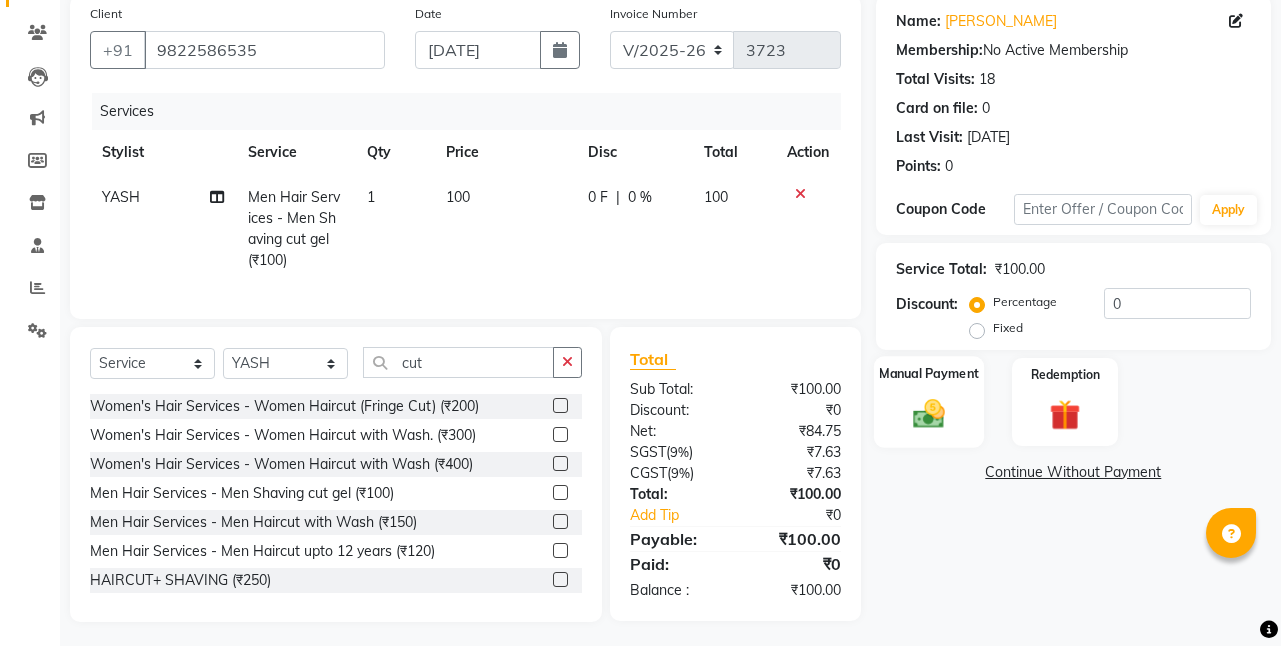 click on "Manual Payment" 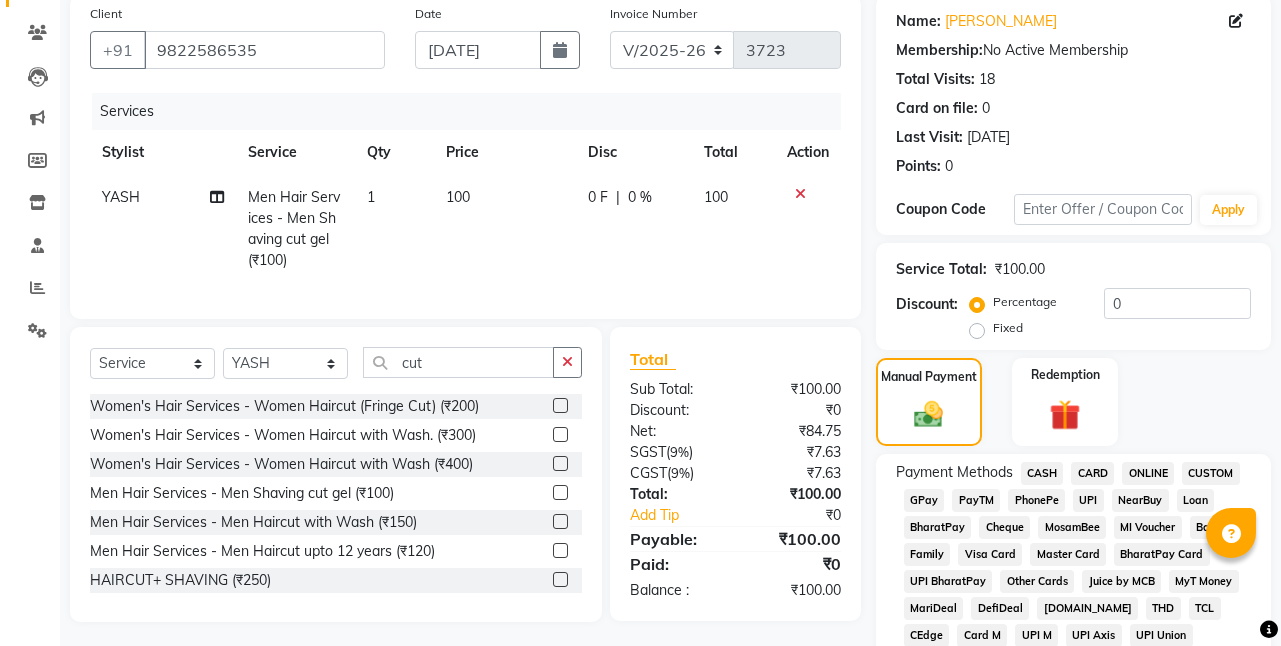 drag, startPoint x: 1039, startPoint y: 477, endPoint x: 1041, endPoint y: 464, distance: 13.152946 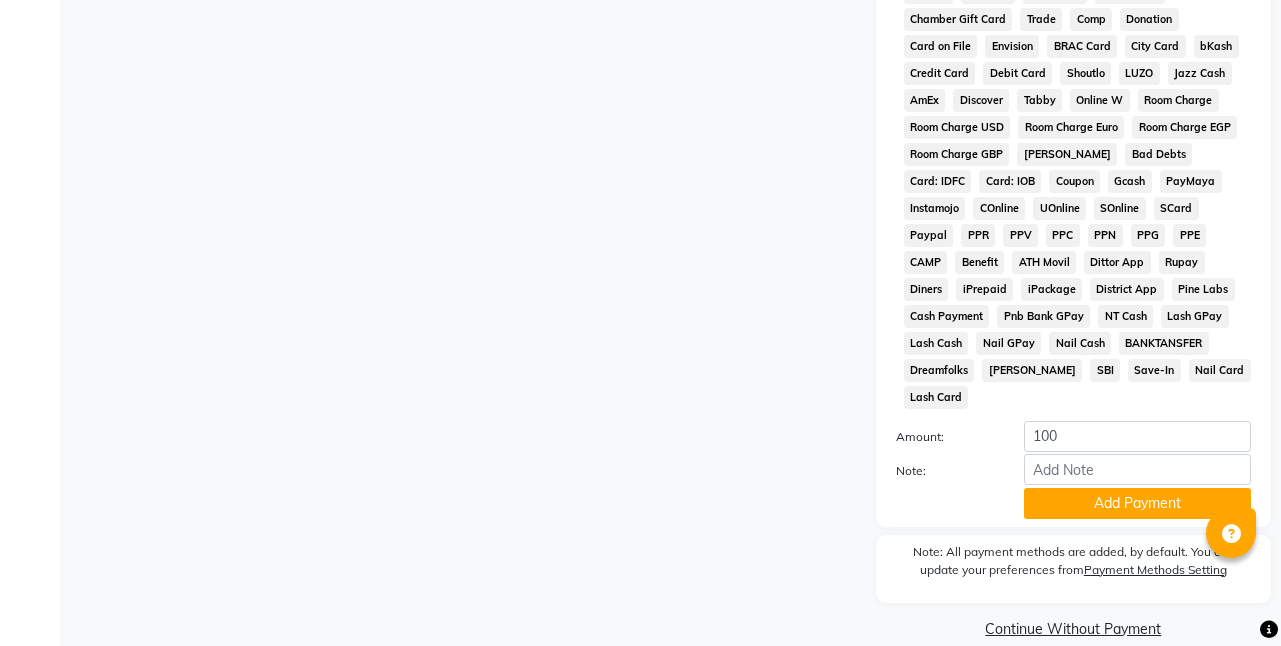 scroll, scrollTop: 907, scrollLeft: 0, axis: vertical 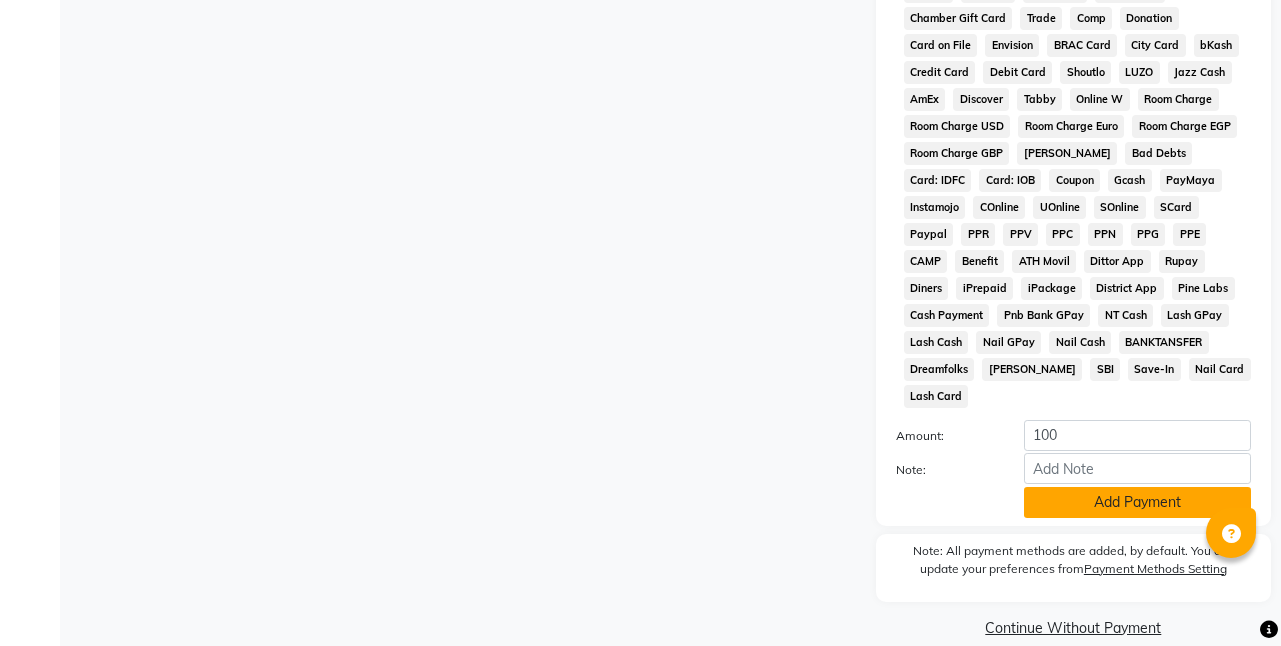 click on "Add Payment" 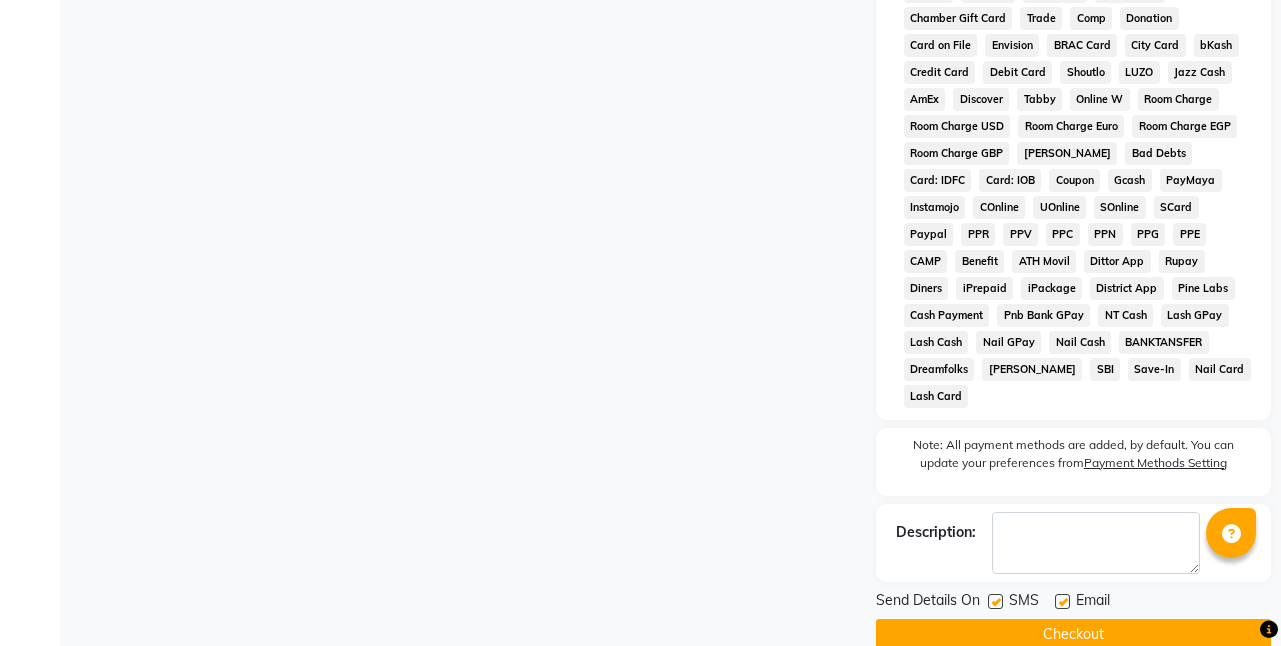drag, startPoint x: 1107, startPoint y: 588, endPoint x: 1106, endPoint y: 608, distance: 20.024984 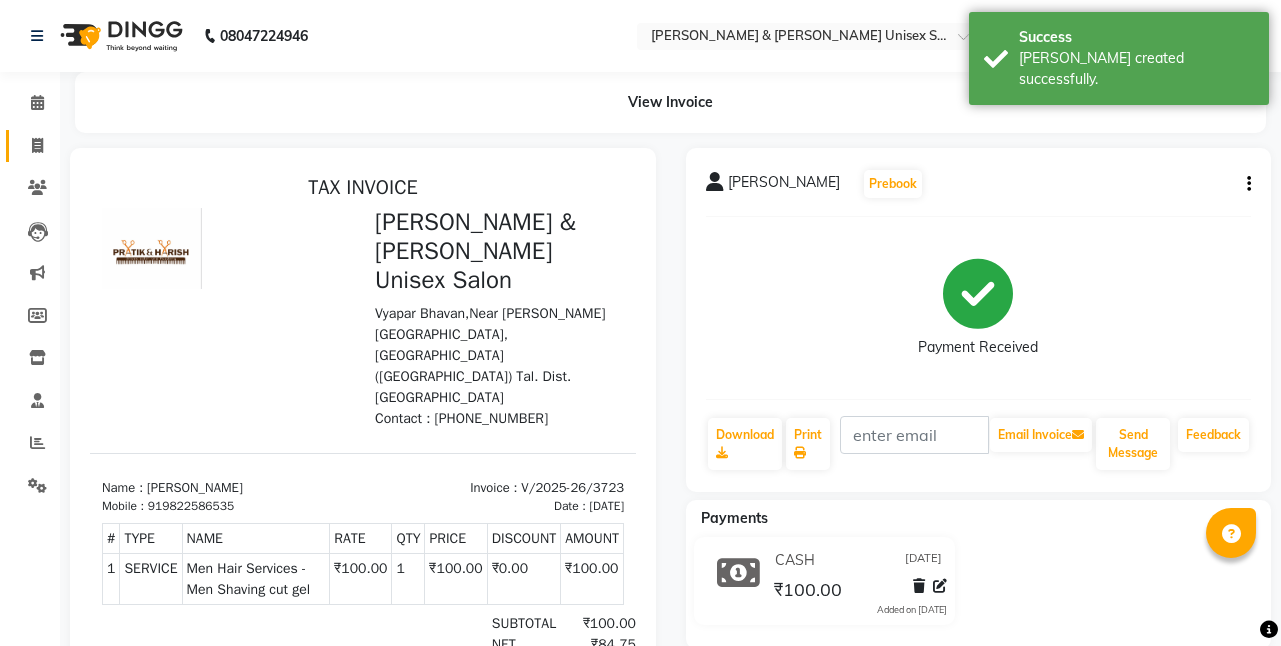 scroll, scrollTop: 0, scrollLeft: 0, axis: both 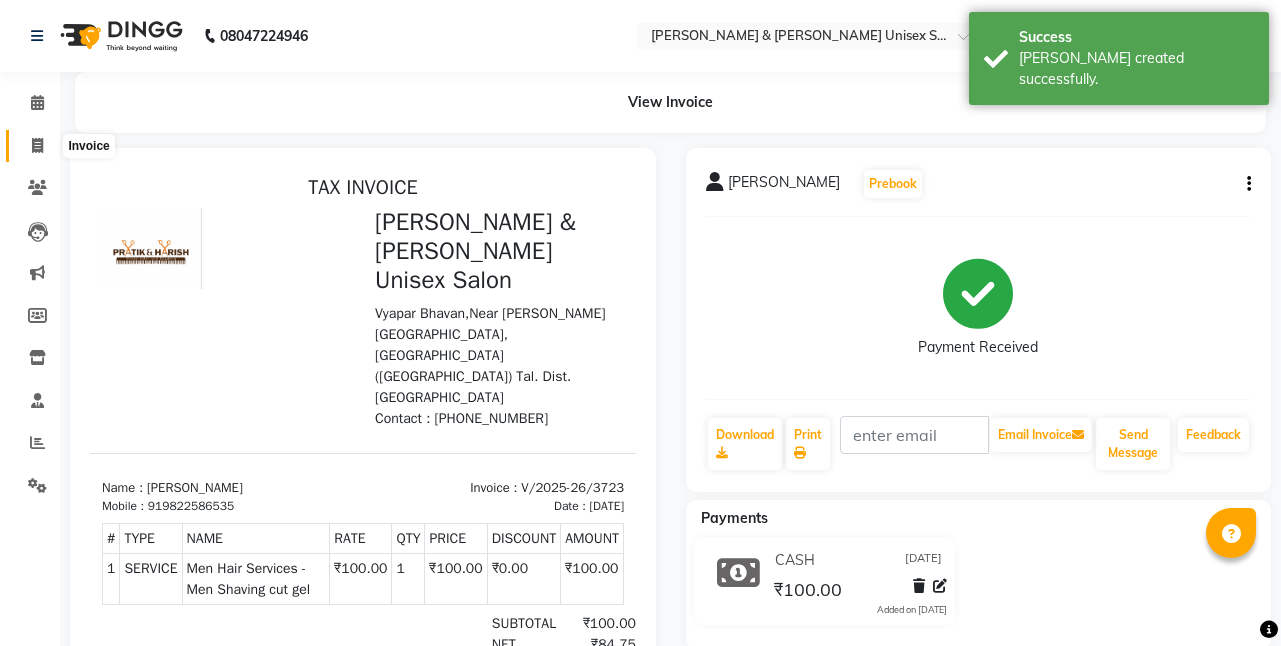 click 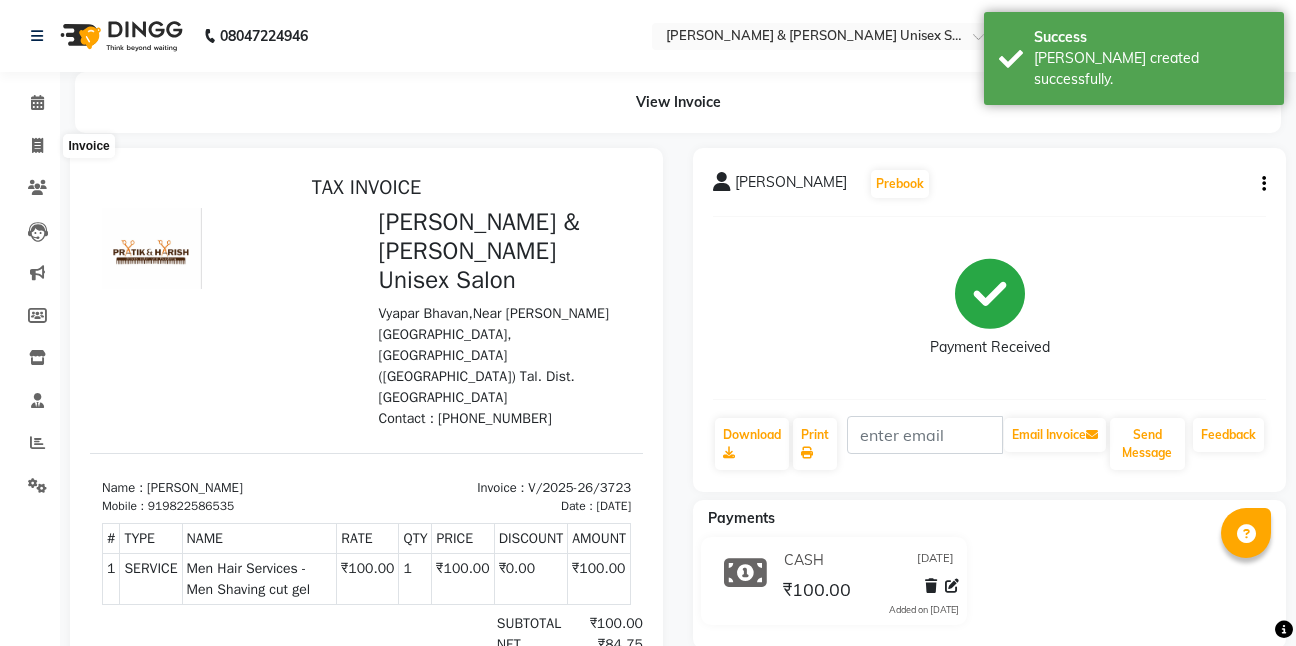 select on "6770" 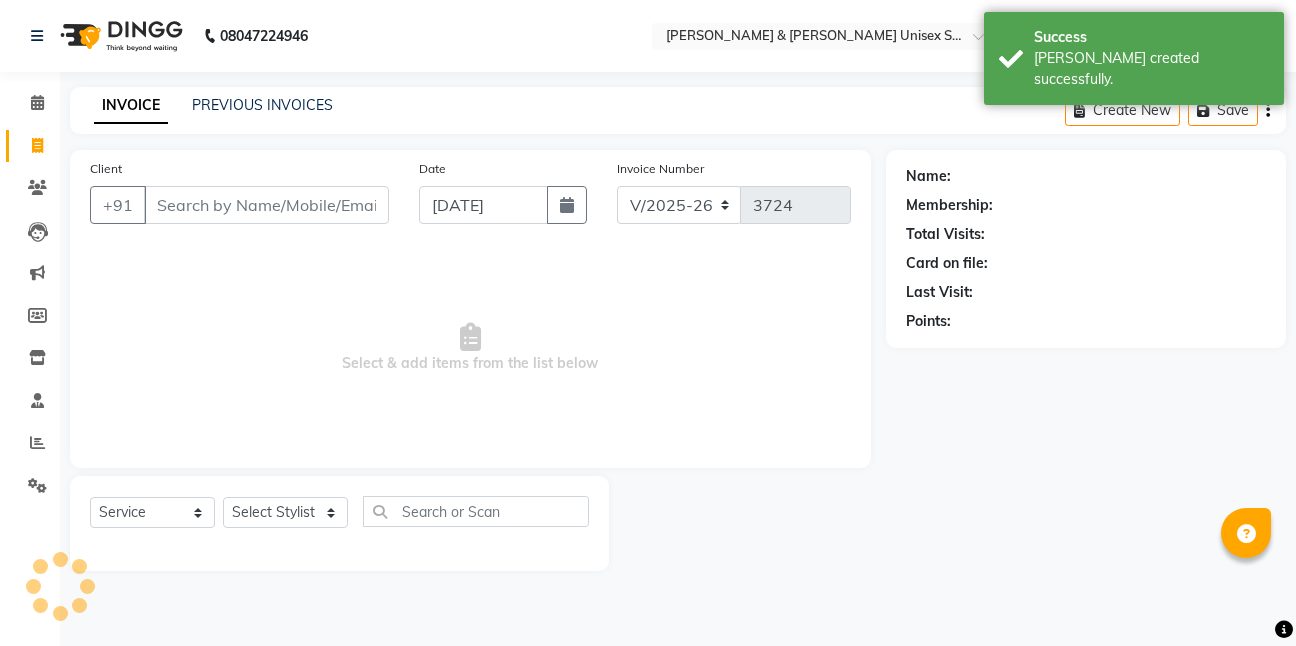 click on "Client" at bounding box center [266, 205] 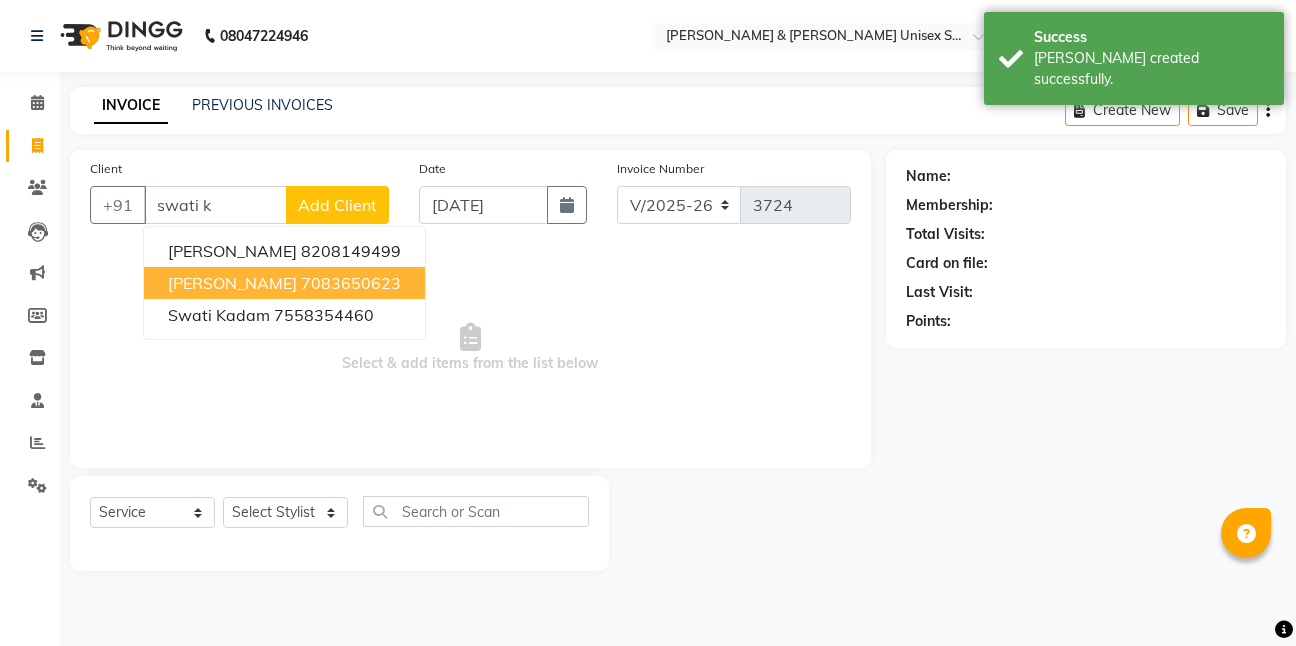 click on "7083650623" at bounding box center (351, 283) 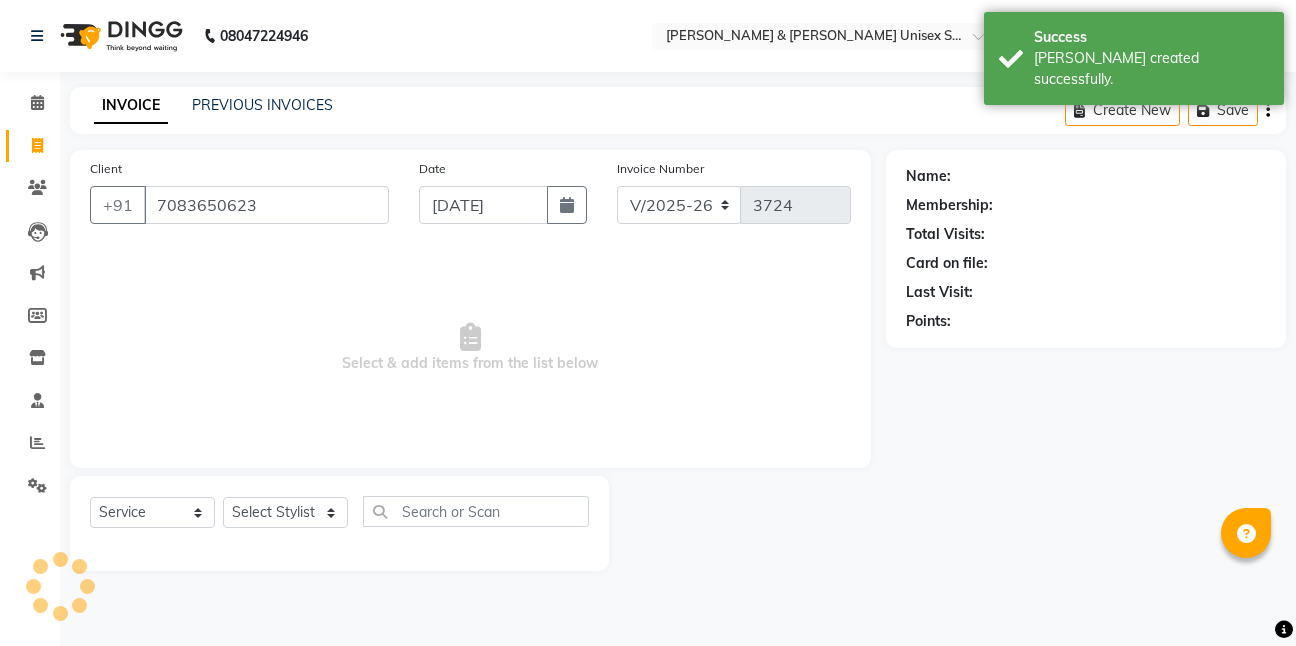 type on "7083650623" 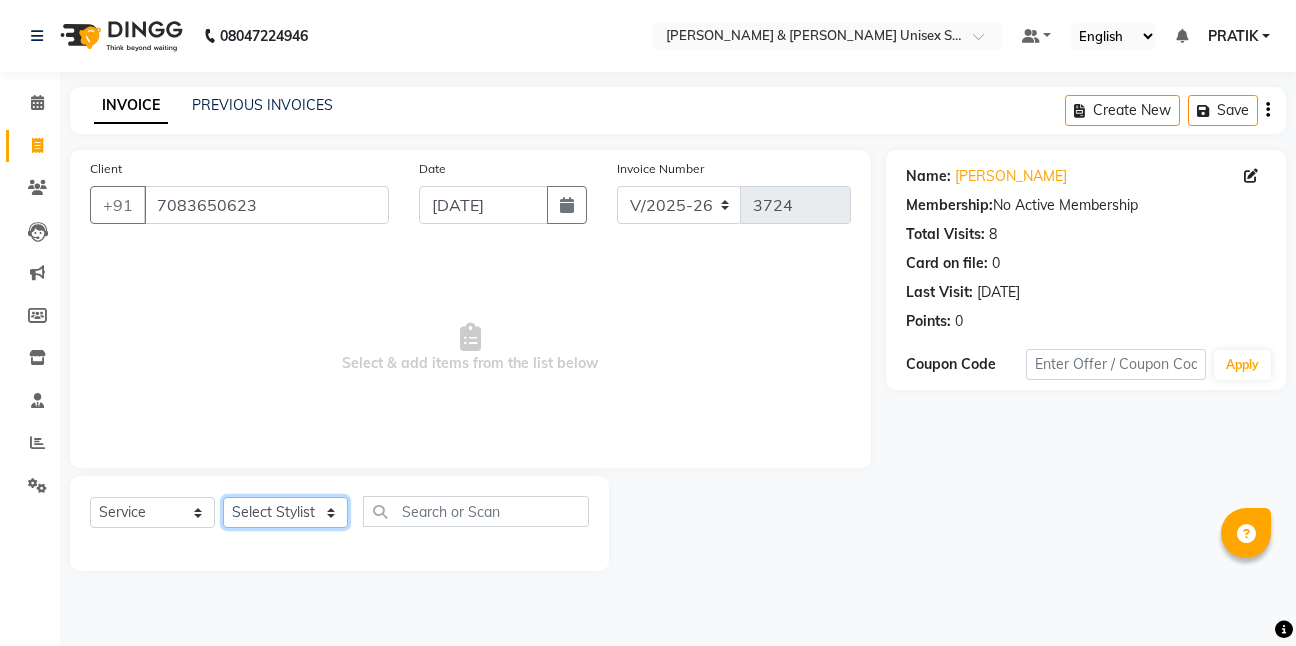 click on "Select Stylist [PERSON_NAME] [PERSON_NAME] [PERSON_NAME][GEOGRAPHIC_DATA] [PERSON_NAME] NEHA PH SALON [PERSON_NAME] SACHIN  SAIF [PERSON_NAME] YASH" 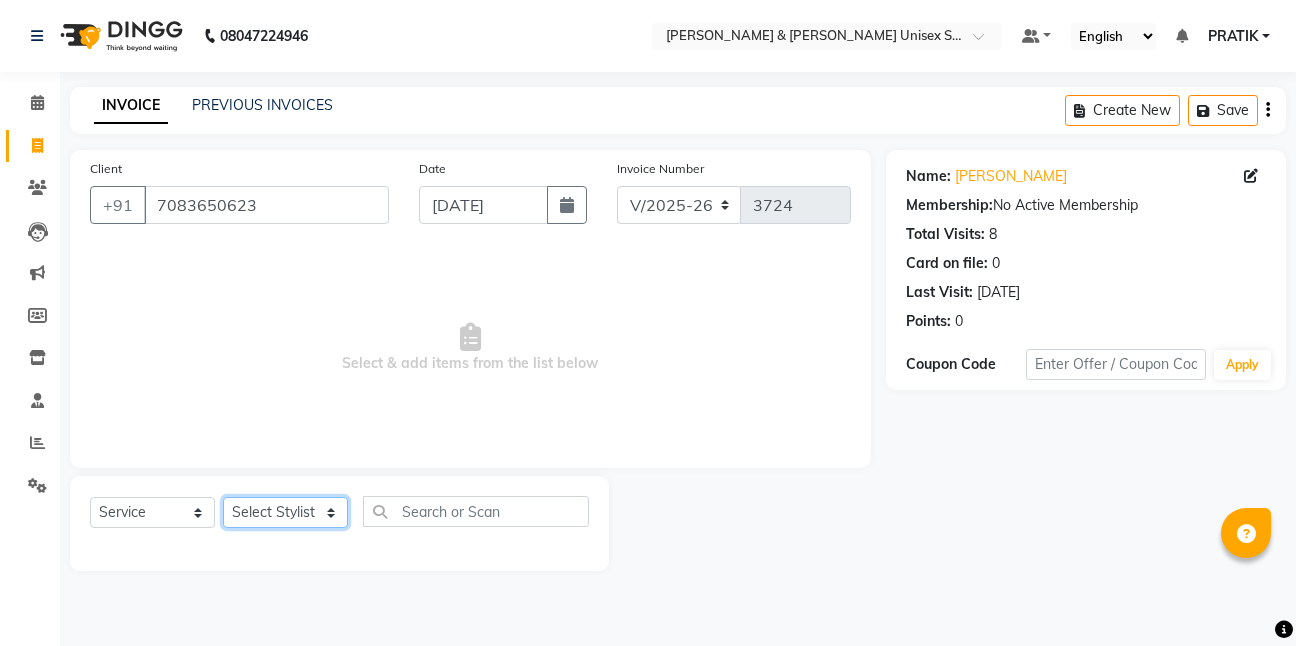 select on "53015" 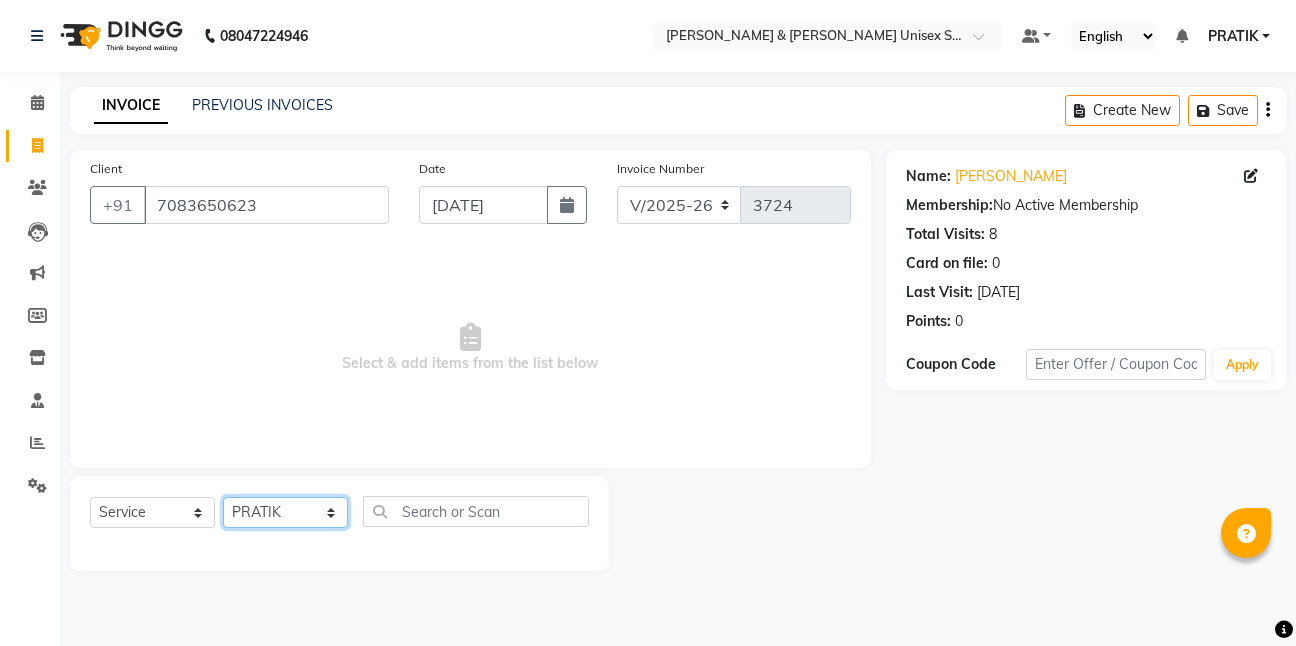 click on "Select Stylist [PERSON_NAME] [PERSON_NAME] [PERSON_NAME][GEOGRAPHIC_DATA] [PERSON_NAME] NEHA PH SALON [PERSON_NAME] SACHIN  SAIF [PERSON_NAME] YASH" 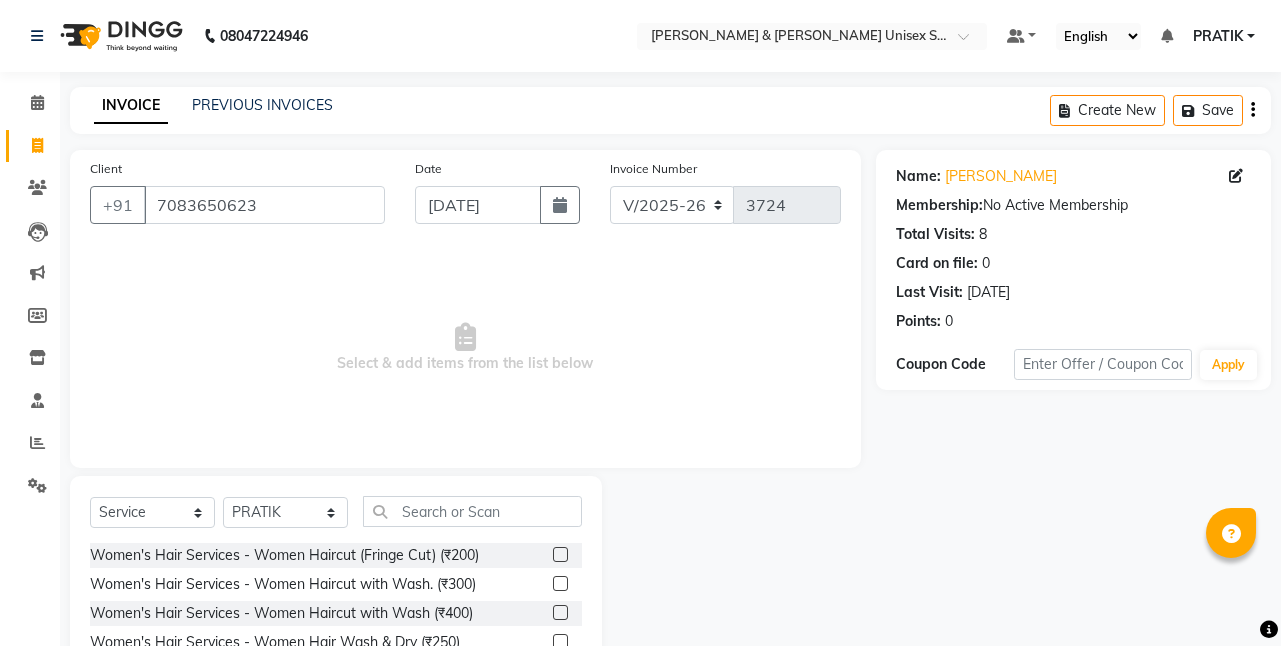drag, startPoint x: 463, startPoint y: 609, endPoint x: 475, endPoint y: 477, distance: 132.54433 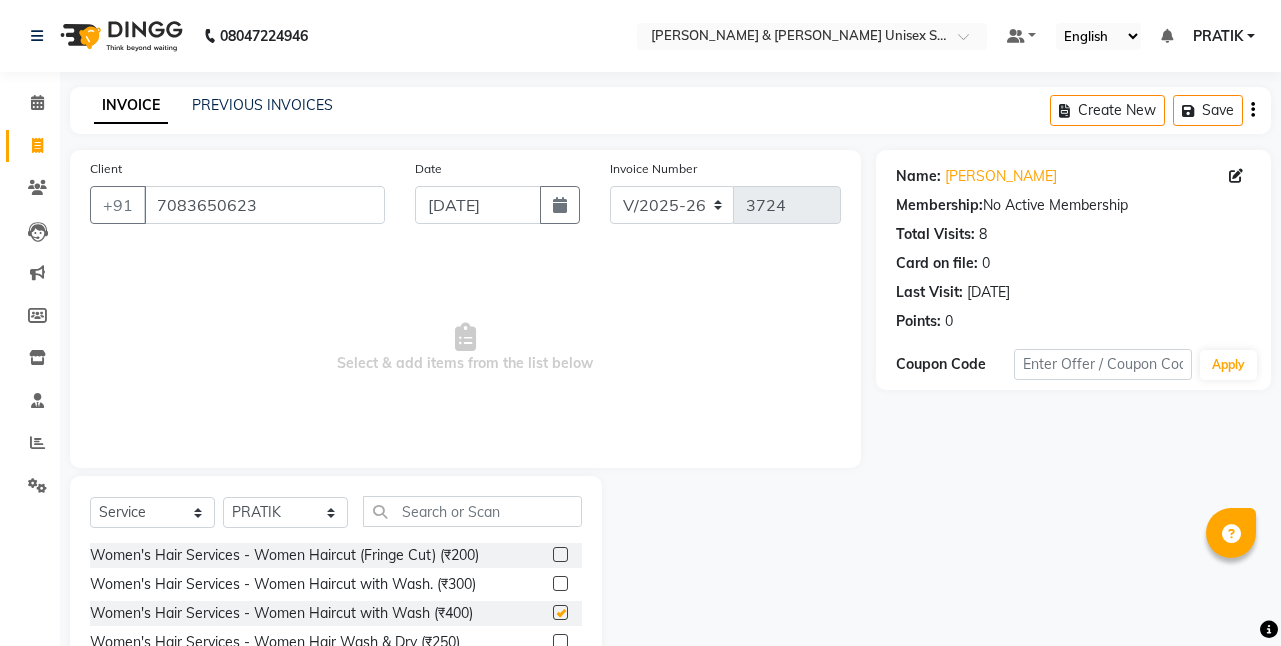 checkbox on "false" 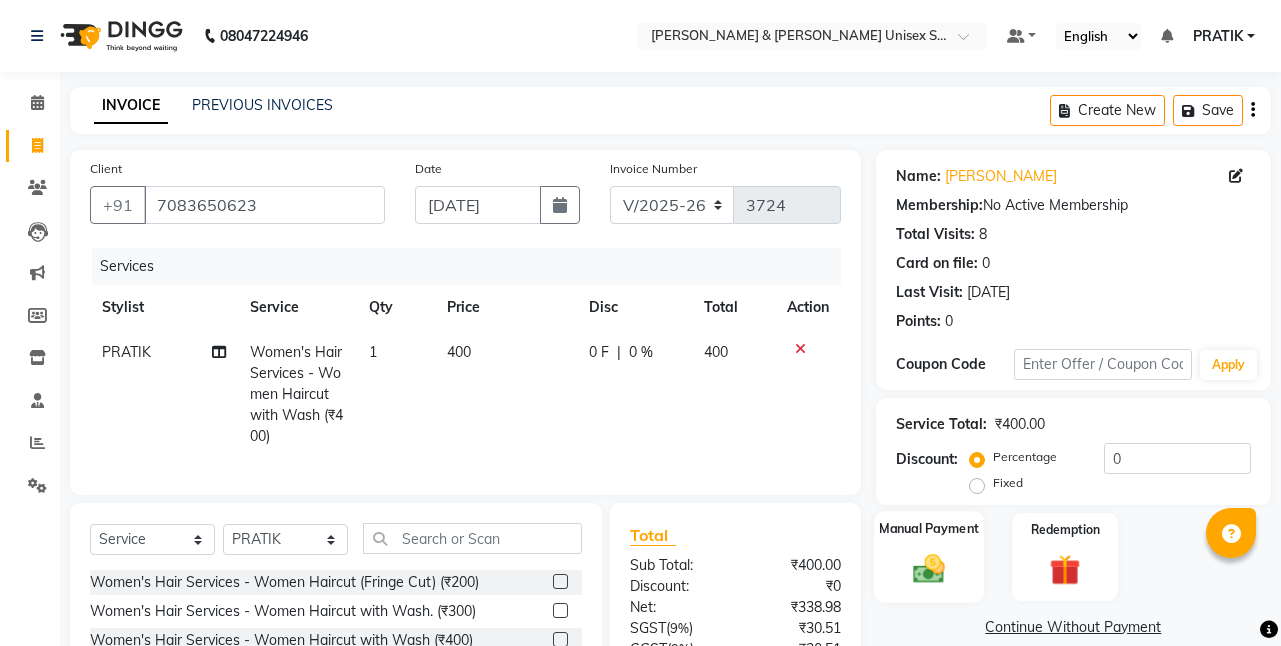 click 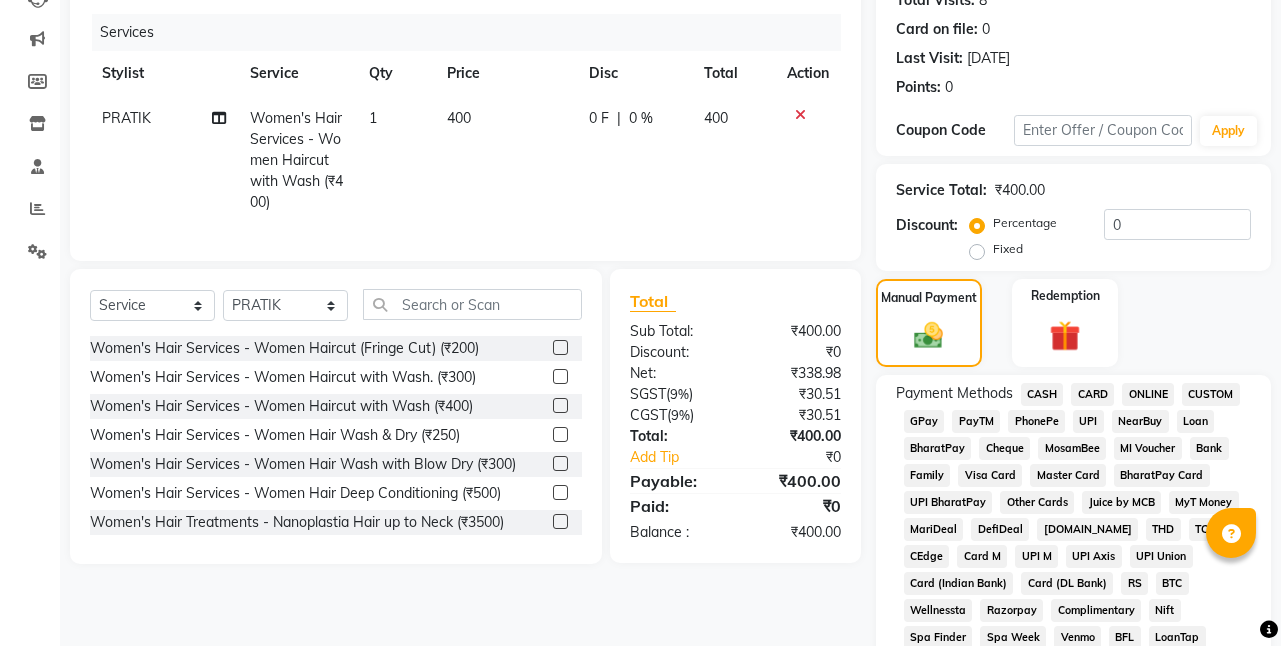 scroll, scrollTop: 300, scrollLeft: 0, axis: vertical 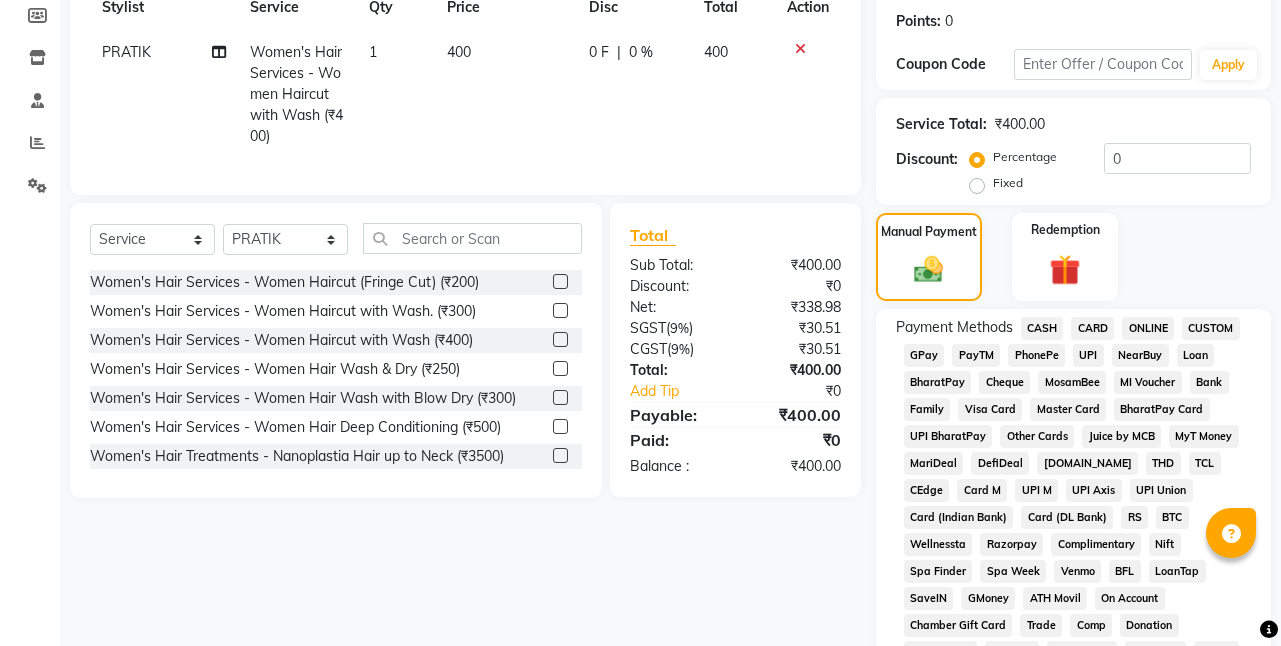 click on "ONLINE" 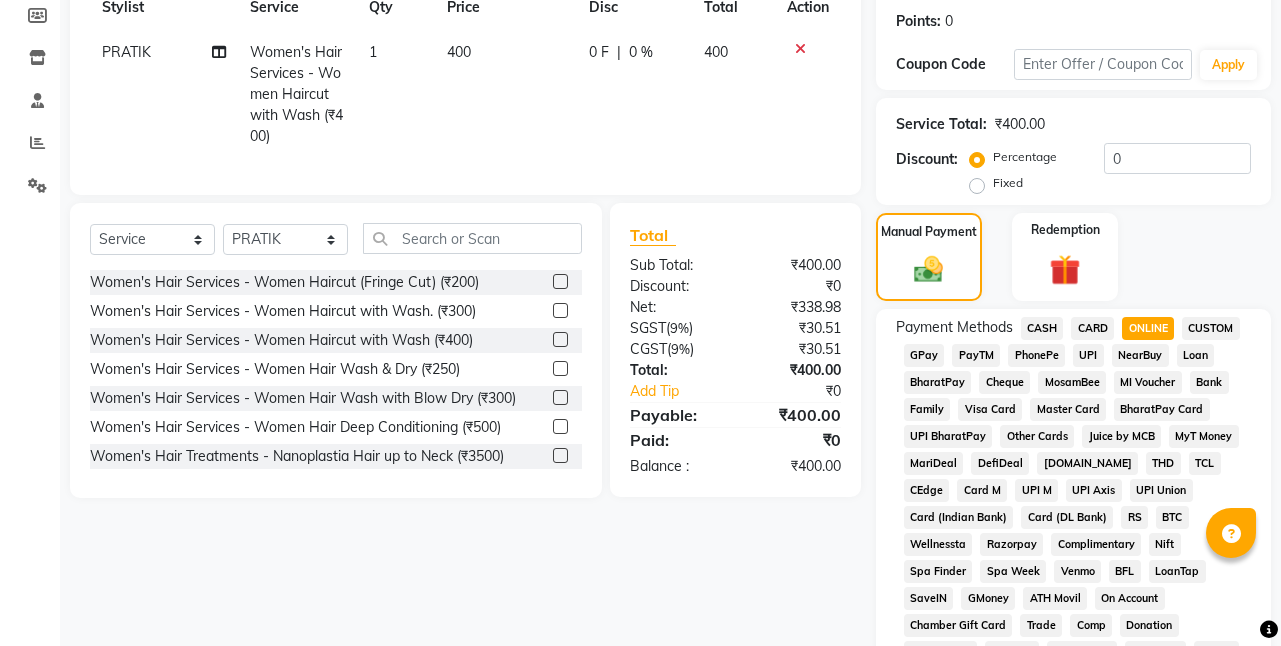 drag, startPoint x: 1163, startPoint y: 437, endPoint x: 1126, endPoint y: 463, distance: 45.221676 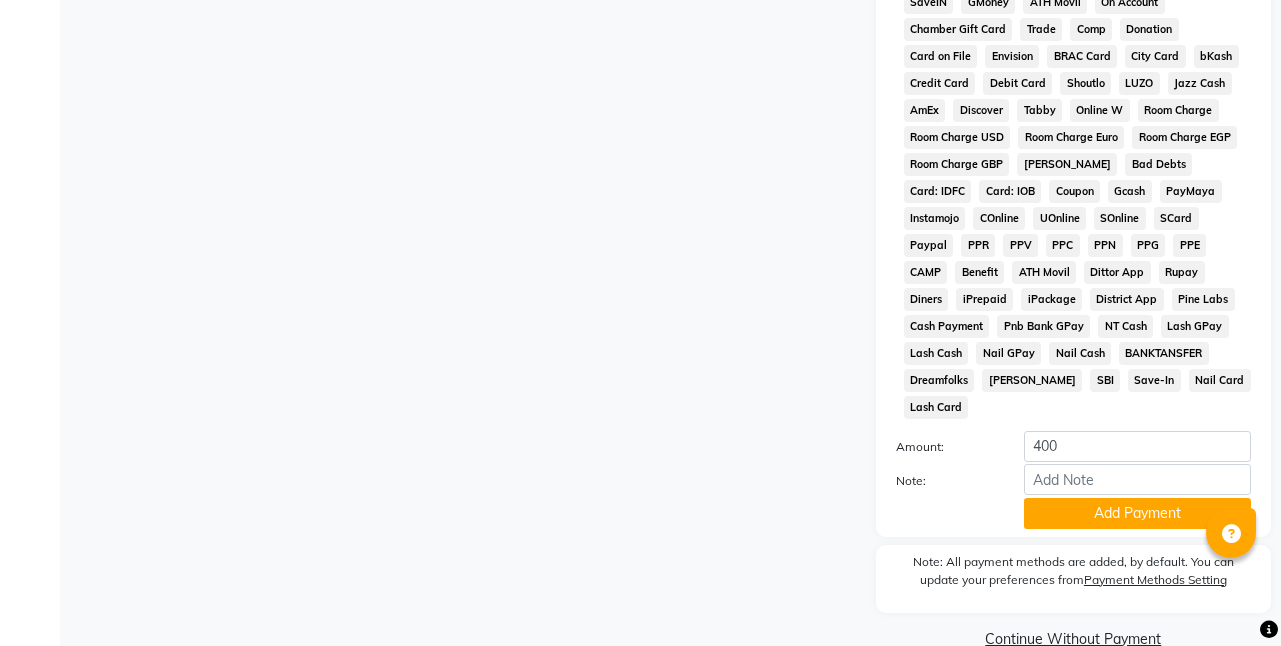 scroll, scrollTop: 900, scrollLeft: 0, axis: vertical 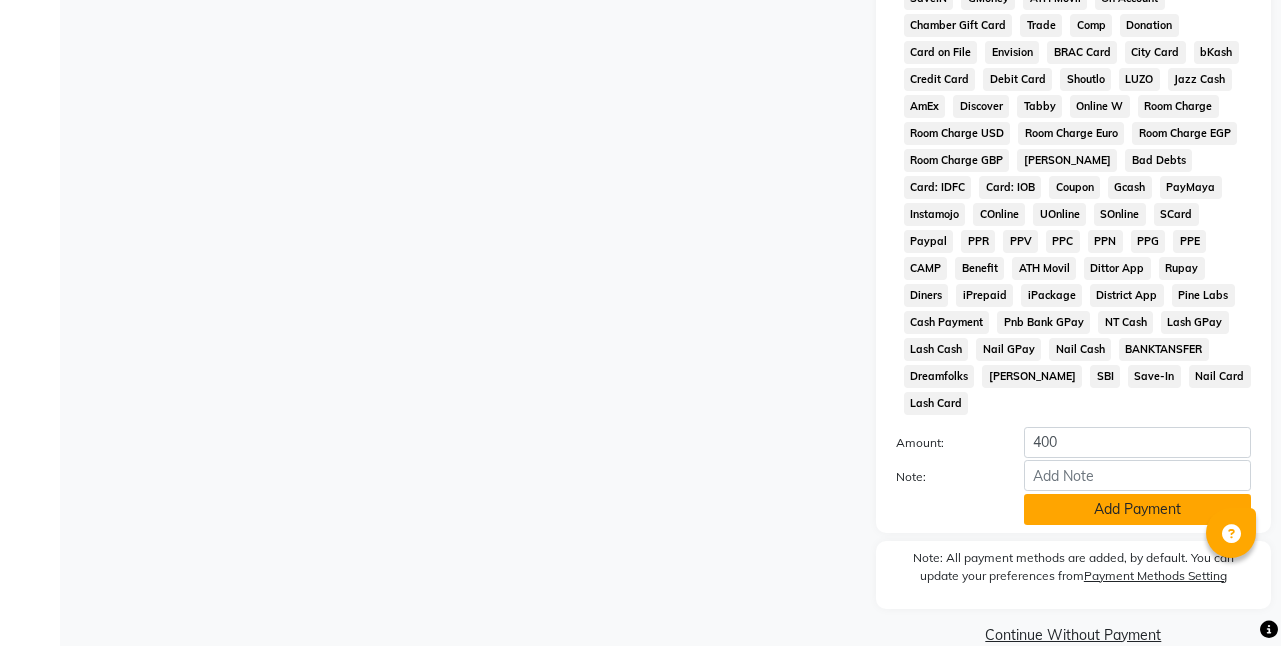 click on "Add Payment" 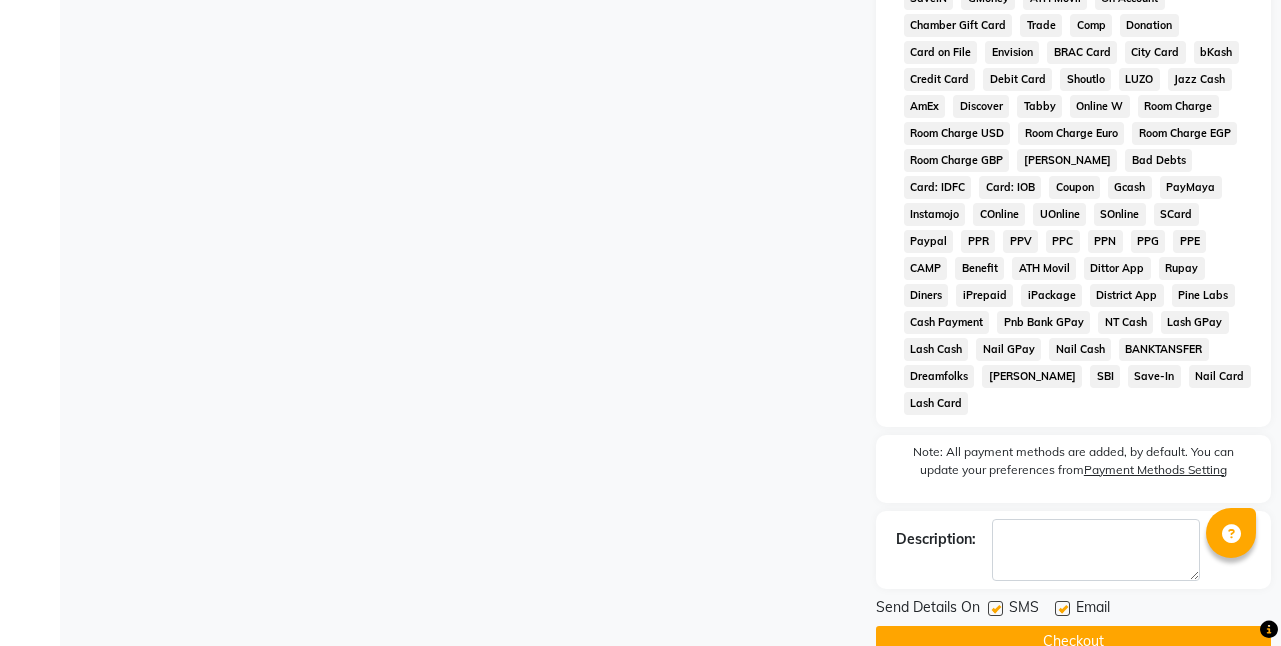 click on "Checkout" 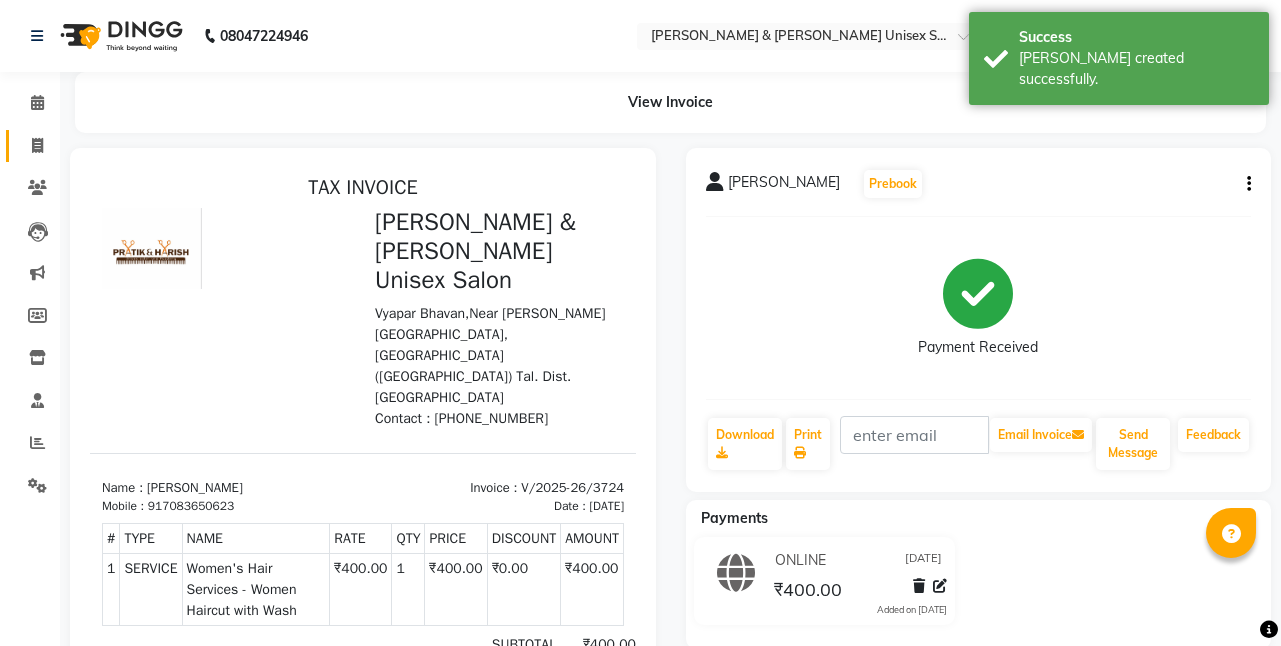 scroll, scrollTop: 0, scrollLeft: 0, axis: both 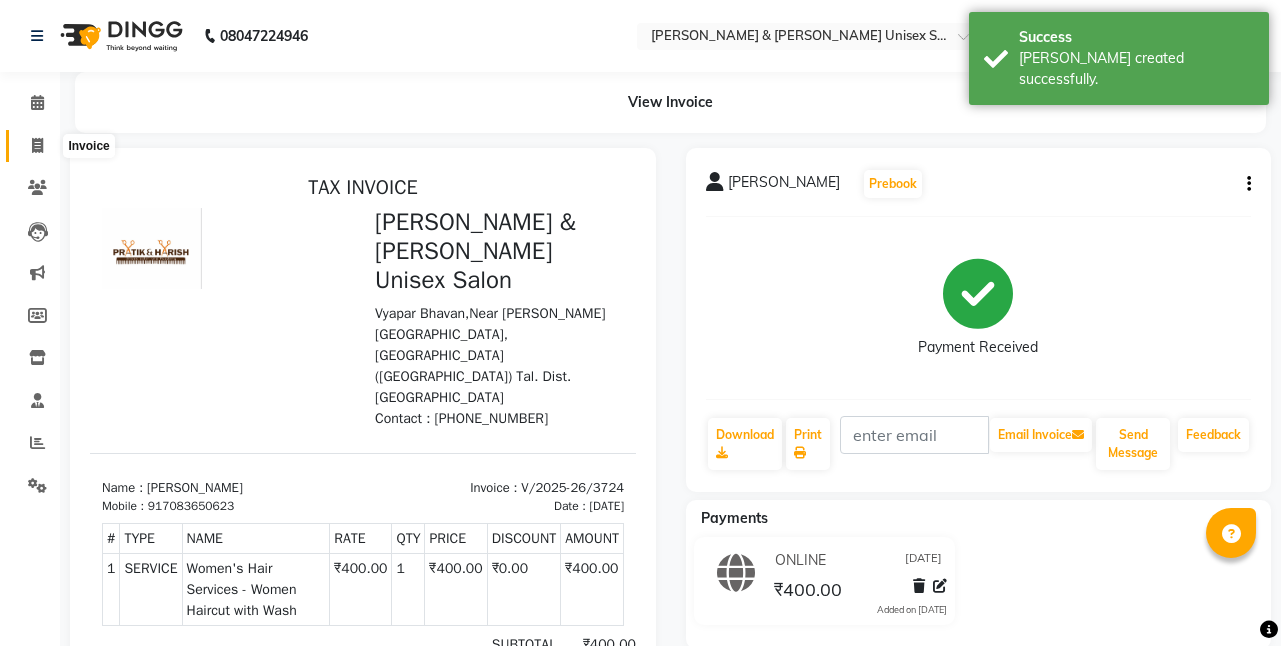 click 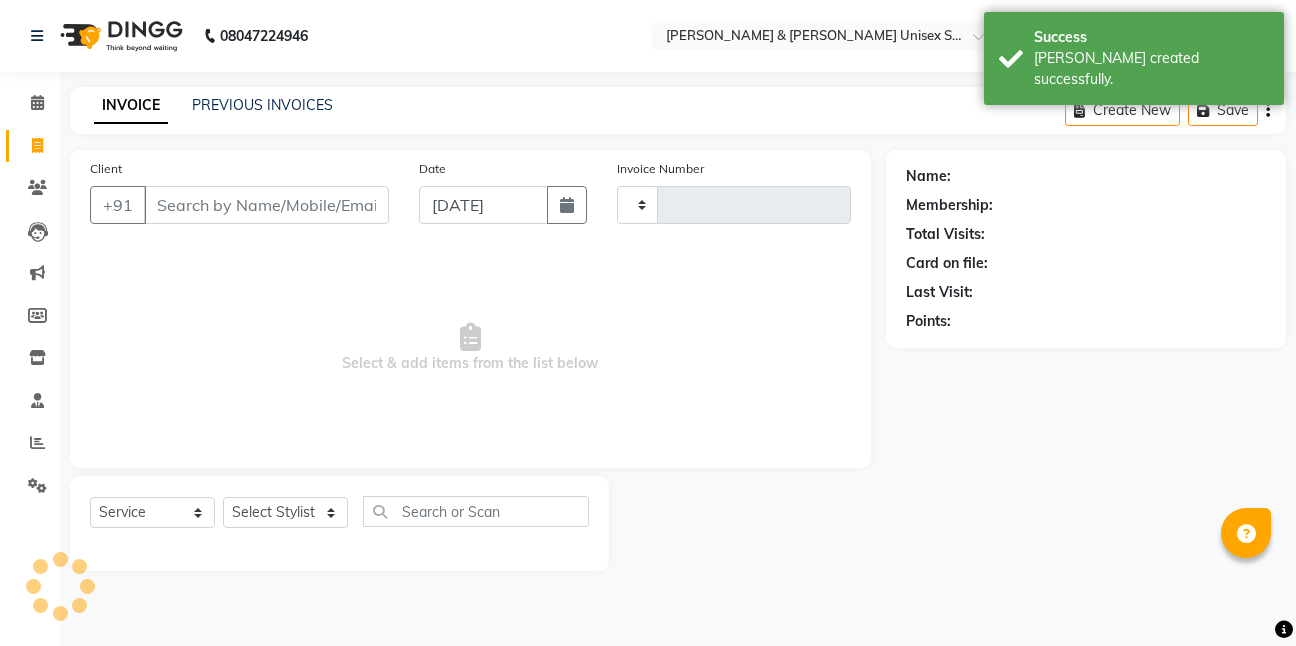 type on "3725" 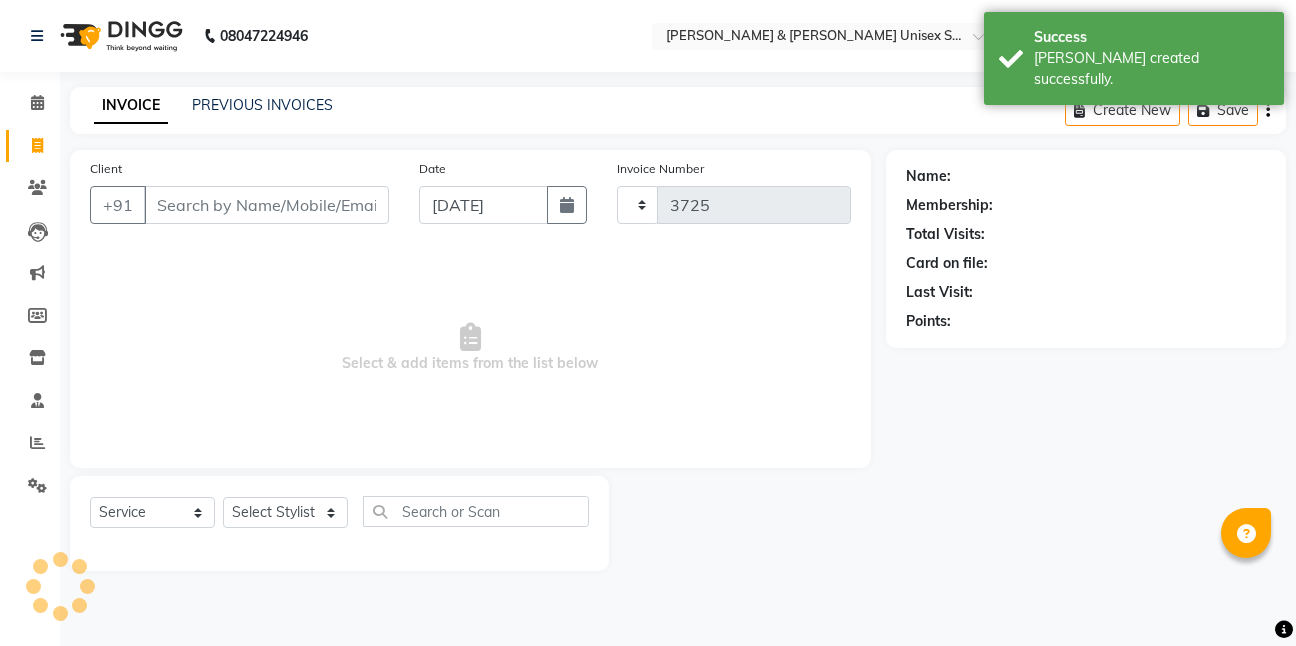 click on "Client" at bounding box center [266, 205] 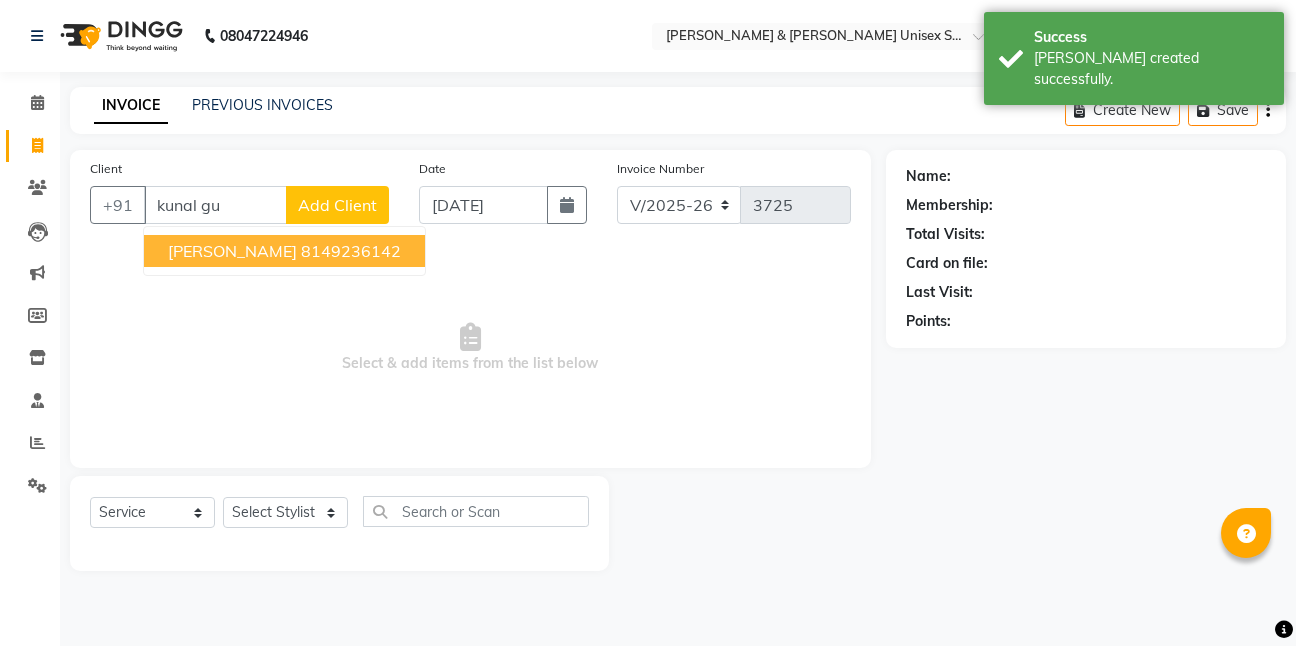 click on "[PERSON_NAME]" at bounding box center [232, 251] 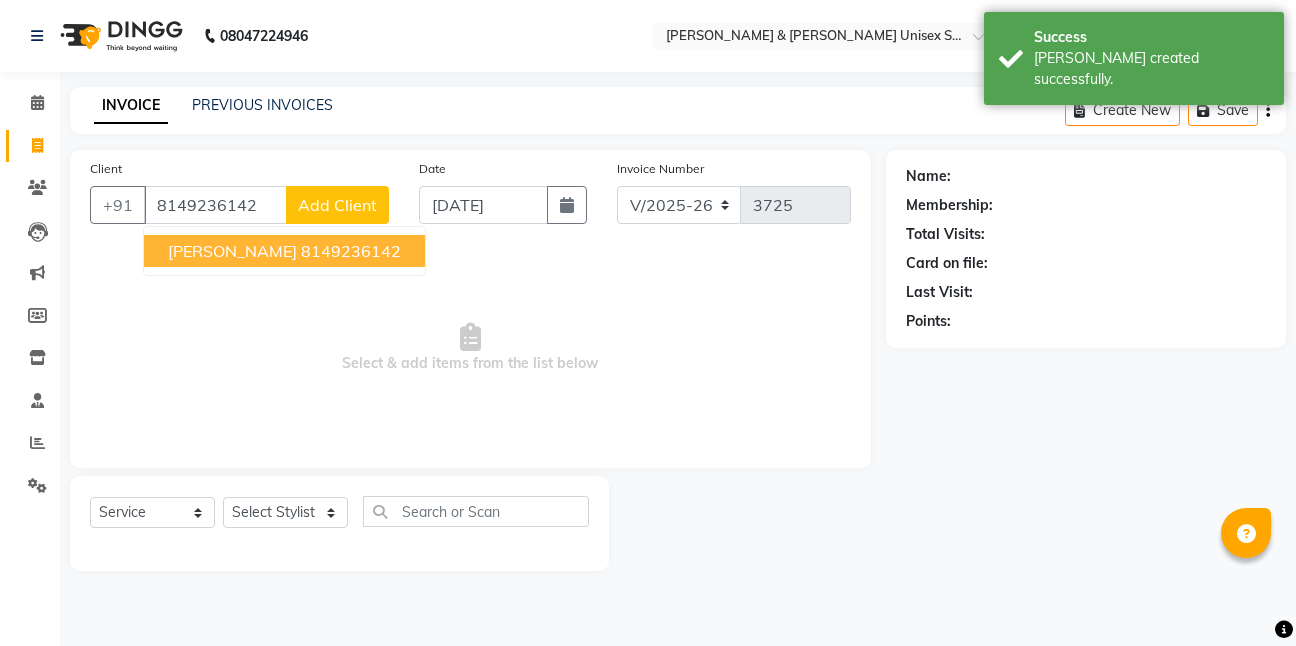 type on "8149236142" 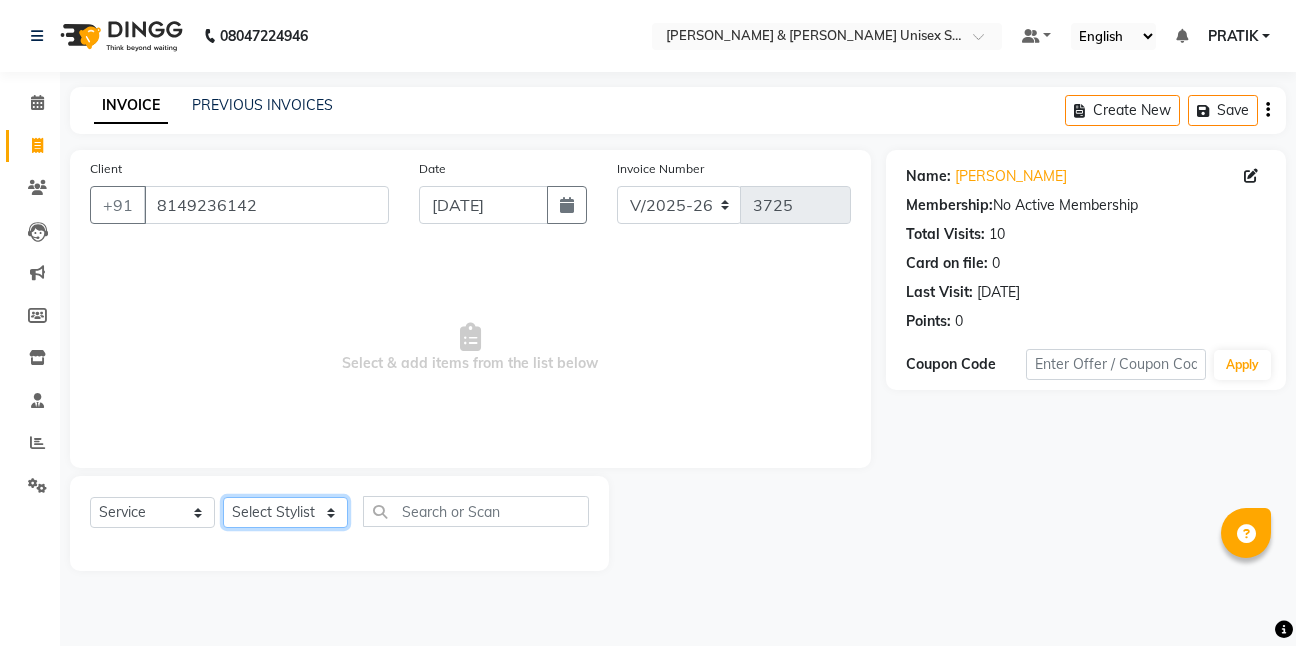 click on "Select Stylist [PERSON_NAME] [PERSON_NAME] [PERSON_NAME][GEOGRAPHIC_DATA] [PERSON_NAME] NEHA PH SALON [PERSON_NAME] SACHIN  SAIF [PERSON_NAME] YASH" 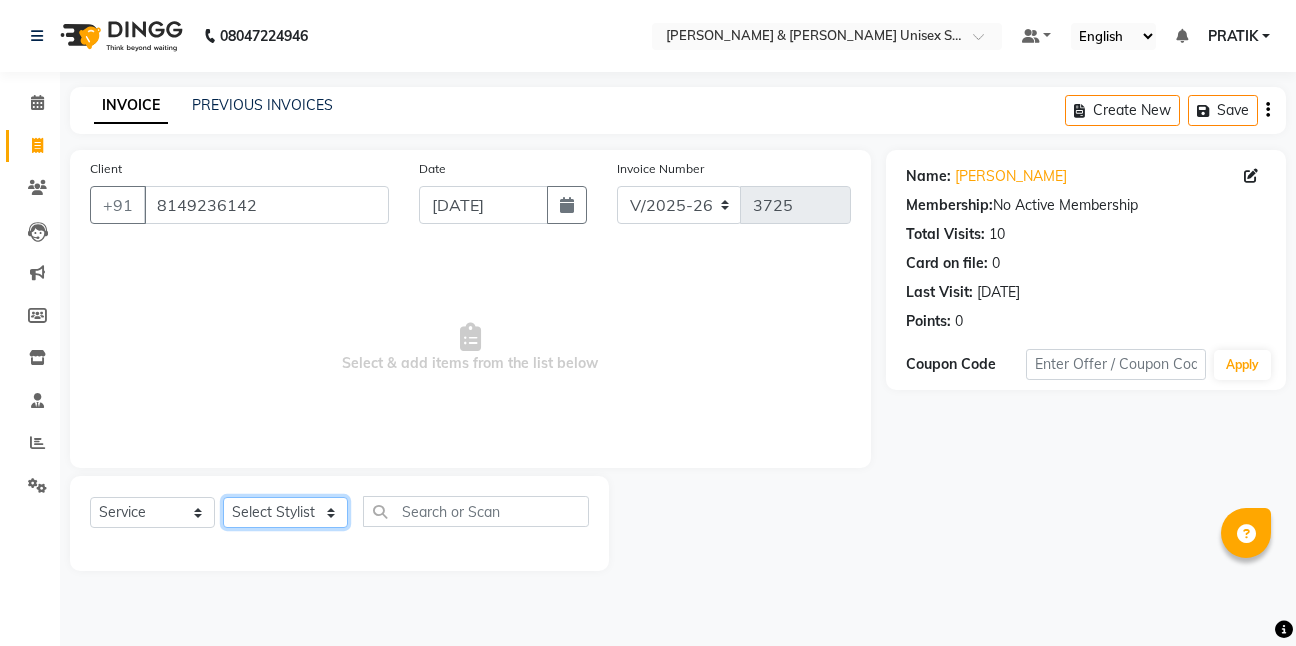 select on "57453" 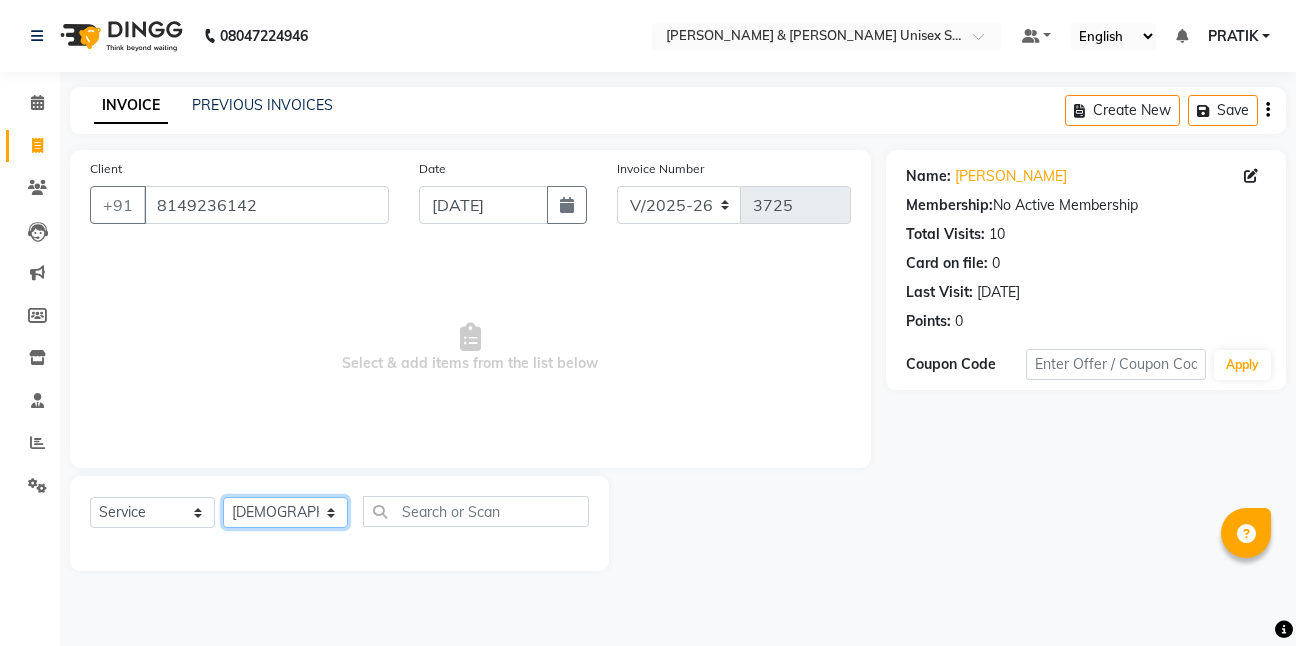 click on "Select Stylist [PERSON_NAME] [PERSON_NAME] [PERSON_NAME][GEOGRAPHIC_DATA] [PERSON_NAME] NEHA PH SALON [PERSON_NAME] SACHIN  SAIF [PERSON_NAME] YASH" 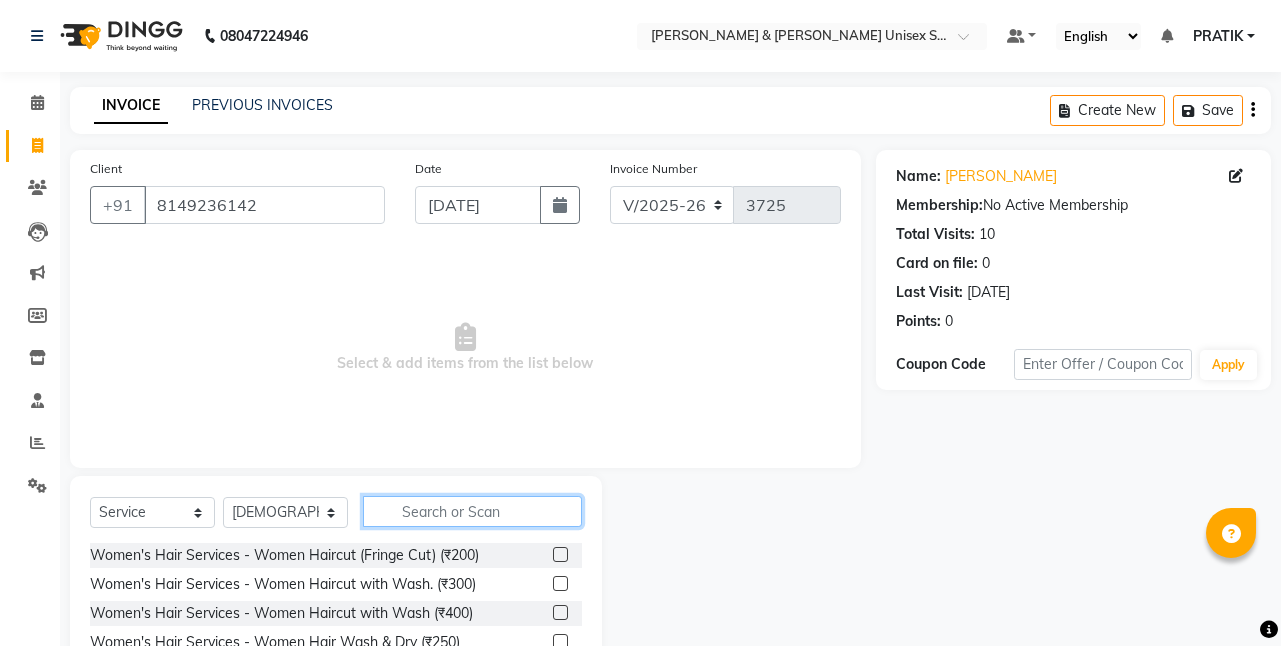 click 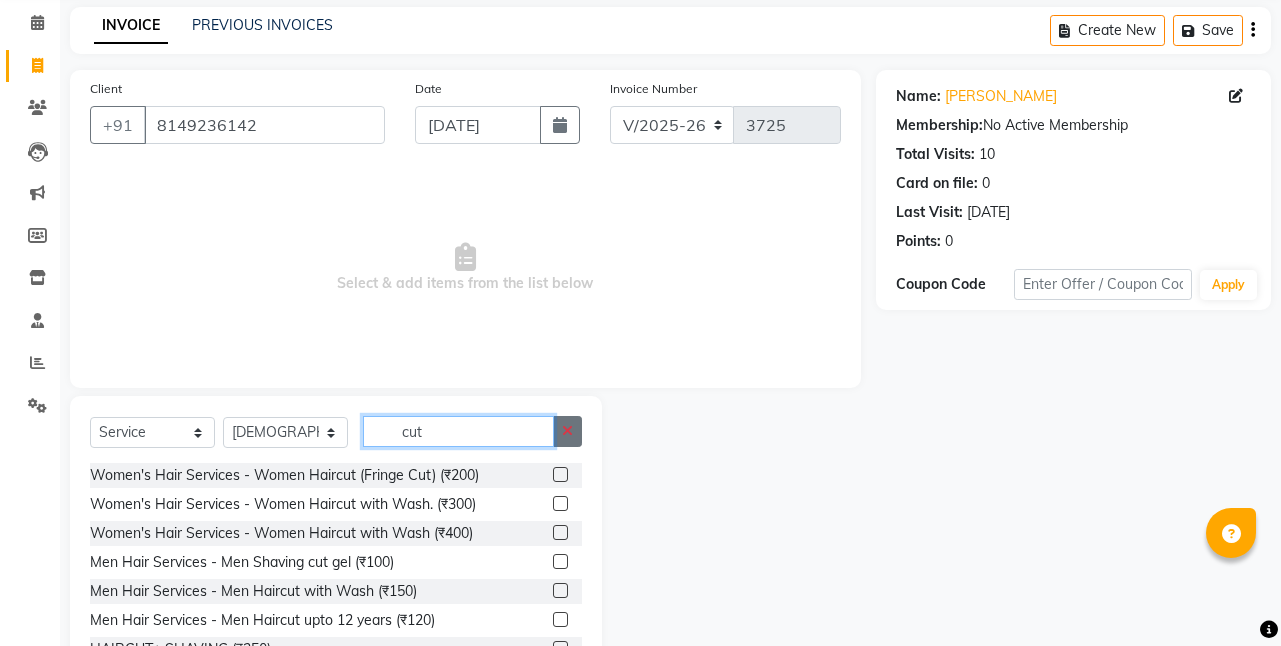 scroll, scrollTop: 155, scrollLeft: 0, axis: vertical 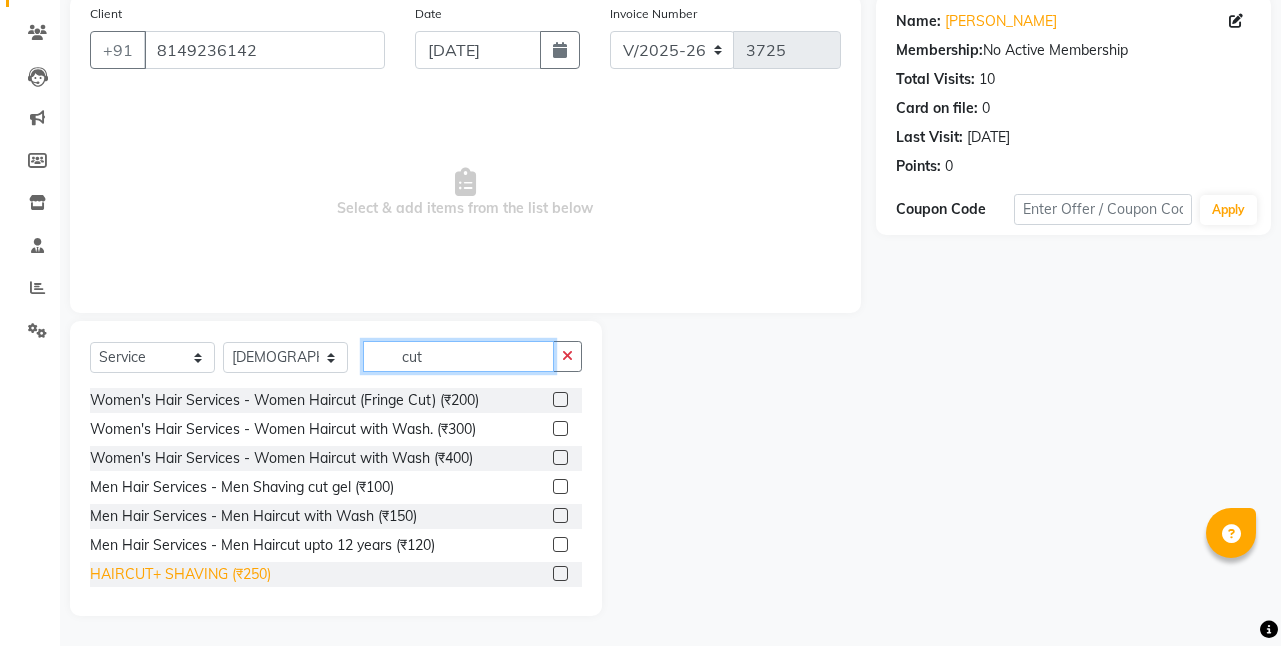 type on "cut" 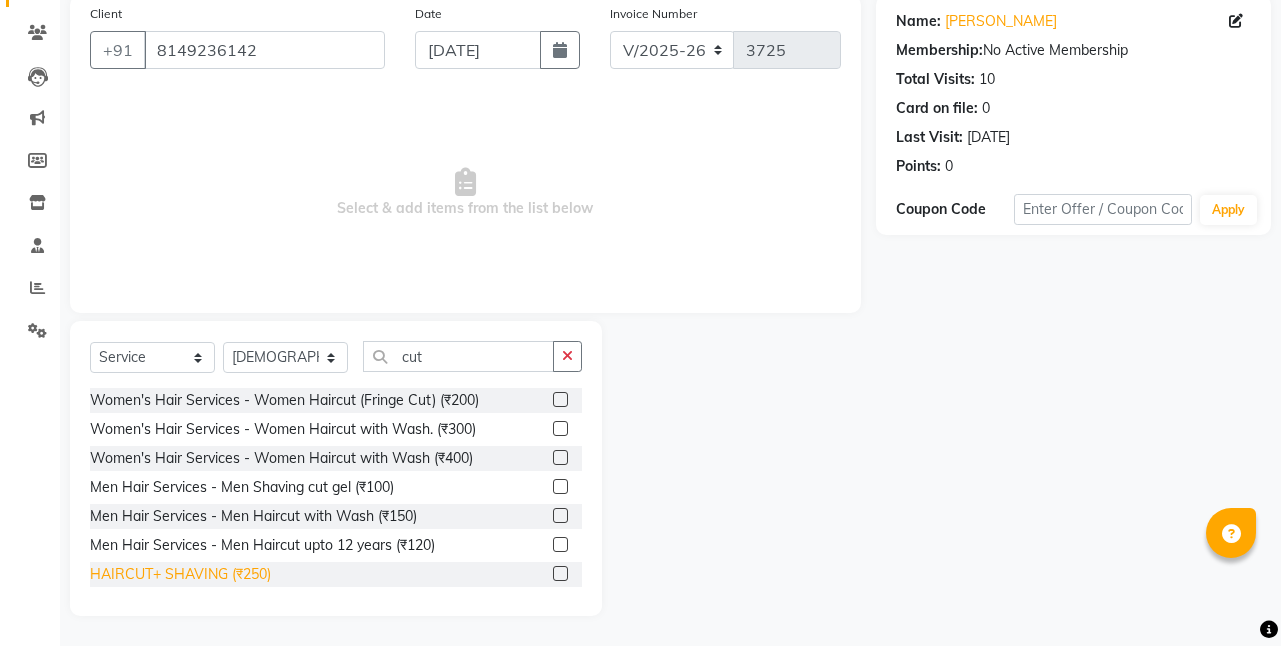 click on "HAIRCUT+ SHAVING (₹250)" 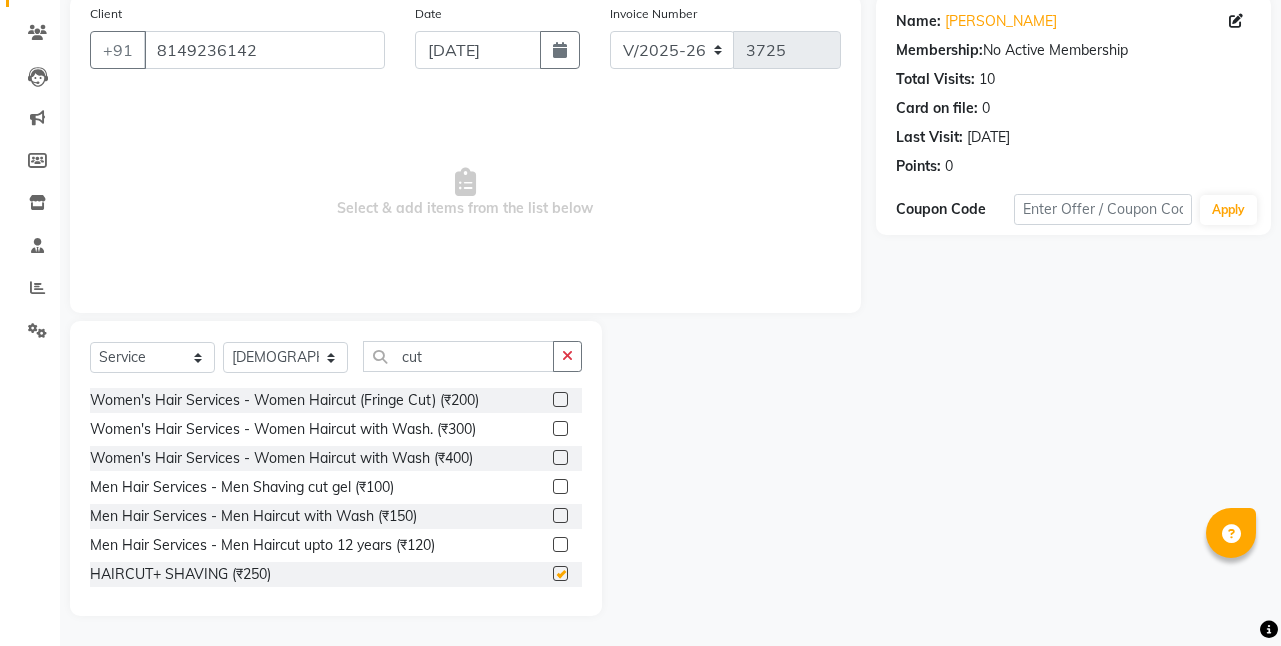 checkbox on "false" 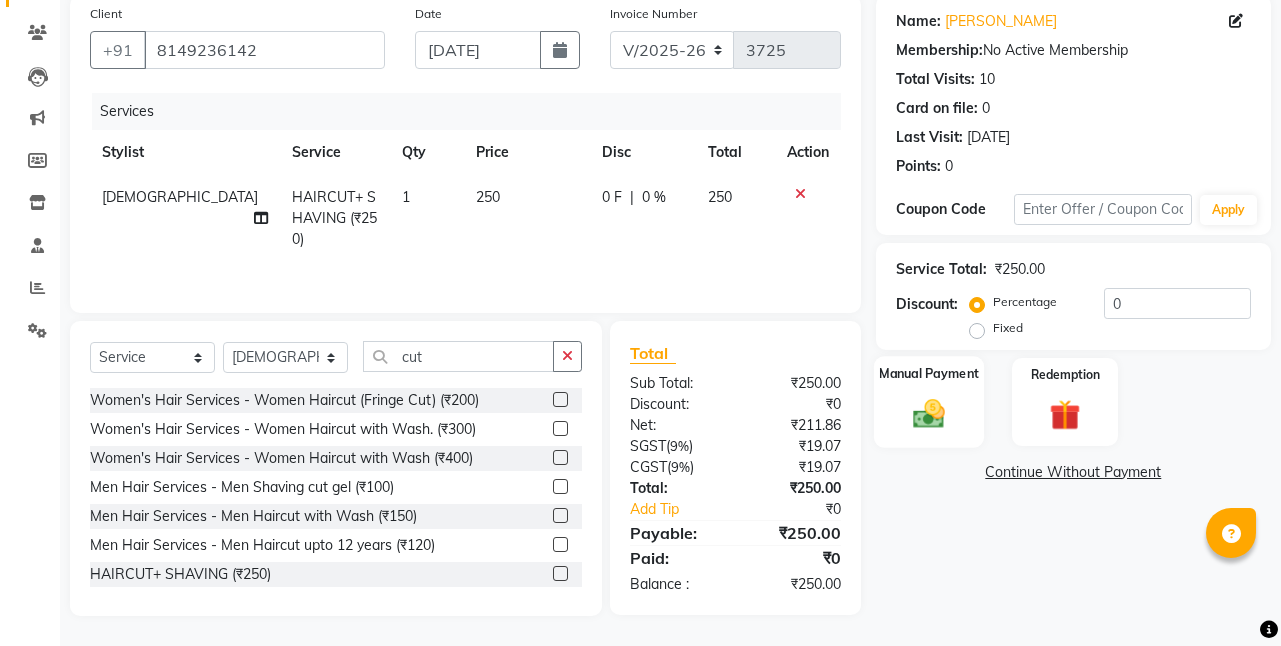 click 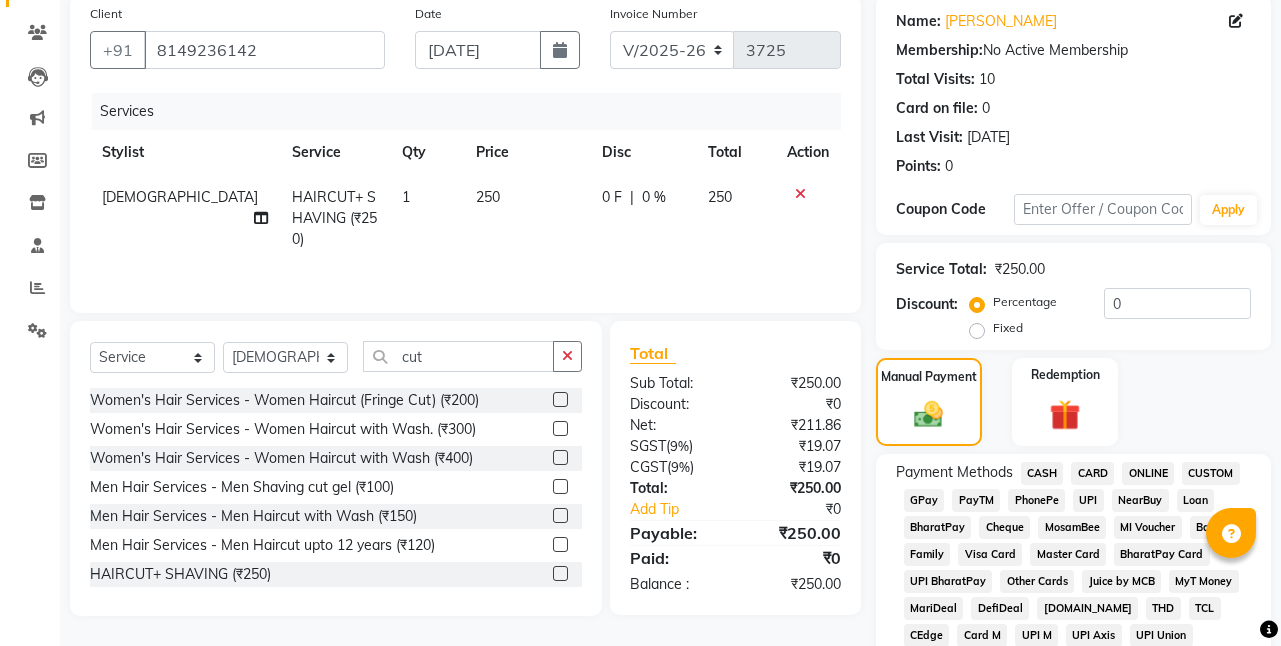 click on "CASH" 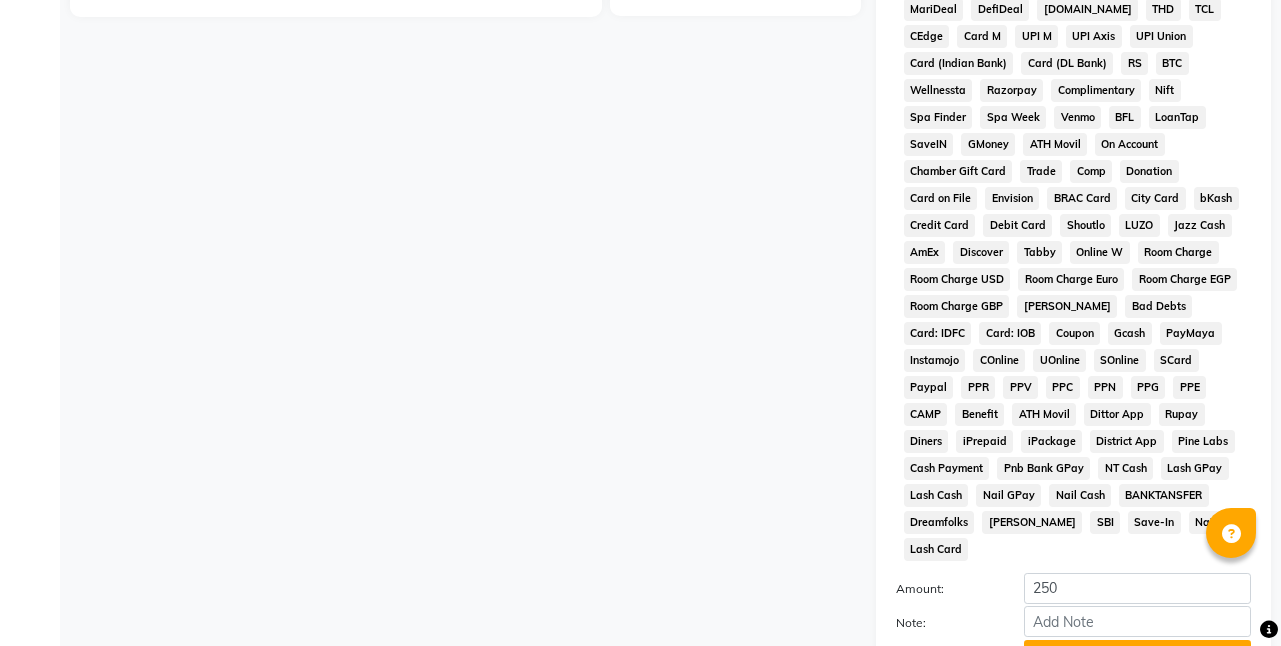 scroll, scrollTop: 855, scrollLeft: 0, axis: vertical 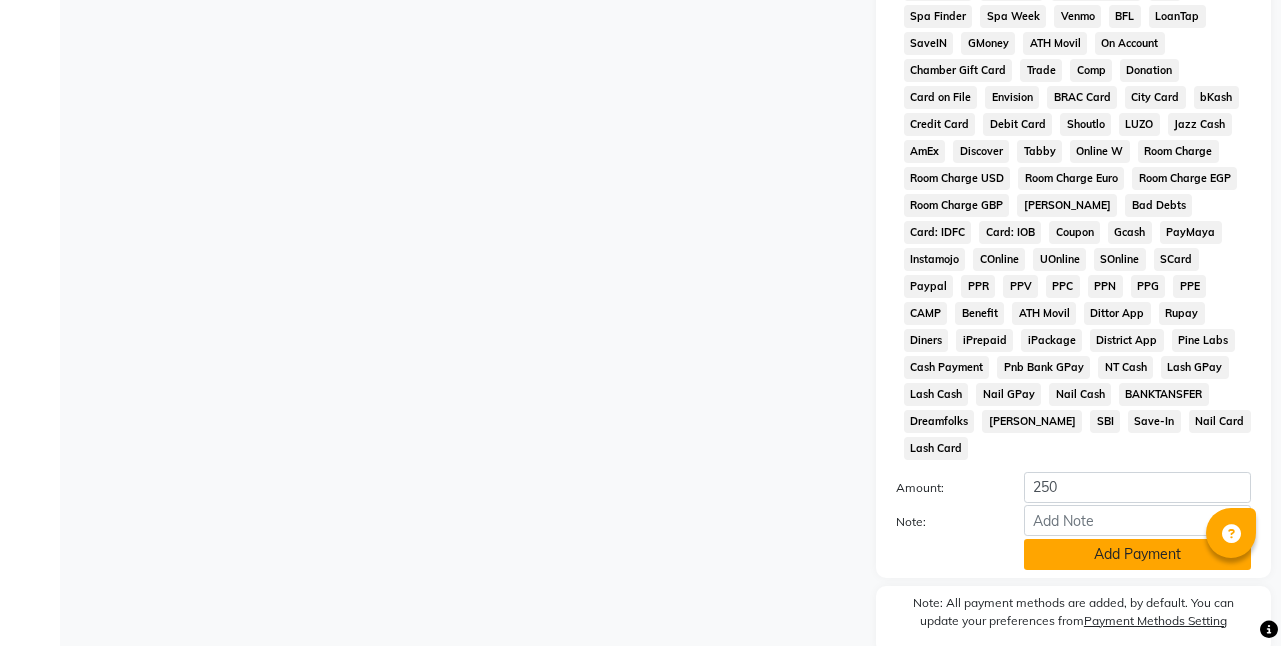 click on "Add Payment" 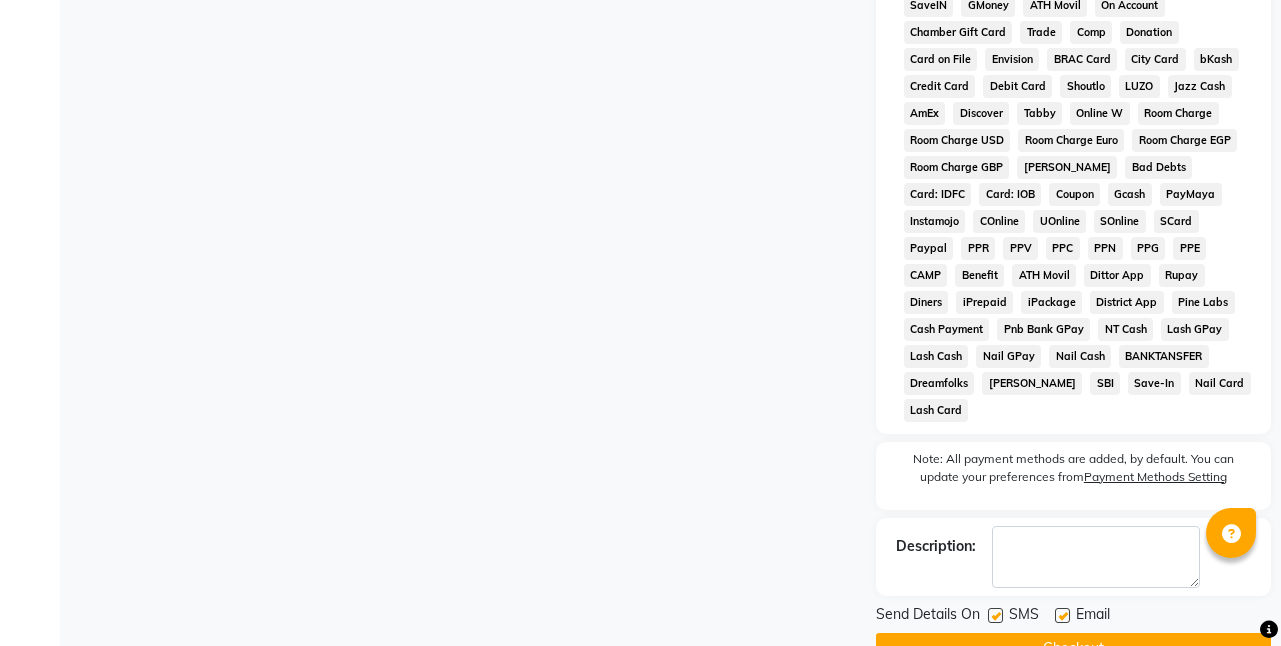 scroll, scrollTop: 914, scrollLeft: 0, axis: vertical 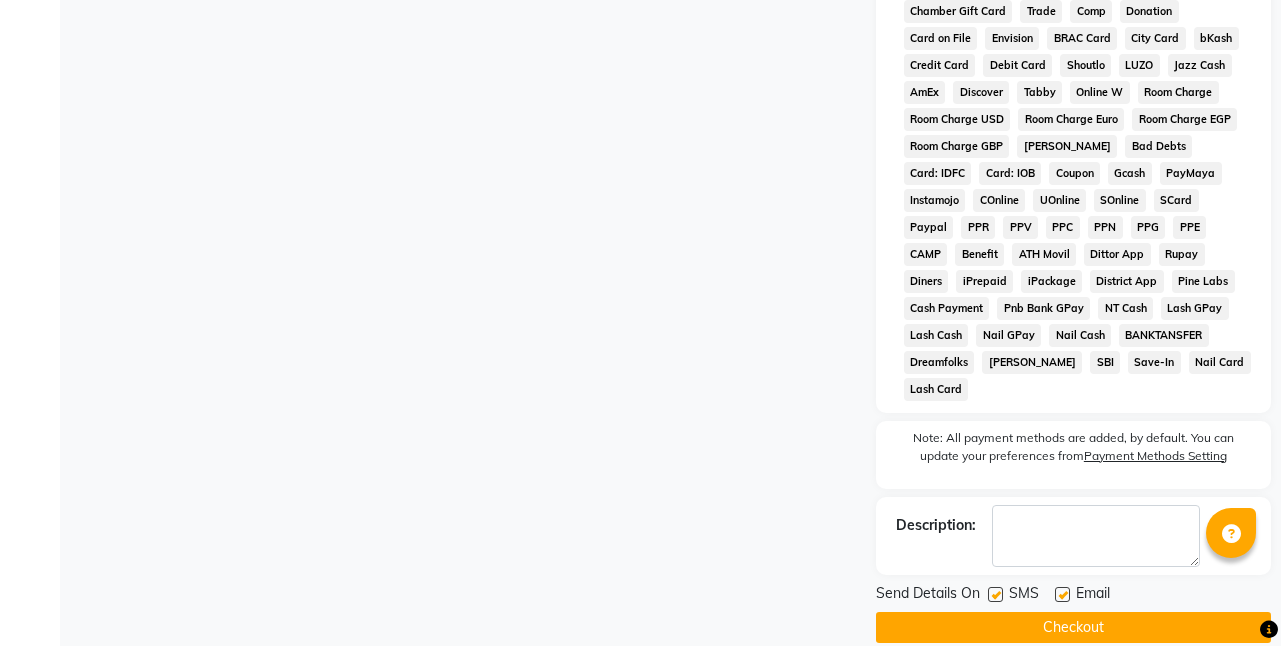 click on "Checkout" 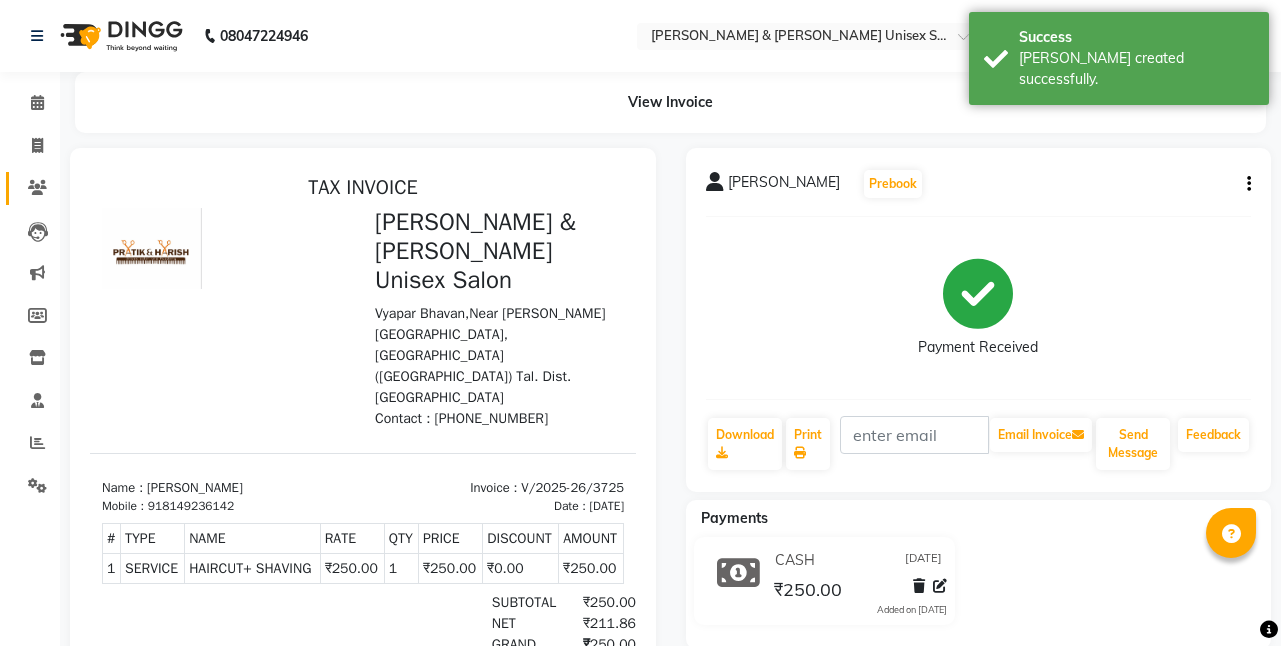 scroll, scrollTop: 0, scrollLeft: 0, axis: both 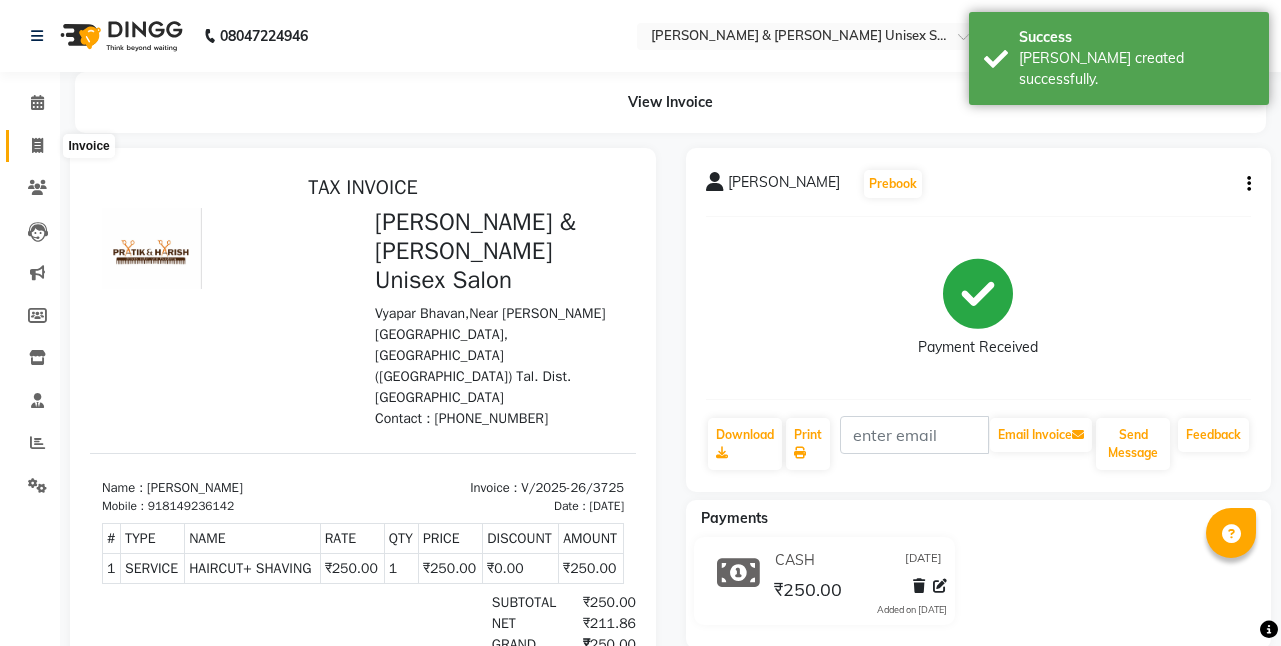 click 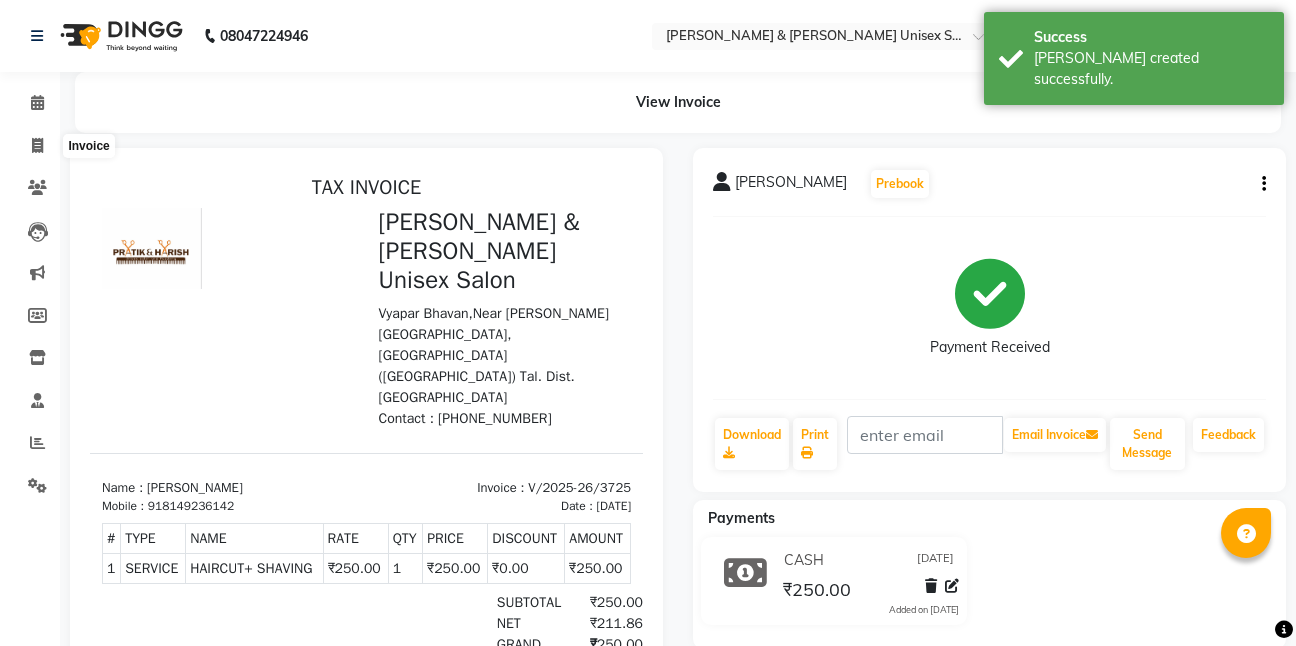 select on "service" 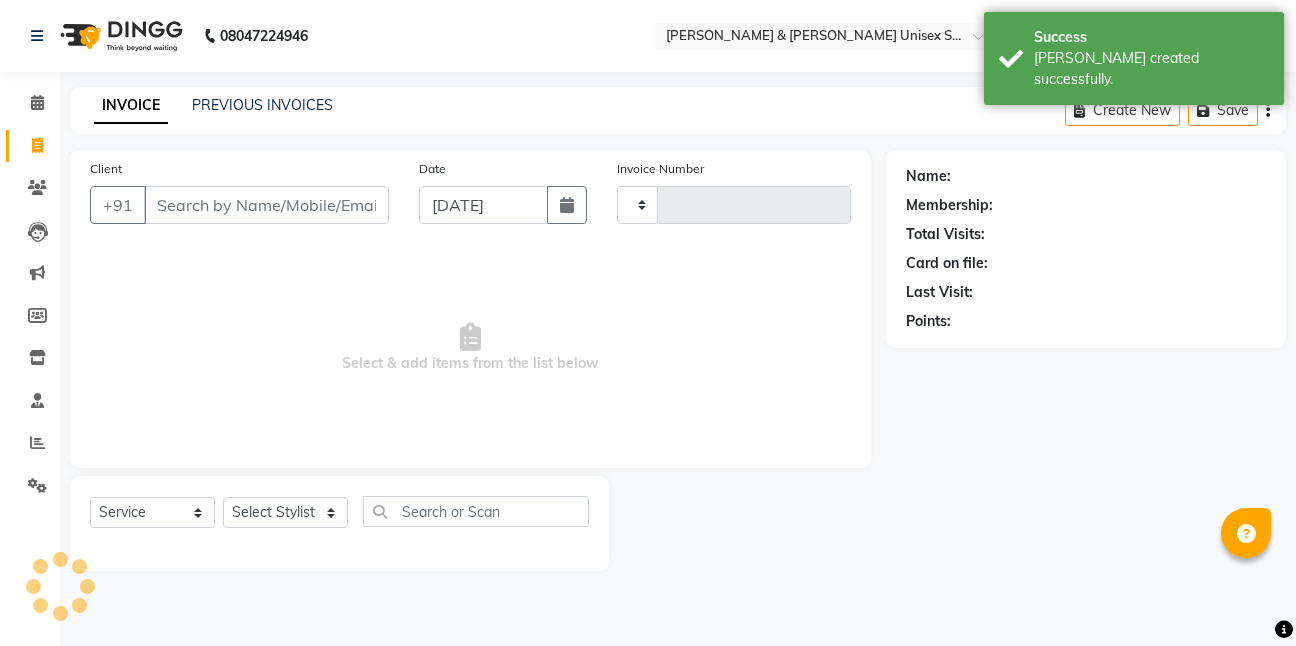 type on "3726" 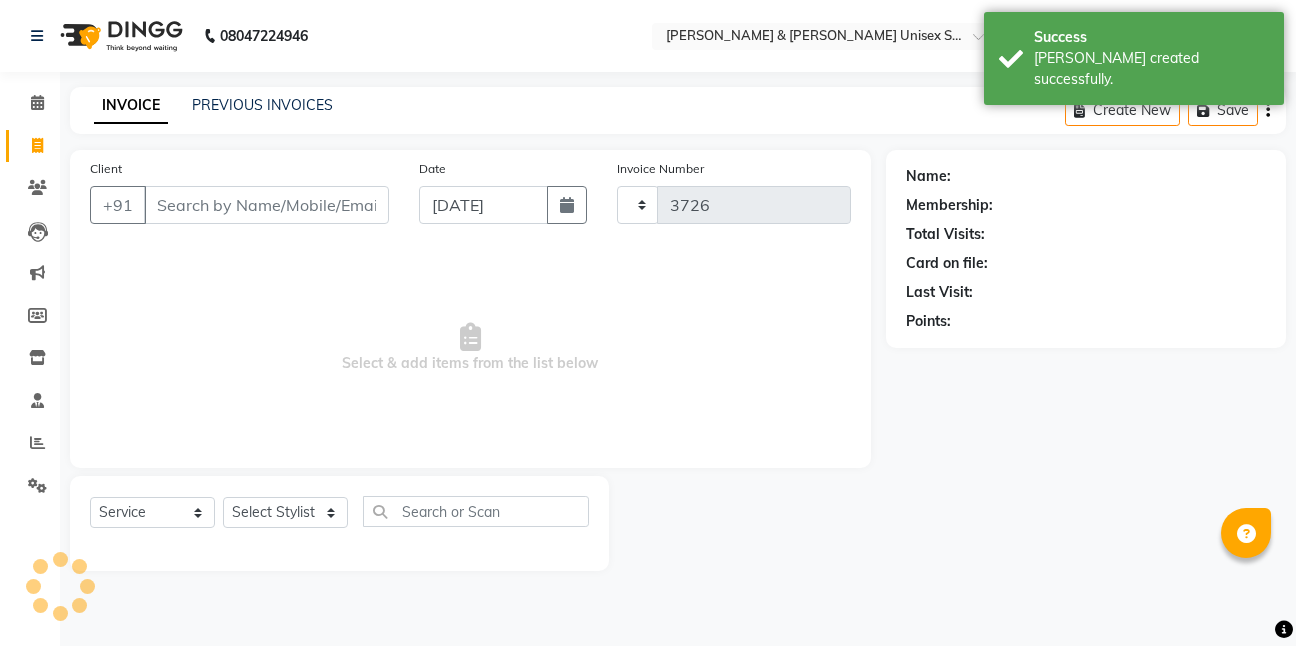 select on "6770" 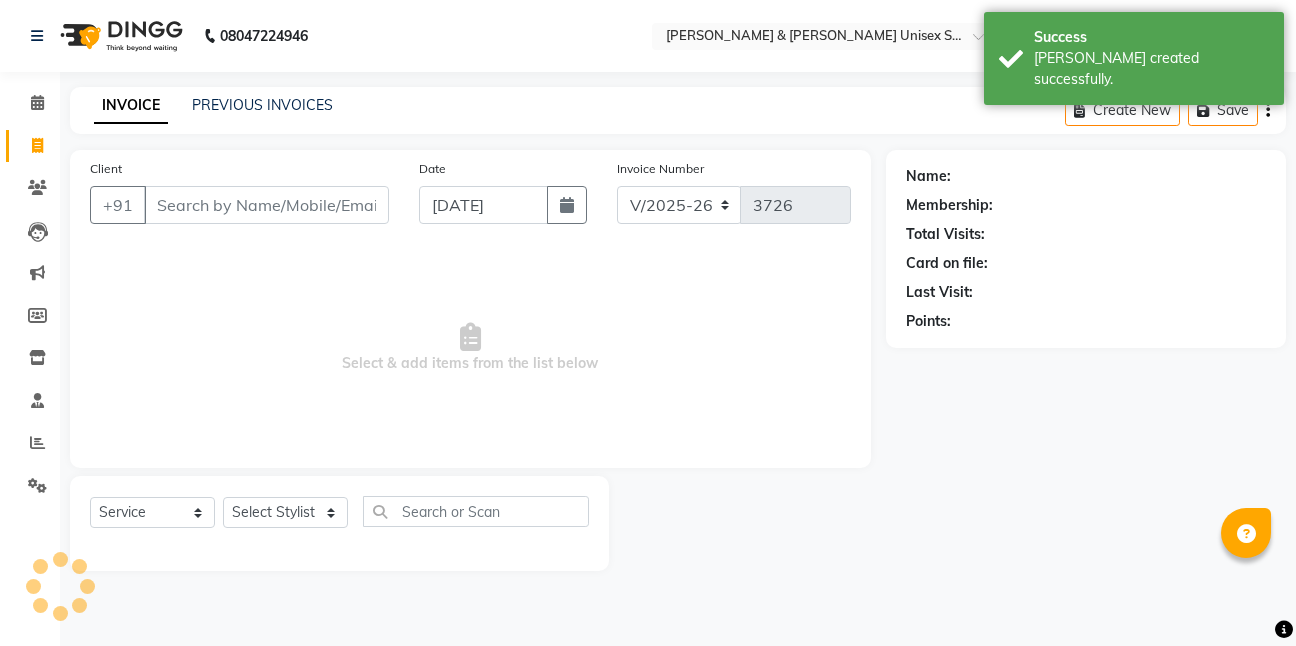 click on "Client" at bounding box center [266, 205] 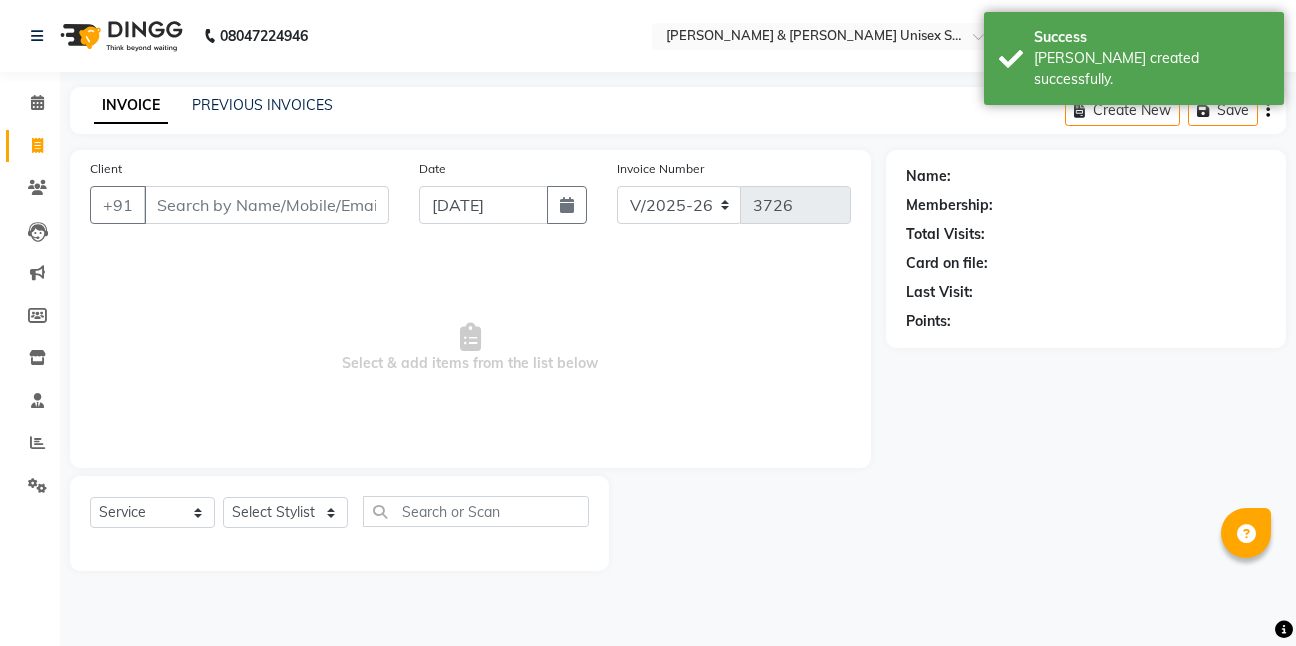click on "Client" at bounding box center [266, 205] 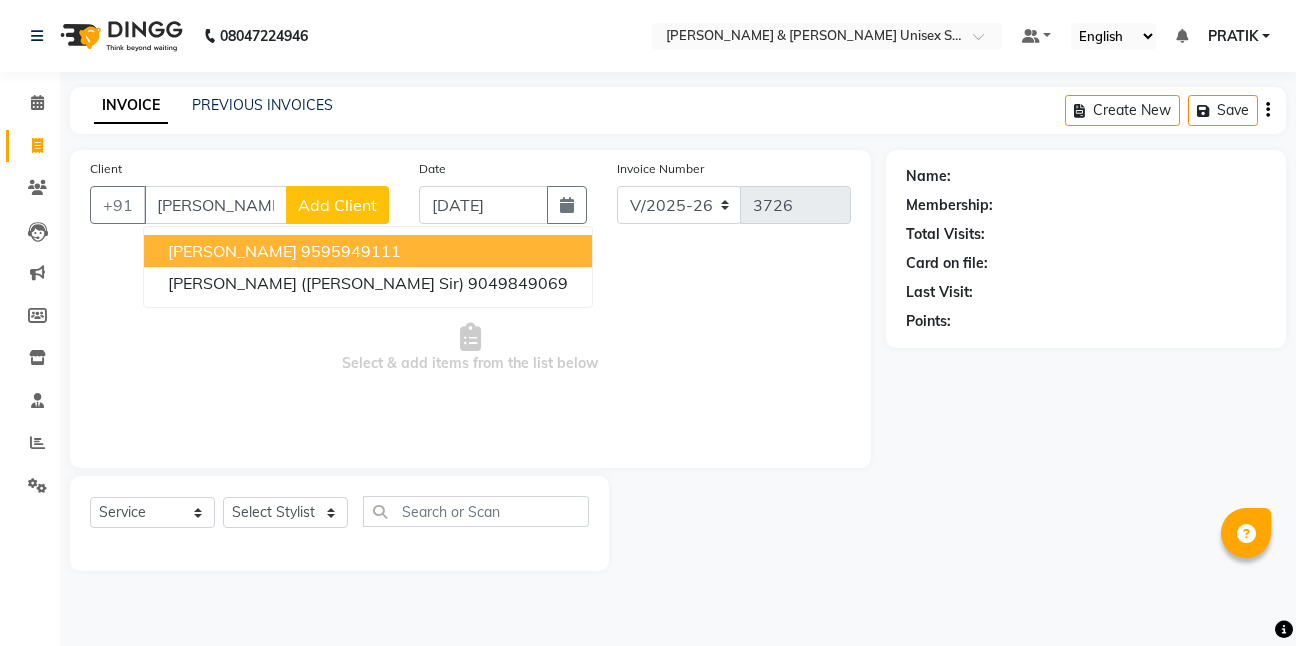 click on "[PERSON_NAME]" at bounding box center (232, 251) 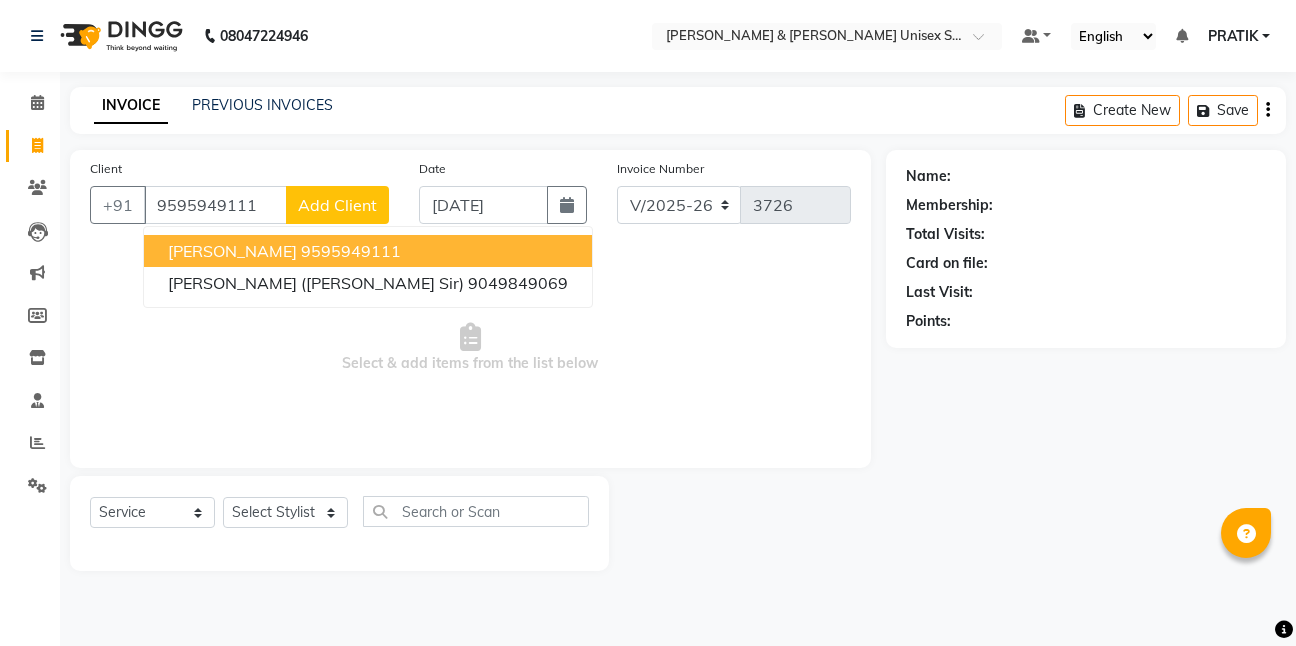type on "9595949111" 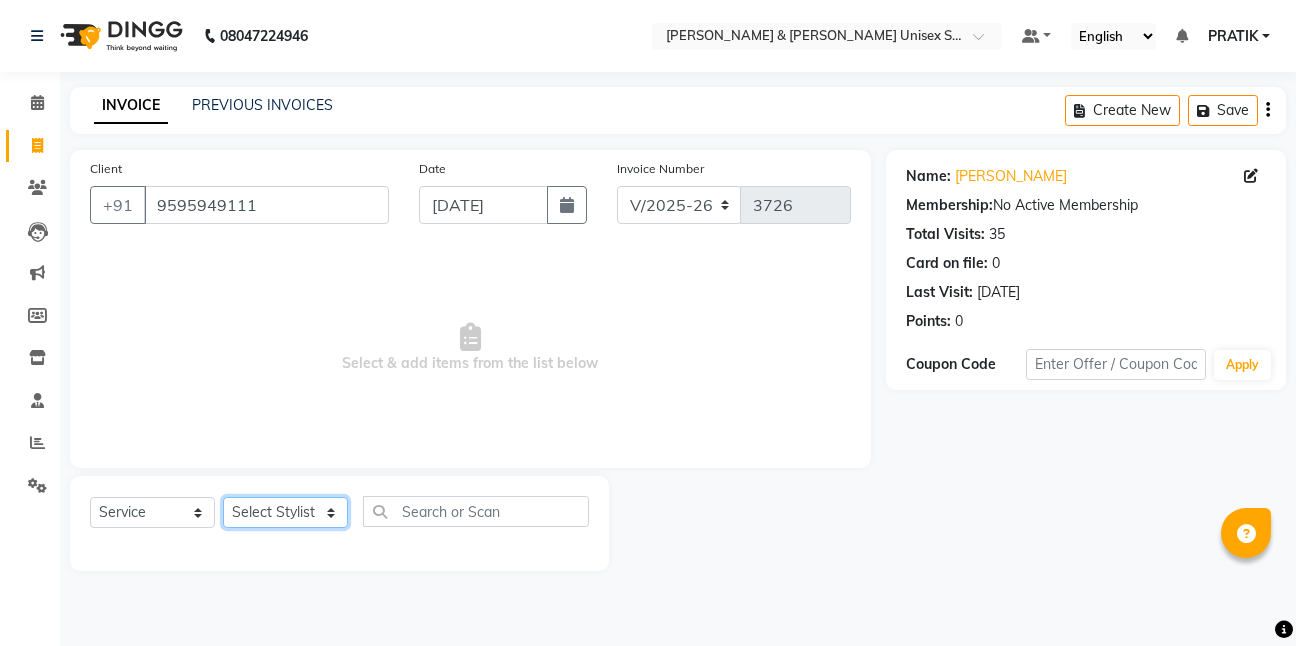 click on "Select Stylist [PERSON_NAME] [PERSON_NAME] [PERSON_NAME][GEOGRAPHIC_DATA] [PERSON_NAME] NEHA PH SALON [PERSON_NAME] SACHIN  SAIF [PERSON_NAME] YASH" 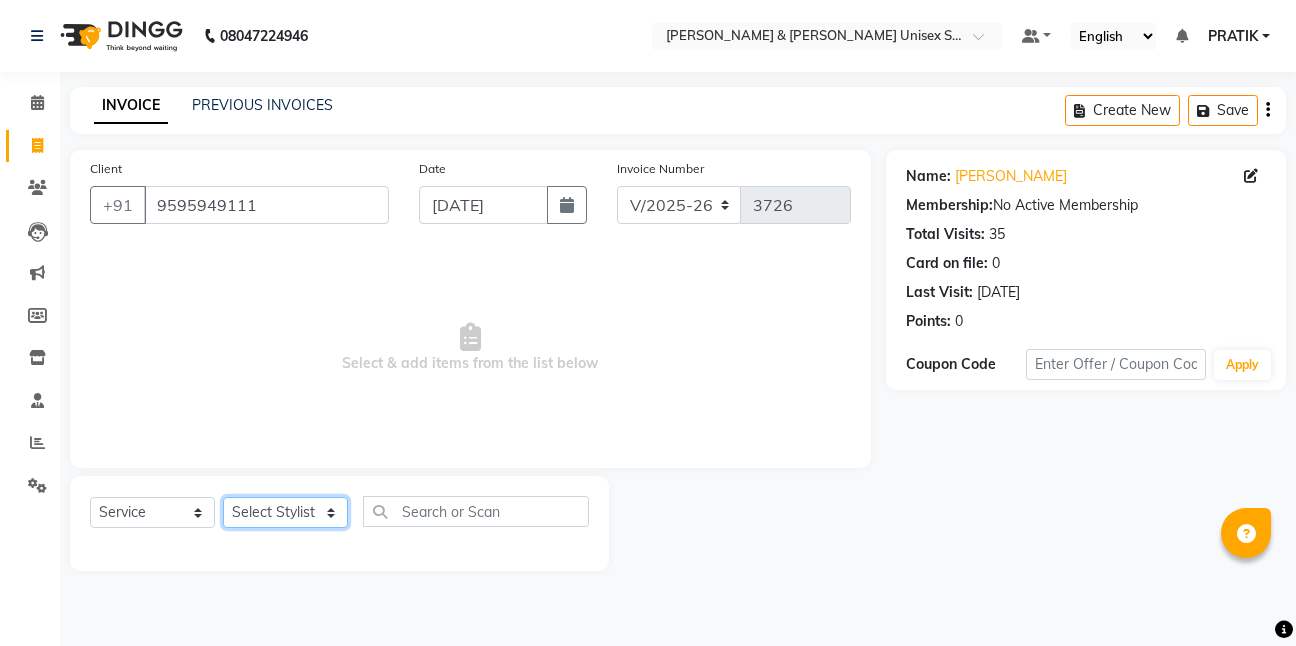 select on "53015" 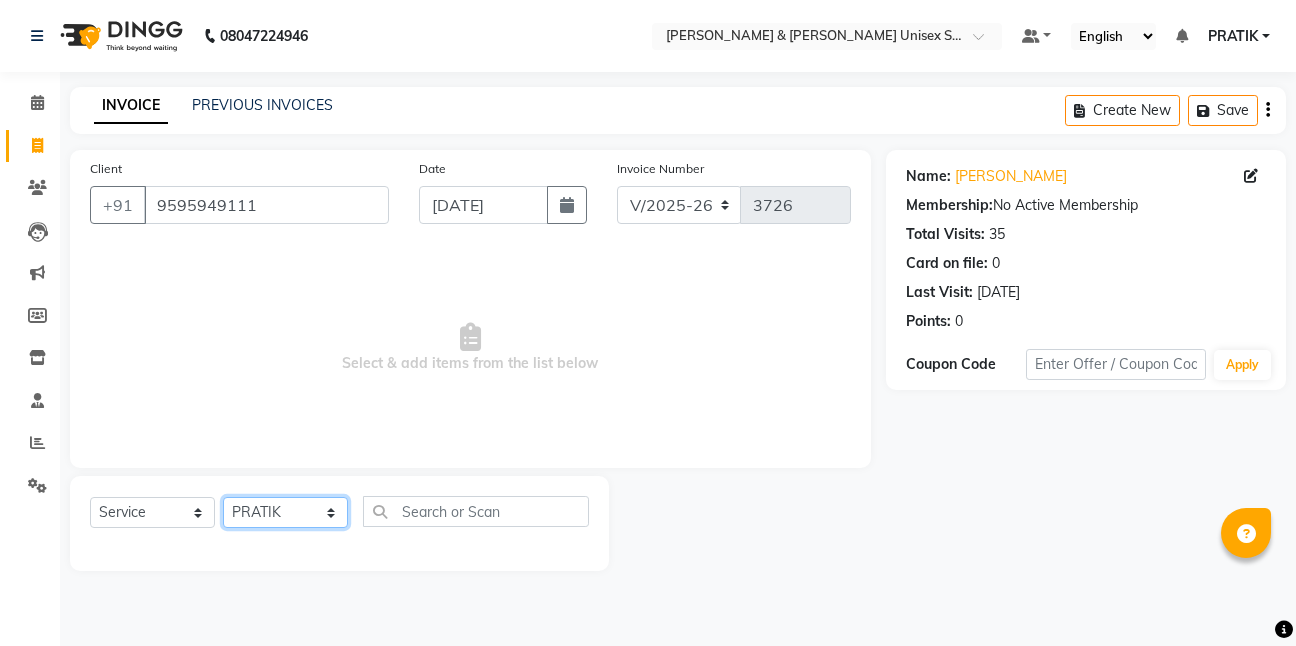 click on "Select Stylist [PERSON_NAME] [PERSON_NAME] [PERSON_NAME][GEOGRAPHIC_DATA] [PERSON_NAME] NEHA PH SALON [PERSON_NAME] SACHIN  SAIF [PERSON_NAME] YASH" 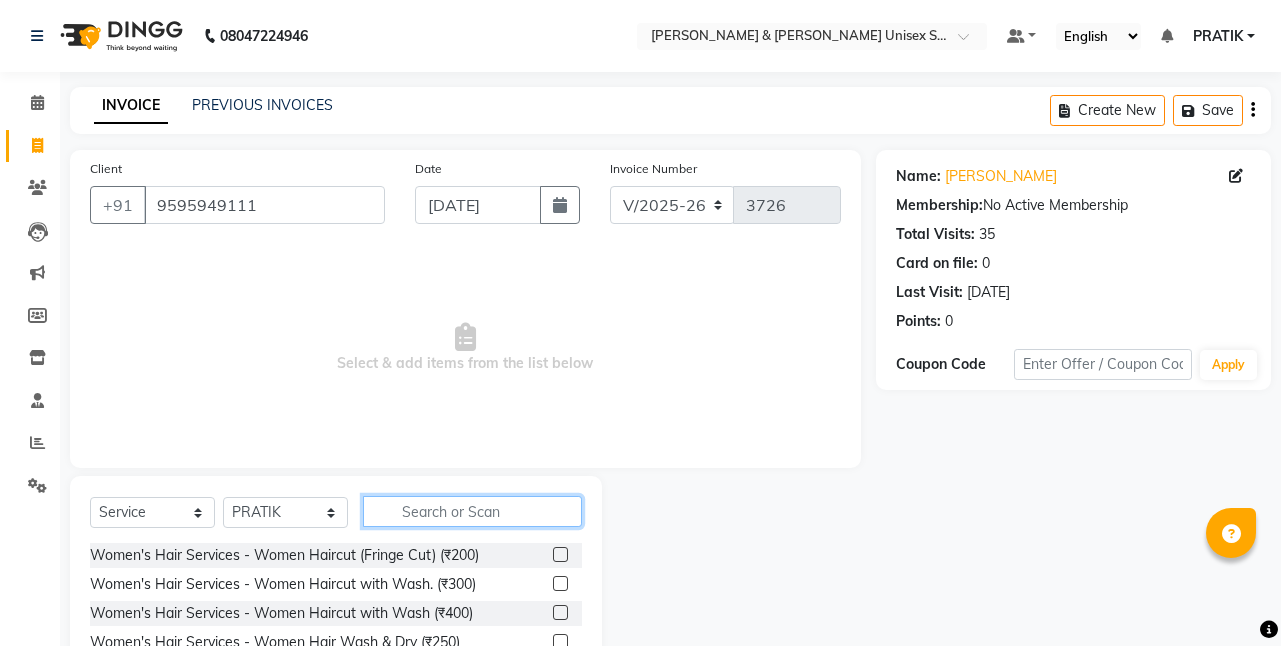 click 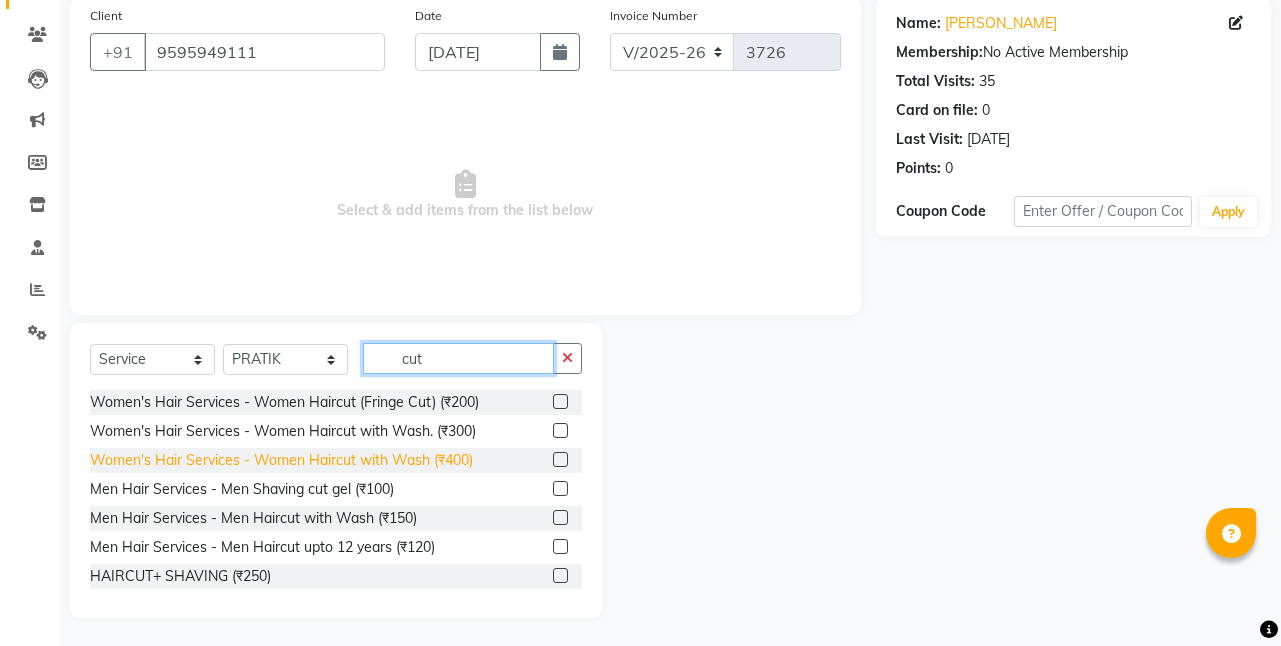 scroll, scrollTop: 155, scrollLeft: 0, axis: vertical 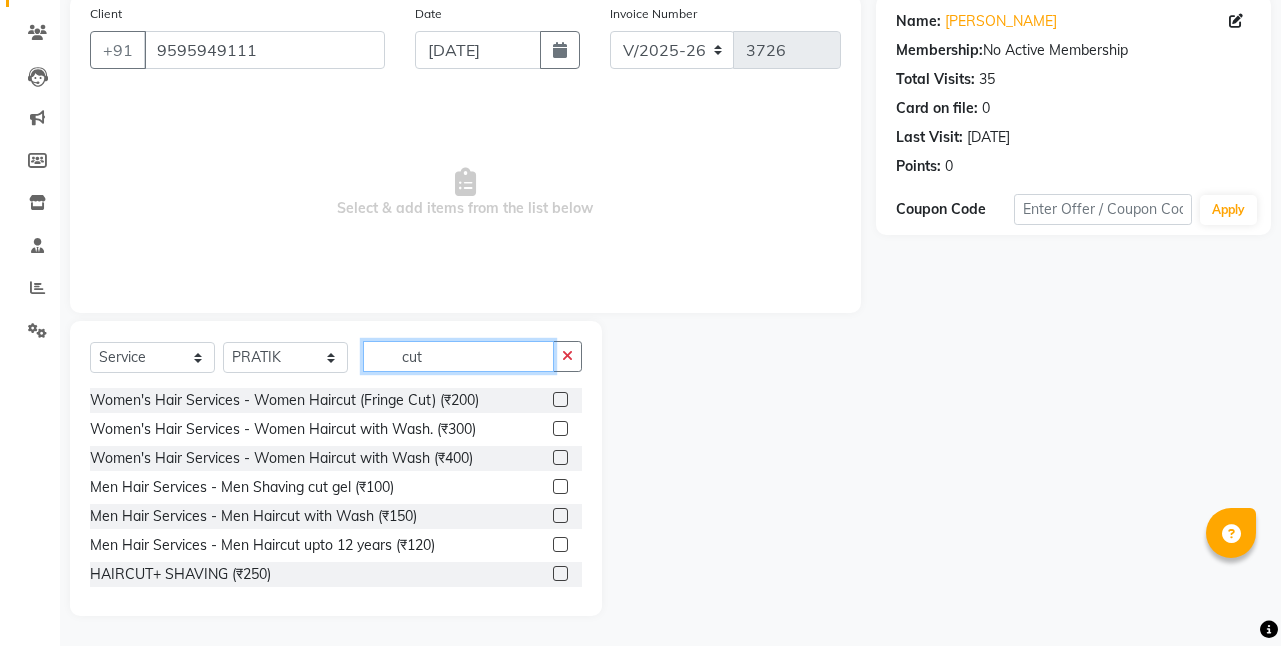 type on "cut" 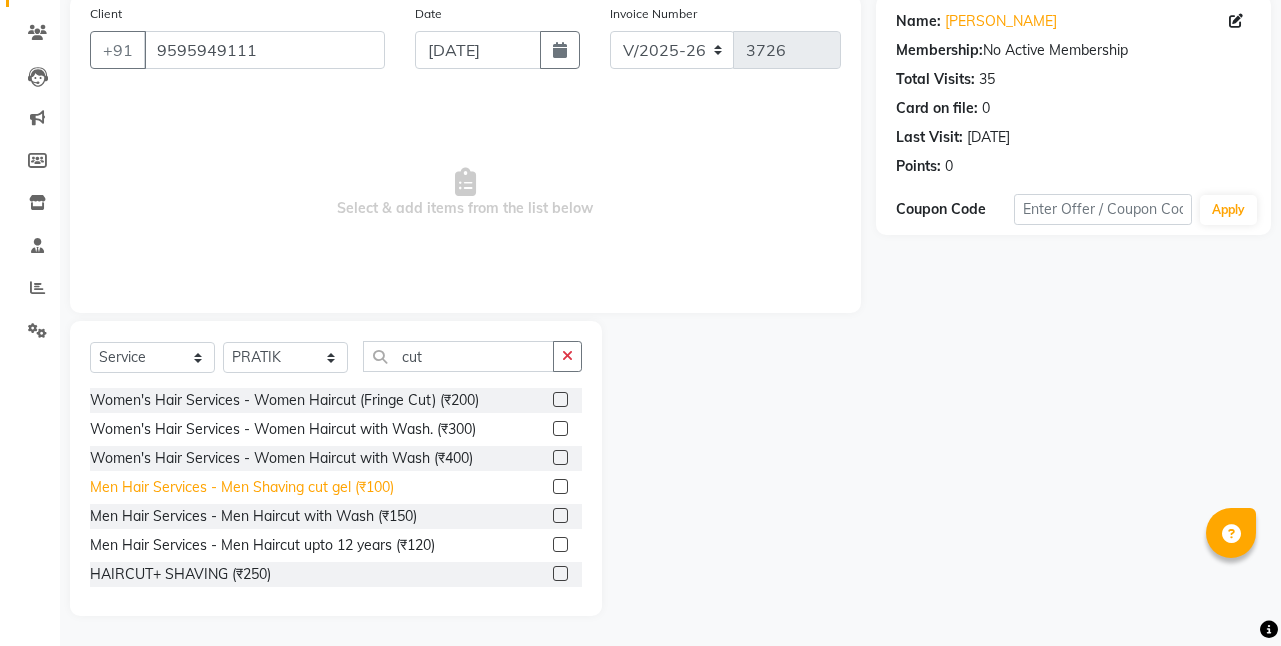 click on "Men Hair Services - Men Shaving cut gel (₹100)" 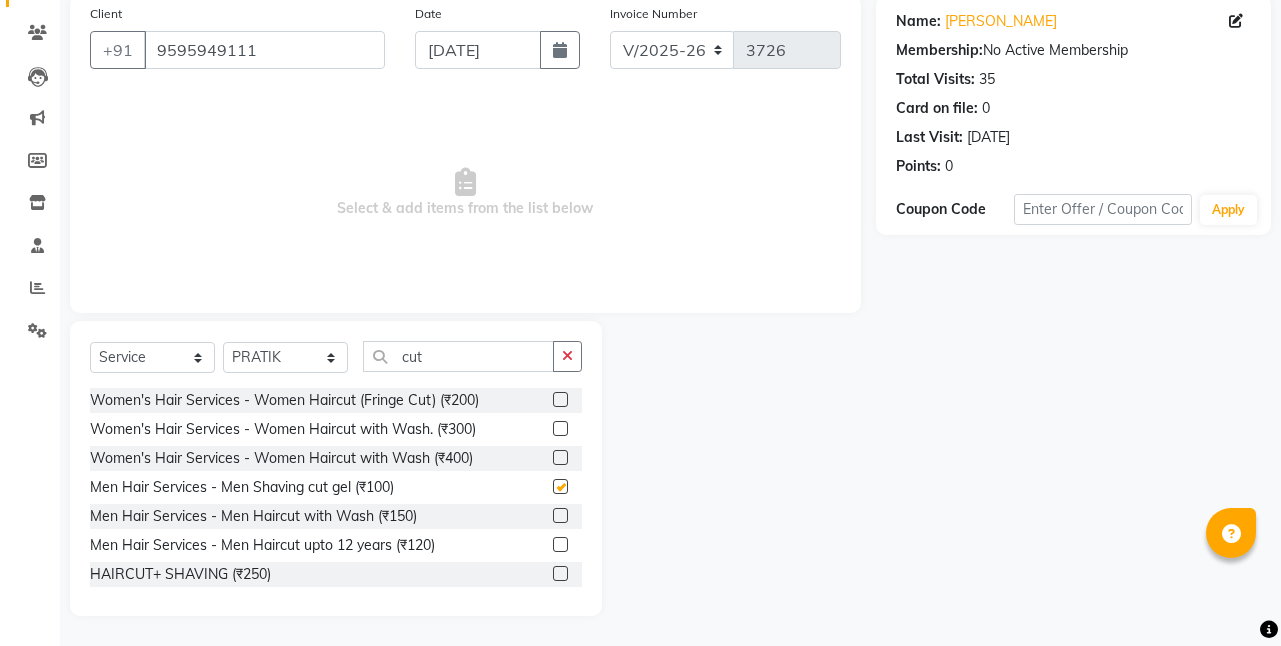 checkbox on "false" 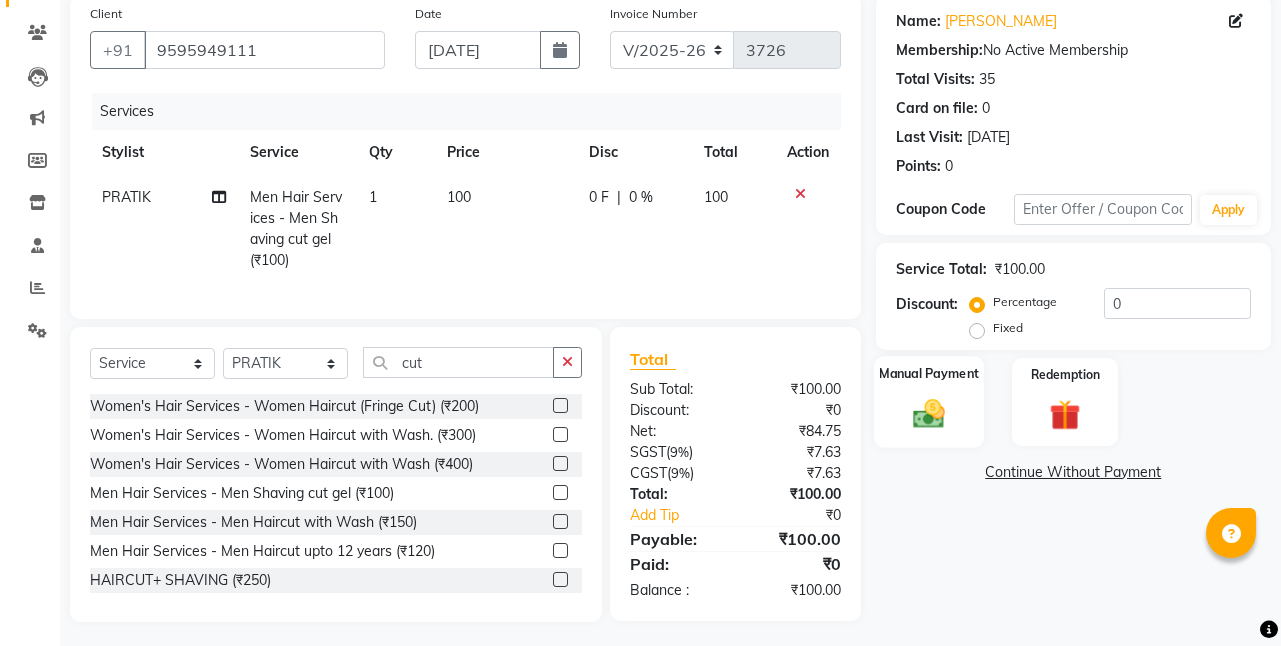 click 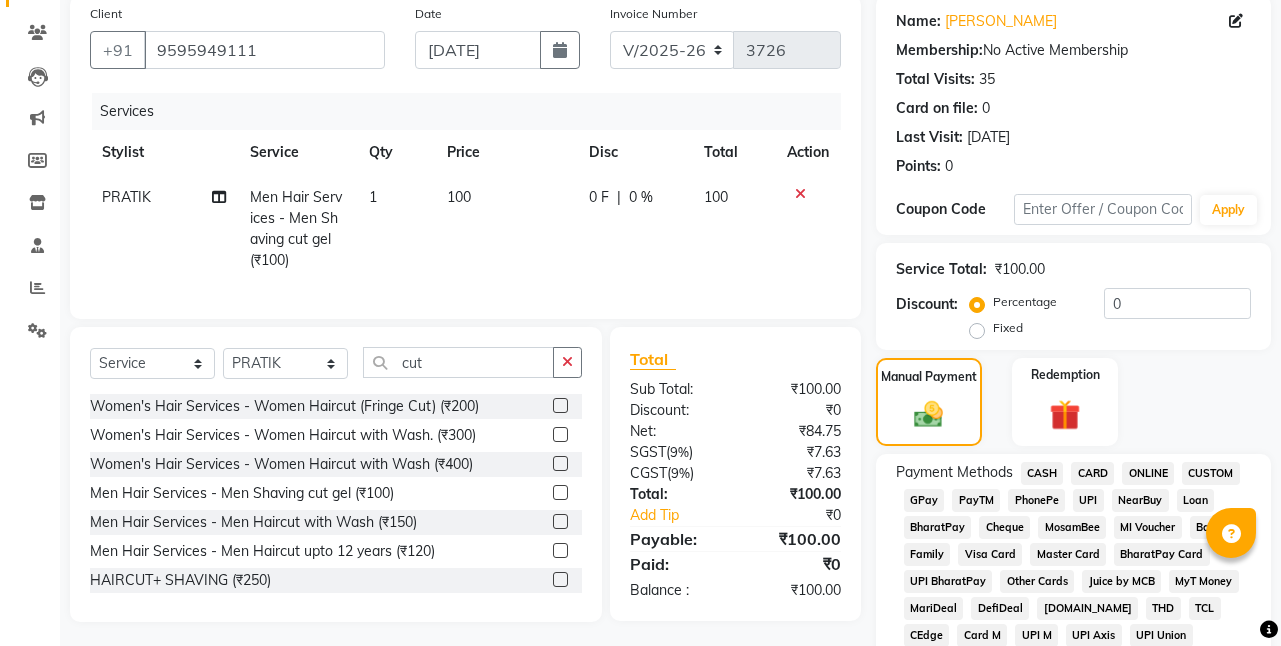 click on "CASH" 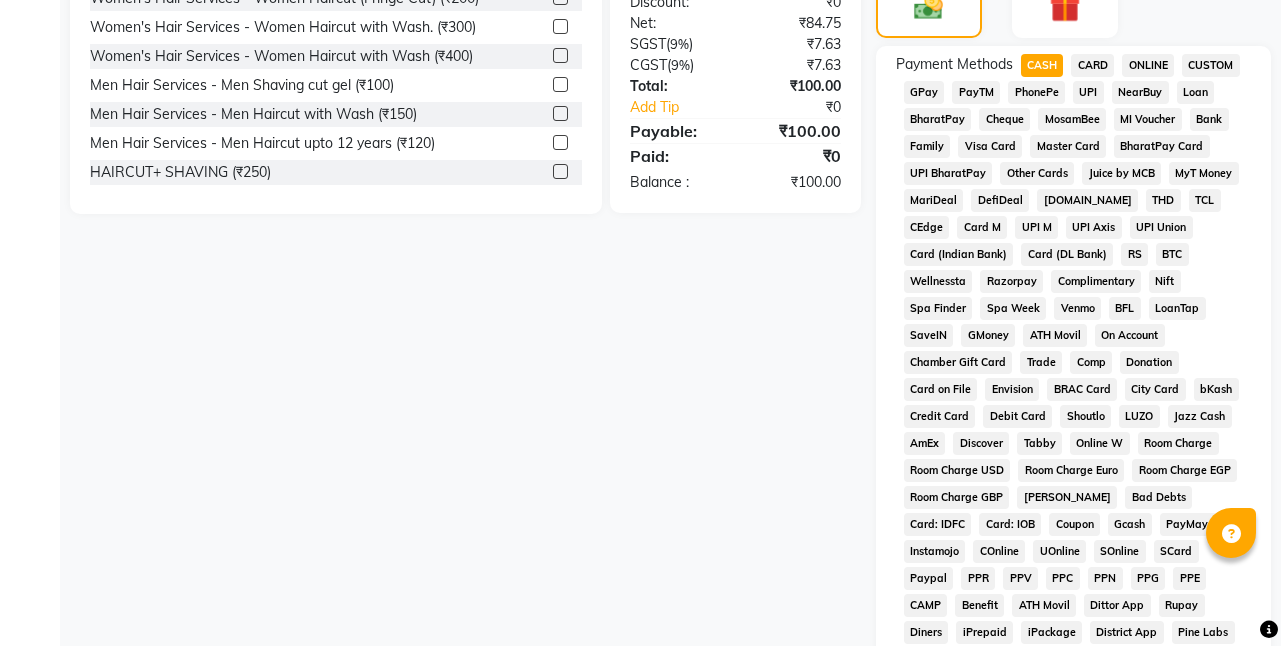 scroll, scrollTop: 907, scrollLeft: 0, axis: vertical 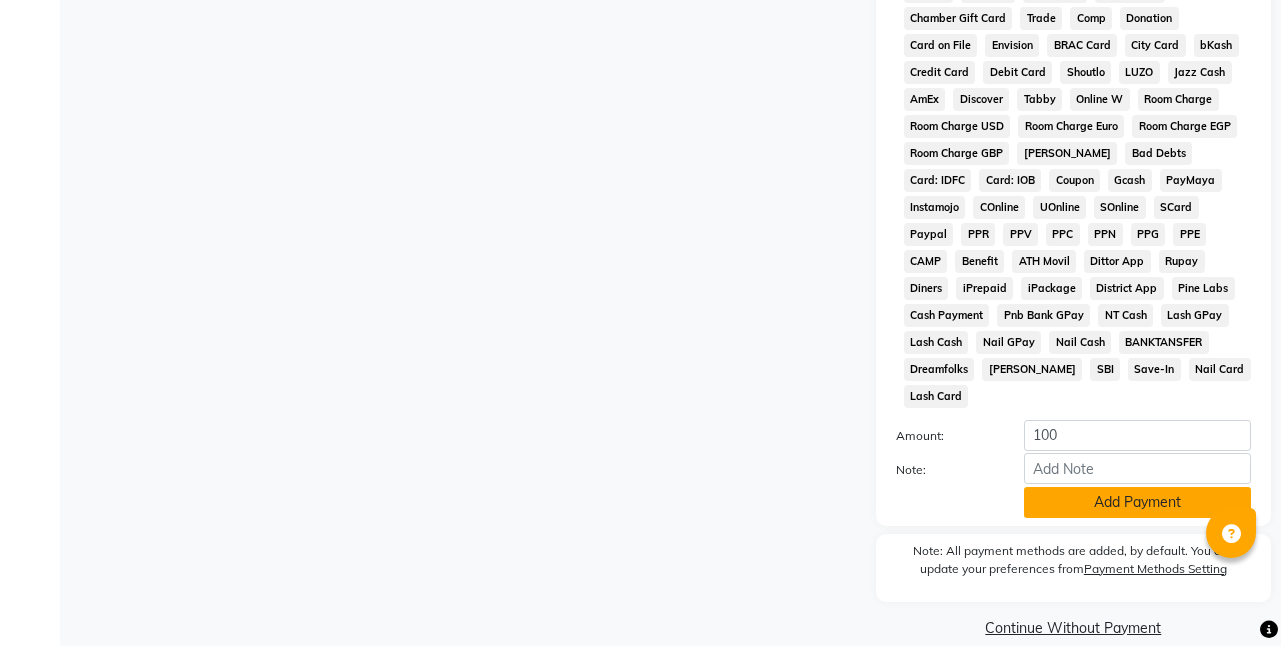 click on "Add Payment" 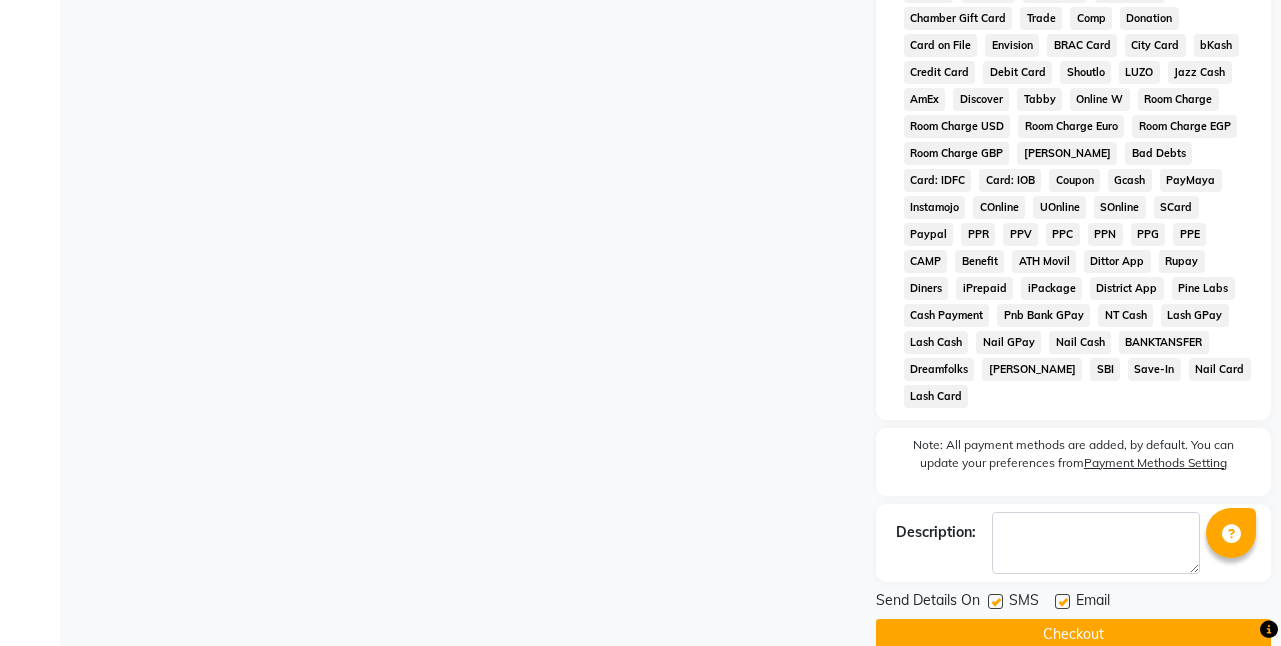 click on "Checkout" 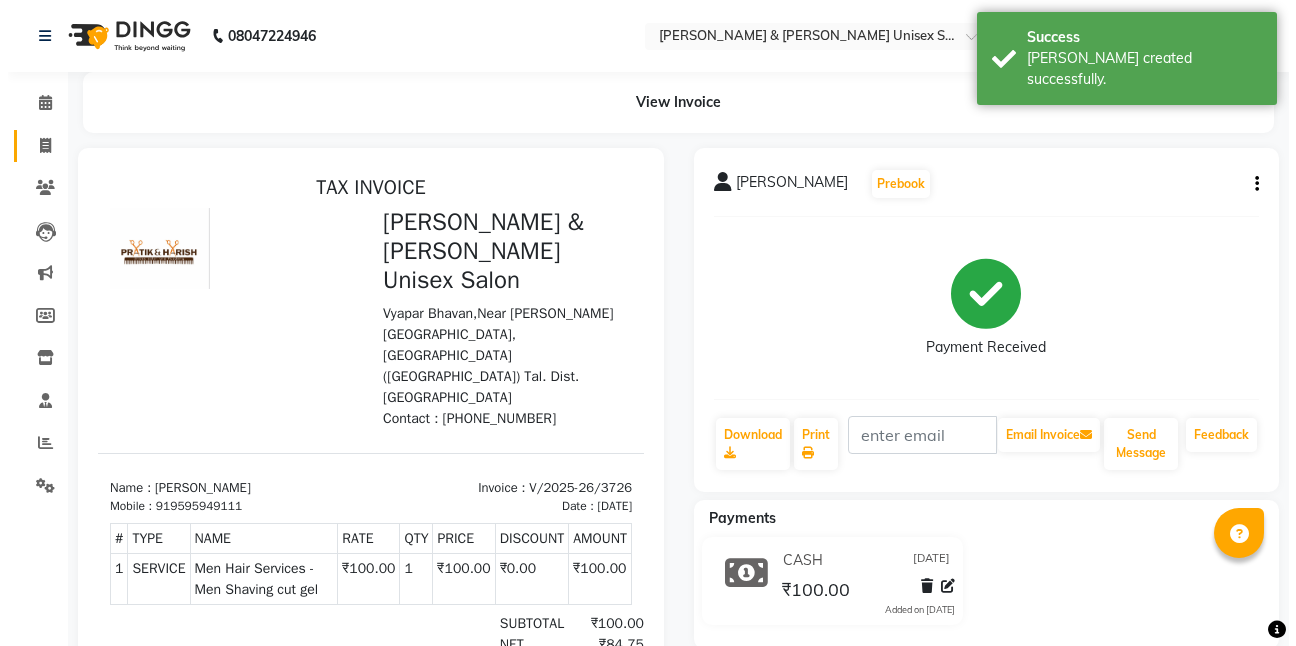 scroll, scrollTop: 0, scrollLeft: 0, axis: both 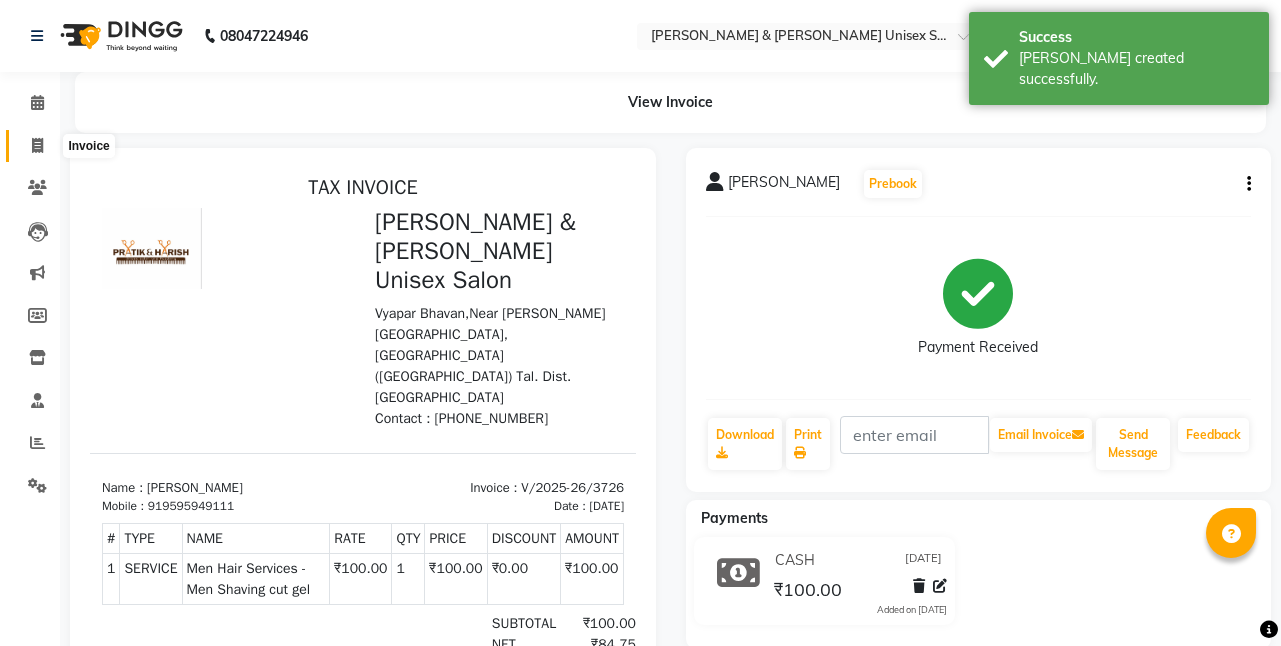 click 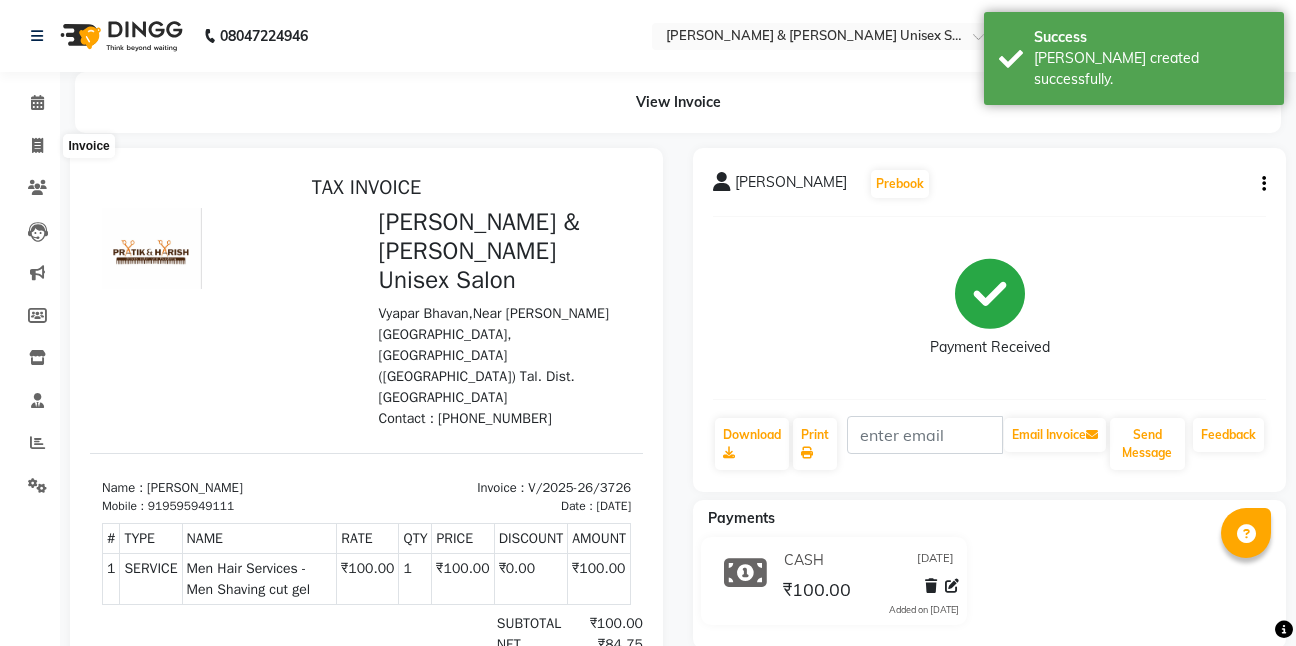 select on "service" 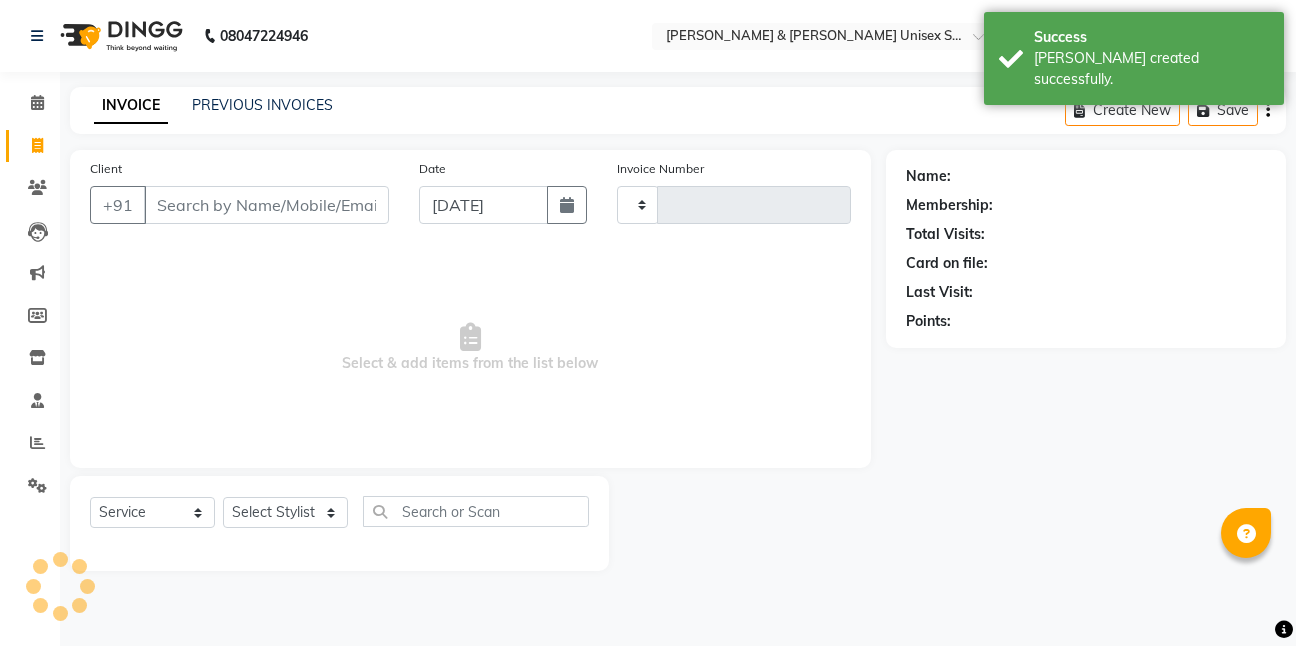 type on "3727" 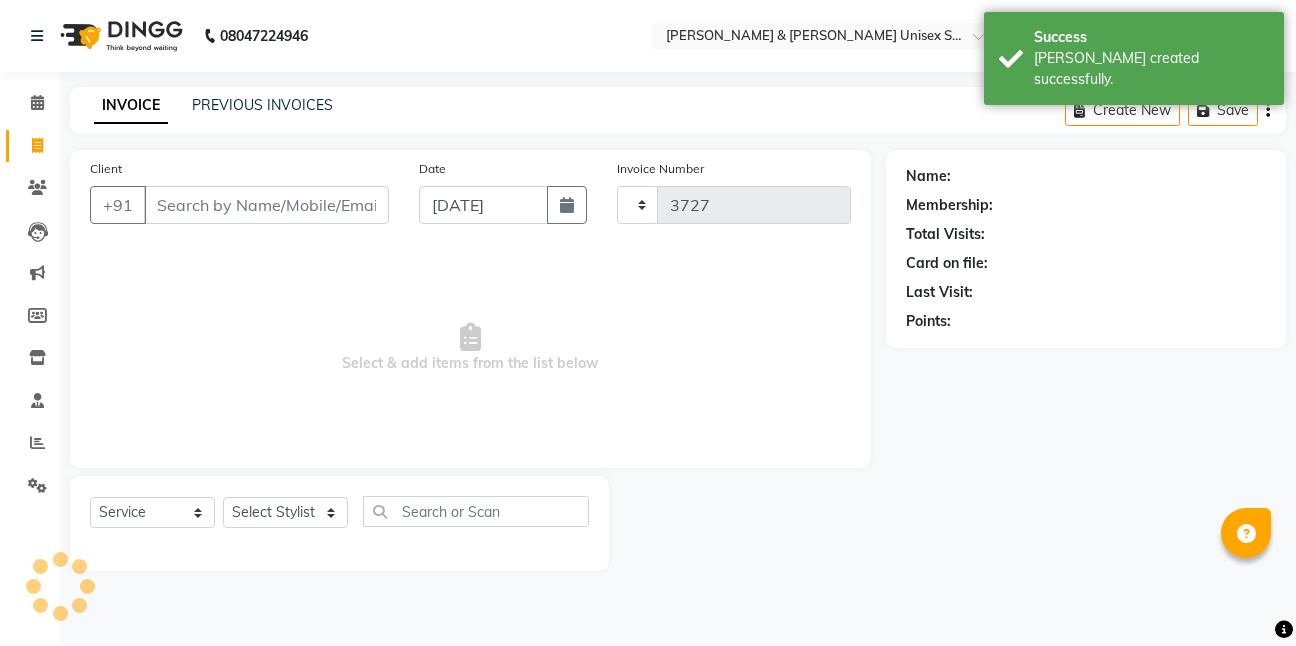 select on "6770" 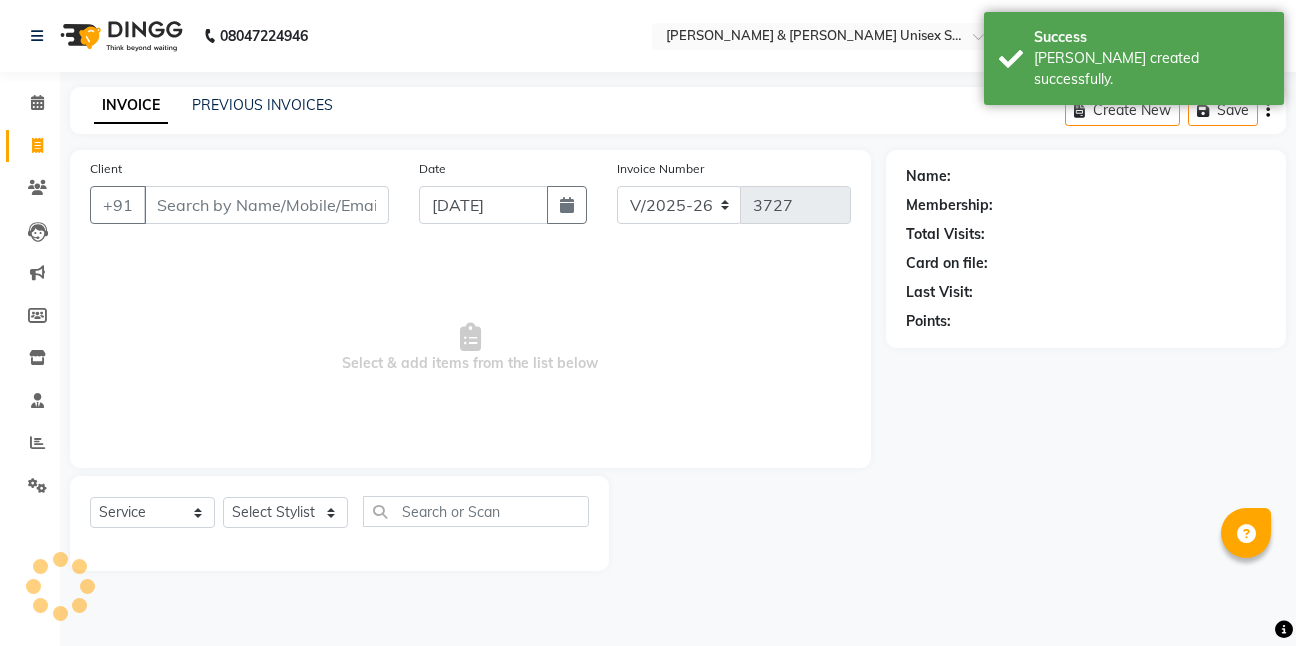 click on "Client" at bounding box center [266, 205] 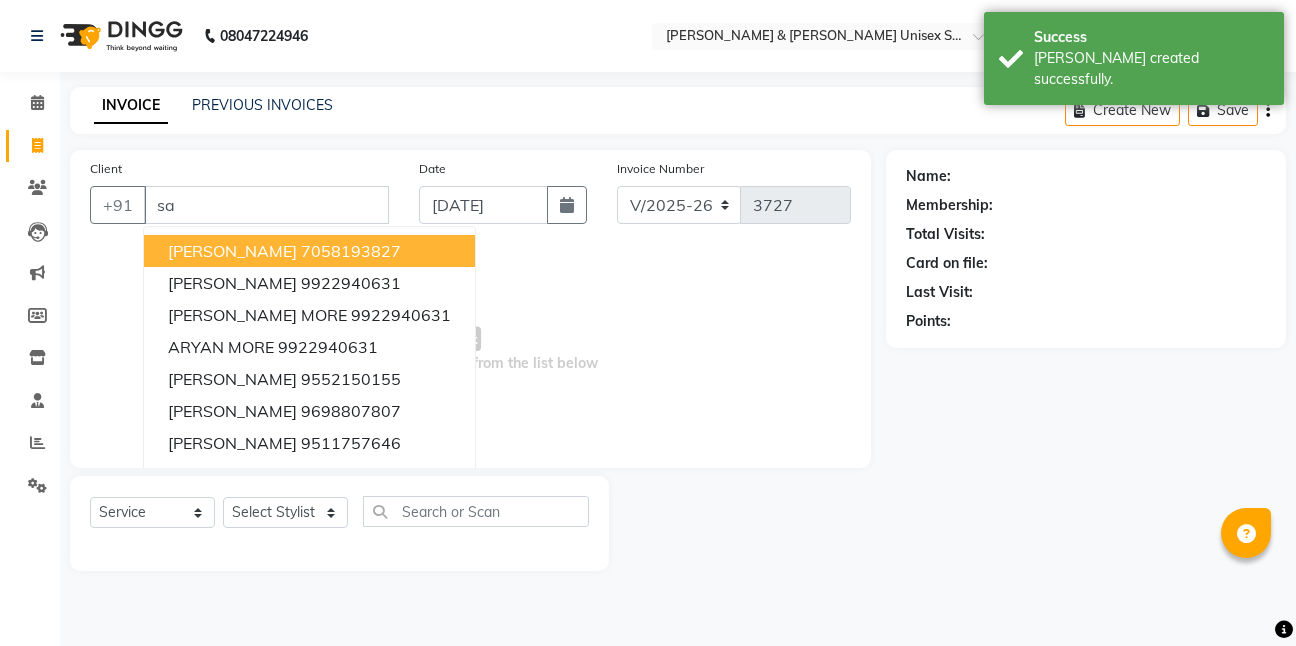 type on "s" 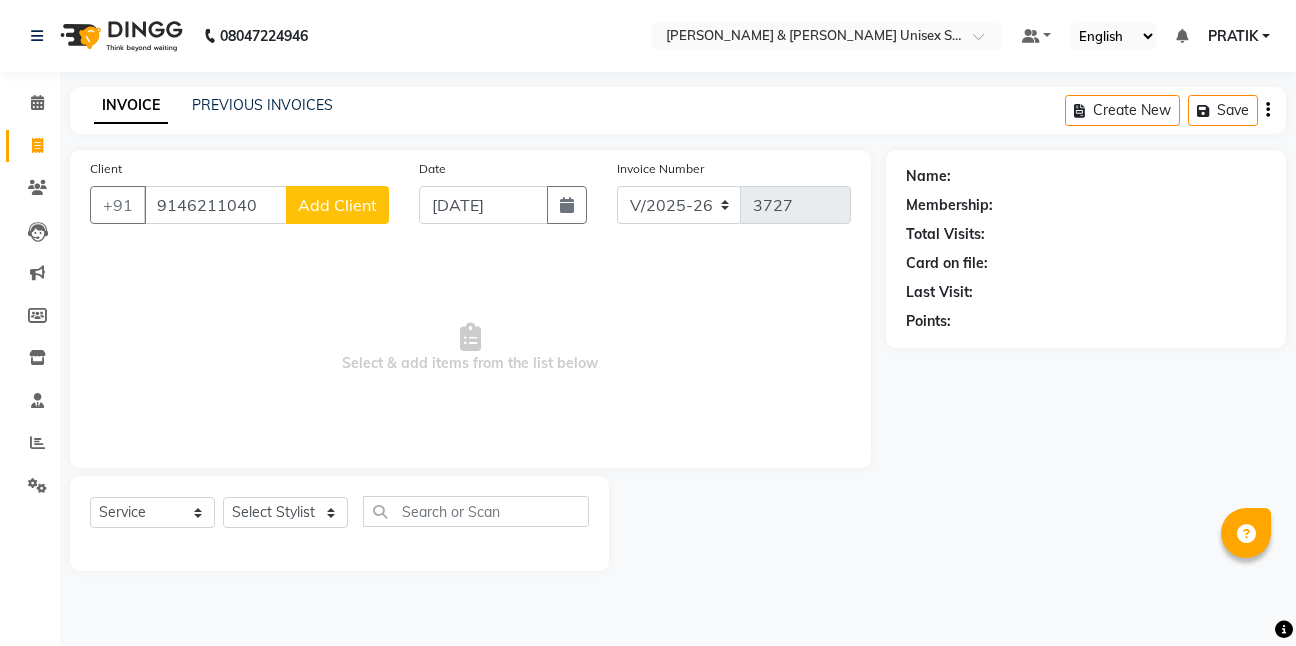 type on "9146211040" 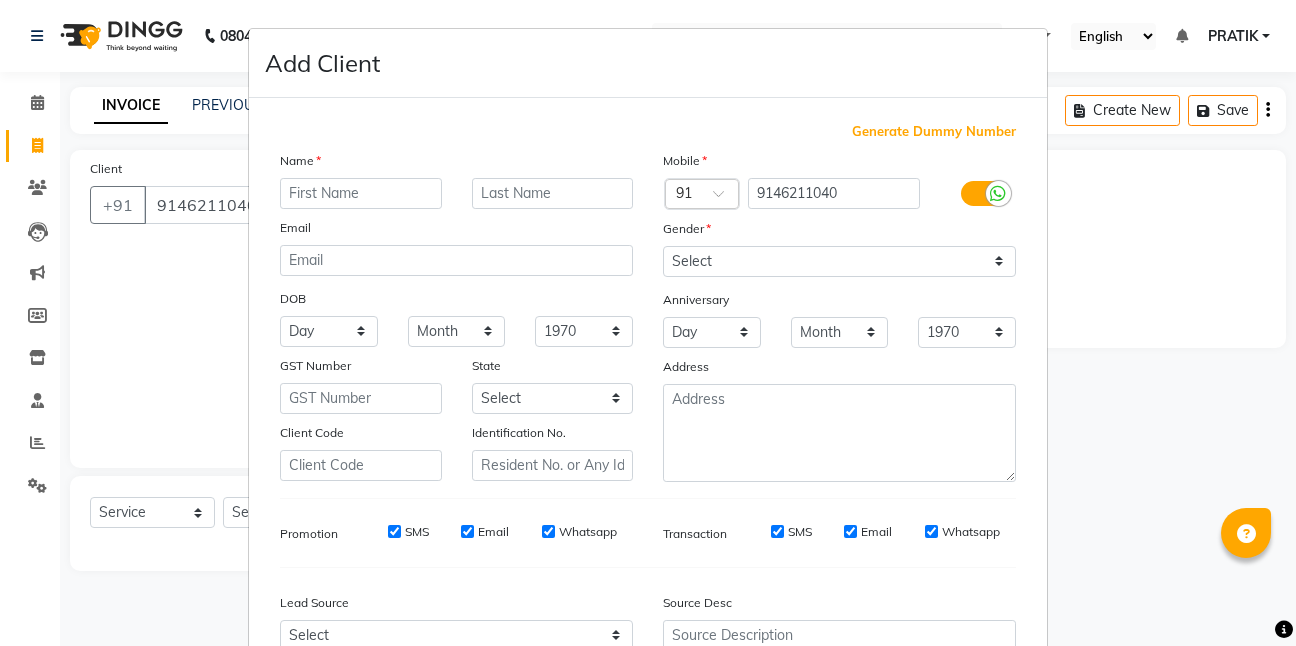 click on "Name Email DOB Day 01 02 03 04 05 06 07 08 09 10 11 12 13 14 15 16 17 18 19 20 21 22 23 24 25 26 27 28 29 30 31 Month January February March April May June July August September October November [DATE] 1941 1942 1943 1944 1945 1946 1947 1948 1949 1950 1951 1952 1953 1954 1955 1956 1957 1958 1959 1960 1961 1962 1963 1964 1965 1966 1967 1968 1969 1970 1971 1972 1973 1974 1975 1976 1977 1978 1979 1980 1981 1982 1983 1984 1985 1986 1987 1988 1989 1990 1991 1992 1993 1994 1995 1996 1997 1998 1999 2000 2001 2002 2003 2004 2005 2006 2007 2008 2009 2010 2011 2012 2013 2014 2015 2016 2017 2018 2019 2020 2021 2022 2023 2024 GST Number State Select [GEOGRAPHIC_DATA] [GEOGRAPHIC_DATA] [GEOGRAPHIC_DATA] [GEOGRAPHIC_DATA] [GEOGRAPHIC_DATA] [GEOGRAPHIC_DATA] [GEOGRAPHIC_DATA] [GEOGRAPHIC_DATA] [GEOGRAPHIC_DATA] [GEOGRAPHIC_DATA] [GEOGRAPHIC_DATA] [GEOGRAPHIC_DATA] [GEOGRAPHIC_DATA] [GEOGRAPHIC_DATA] [GEOGRAPHIC_DATA] [GEOGRAPHIC_DATA] [GEOGRAPHIC_DATA] [GEOGRAPHIC_DATA] [GEOGRAPHIC_DATA] [GEOGRAPHIC_DATA] [GEOGRAPHIC_DATA] [GEOGRAPHIC_DATA] [GEOGRAPHIC_DATA] [GEOGRAPHIC_DATA] [GEOGRAPHIC_DATA] [GEOGRAPHIC_DATA] [GEOGRAPHIC_DATA] [GEOGRAPHIC_DATA] [GEOGRAPHIC_DATA] [GEOGRAPHIC_DATA] [GEOGRAPHIC_DATA] [GEOGRAPHIC_DATA] Tripura" at bounding box center (456, 316) 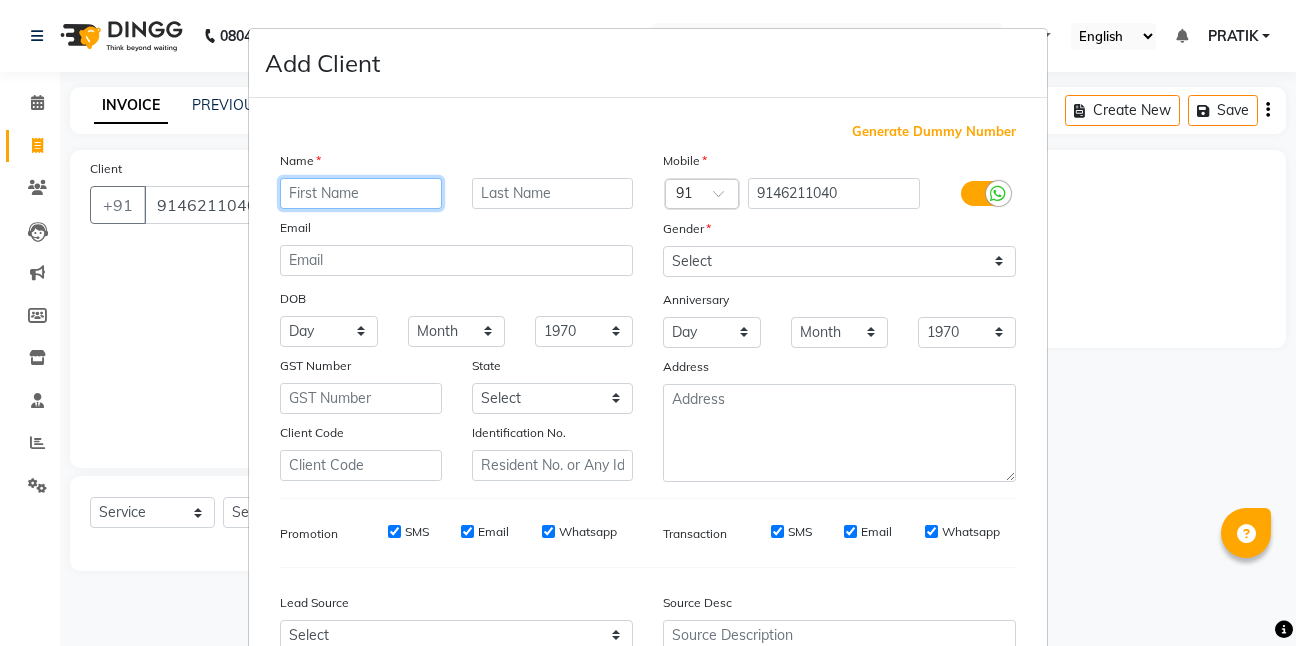 click at bounding box center [361, 193] 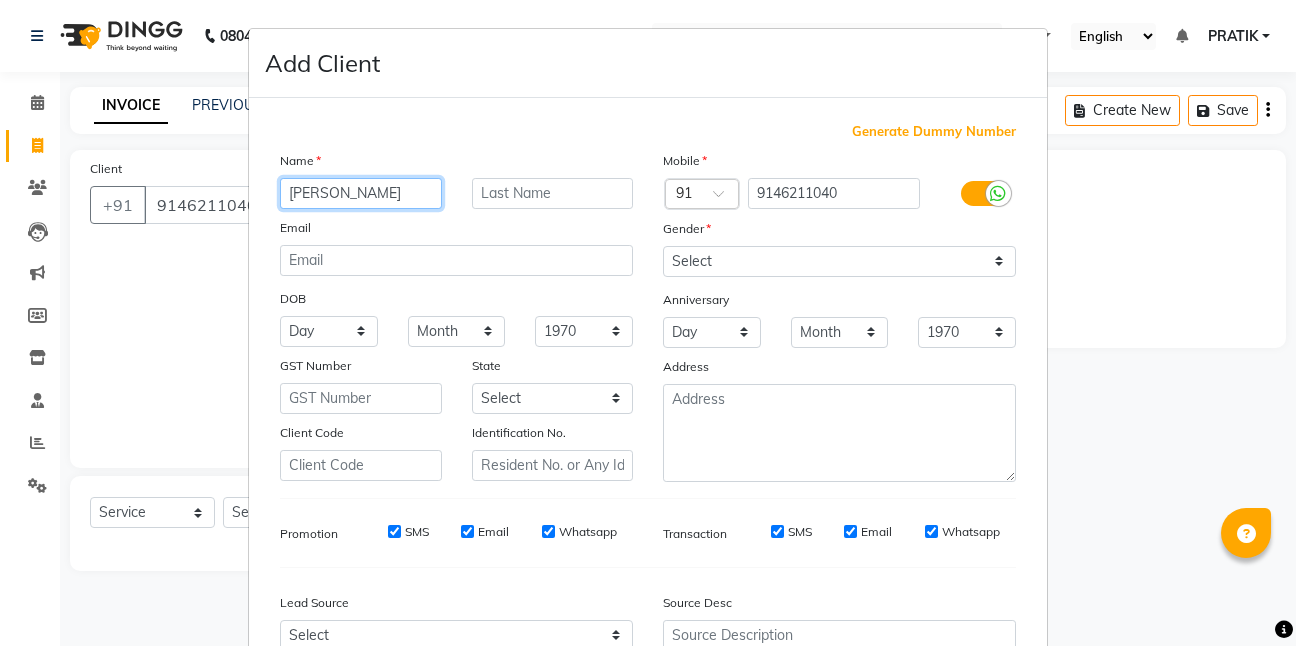 type on "[PERSON_NAME]" 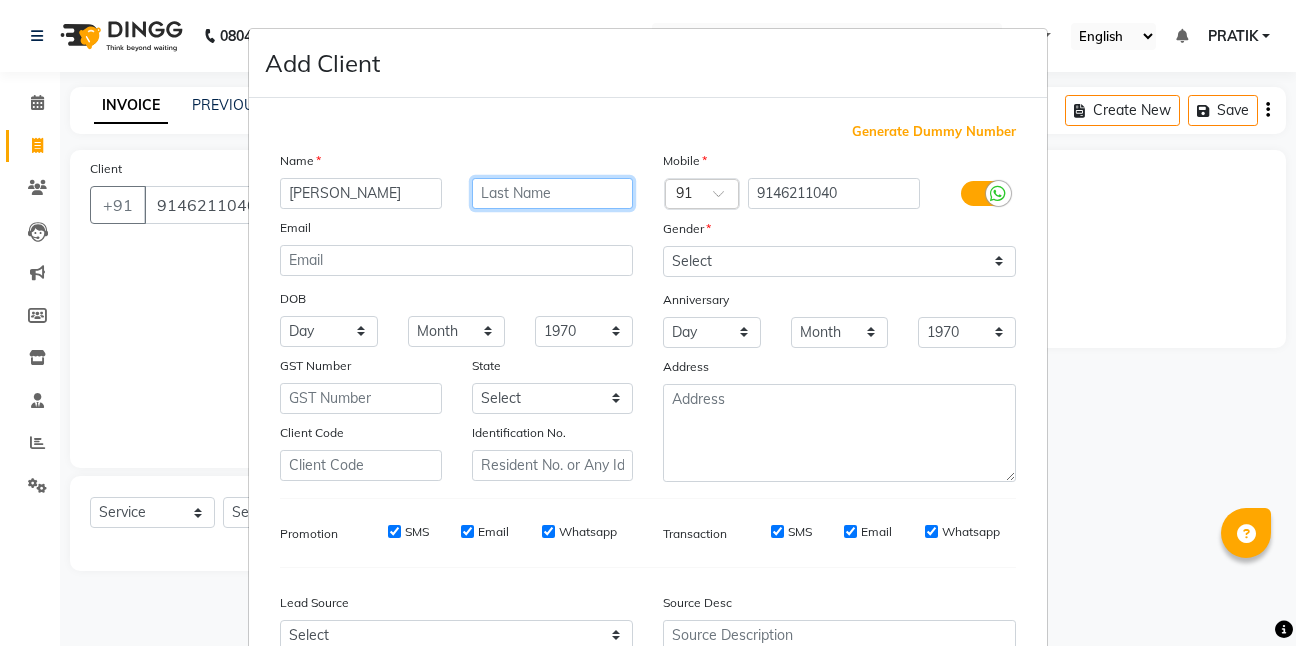 click at bounding box center (553, 193) 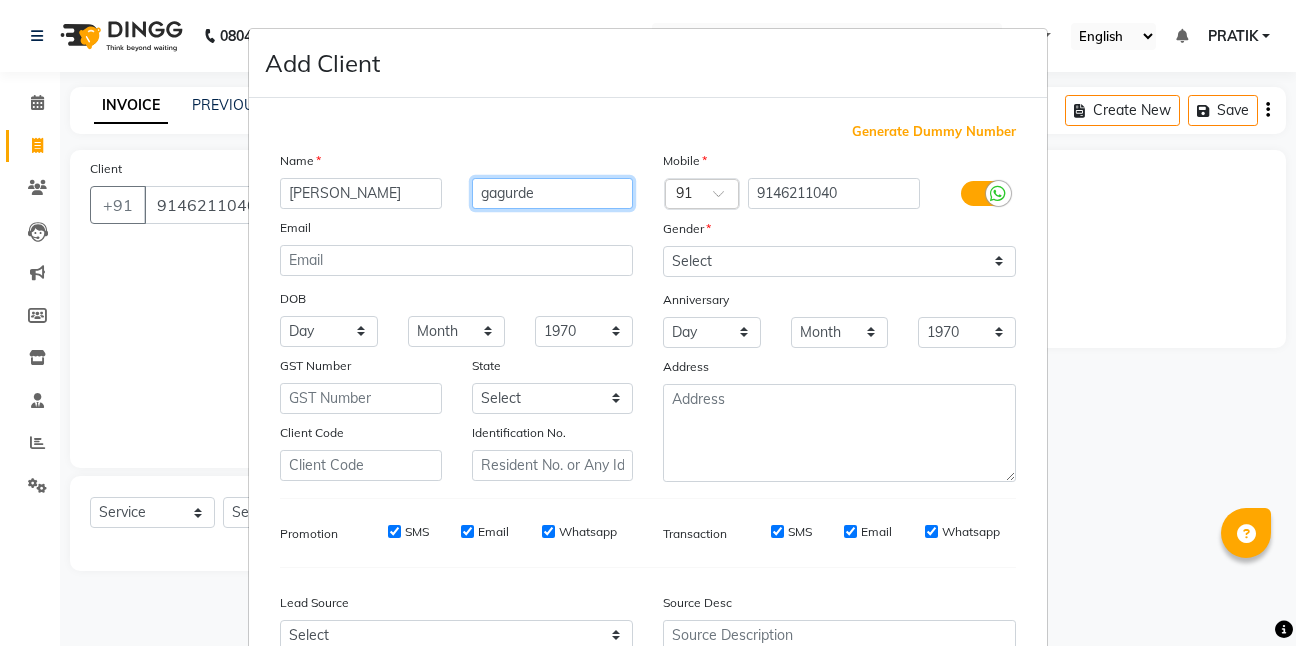 type on "gagurde" 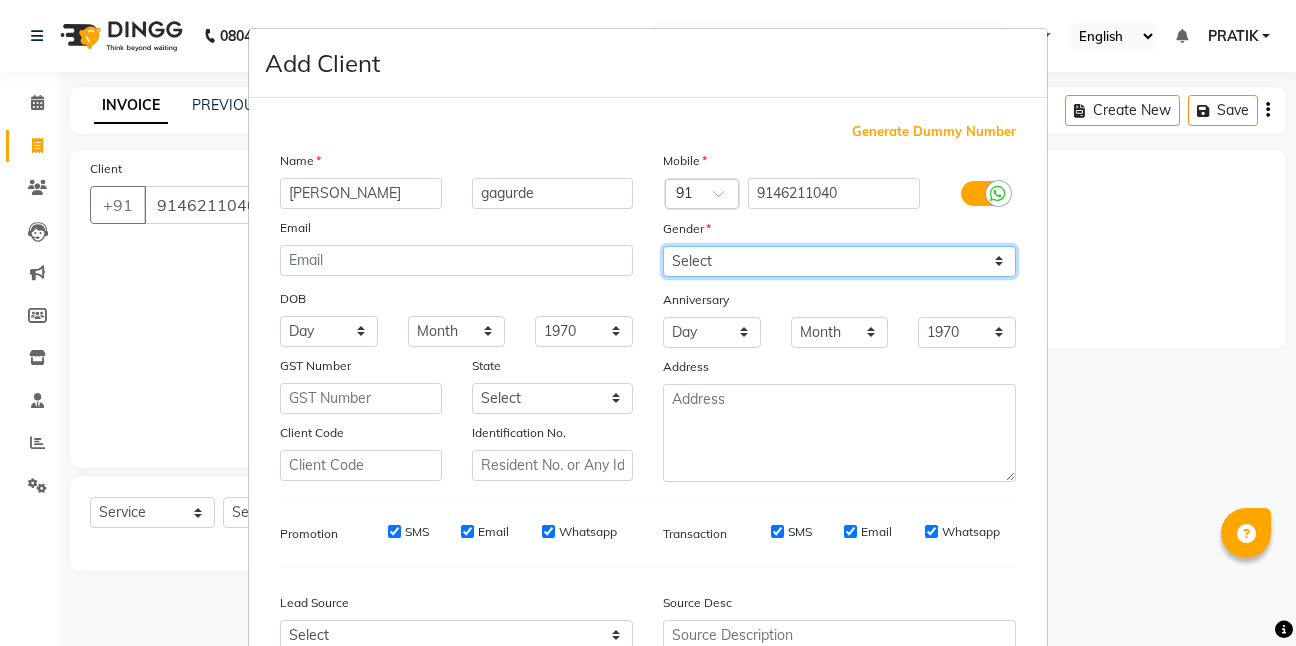 click on "Select [DEMOGRAPHIC_DATA] [DEMOGRAPHIC_DATA] Other Prefer Not To Say" at bounding box center [839, 261] 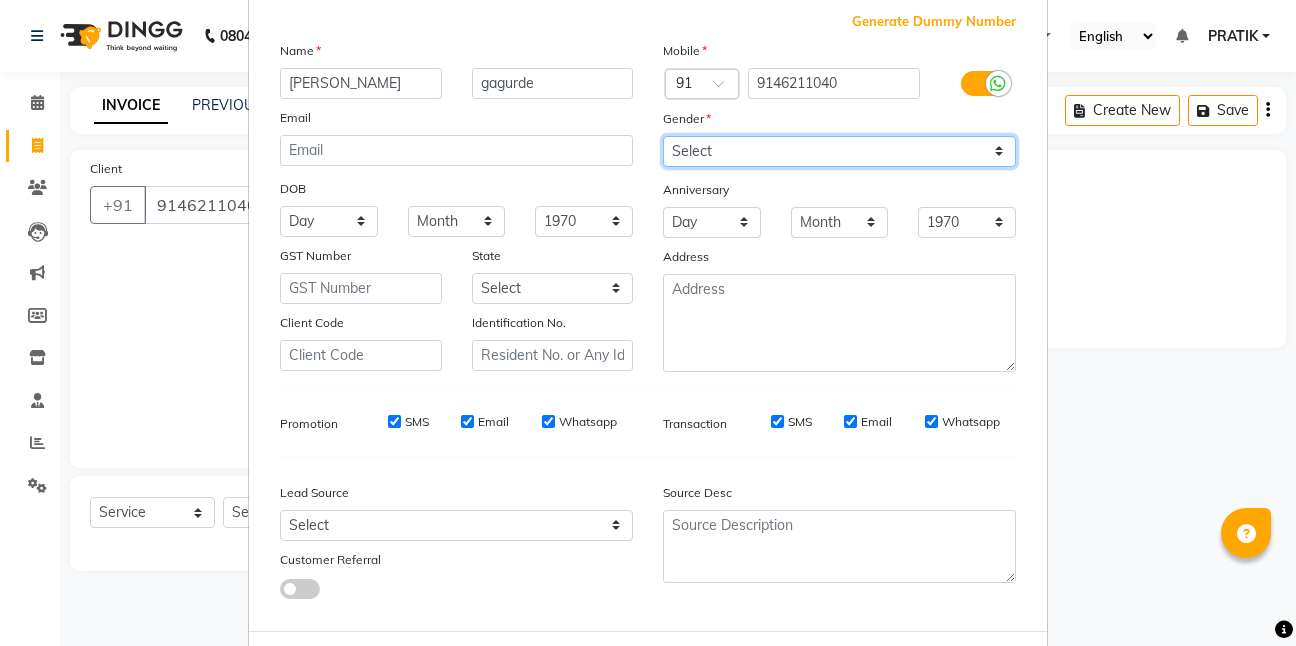 scroll, scrollTop: 203, scrollLeft: 0, axis: vertical 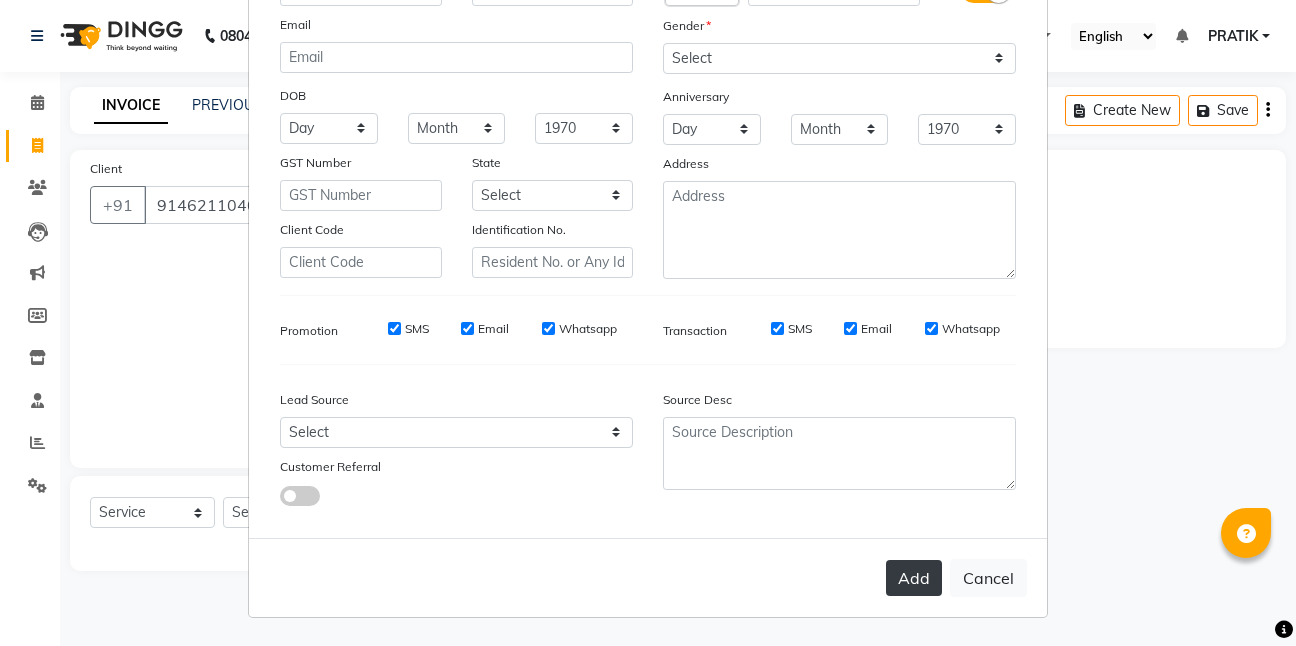 click on "Add" at bounding box center (914, 578) 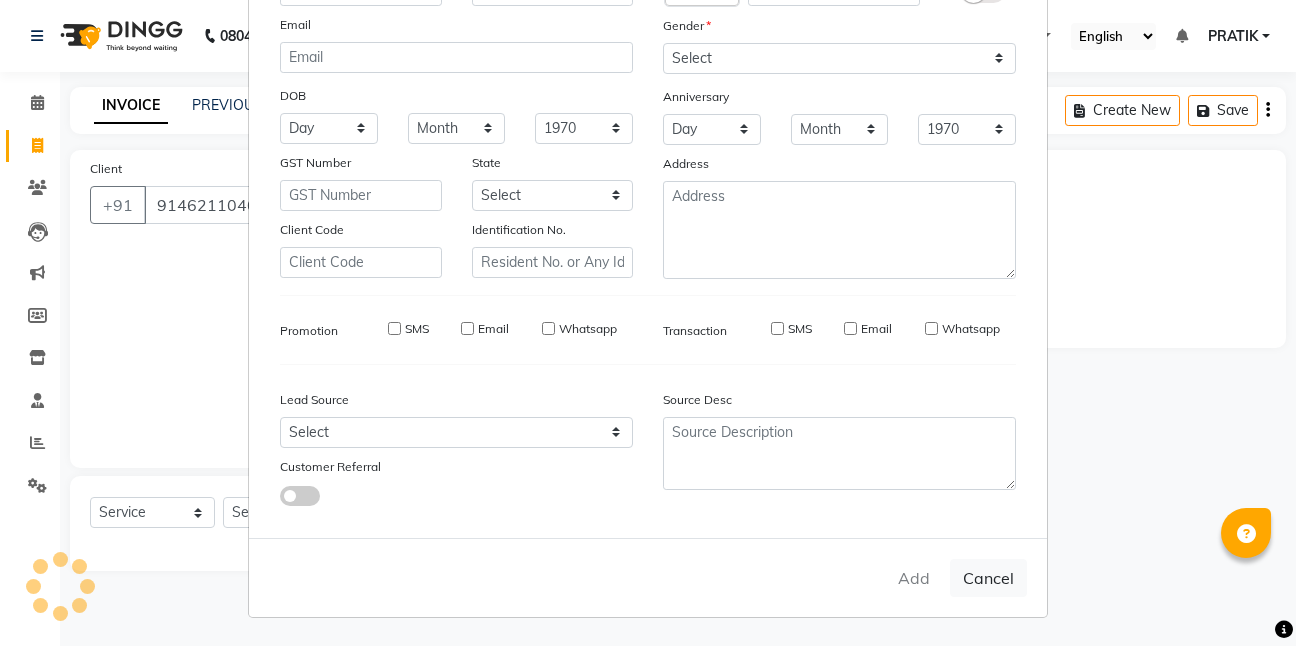 type 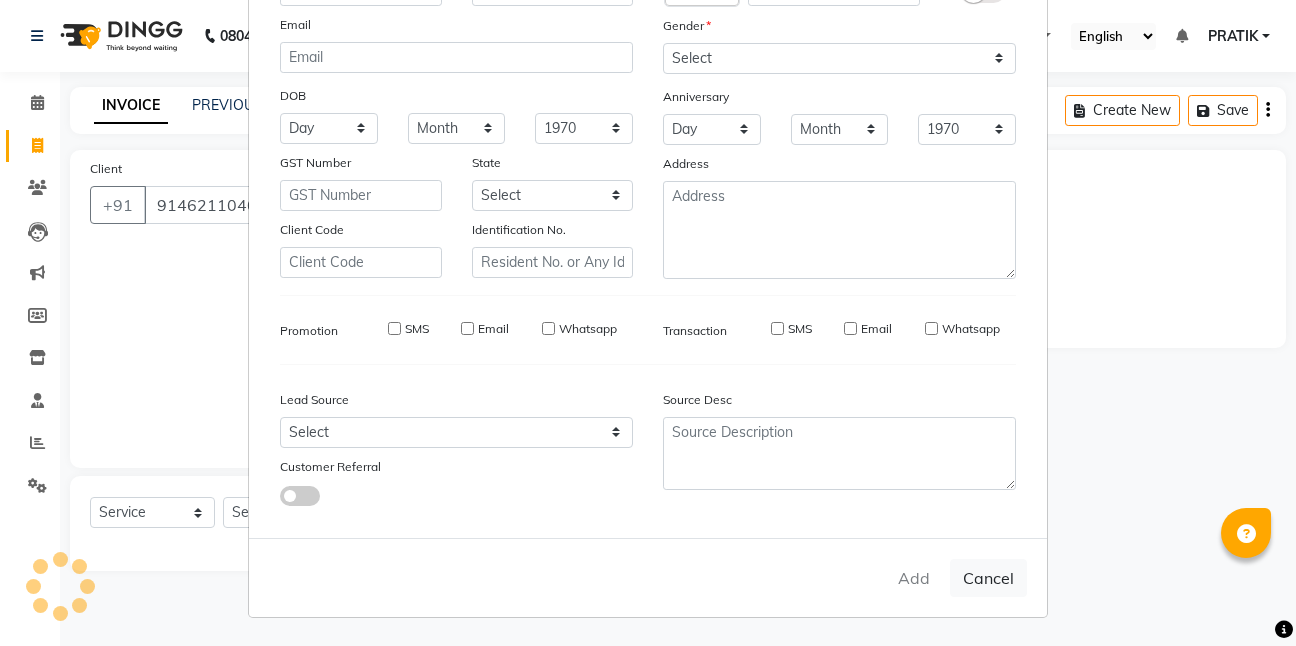 type 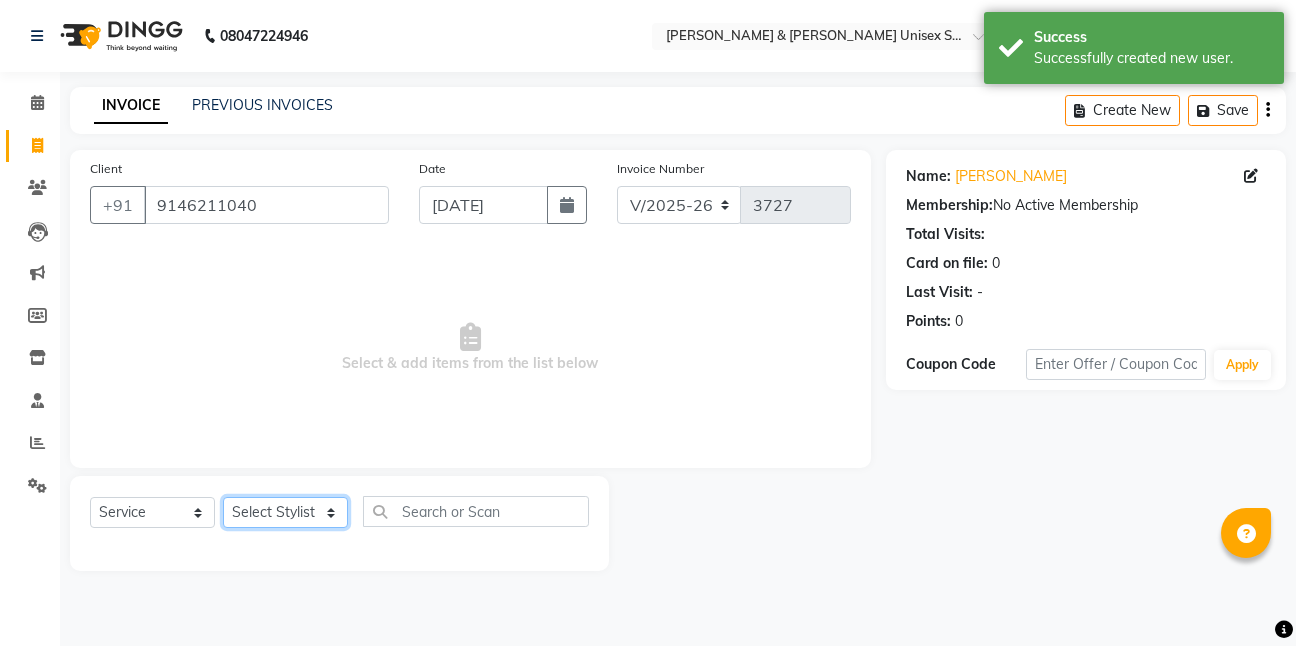 click on "Select Stylist [PERSON_NAME] [PERSON_NAME] [PERSON_NAME][GEOGRAPHIC_DATA] [PERSON_NAME] NEHA PH SALON [PERSON_NAME] SACHIN  SAIF [PERSON_NAME] YASH" 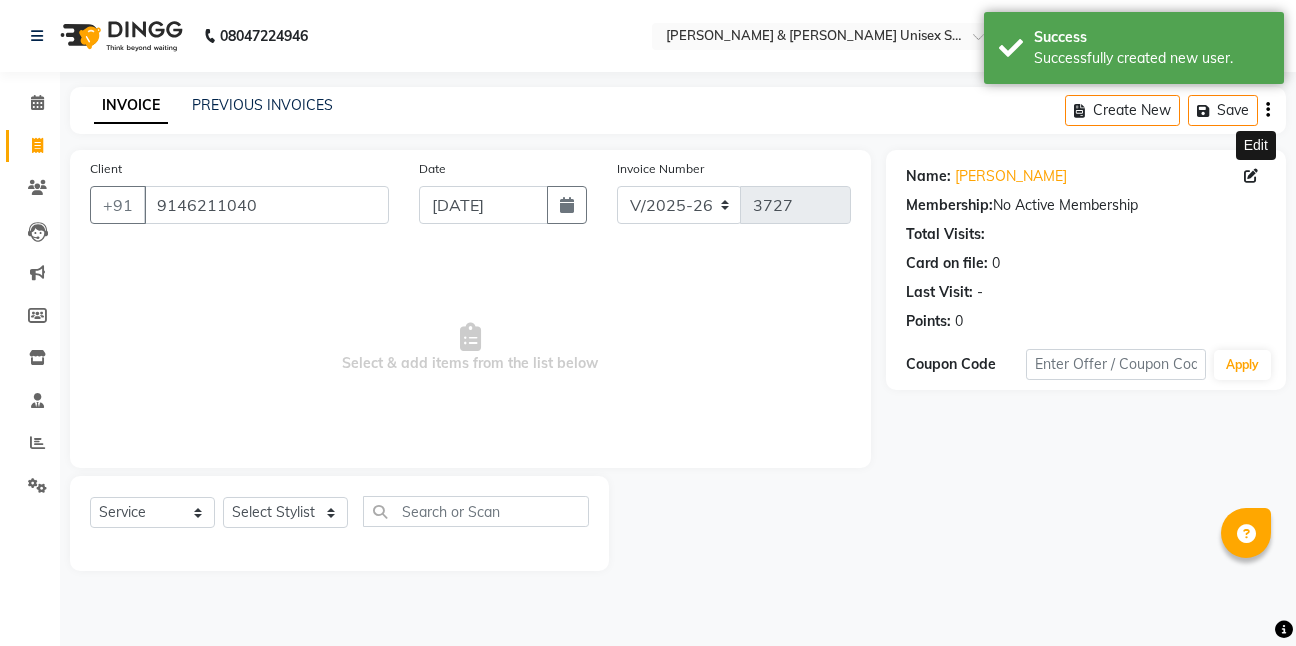 click 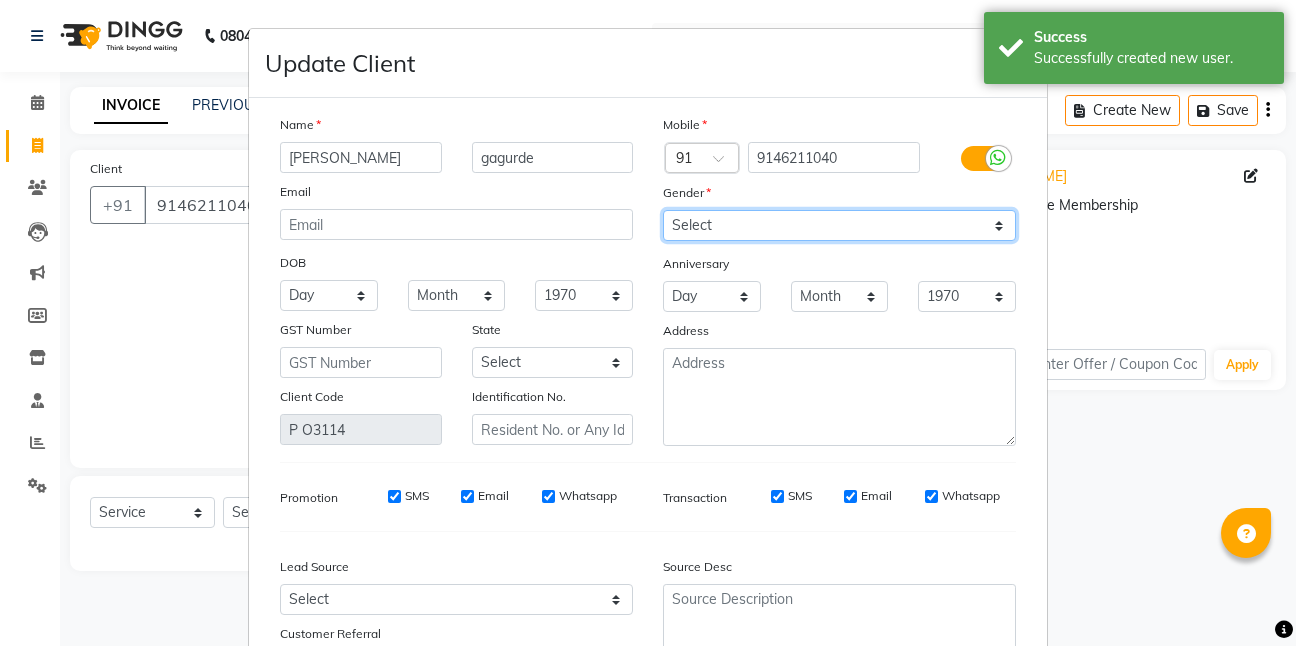 click on "Select [DEMOGRAPHIC_DATA] [DEMOGRAPHIC_DATA] Other Prefer Not To Say" at bounding box center [839, 225] 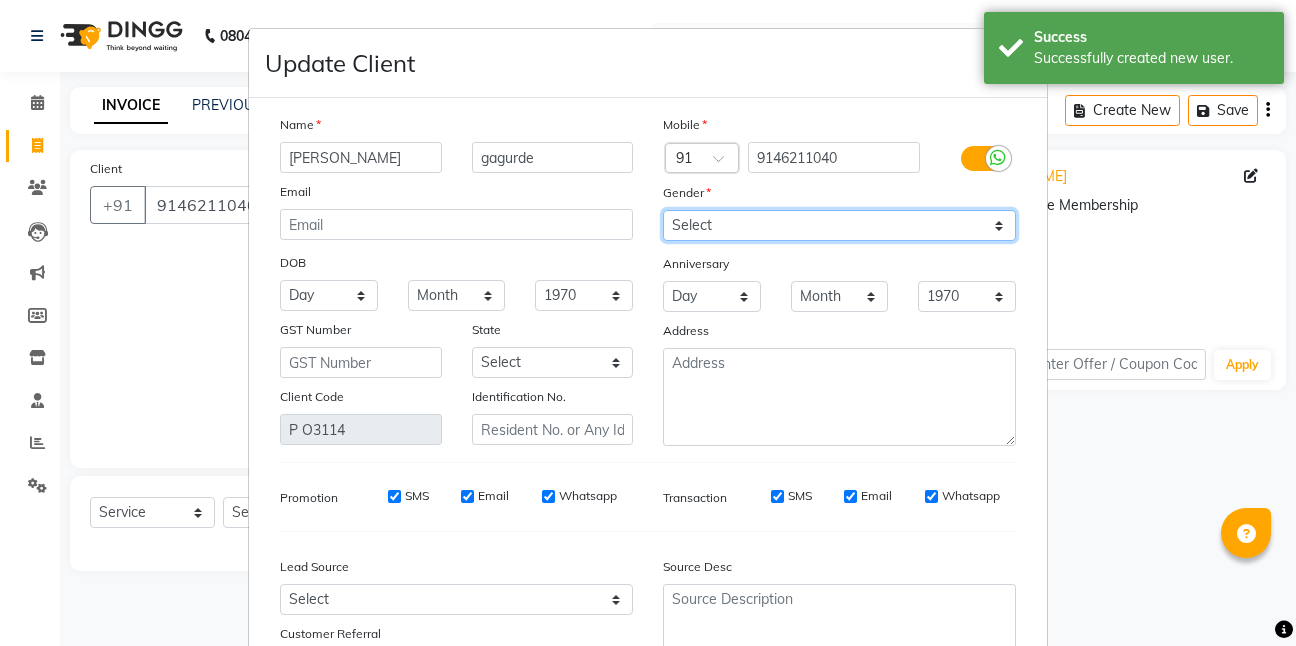 select on "[DEMOGRAPHIC_DATA]" 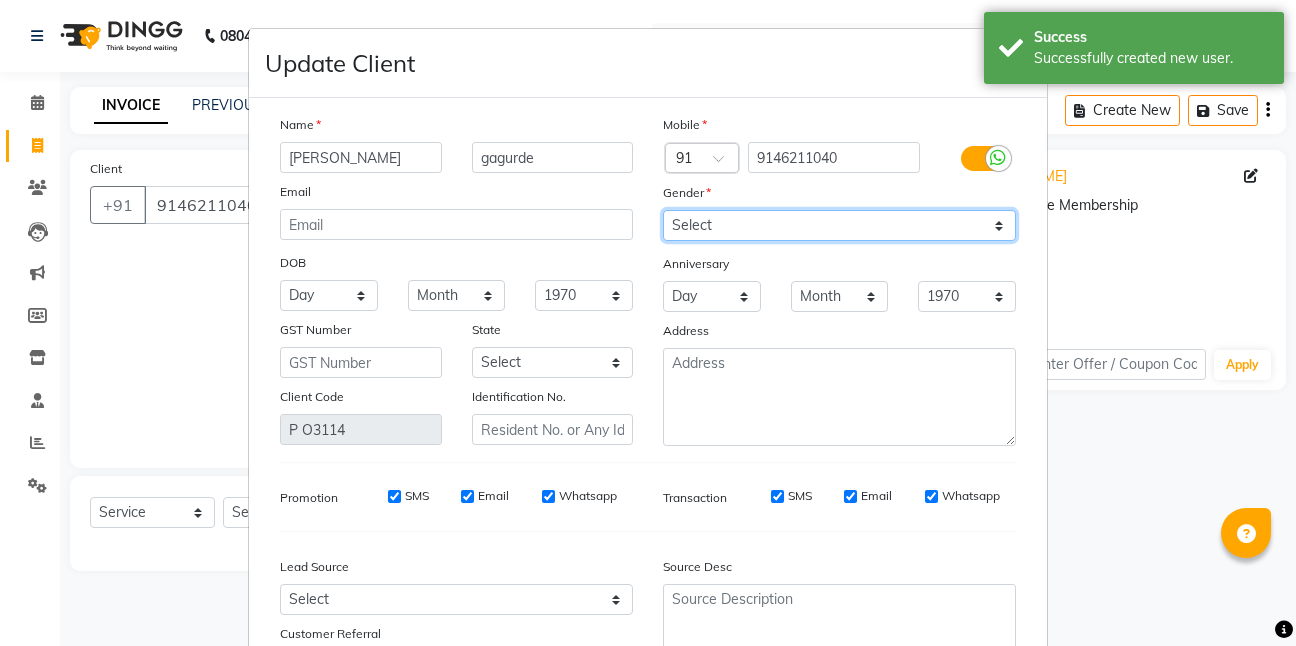 click on "Select [DEMOGRAPHIC_DATA] [DEMOGRAPHIC_DATA] Other Prefer Not To Say" at bounding box center (839, 225) 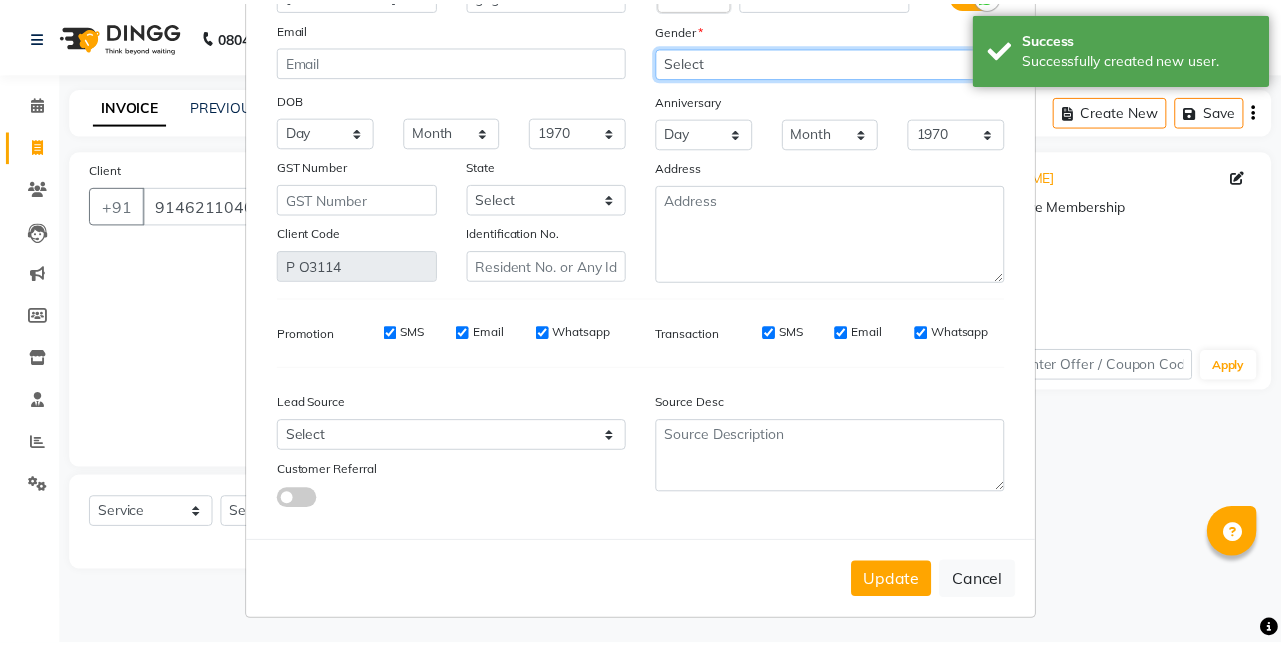 scroll, scrollTop: 167, scrollLeft: 0, axis: vertical 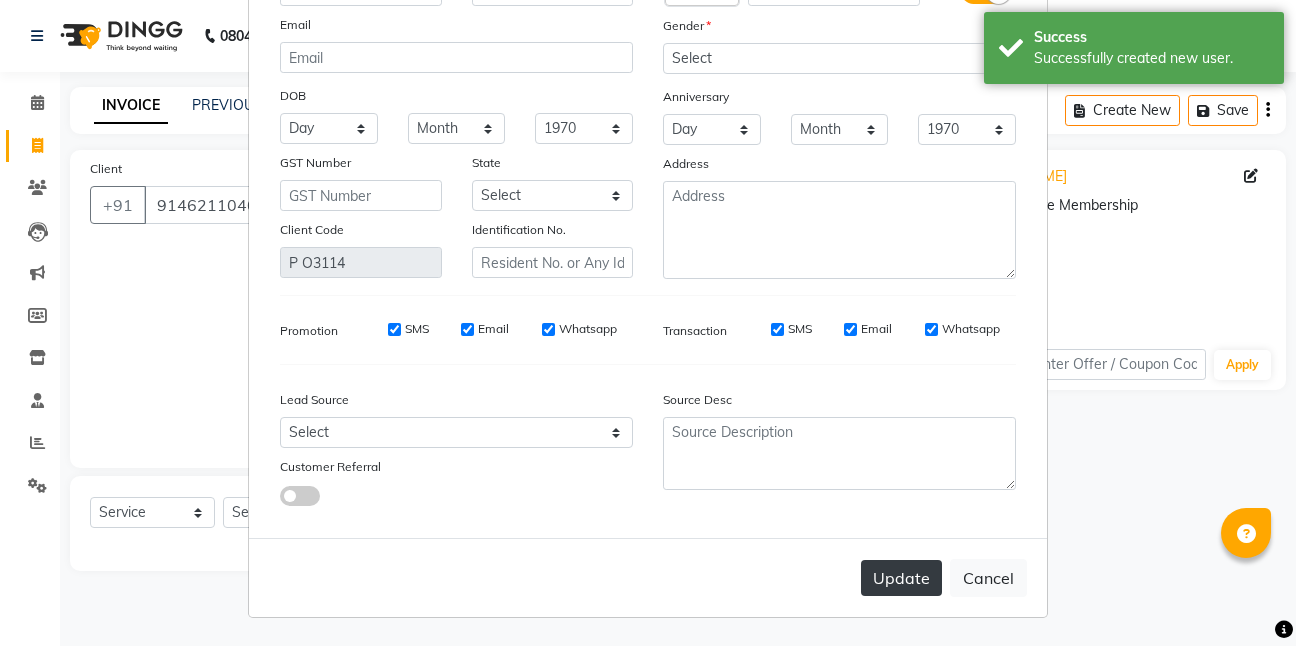 click on "Update" at bounding box center (901, 578) 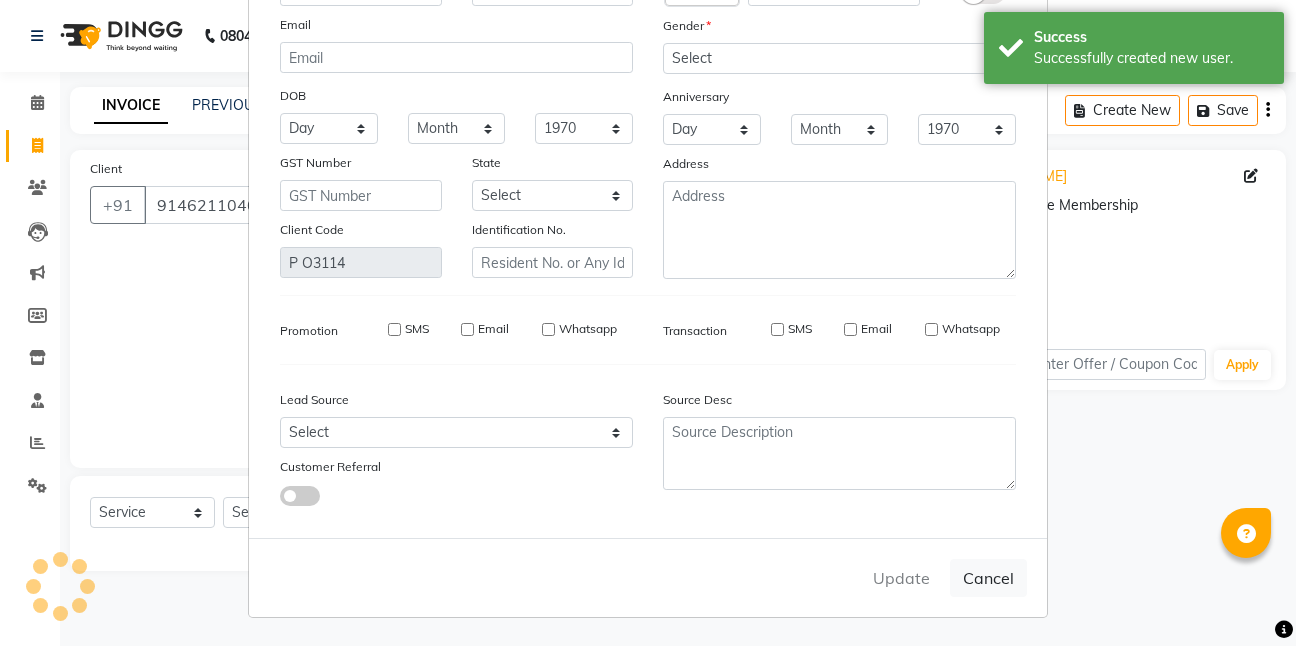 type 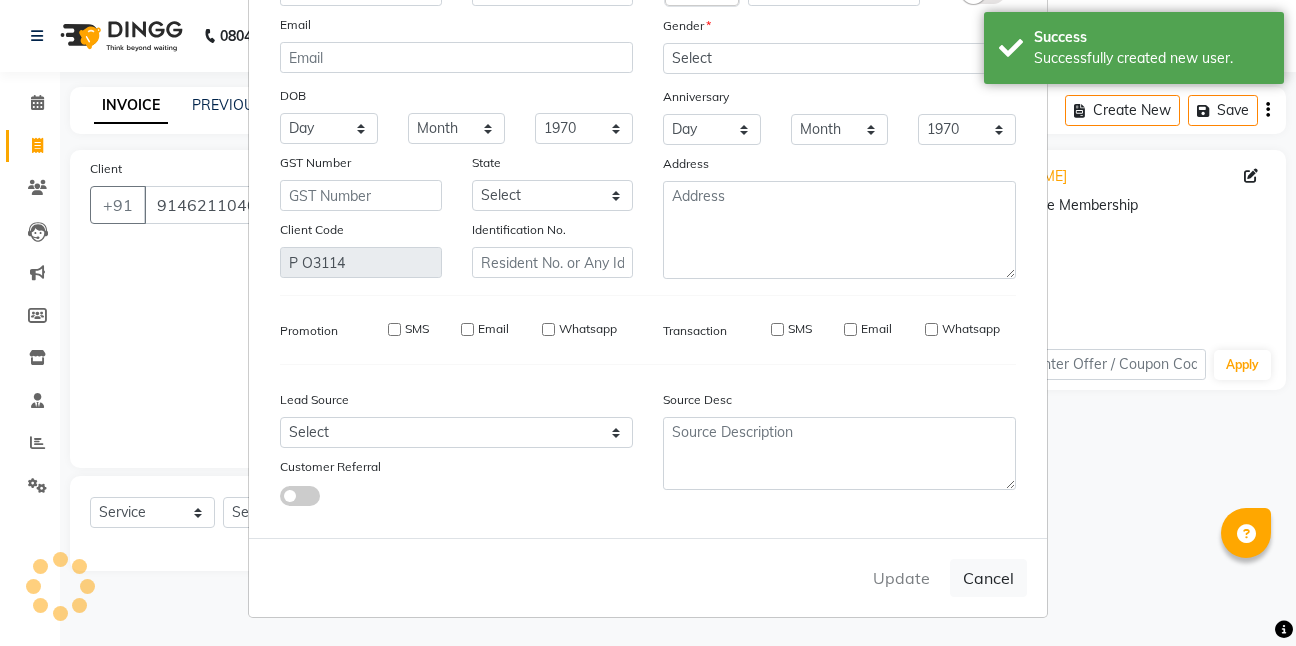 type 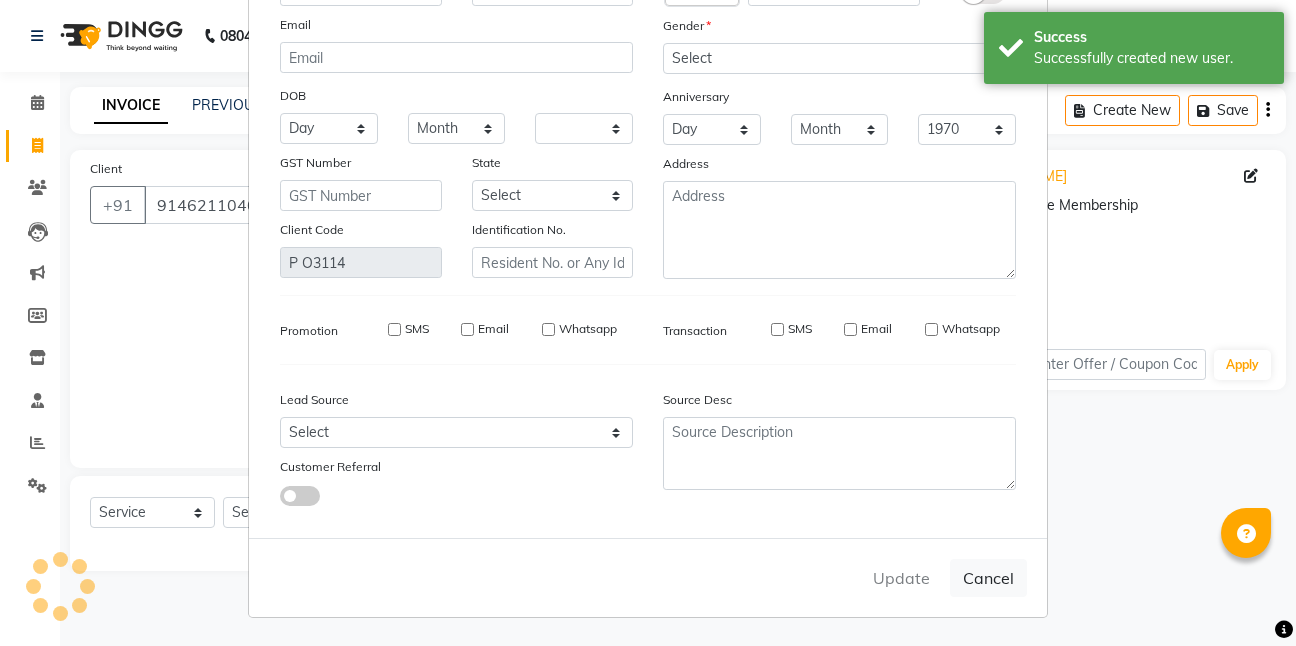 type 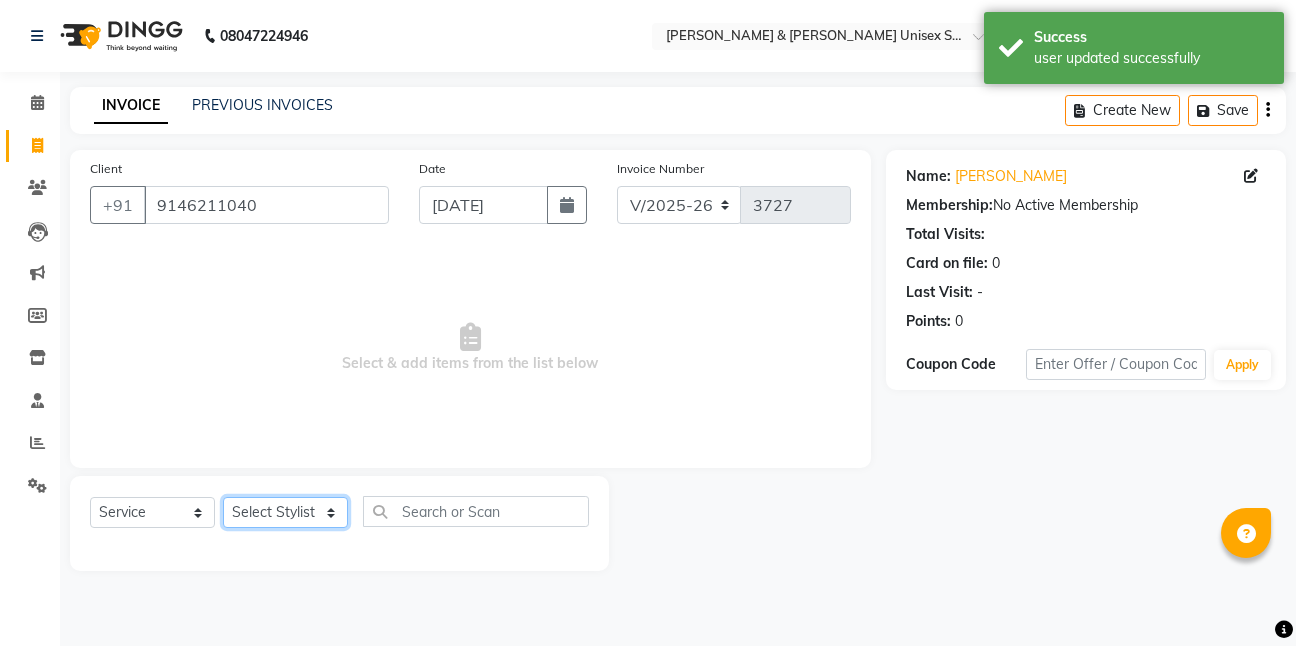 click on "Select Stylist [PERSON_NAME] [PERSON_NAME] [PERSON_NAME][GEOGRAPHIC_DATA] [PERSON_NAME] NEHA PH SALON [PERSON_NAME] SACHIN  SAIF [PERSON_NAME] YASH" 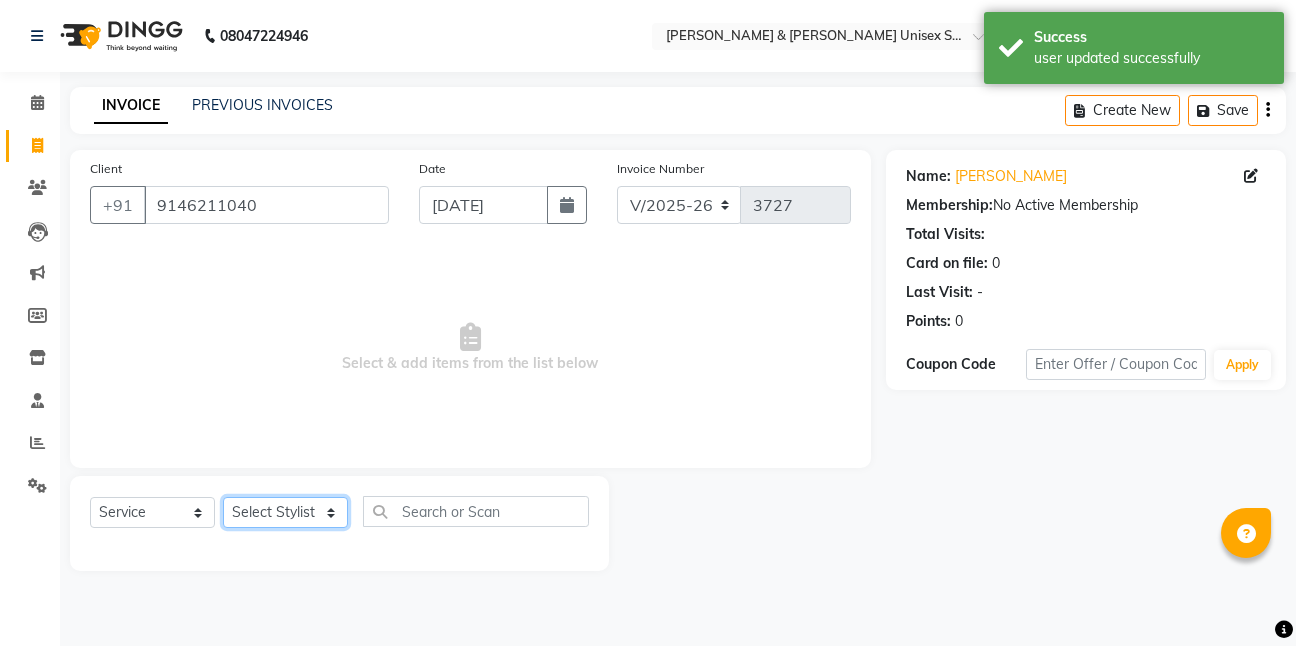 select on "53015" 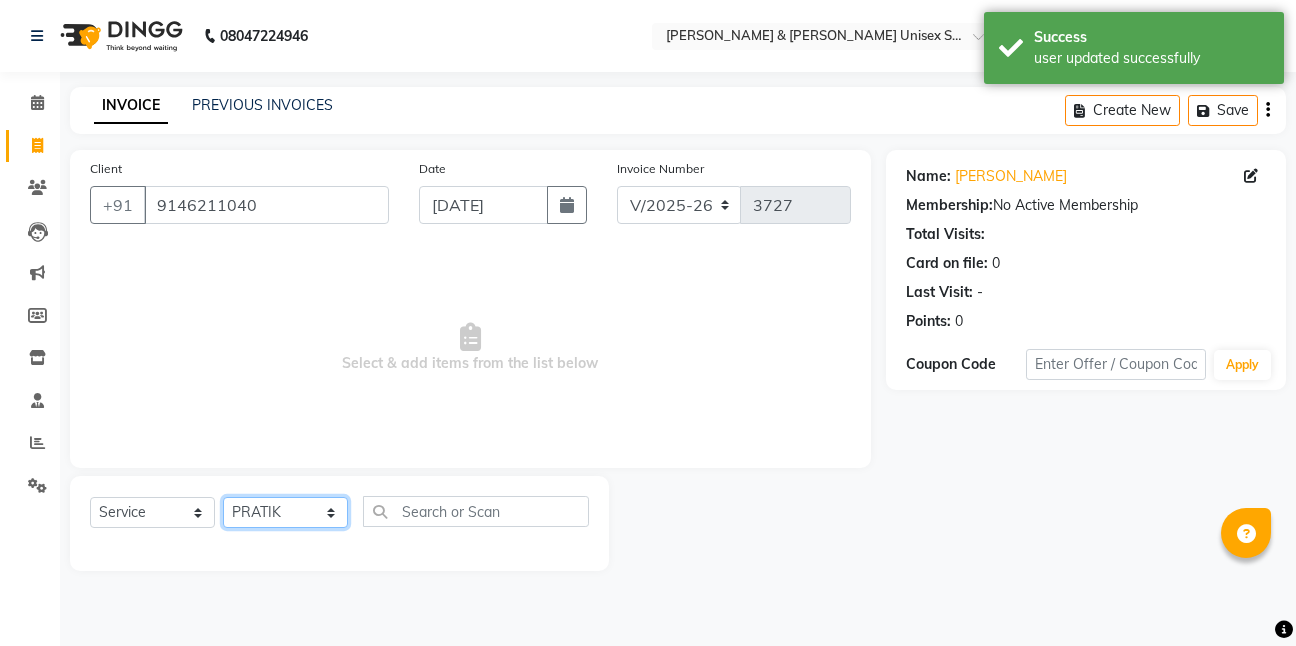 click on "Select Stylist [PERSON_NAME] [PERSON_NAME] [PERSON_NAME][GEOGRAPHIC_DATA] [PERSON_NAME] NEHA PH SALON [PERSON_NAME] SACHIN  SAIF [PERSON_NAME] YASH" 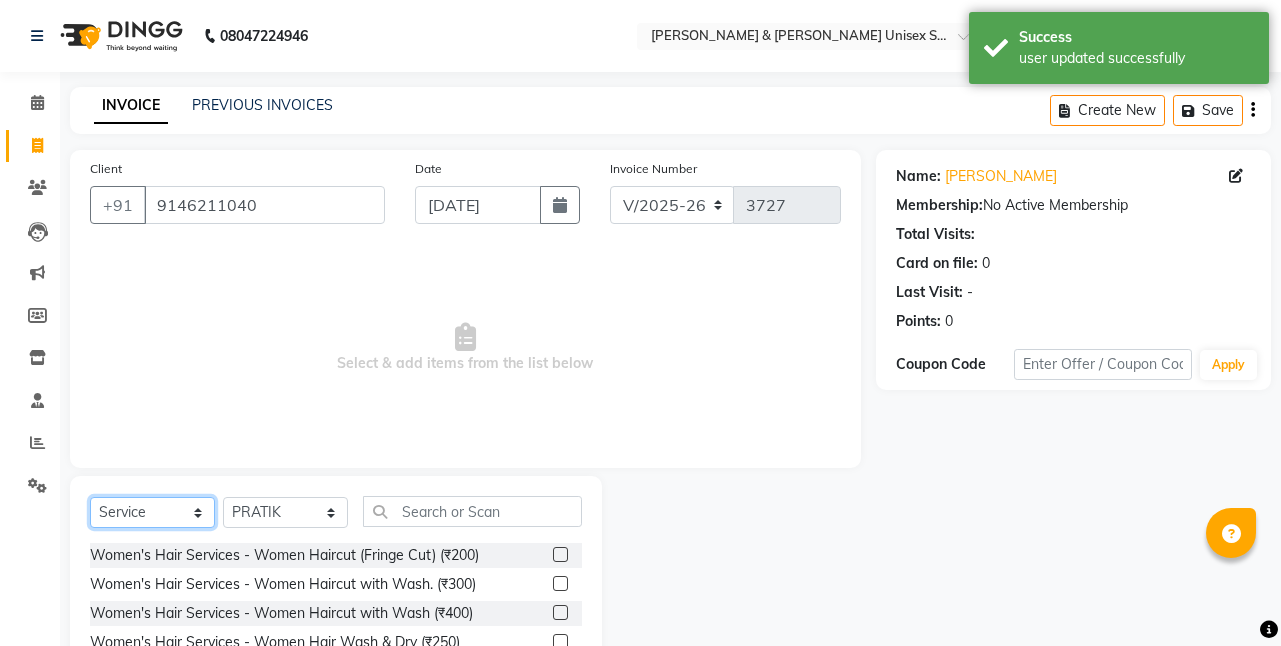 click on "Select  Service  Product  Membership  Package Voucher Prepaid Gift Card" 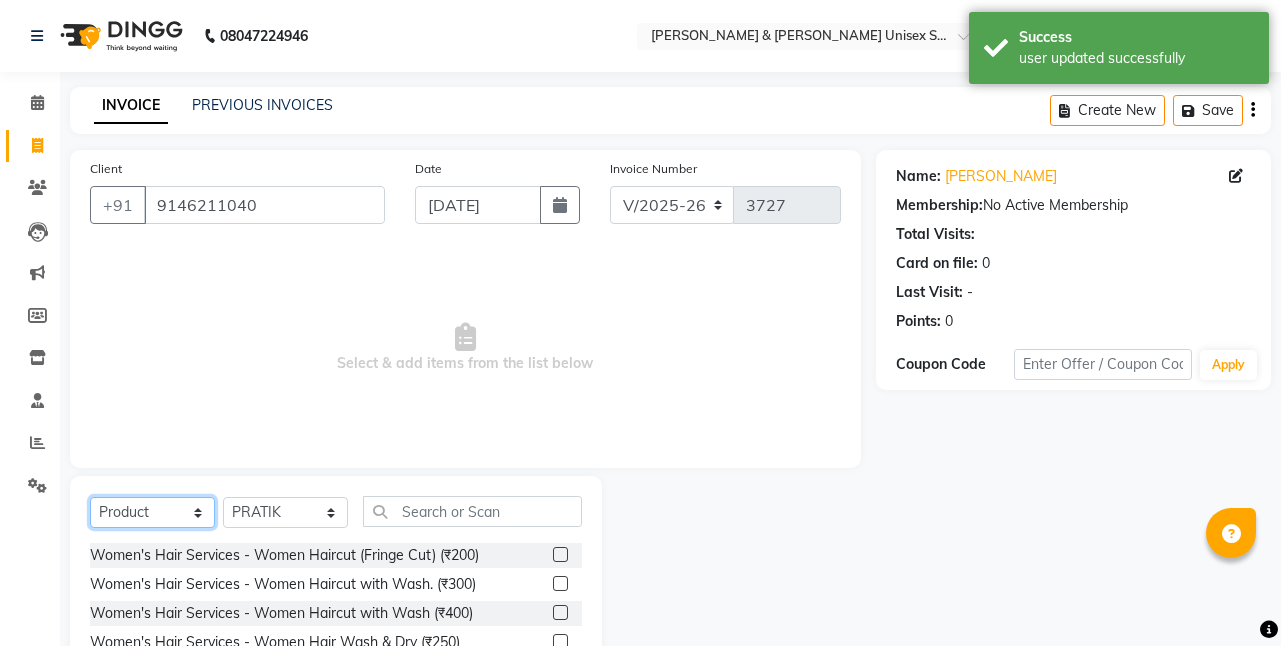 click on "Select  Service  Product  Membership  Package Voucher Prepaid Gift Card" 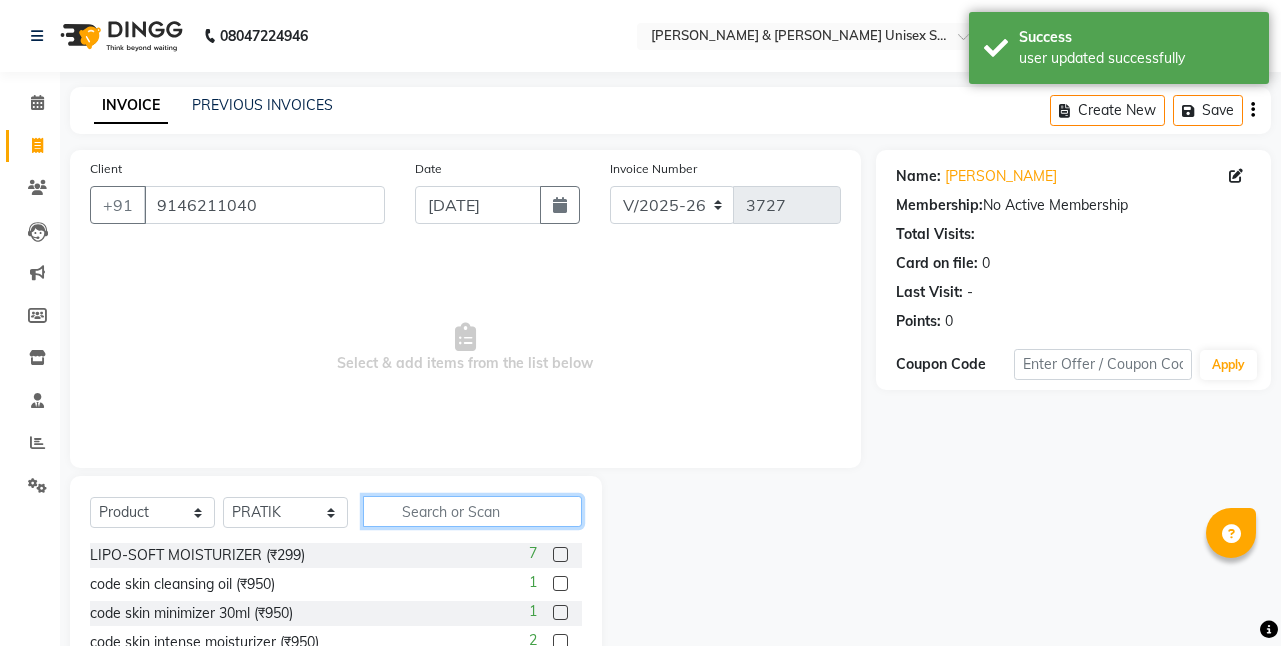 click 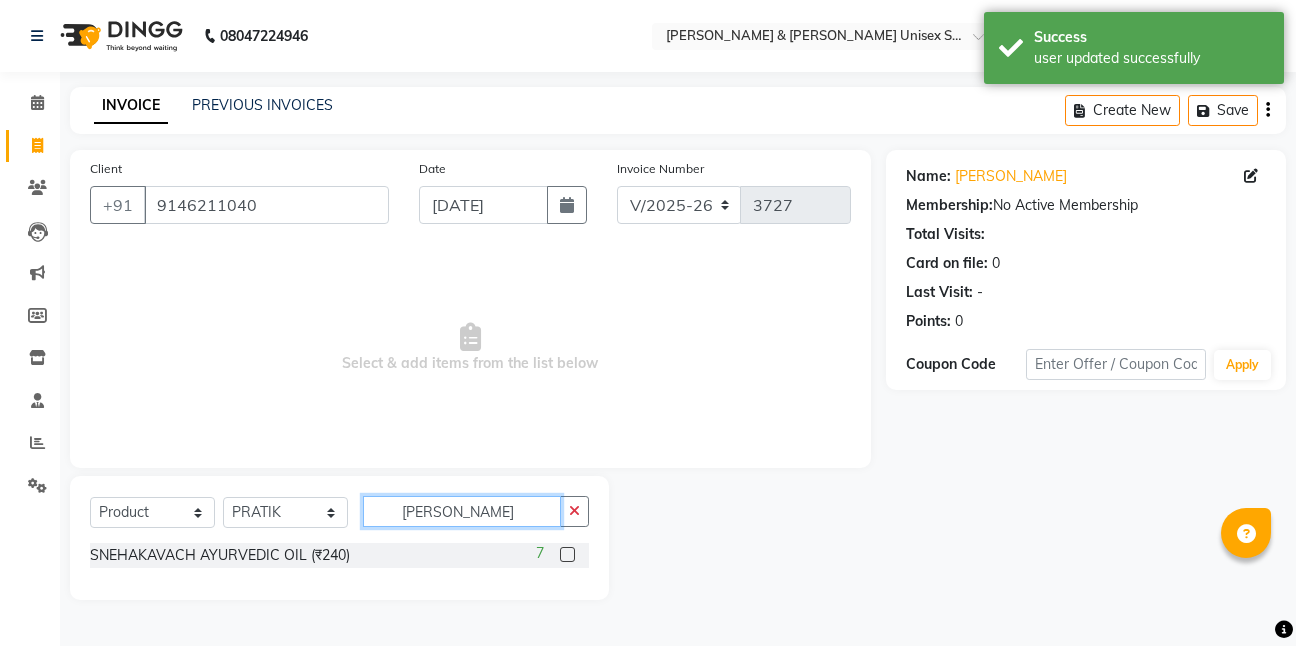 type on "[PERSON_NAME]" 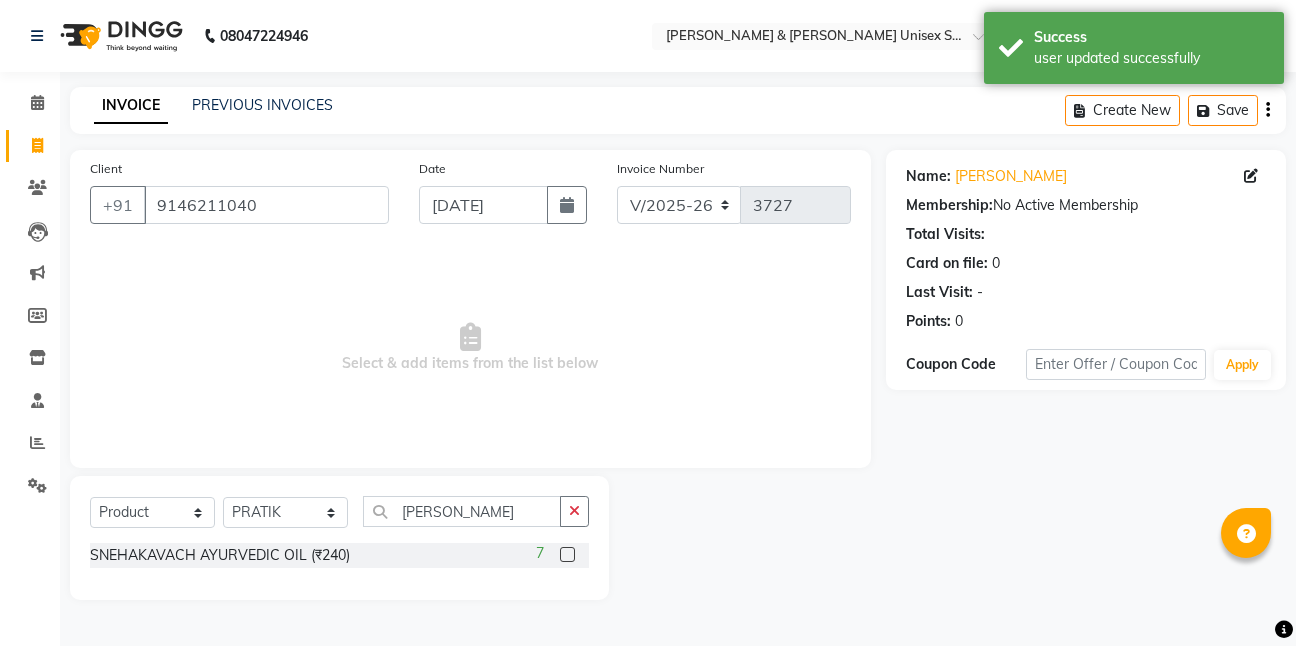 click 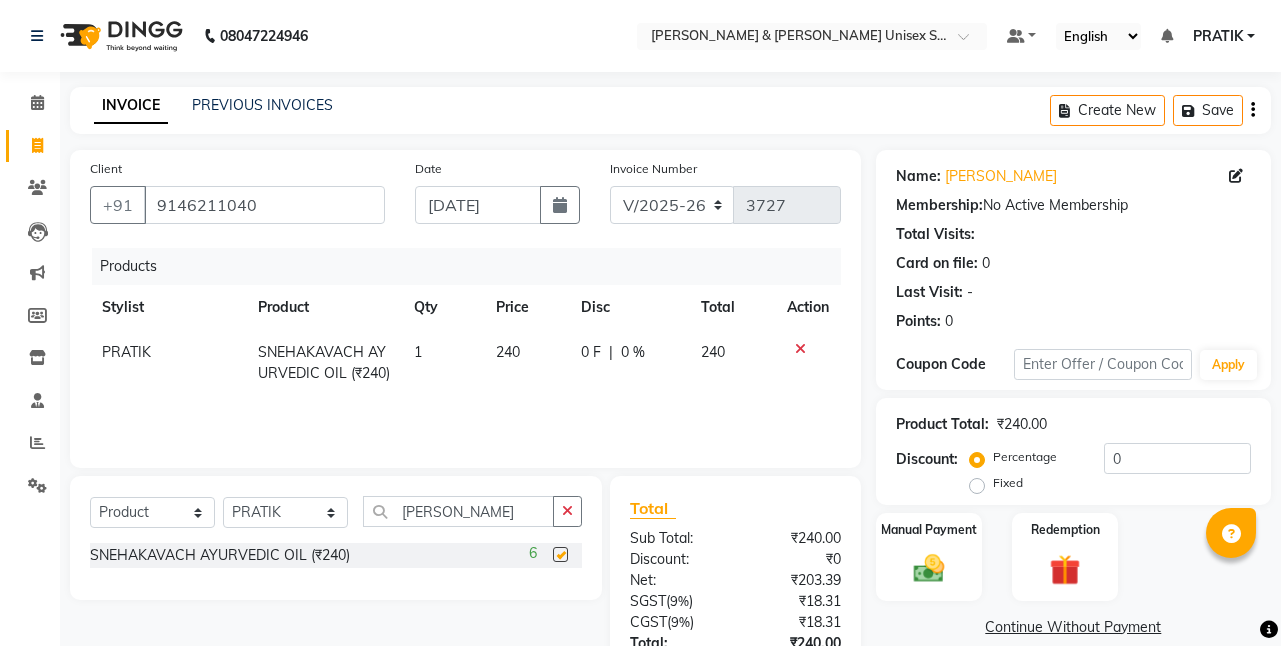 checkbox on "false" 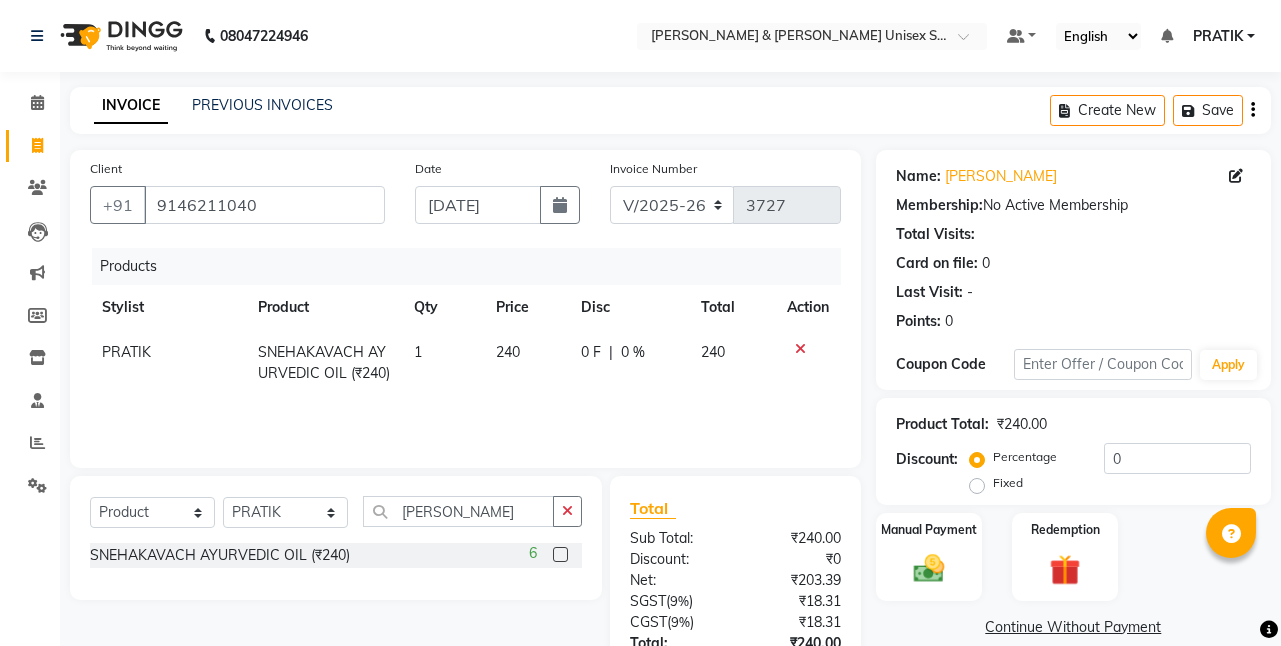 click on "240" 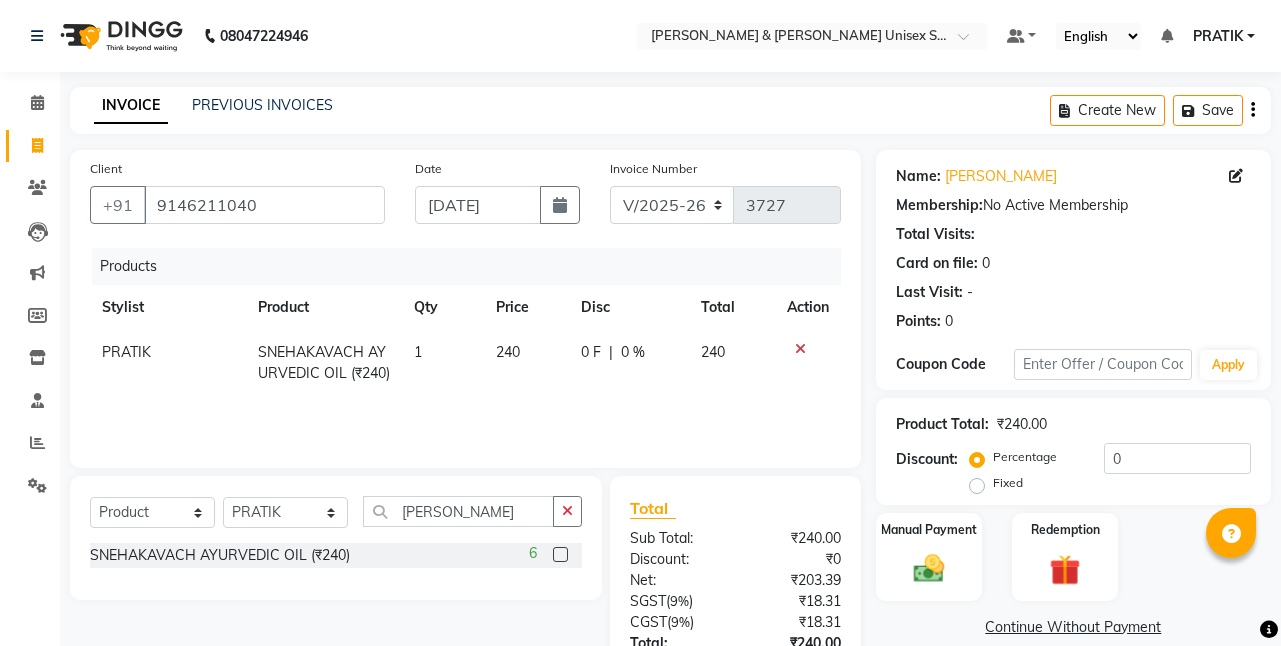 select on "53015" 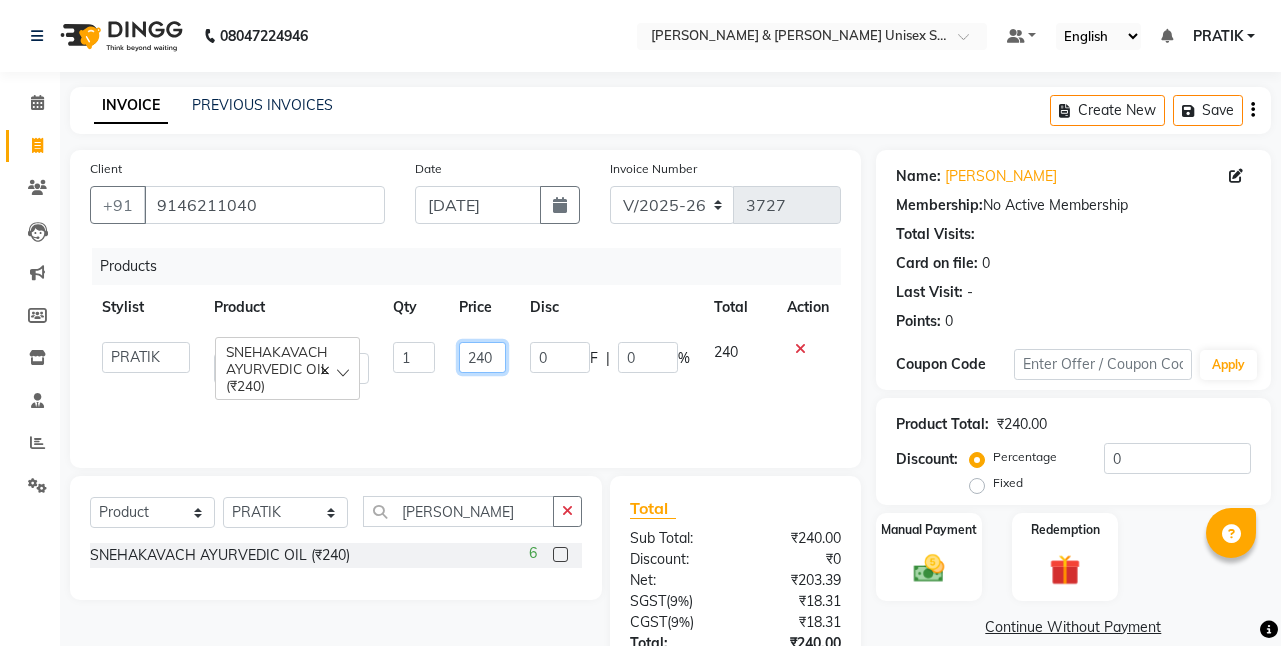 click on "240" 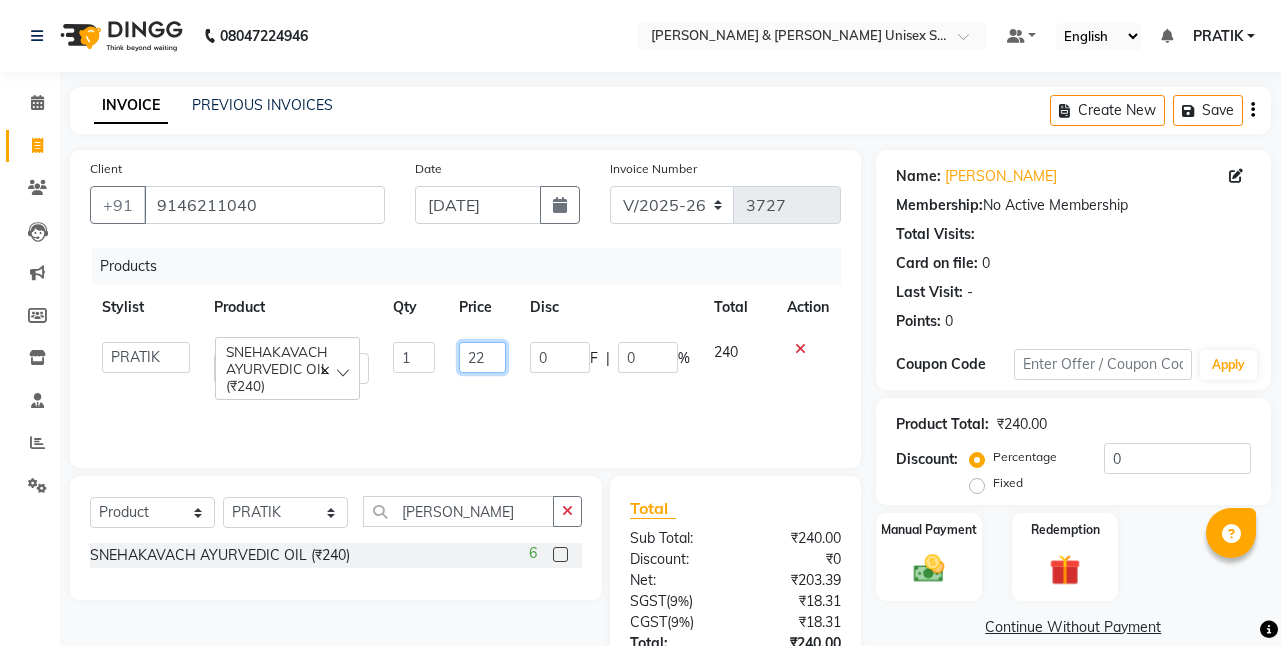type on "220" 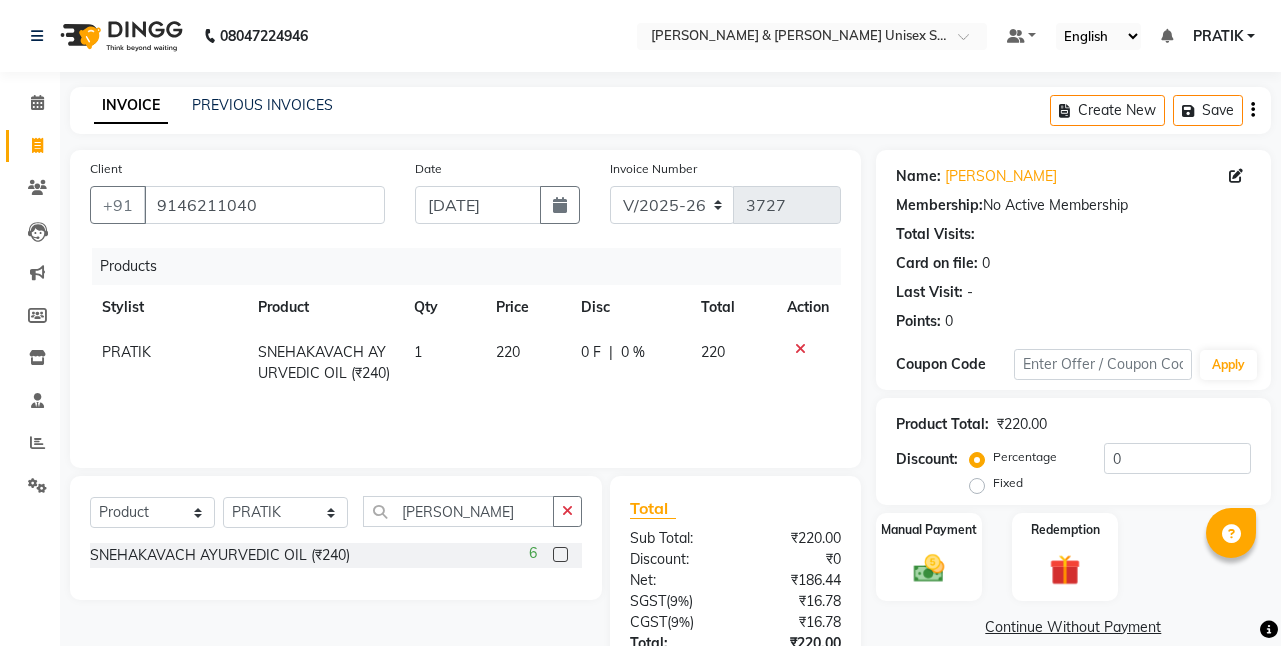 click on "Products Stylist Product Qty Price Disc Total Action [PERSON_NAME] SNEHAKAVACH AYURVEDIC OIL (₹240) 1 220 0 F | 0 % 220" 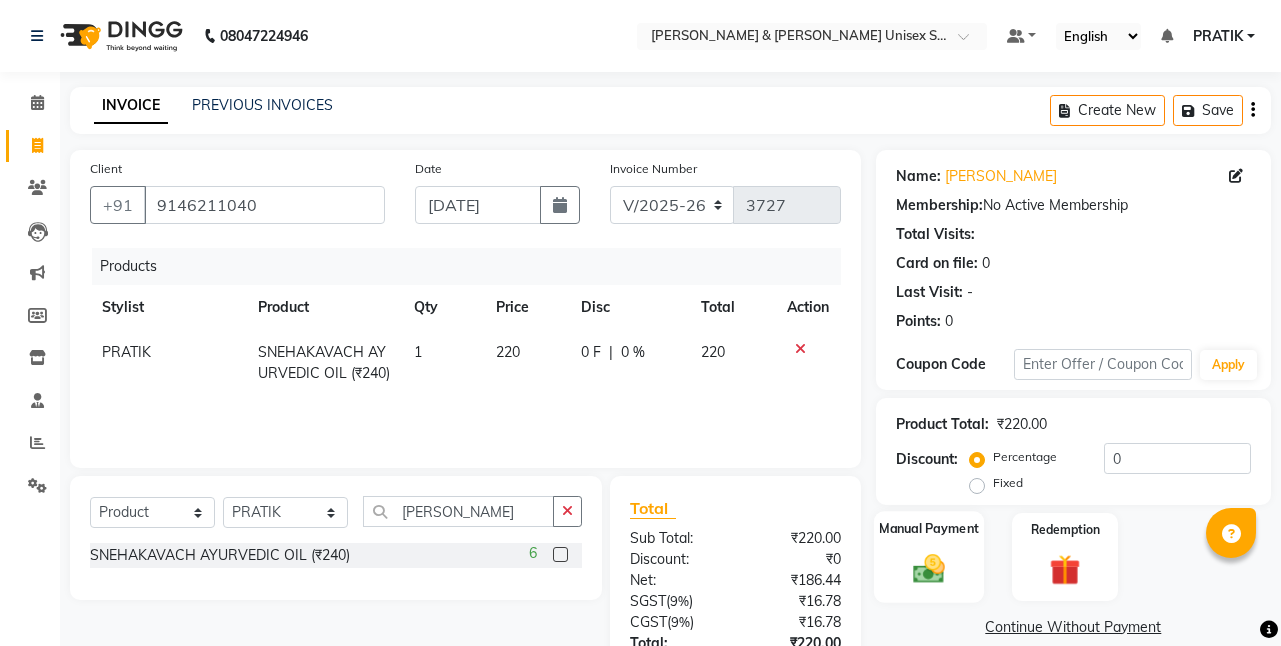 click on "Manual Payment" 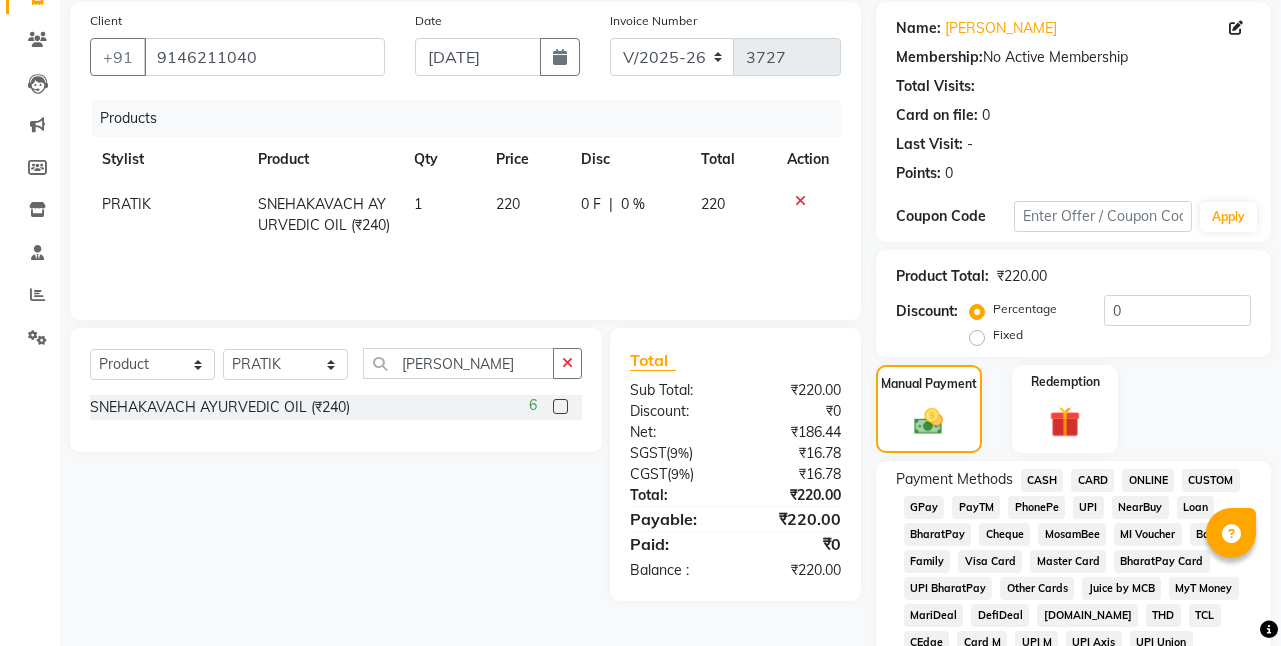 scroll, scrollTop: 300, scrollLeft: 0, axis: vertical 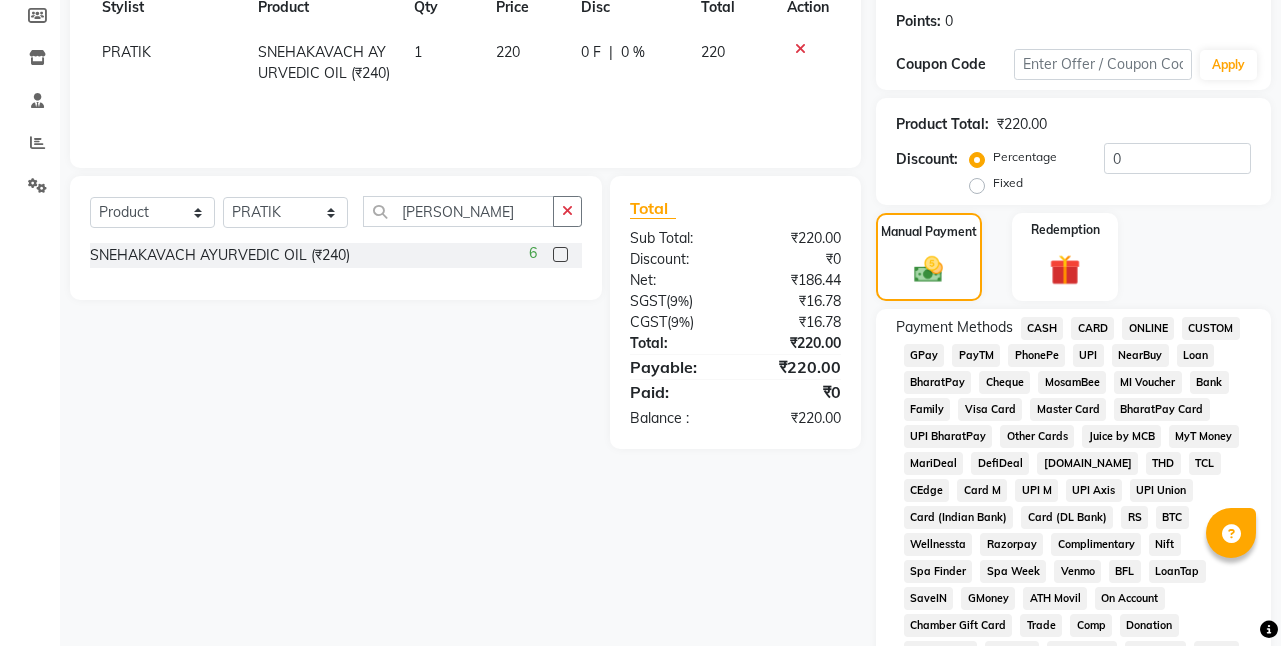 click on "CASH" 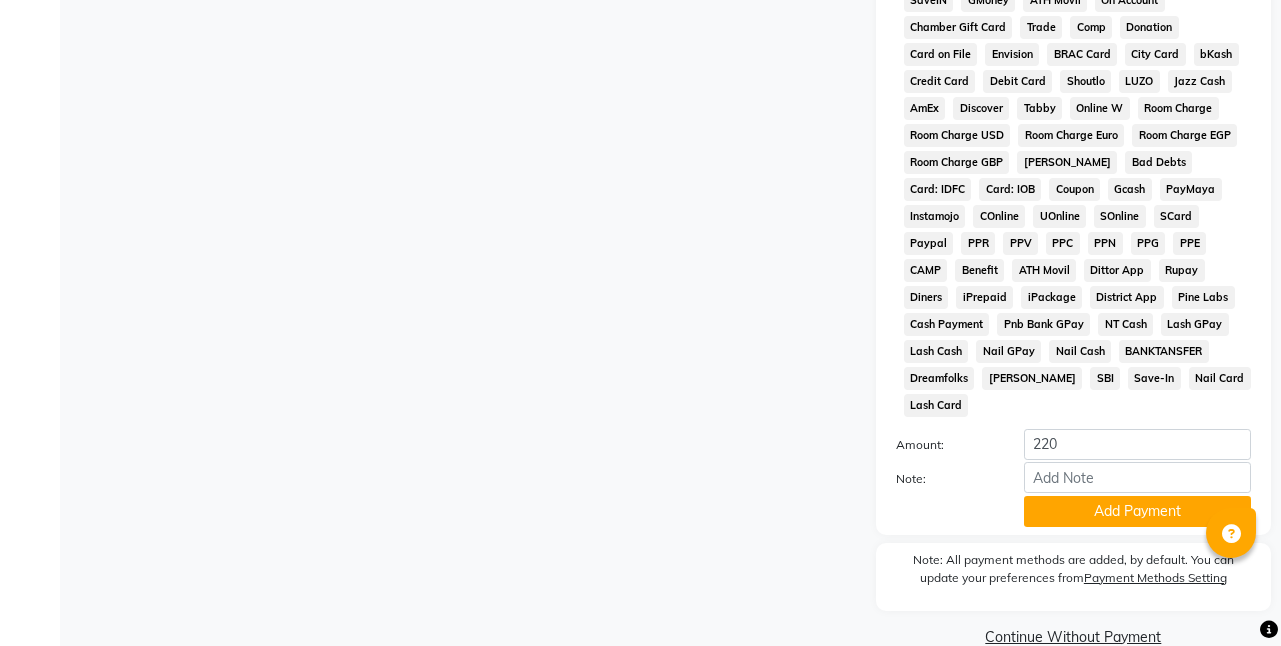 scroll, scrollTop: 900, scrollLeft: 0, axis: vertical 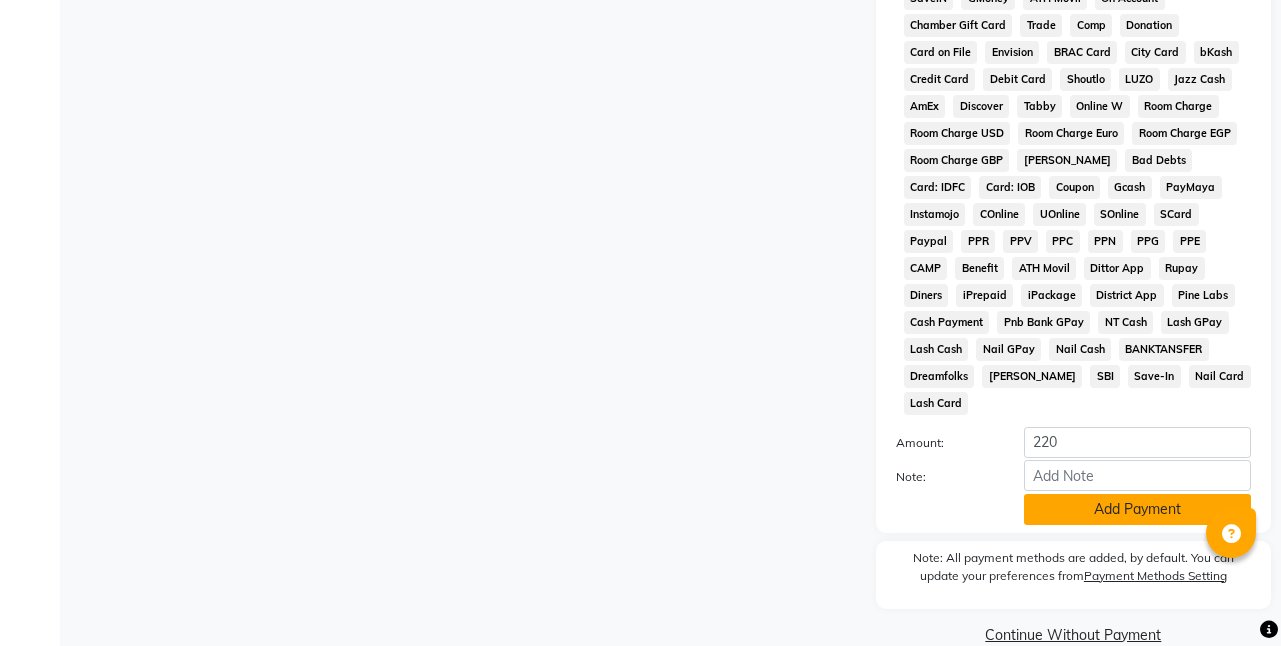 click on "Add Payment" 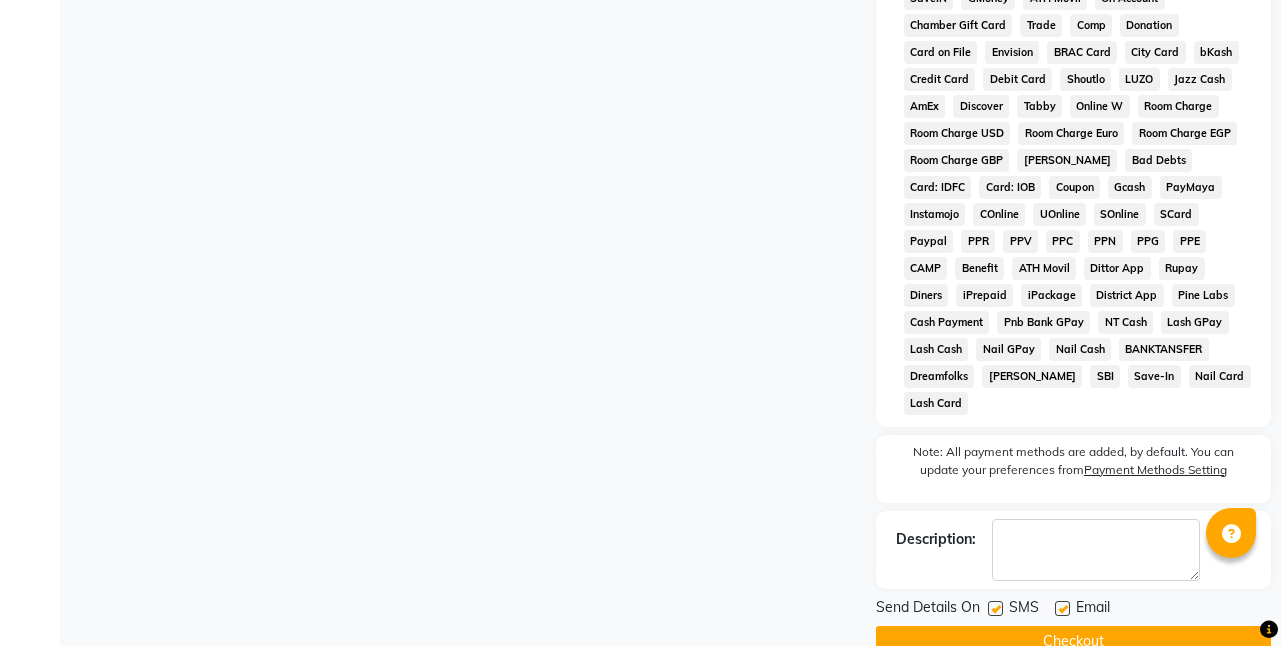 click on "Checkout" 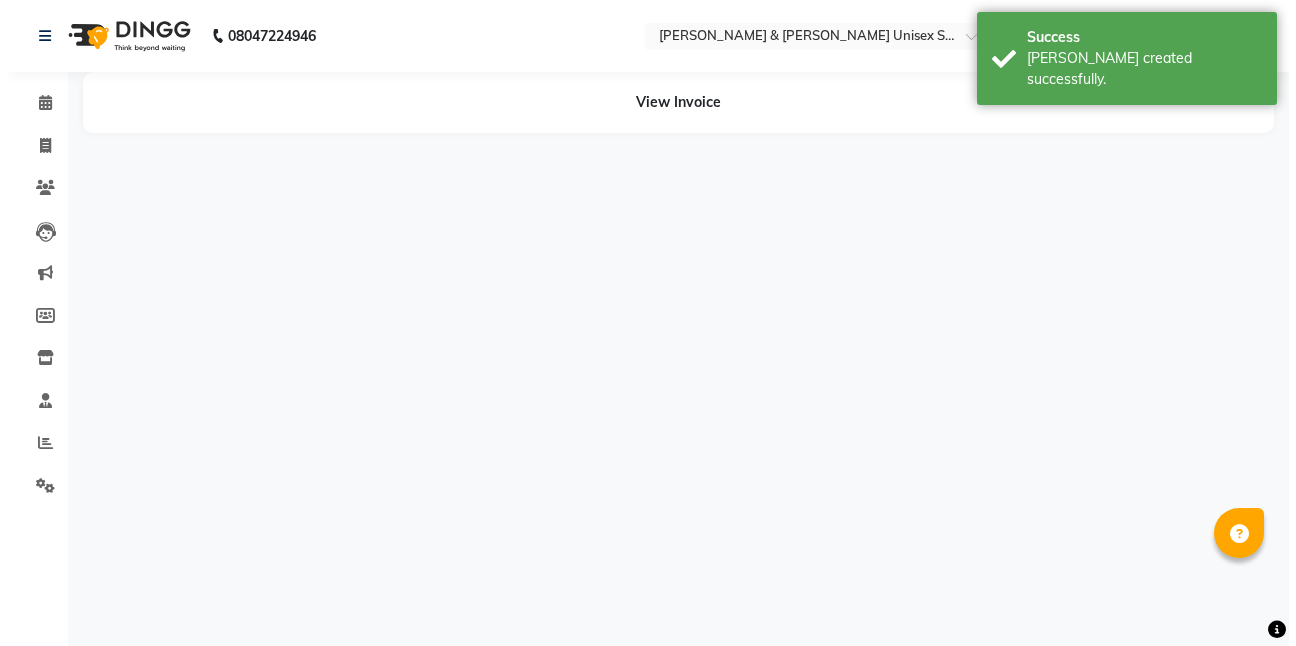 scroll, scrollTop: 0, scrollLeft: 0, axis: both 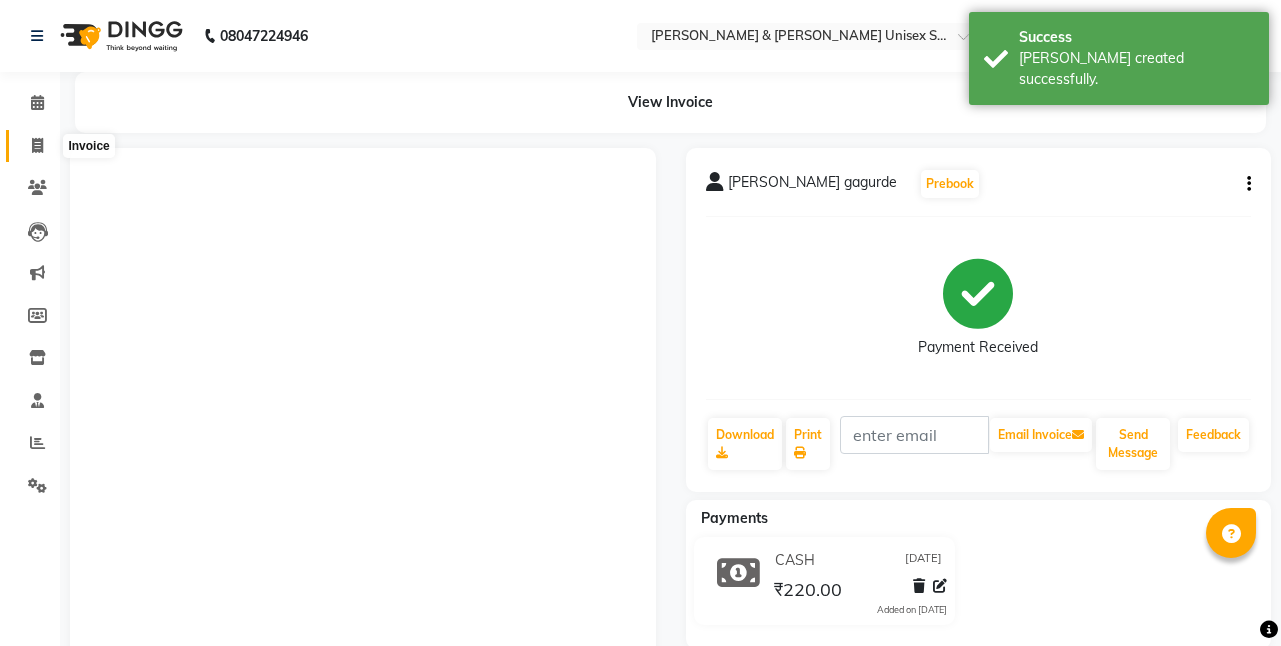 click 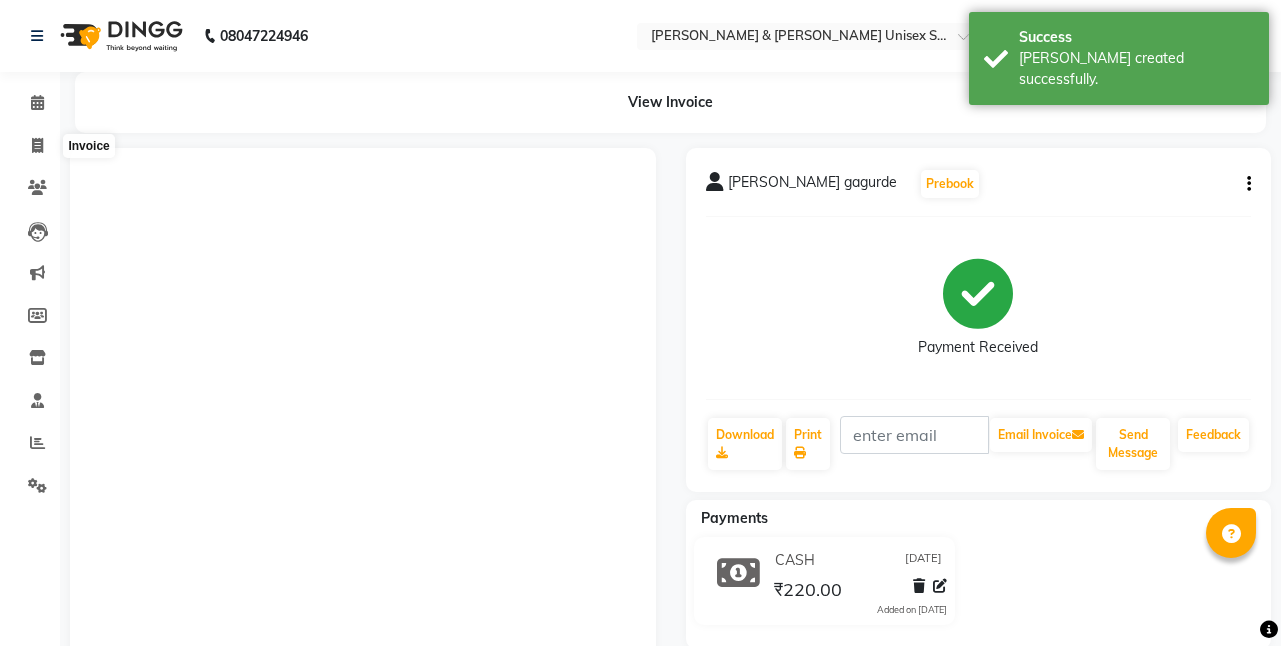 select on "service" 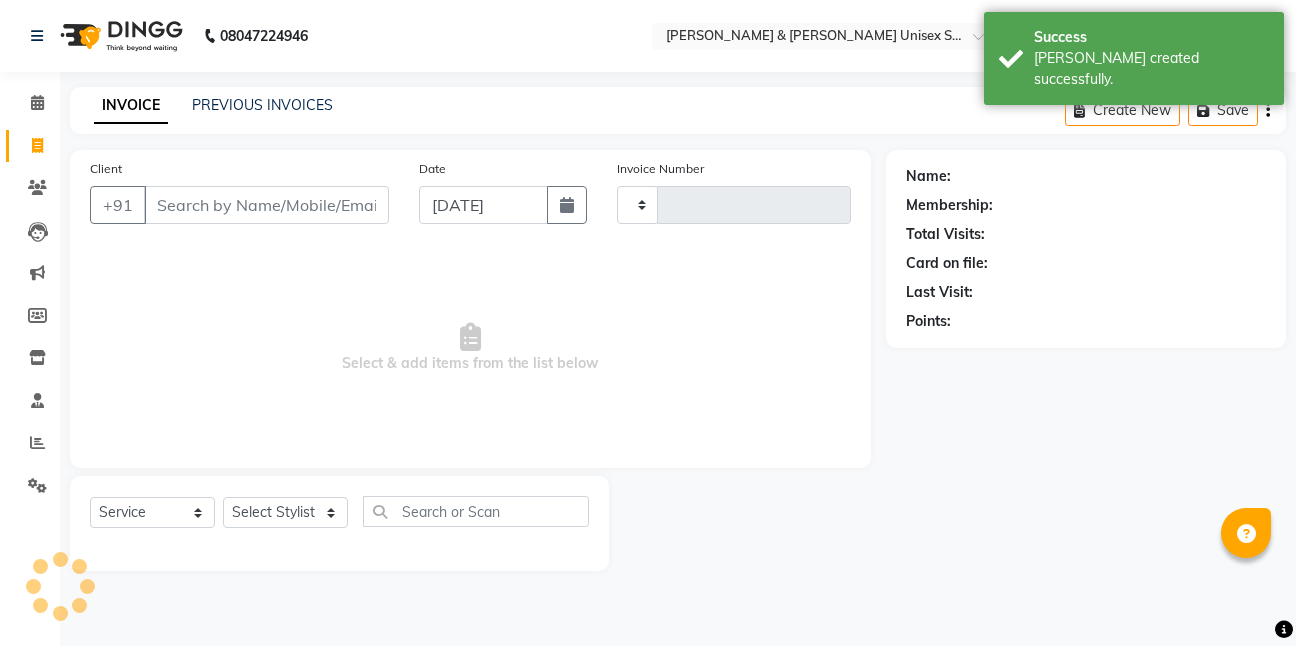type on "3728" 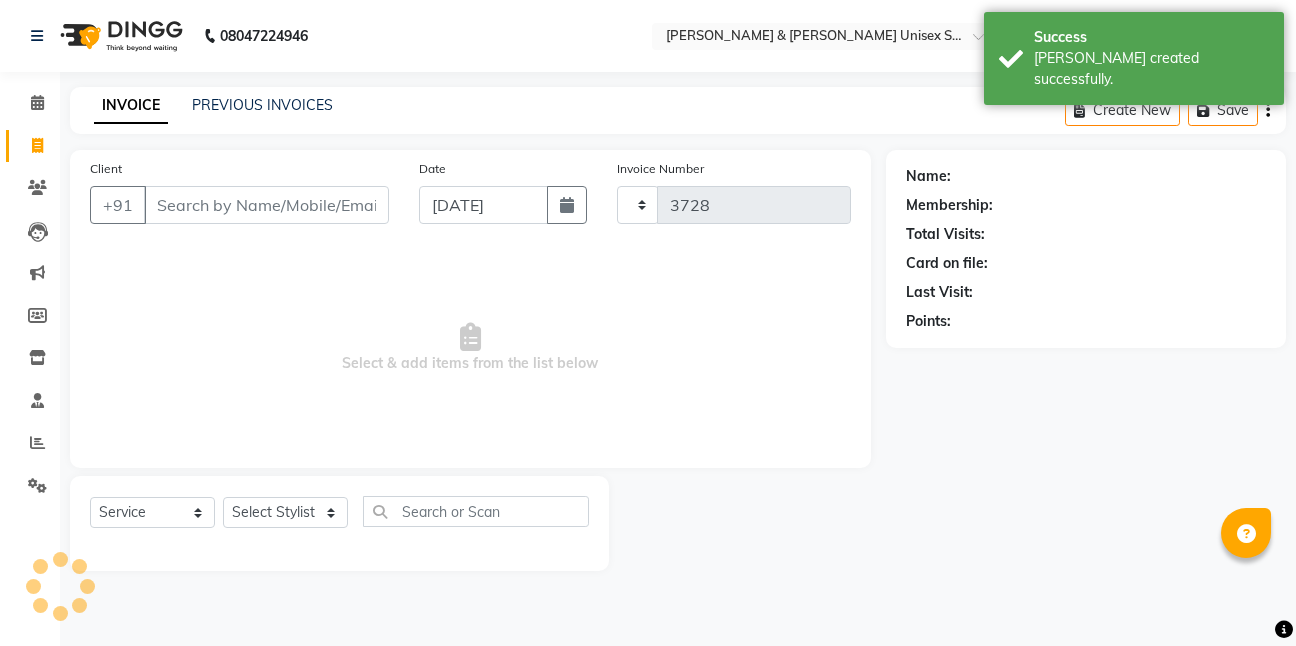 select on "6770" 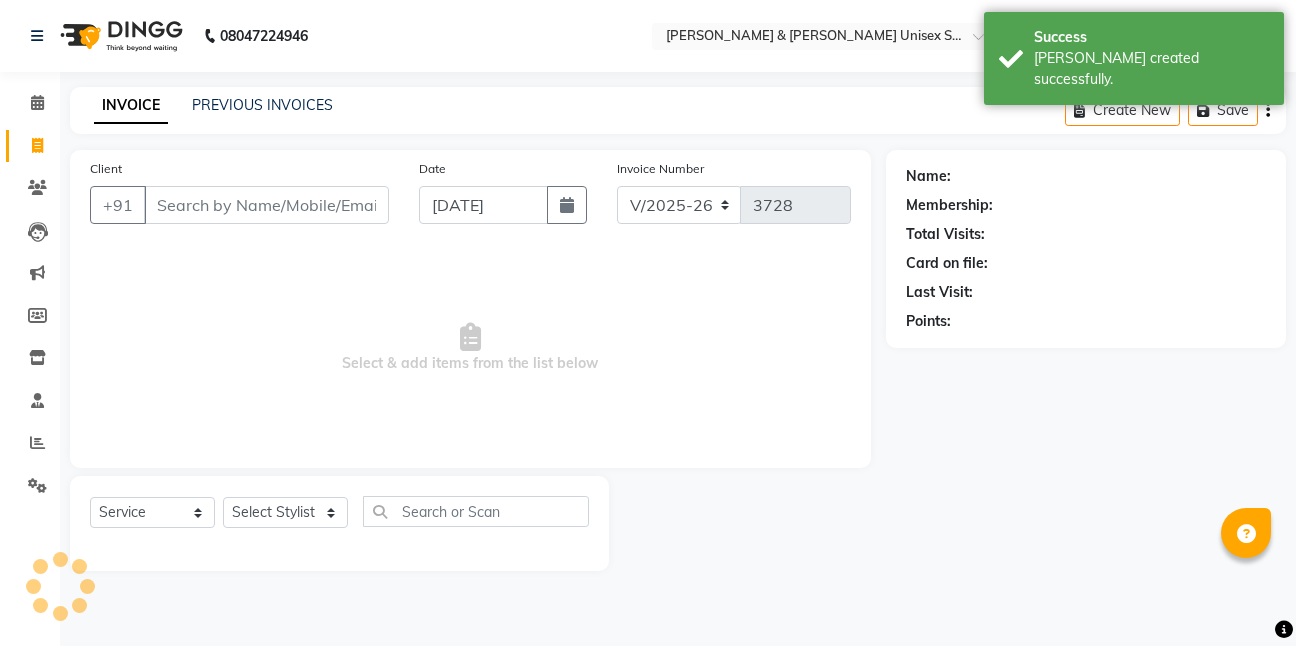 click on "Client" at bounding box center [266, 205] 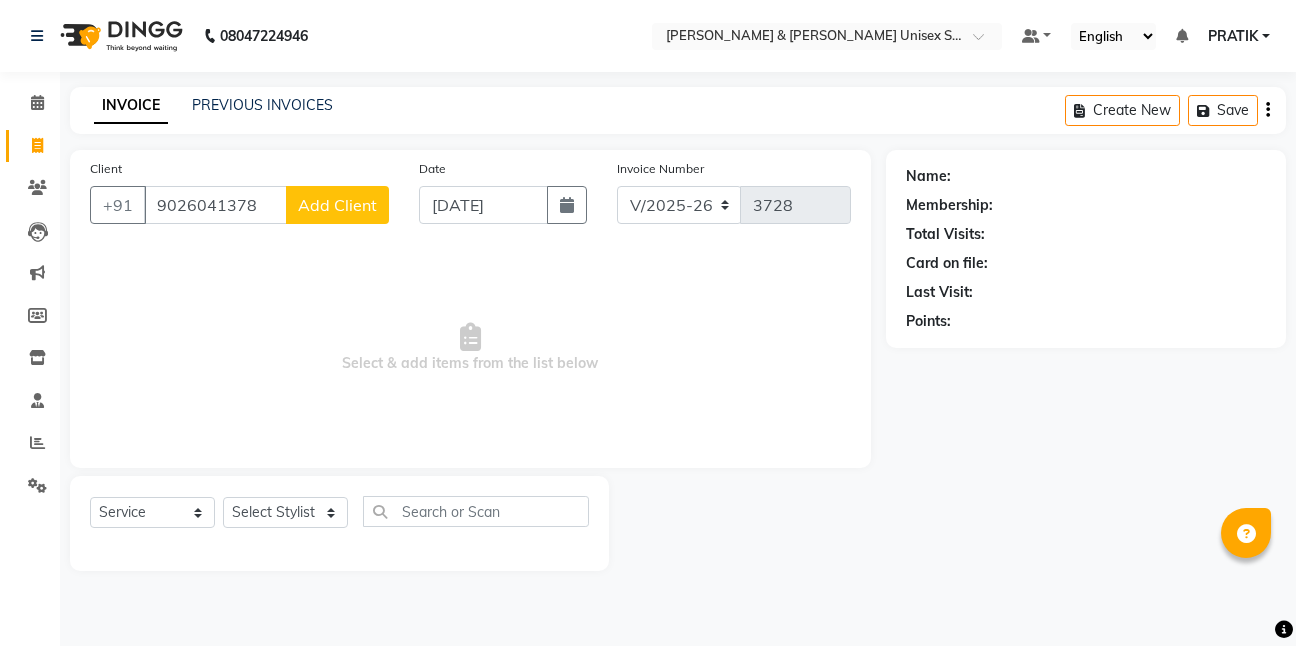 type on "9026041378" 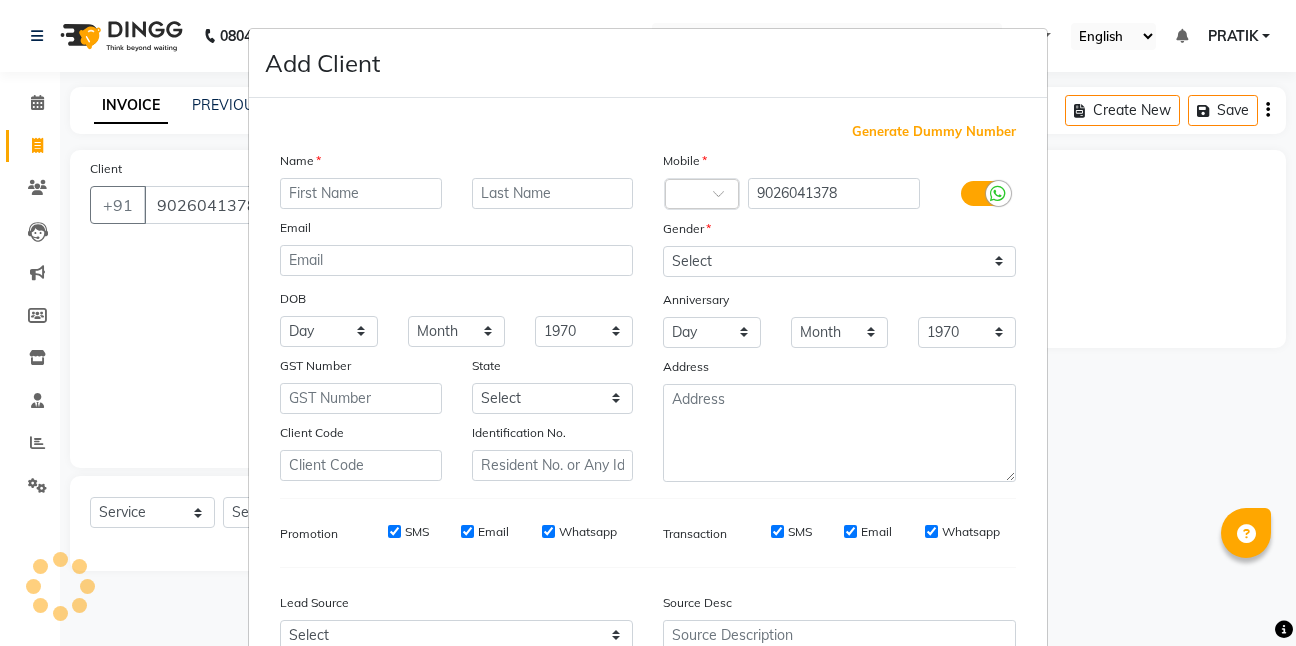 click at bounding box center (361, 193) 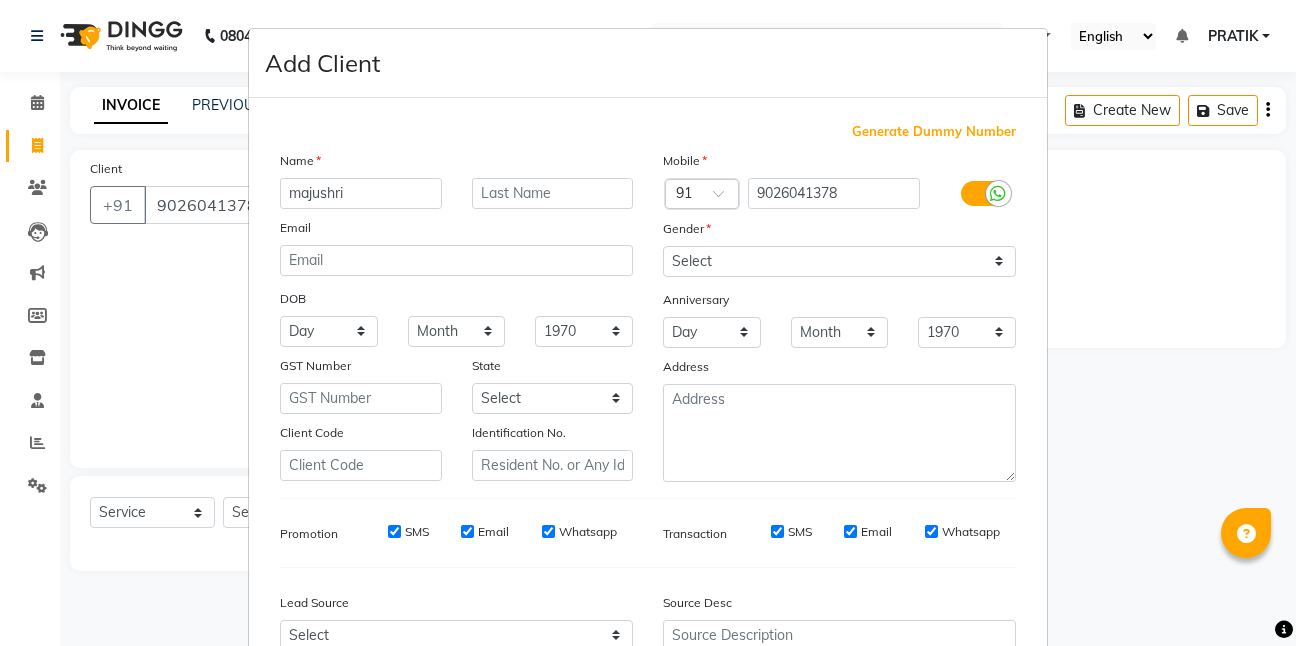 type on "majushri" 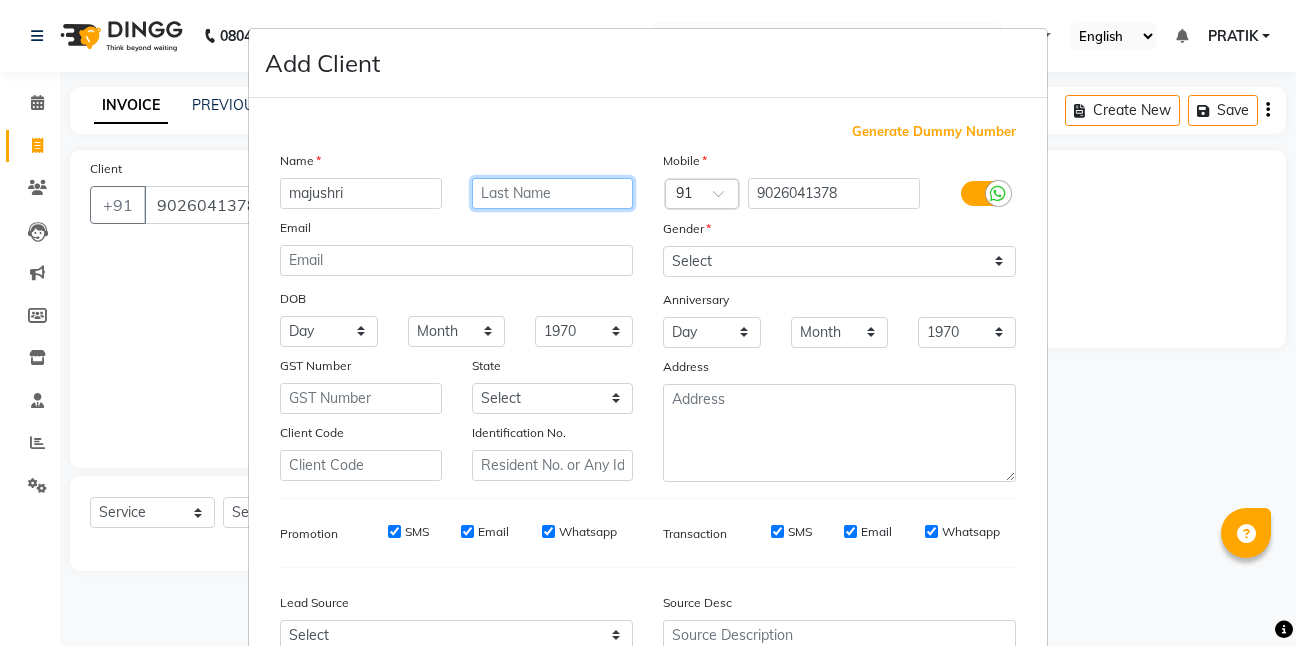 click at bounding box center (553, 193) 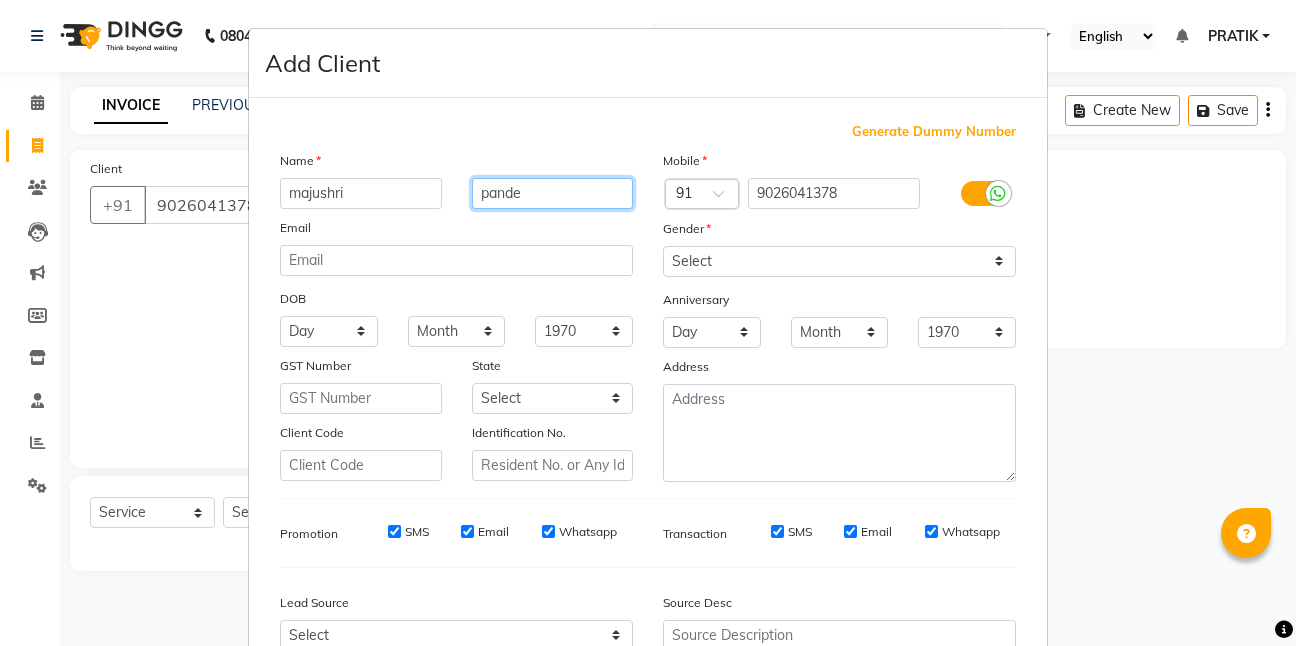 type on "pande" 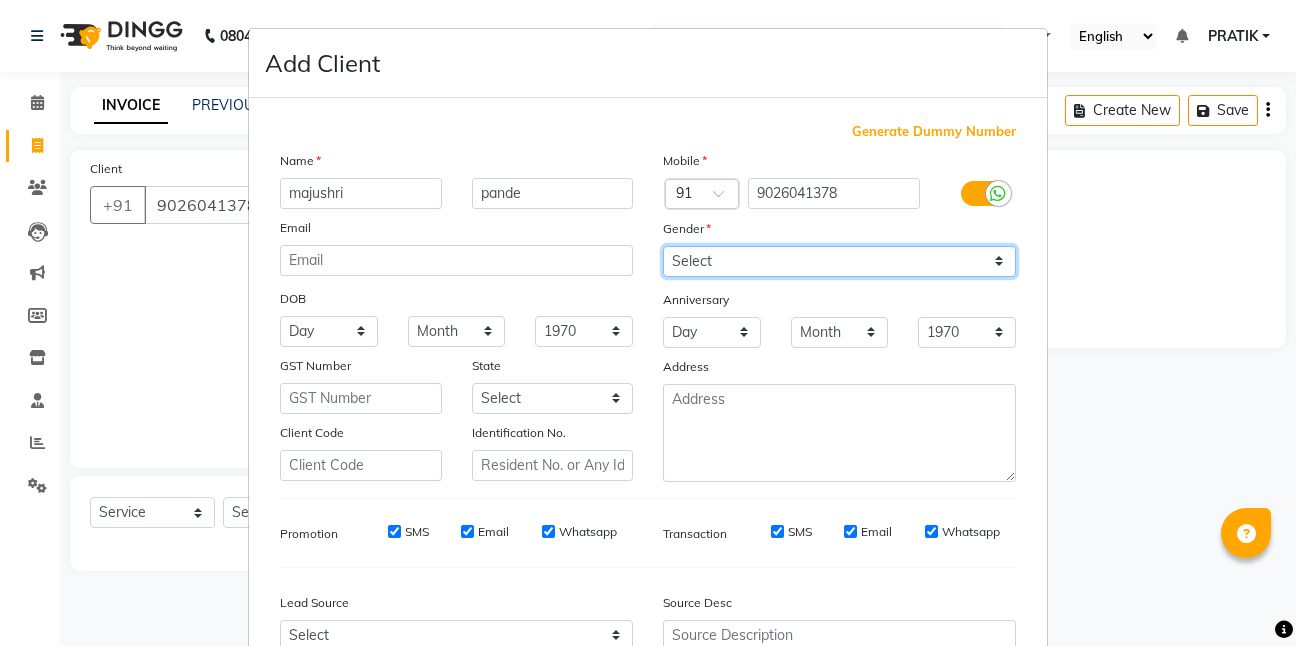 click on "Select [DEMOGRAPHIC_DATA] [DEMOGRAPHIC_DATA] Other Prefer Not To Say" at bounding box center [839, 261] 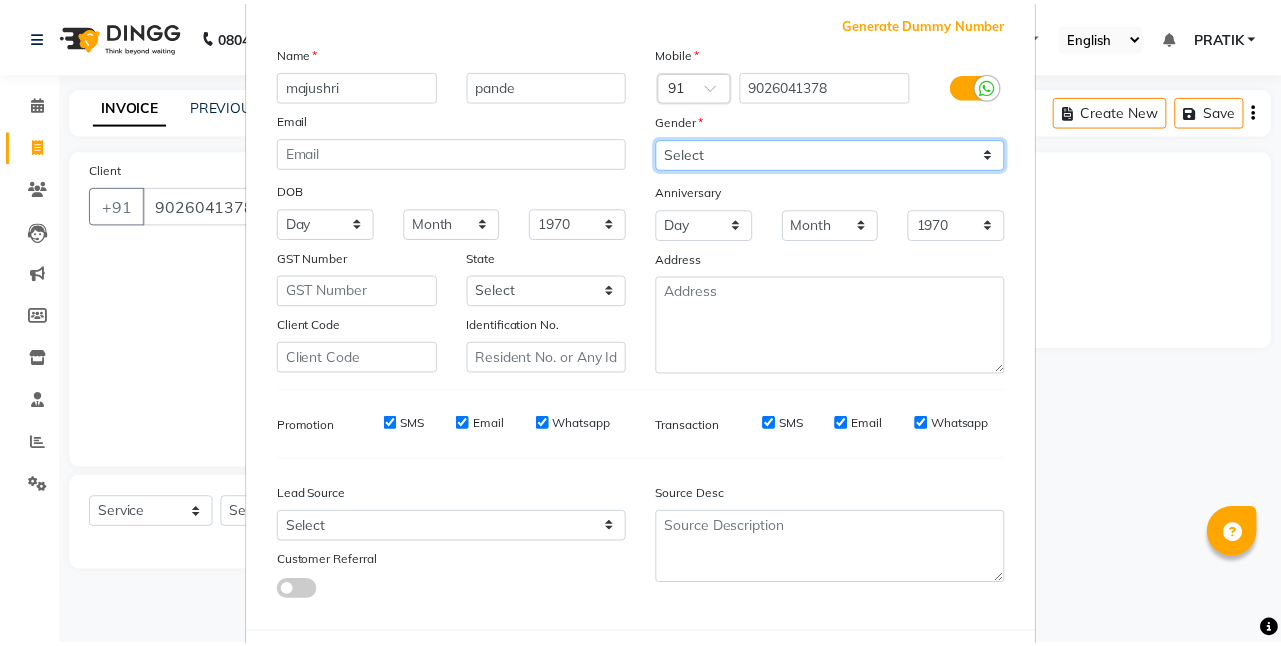 scroll, scrollTop: 203, scrollLeft: 0, axis: vertical 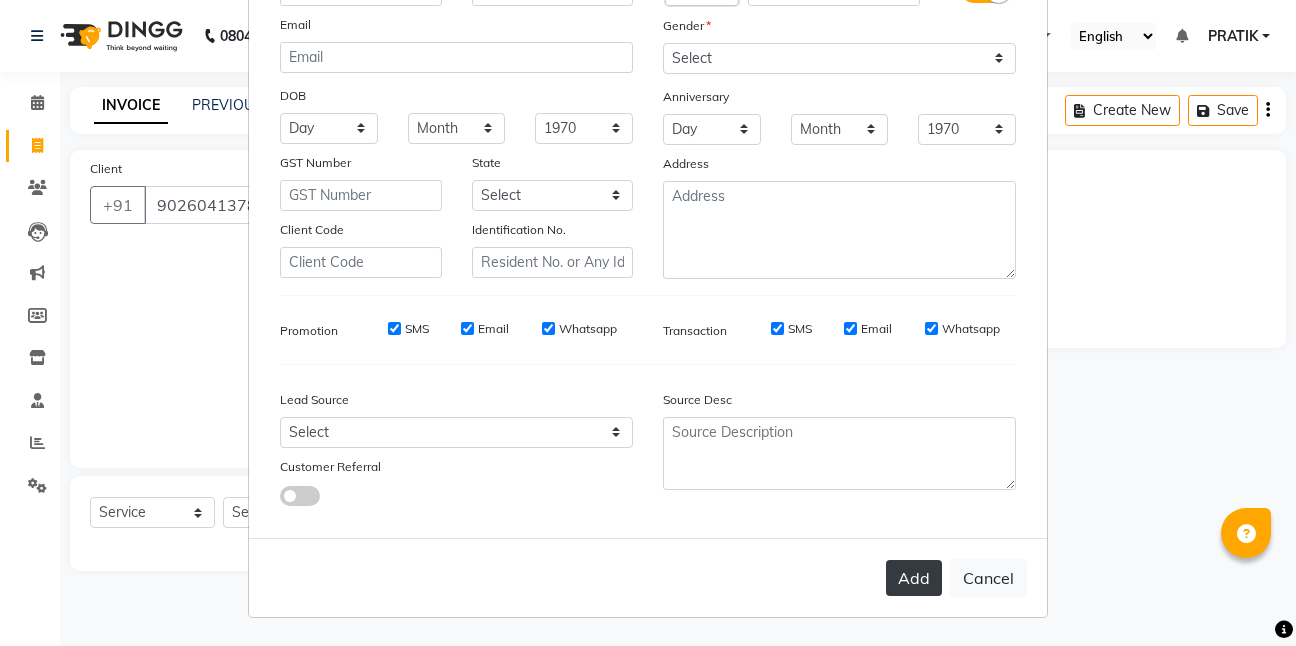 click on "Add" at bounding box center [914, 578] 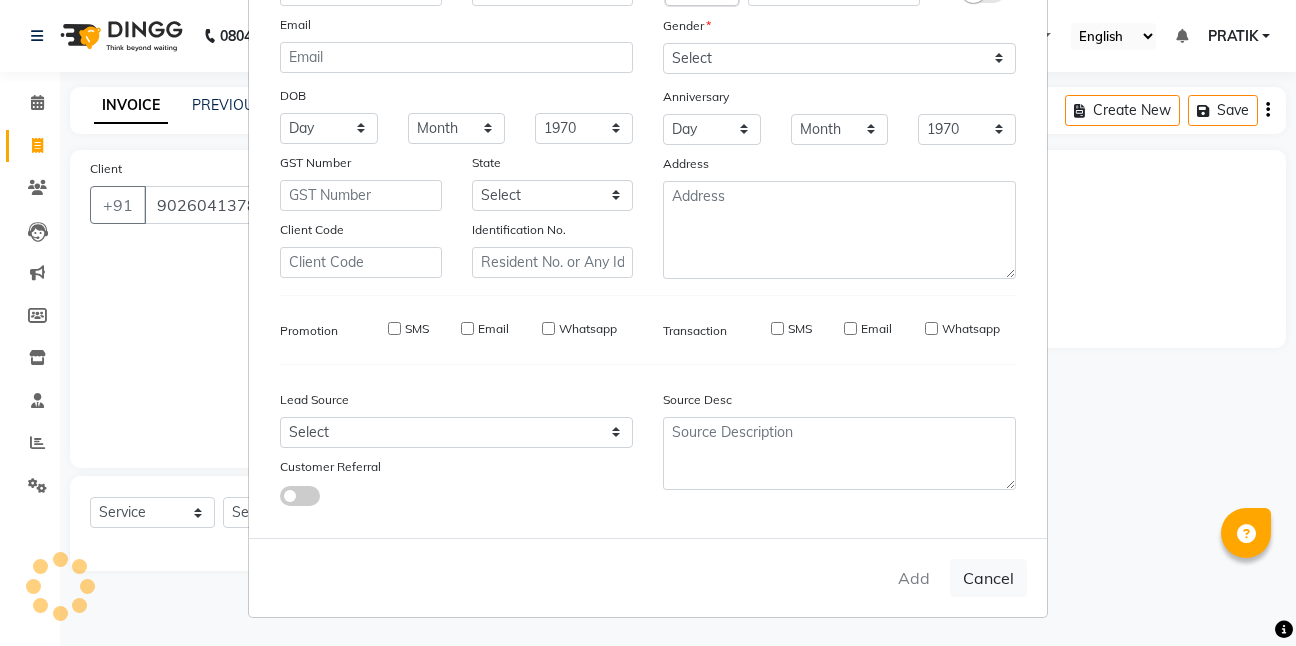 type 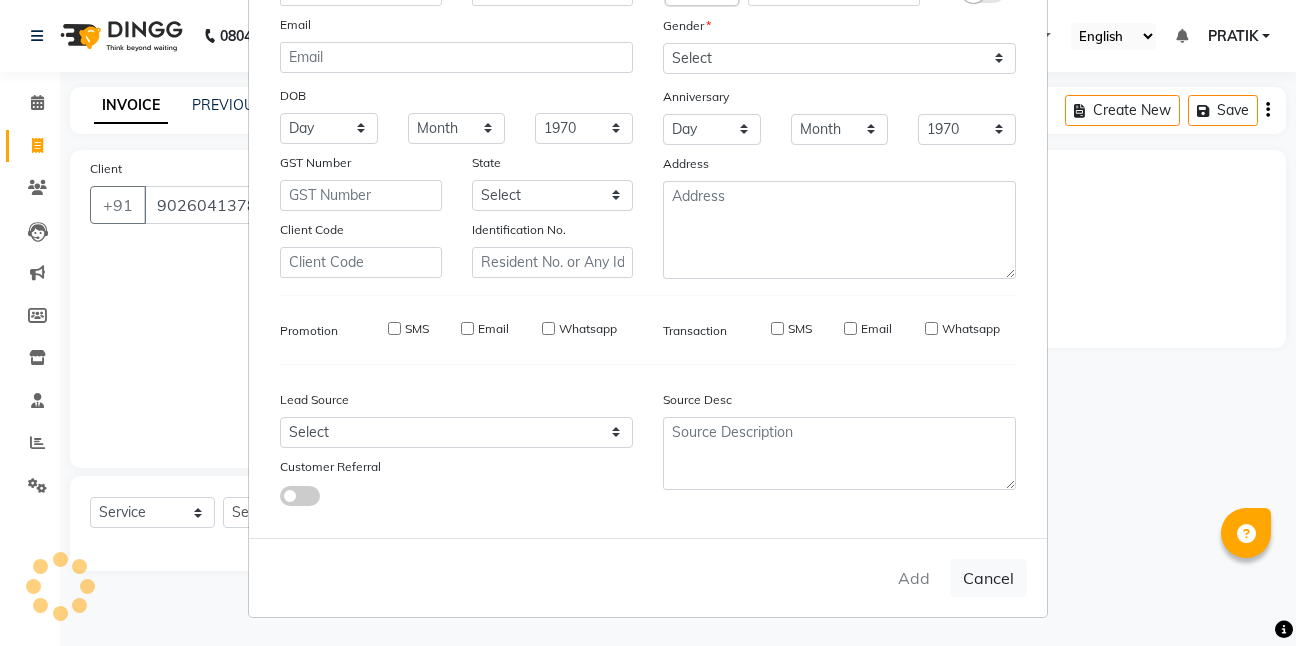 type 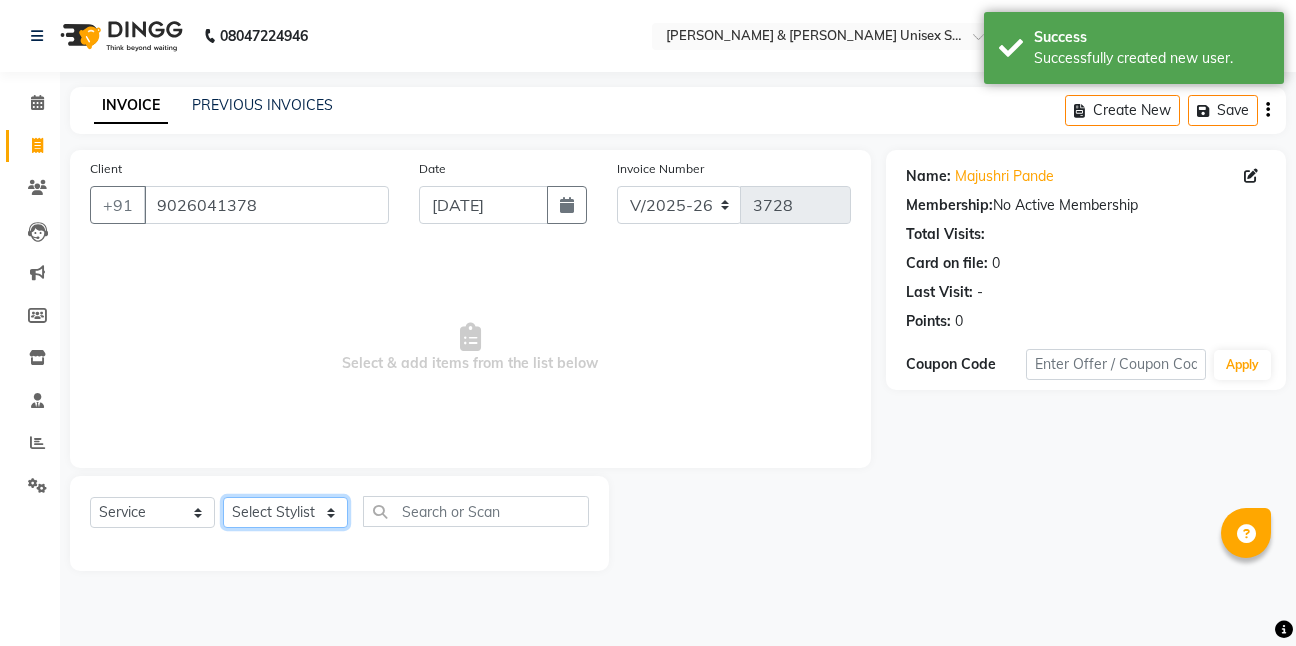 click on "Select Stylist [PERSON_NAME] [PERSON_NAME] [PERSON_NAME][GEOGRAPHIC_DATA] [PERSON_NAME] NEHA PH SALON [PERSON_NAME] SACHIN  SAIF [PERSON_NAME] YASH" 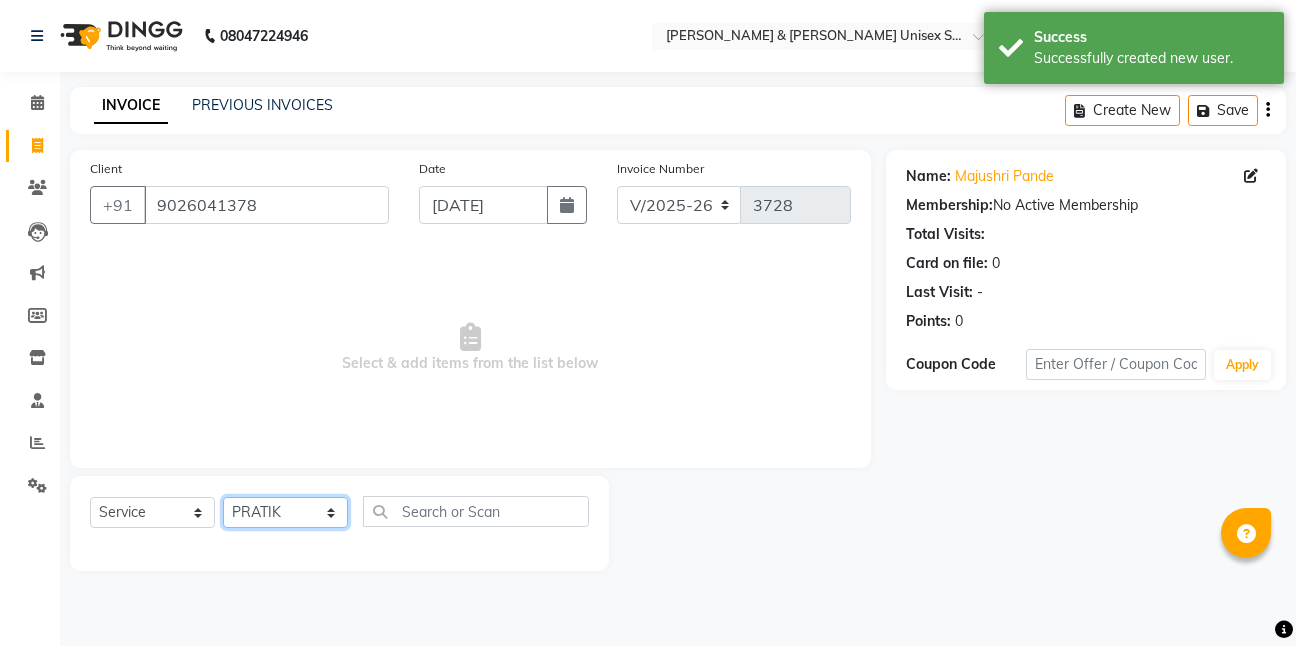 click on "Select Stylist [PERSON_NAME] [PERSON_NAME] [PERSON_NAME][GEOGRAPHIC_DATA] [PERSON_NAME] NEHA PH SALON [PERSON_NAME] SACHIN  SAIF [PERSON_NAME] YASH" 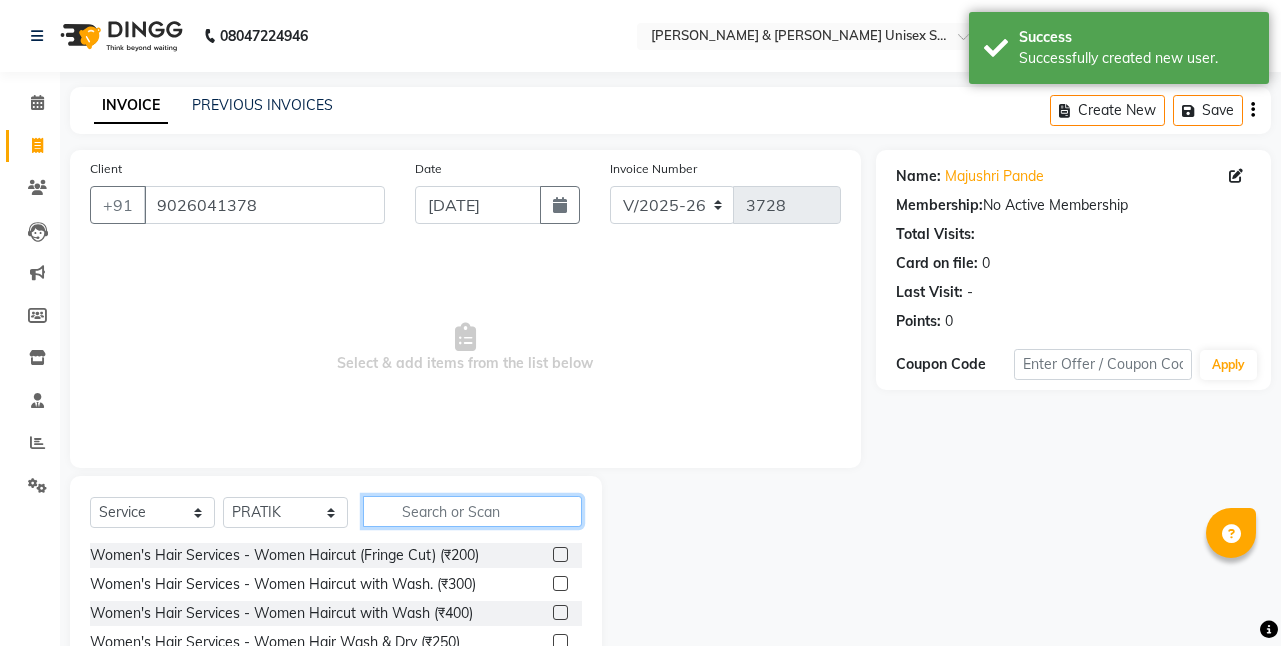 click 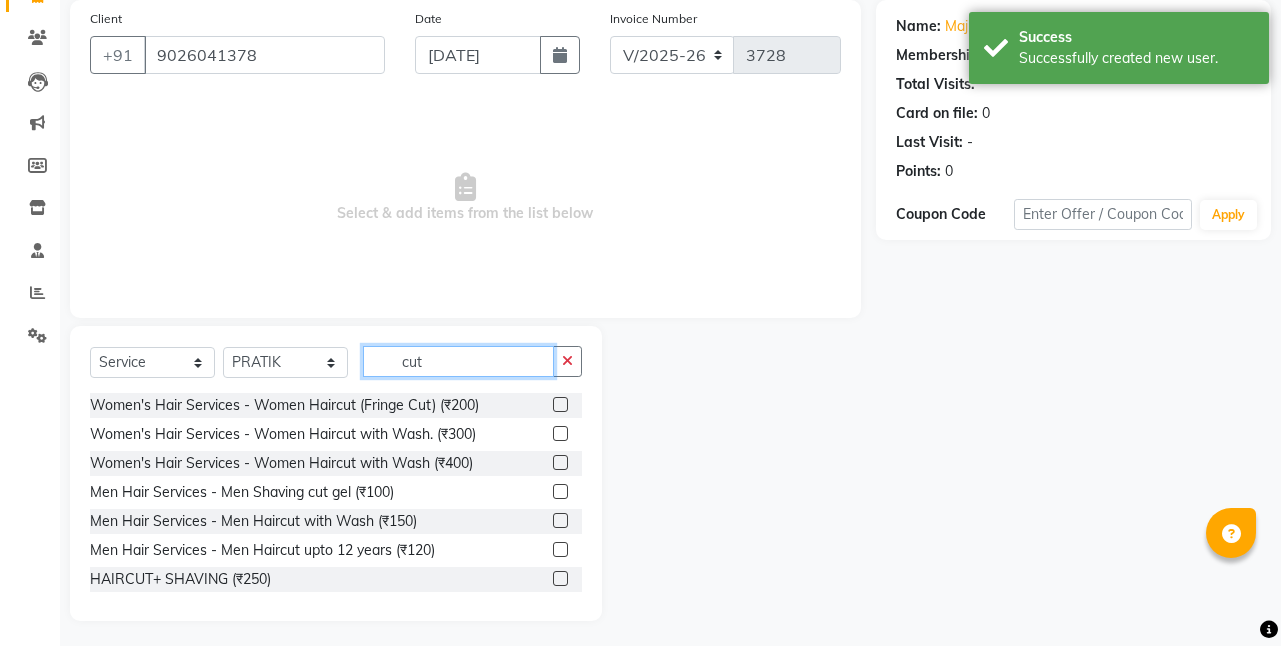 scroll, scrollTop: 155, scrollLeft: 0, axis: vertical 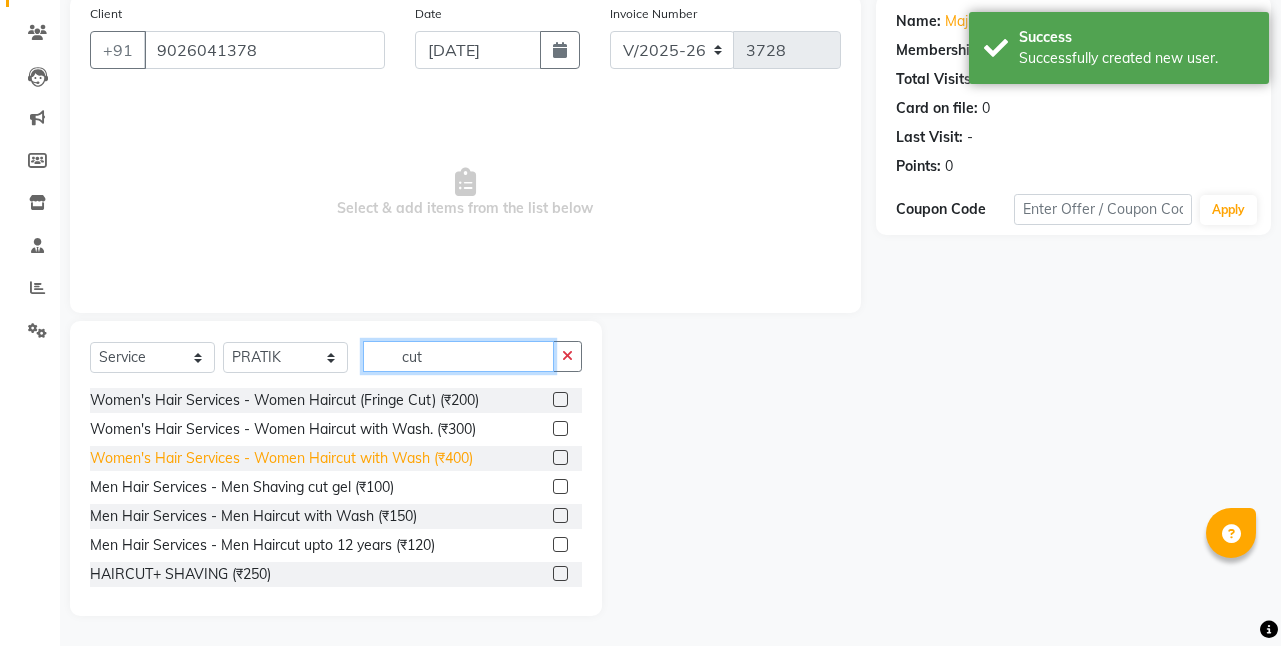 type on "cut" 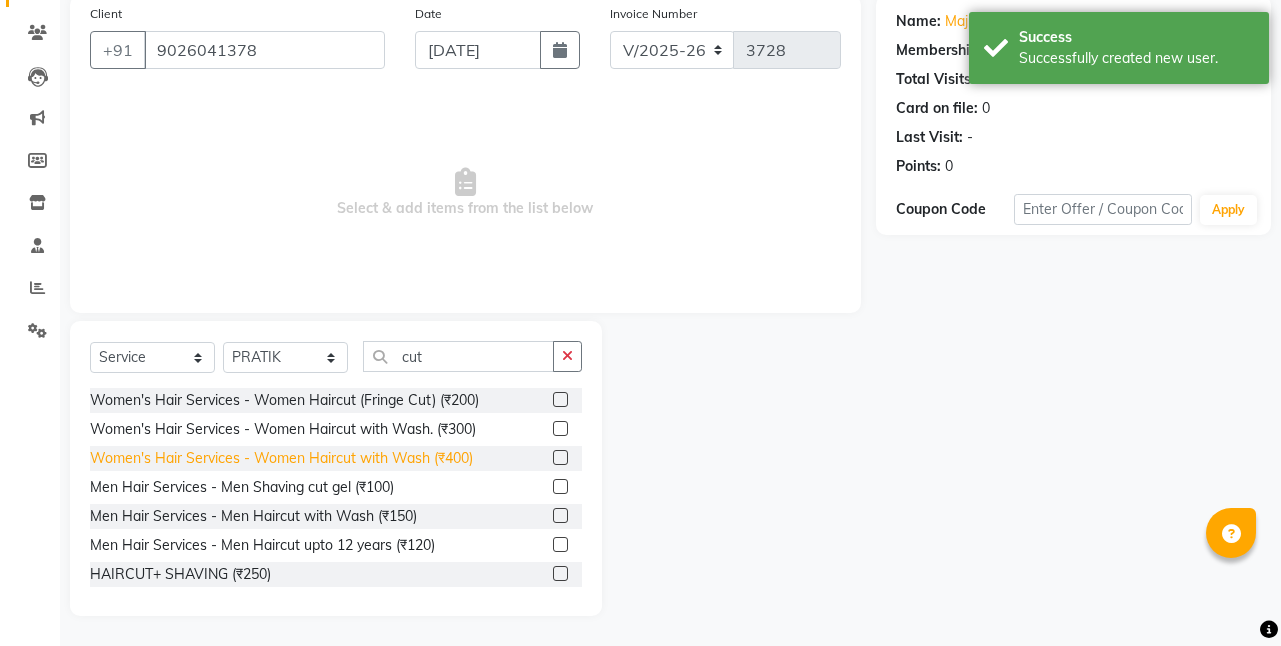 click on "Women's Hair Services  - Women Haircut with Wash (₹400)" 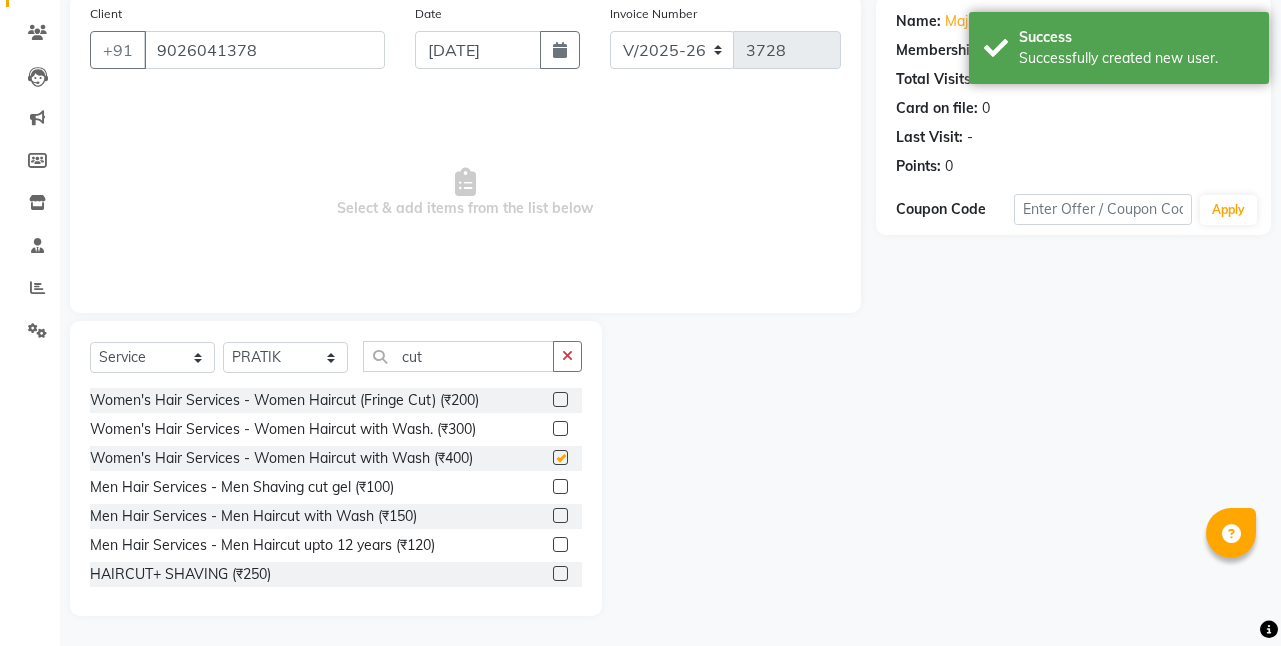 checkbox on "false" 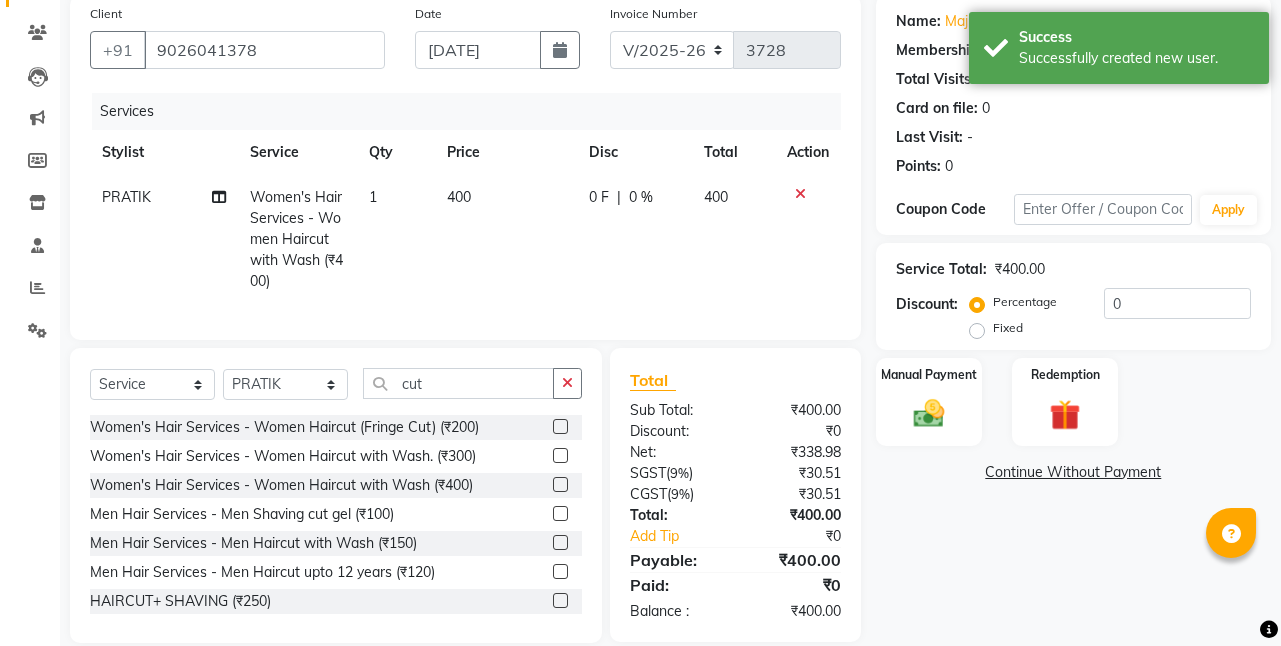 click on "400" 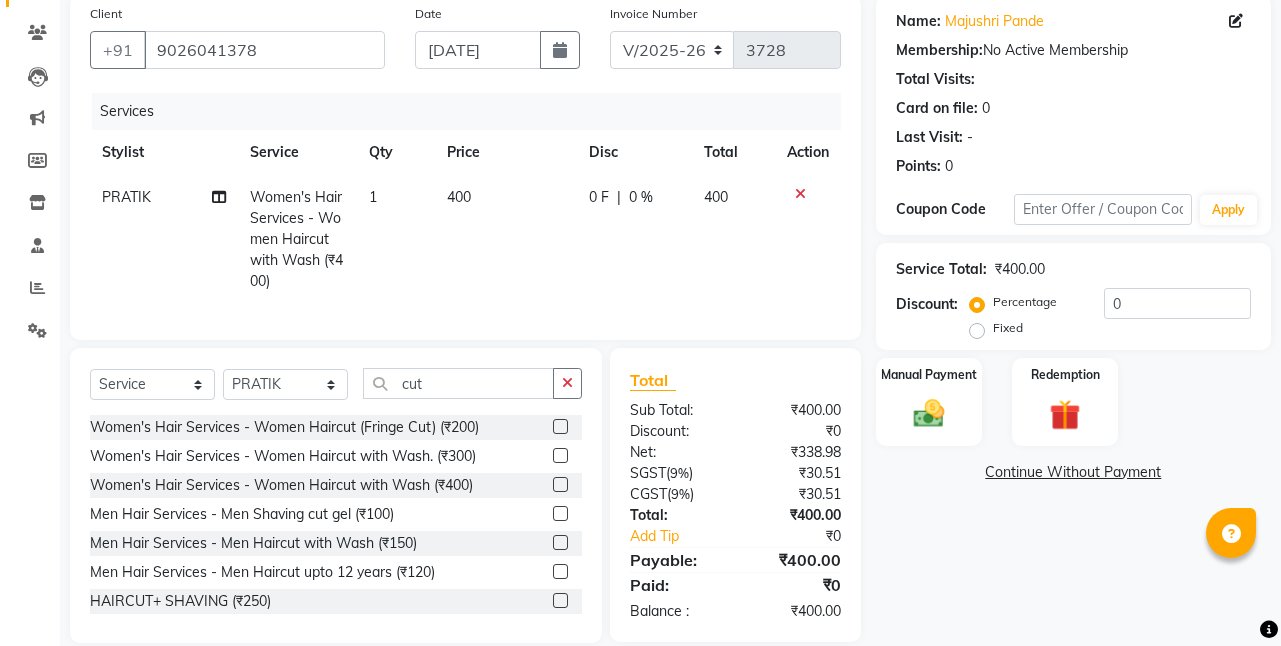 select on "53015" 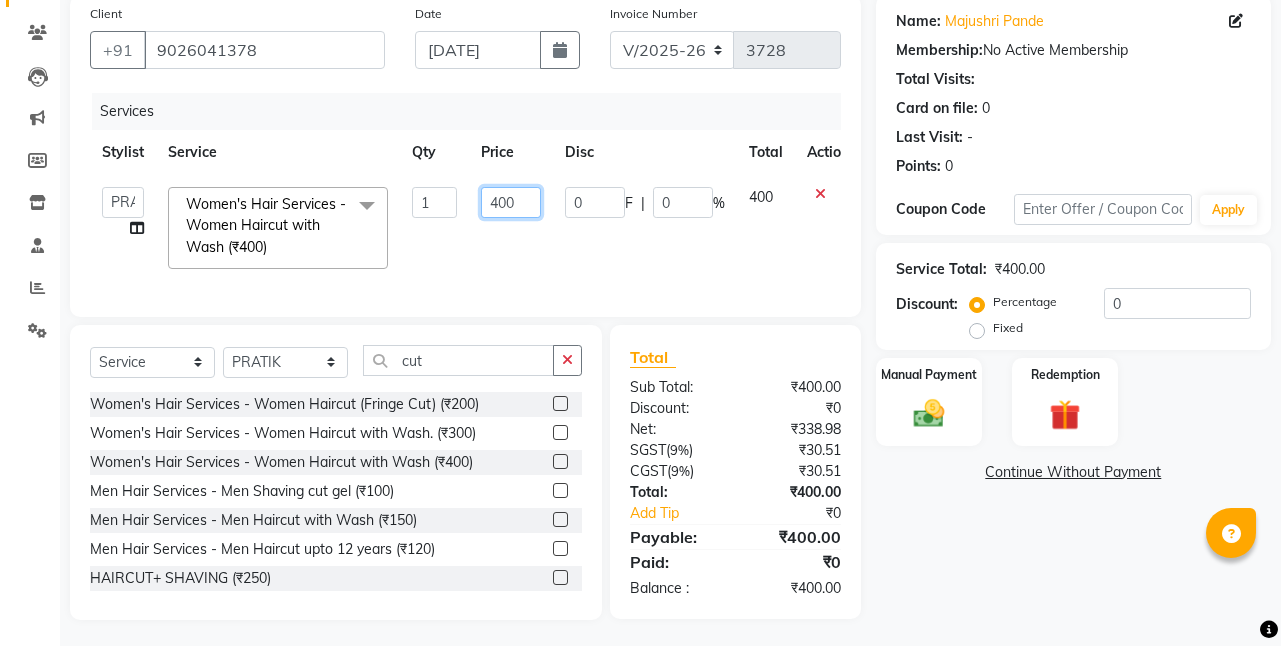 click on "400" 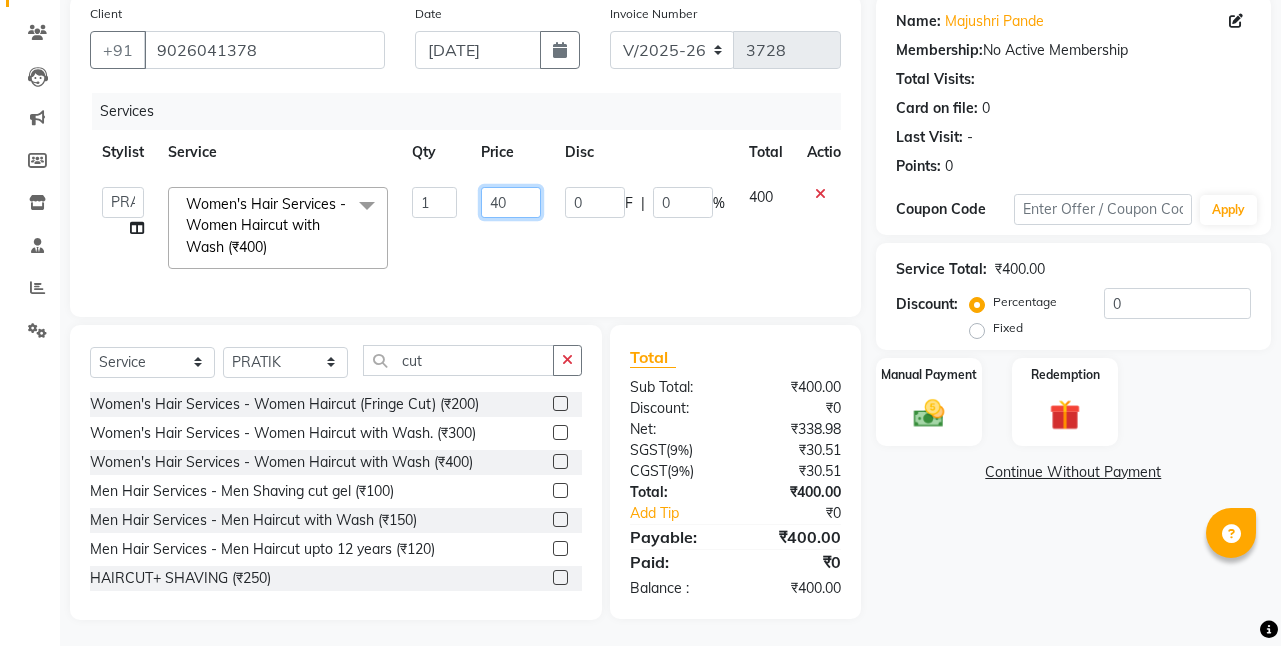 type on "4" 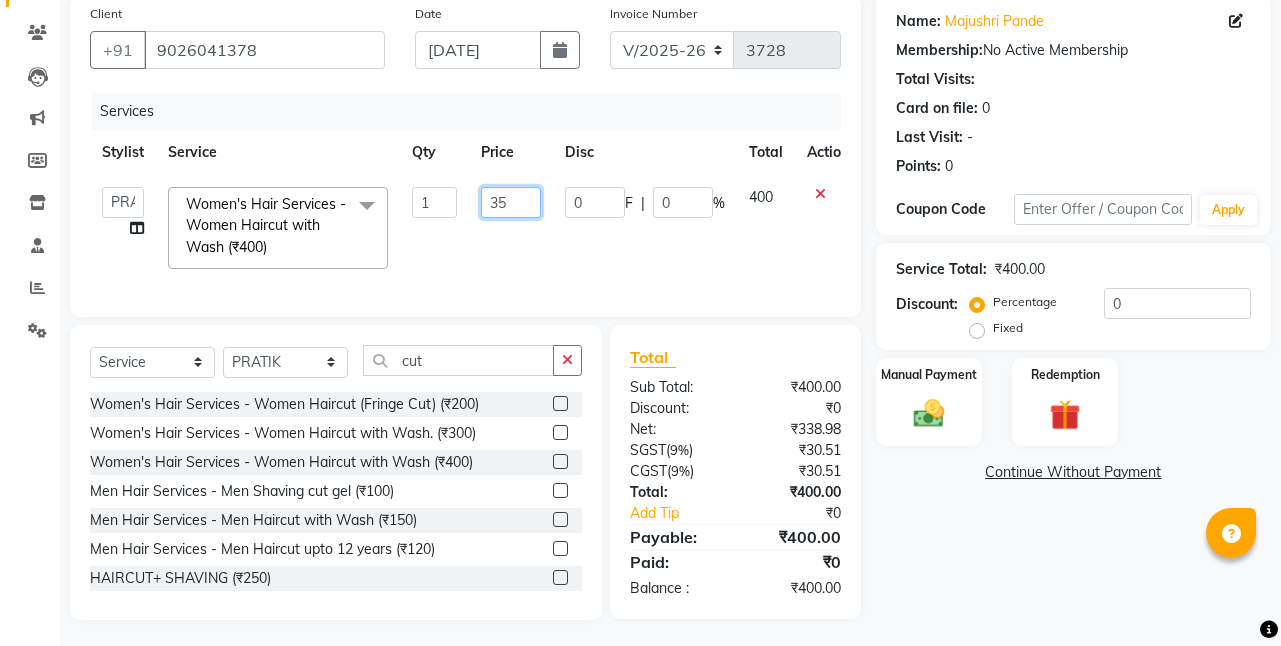 type on "350" 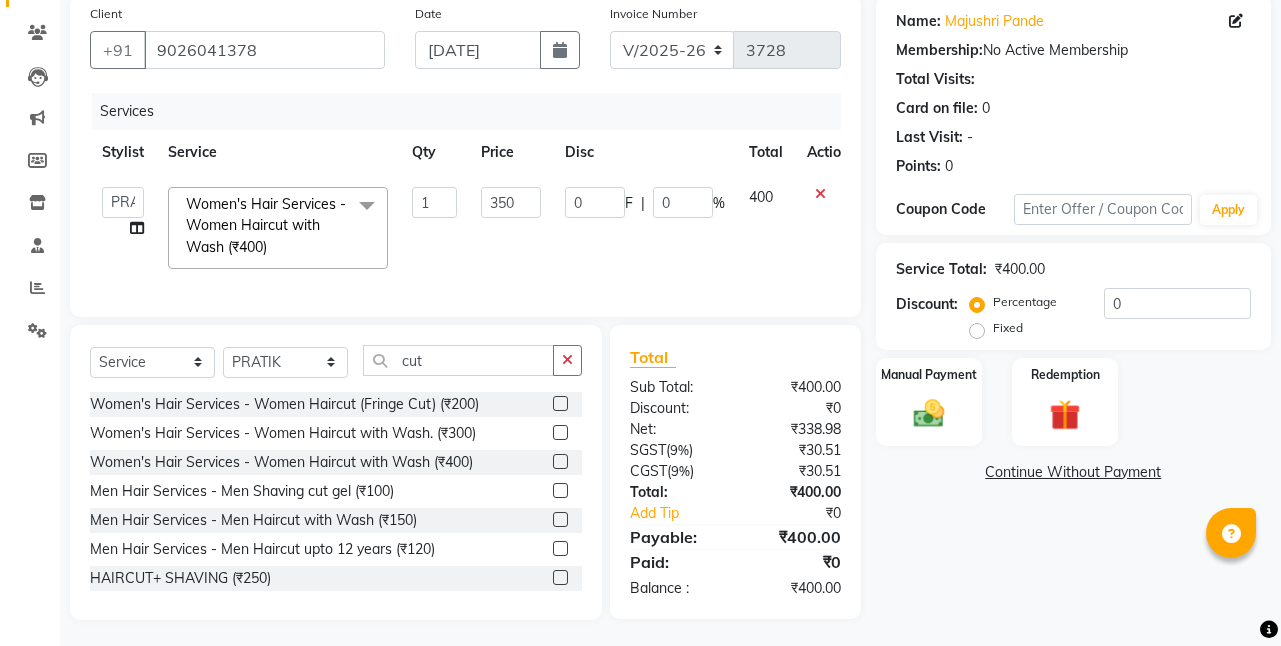 click on "0 F | 0 %" 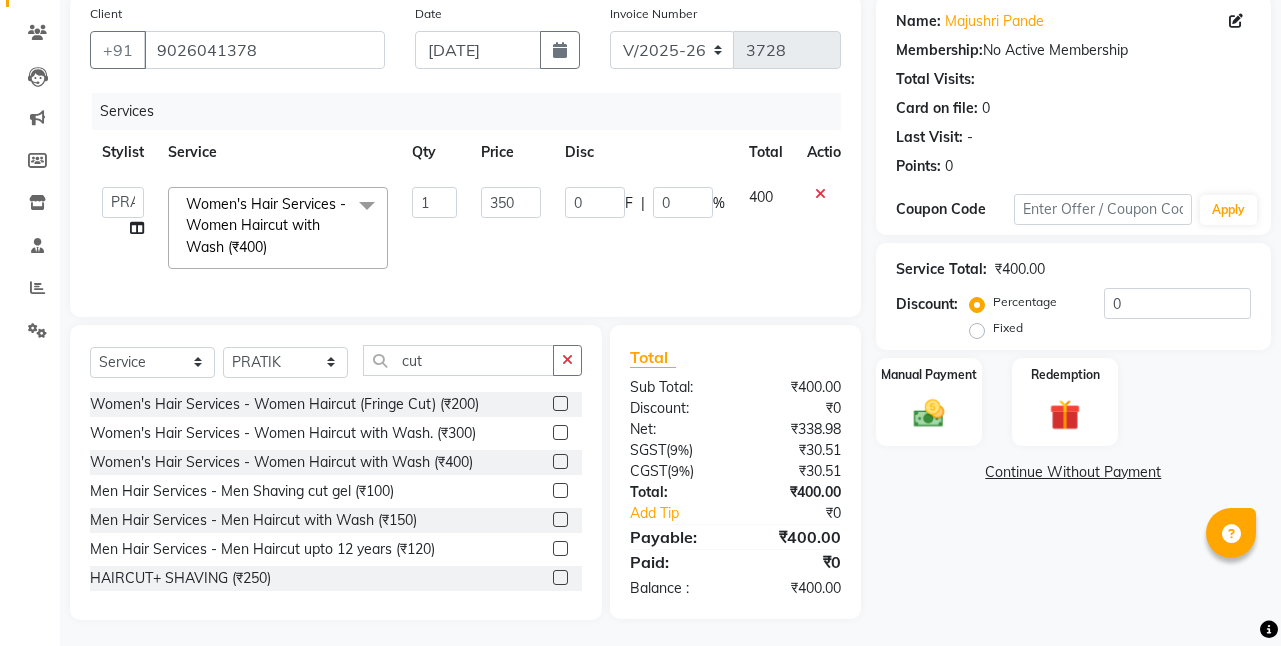select on "53015" 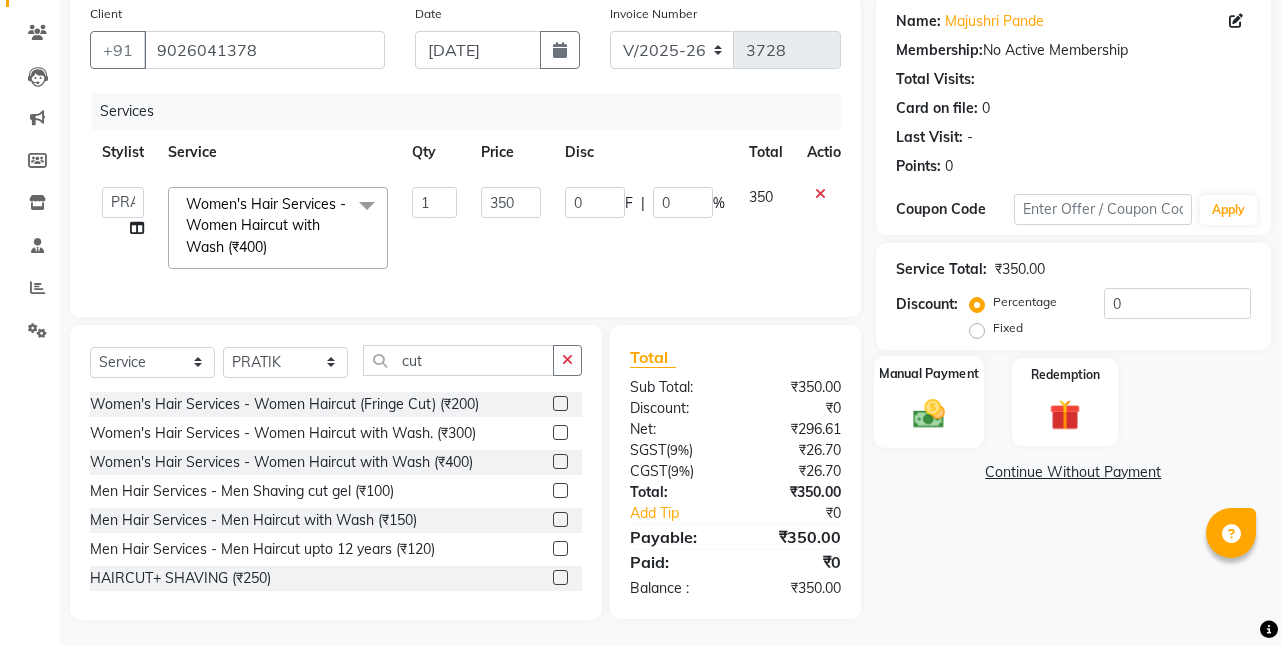 click 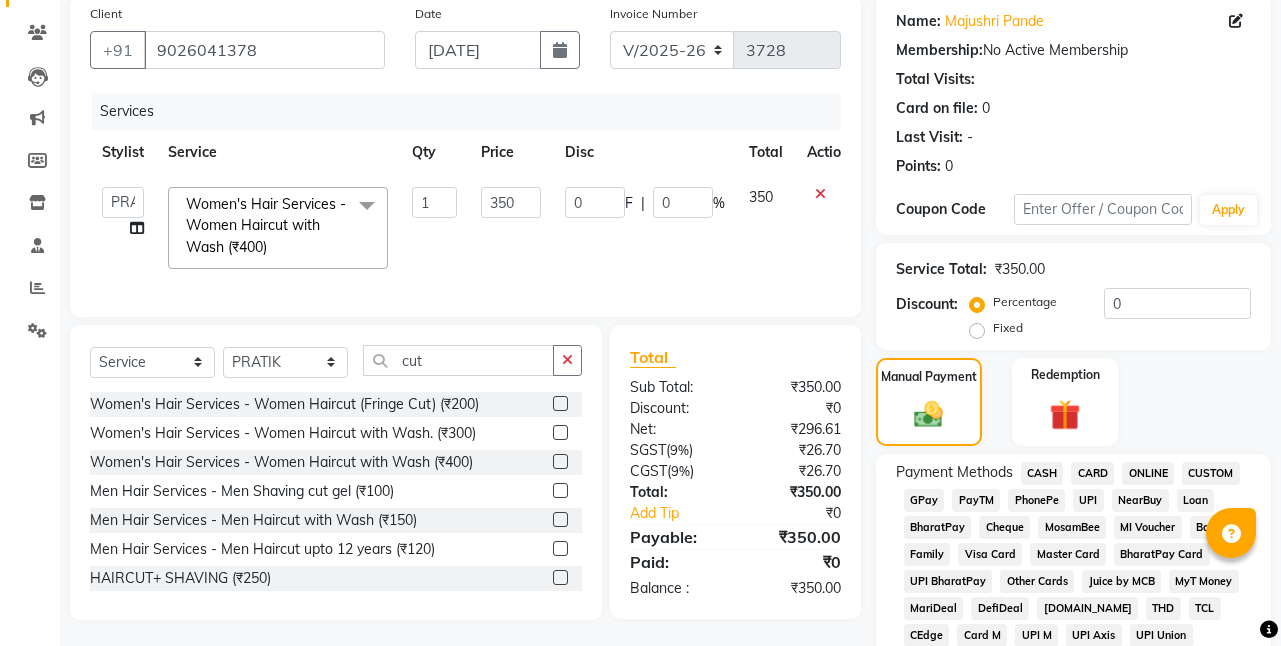 click on "ONLINE" 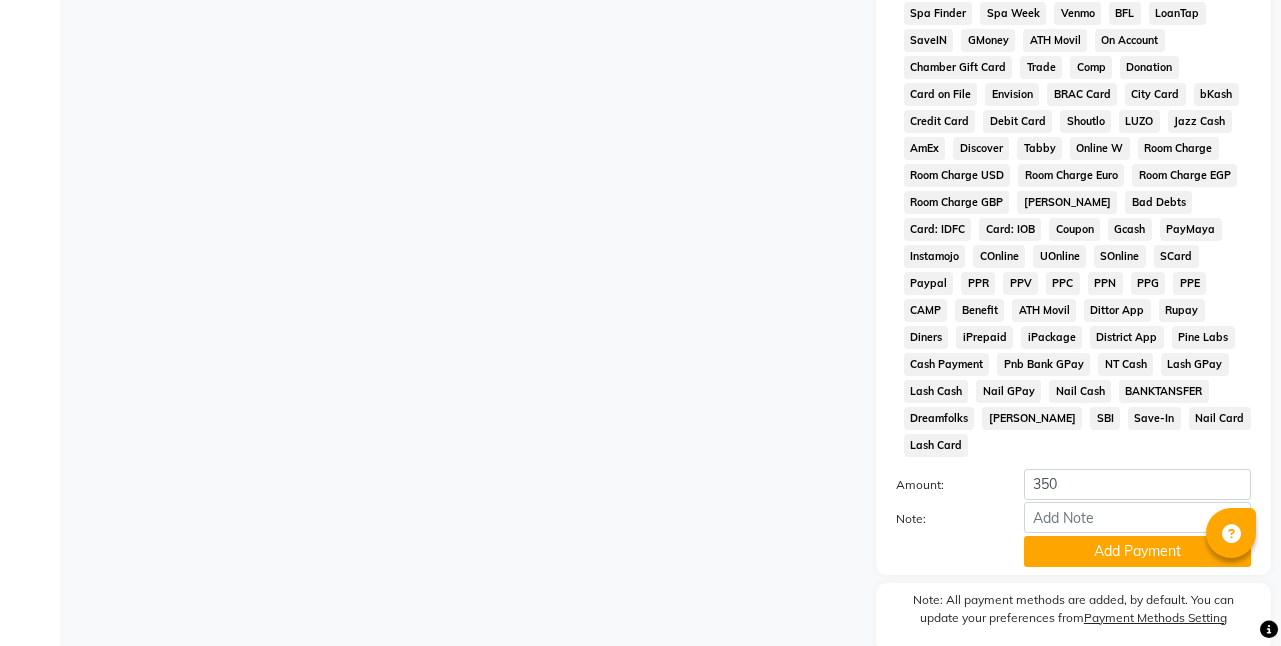 scroll, scrollTop: 907, scrollLeft: 0, axis: vertical 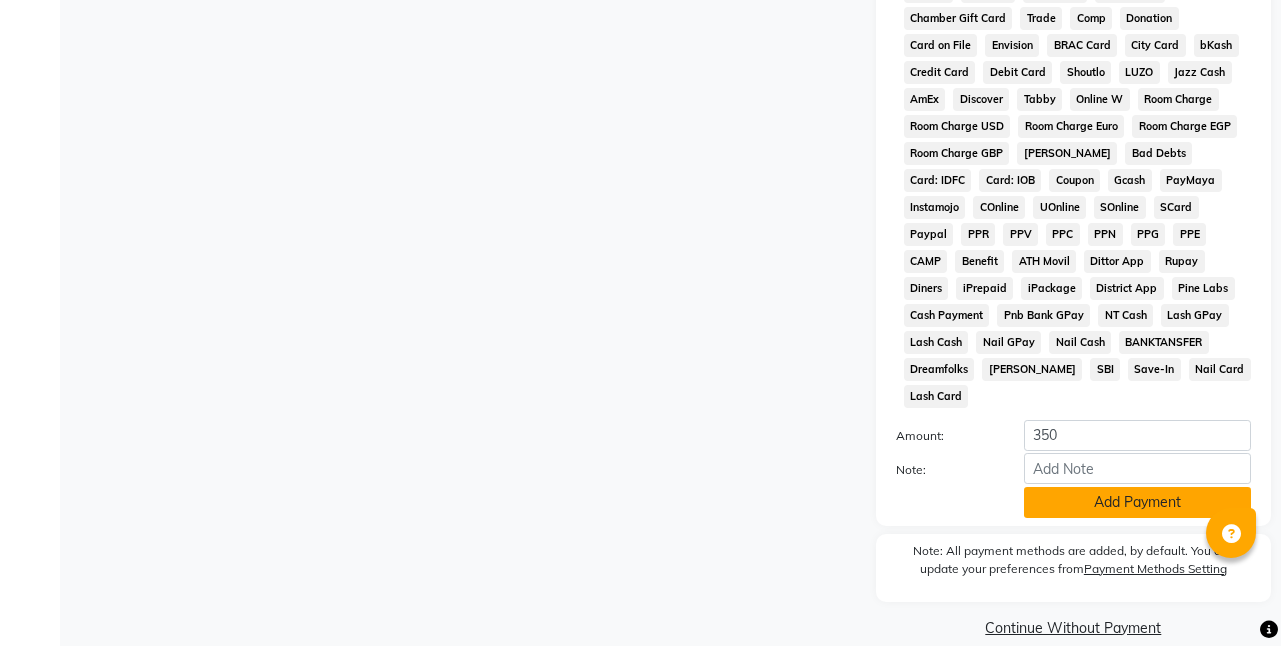 click on "Add Payment" 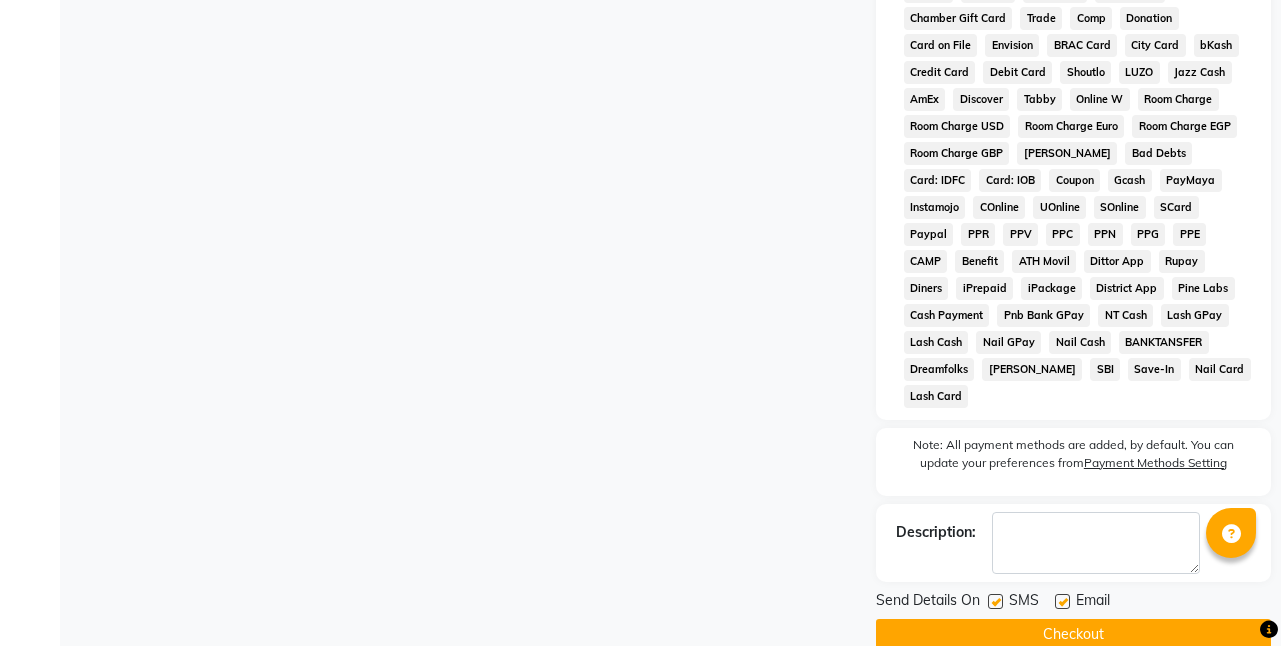 click on "Checkout" 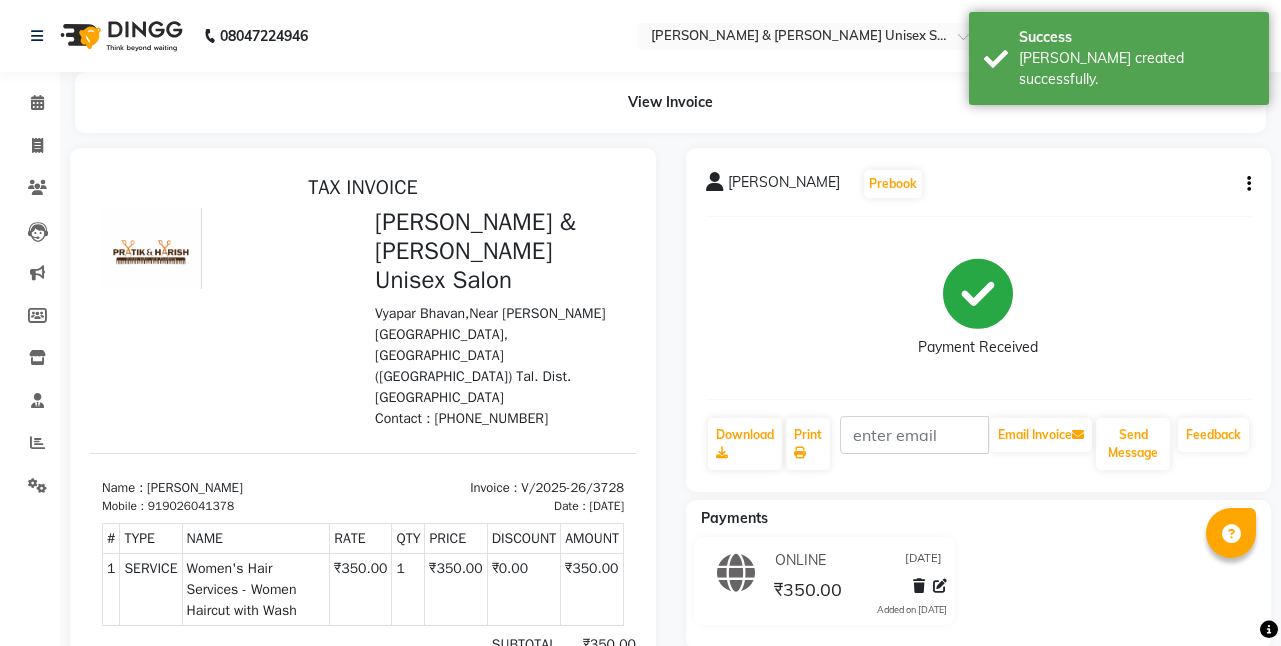 scroll, scrollTop: 0, scrollLeft: 0, axis: both 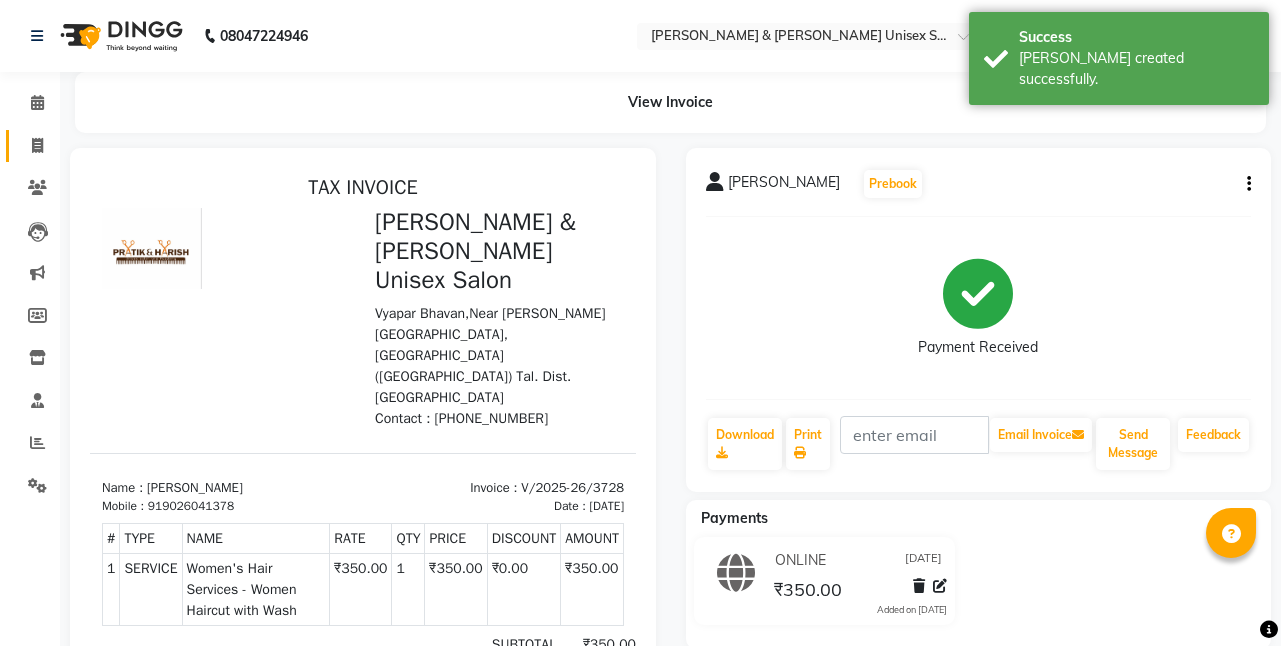 click 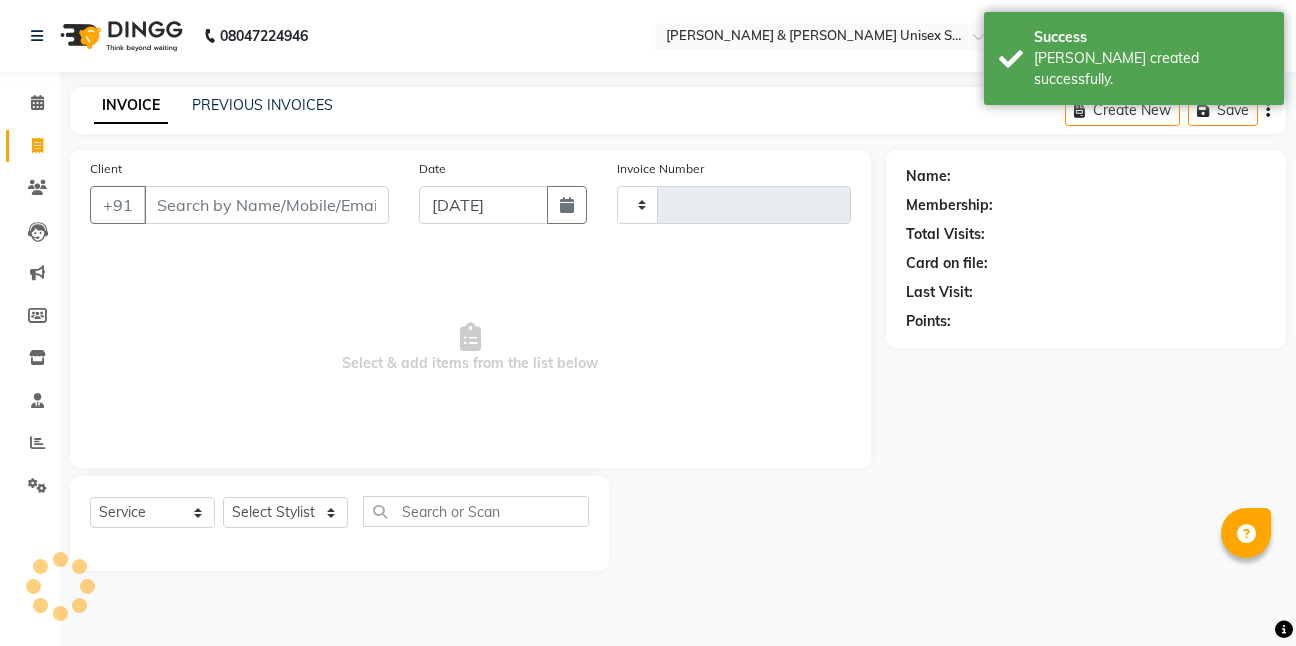 type on "3729" 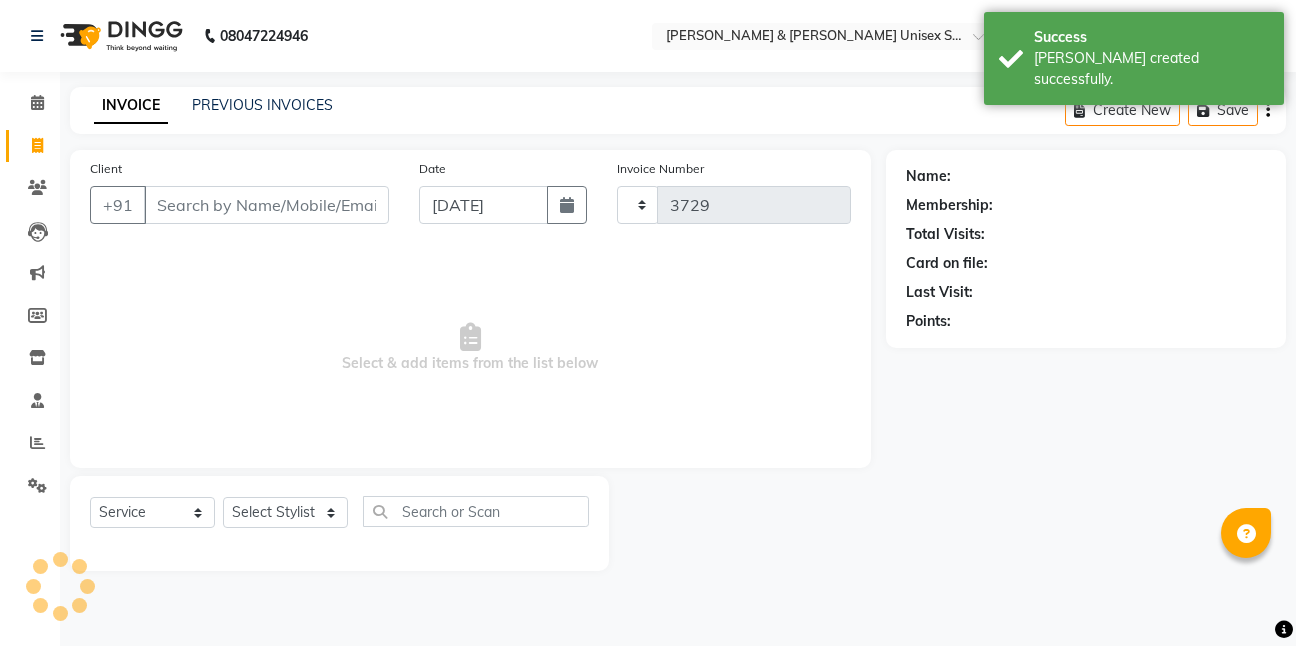 select on "6770" 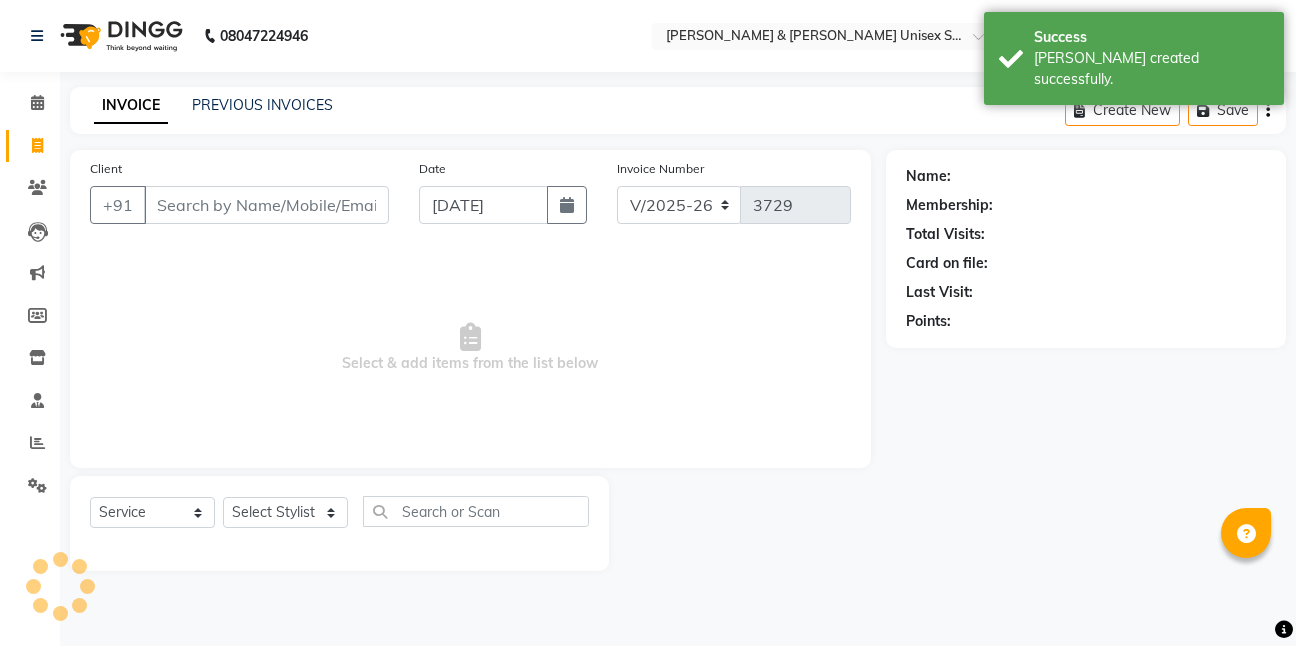 click on "Client" at bounding box center (266, 205) 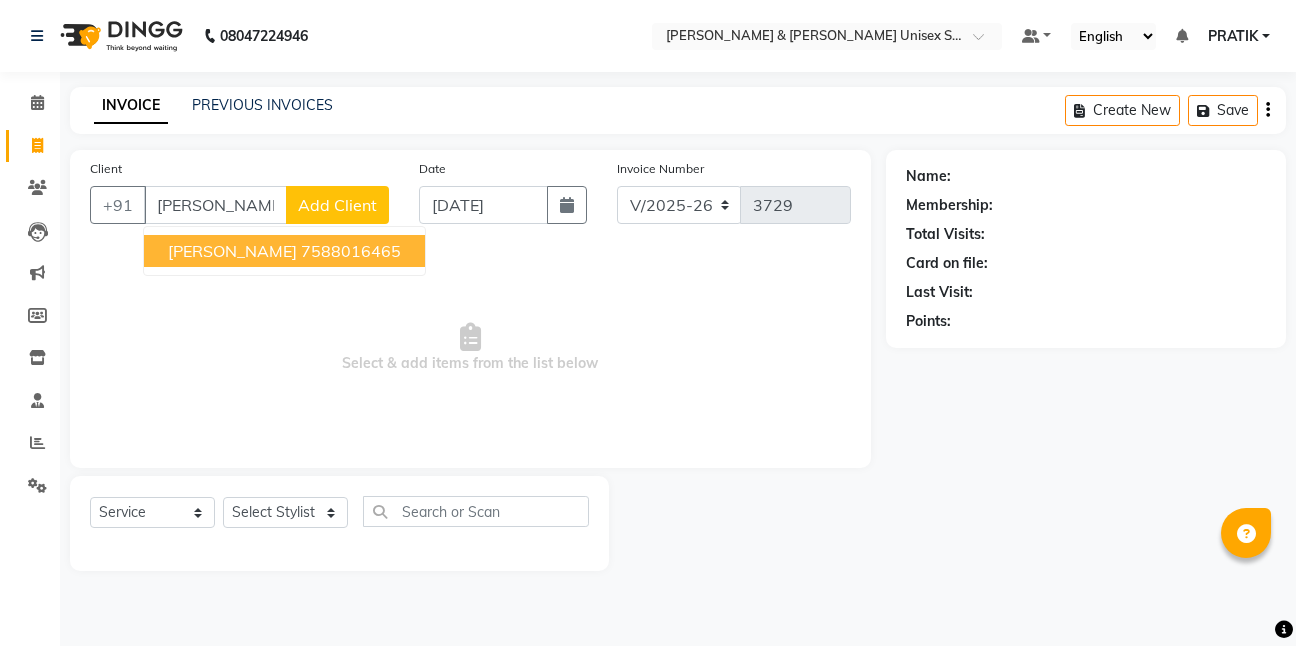 click on "[PERSON_NAME]  7588016465" at bounding box center (284, 251) 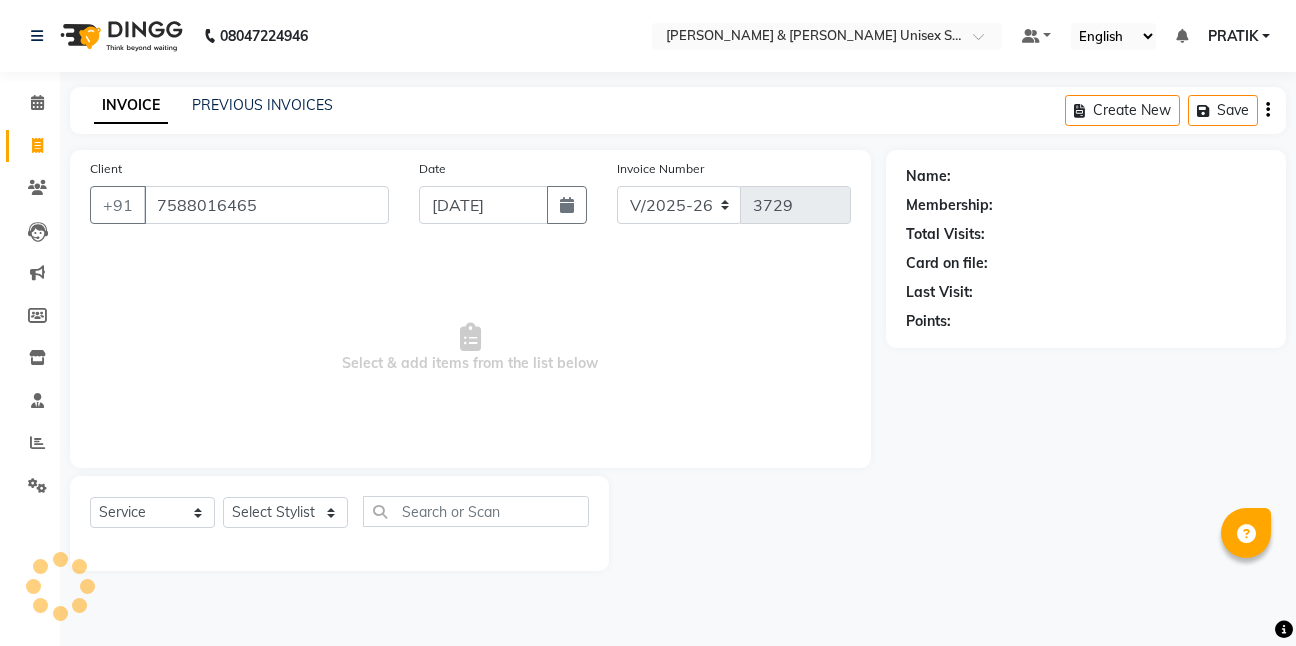 type on "7588016465" 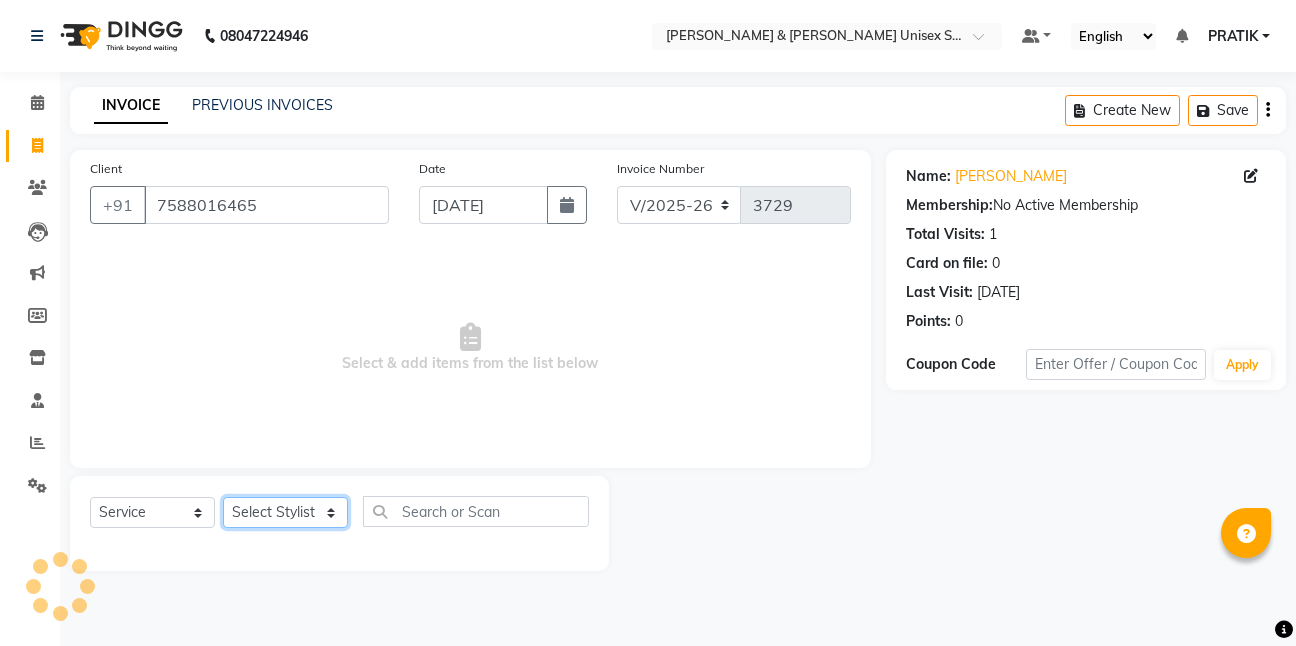 click on "Select Stylist [PERSON_NAME] [PERSON_NAME] [PERSON_NAME][GEOGRAPHIC_DATA] [PERSON_NAME] NEHA PH SALON [PERSON_NAME] SACHIN  SAIF [PERSON_NAME] YASH" 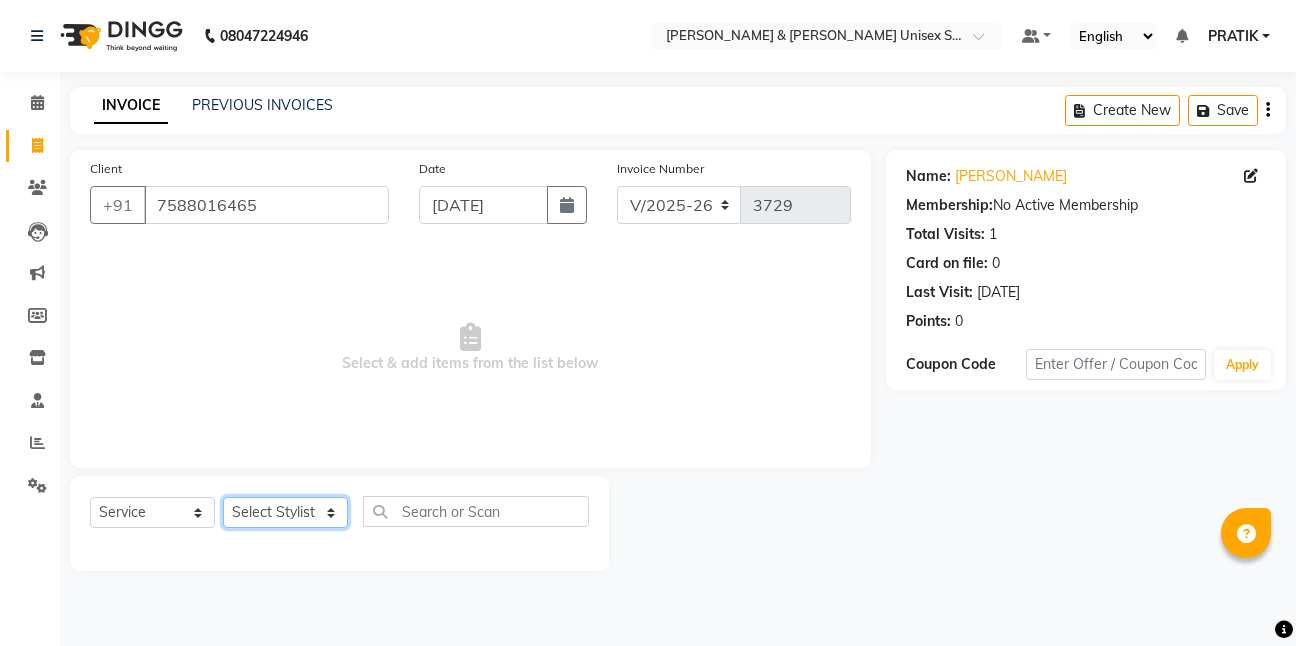 select on "57453" 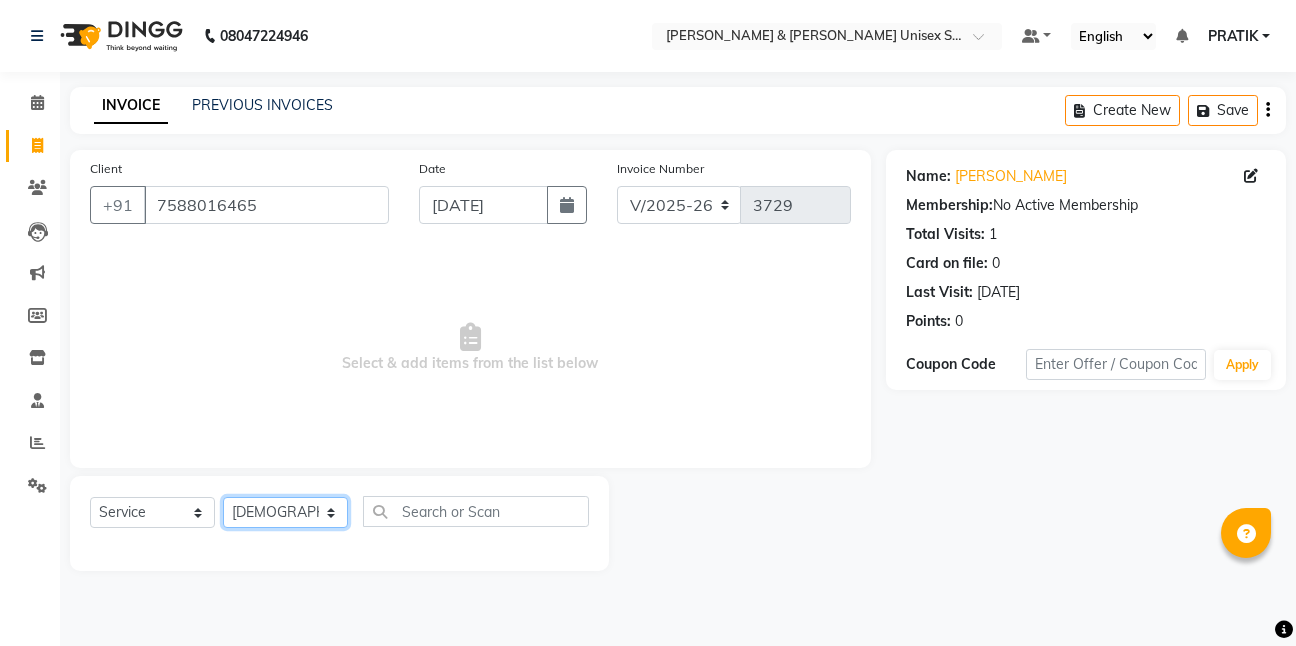 click on "Select Stylist [PERSON_NAME] [PERSON_NAME] [PERSON_NAME][GEOGRAPHIC_DATA] [PERSON_NAME] NEHA PH SALON [PERSON_NAME] SACHIN  SAIF [PERSON_NAME] YASH" 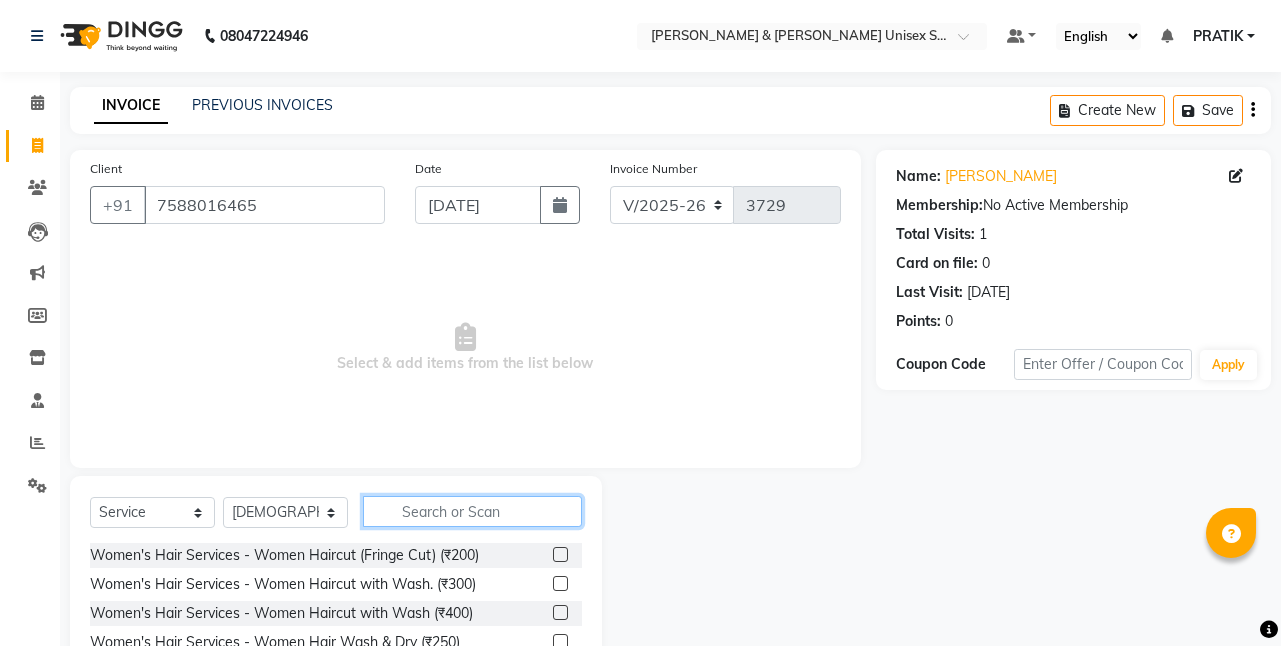 click 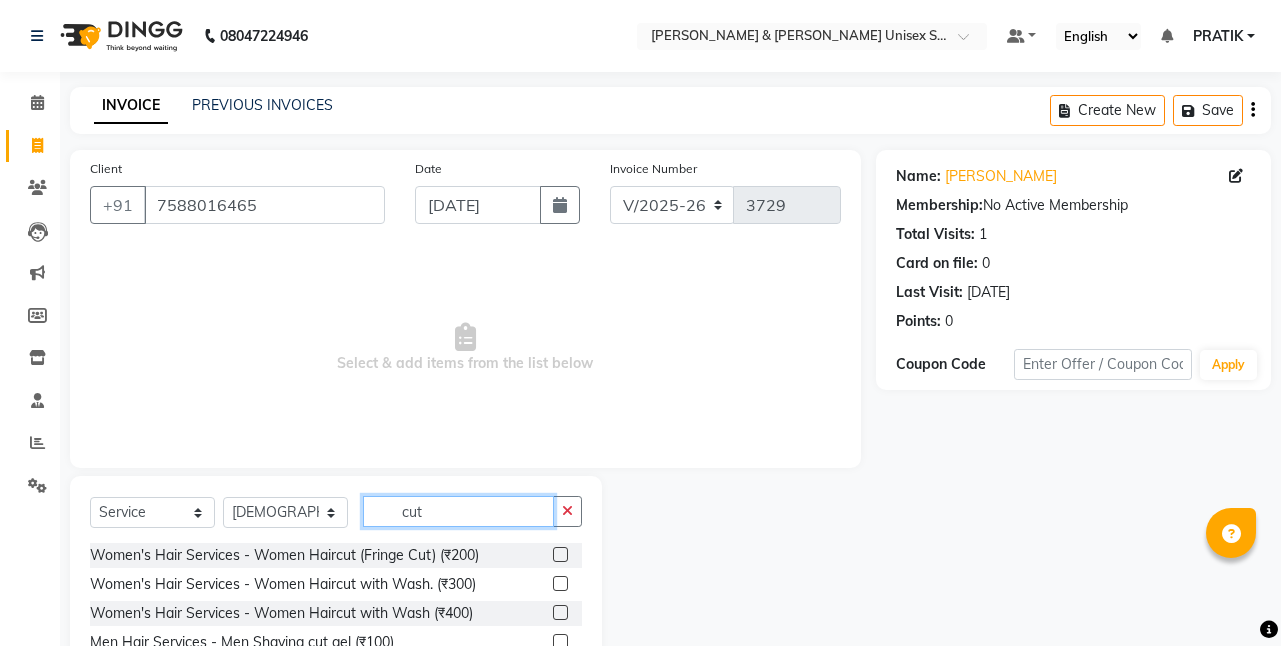 scroll, scrollTop: 155, scrollLeft: 0, axis: vertical 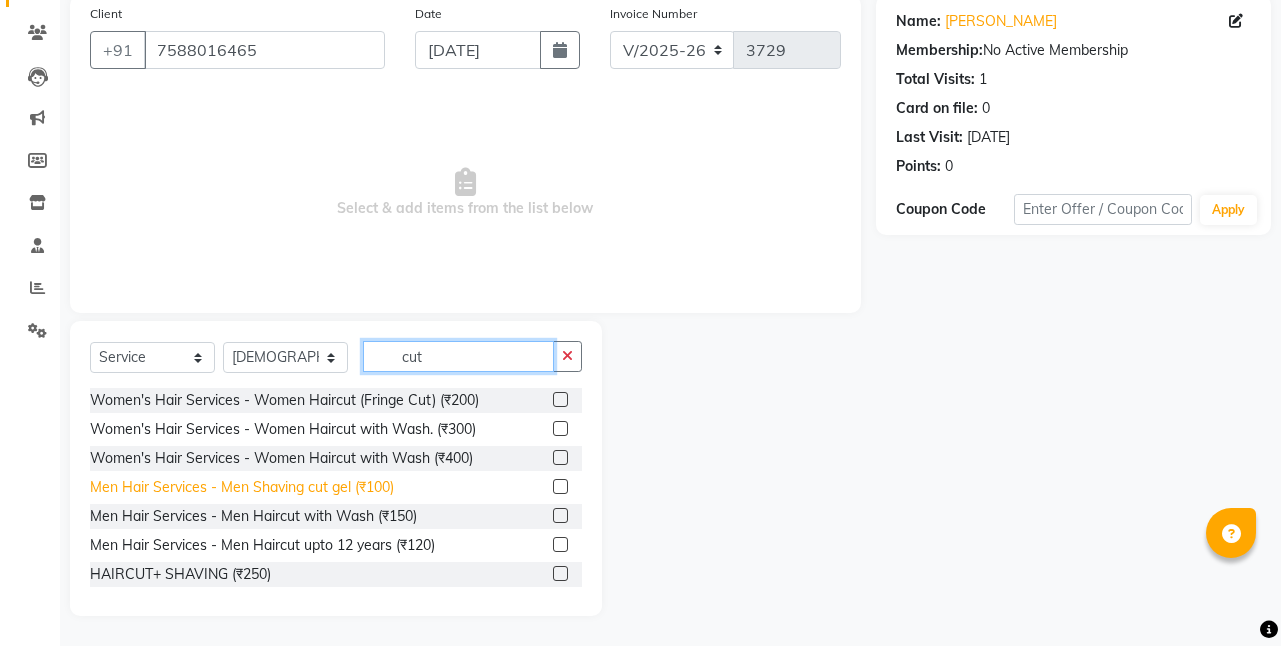 type on "cut" 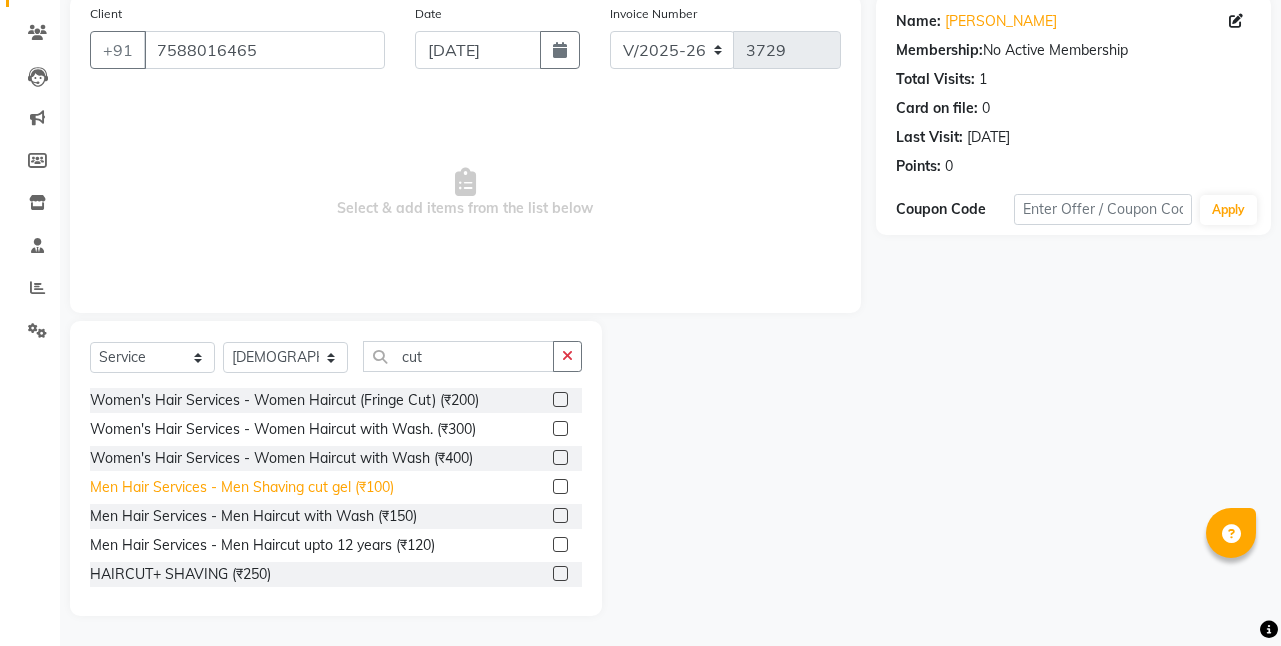 click on "Men Hair Services - Men Shaving cut gel (₹100)" 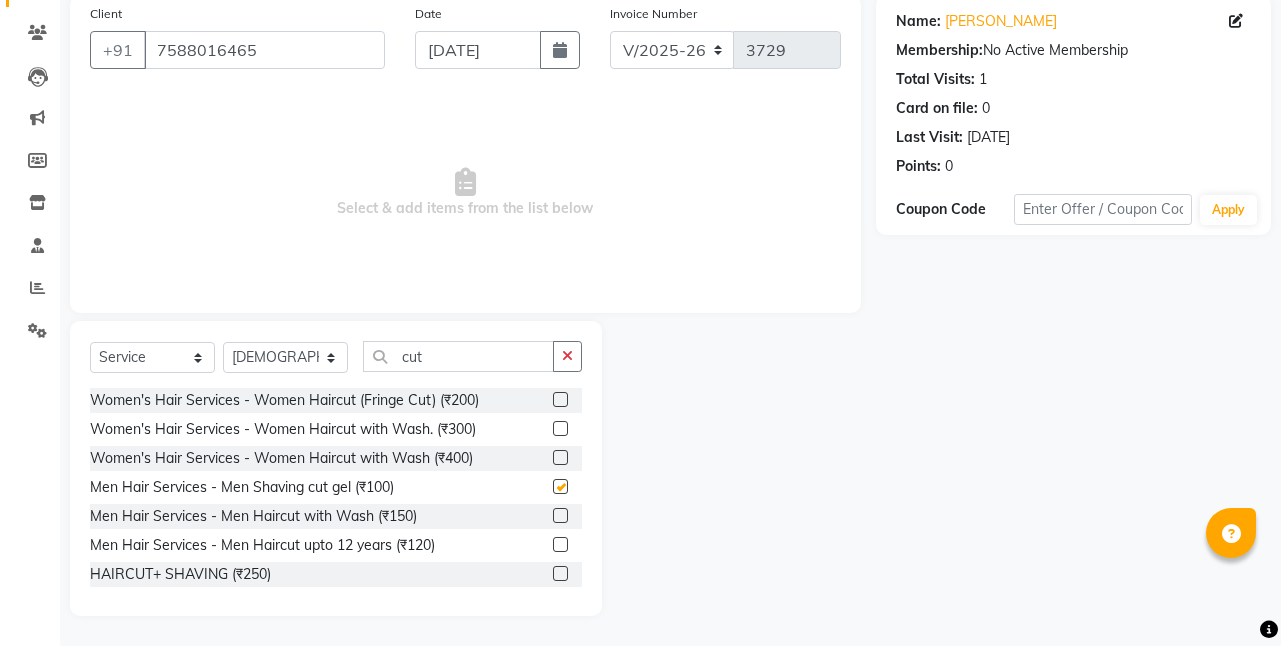 checkbox on "false" 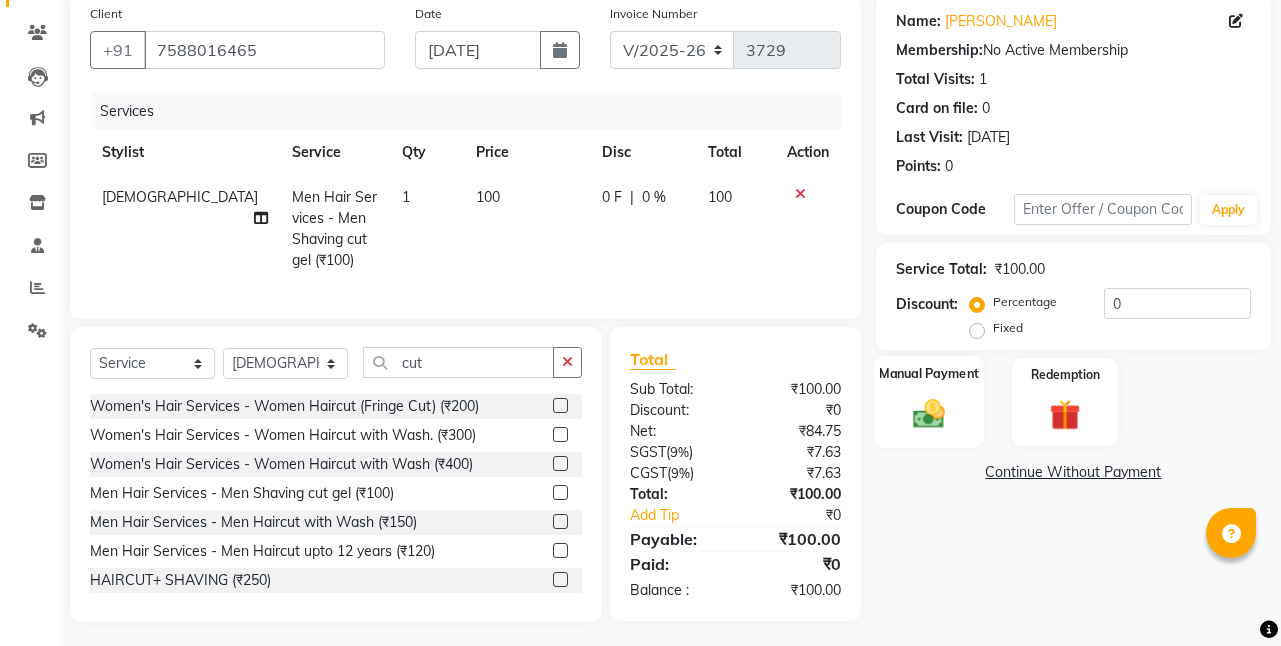 click 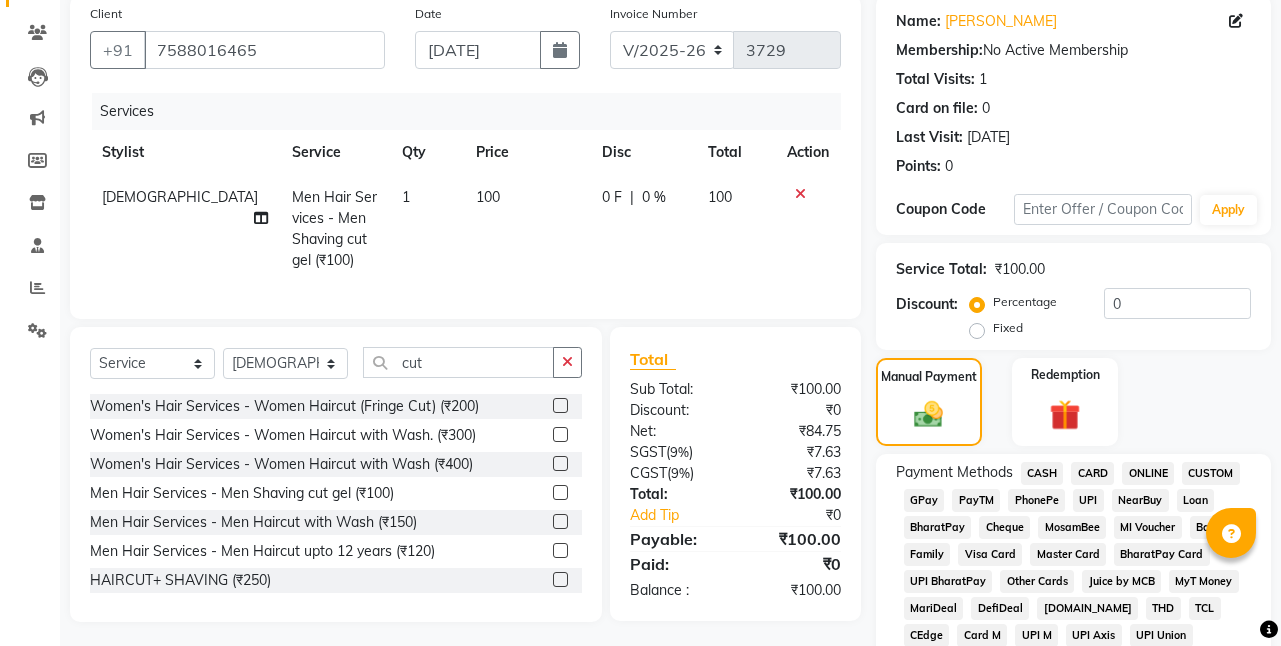 click on "CASH" 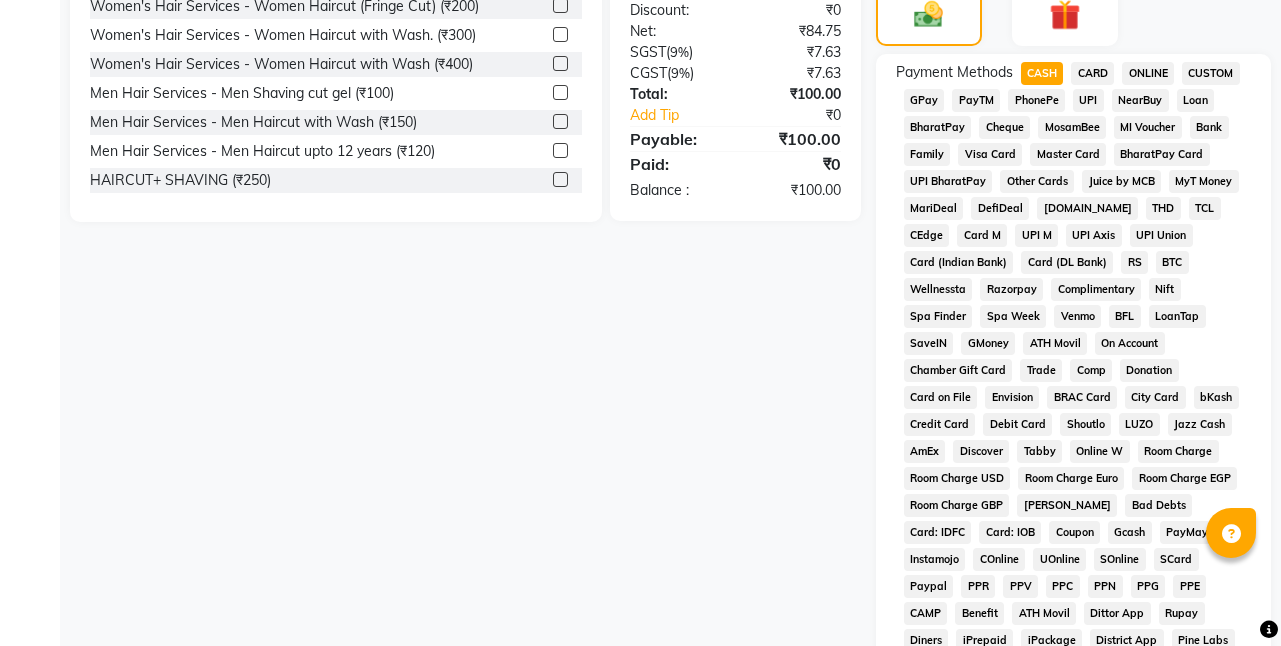 scroll, scrollTop: 907, scrollLeft: 0, axis: vertical 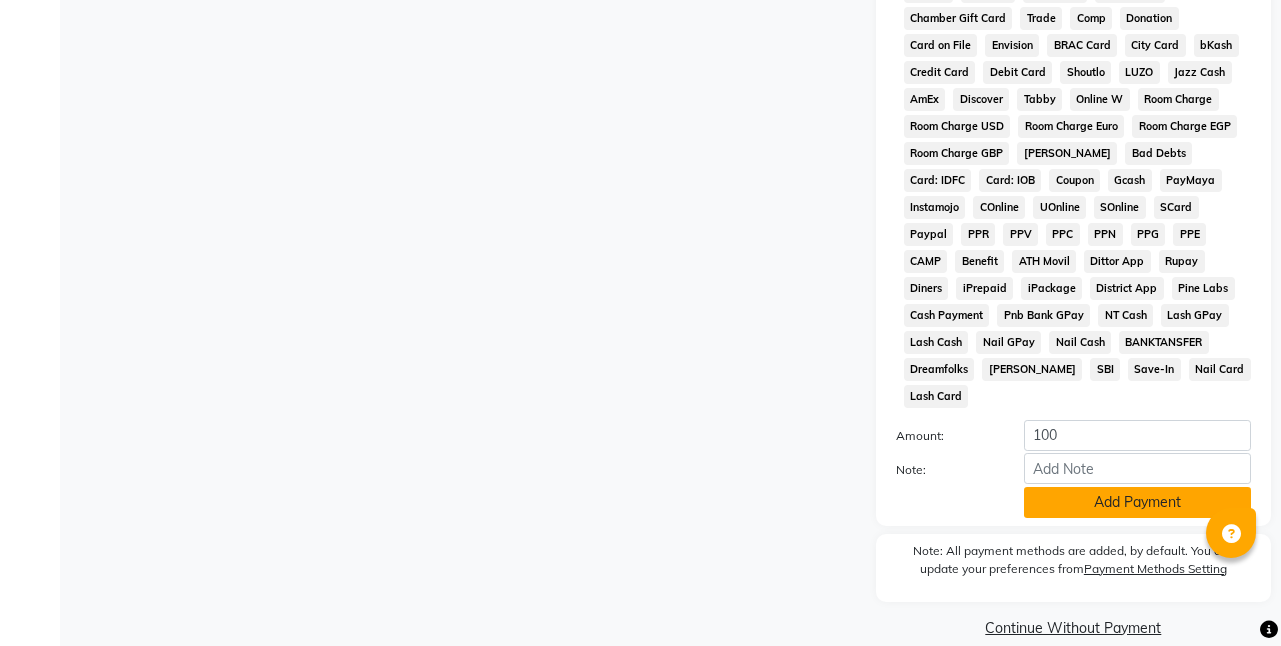 click on "Add Payment" 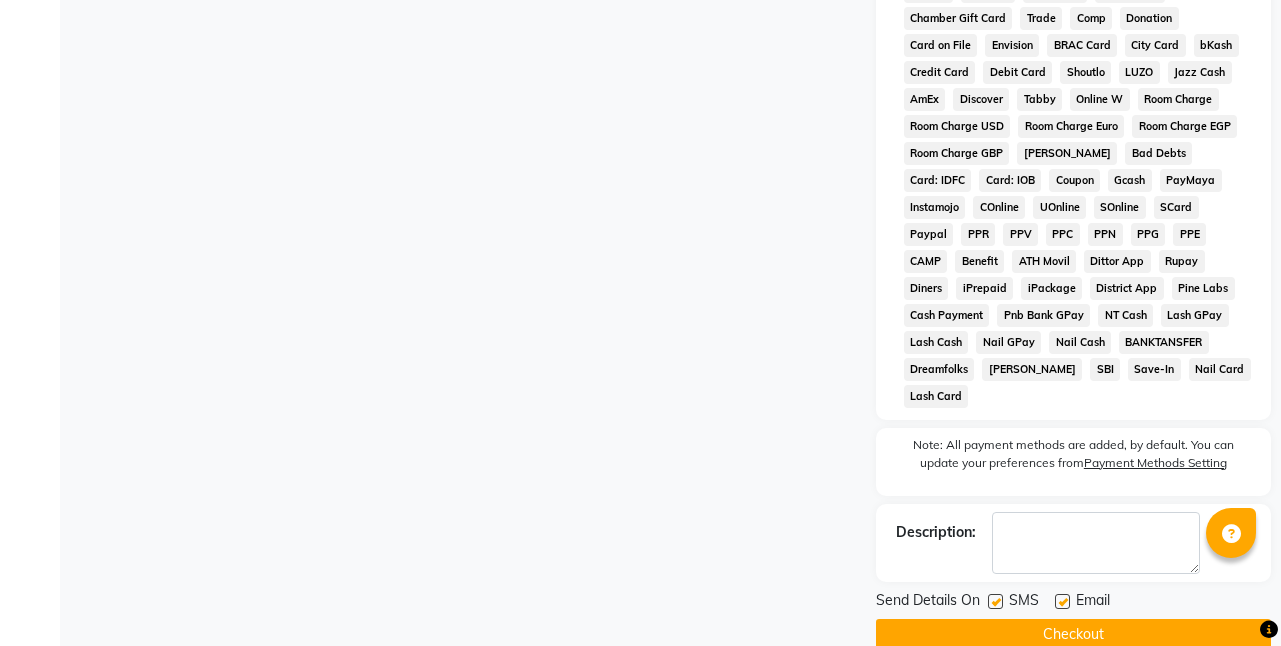 click on "Checkout" 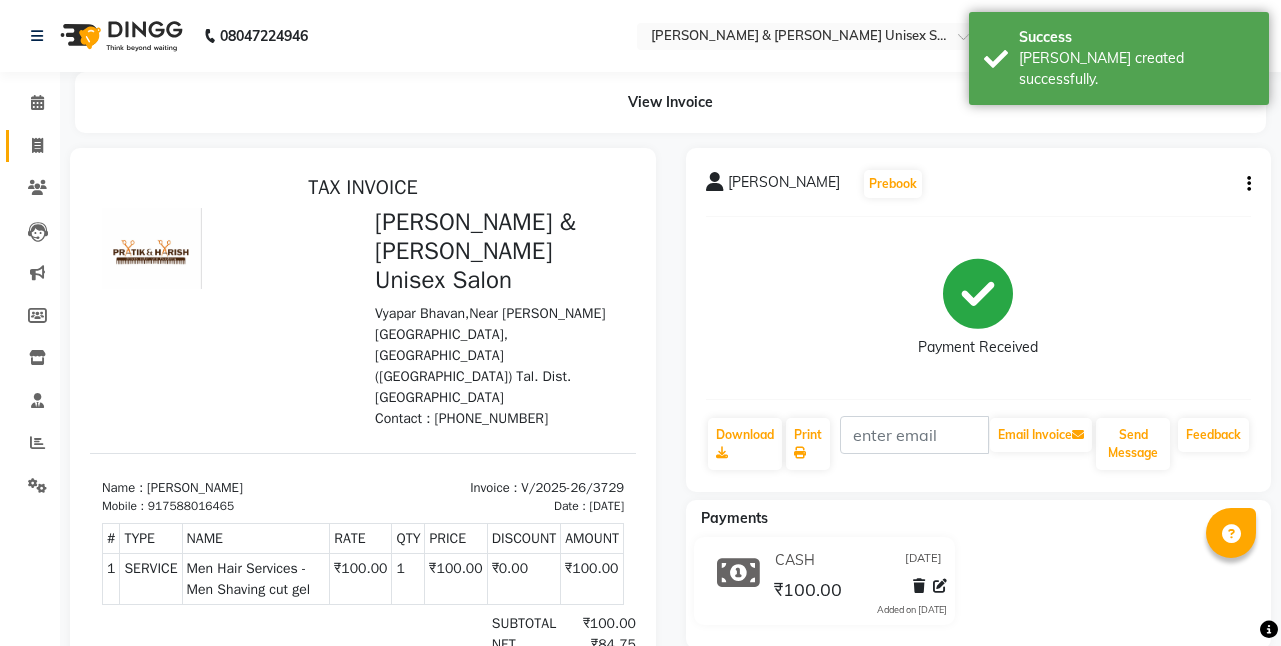 scroll, scrollTop: 0, scrollLeft: 0, axis: both 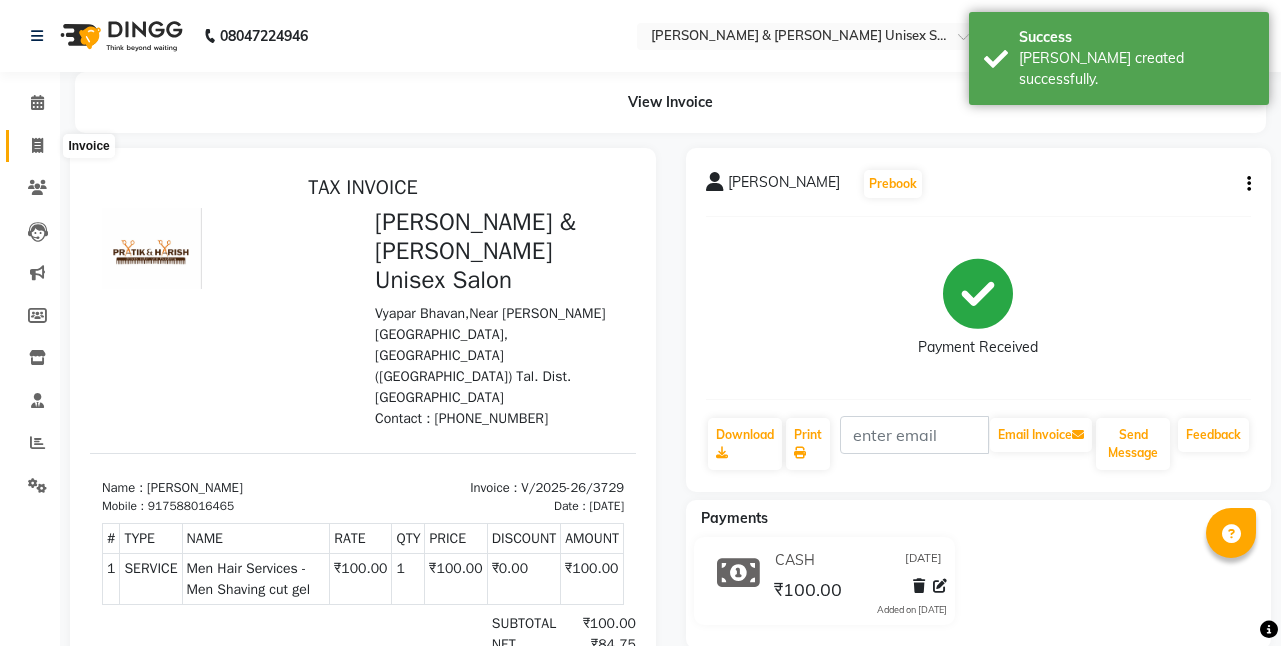 click 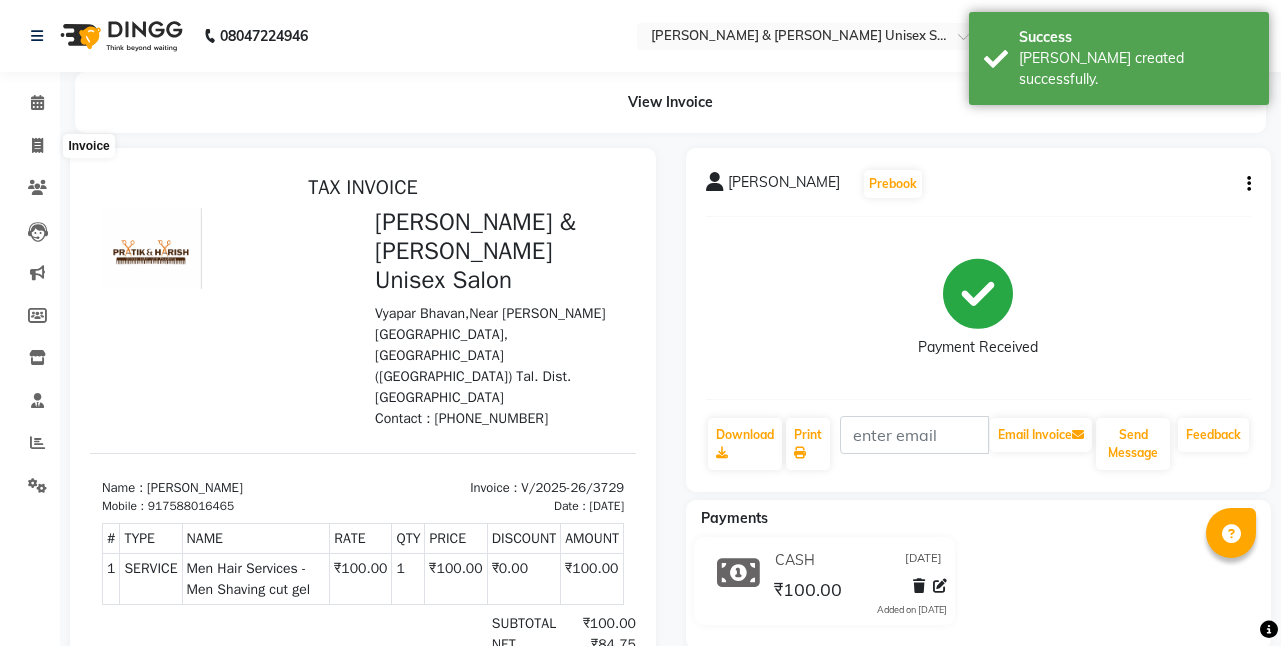 select on "6770" 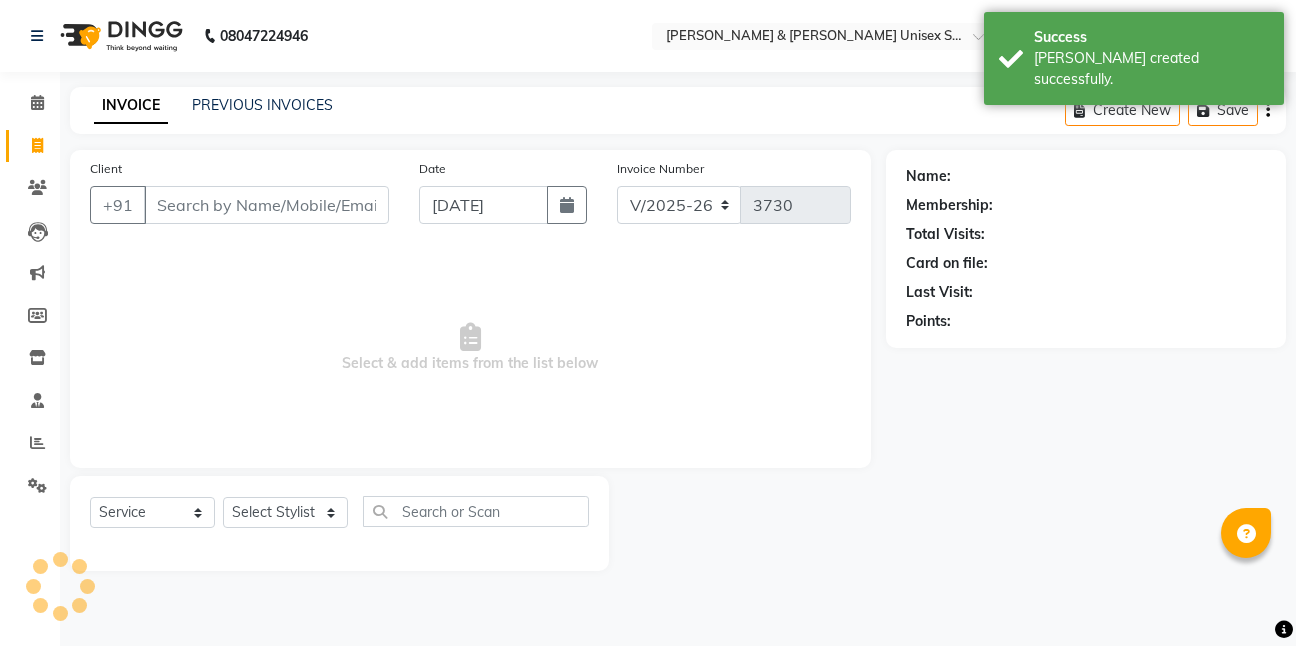 click on "Client" at bounding box center (266, 205) 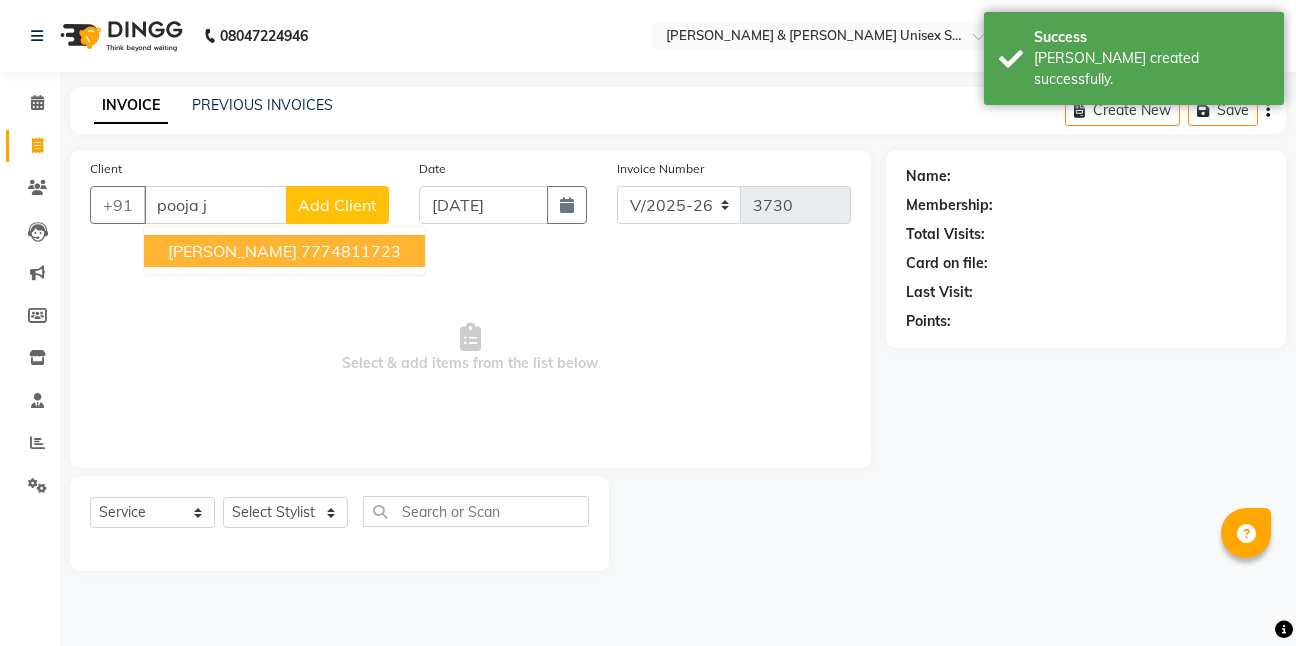 click on "[PERSON_NAME]" at bounding box center (232, 251) 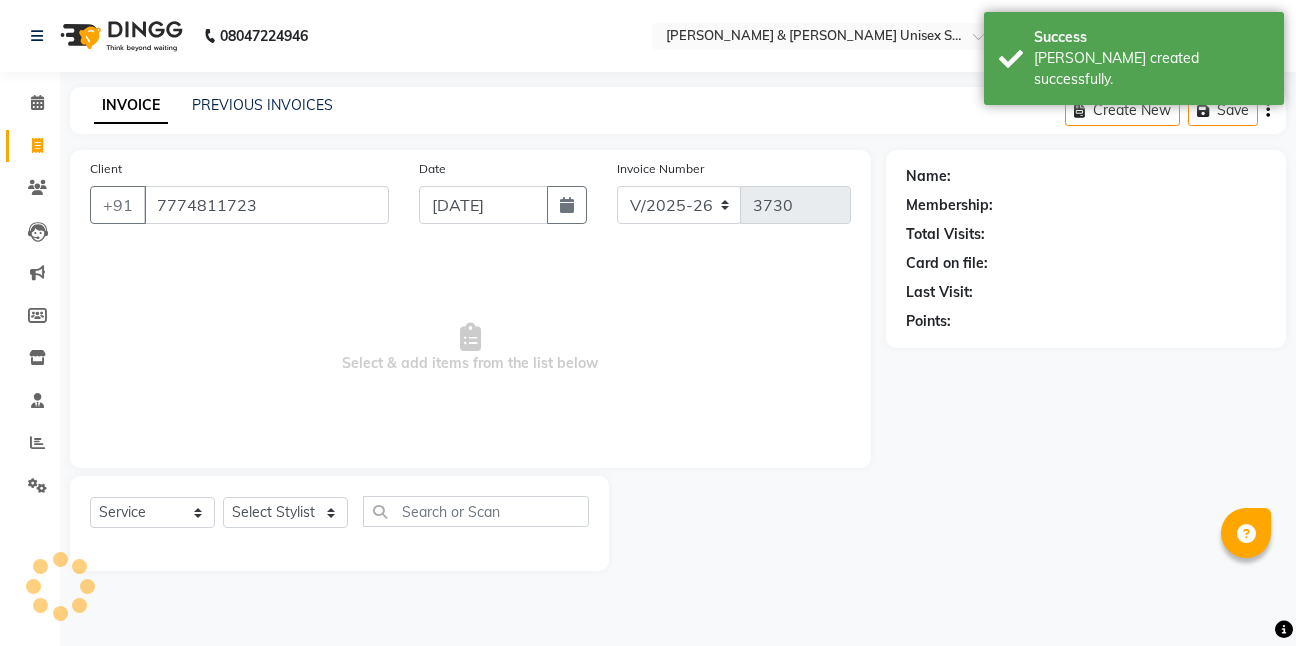 type on "7774811723" 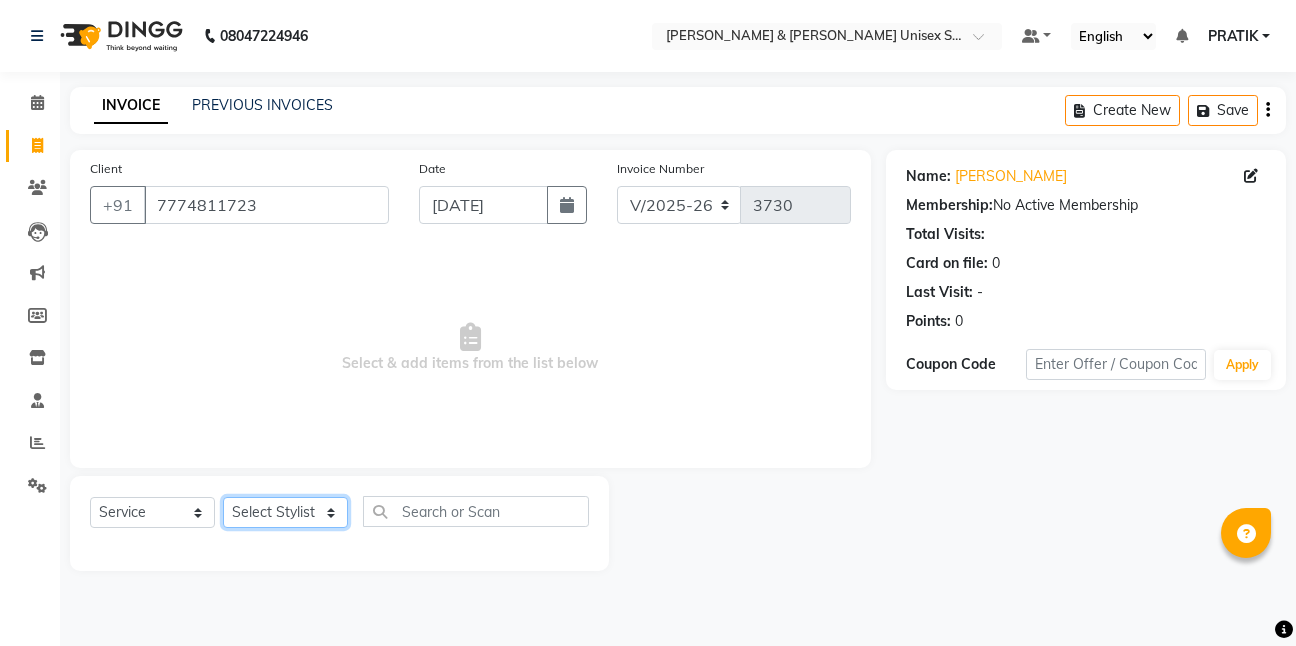 click on "Select Stylist [PERSON_NAME] [PERSON_NAME] [PERSON_NAME][GEOGRAPHIC_DATA] [PERSON_NAME] NEHA PH SALON [PERSON_NAME] SACHIN  SAIF [PERSON_NAME] YASH" 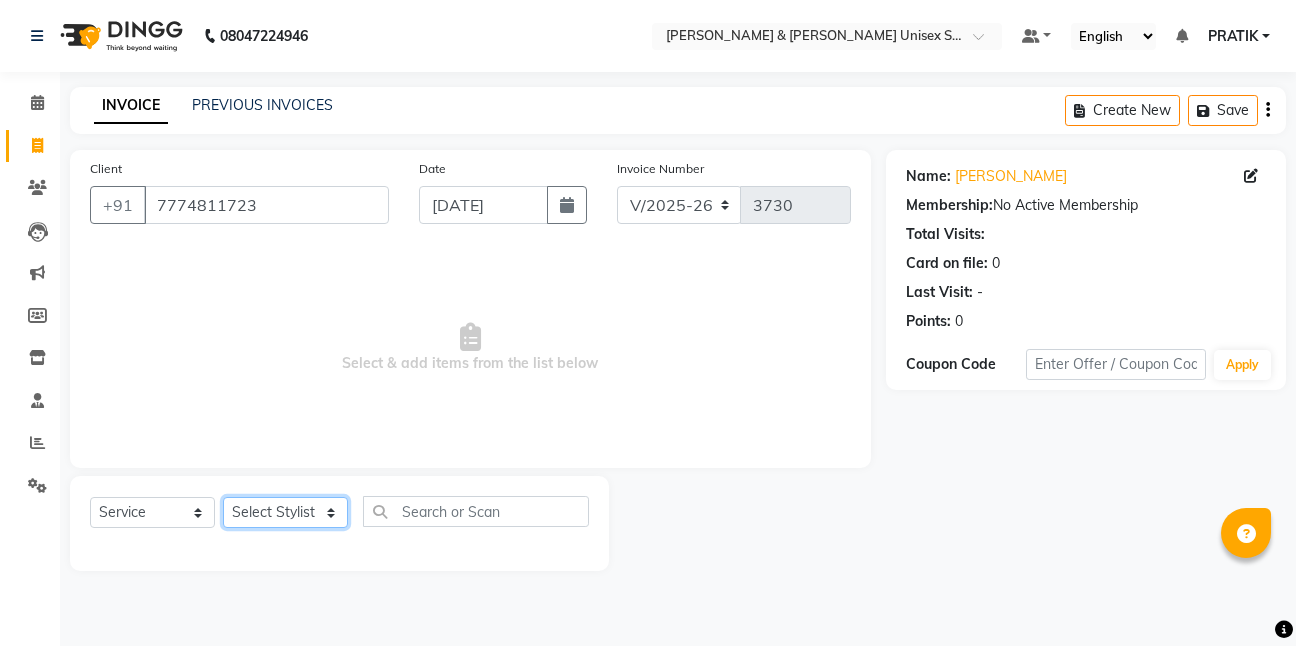select on "53015" 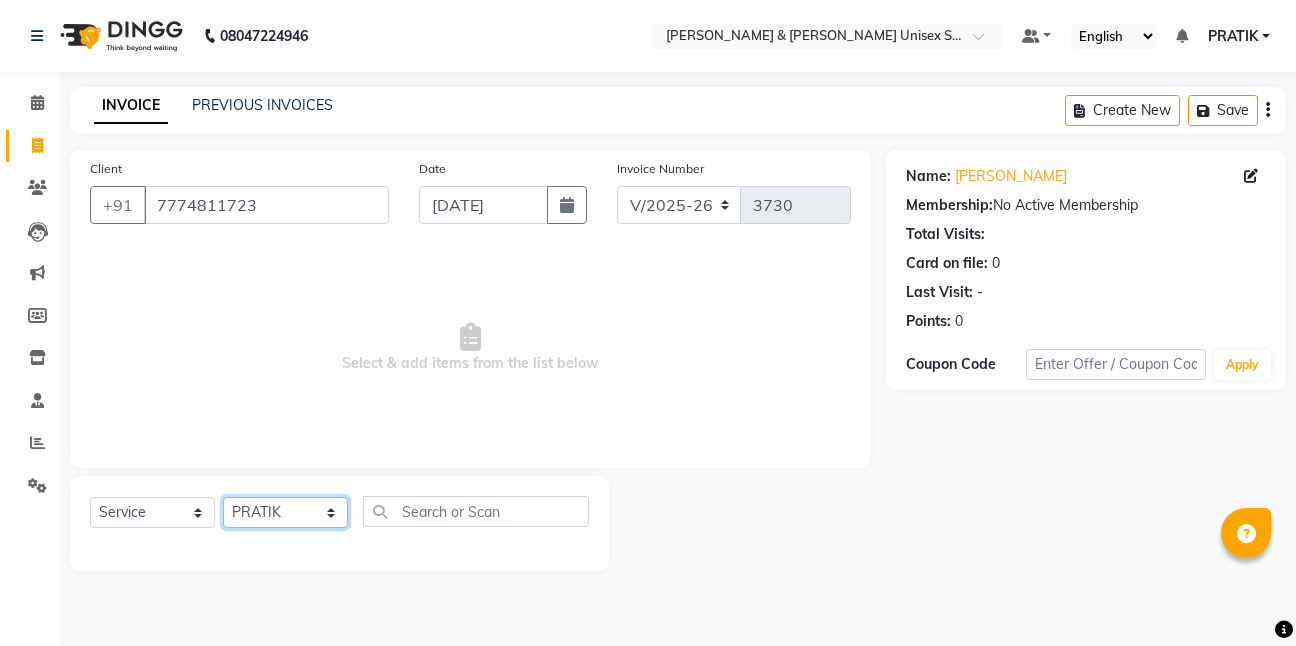 click on "Select Stylist [PERSON_NAME] [PERSON_NAME] [PERSON_NAME][GEOGRAPHIC_DATA] [PERSON_NAME] NEHA PH SALON [PERSON_NAME] SACHIN  SAIF [PERSON_NAME] YASH" 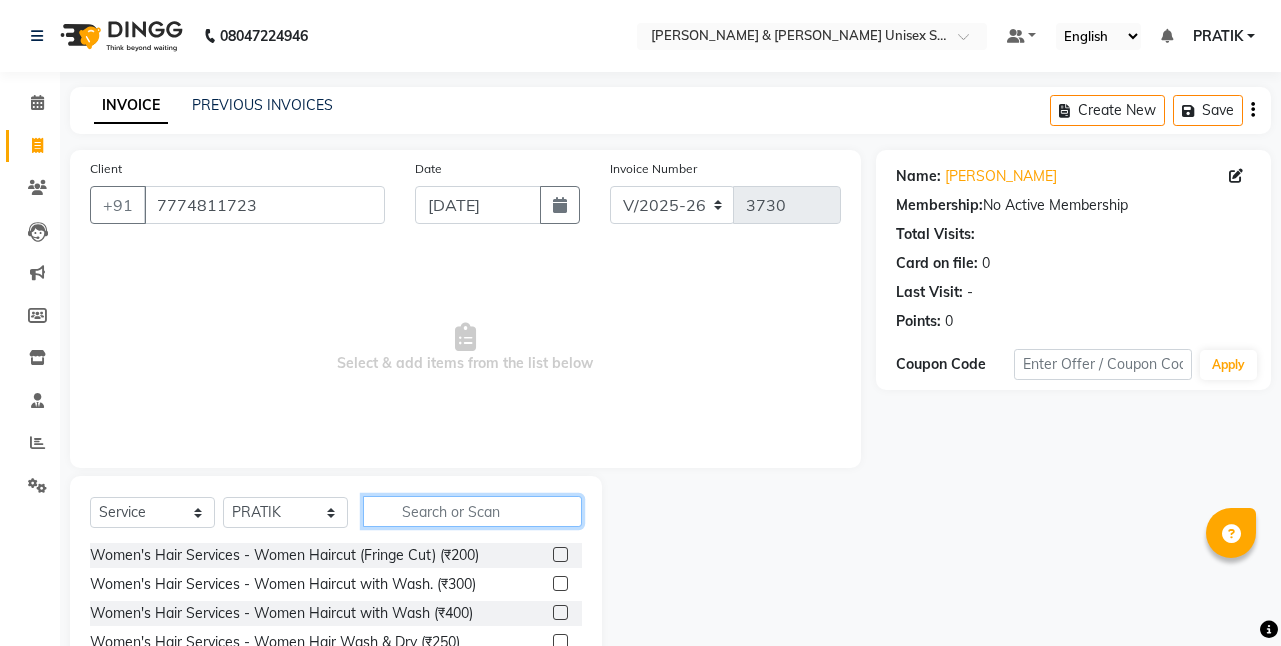 click 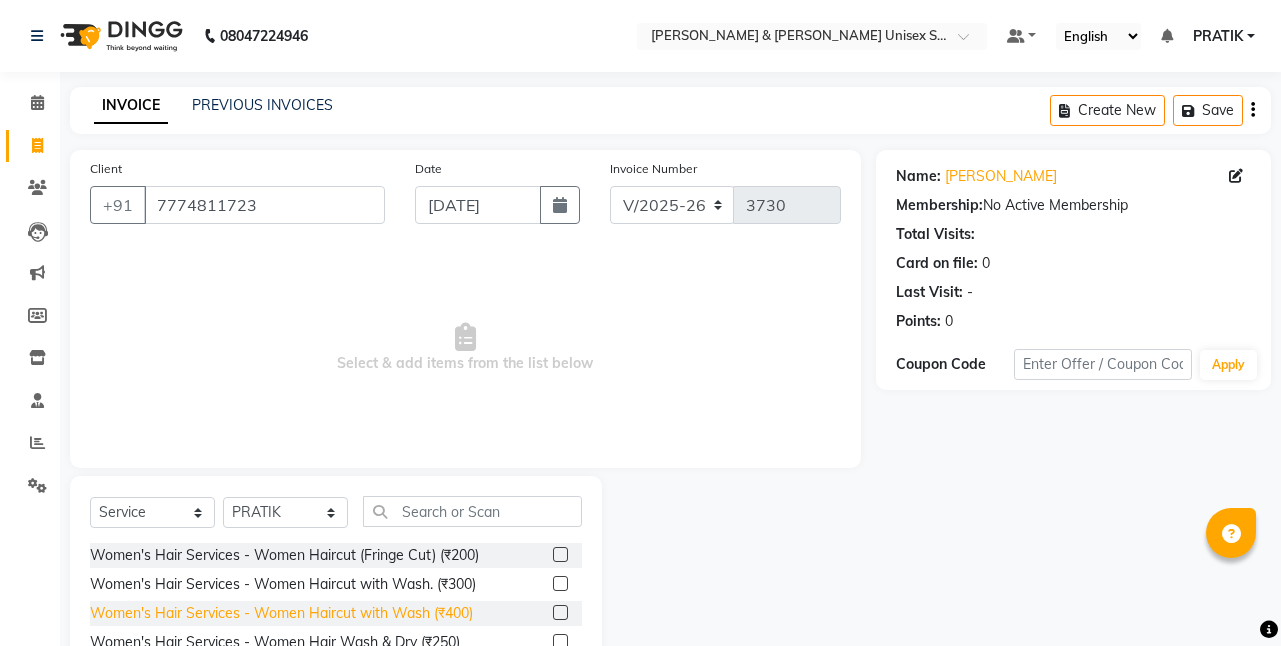 click on "Women's Hair Services  - Women Haircut with Wash (₹400)" 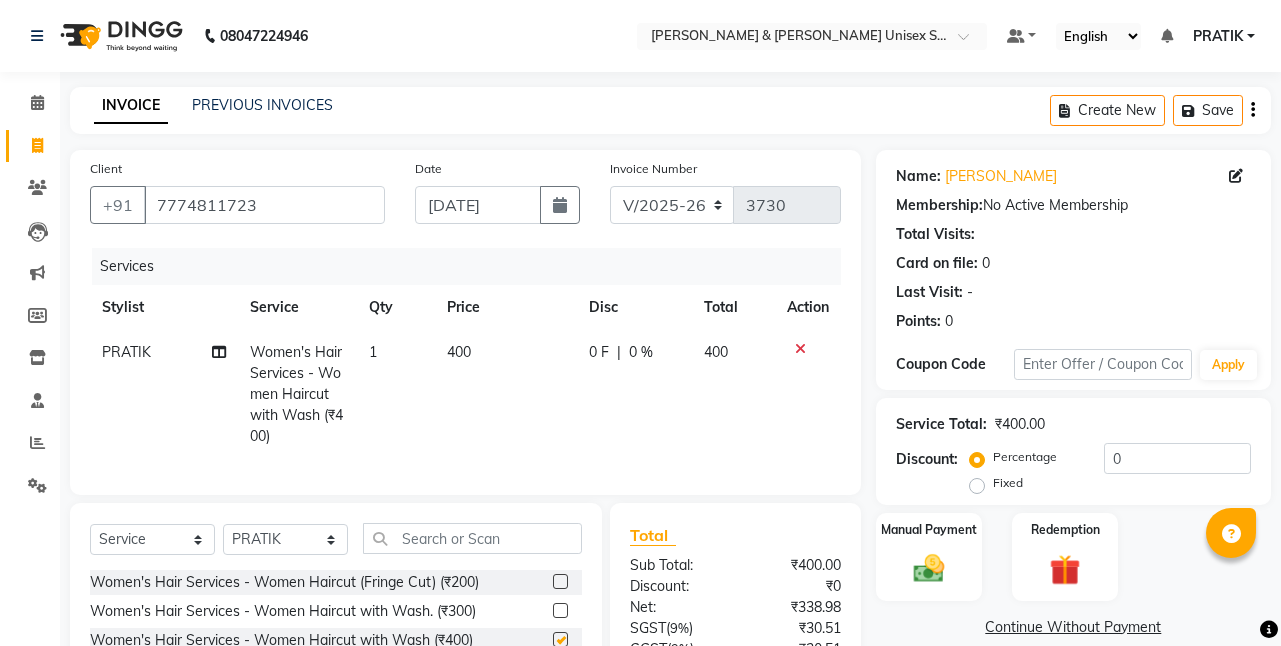 checkbox on "false" 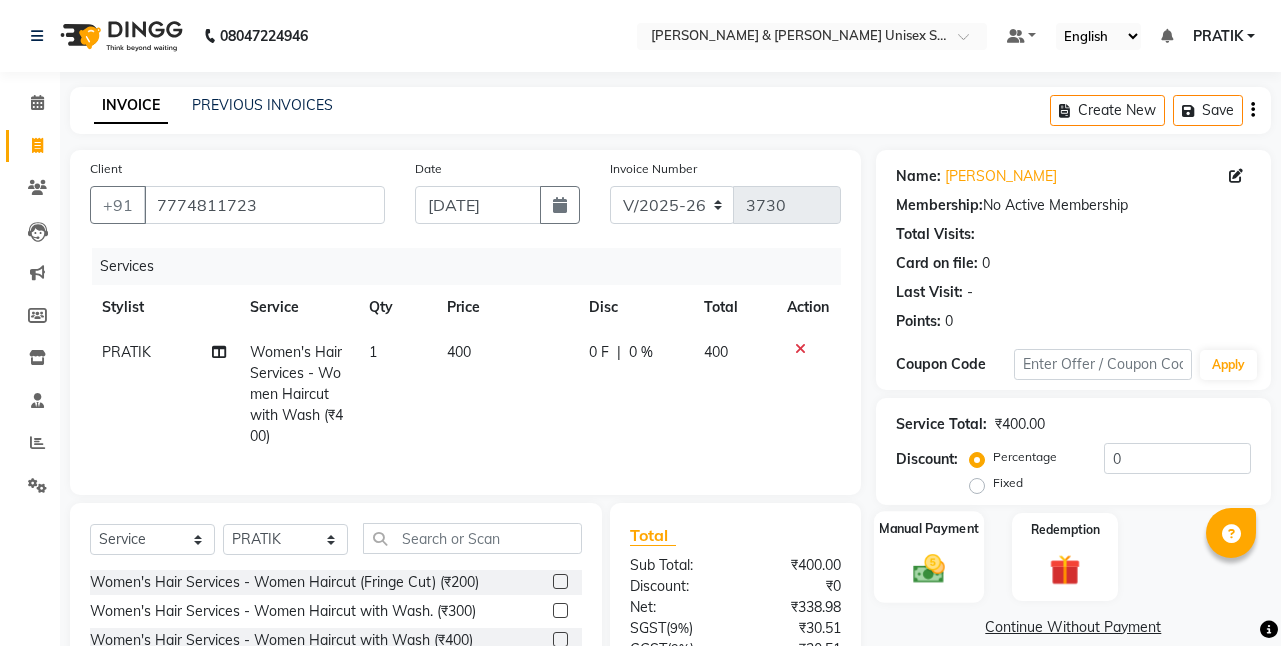 click 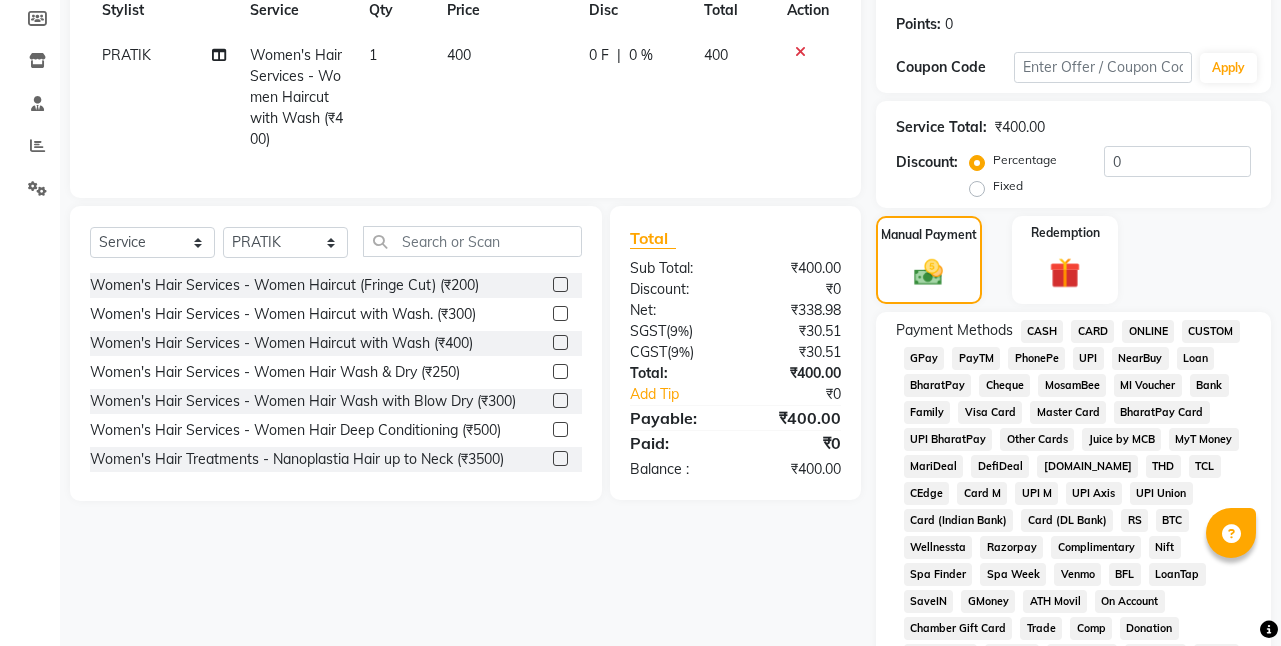 scroll, scrollTop: 300, scrollLeft: 0, axis: vertical 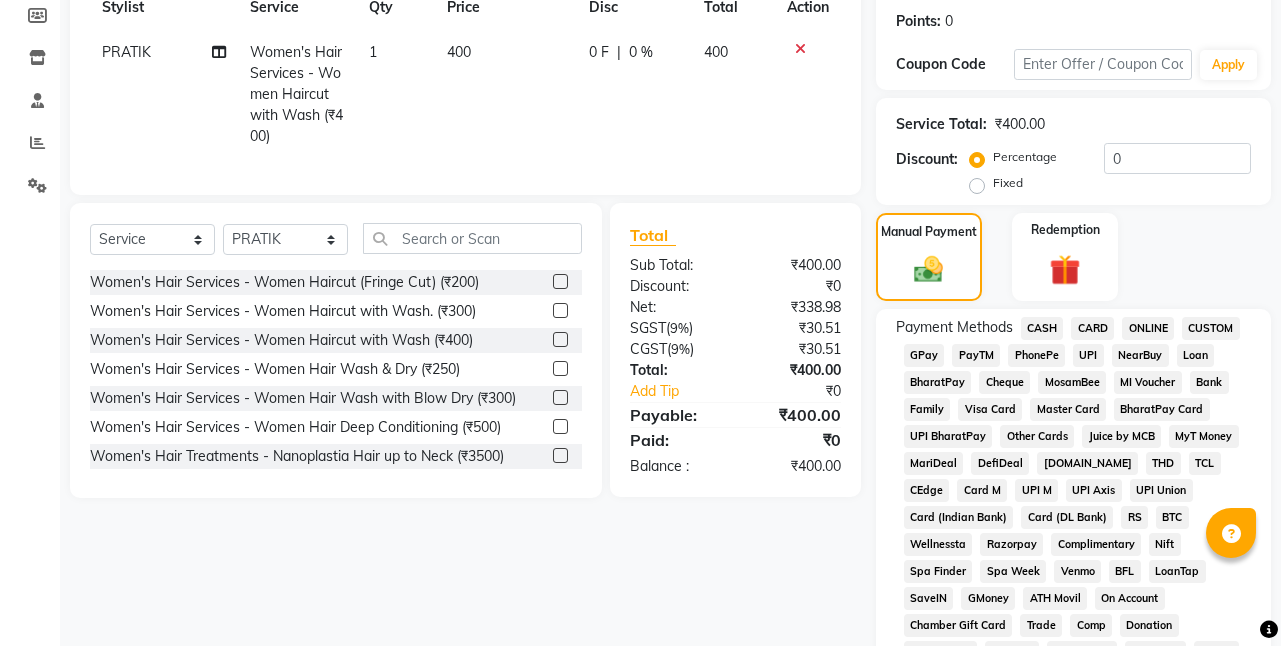 click on "ONLINE" 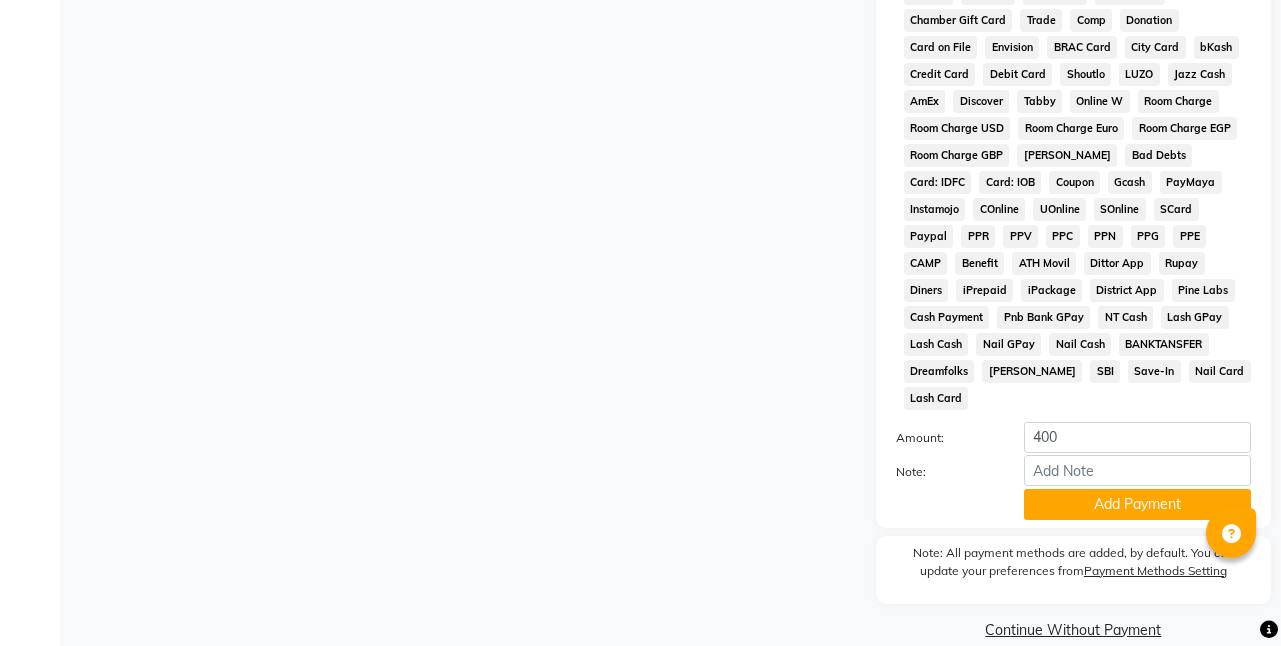 scroll, scrollTop: 907, scrollLeft: 0, axis: vertical 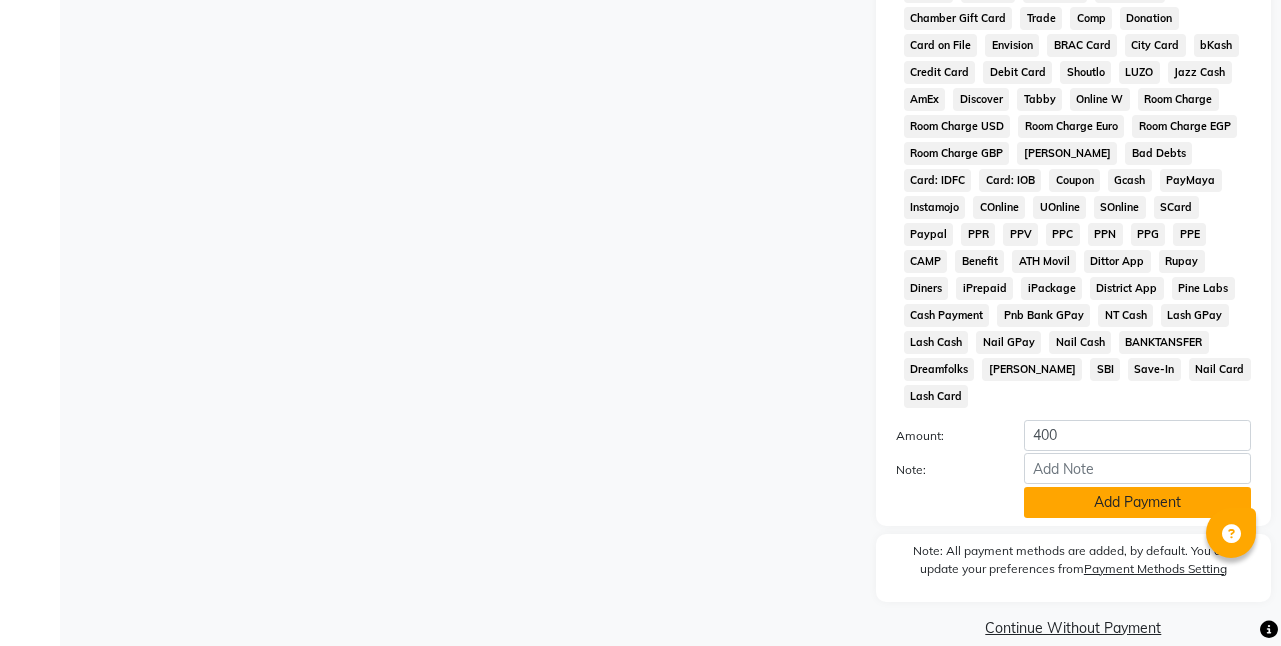 click on "Add Payment" 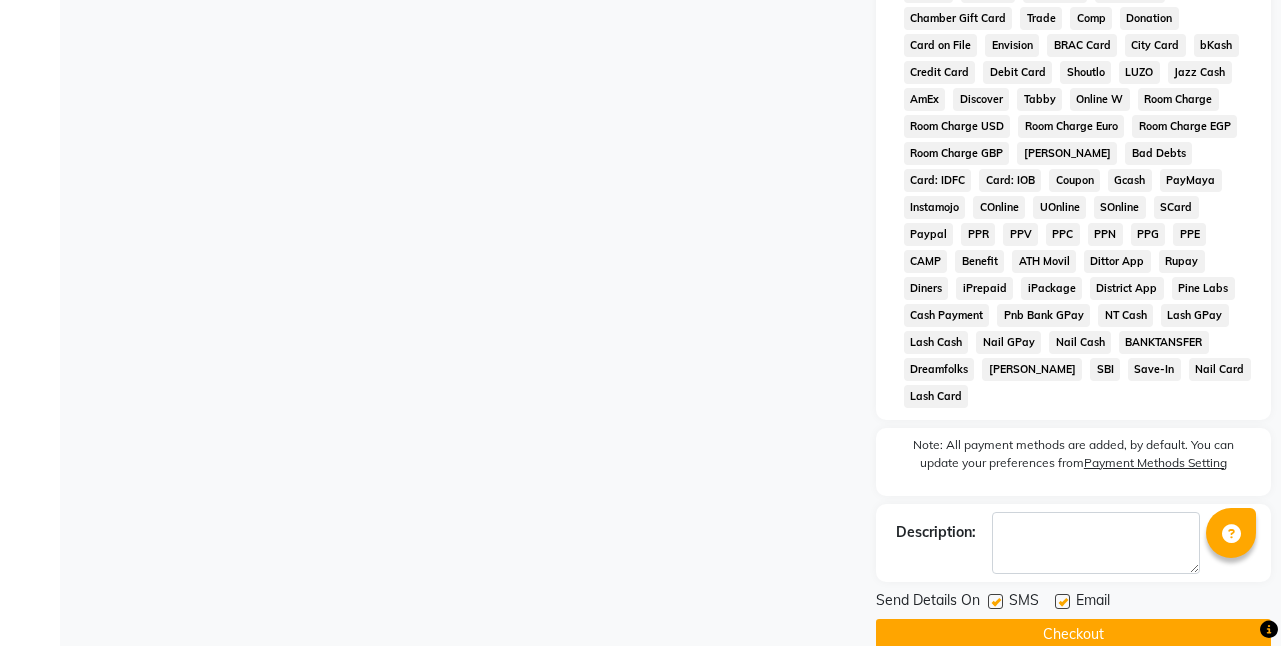 click on "Checkout" 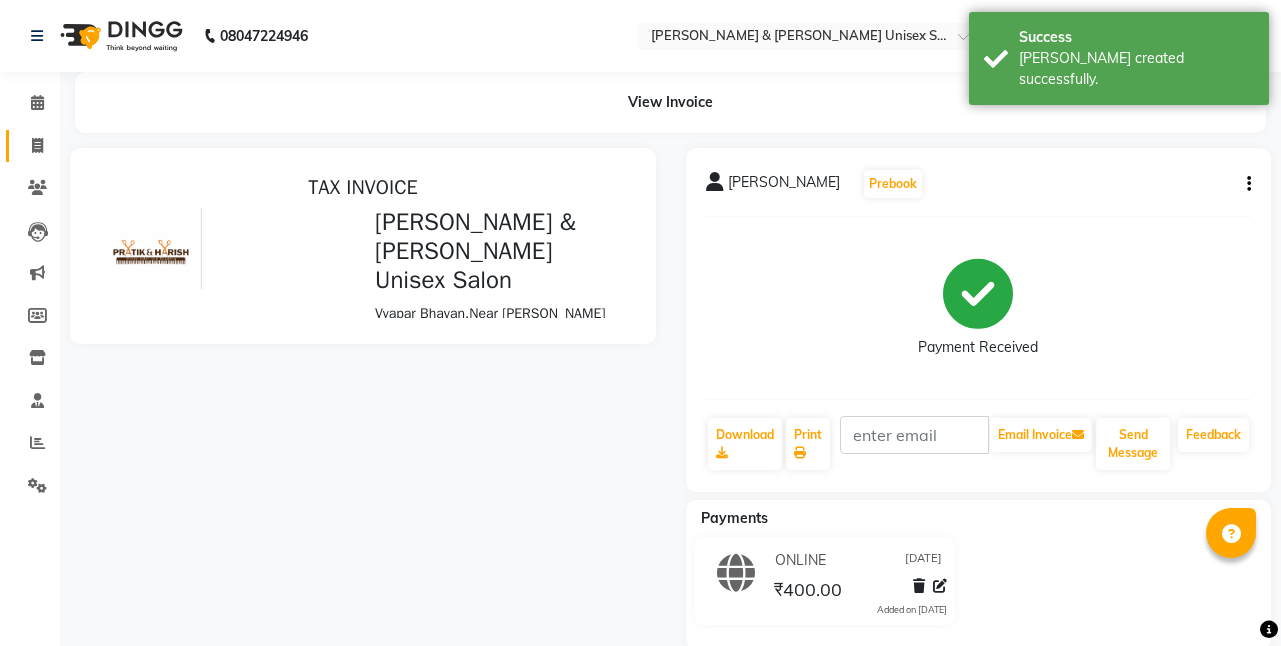 scroll, scrollTop: 0, scrollLeft: 0, axis: both 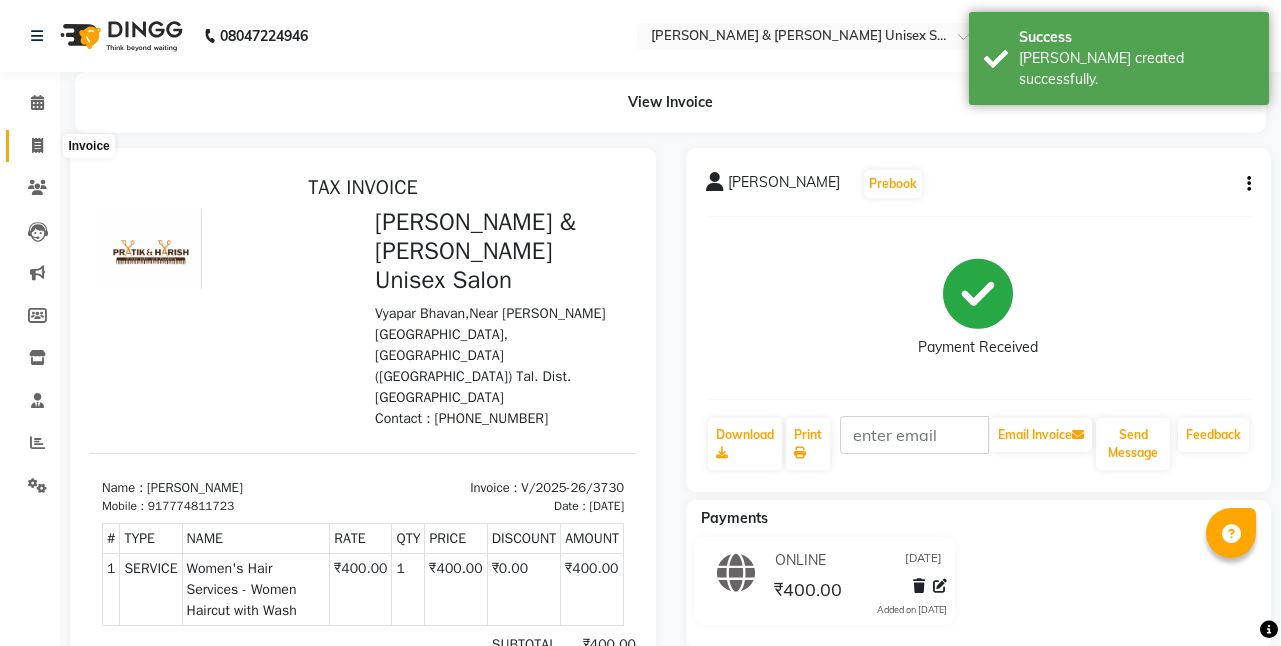 click 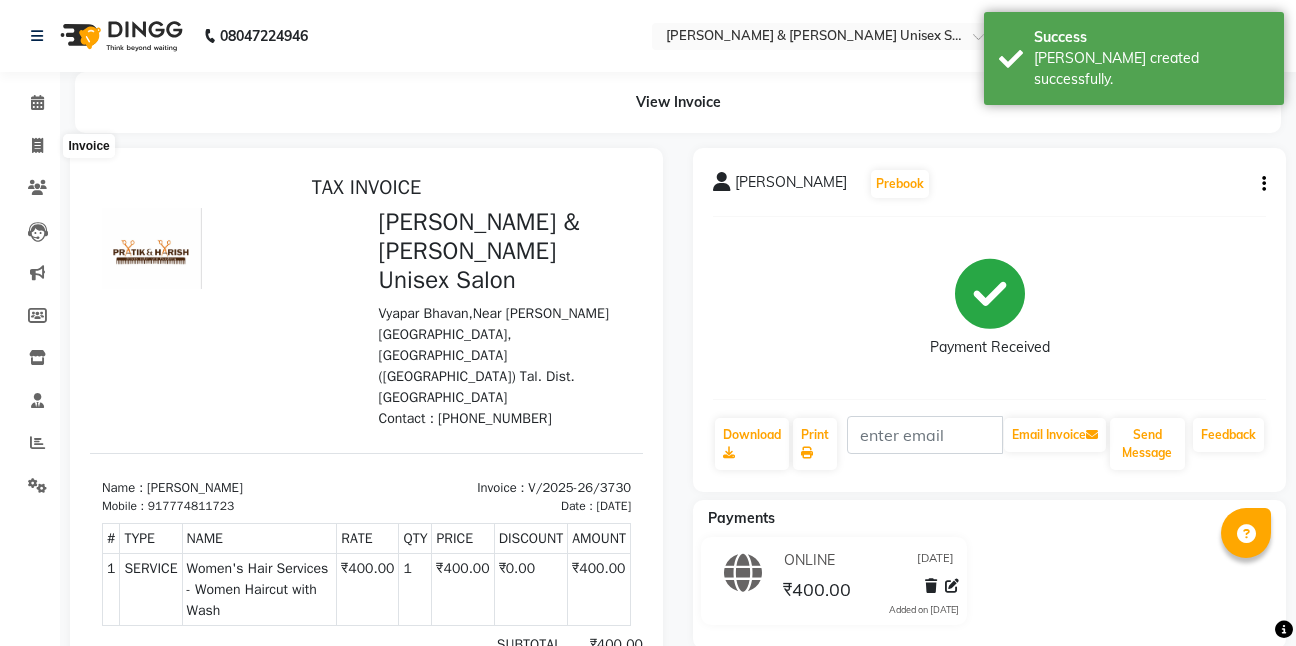 select on "6770" 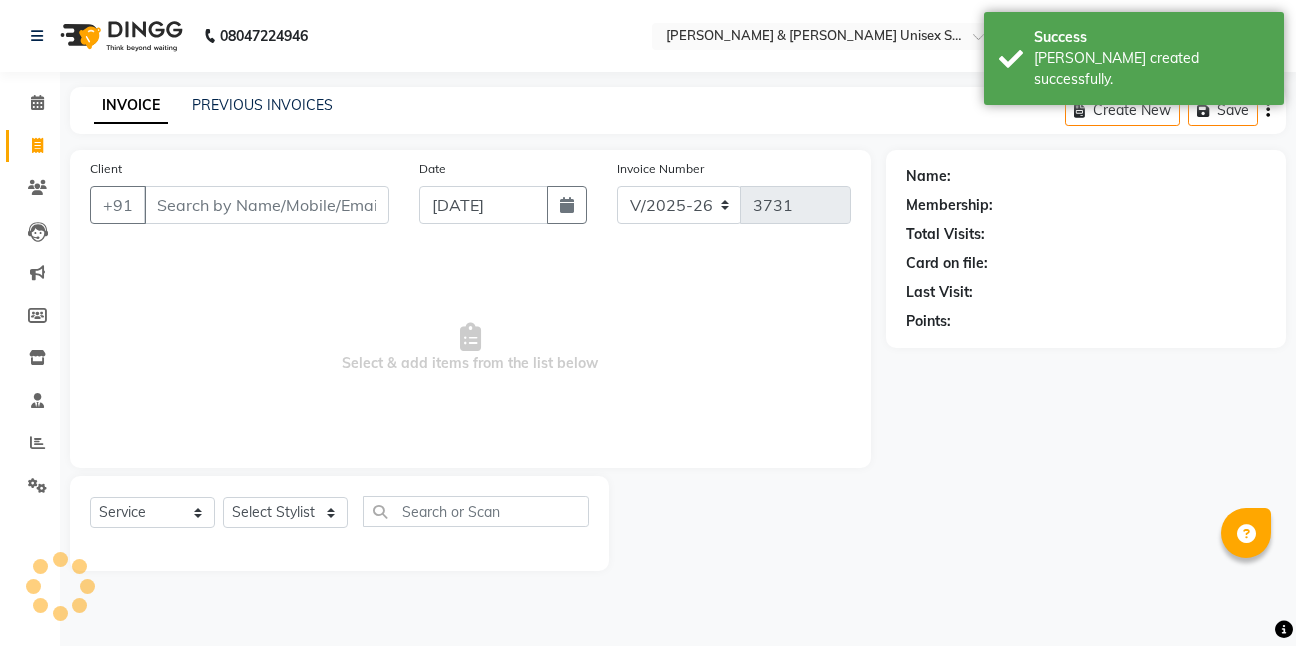 click on "Client" at bounding box center (266, 205) 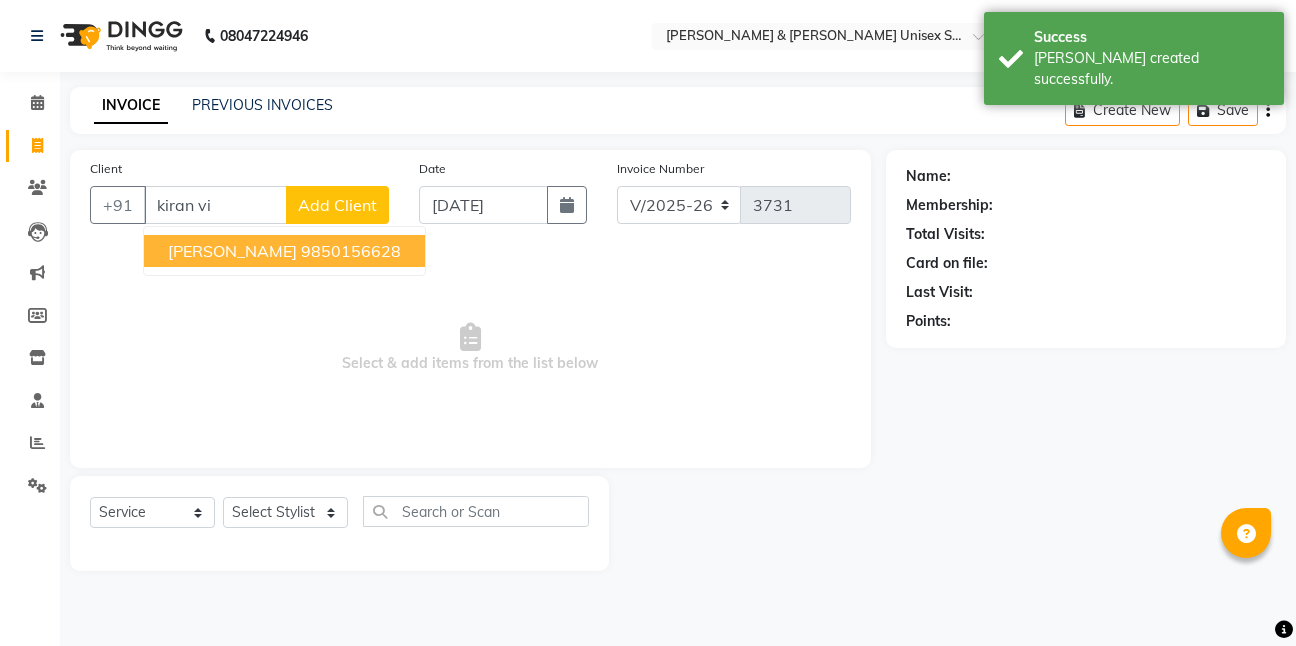 click on "[PERSON_NAME]  9850156628" at bounding box center (284, 251) 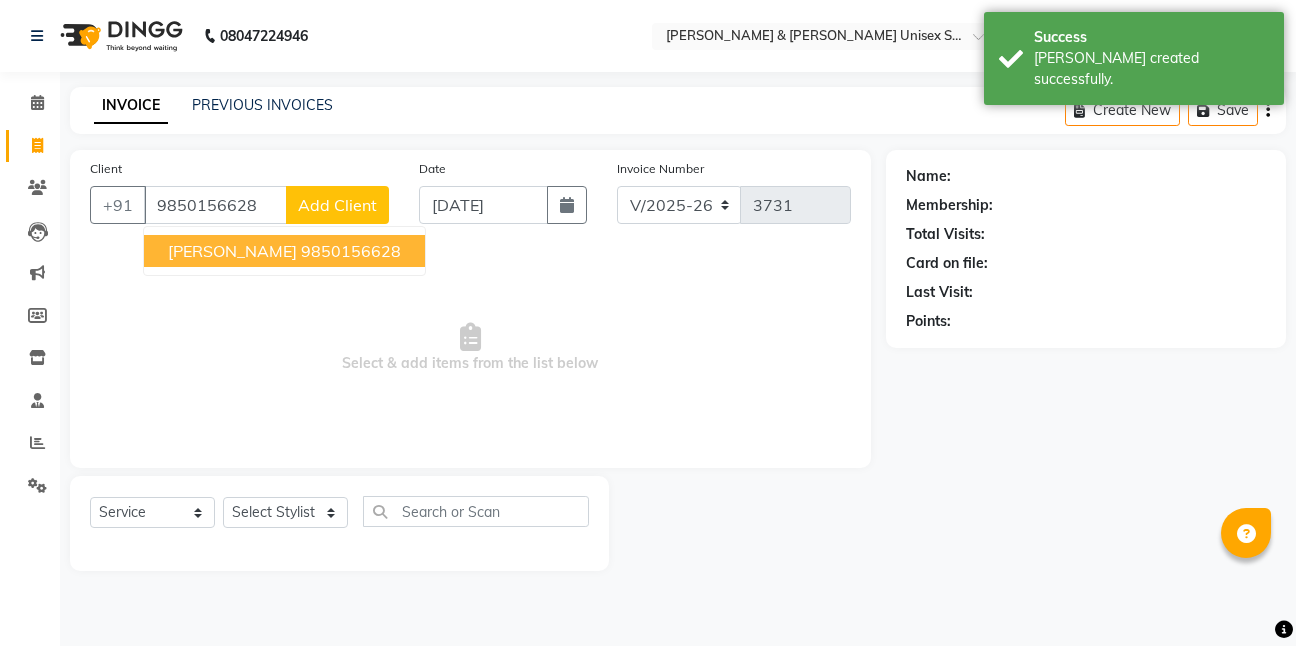 type on "9850156628" 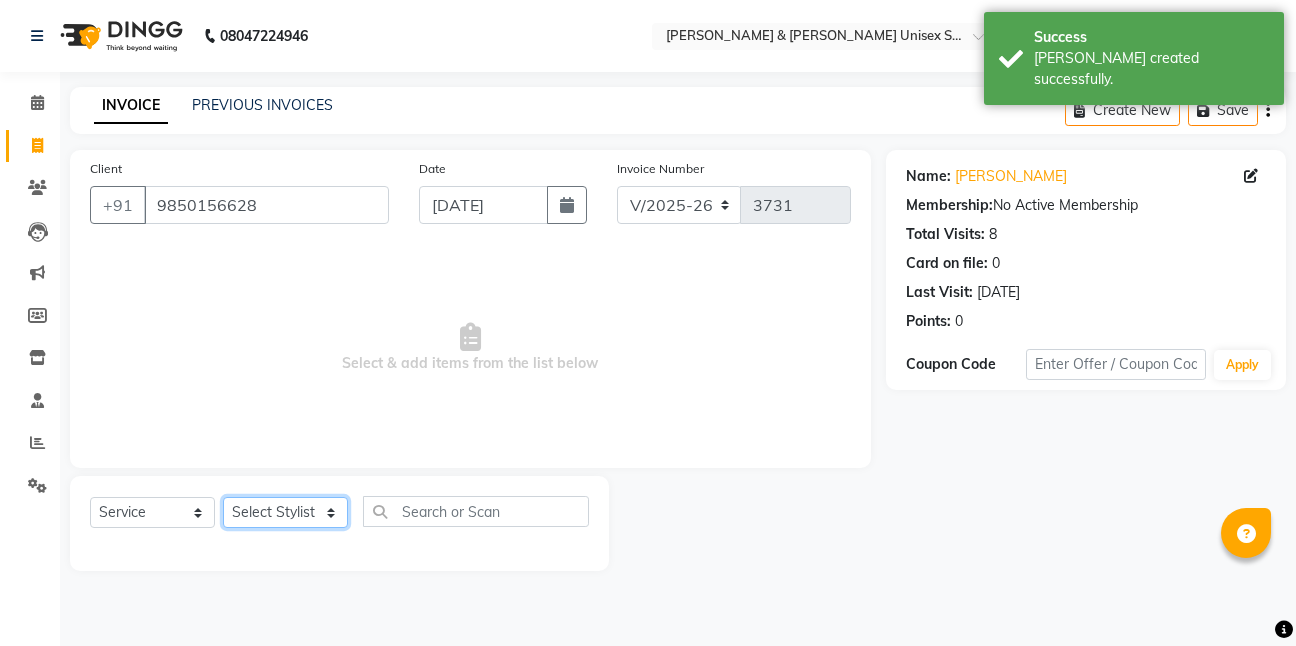 click on "Select Stylist [PERSON_NAME] [PERSON_NAME] [PERSON_NAME][GEOGRAPHIC_DATA] [PERSON_NAME] NEHA PH SALON [PERSON_NAME] SACHIN  SAIF [PERSON_NAME] YASH" 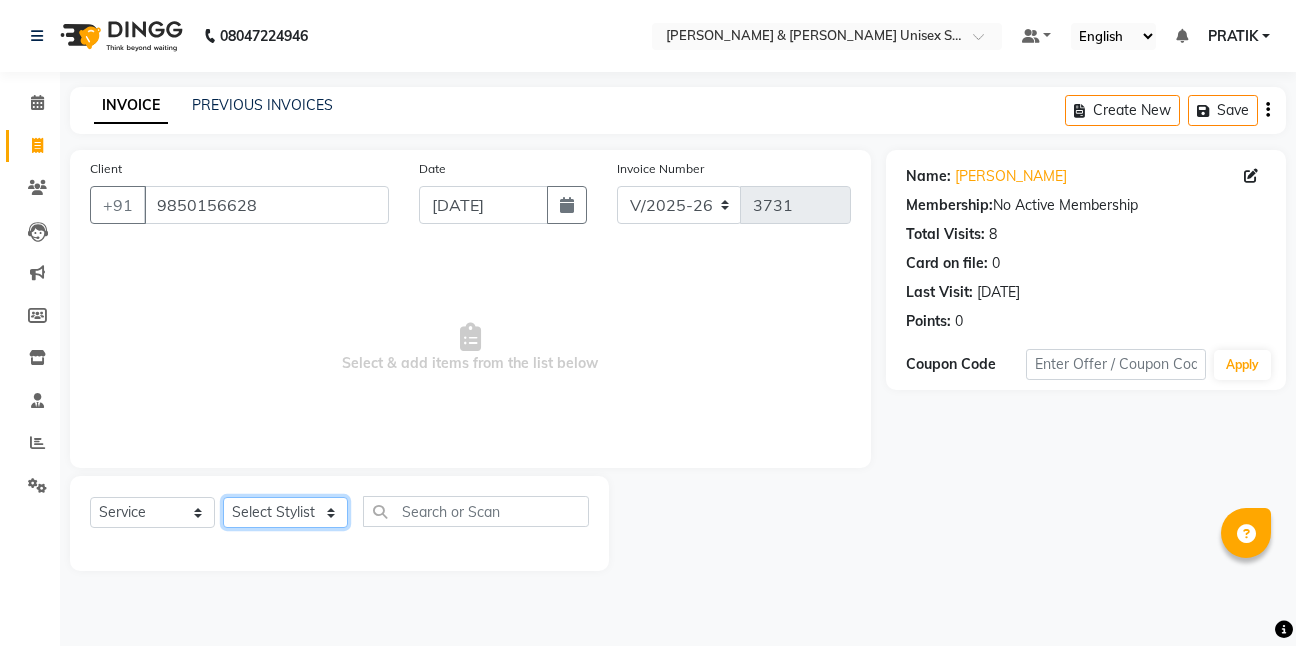 select on "83080" 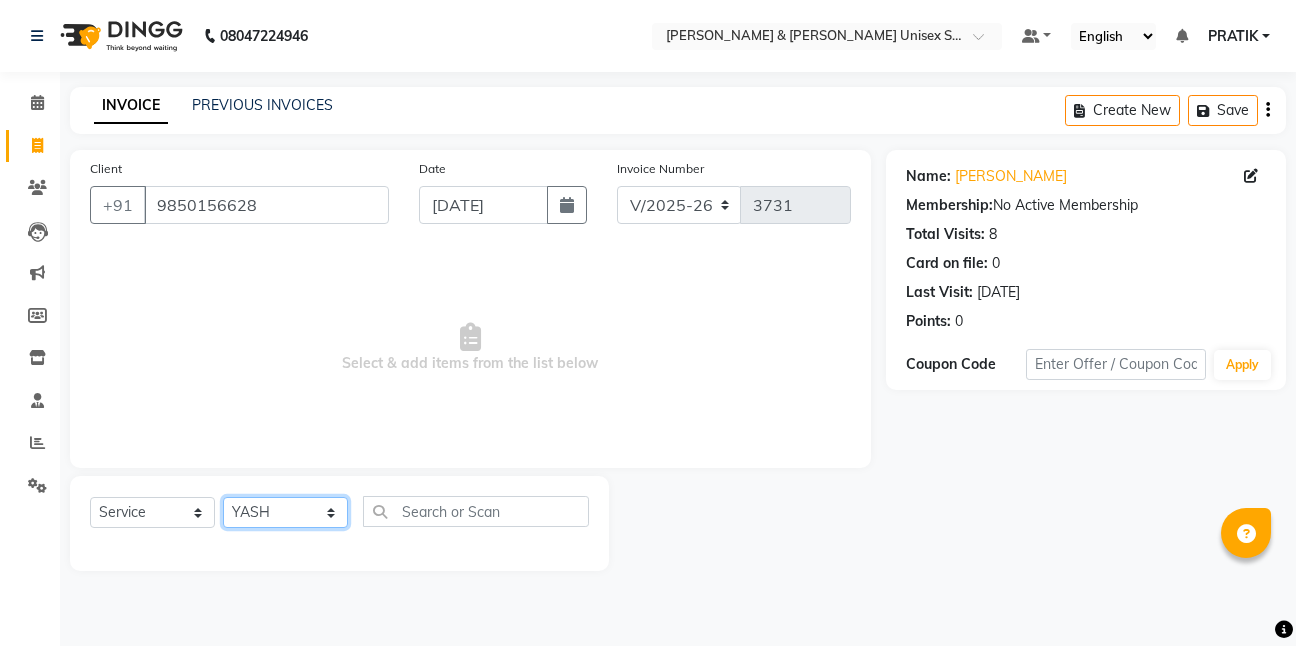 click on "Select Stylist [PERSON_NAME] [PERSON_NAME] [PERSON_NAME][GEOGRAPHIC_DATA] [PERSON_NAME] NEHA PH SALON [PERSON_NAME] SACHIN  SAIF [PERSON_NAME] YASH" 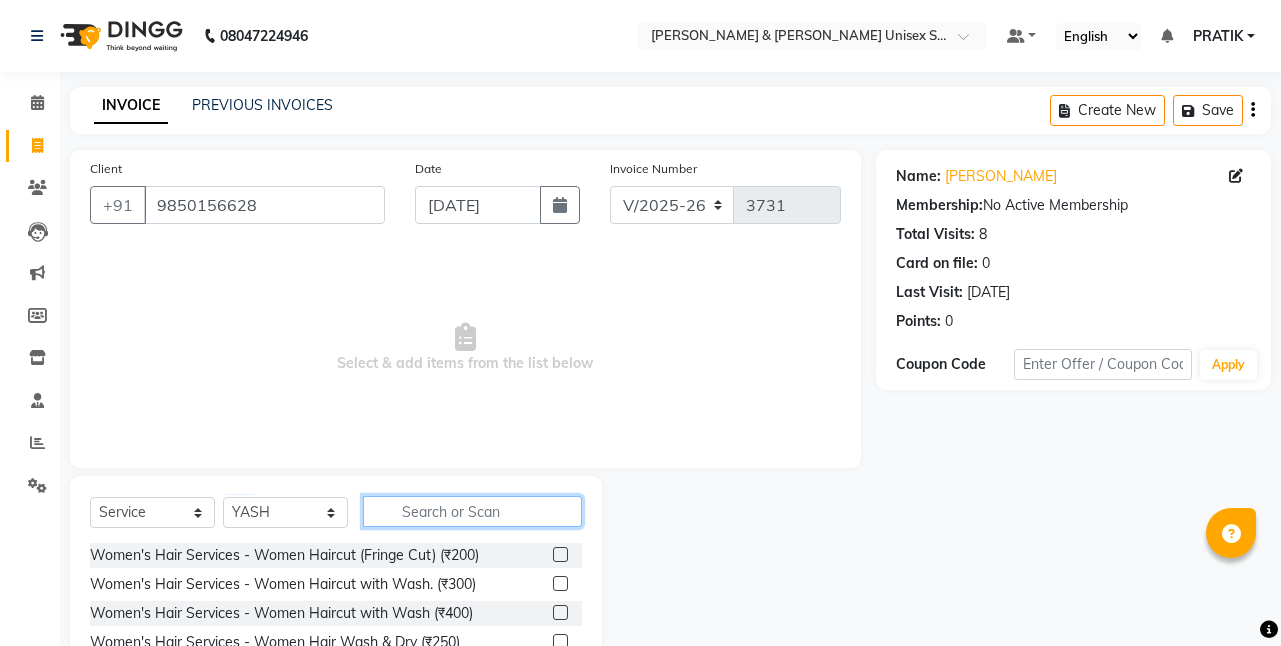click 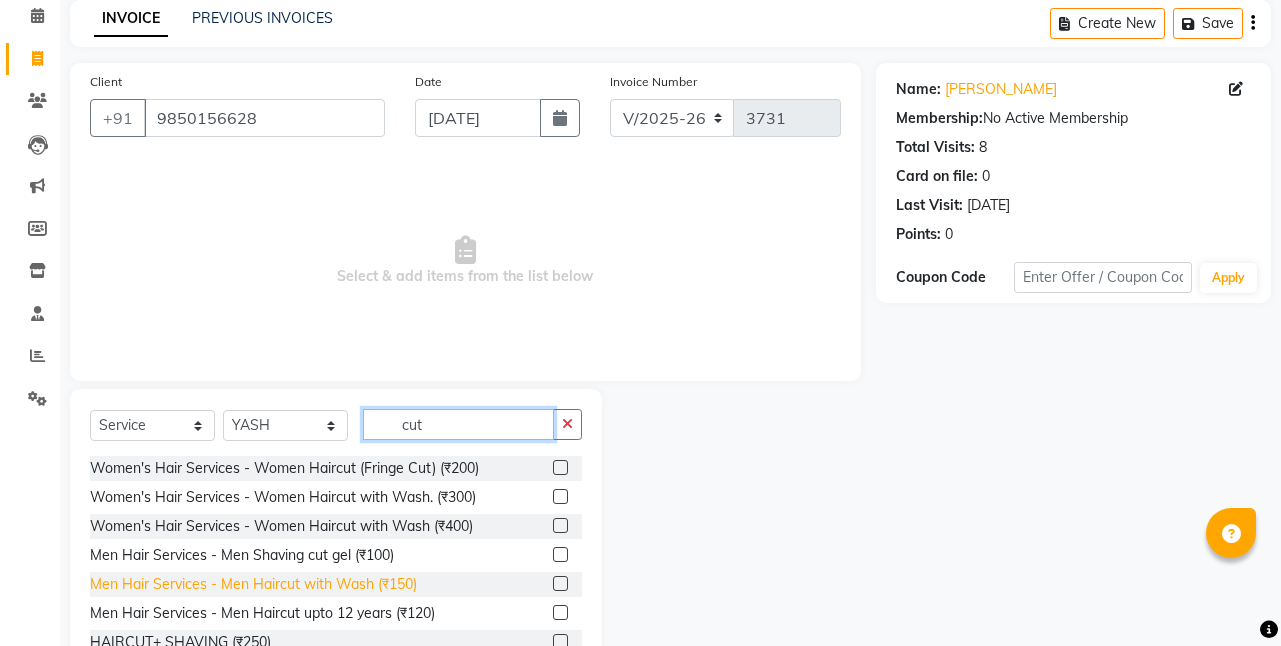 scroll, scrollTop: 155, scrollLeft: 0, axis: vertical 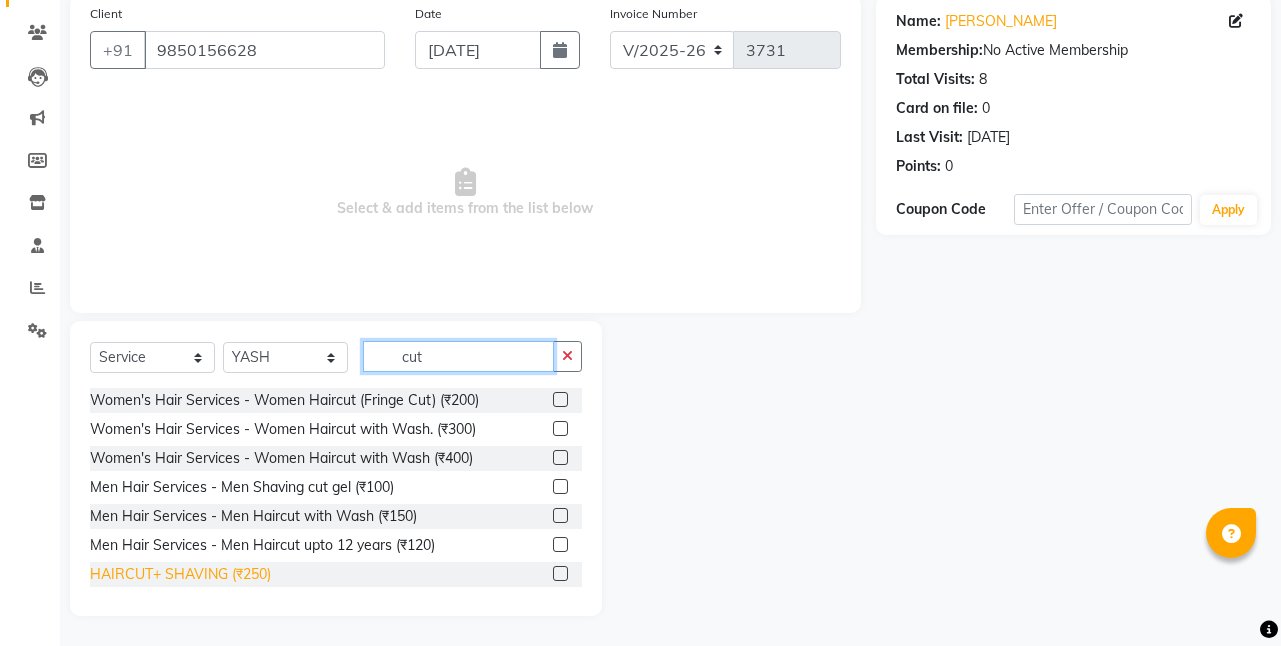 type on "cut" 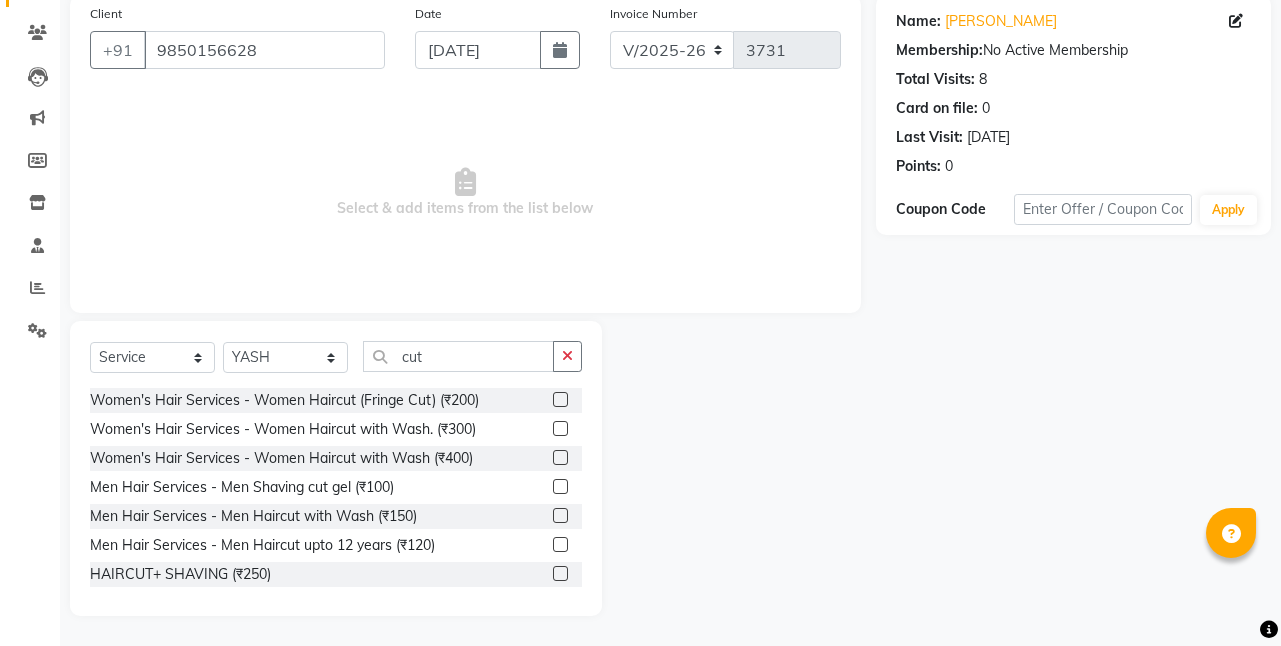 drag, startPoint x: 228, startPoint y: 570, endPoint x: 385, endPoint y: 362, distance: 260.60123 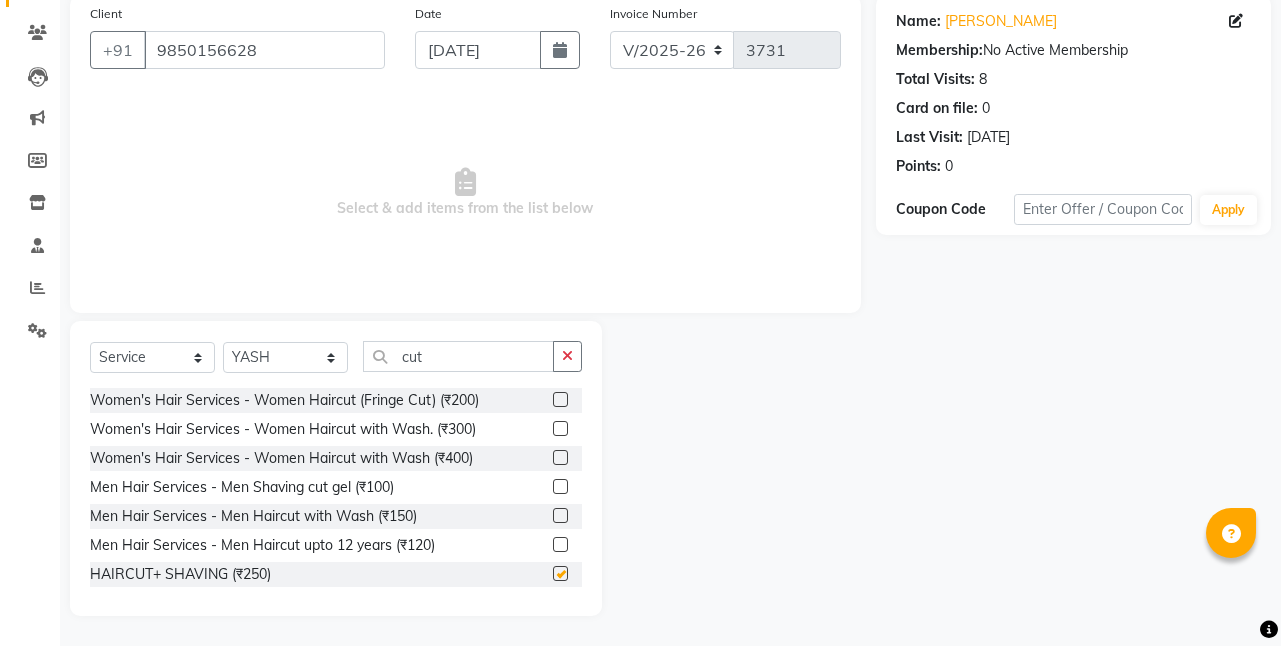 checkbox on "false" 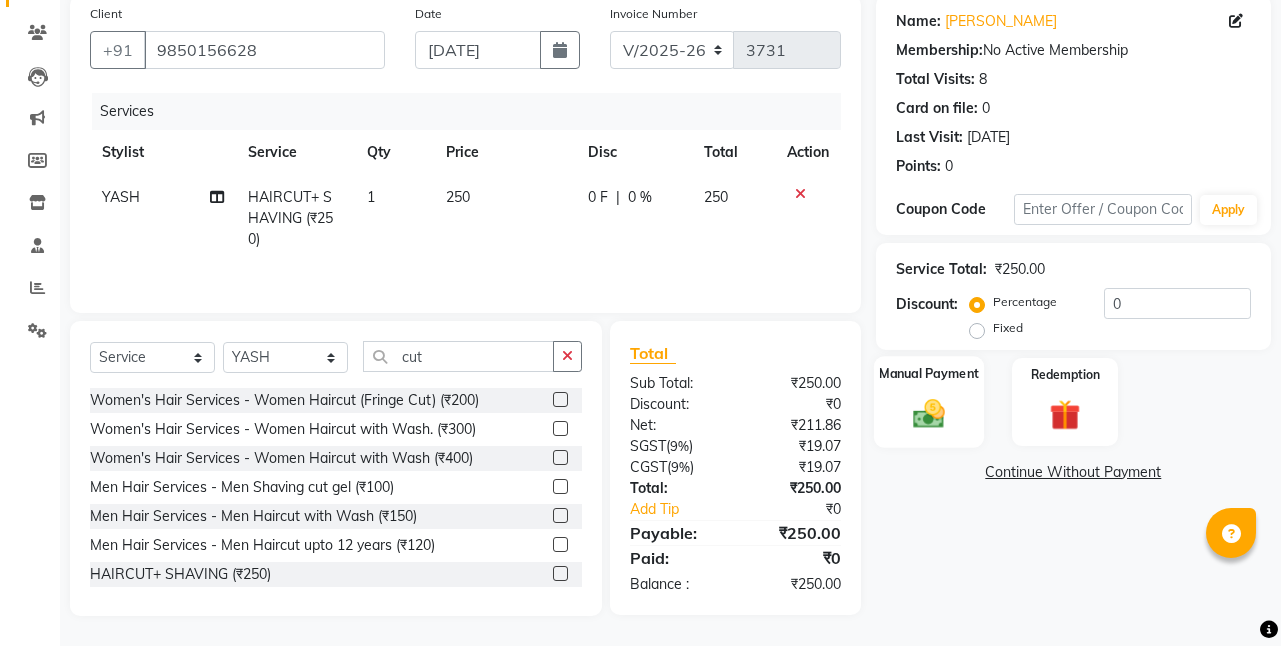 click on "Manual Payment" 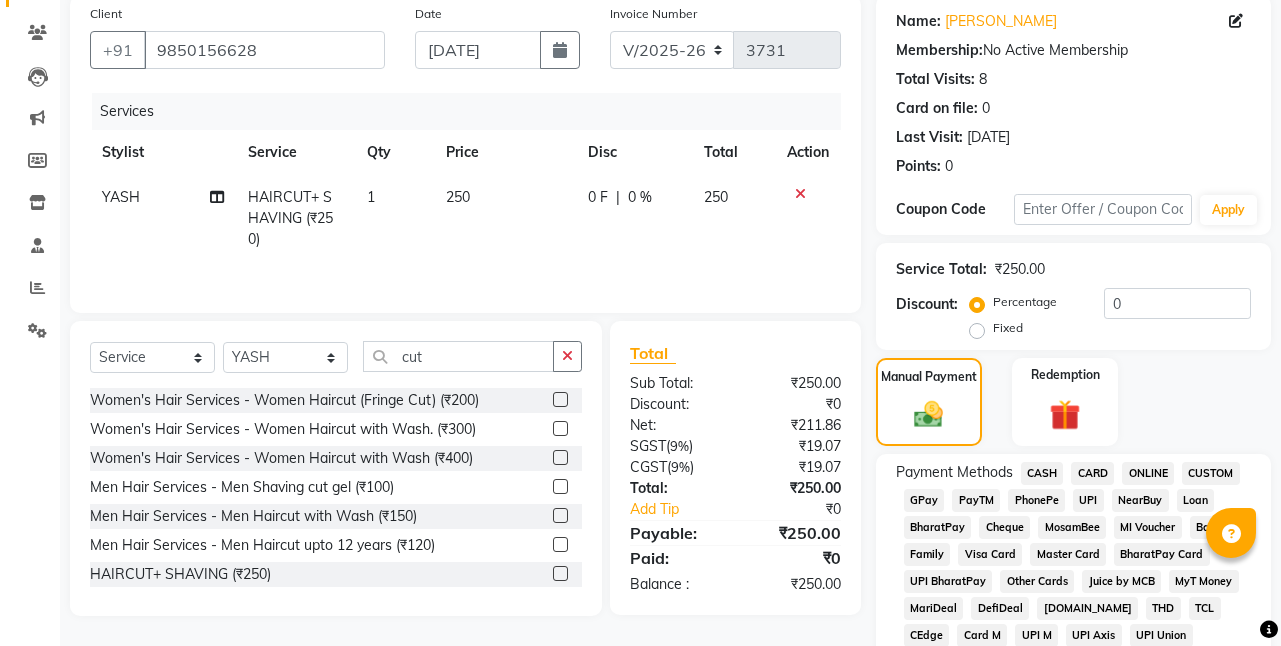 click on "ONLINE" 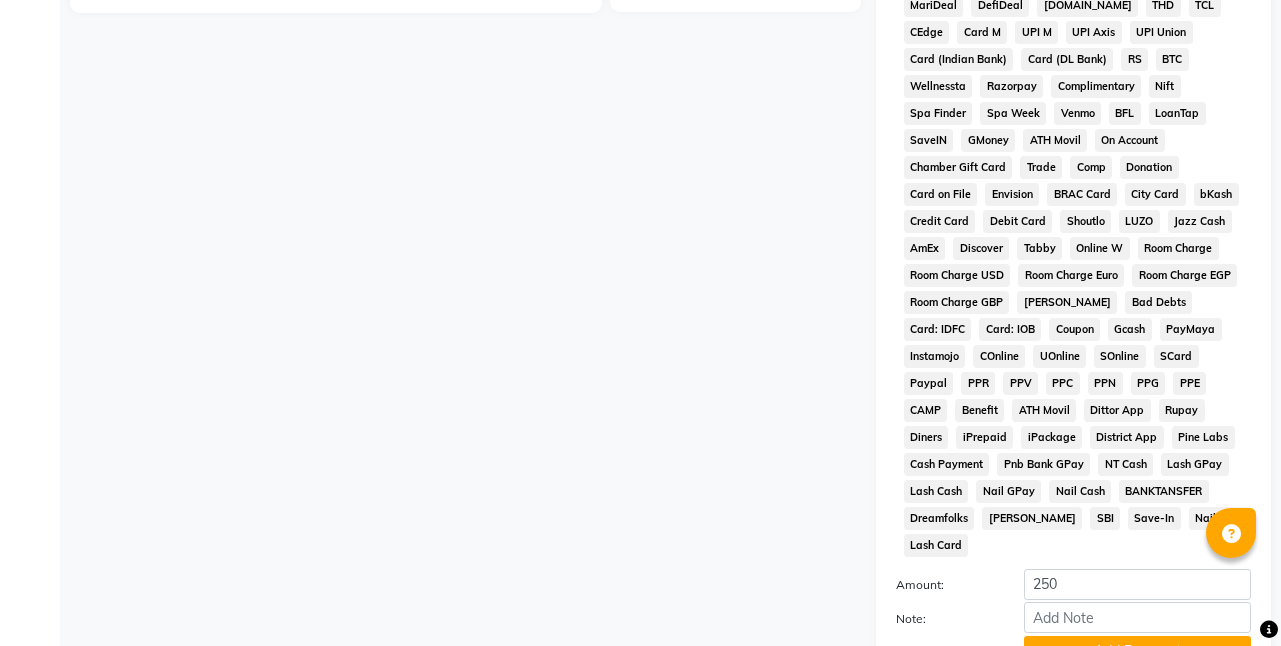 scroll, scrollTop: 907, scrollLeft: 0, axis: vertical 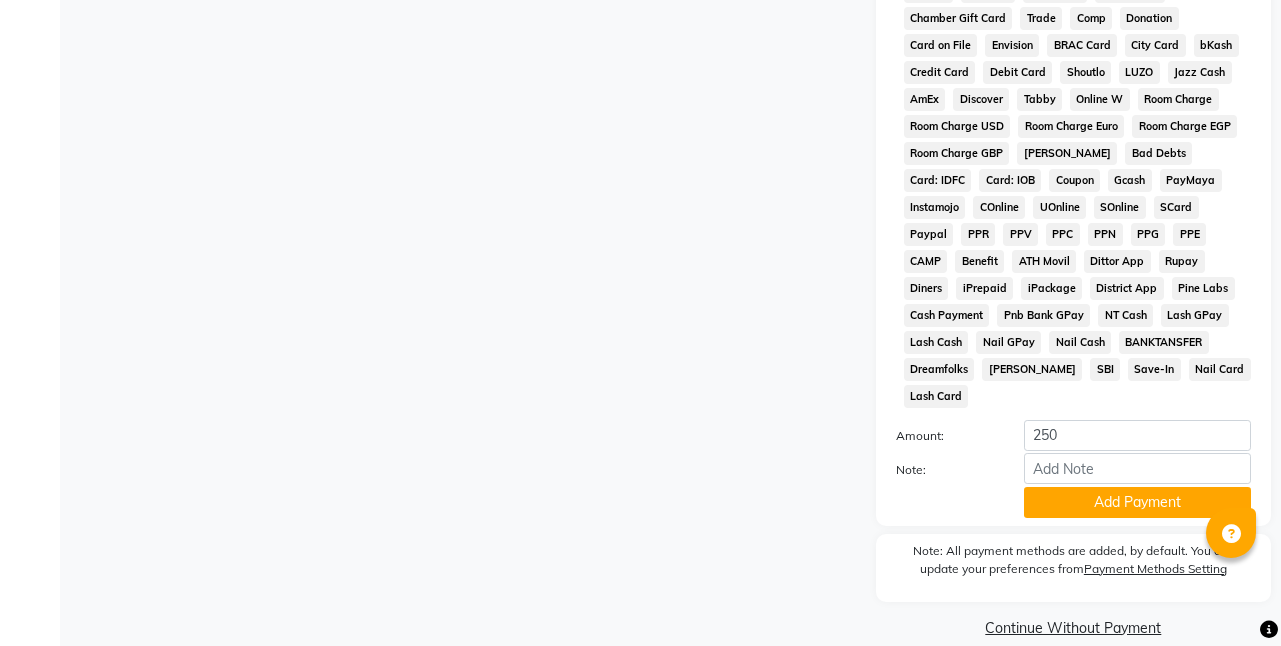 drag, startPoint x: 1068, startPoint y: 464, endPoint x: 1081, endPoint y: 468, distance: 13.601471 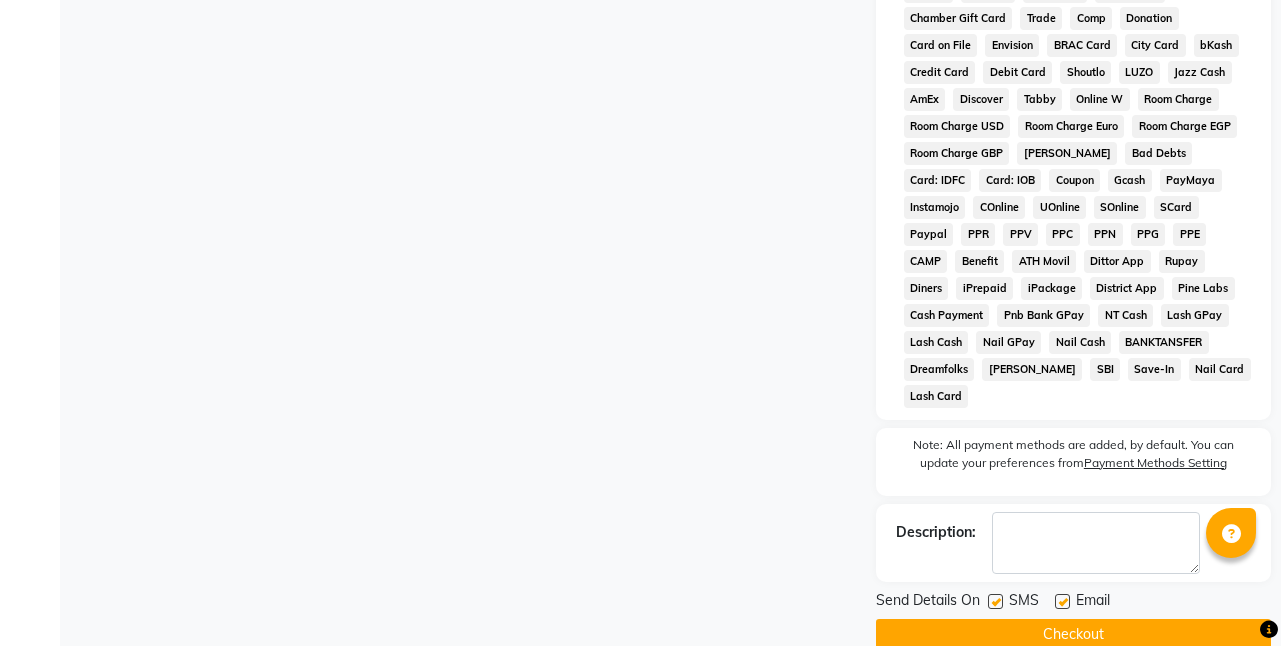 click on "Checkout" 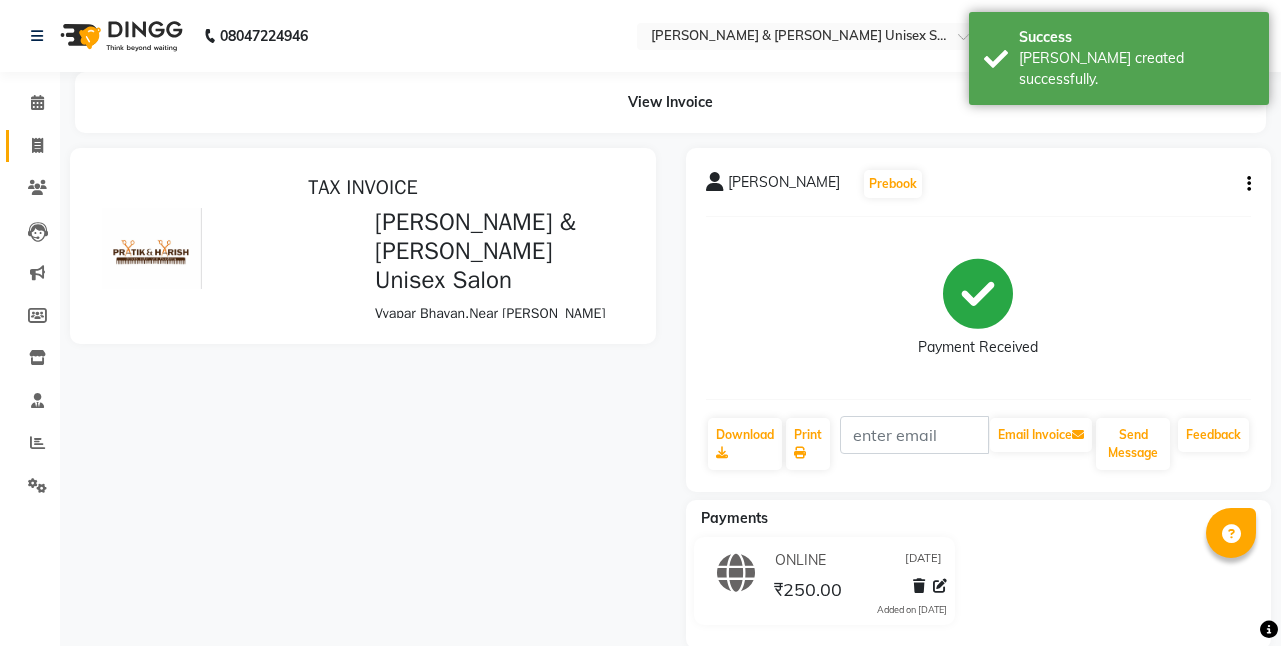 scroll, scrollTop: 0, scrollLeft: 0, axis: both 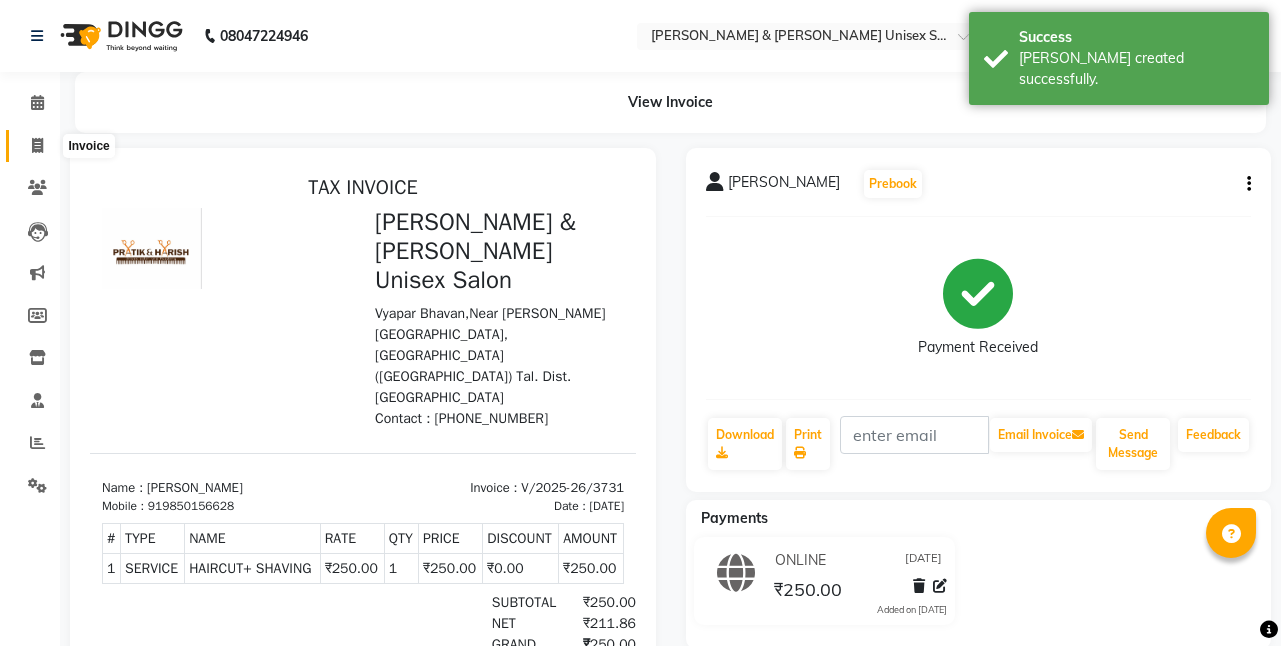 click 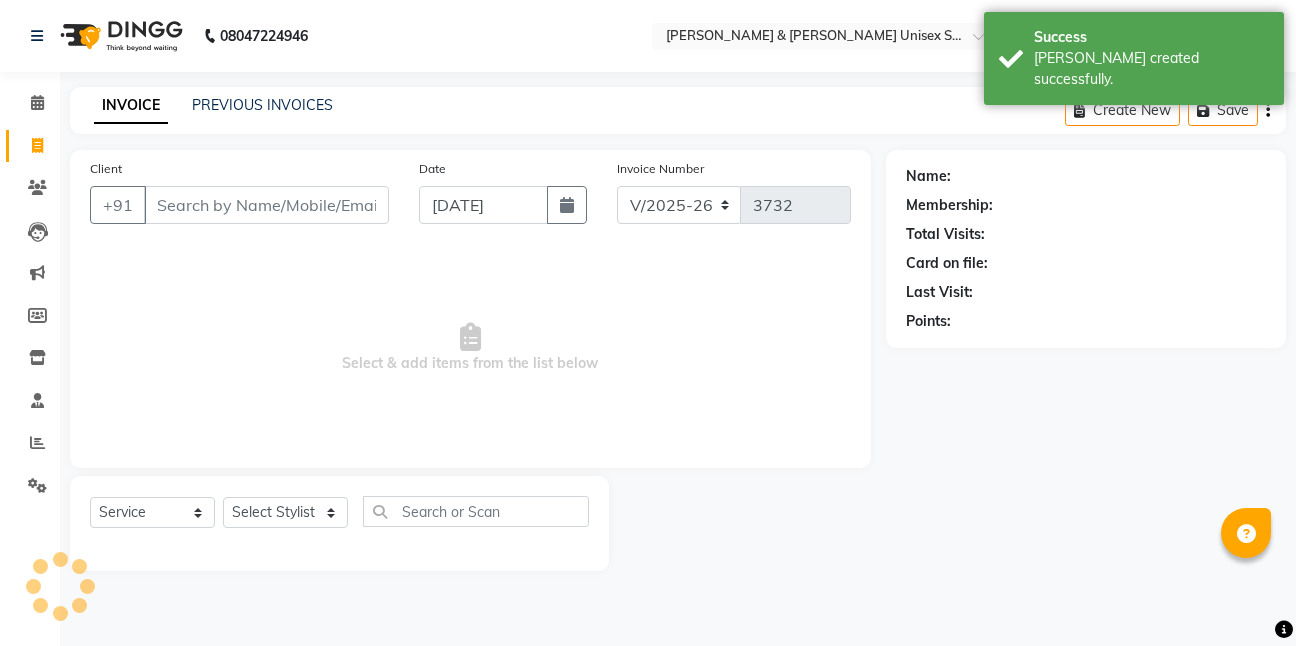 click on "Client" at bounding box center (266, 205) 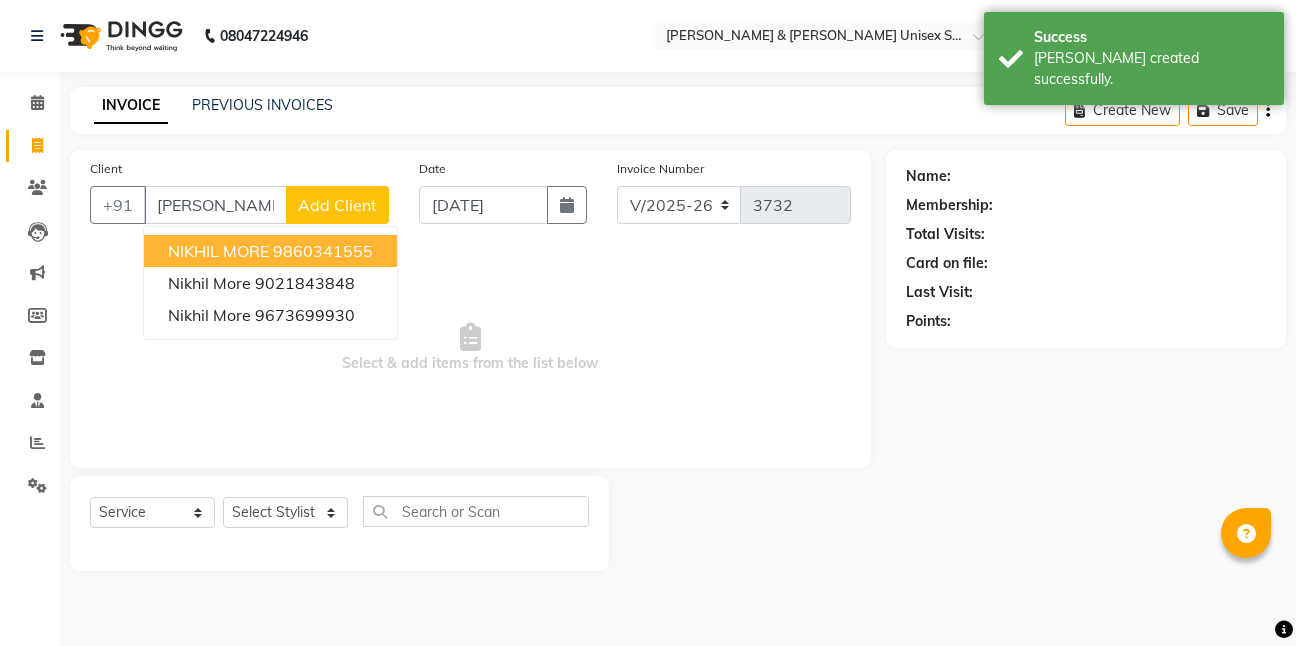 click on "NIKHIL MORE" at bounding box center [218, 251] 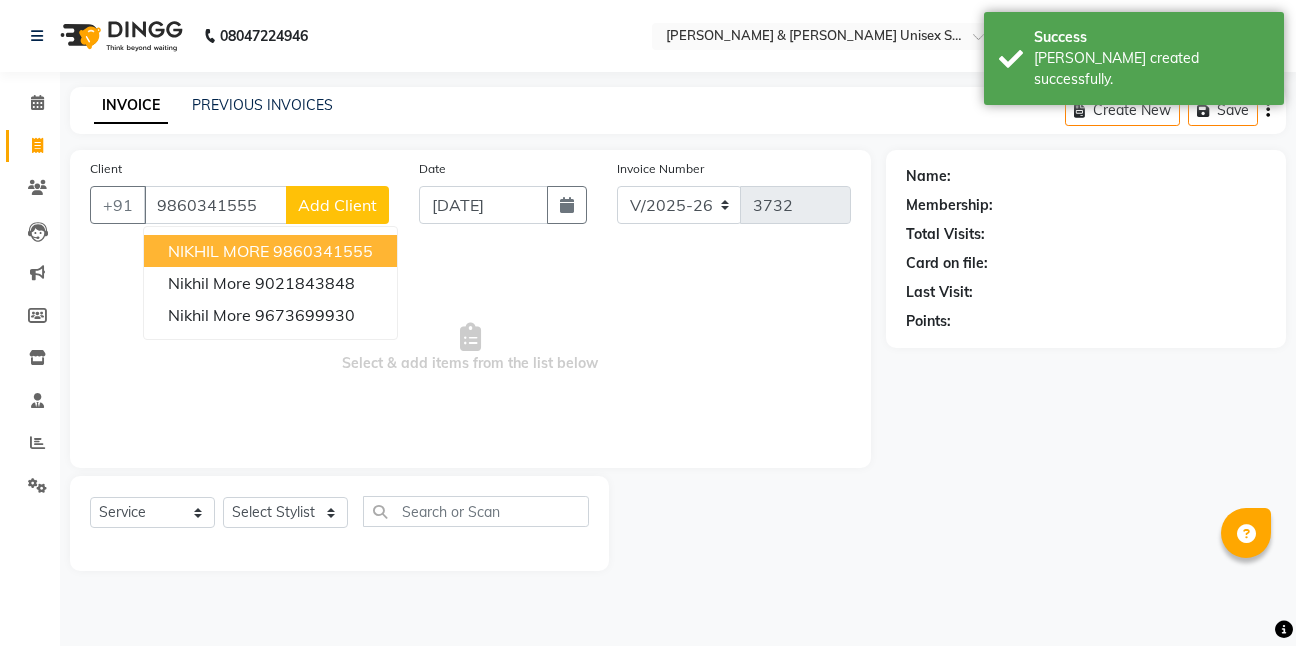 type on "9860341555" 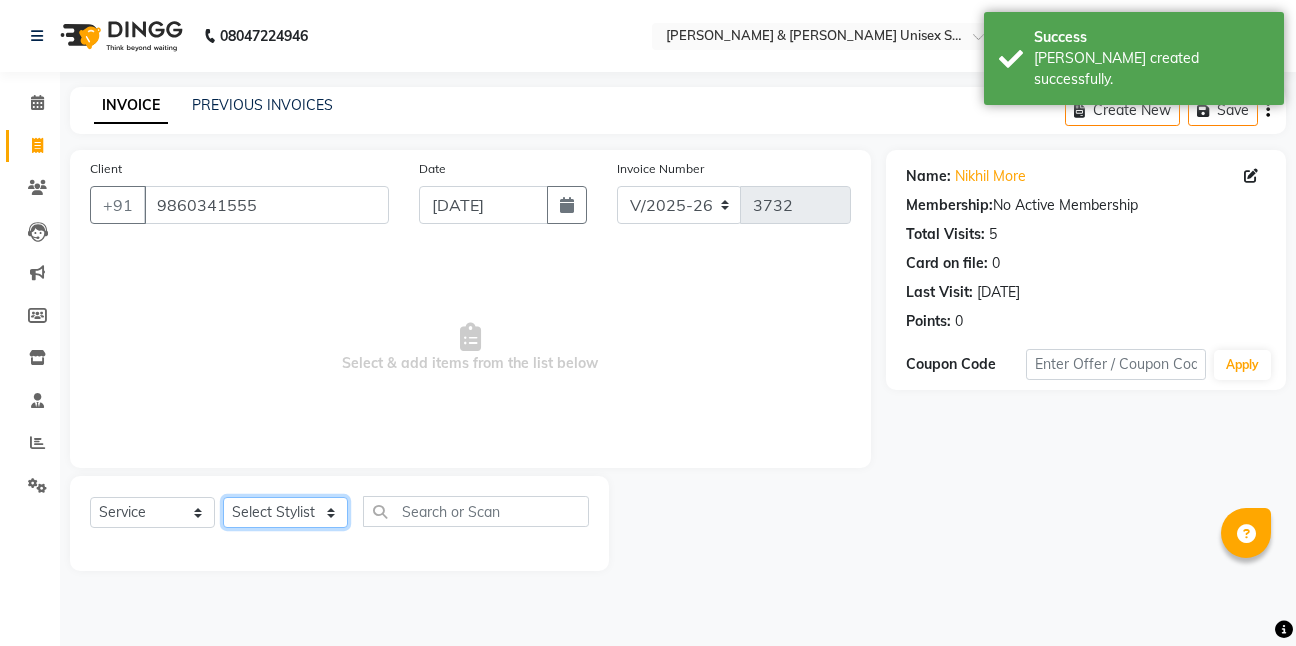 click on "Select Stylist [PERSON_NAME] [PERSON_NAME] [PERSON_NAME][GEOGRAPHIC_DATA] [PERSON_NAME] NEHA PH SALON [PERSON_NAME] SACHIN  SAIF [PERSON_NAME] YASH" 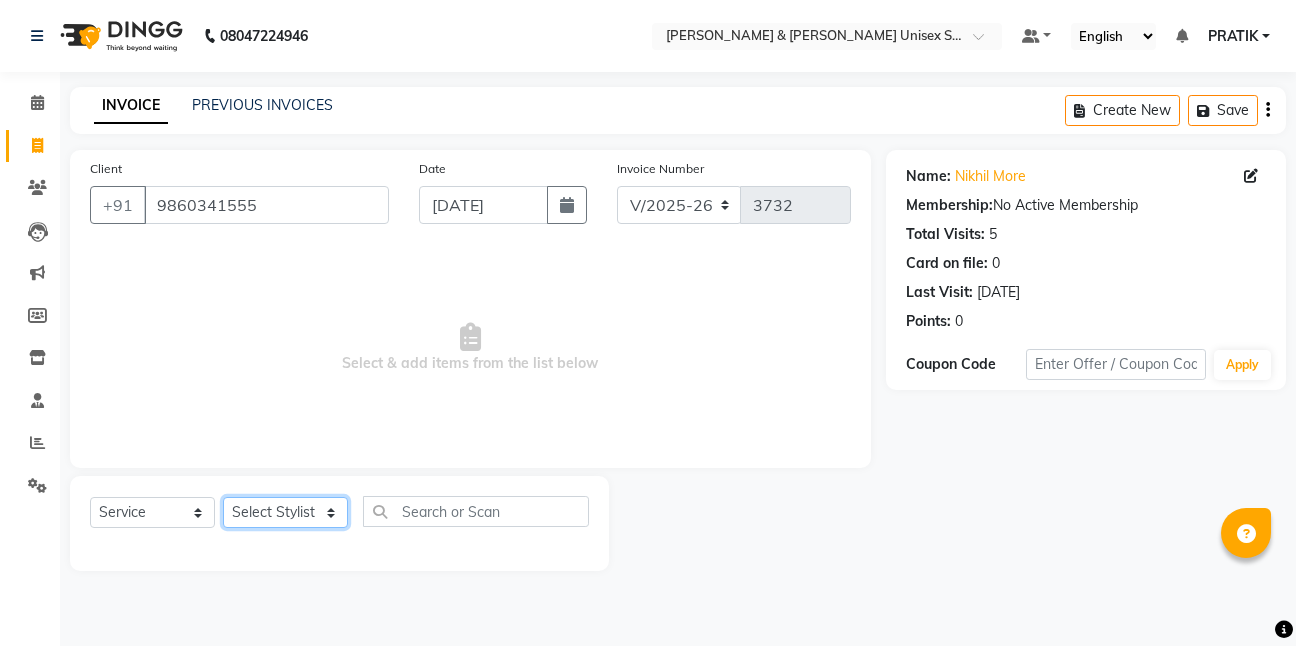 select on "57453" 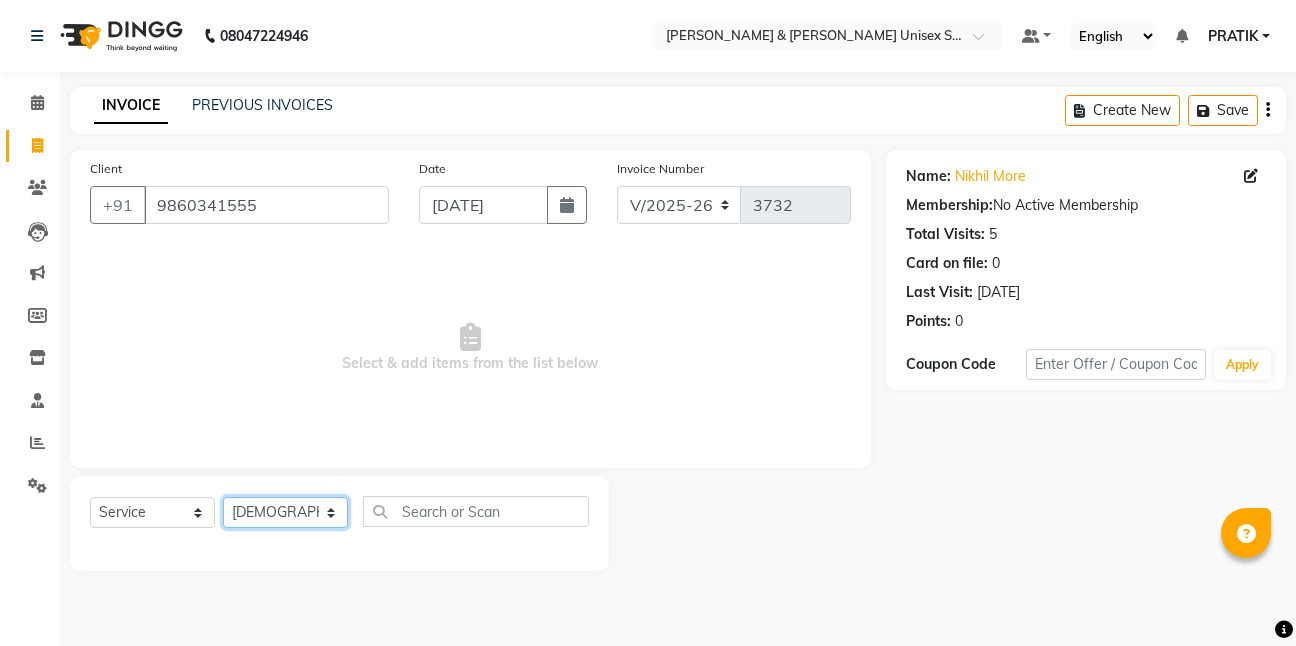 click on "Select Stylist [PERSON_NAME] [PERSON_NAME] [PERSON_NAME][GEOGRAPHIC_DATA] [PERSON_NAME] NEHA PH SALON [PERSON_NAME] SACHIN  SAIF [PERSON_NAME] YASH" 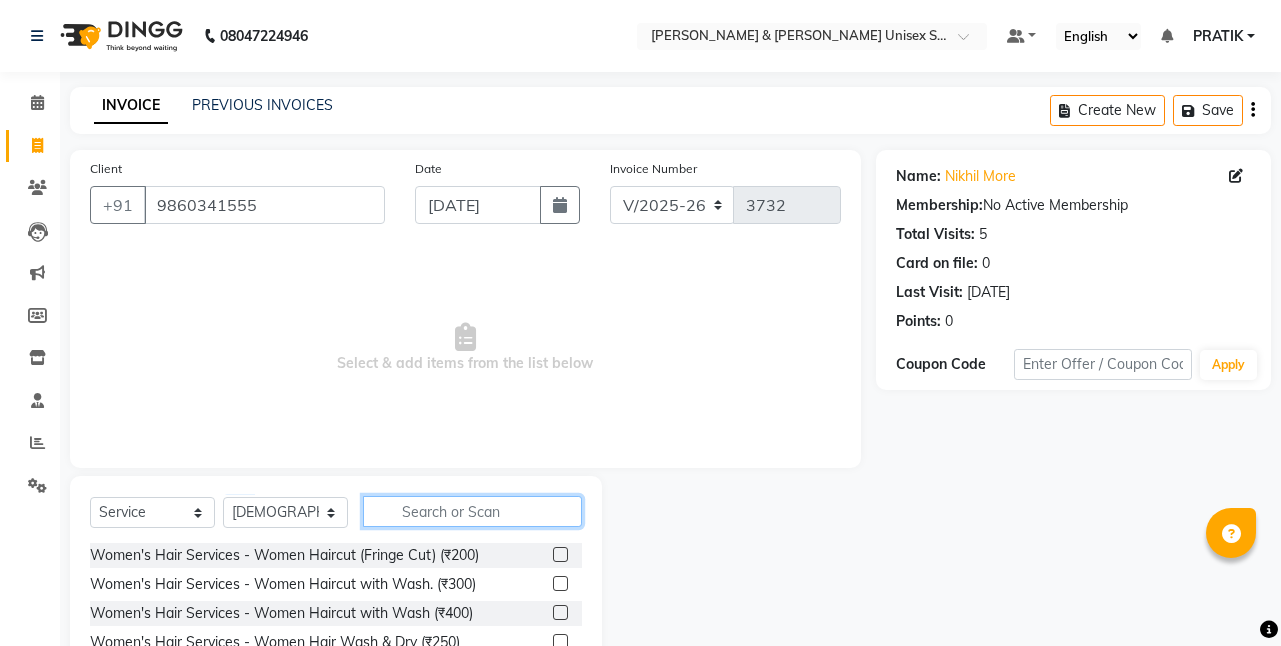 click 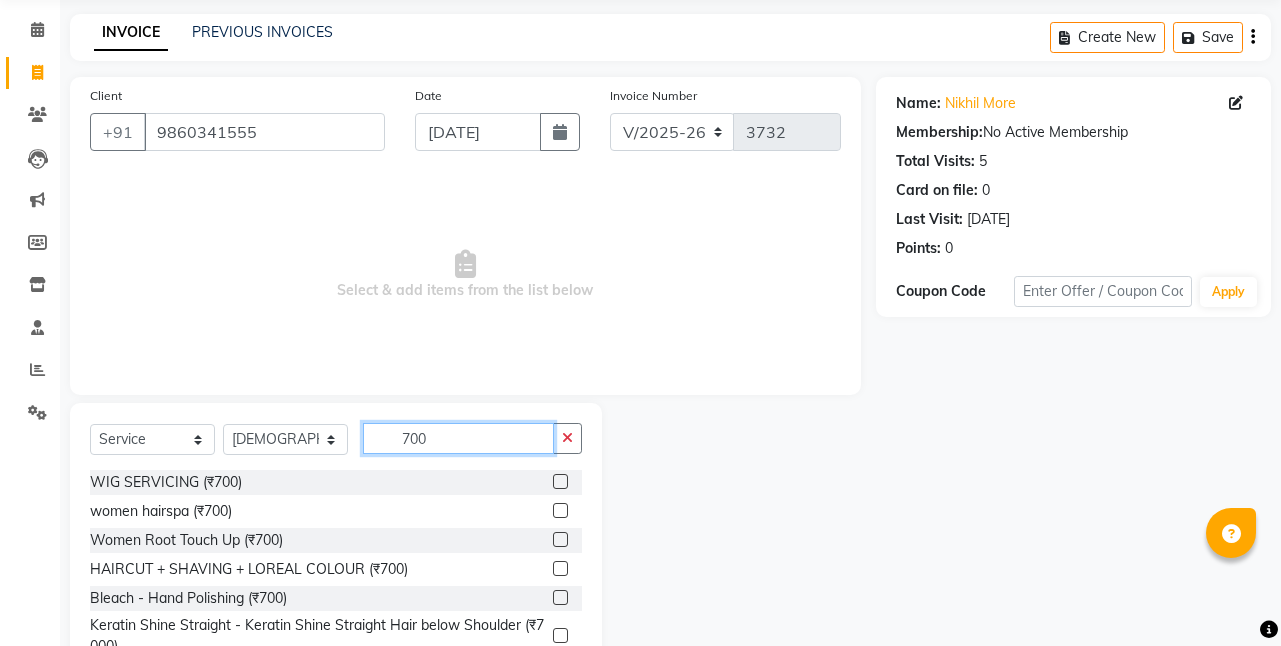 scroll, scrollTop: 146, scrollLeft: 0, axis: vertical 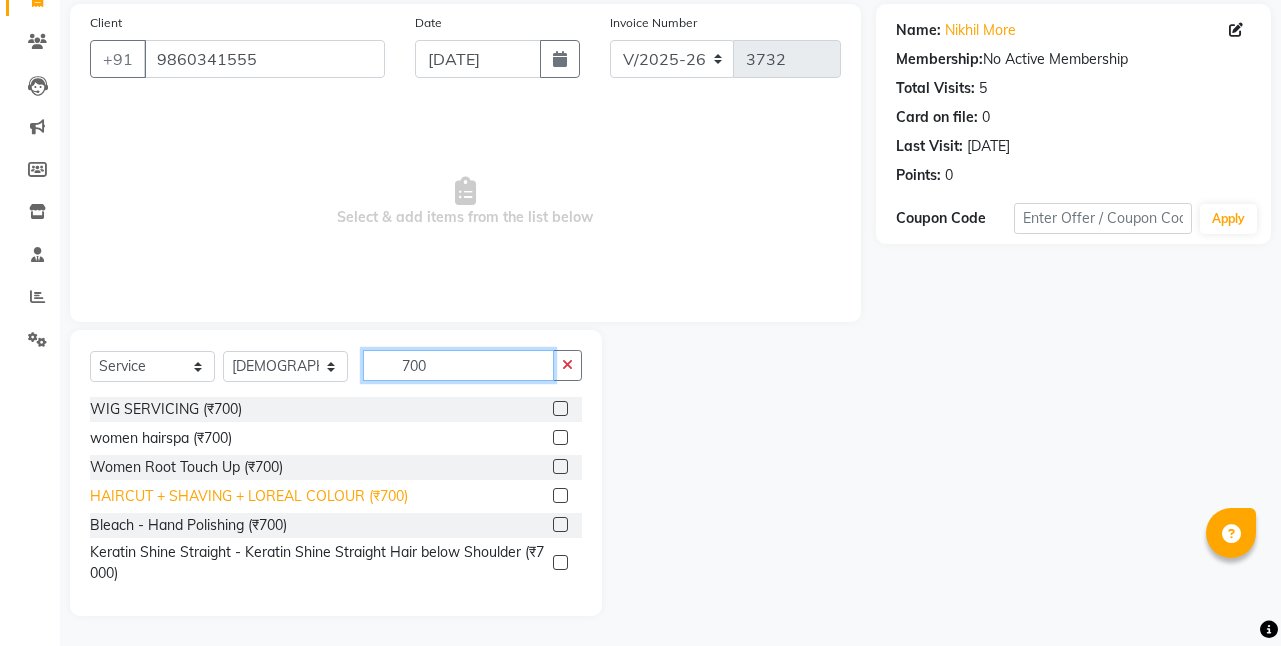 type on "700" 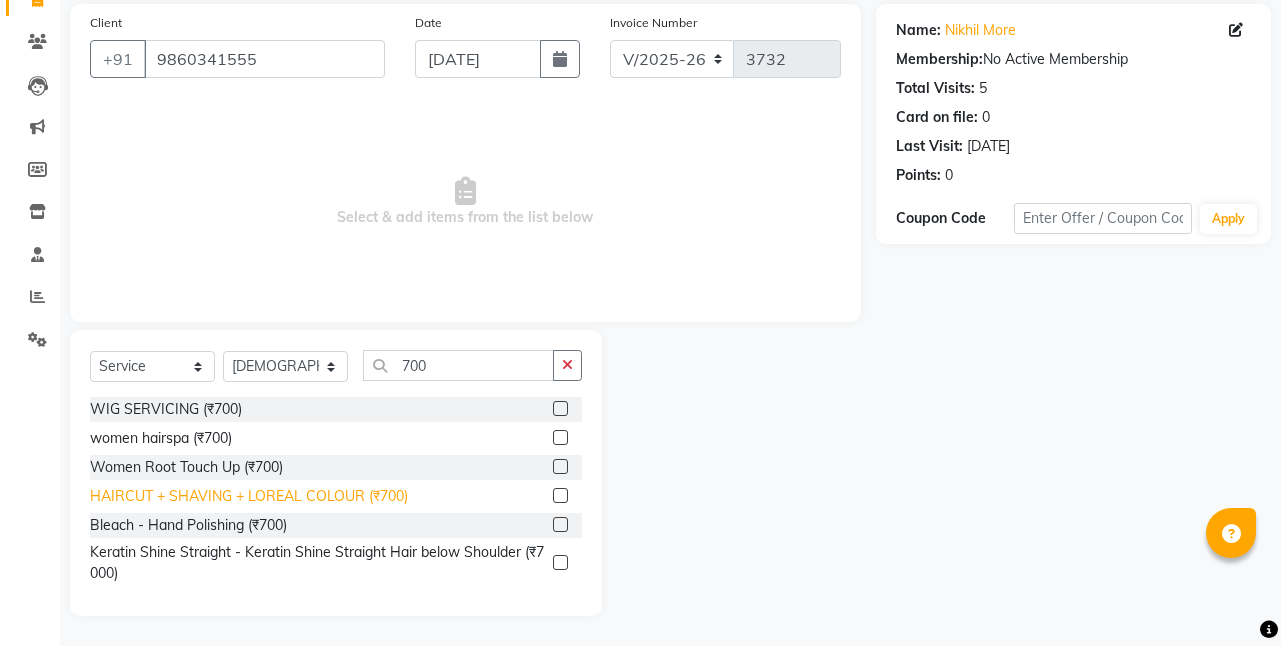 click on "HAIRCUT + SHAVING + LOREAL COLOUR (₹700)" 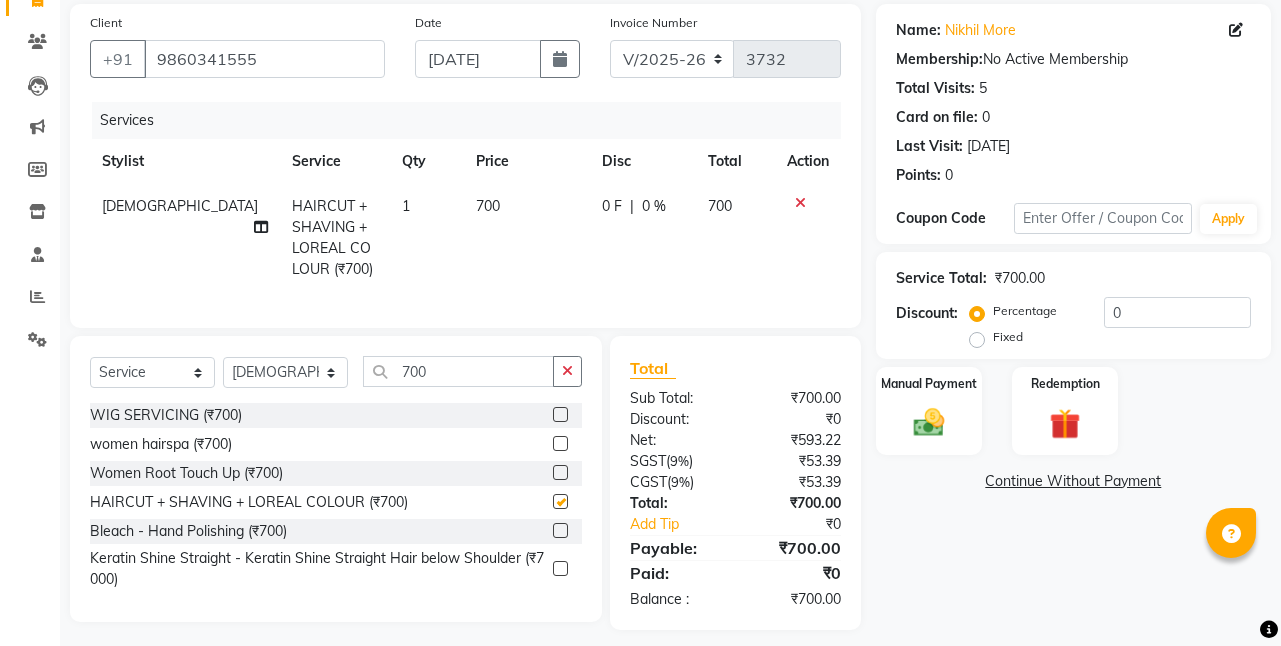 checkbox on "false" 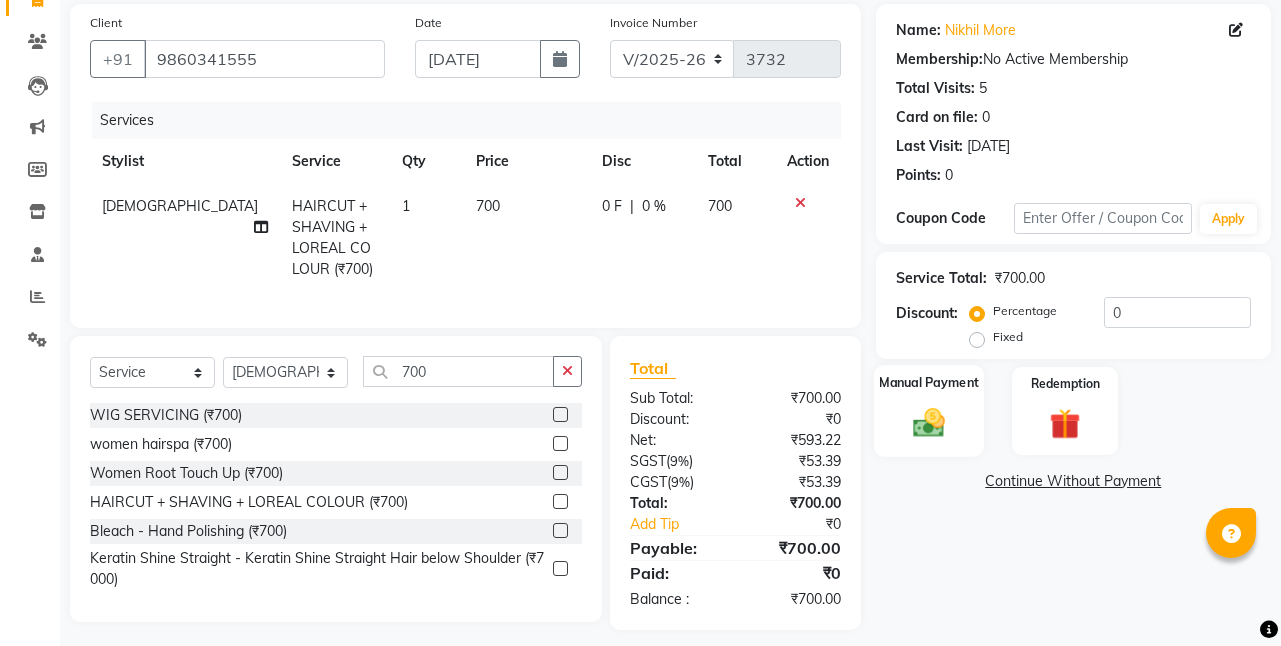 click on "Manual Payment" 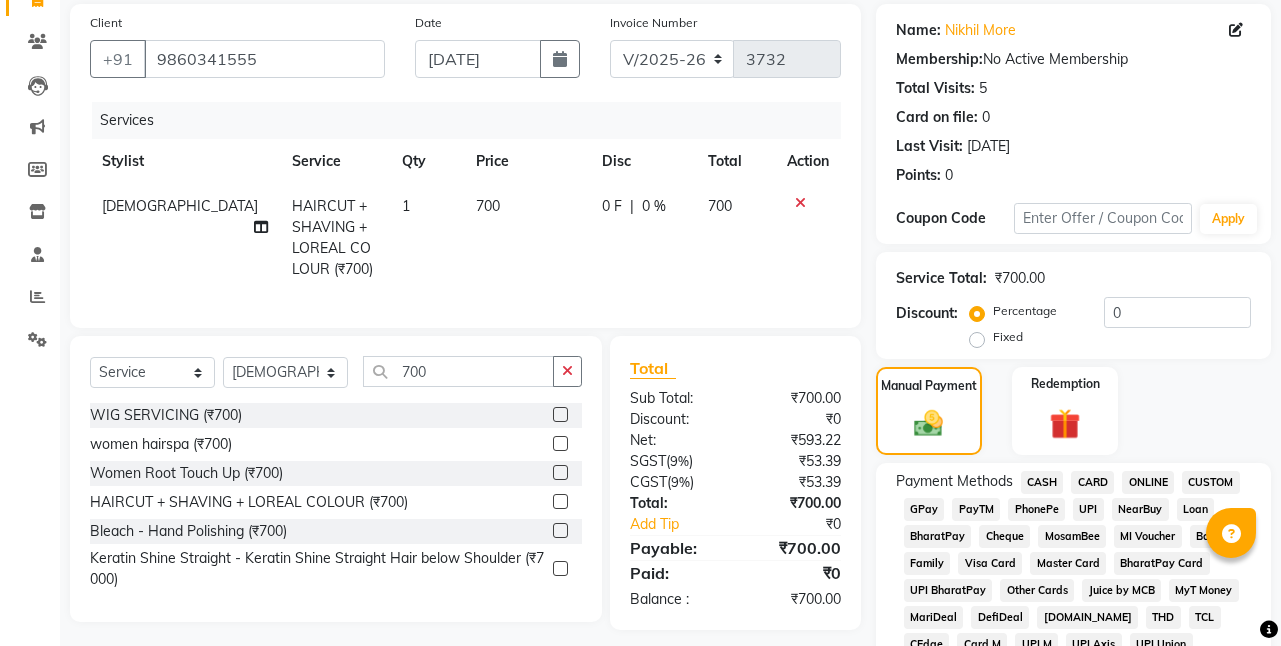 click on "CASH" 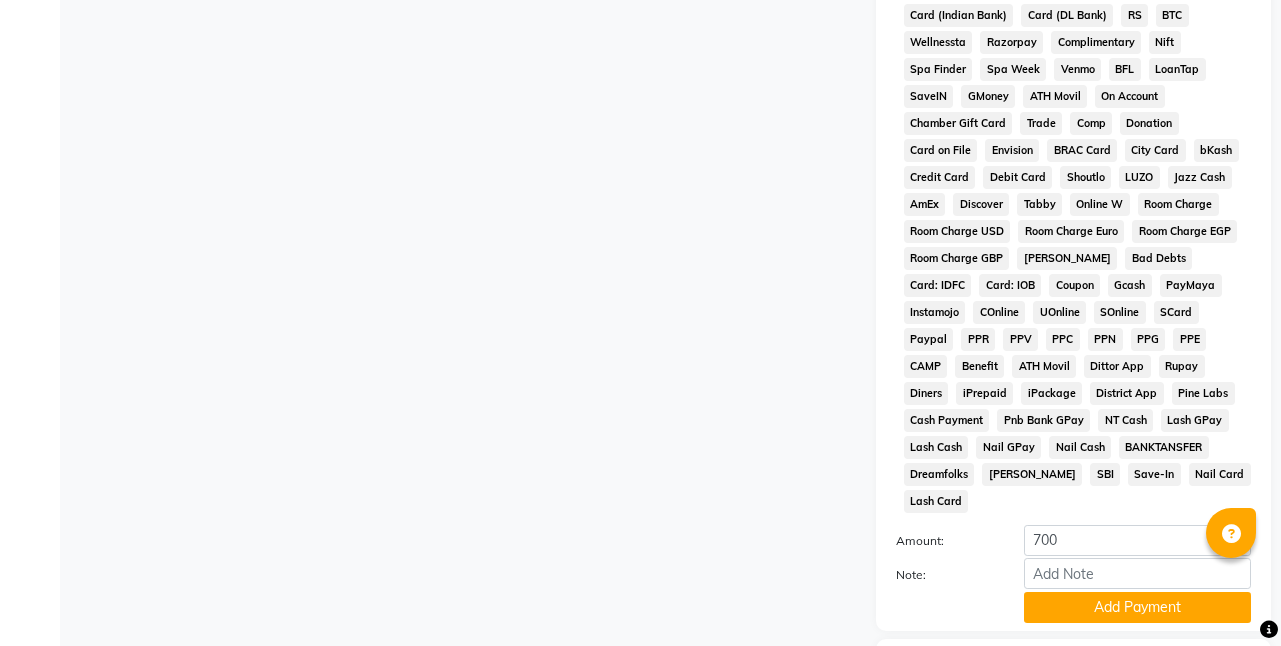 scroll, scrollTop: 907, scrollLeft: 0, axis: vertical 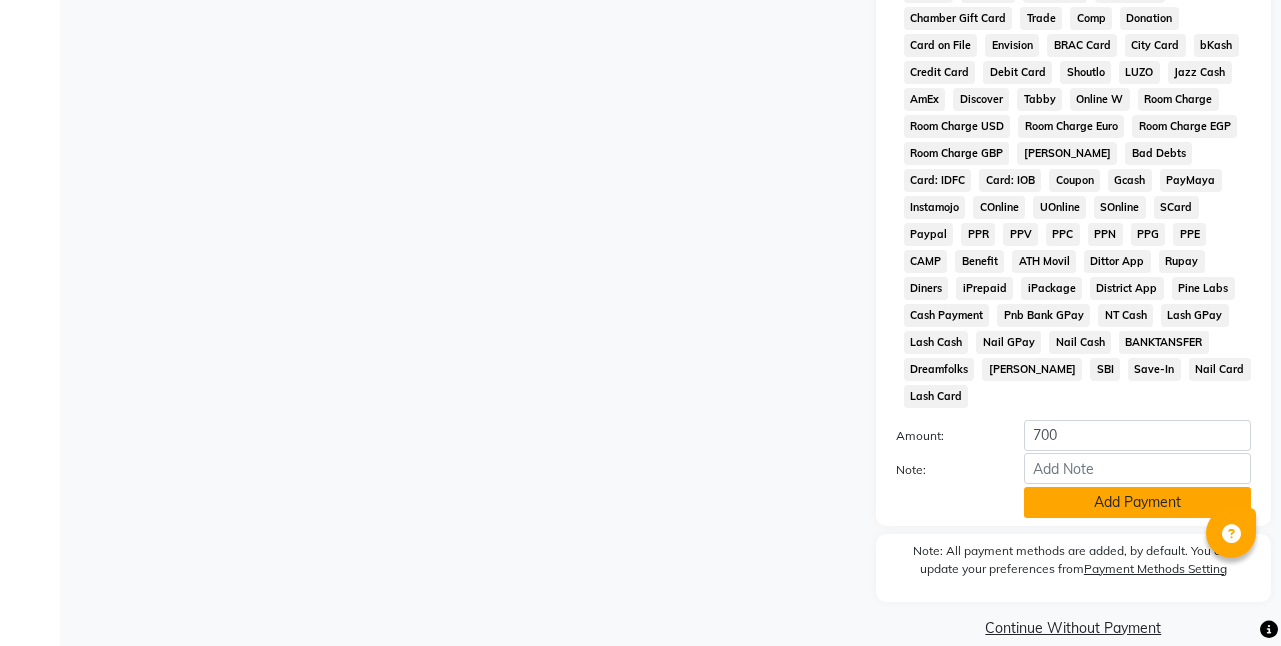 click on "Add Payment" 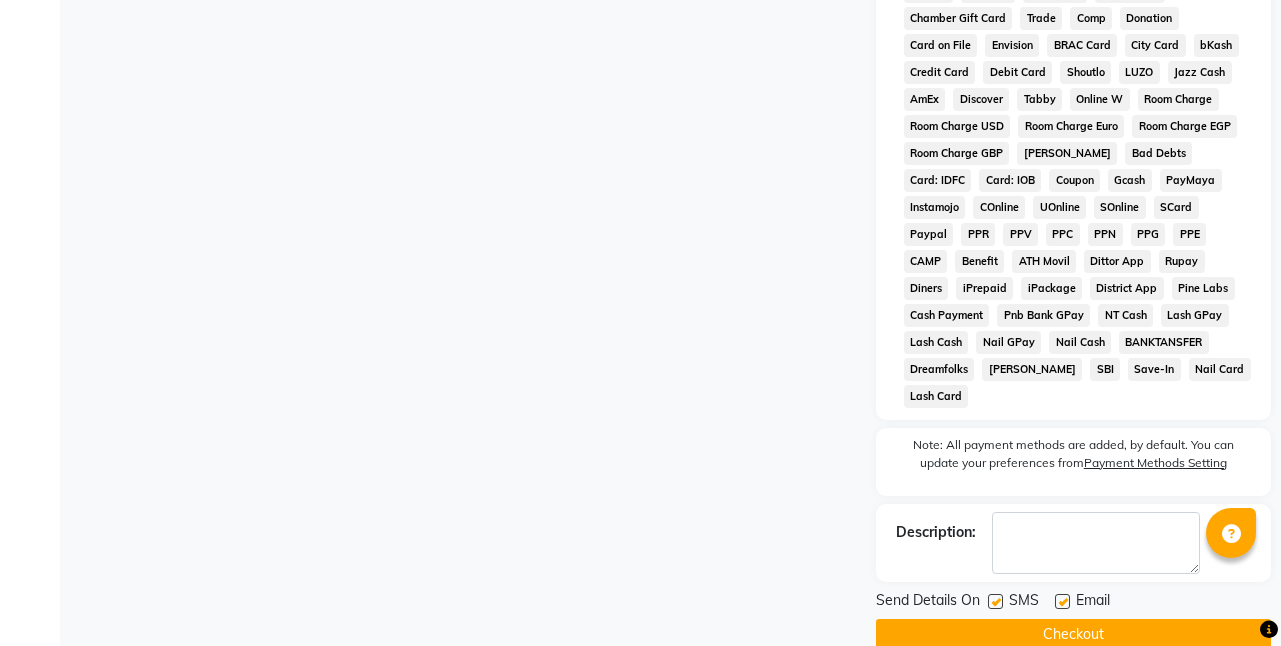 click on "Checkout" 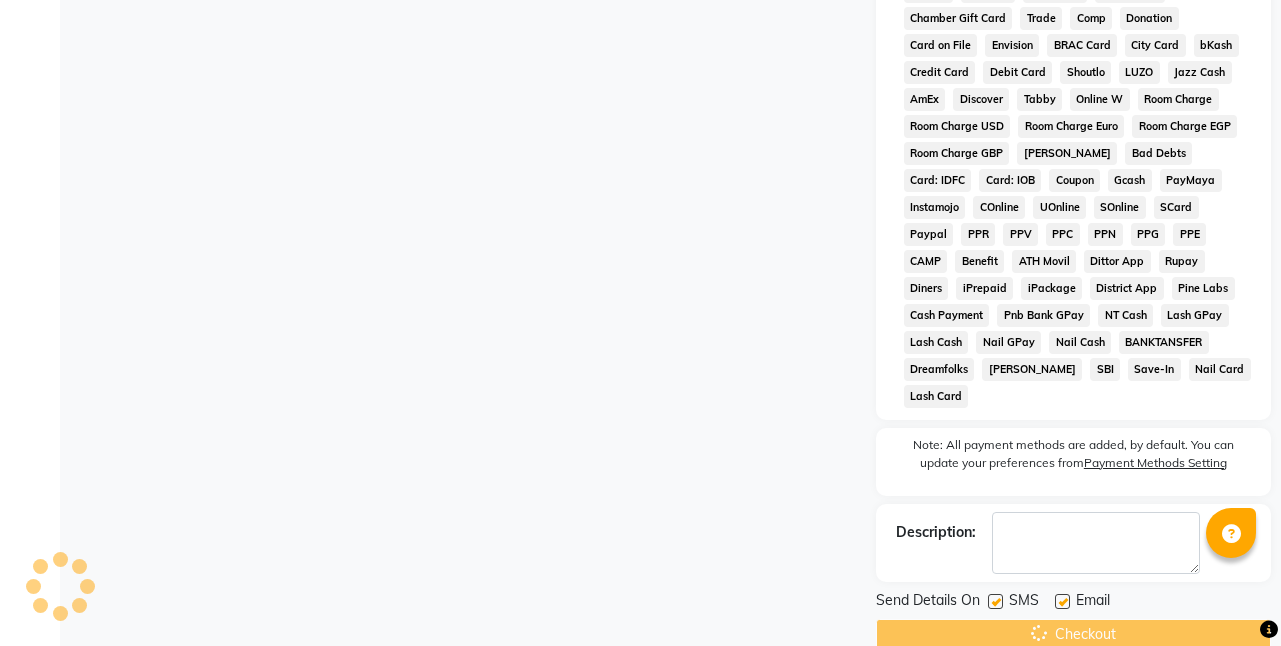 scroll, scrollTop: 0, scrollLeft: 0, axis: both 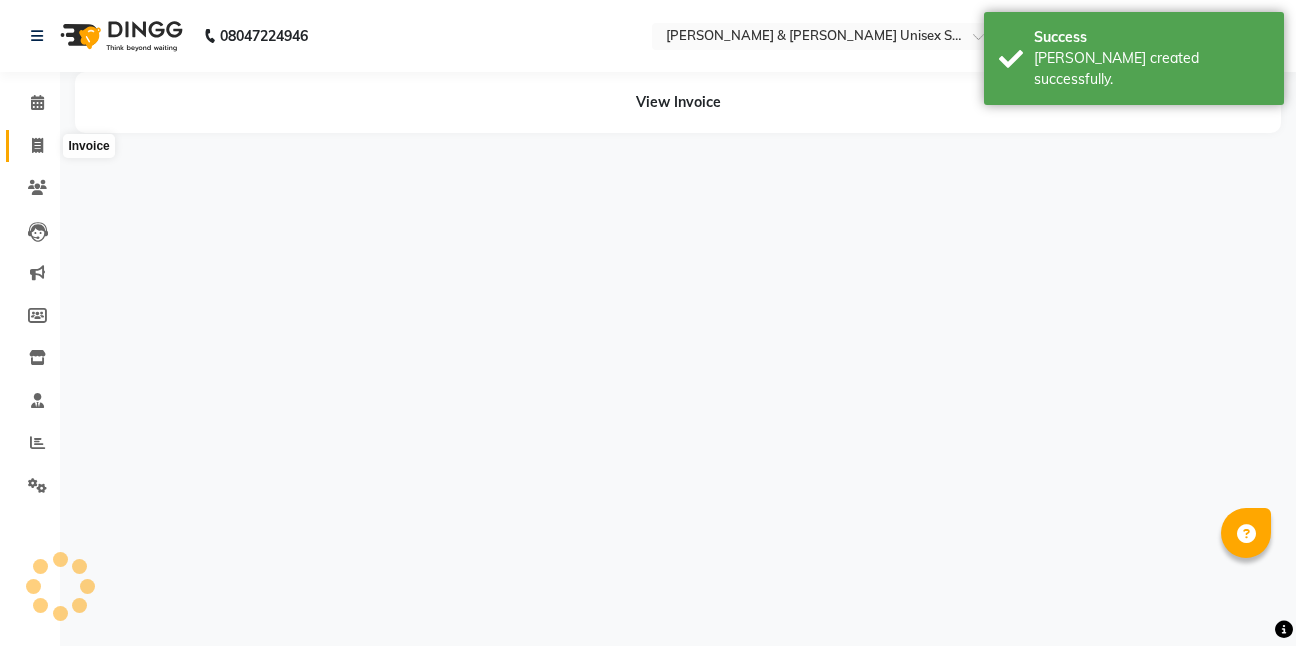 click 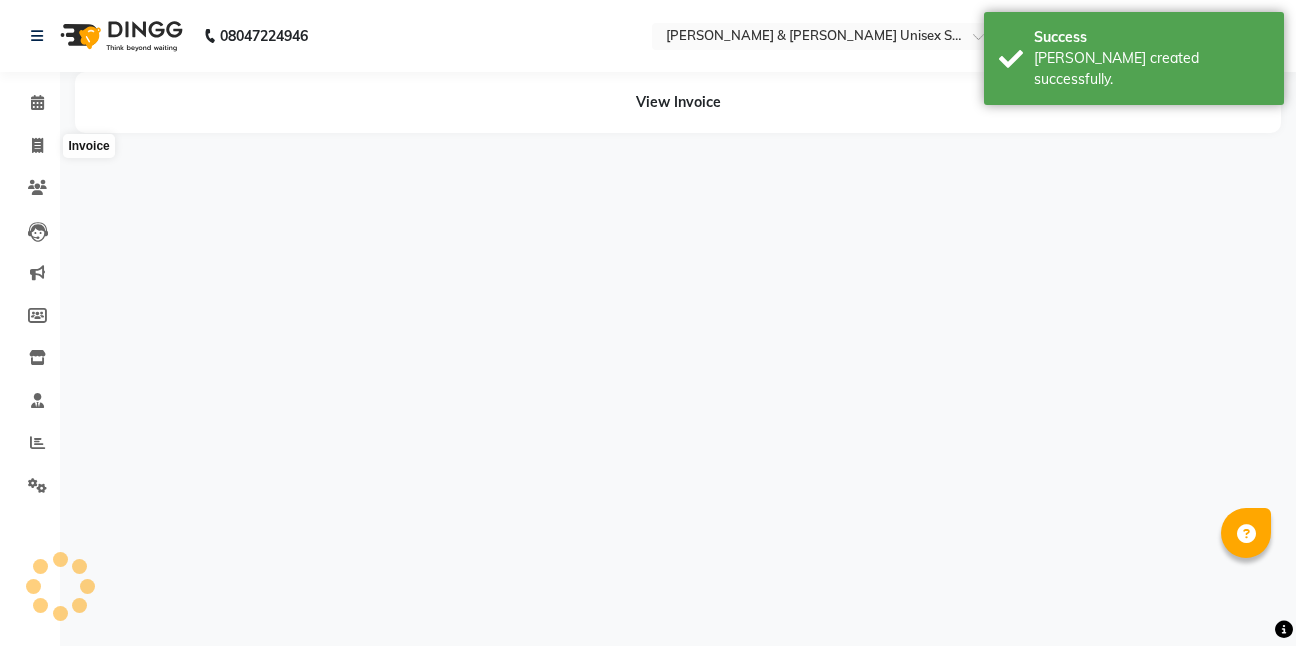 select on "service" 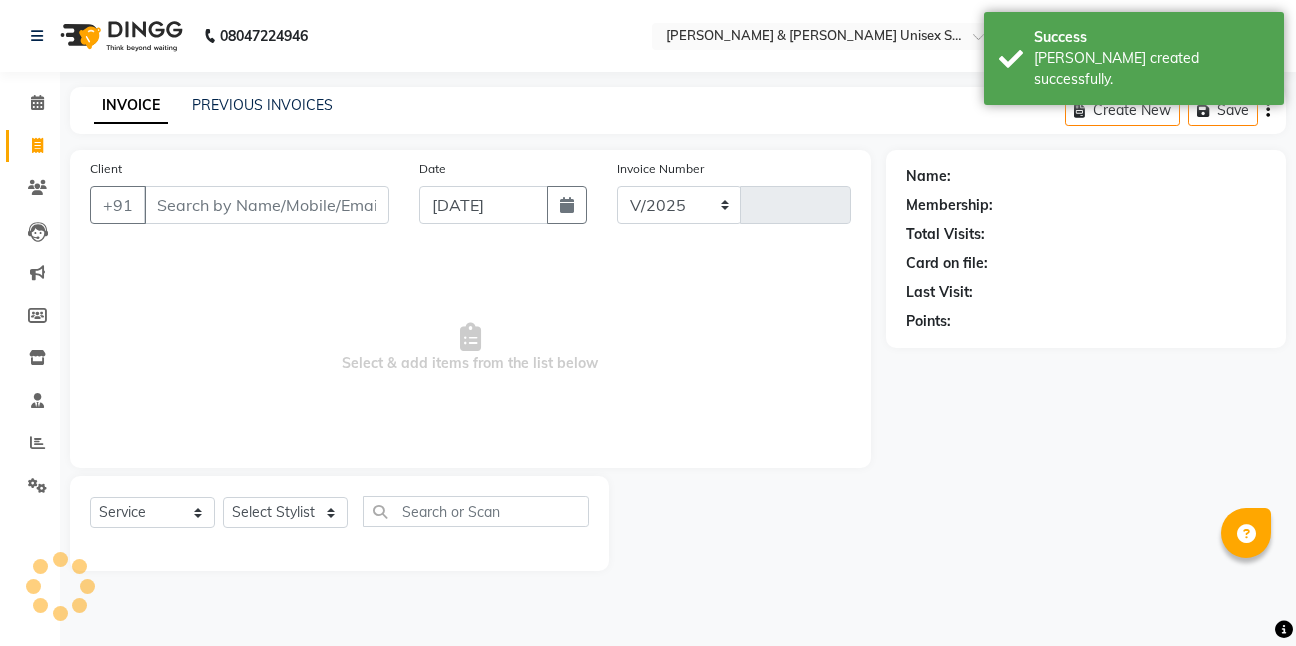 select on "6770" 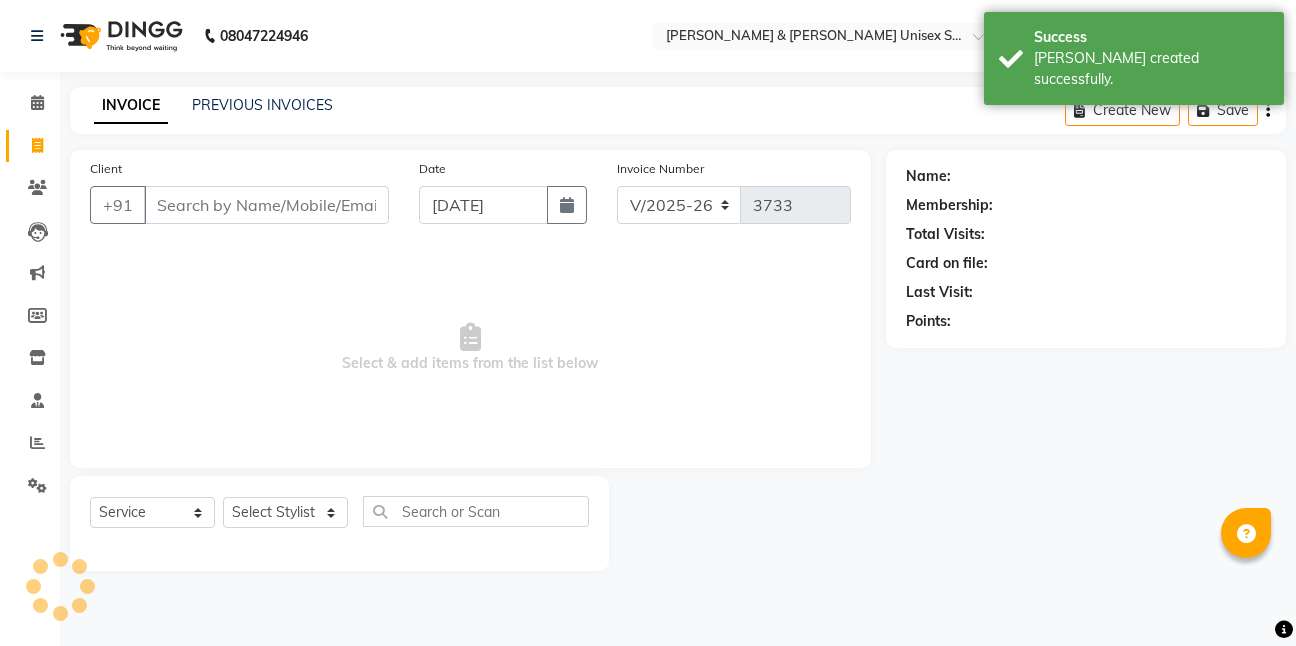click on "Client" at bounding box center [266, 205] 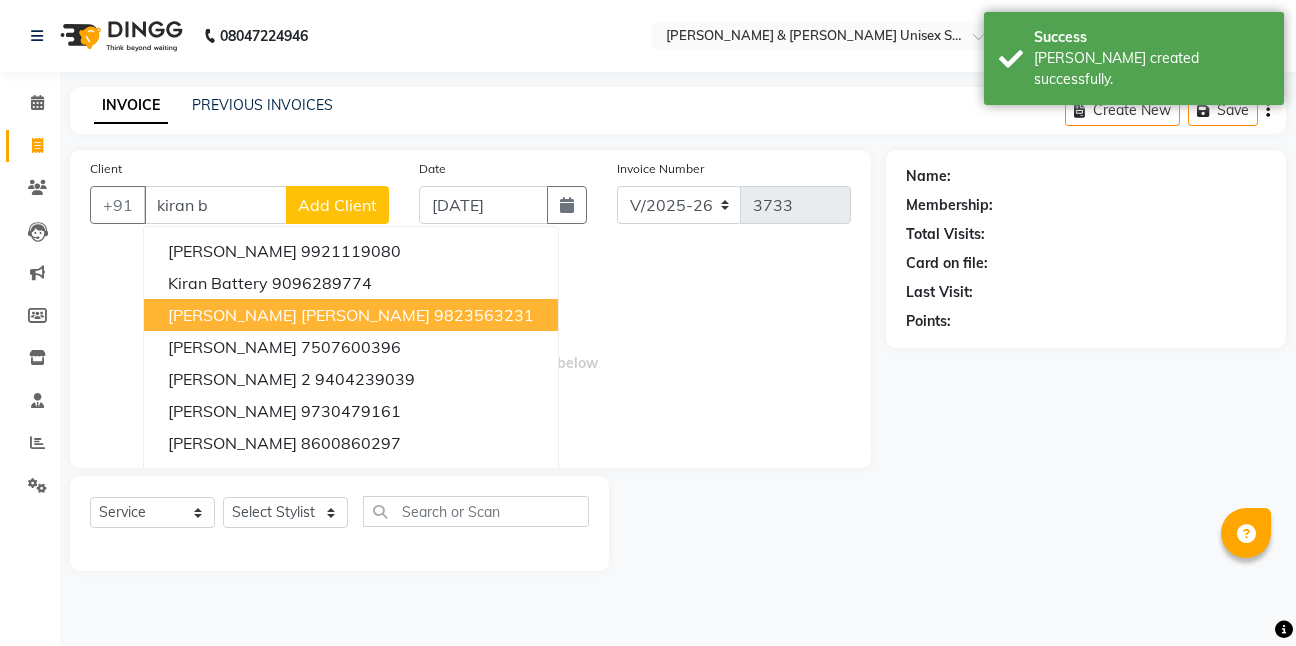 click on "[PERSON_NAME] [PERSON_NAME]" at bounding box center (299, 315) 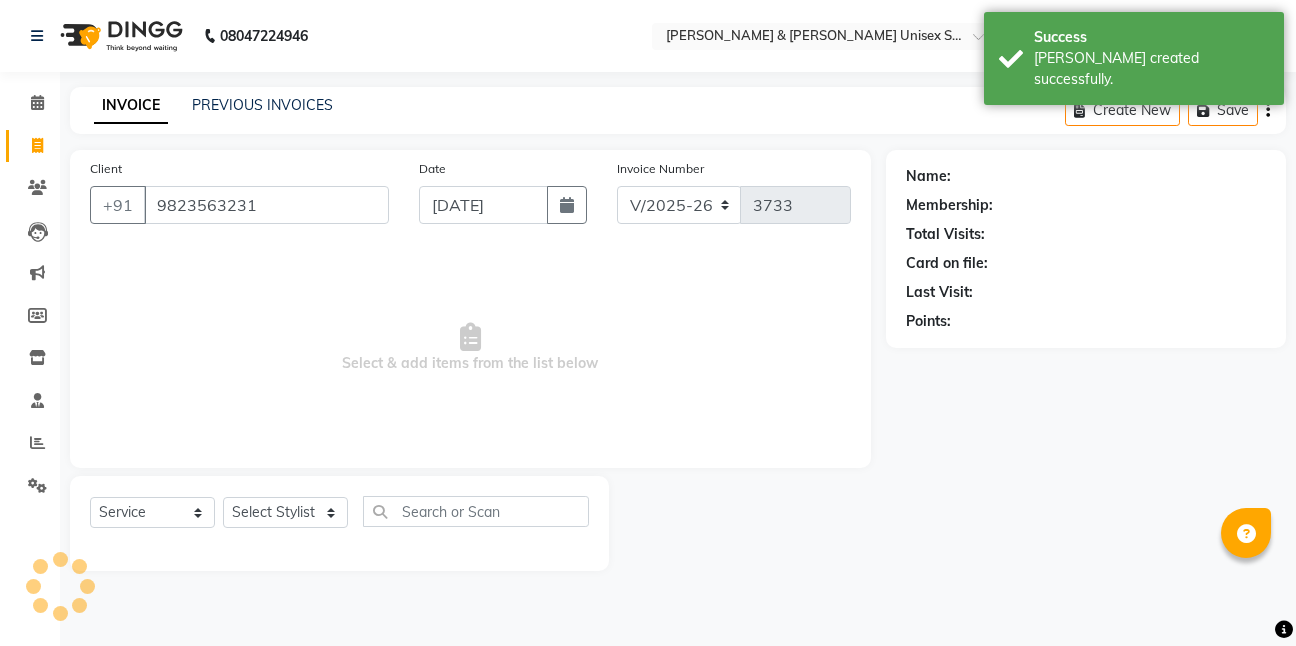 type on "9823563231" 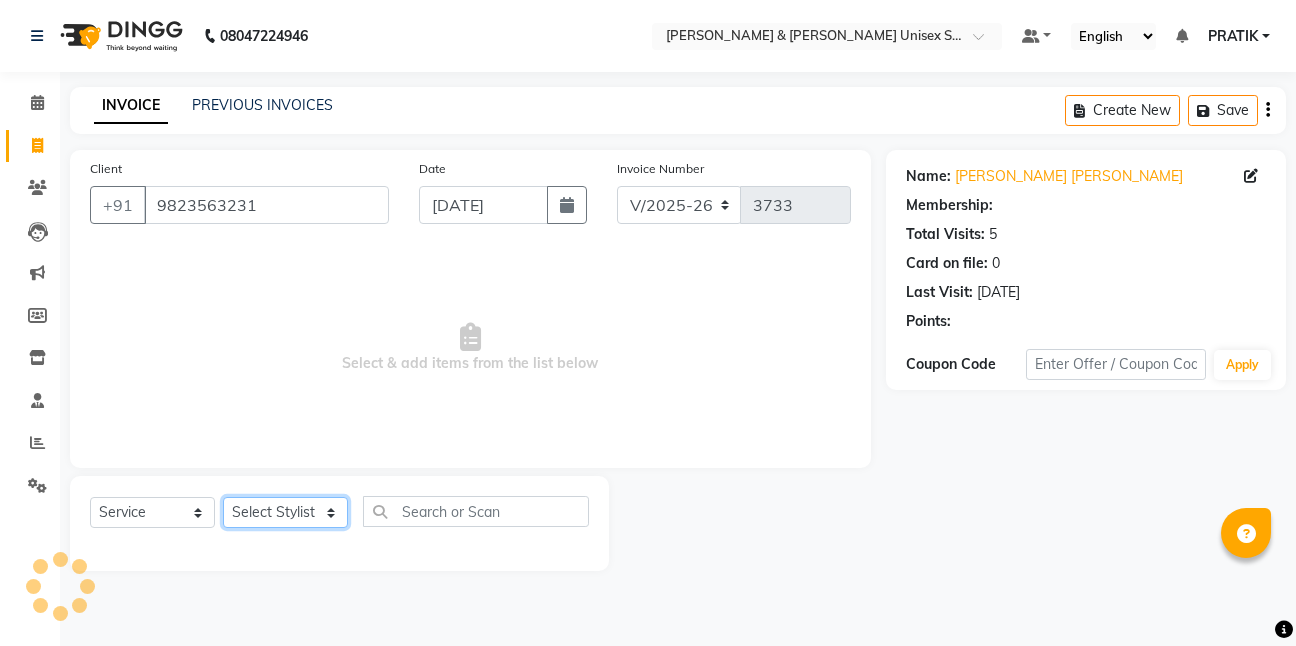 click on "Select Stylist [PERSON_NAME] [PERSON_NAME] [PERSON_NAME][GEOGRAPHIC_DATA] [PERSON_NAME] NEHA PH SALON [PERSON_NAME] SACHIN  SAIF [PERSON_NAME] YASH" 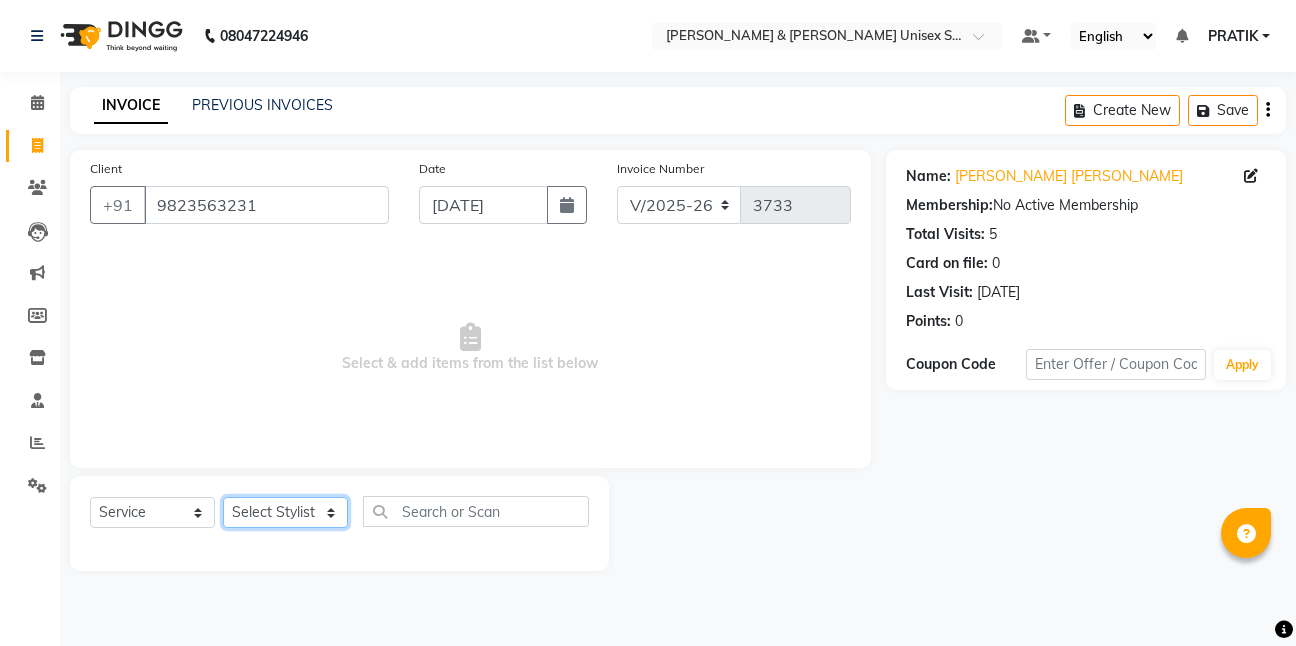 select on "62709" 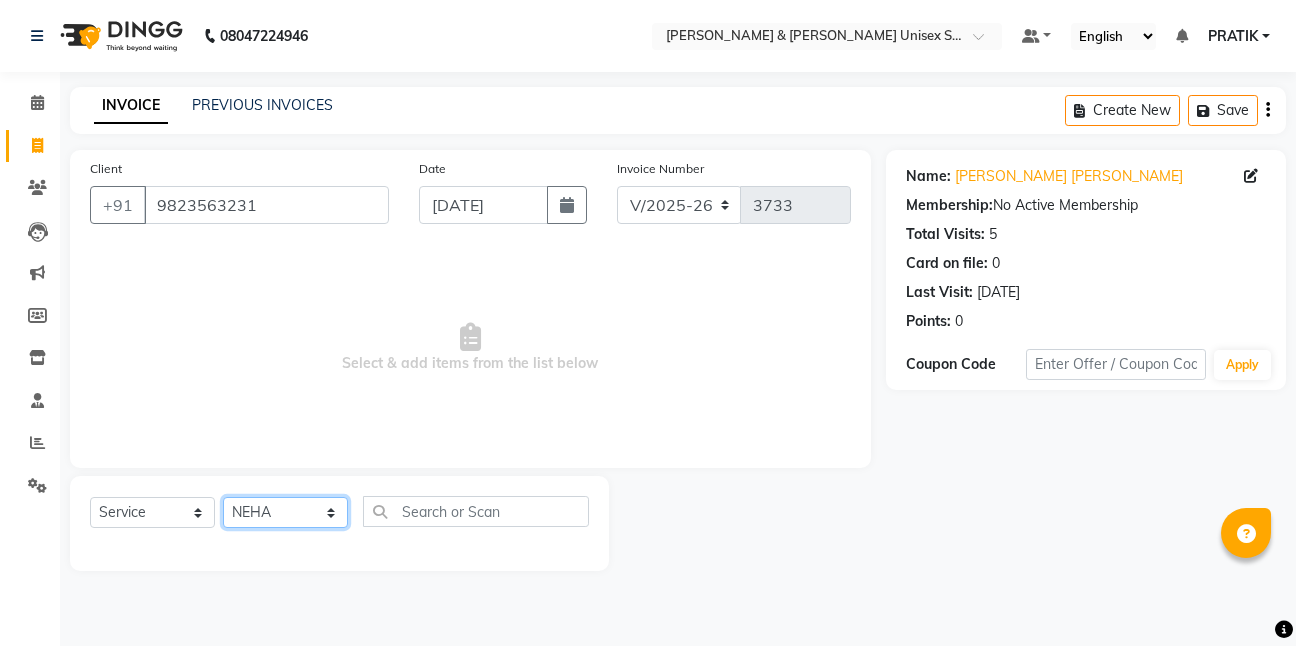 click on "Select Stylist [PERSON_NAME] [PERSON_NAME] [PERSON_NAME][GEOGRAPHIC_DATA] [PERSON_NAME] NEHA PH SALON [PERSON_NAME] SACHIN  SAIF [PERSON_NAME] YASH" 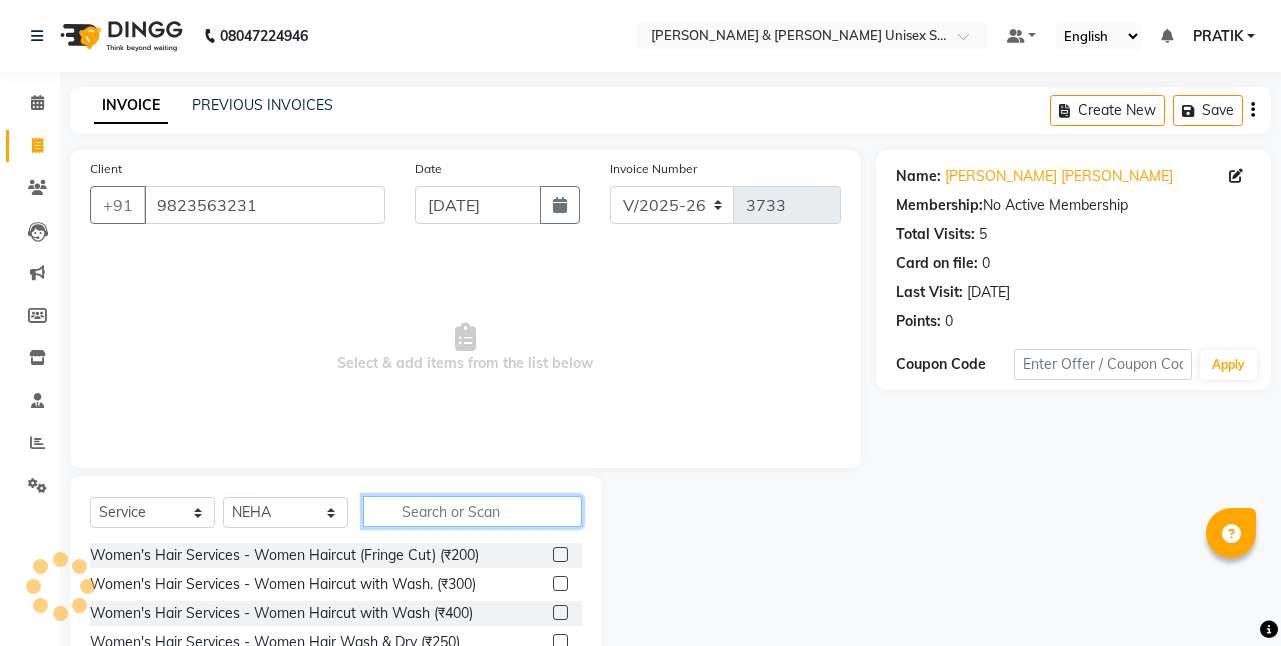 drag, startPoint x: 457, startPoint y: 523, endPoint x: 249, endPoint y: 455, distance: 218.83327 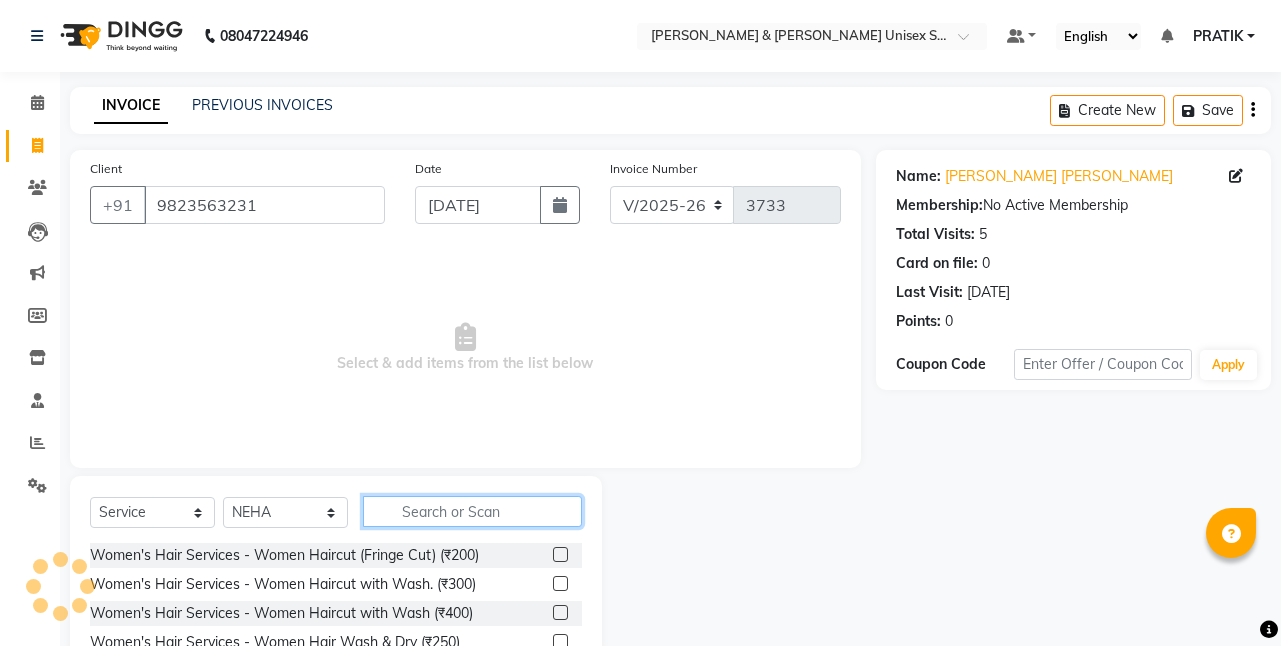 click 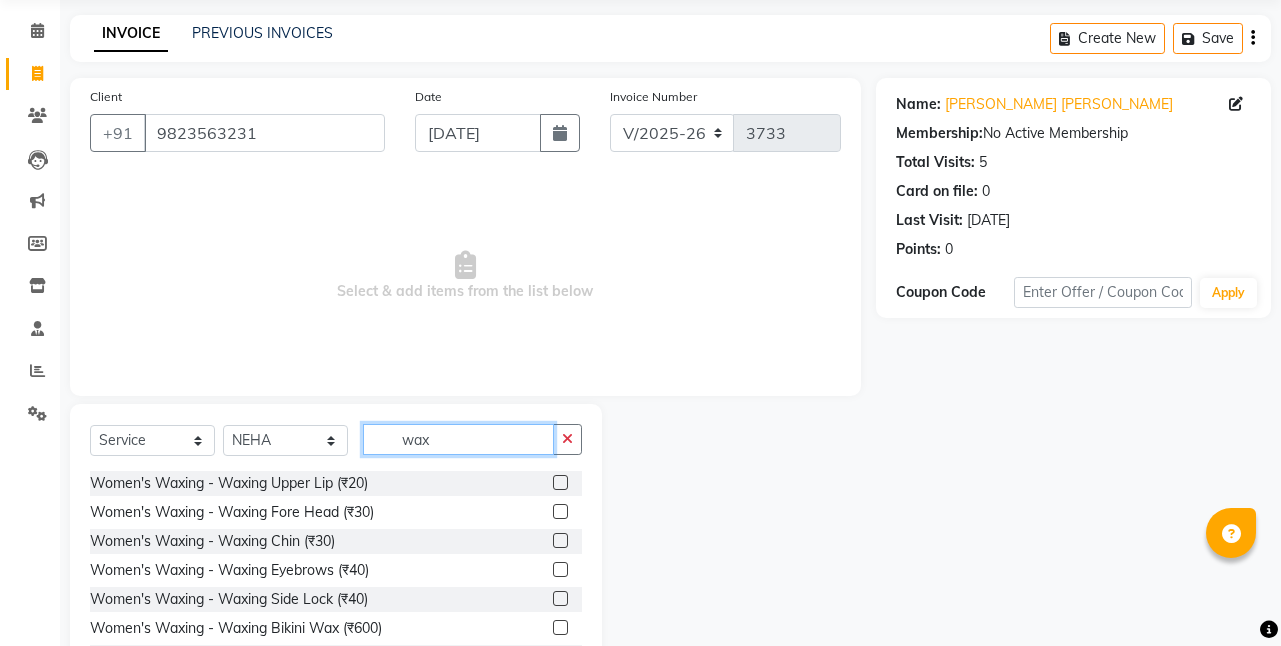 scroll, scrollTop: 155, scrollLeft: 0, axis: vertical 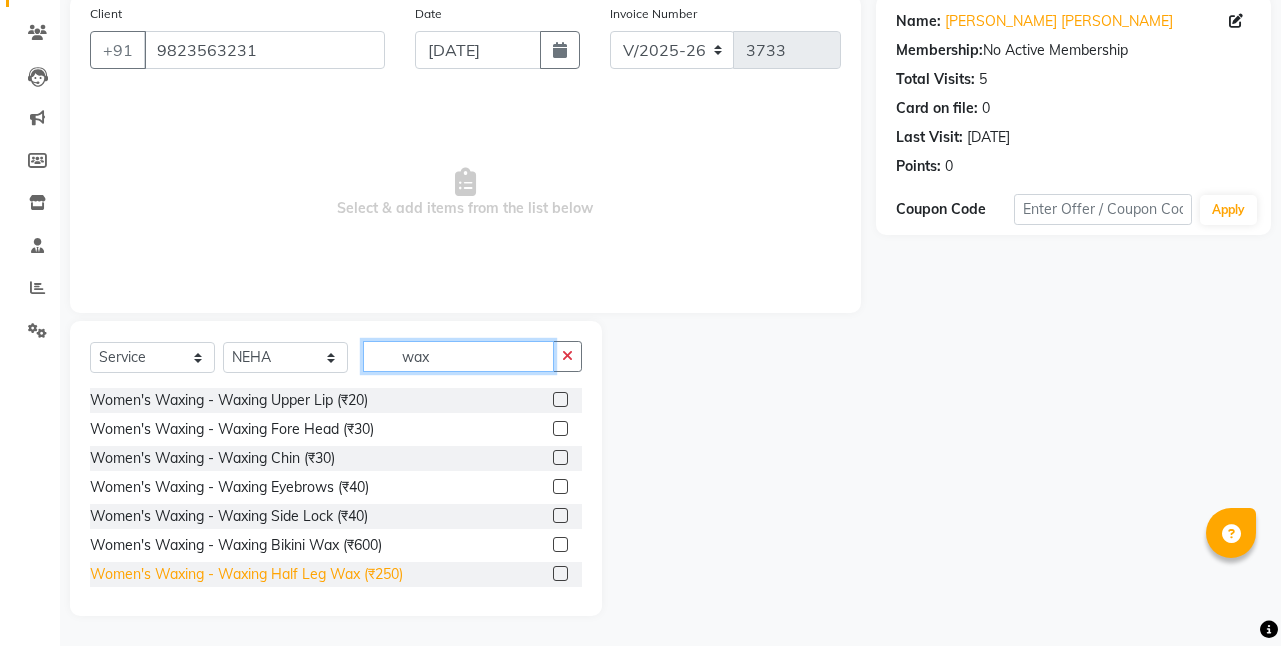 type on "wax" 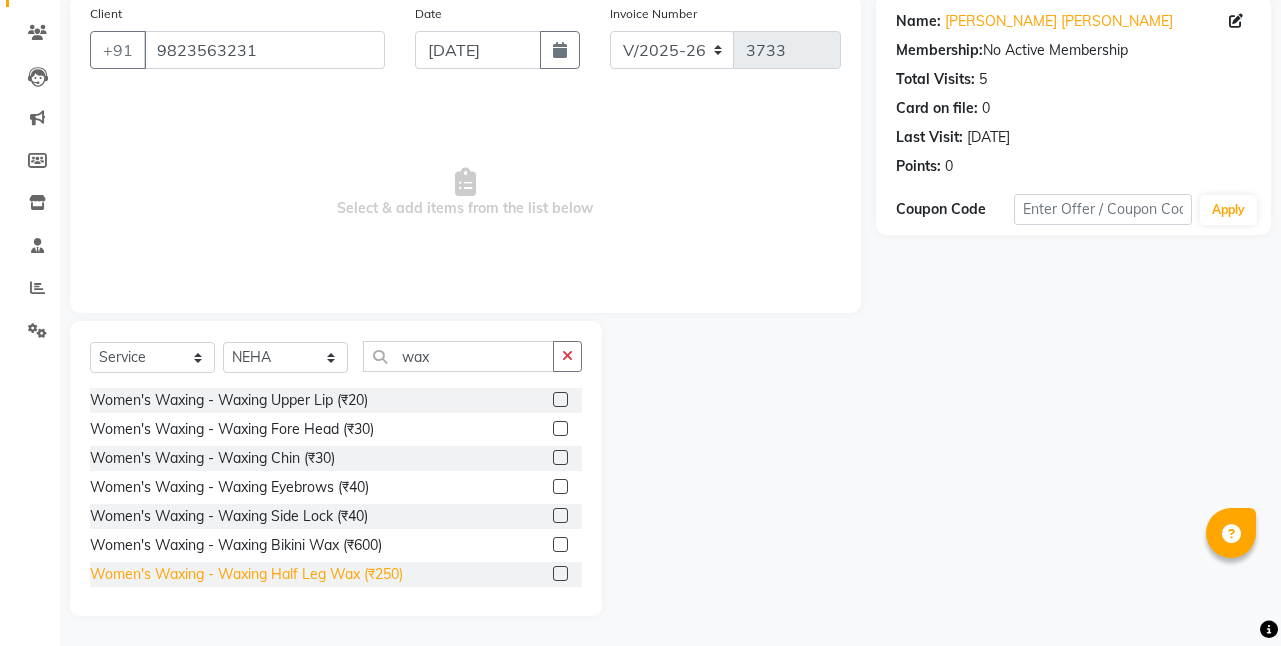 click on "Women's Waxing  - Waxing Half Leg Wax (₹250)" 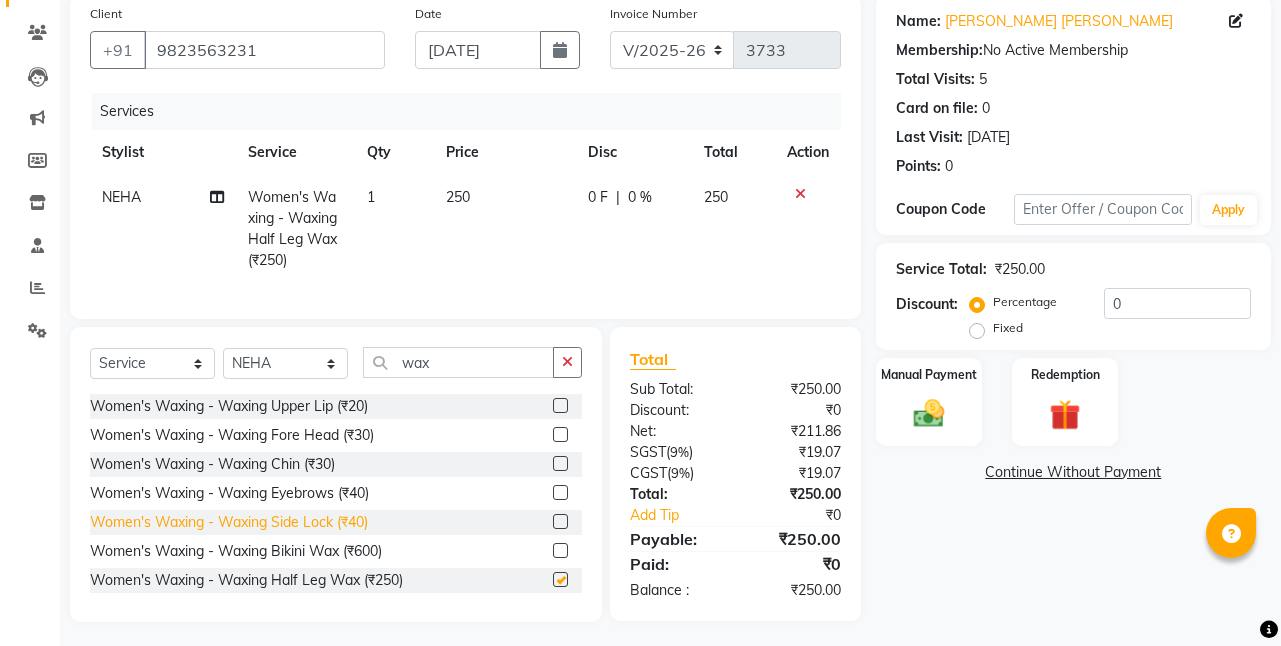 checkbox on "false" 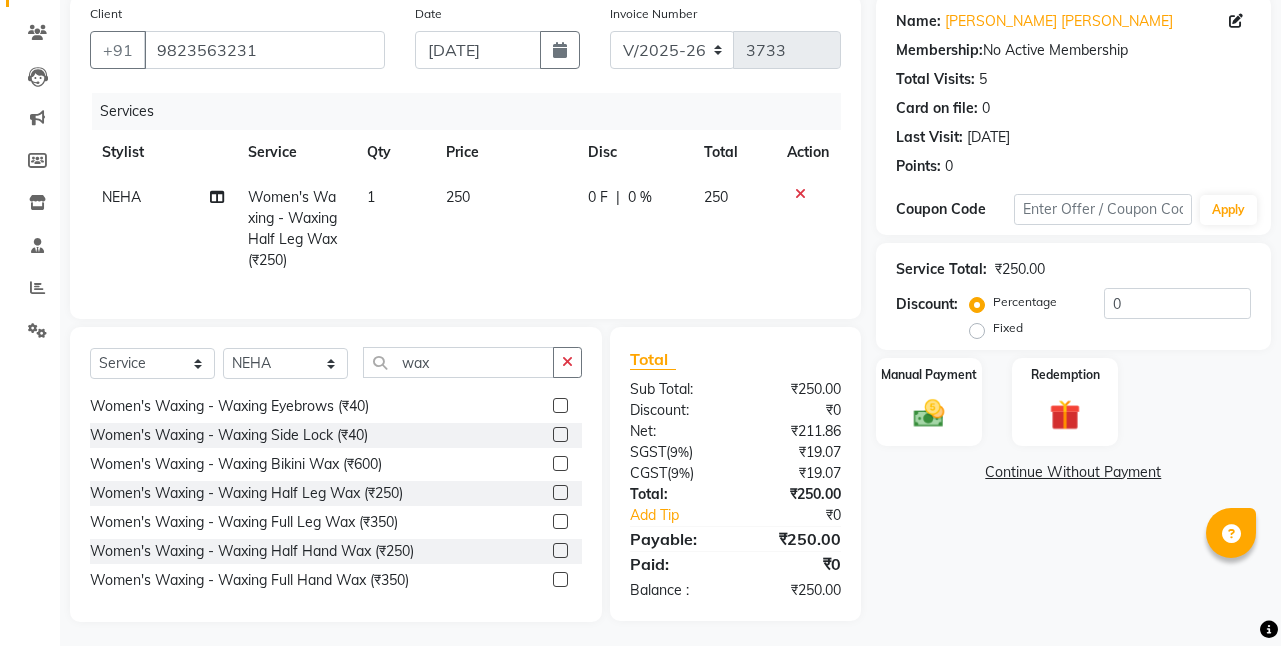 scroll, scrollTop: 200, scrollLeft: 0, axis: vertical 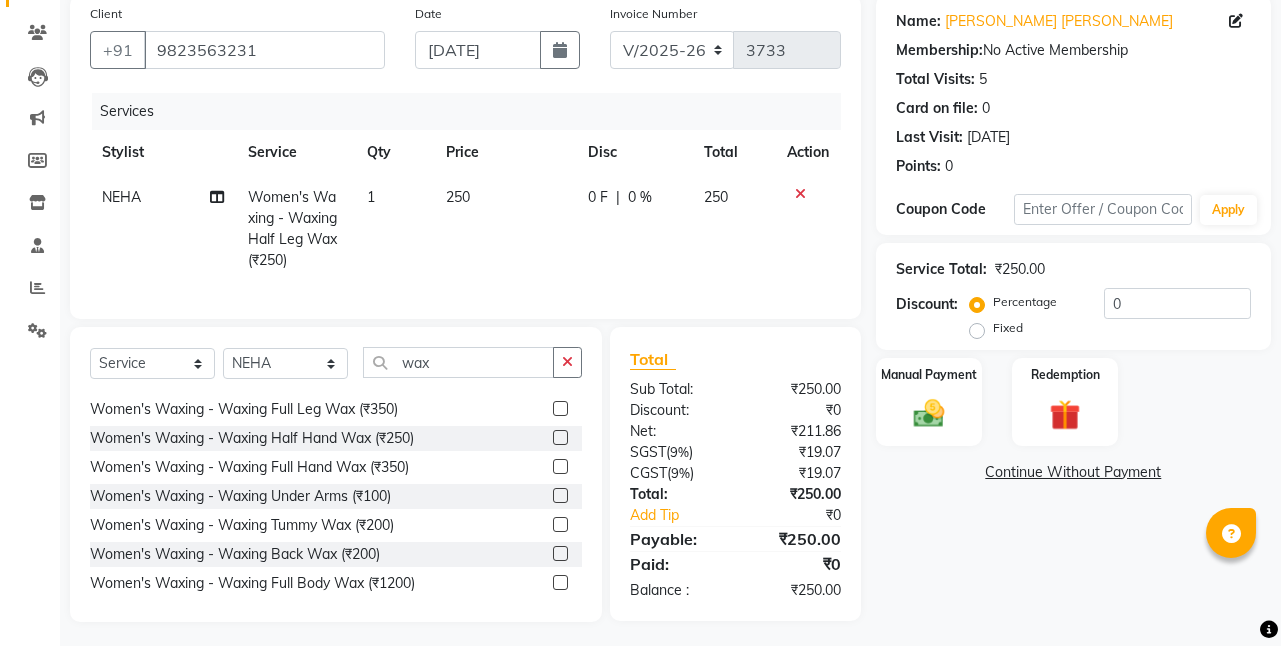 click on "Women's Waxing  - Waxing Under Arms (₹100)" 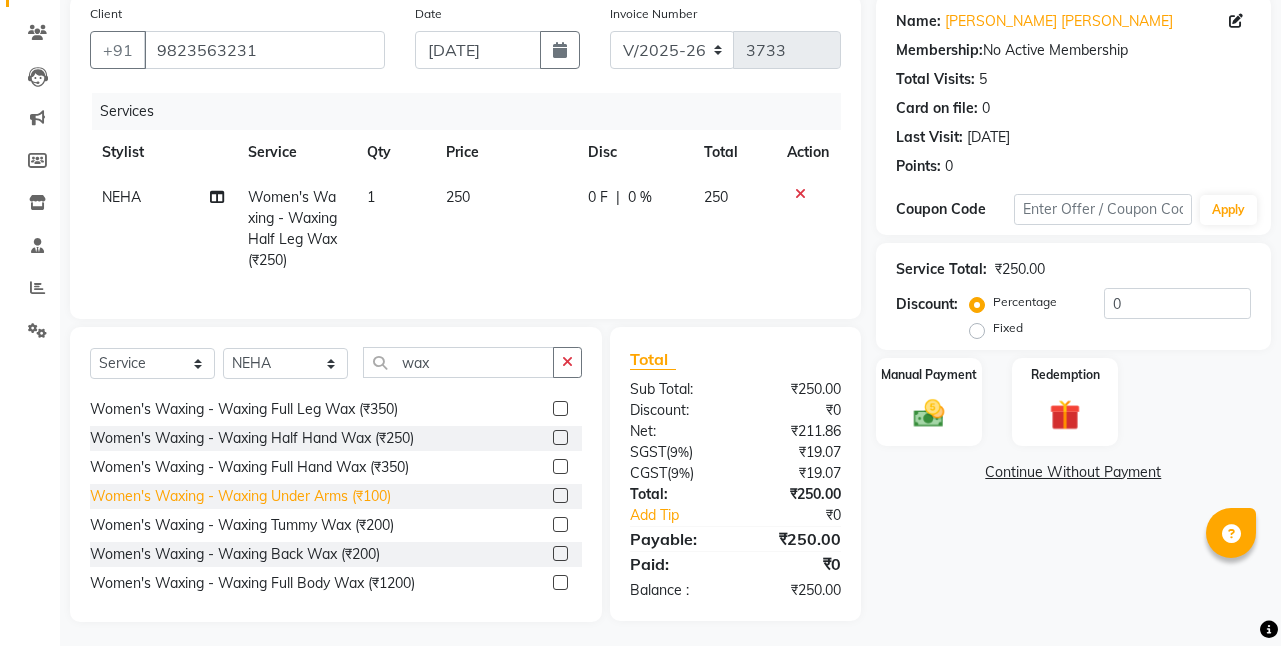 click on "Women's Waxing  - Waxing Under Arms (₹100)" 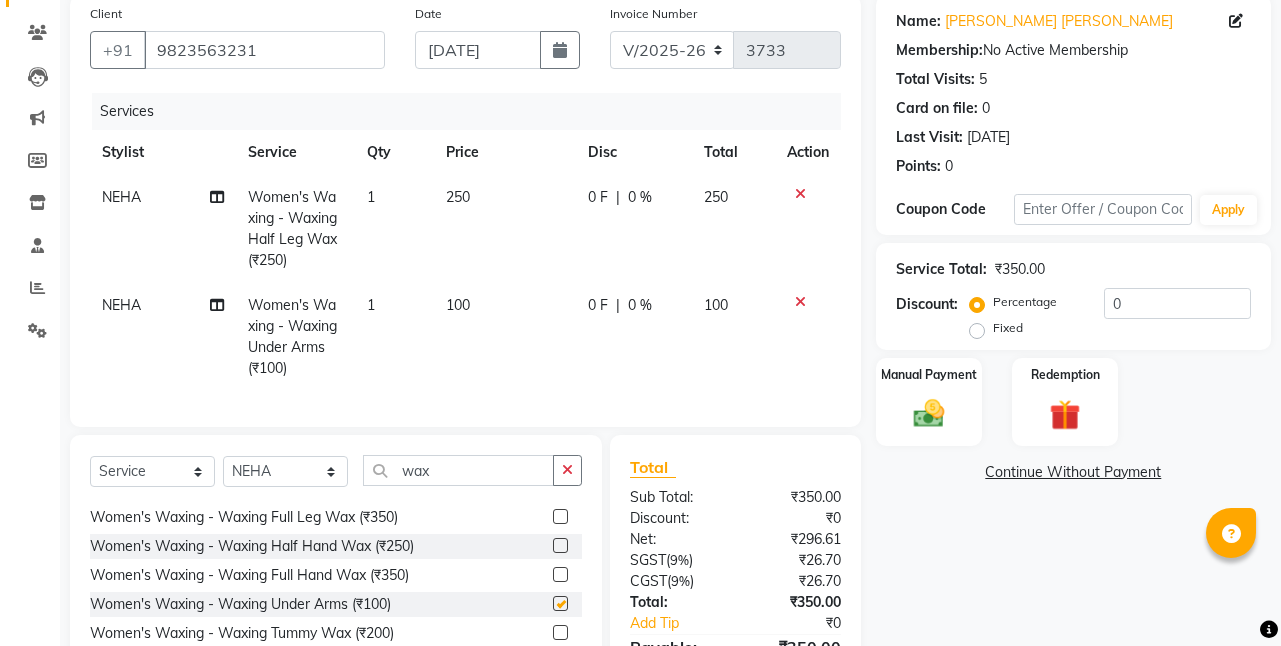 checkbox on "false" 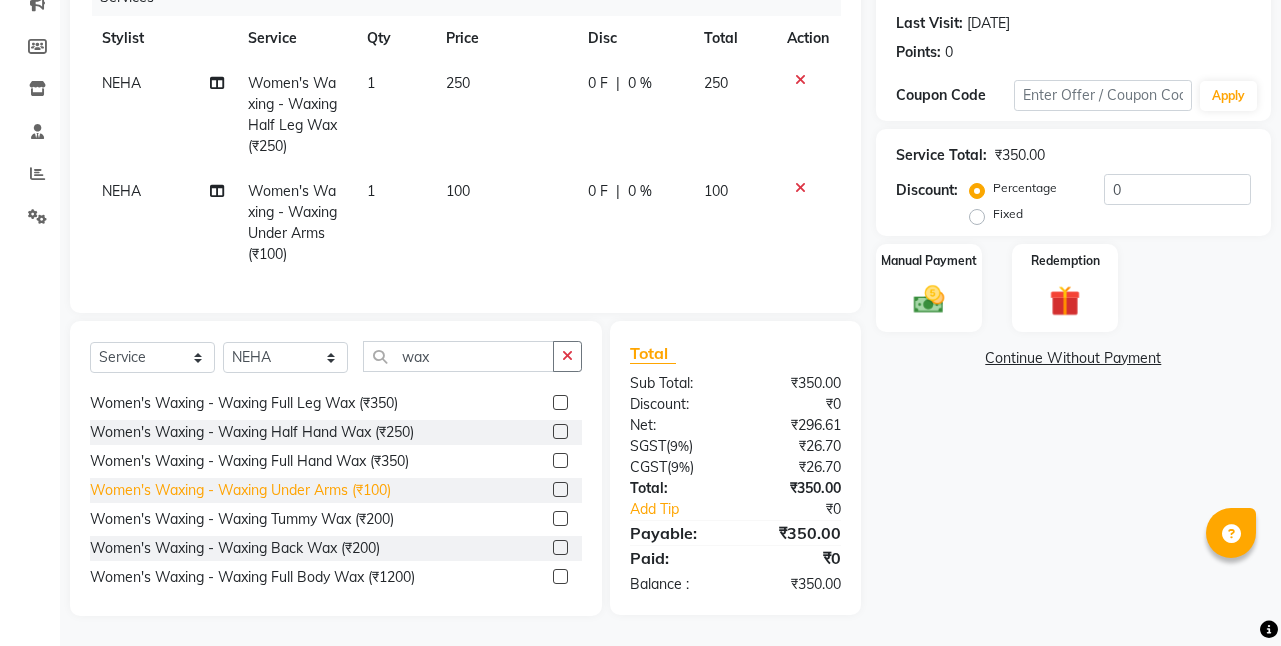 scroll, scrollTop: 284, scrollLeft: 0, axis: vertical 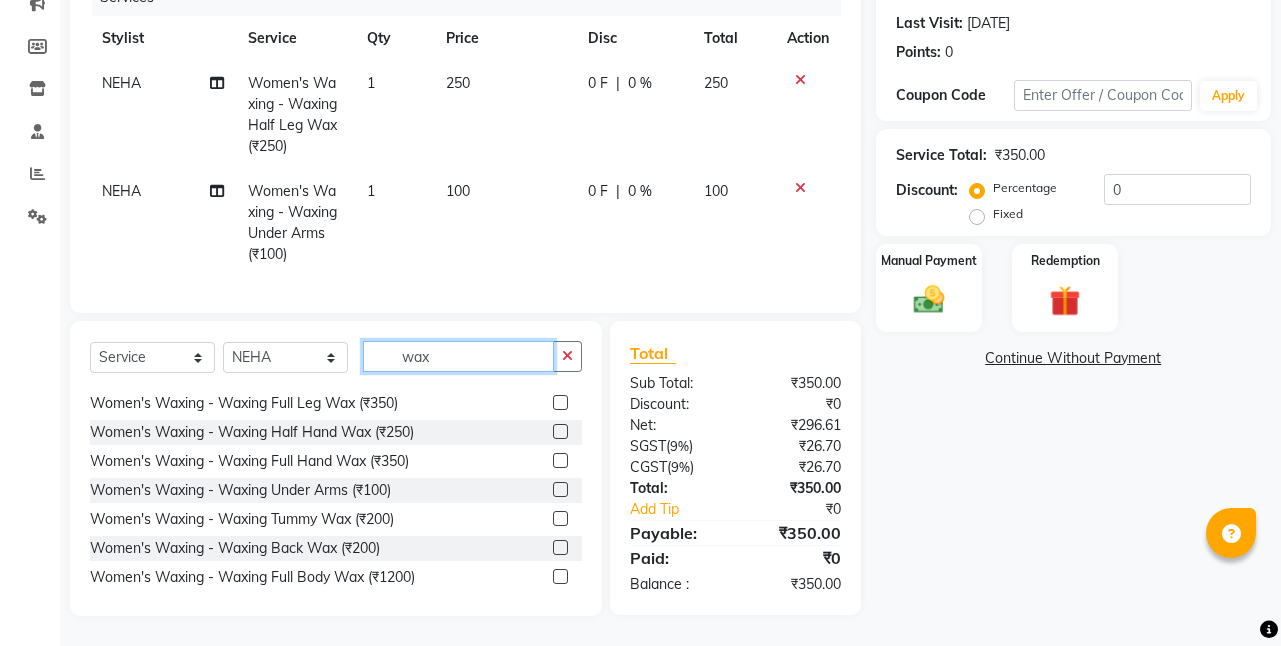 click on "wax" 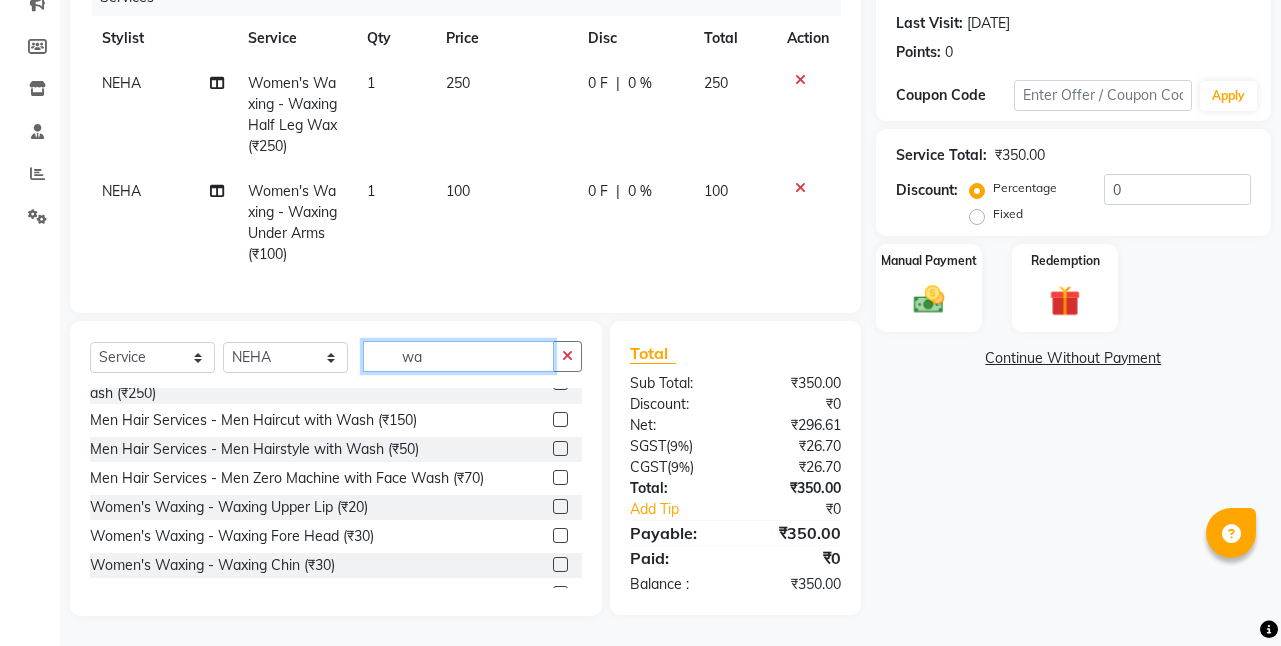 type on "w" 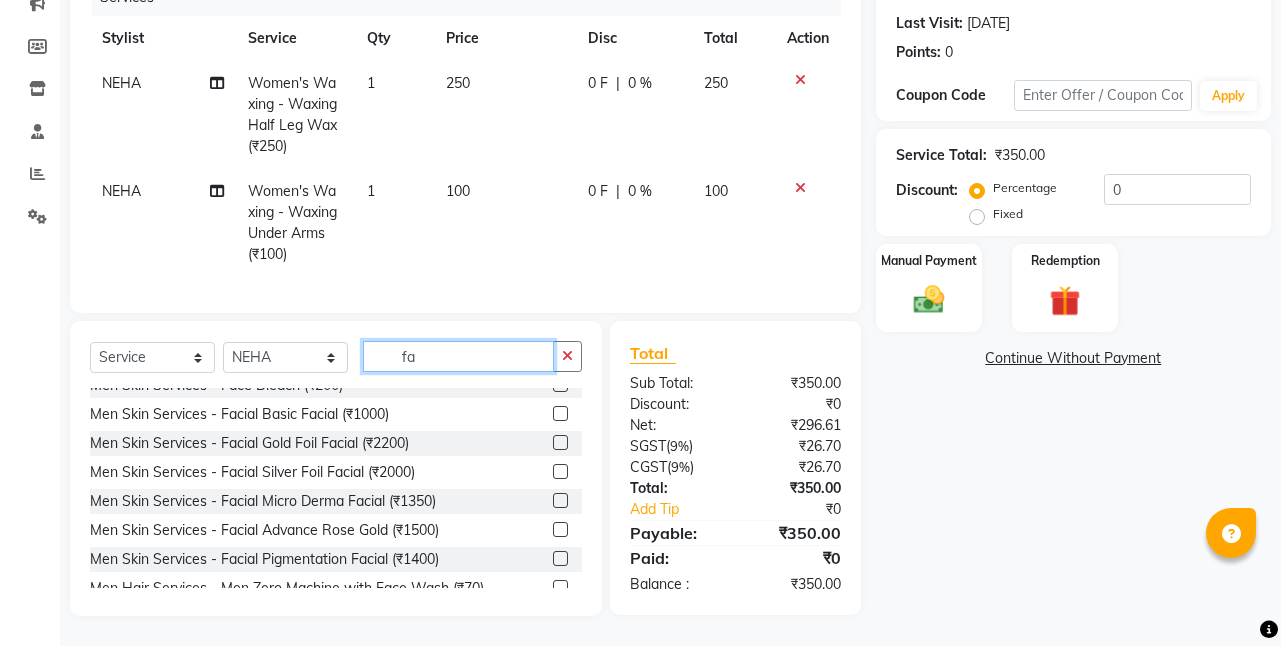 scroll, scrollTop: 11, scrollLeft: 0, axis: vertical 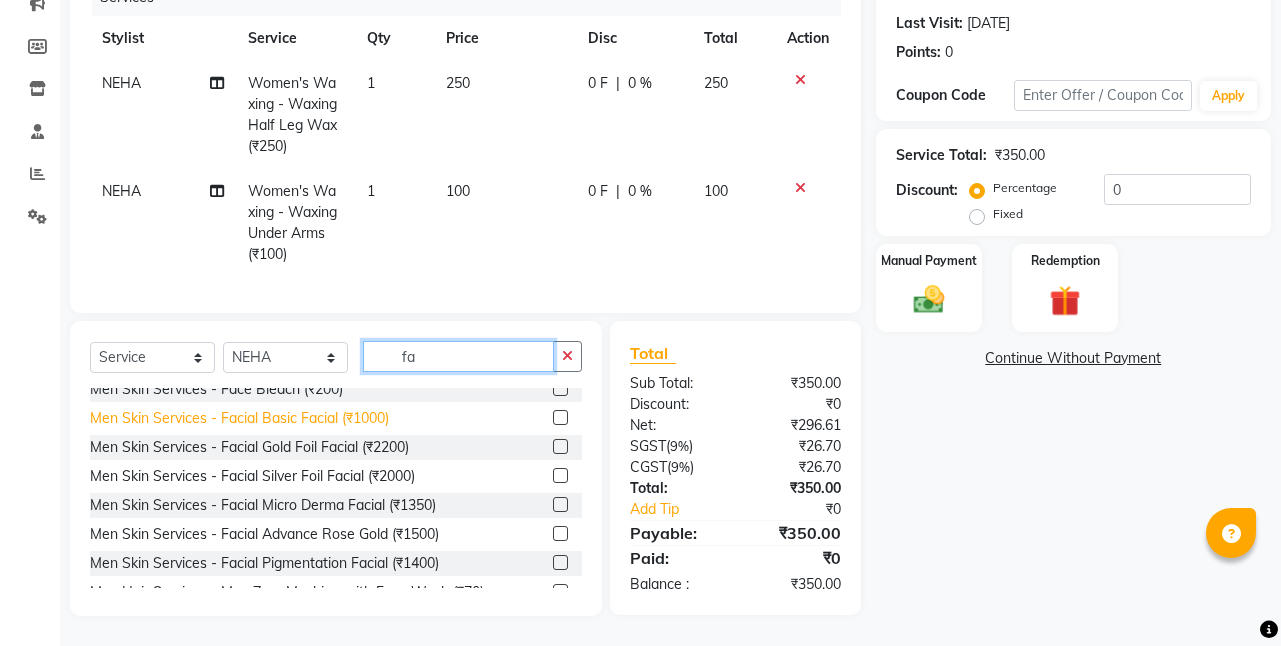 type on "fa" 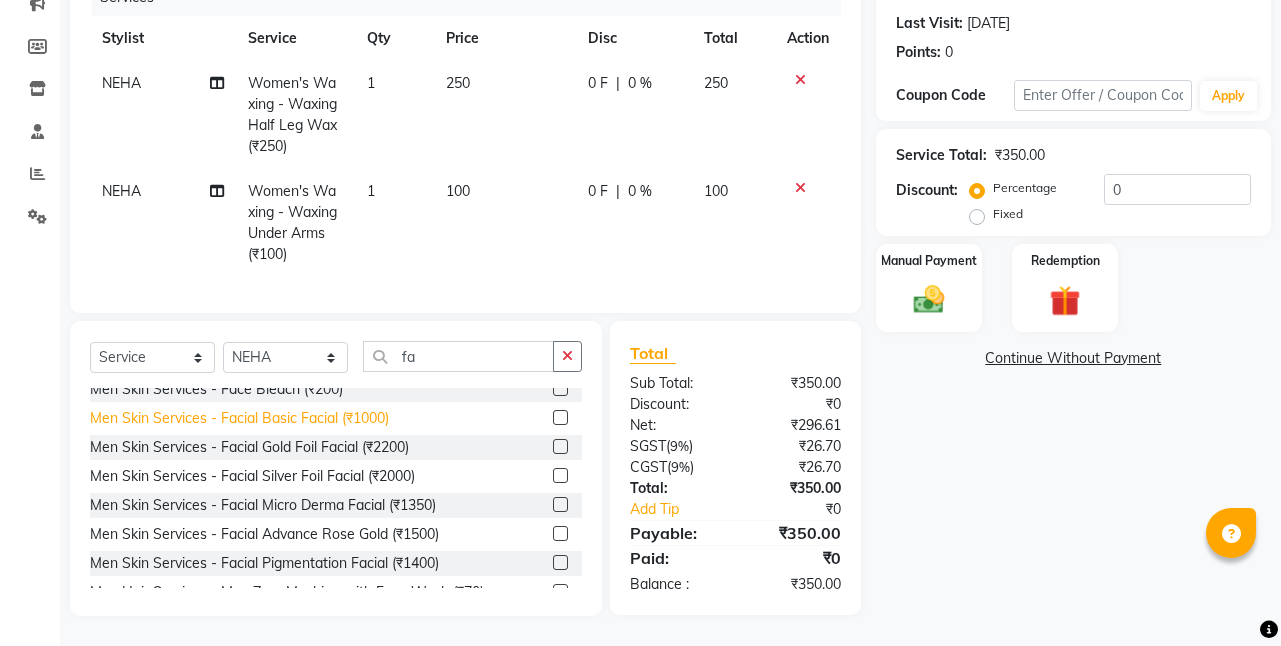 click on "Men Skin Services - Facial Basic Facial (₹1000)" 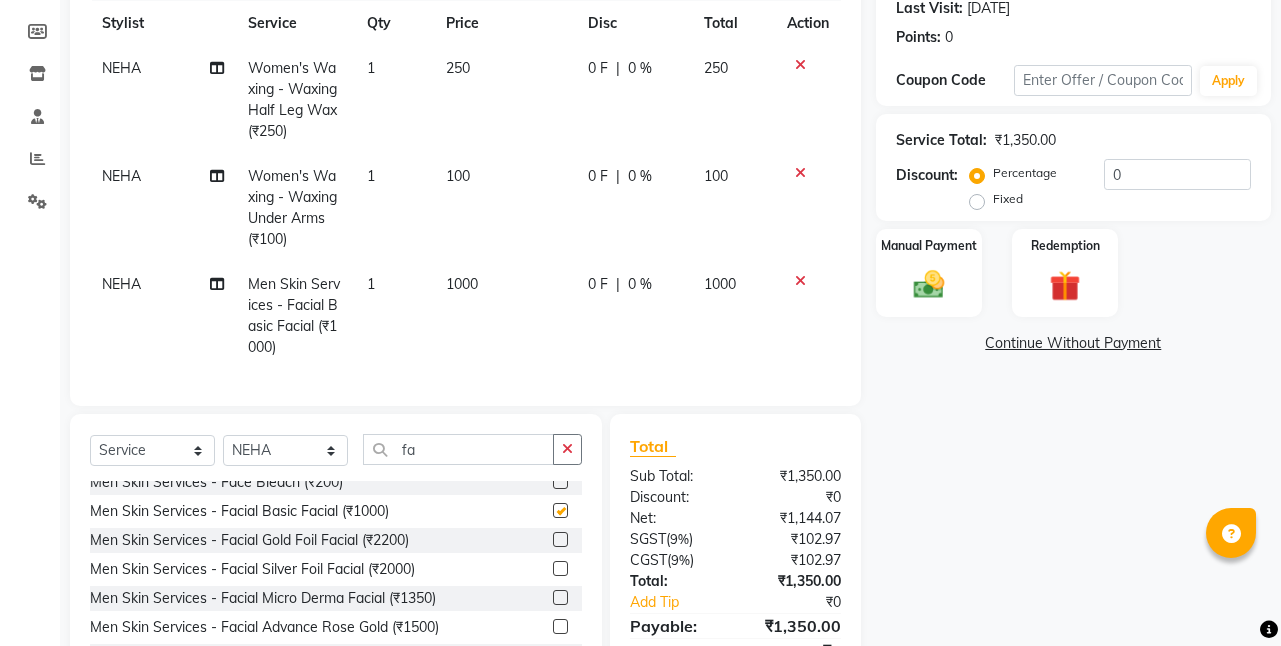 checkbox on "false" 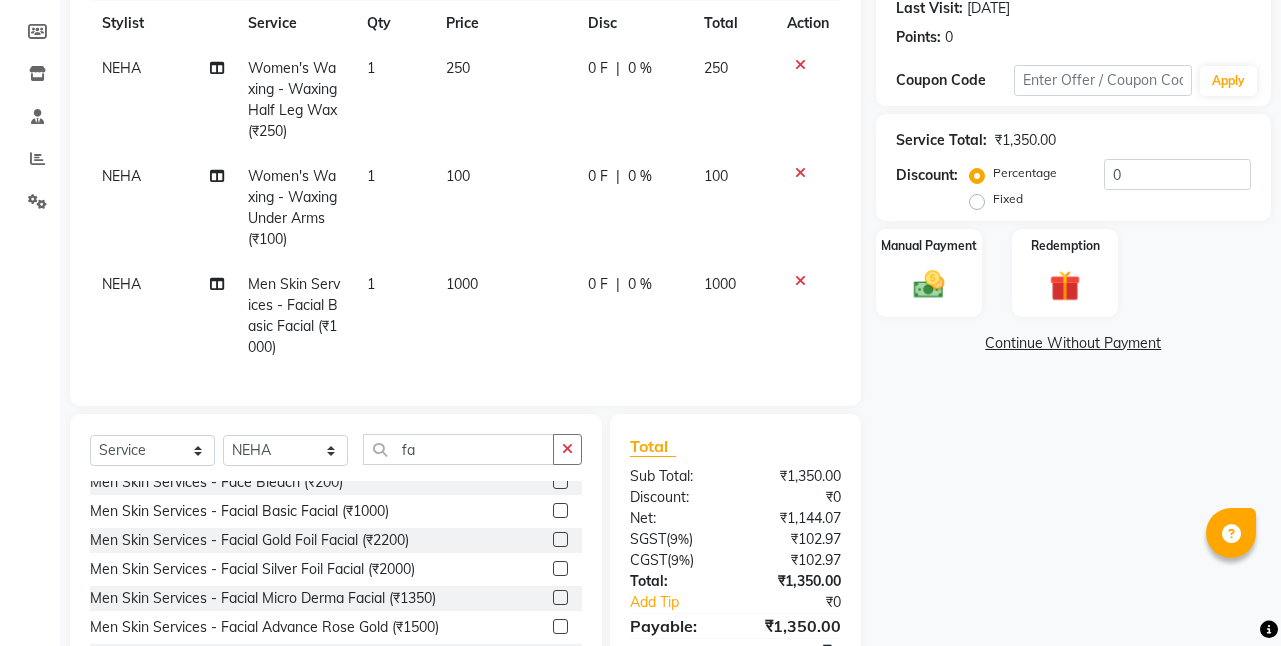 click on "1000" 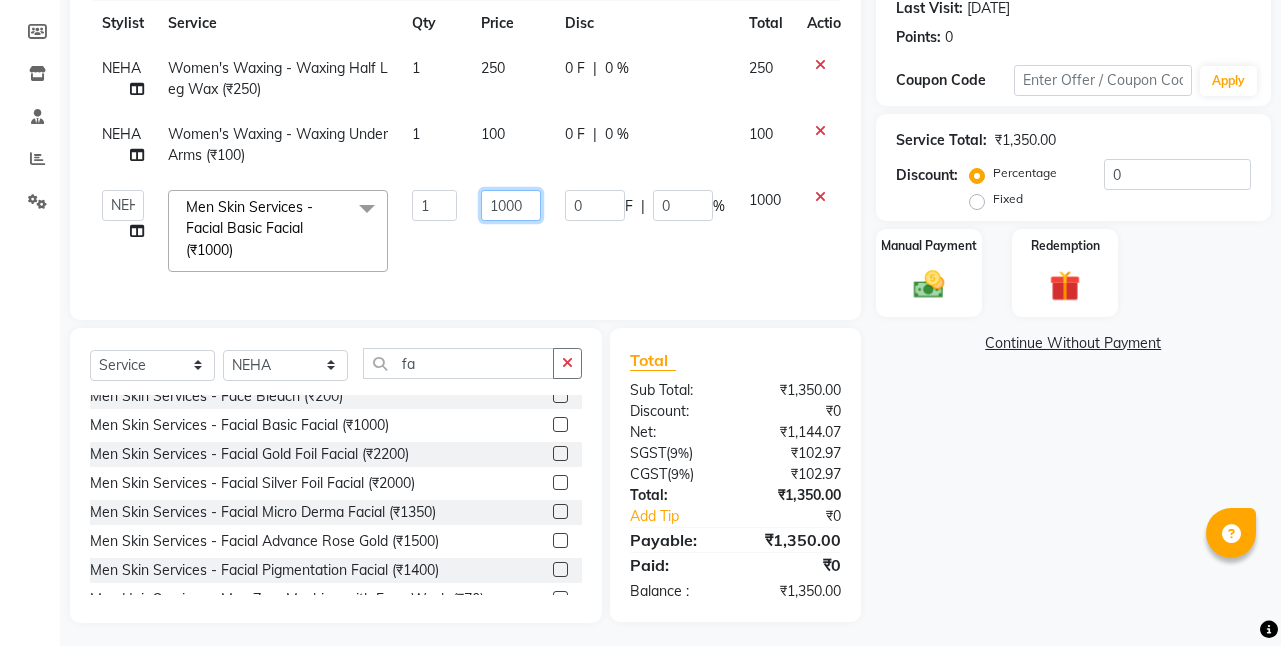 click on "1000" 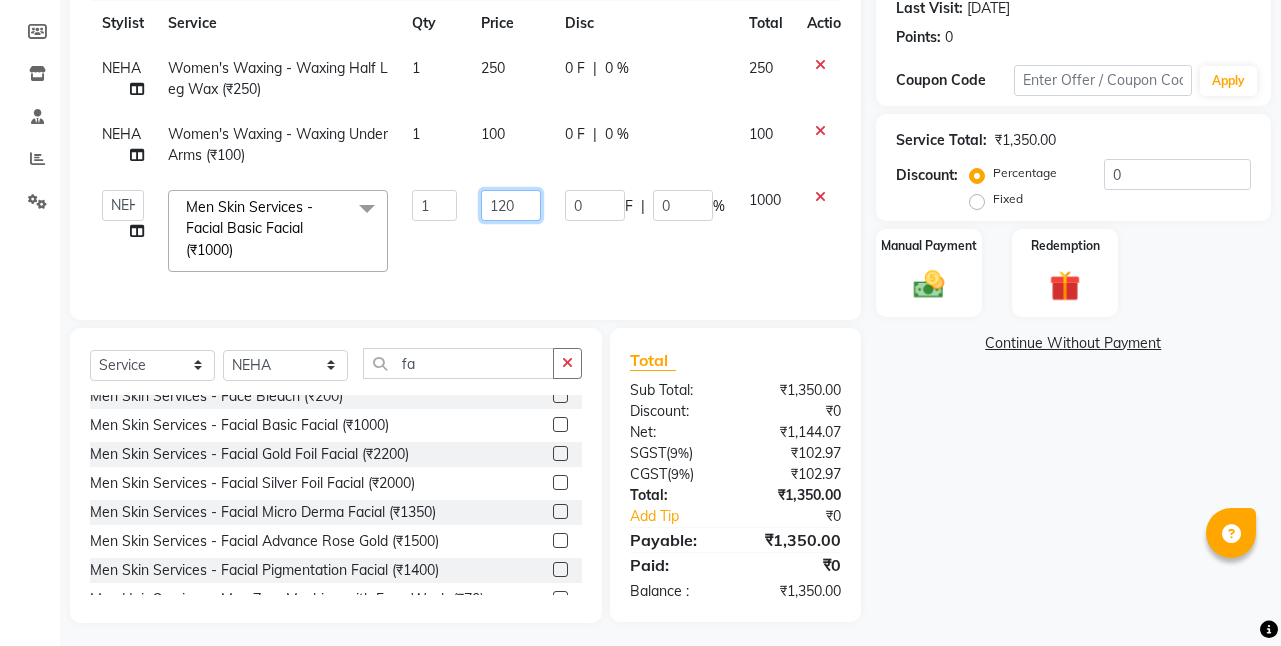 type on "1200" 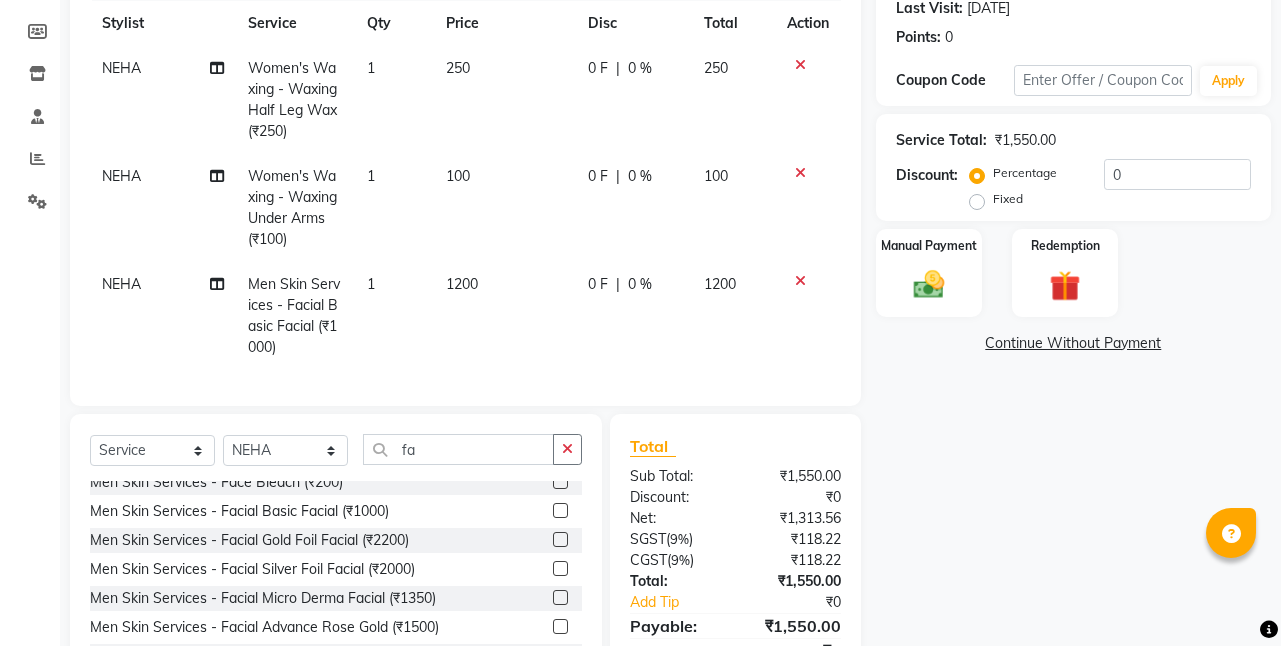 click on "NEHA Men Skin Services - Facial Basic Facial (₹1000) 1 1200 0 F | 0 % 1200" 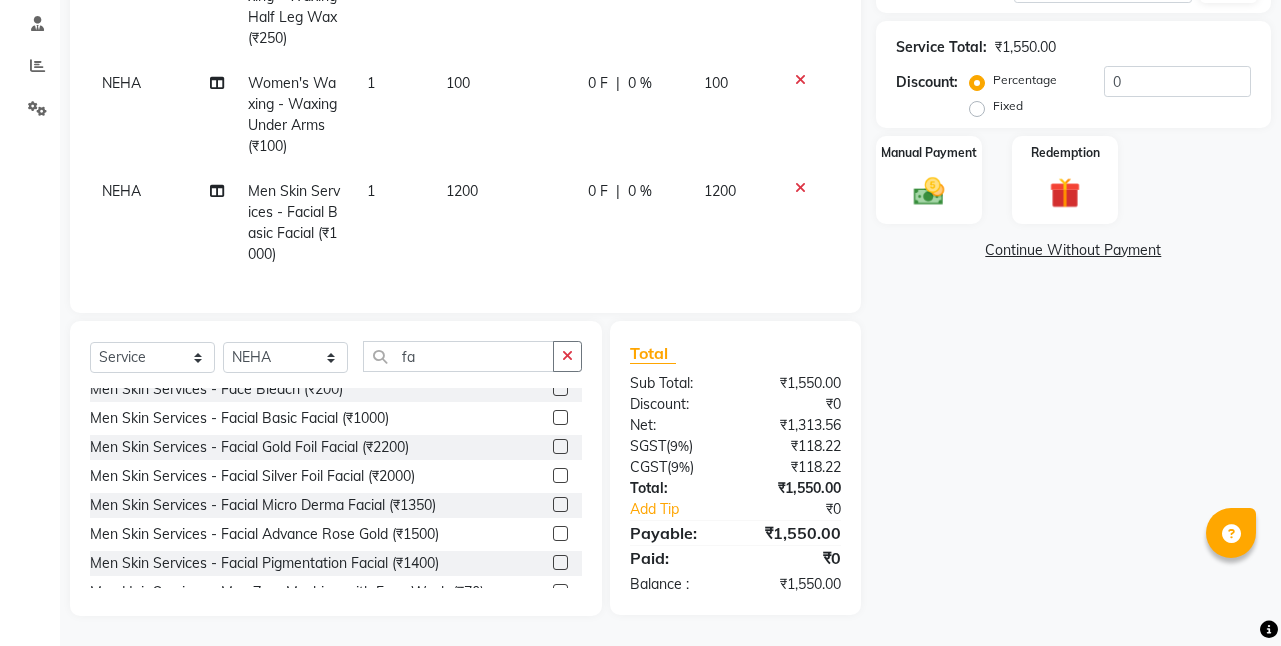 scroll, scrollTop: 392, scrollLeft: 0, axis: vertical 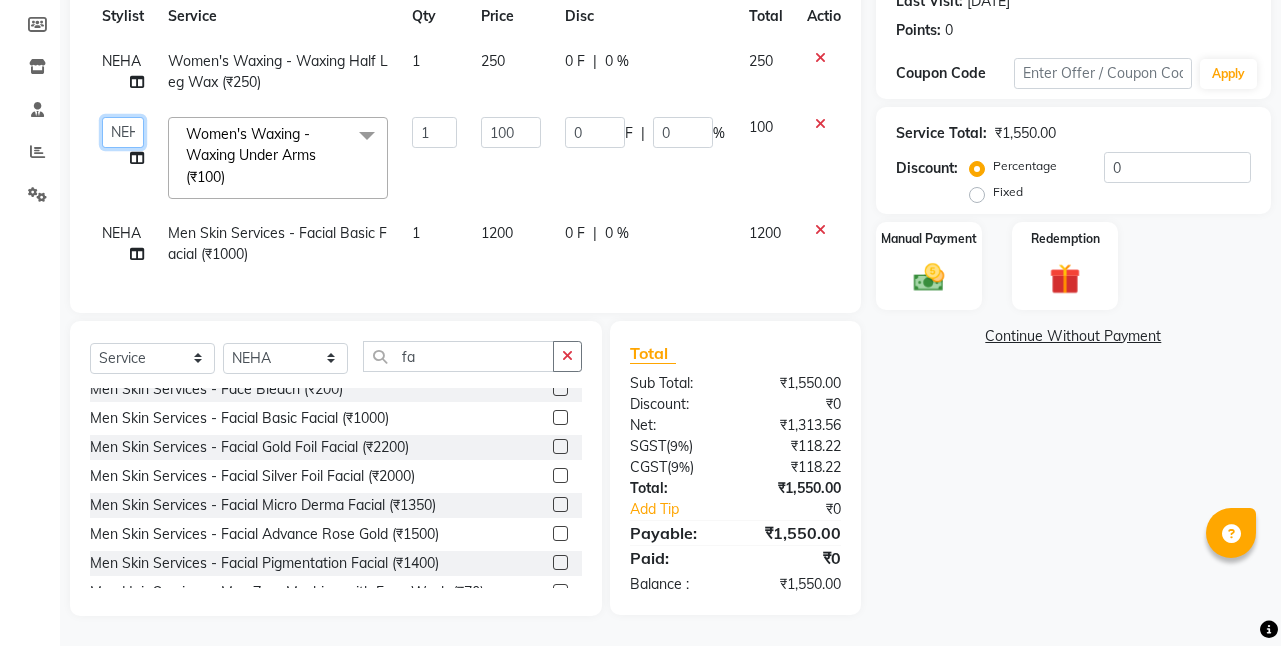 click on "[PERSON_NAME]   [PERSON_NAME]   [PERSON_NAME][GEOGRAPHIC_DATA]   [PERSON_NAME]   NEHA   PH SALON   [PERSON_NAME]   SACHIN    [PERSON_NAME]" 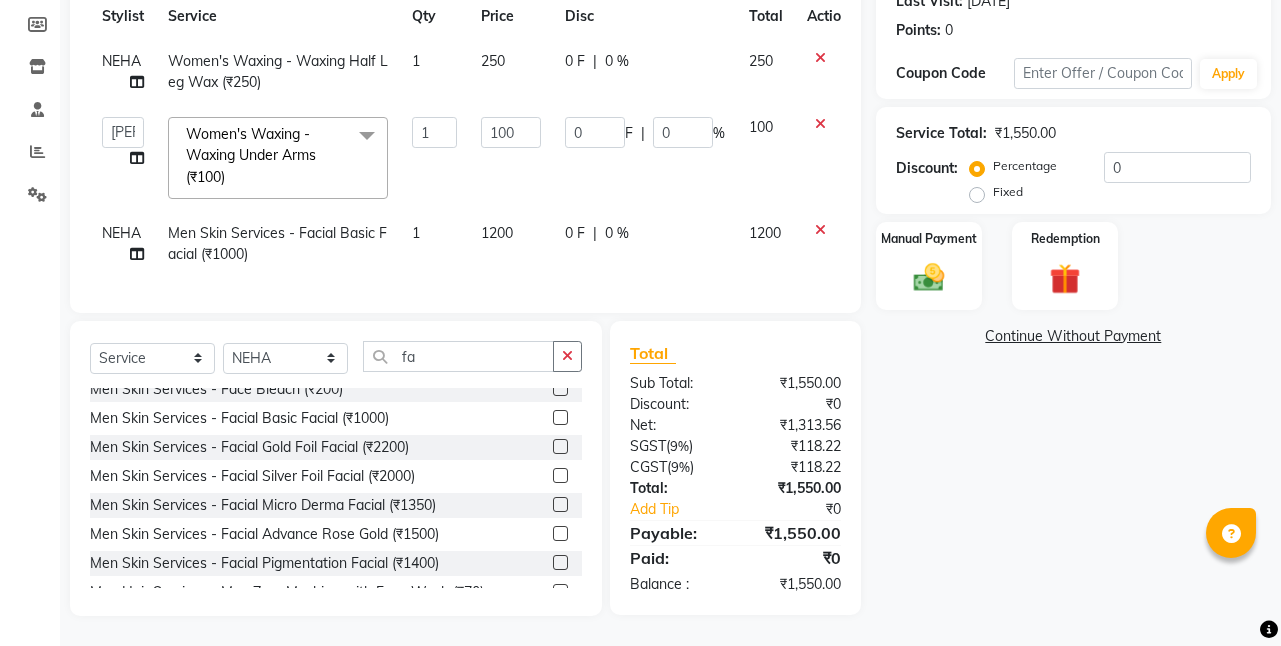 select on "83081" 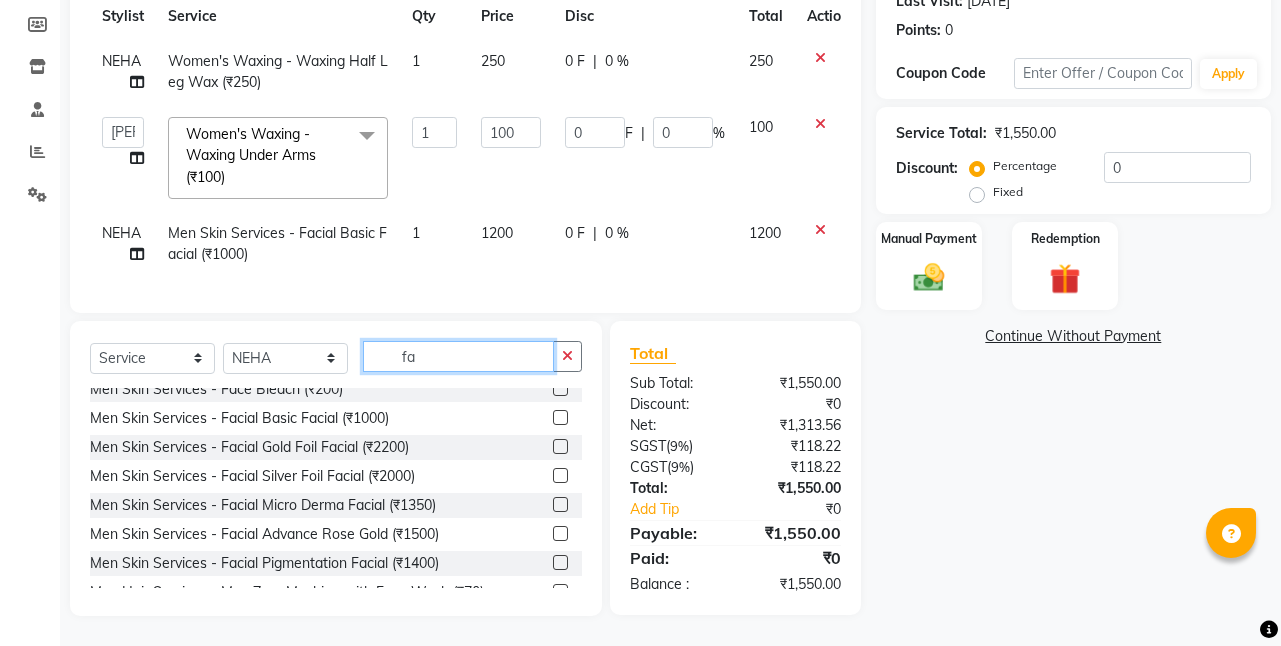 click on "fa" 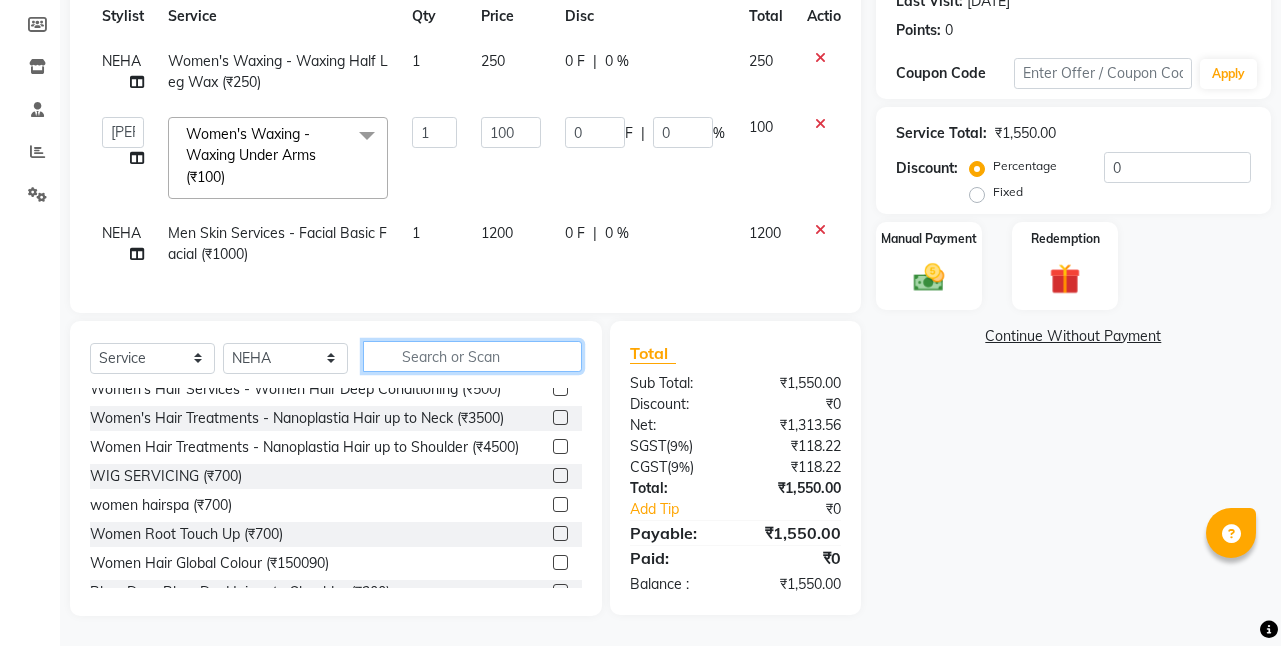 scroll, scrollTop: 881, scrollLeft: 0, axis: vertical 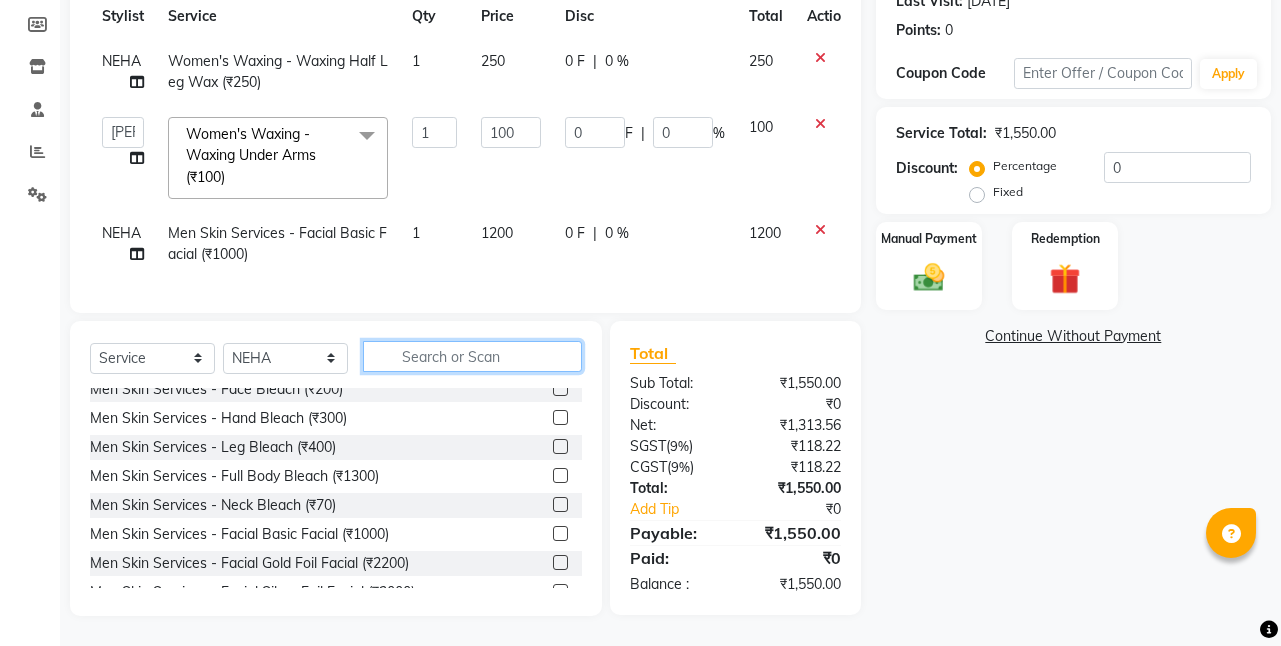 type 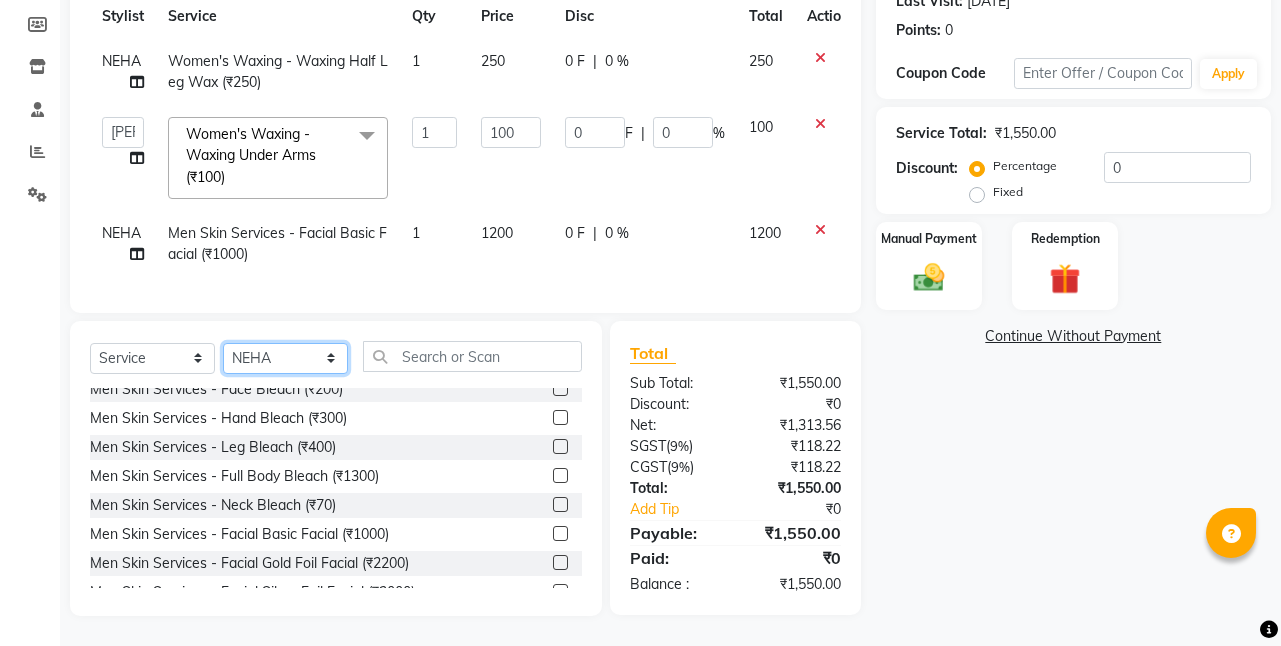 click on "Select Stylist [PERSON_NAME] [PERSON_NAME] [PERSON_NAME][GEOGRAPHIC_DATA] [PERSON_NAME] NEHA PH SALON [PERSON_NAME] SACHIN  SAIF [PERSON_NAME] YASH" 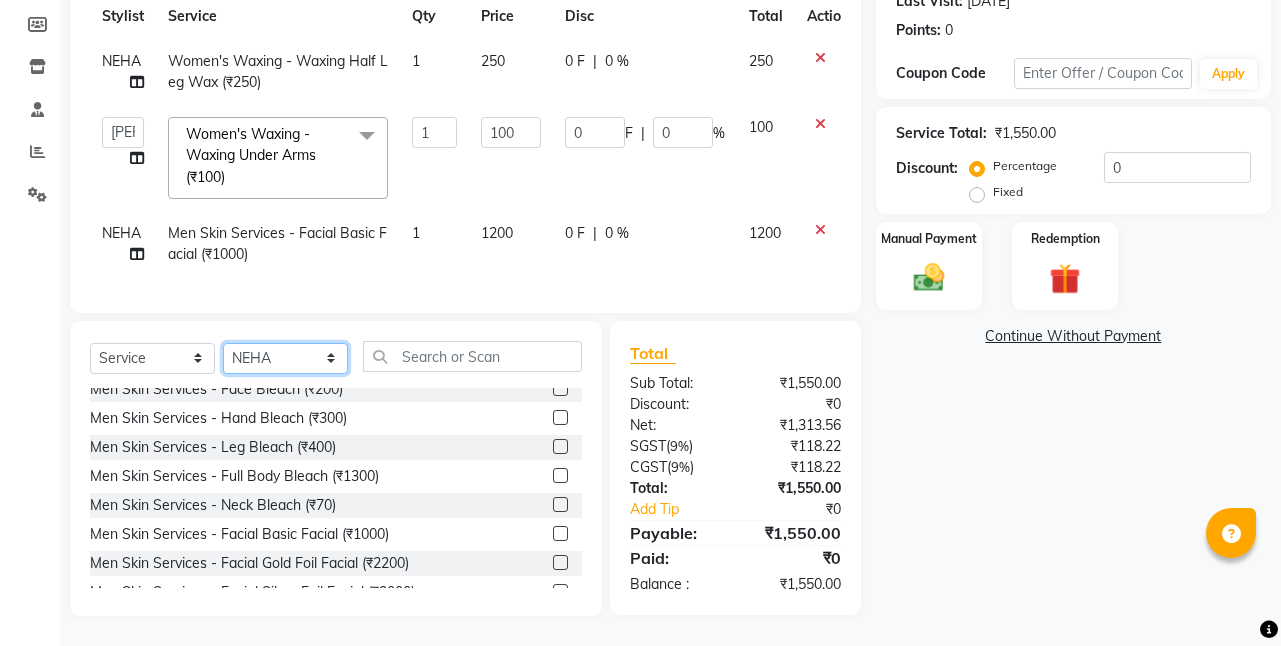 select on "83081" 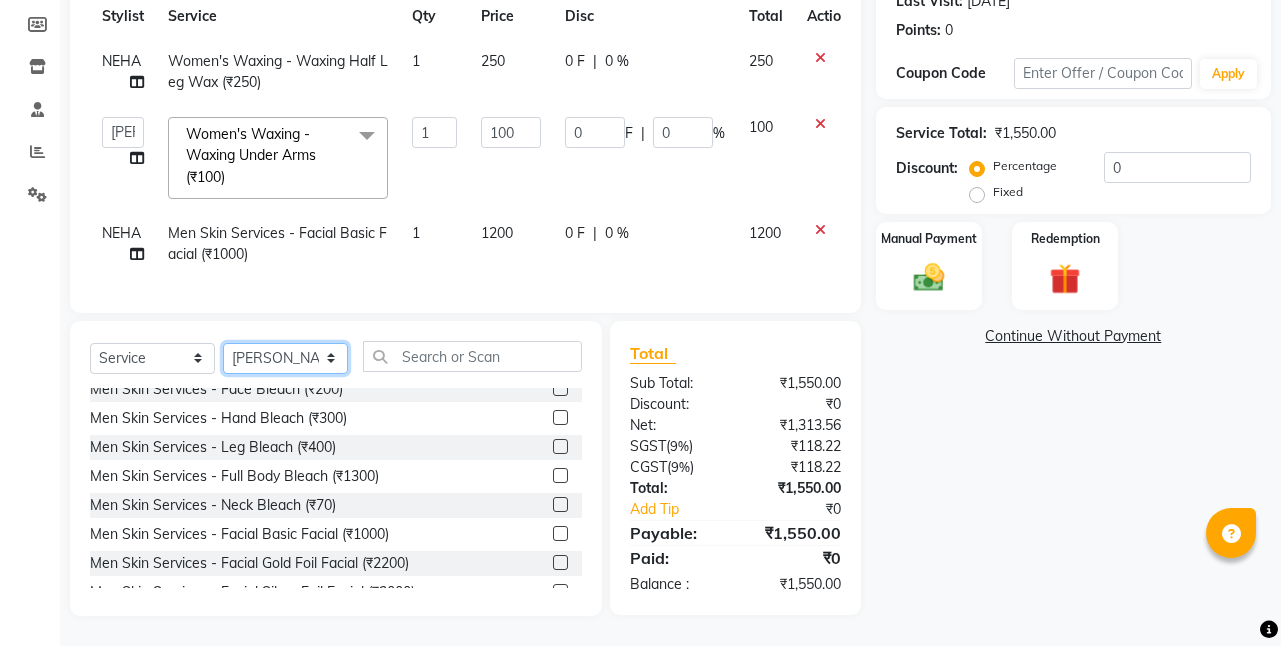 click on "Select Stylist [PERSON_NAME] [PERSON_NAME] [PERSON_NAME][GEOGRAPHIC_DATA] [PERSON_NAME] NEHA PH SALON [PERSON_NAME] SACHIN  SAIF [PERSON_NAME] YASH" 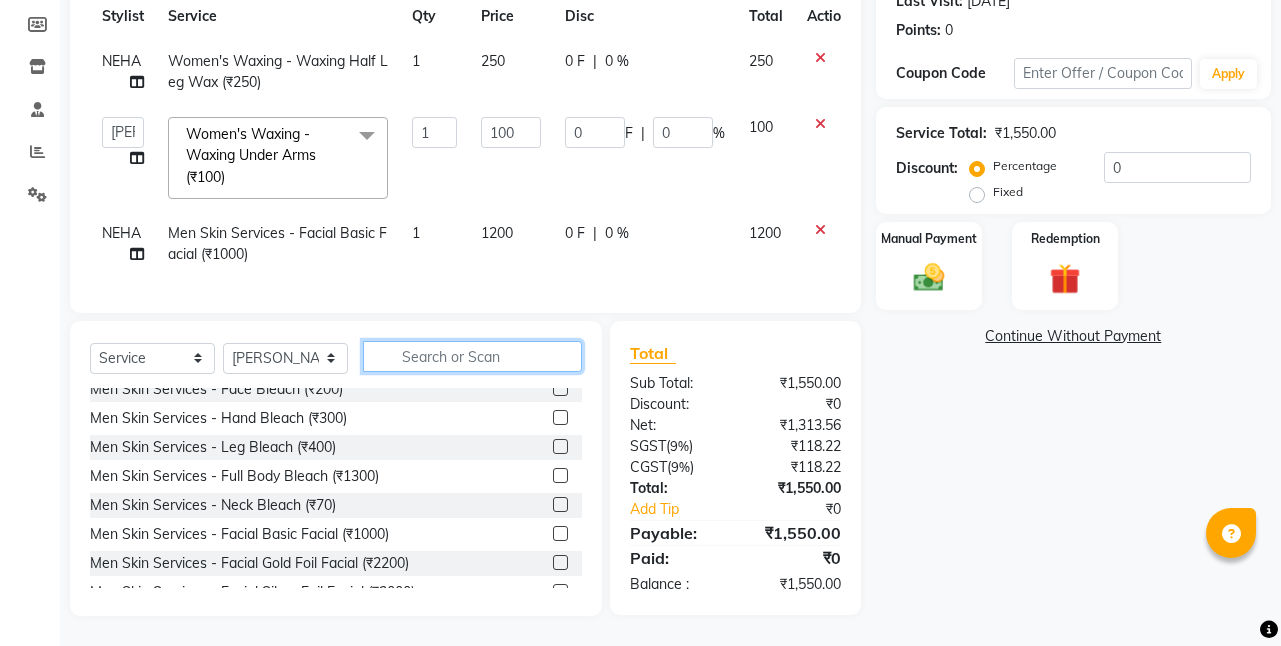 click 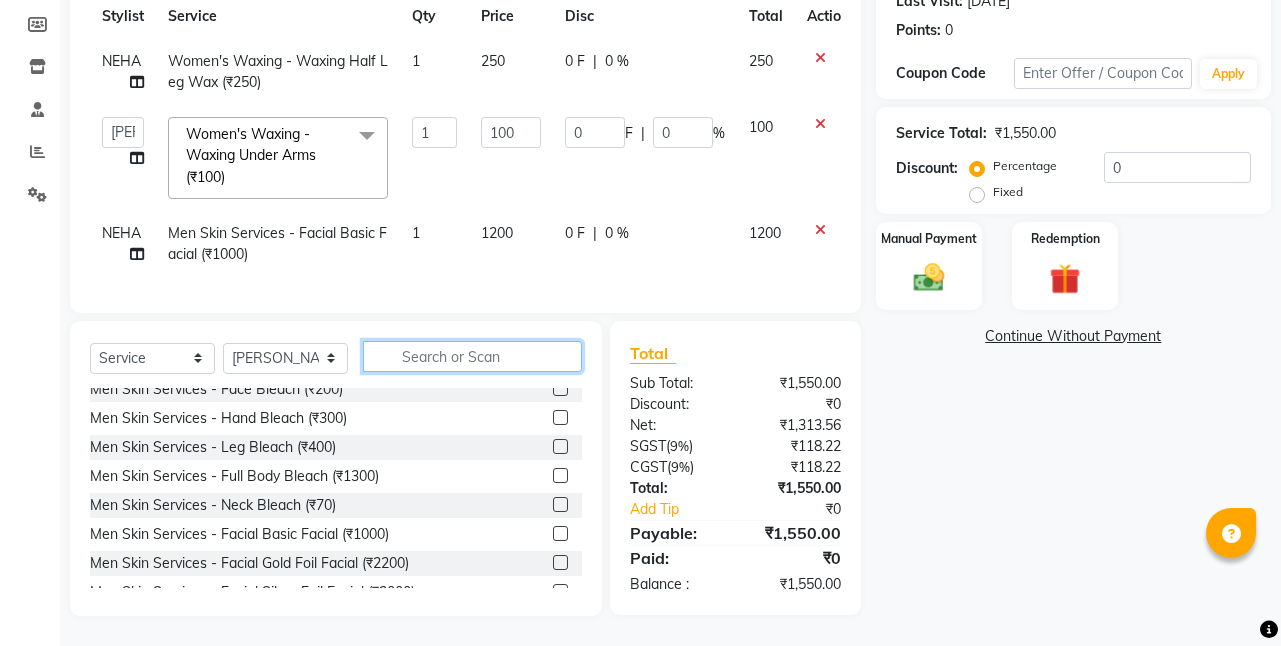 click 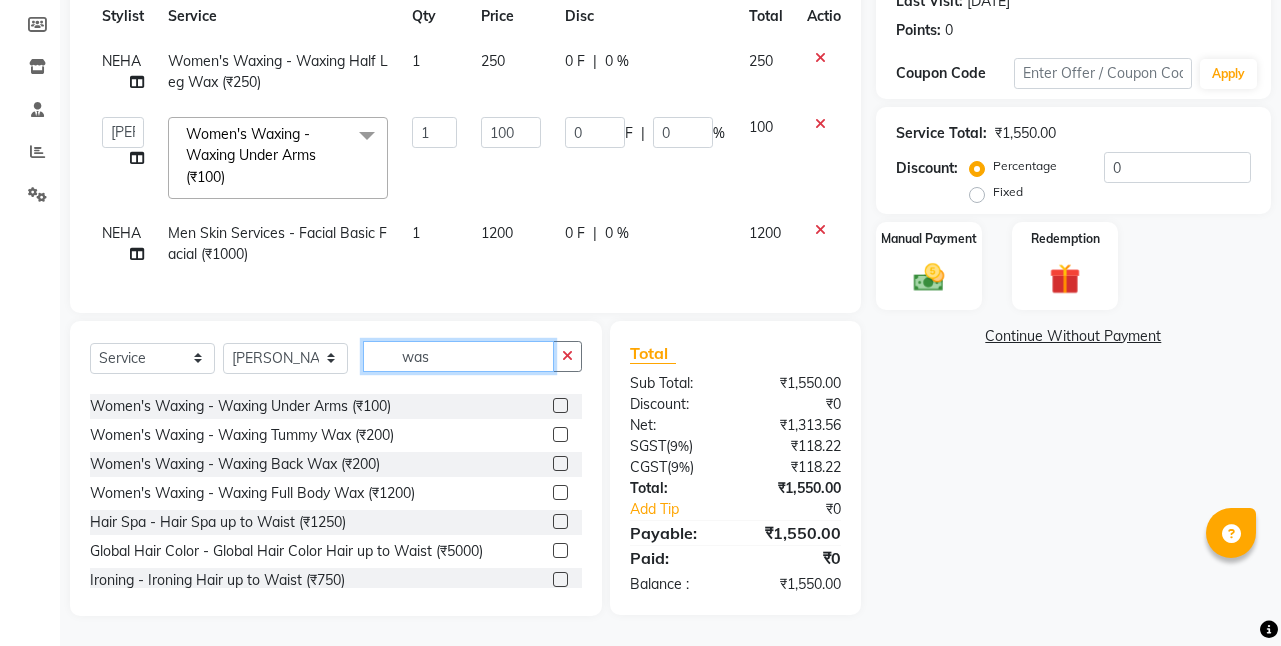 scroll, scrollTop: 107, scrollLeft: 0, axis: vertical 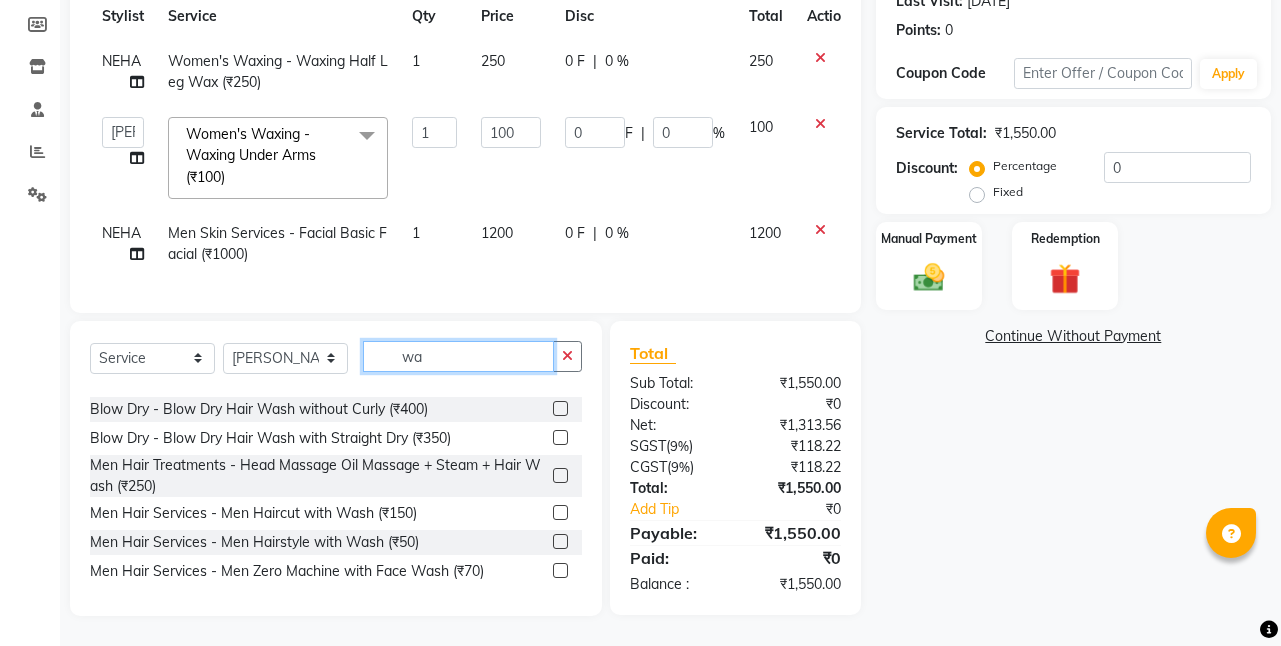 type on "w" 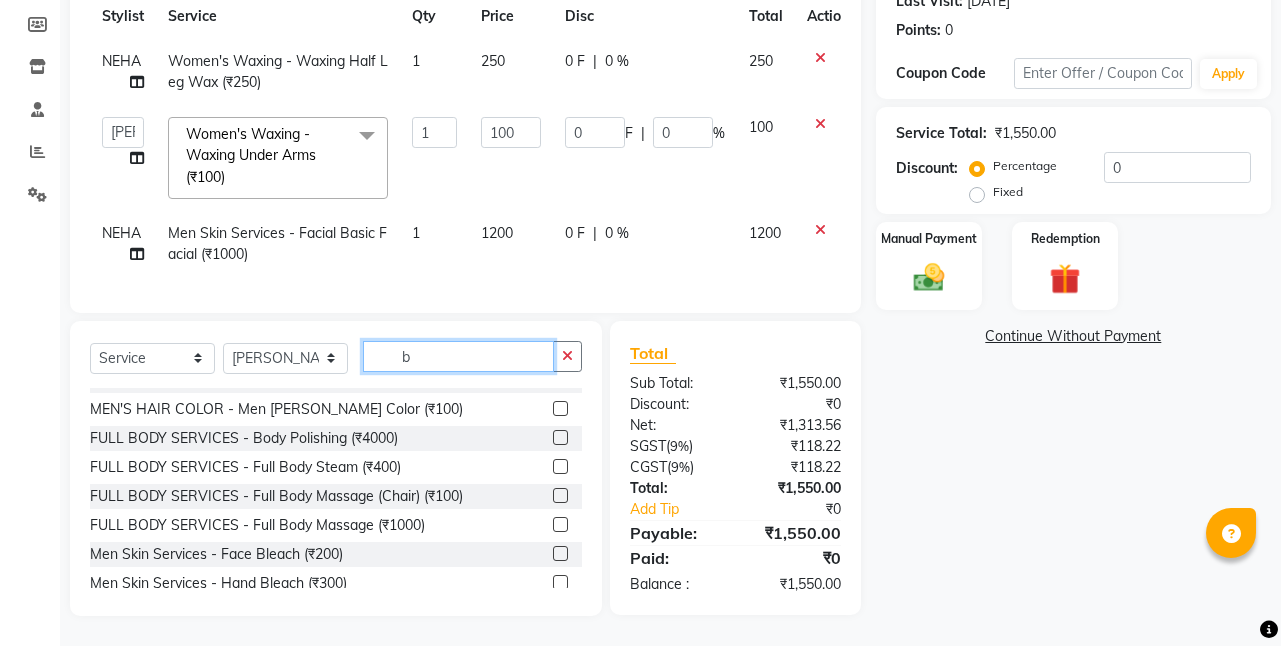 scroll, scrollTop: 20, scrollLeft: 0, axis: vertical 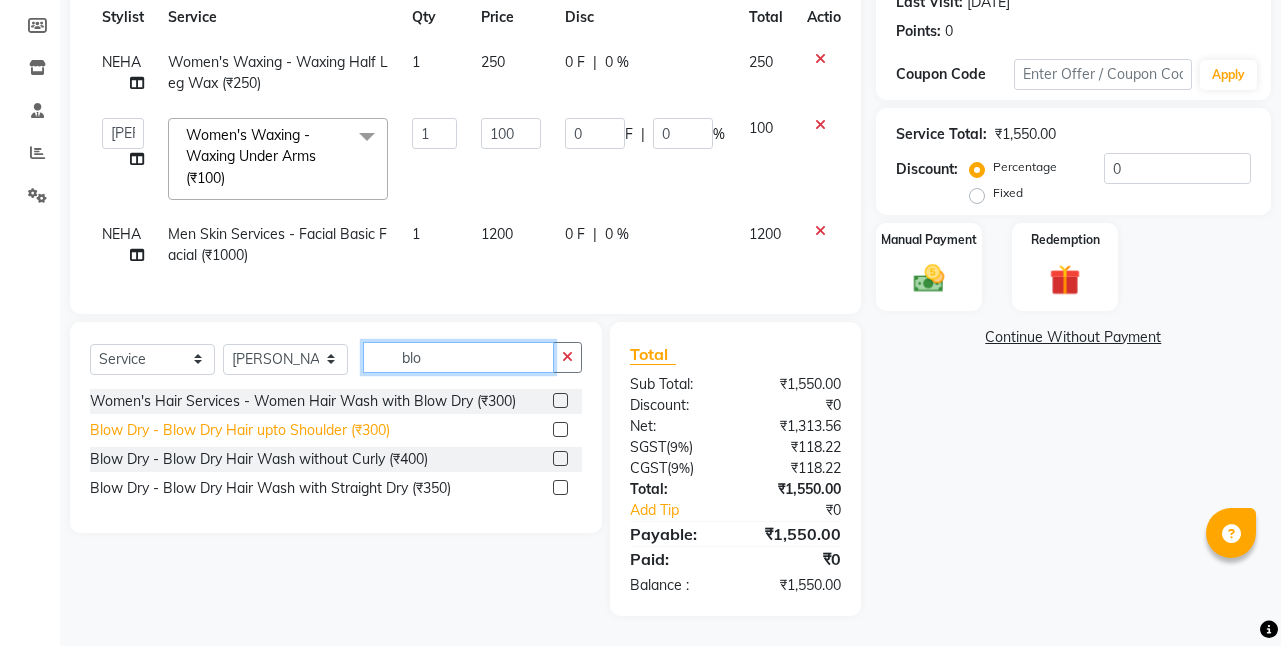 type on "blo" 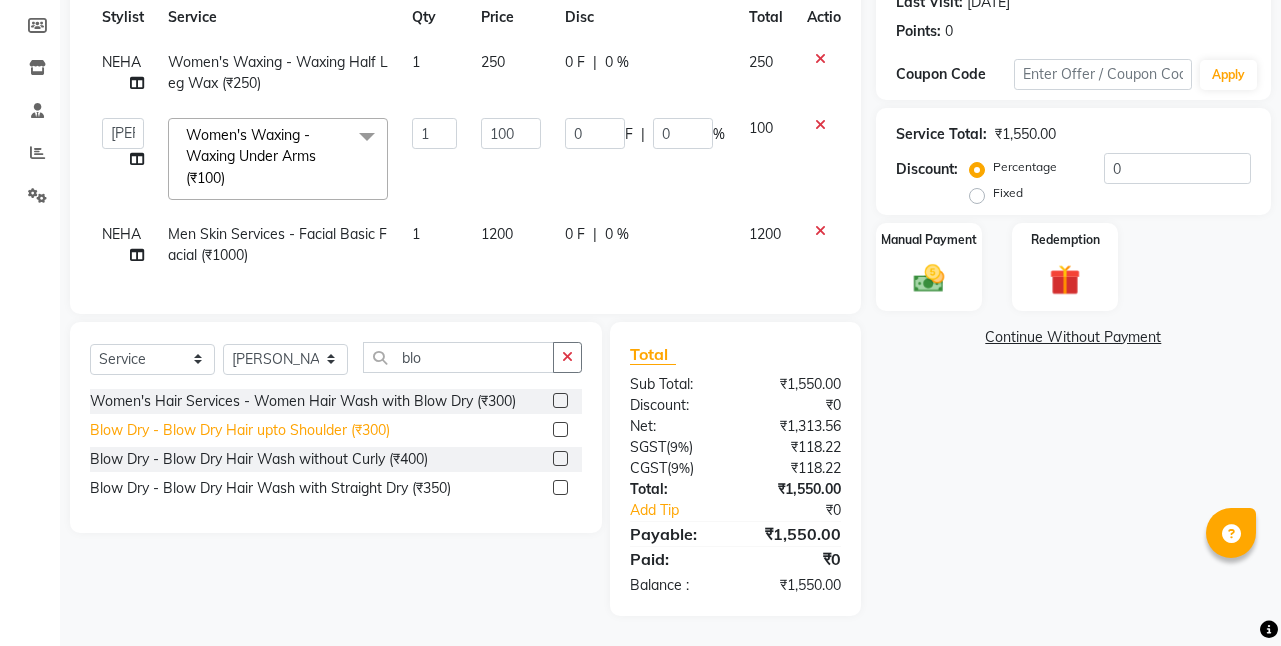 click on "Blow Dry  - Blow Dry Hair upto Shoulder (₹300)" 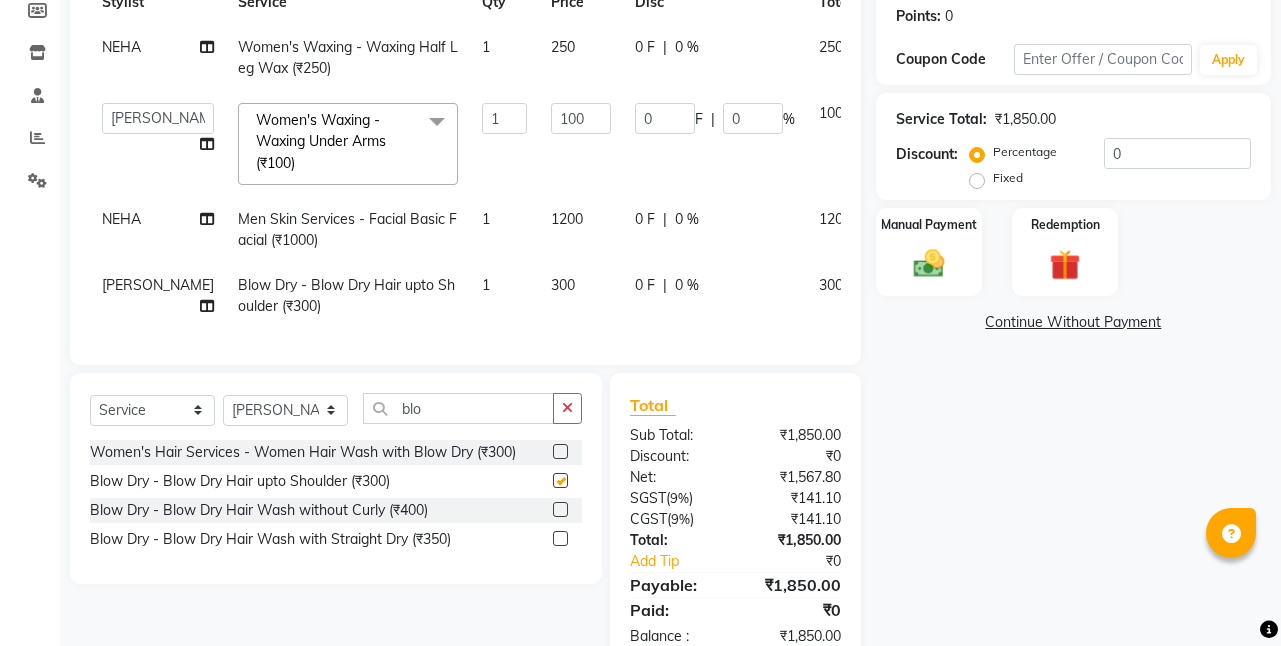 checkbox on "false" 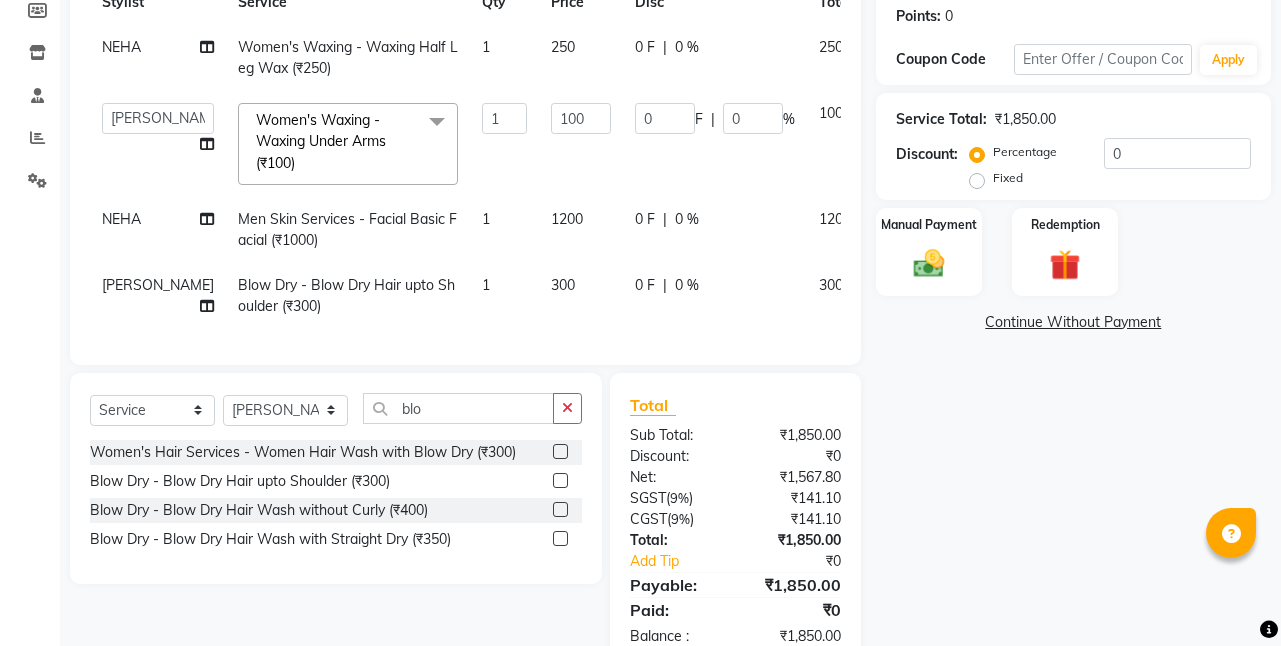 click on "300" 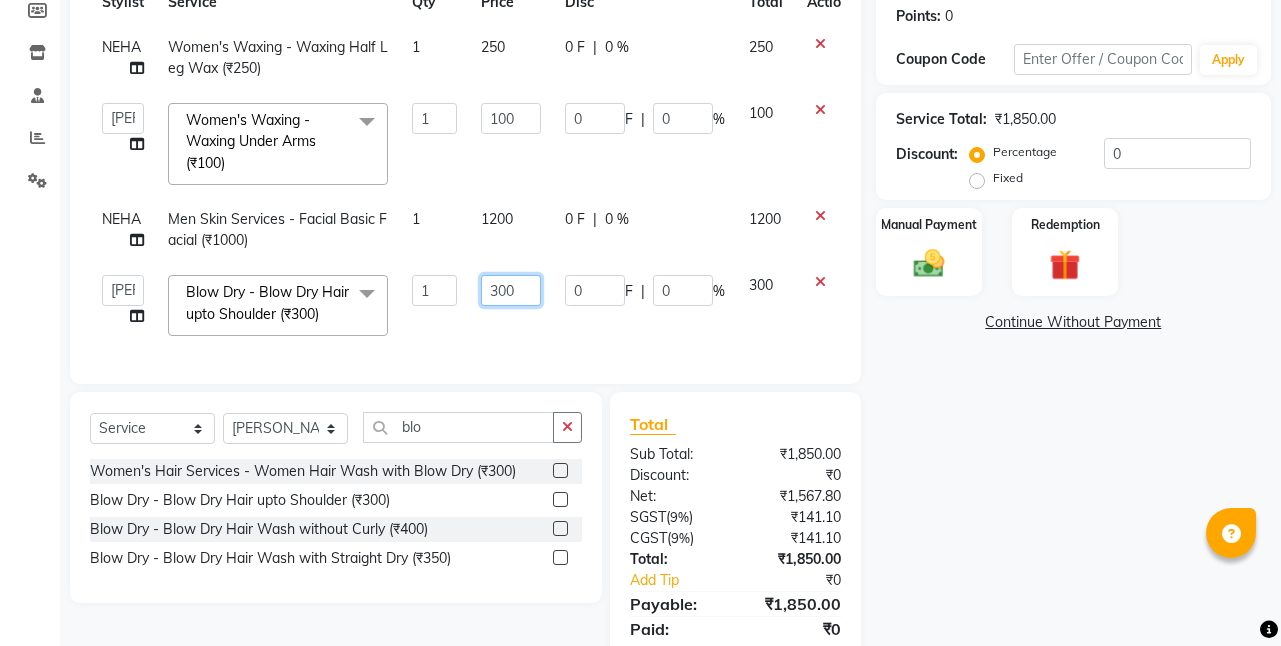 click on "300" 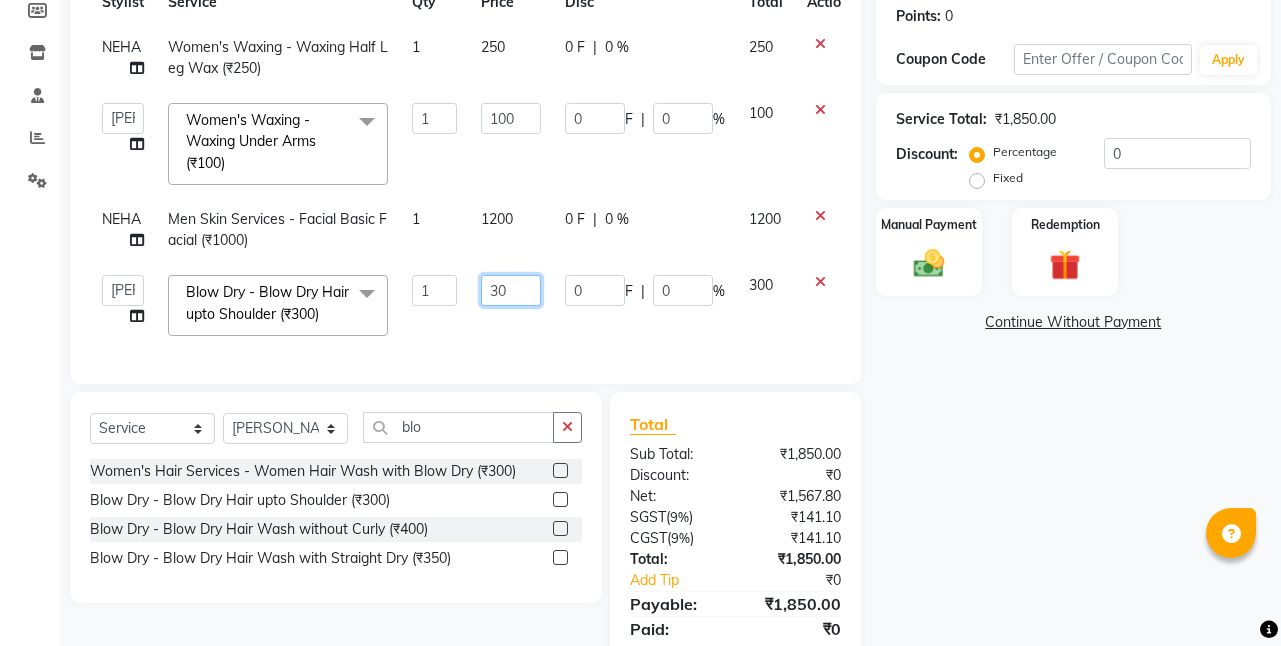 type on "3" 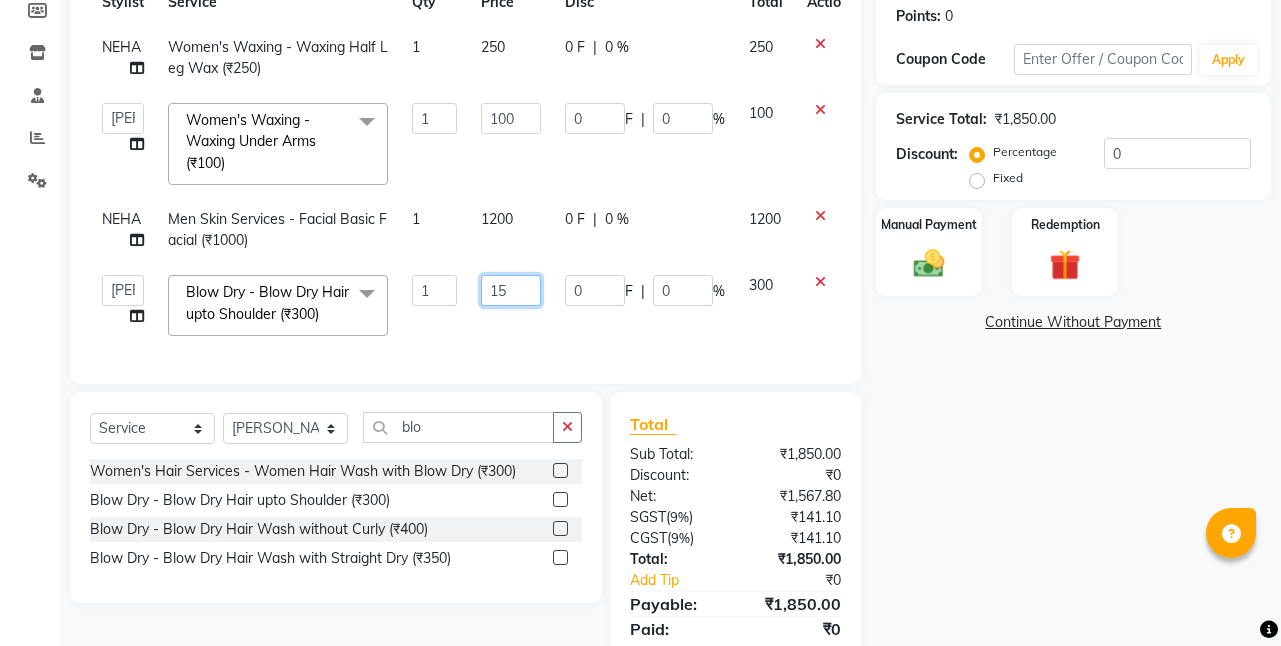 type on "150" 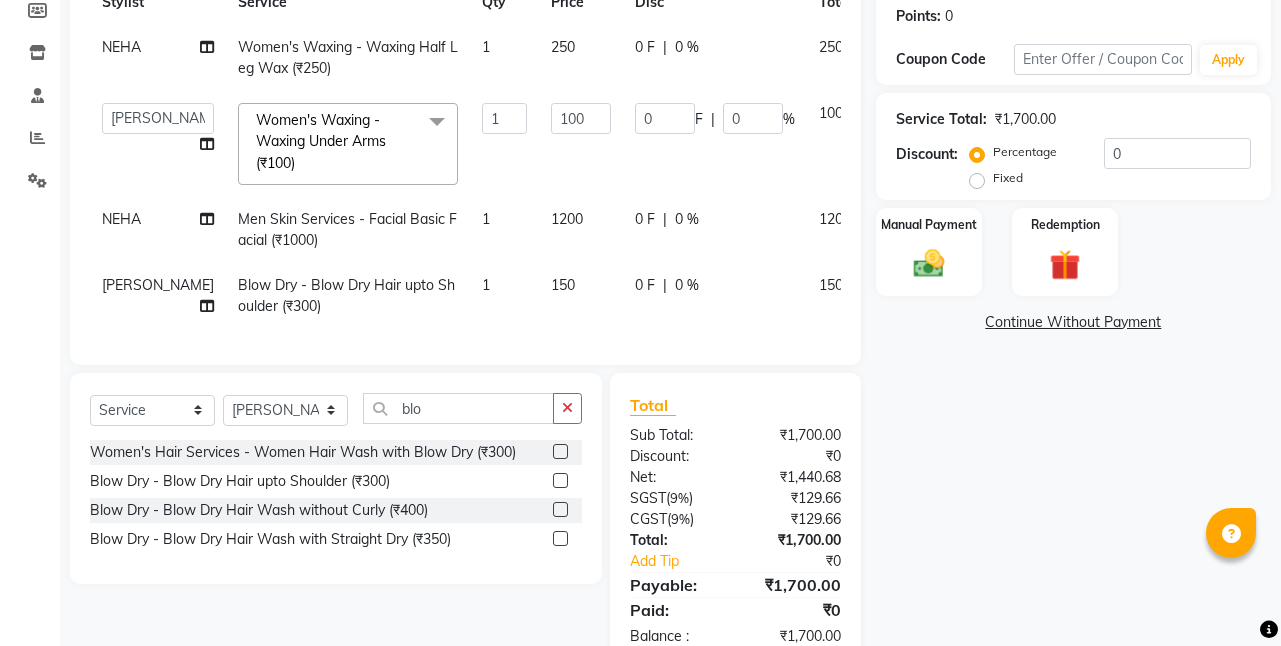 click on "150" 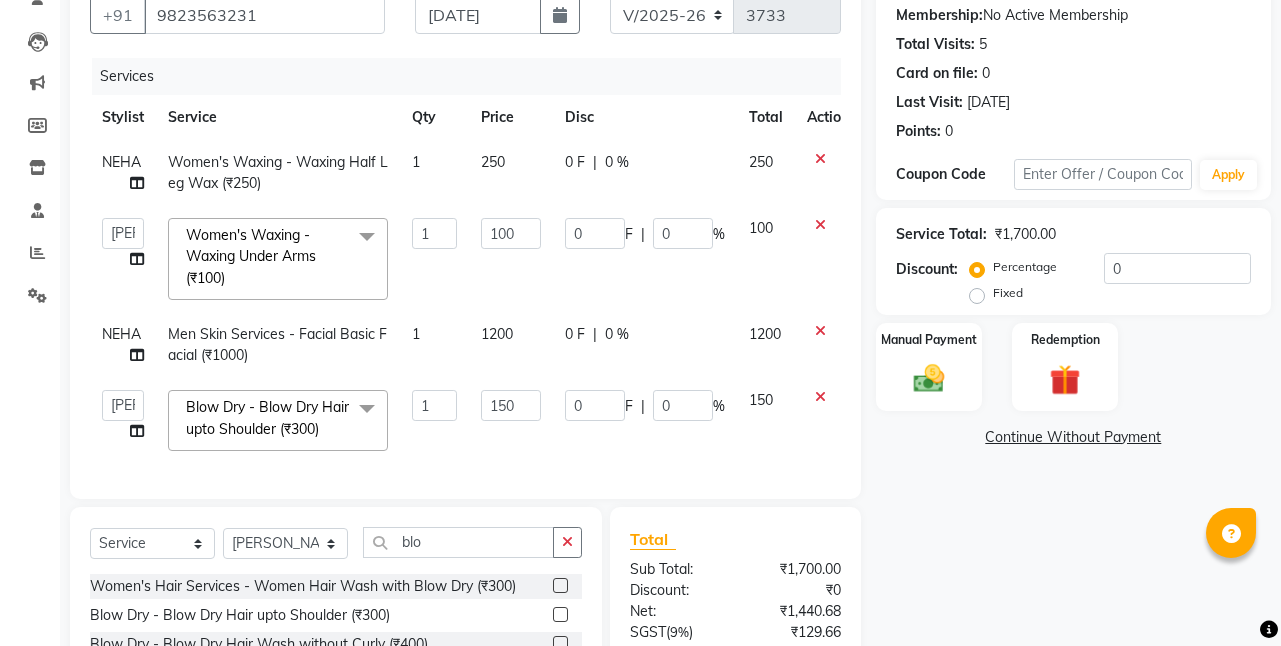 scroll, scrollTop: 290, scrollLeft: 0, axis: vertical 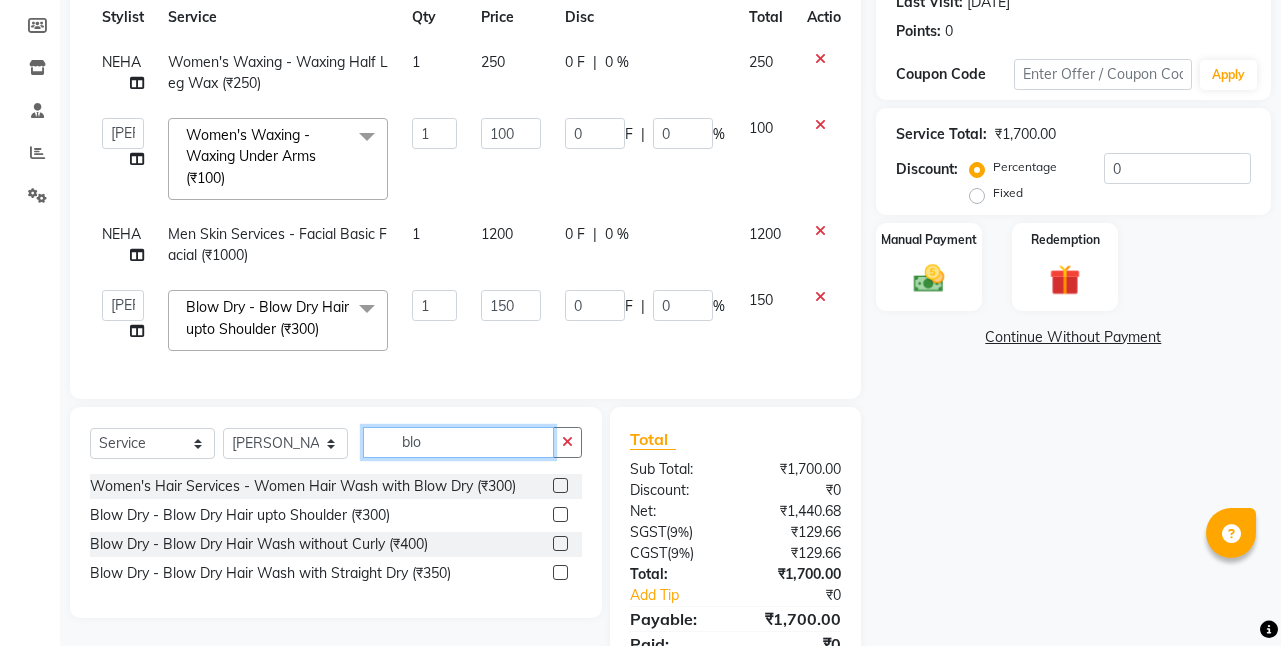 click on "blo" 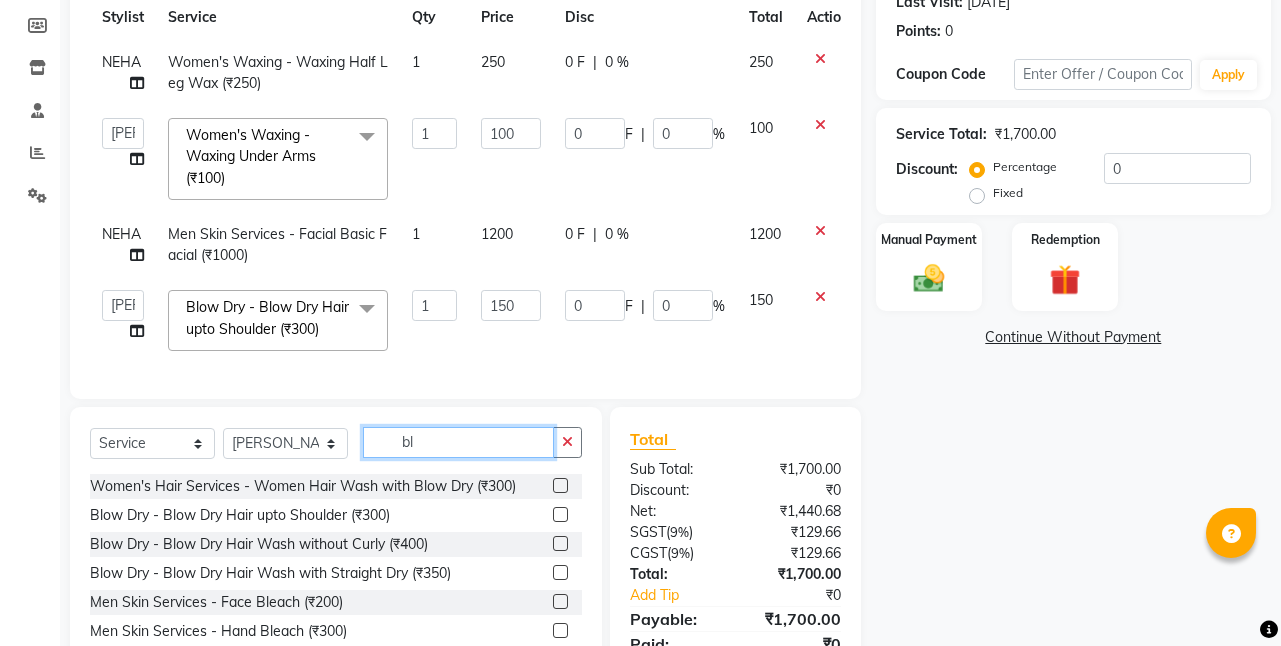 type on "b" 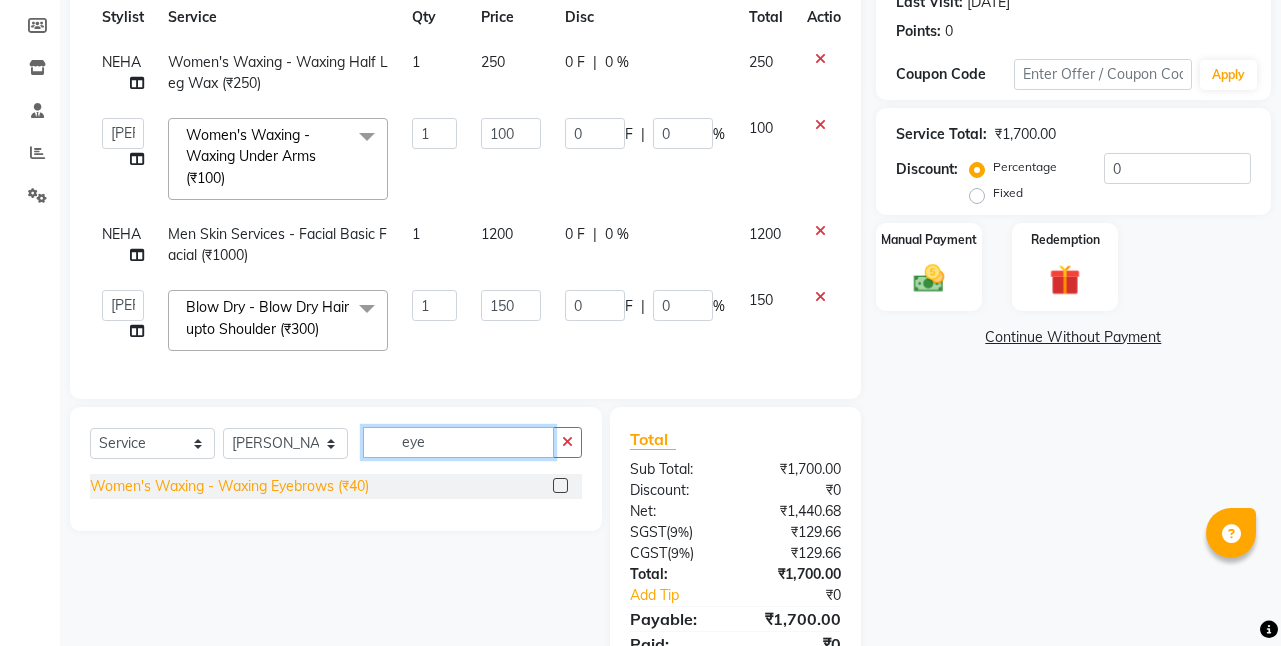 type on "eye" 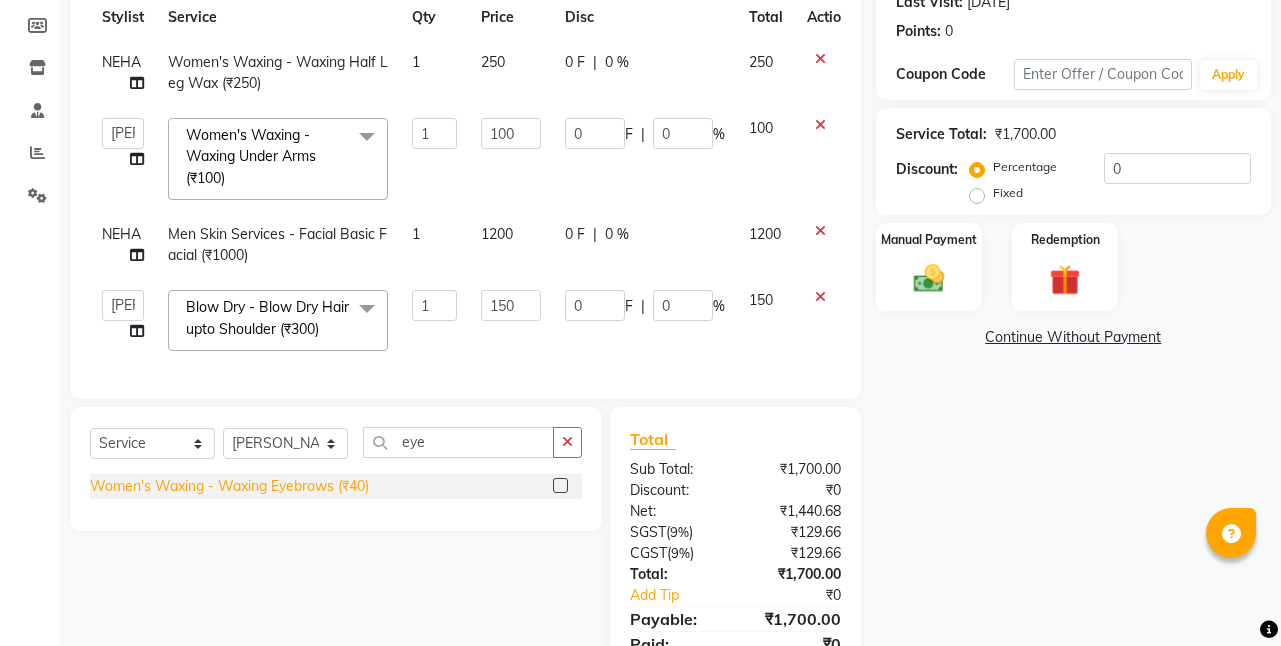 click on "Women's Waxing  - Waxing Eyebrows (₹40)" 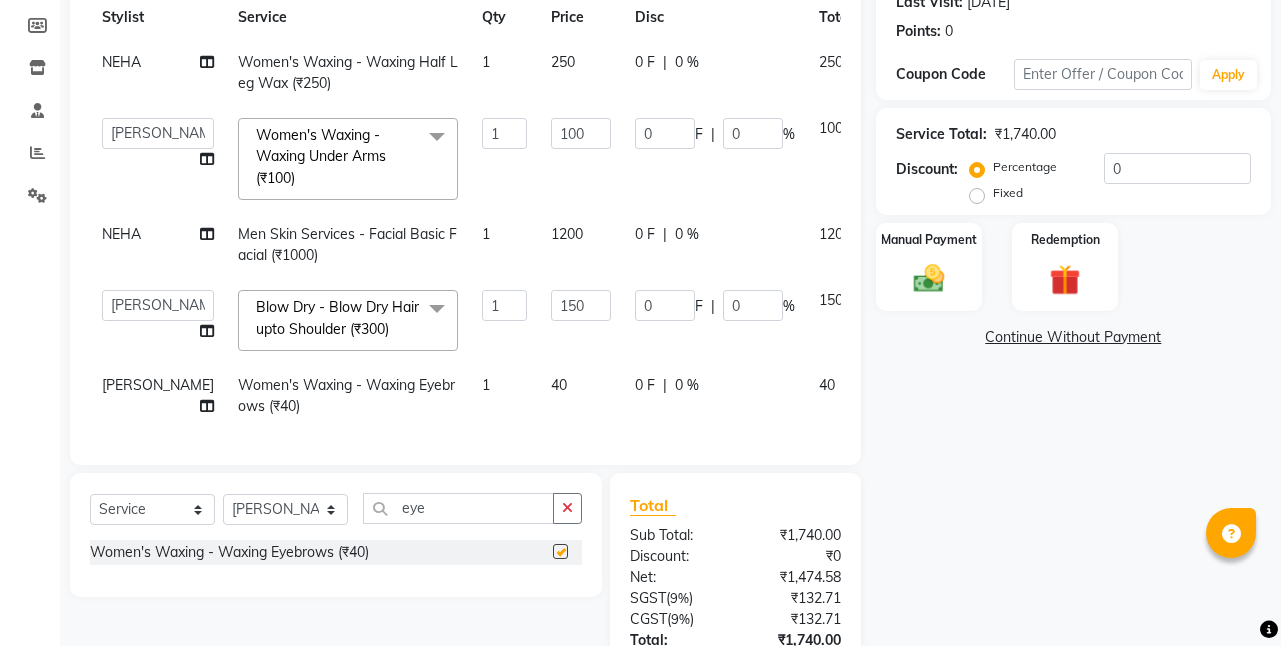 checkbox on "false" 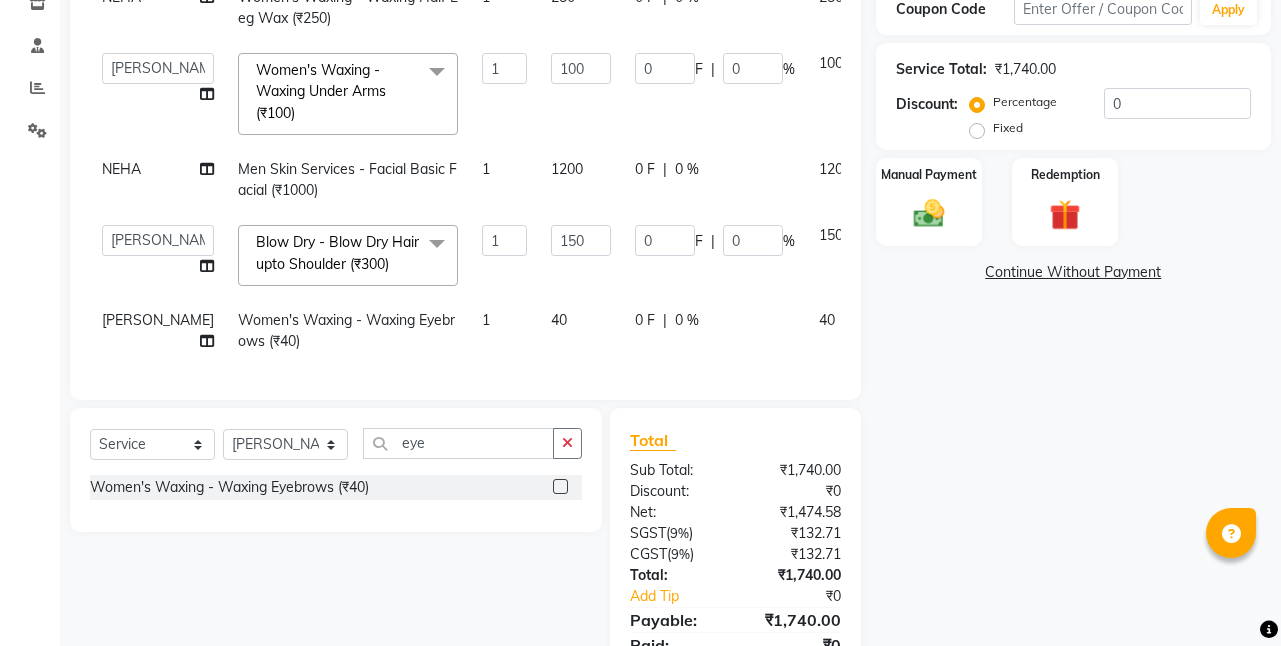scroll, scrollTop: 390, scrollLeft: 0, axis: vertical 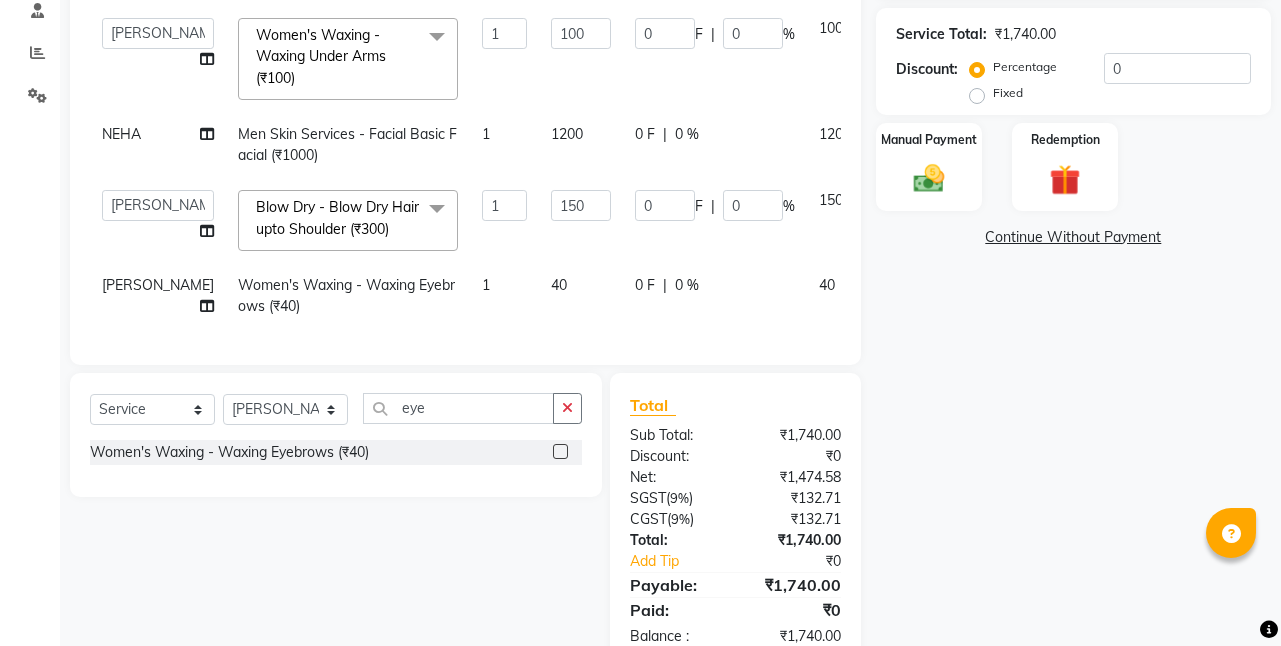 click on "40" 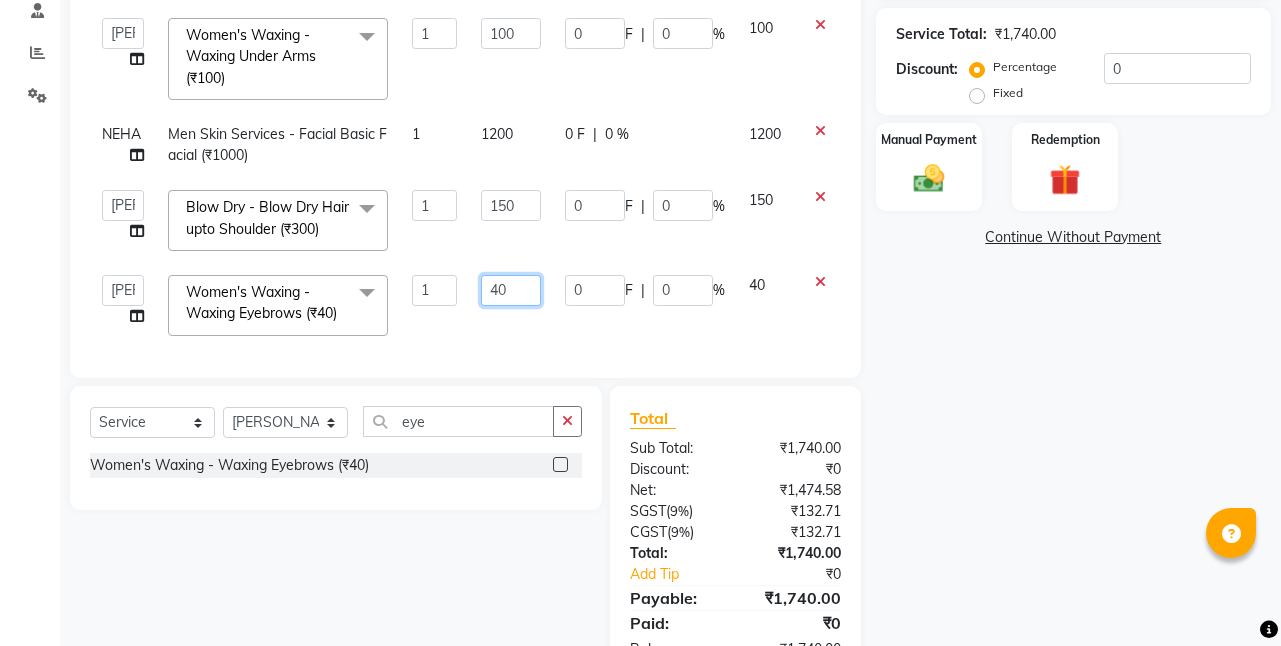 click on "40" 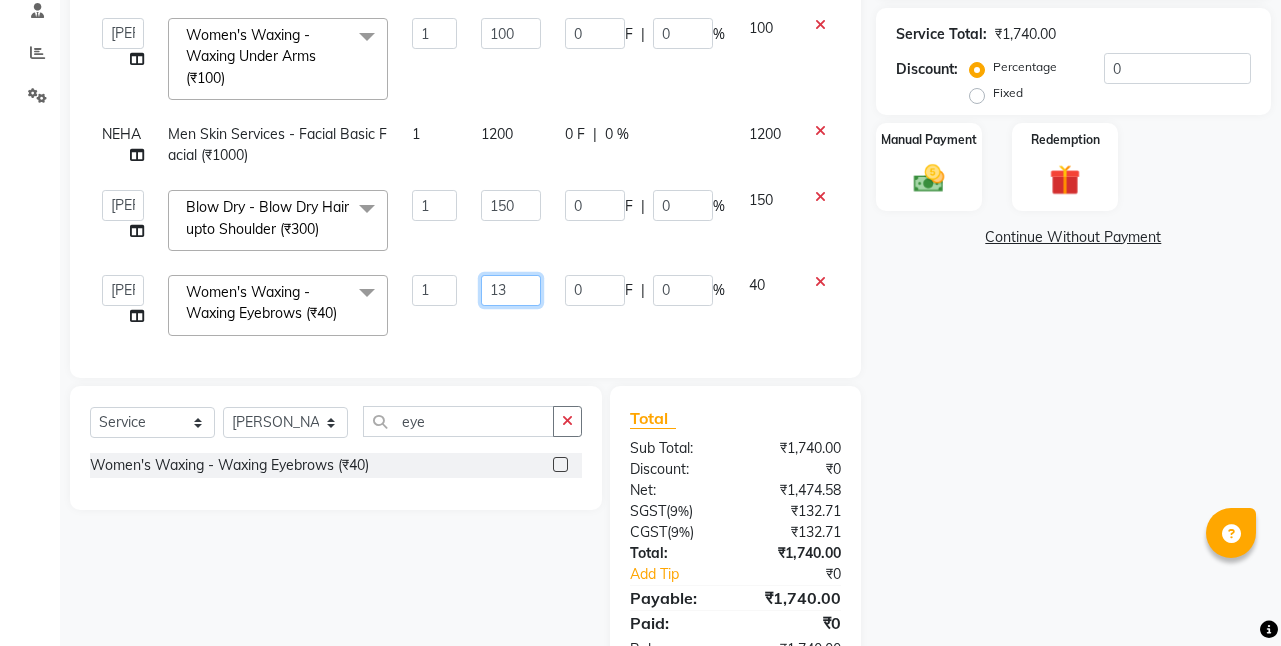 type on "130" 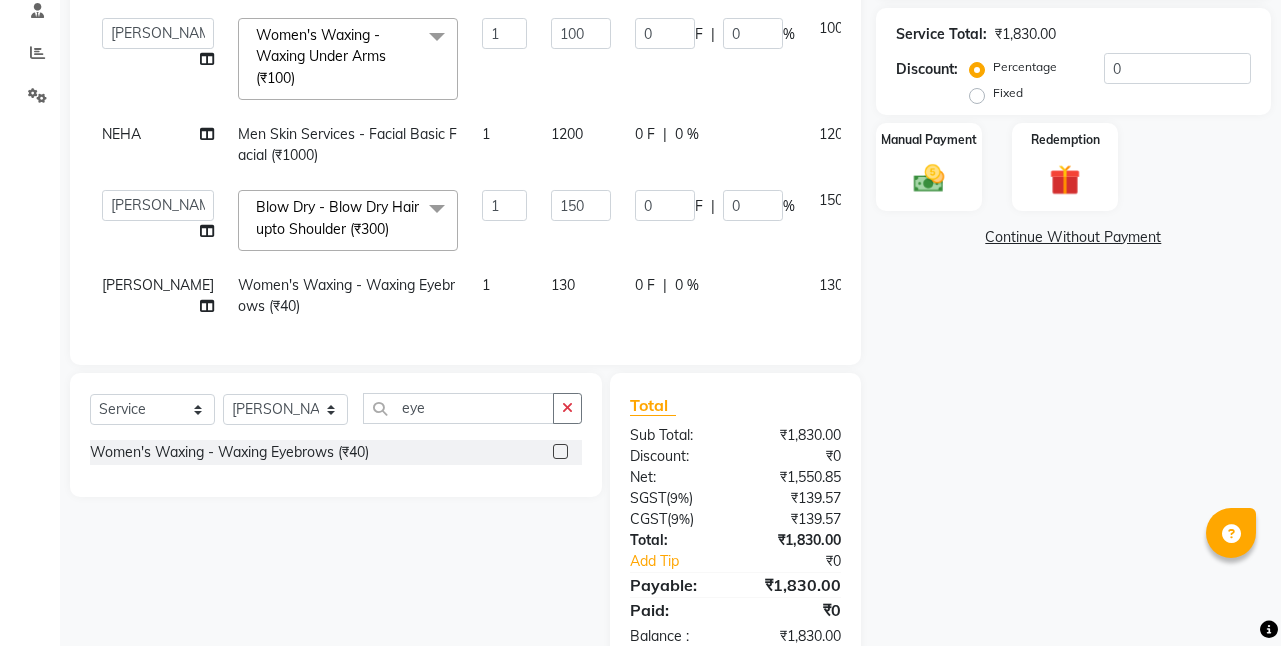 click on "130" 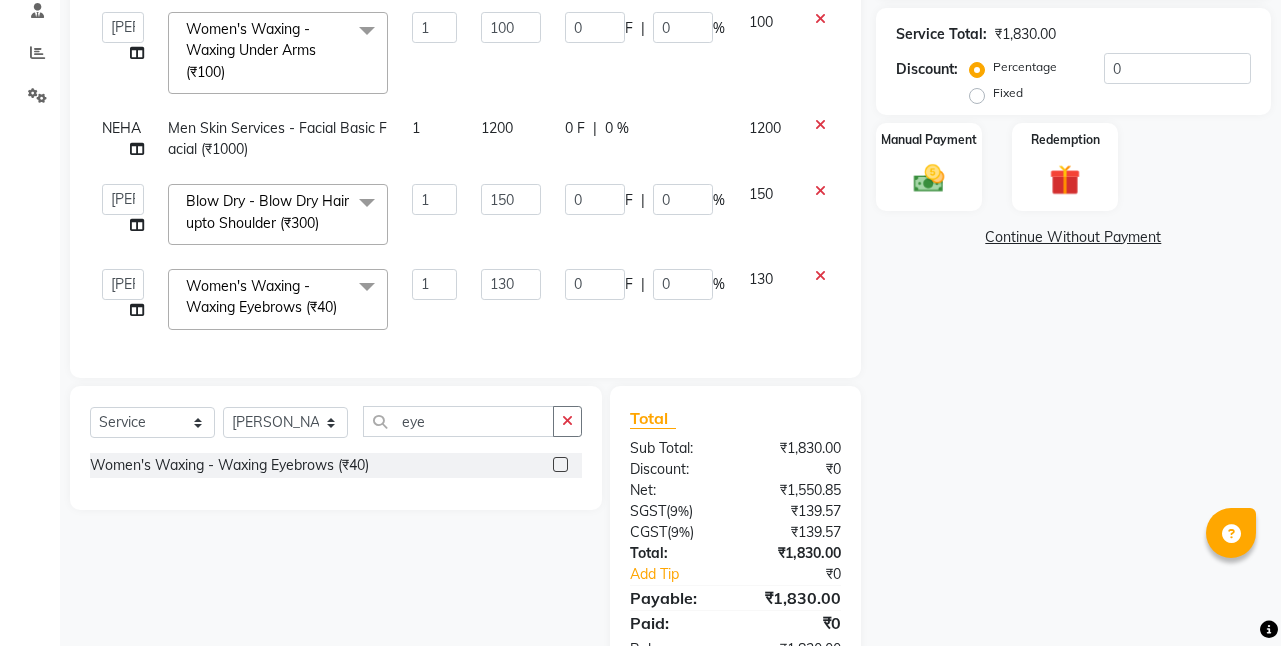 scroll, scrollTop: 0, scrollLeft: 0, axis: both 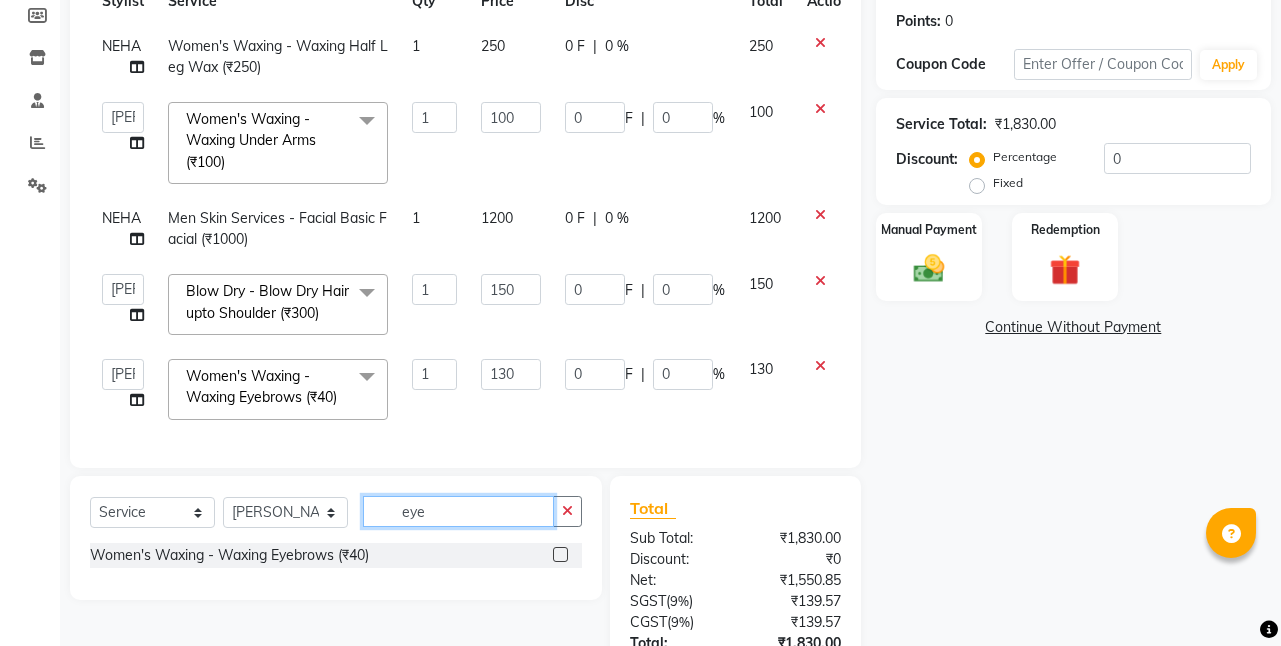 click on "eye" 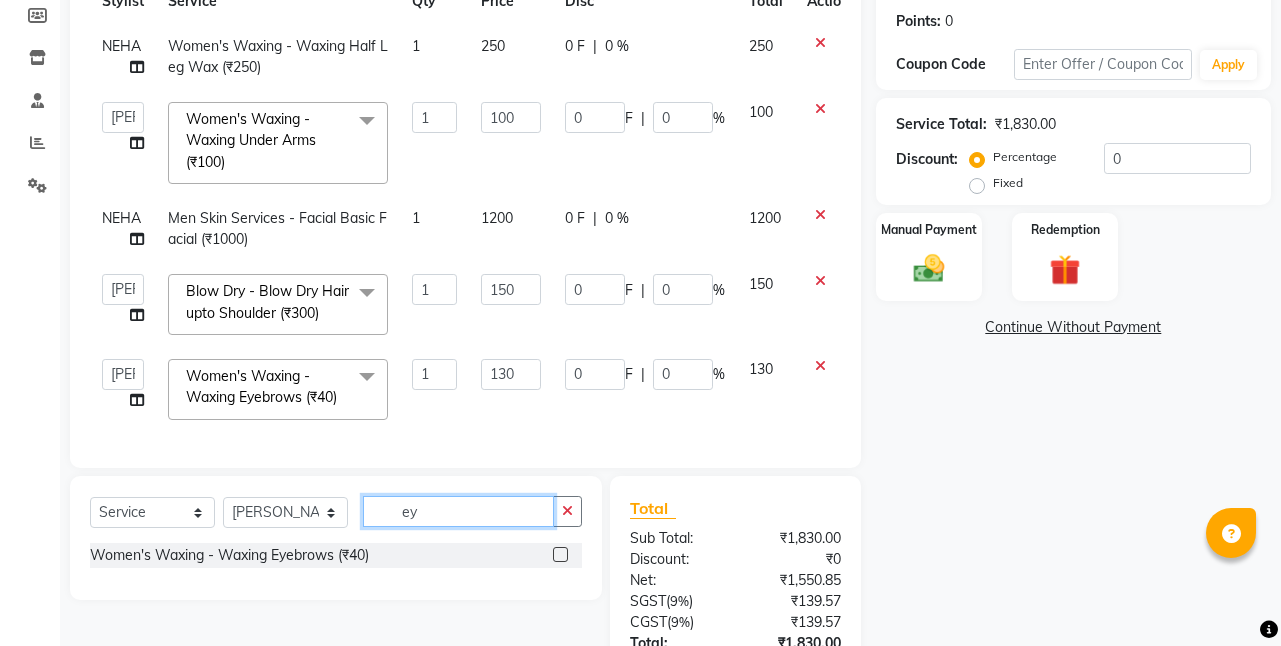 type on "e" 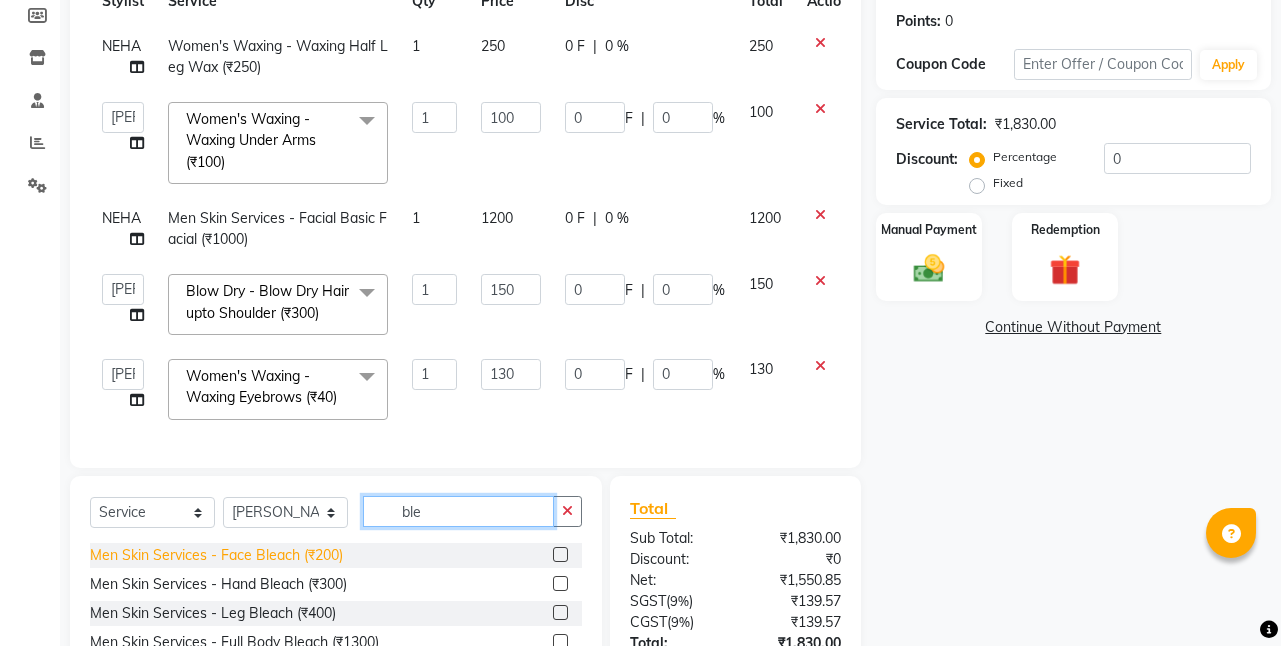 type on "ble" 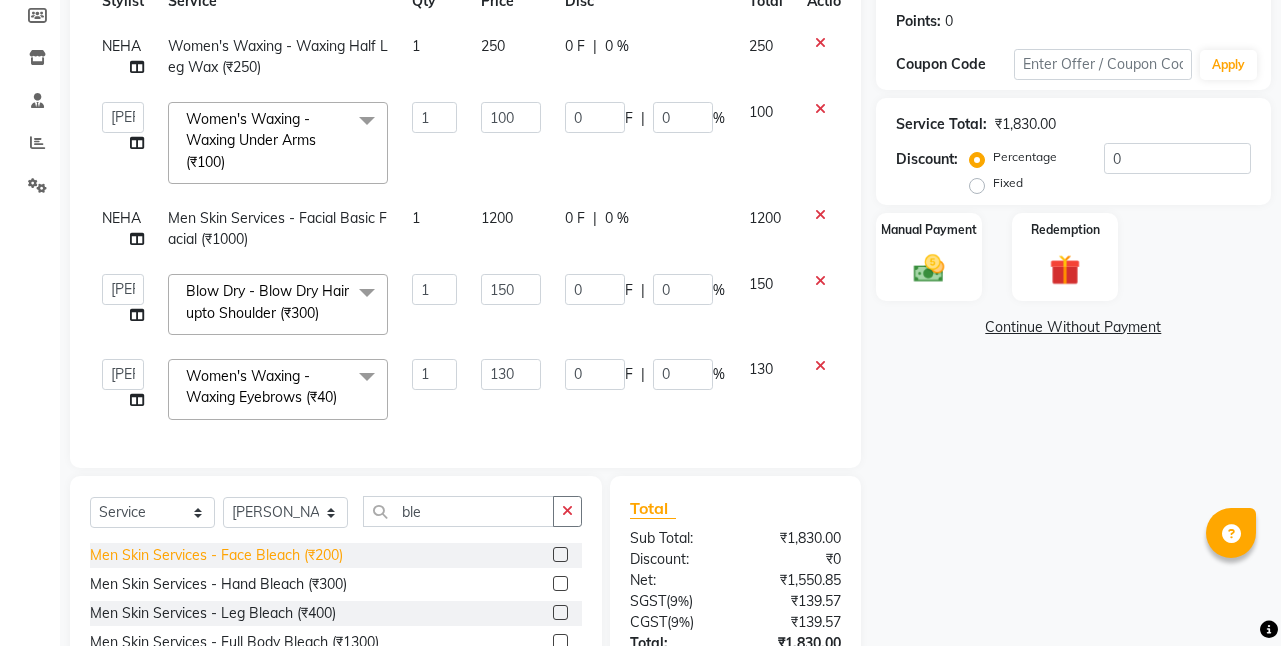 click on "Men Skin Services - Face Bleach (₹200)" 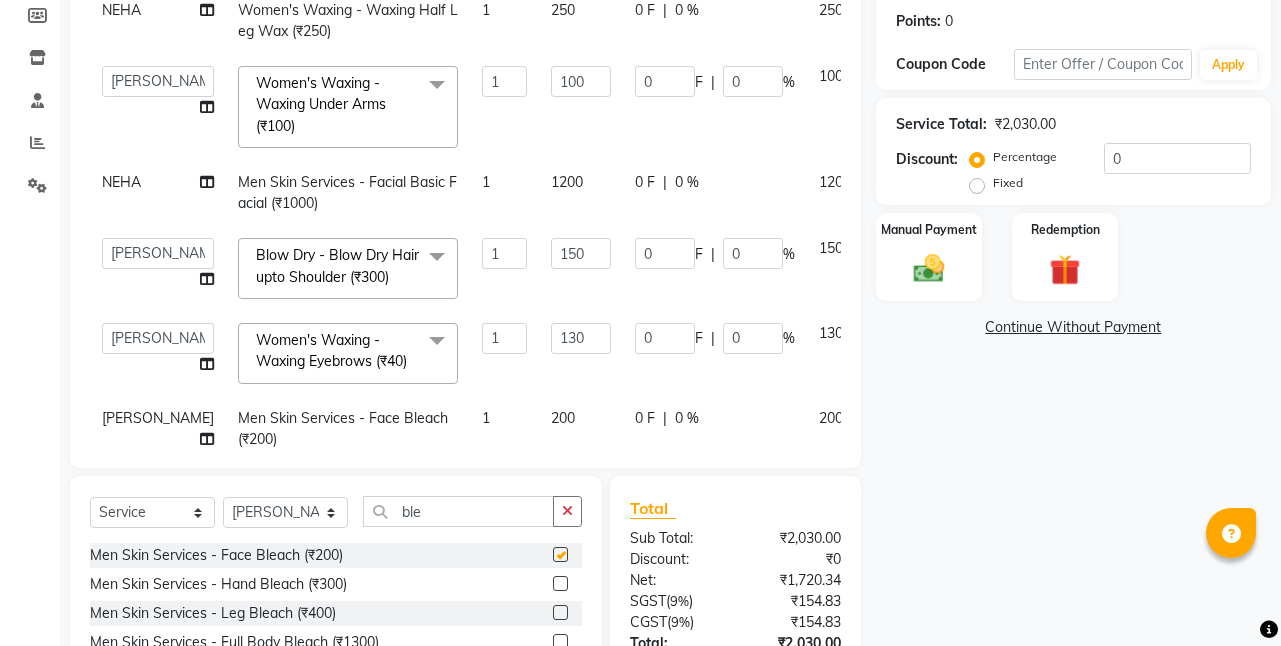 checkbox on "false" 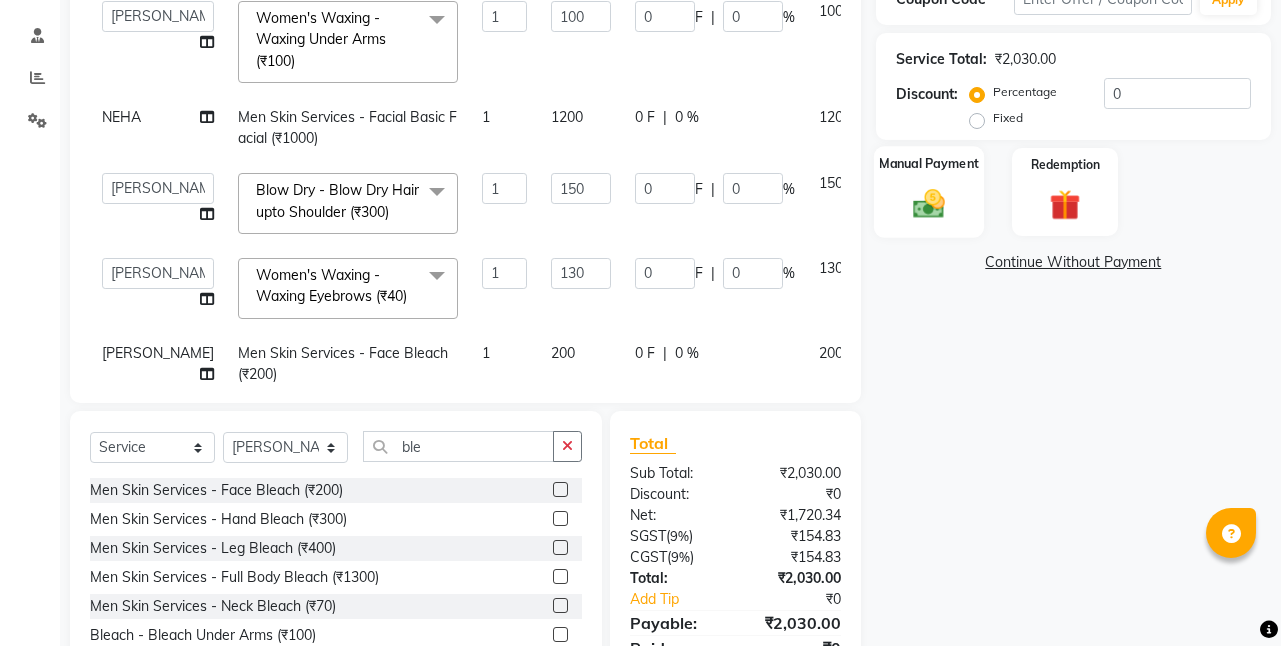 scroll, scrollTop: 400, scrollLeft: 0, axis: vertical 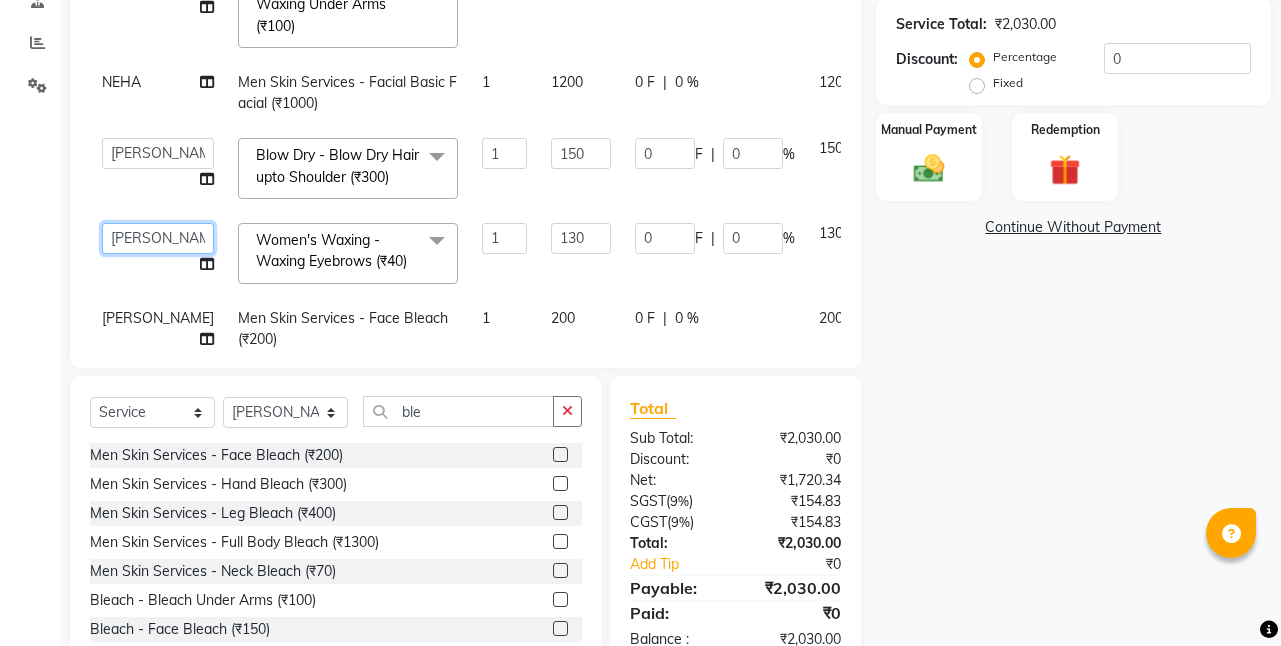 click on "[PERSON_NAME]   [PERSON_NAME]   [PERSON_NAME][GEOGRAPHIC_DATA]   [PERSON_NAME]   NEHA   PH SALON   [PERSON_NAME]   SACHIN    [PERSON_NAME]" 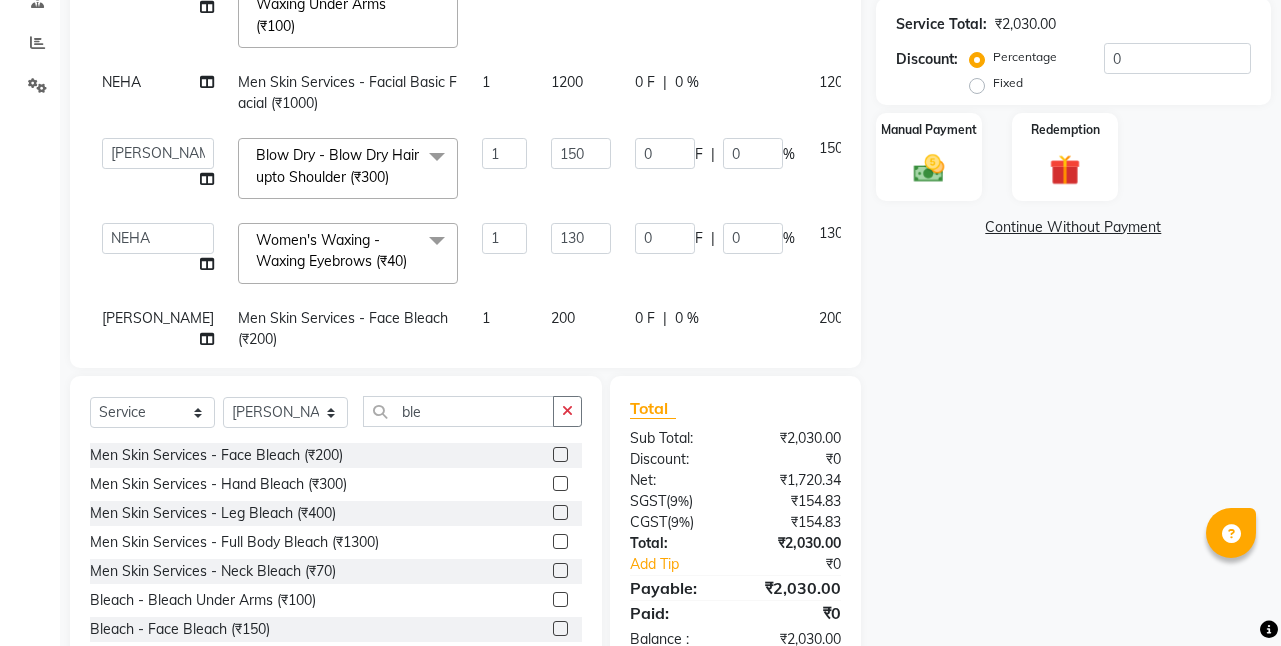 select on "62709" 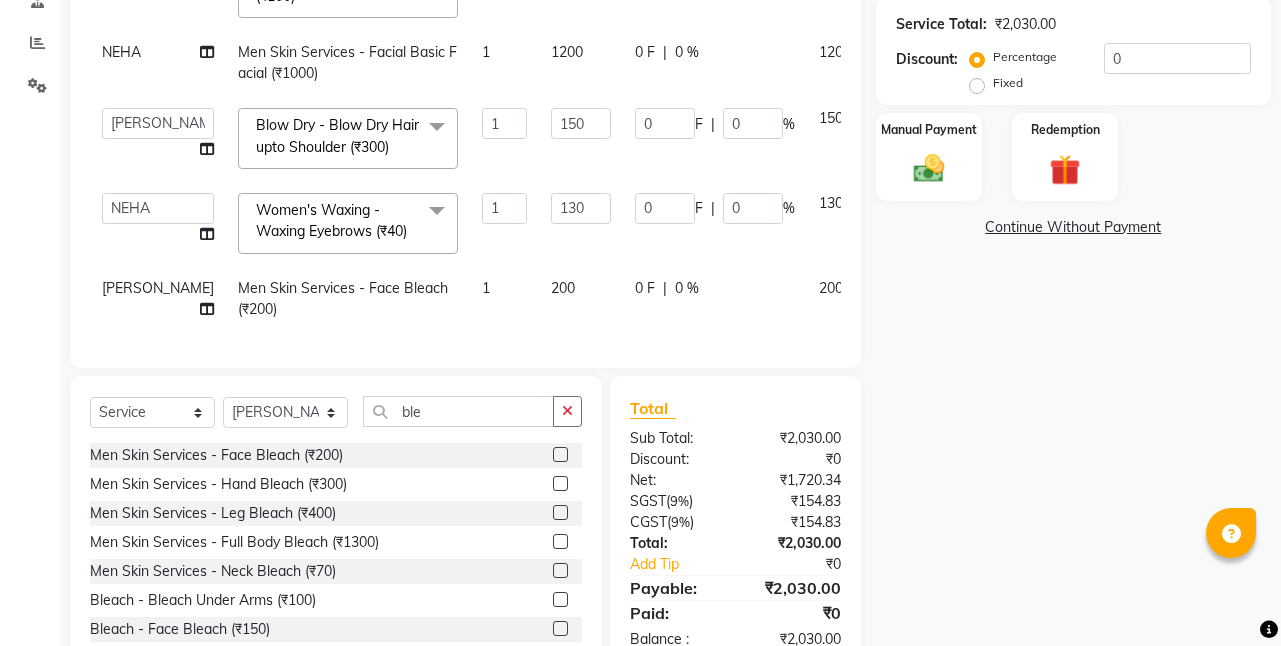 scroll, scrollTop: 108, scrollLeft: 0, axis: vertical 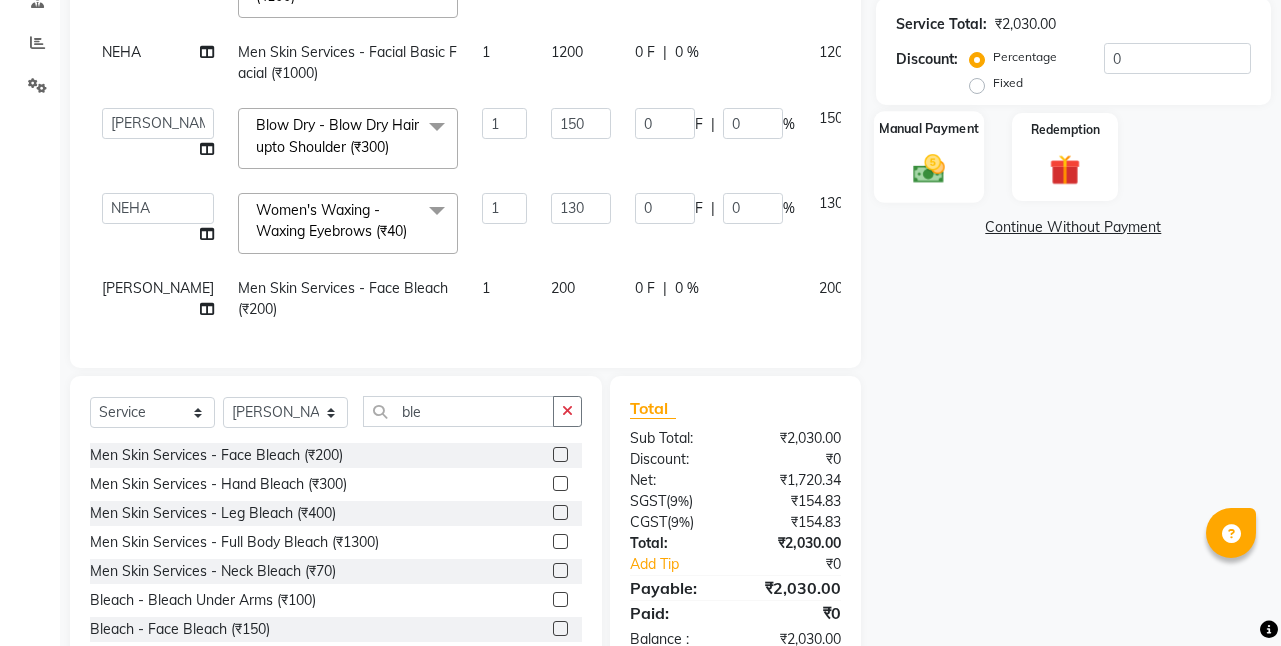 click 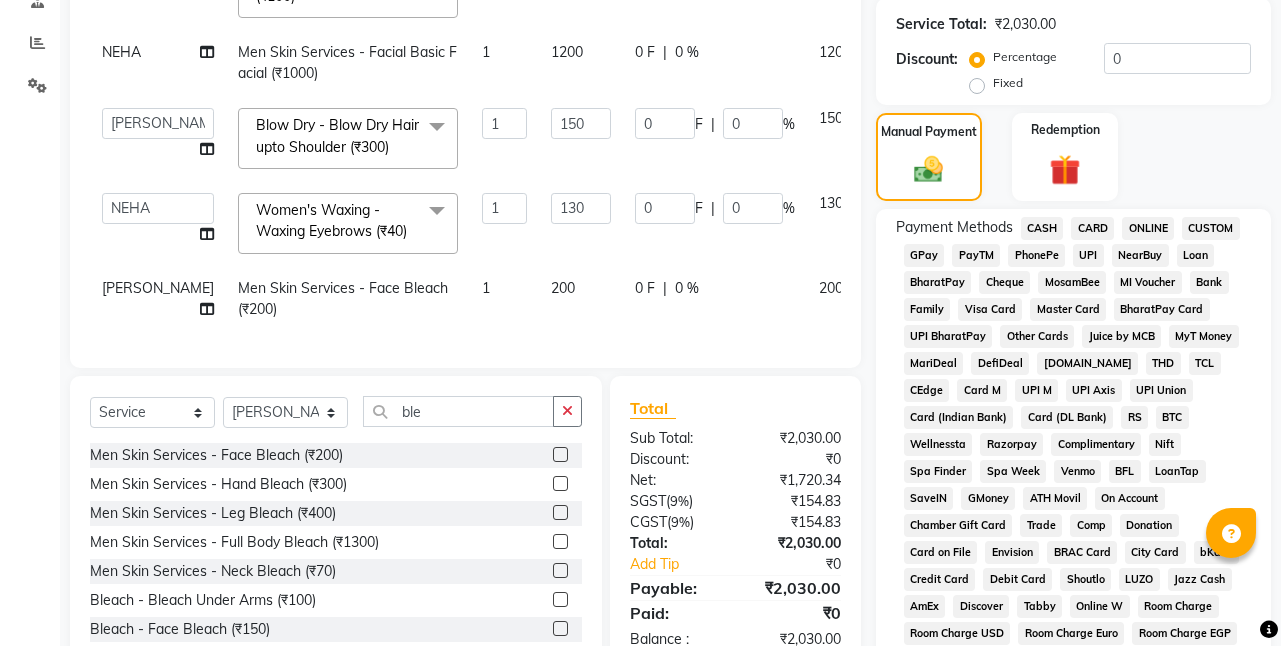 click on "CASH" 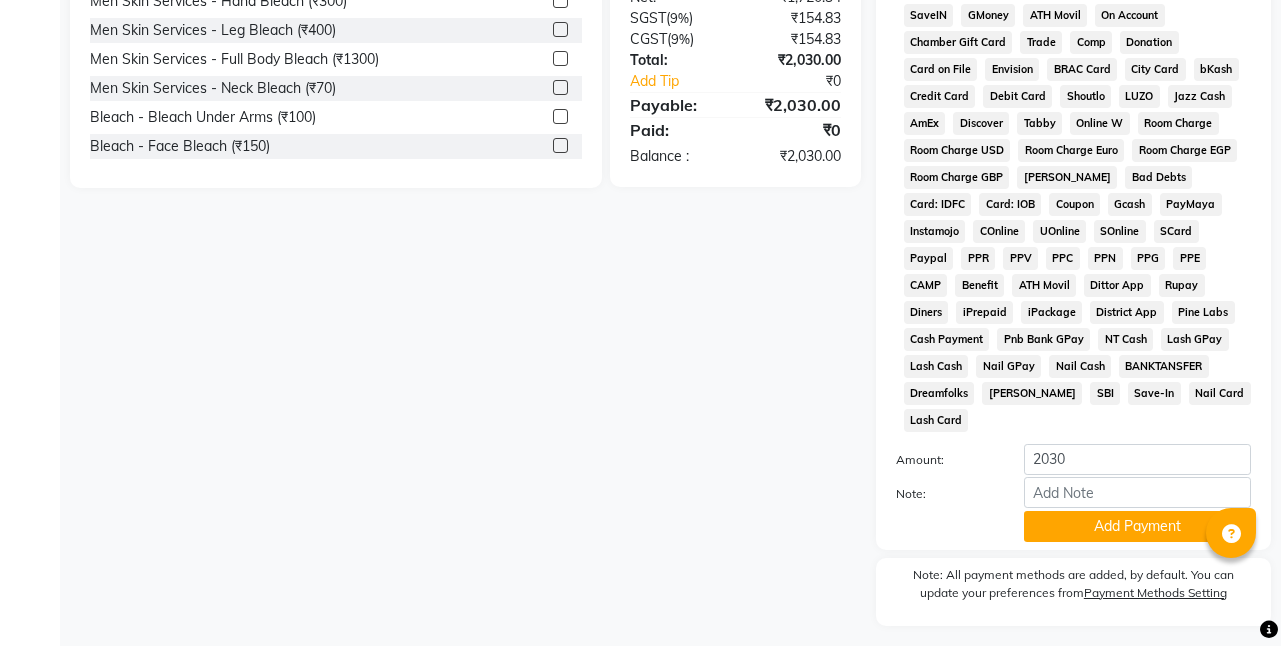 scroll, scrollTop: 907, scrollLeft: 0, axis: vertical 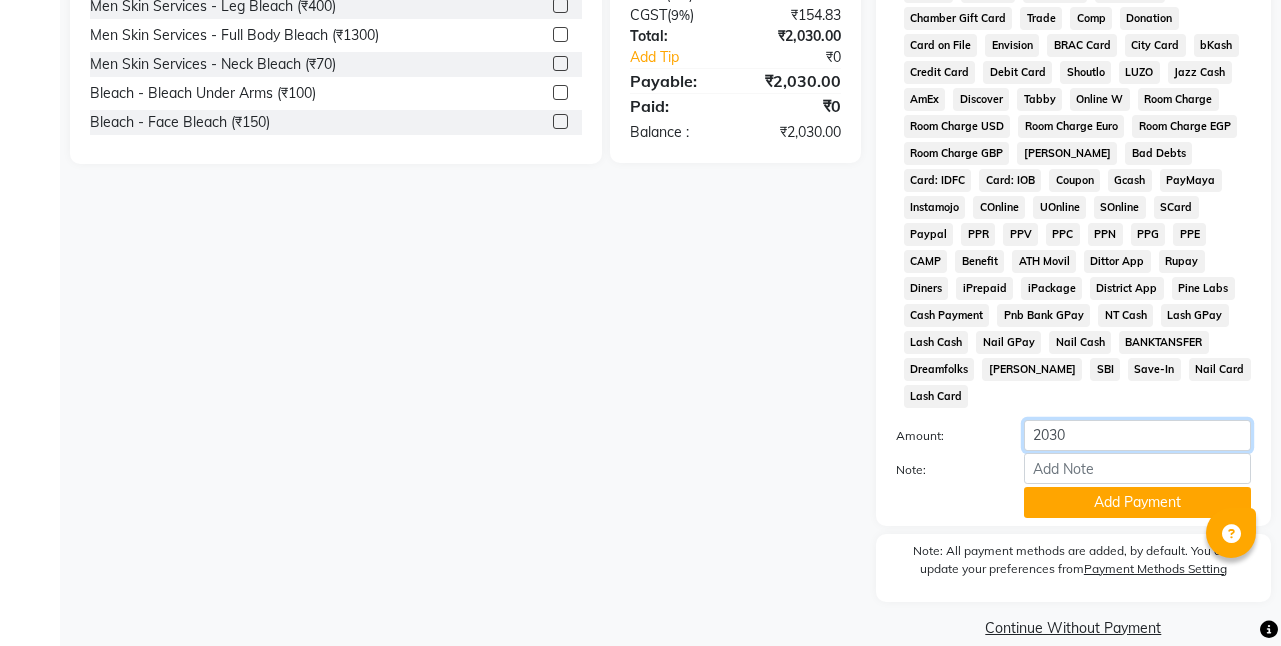 click on "2030" 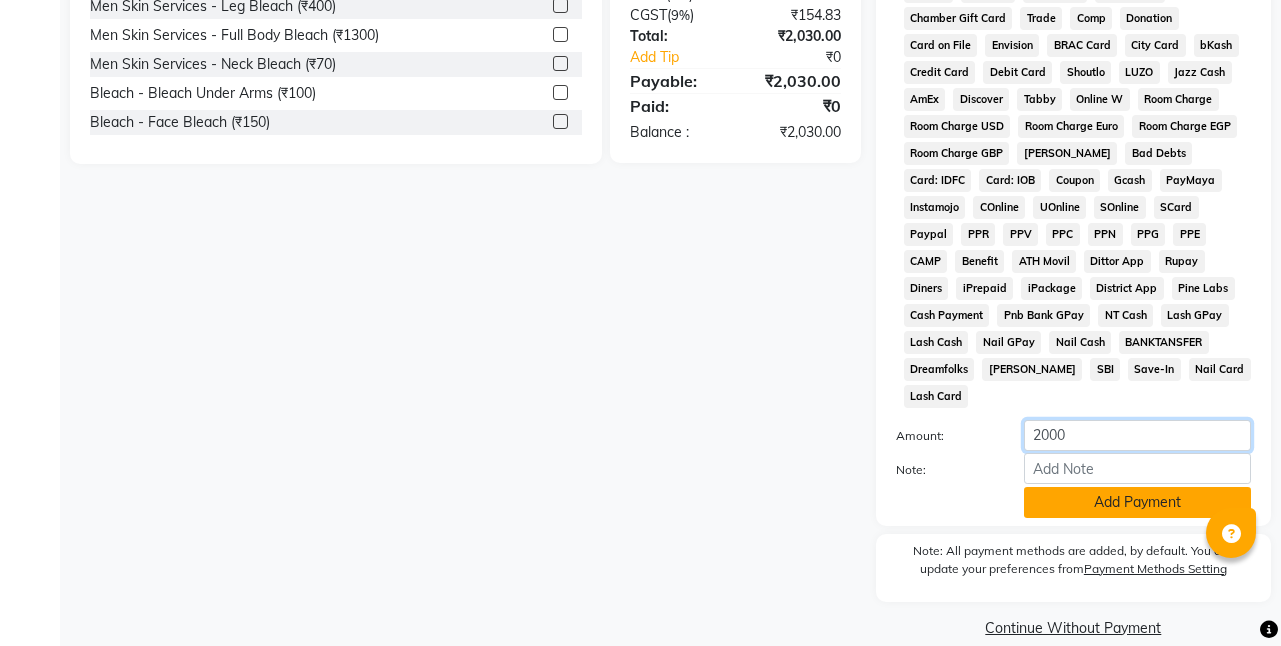 type on "2000" 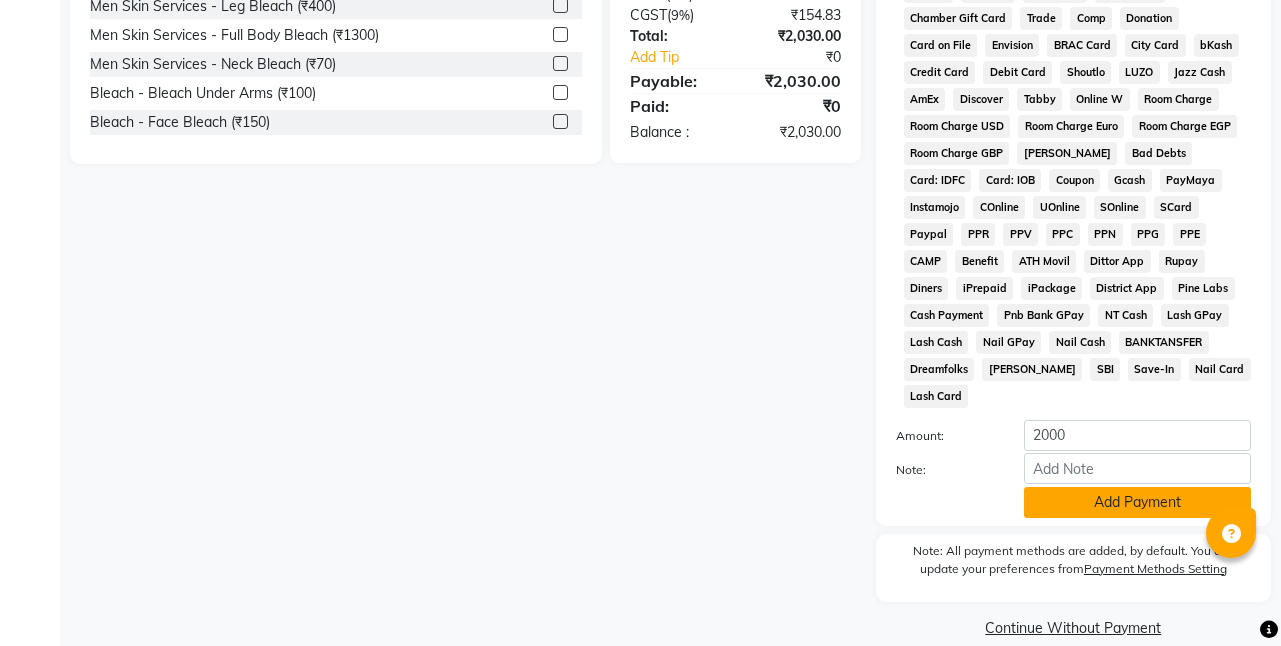 click on "Add Payment" 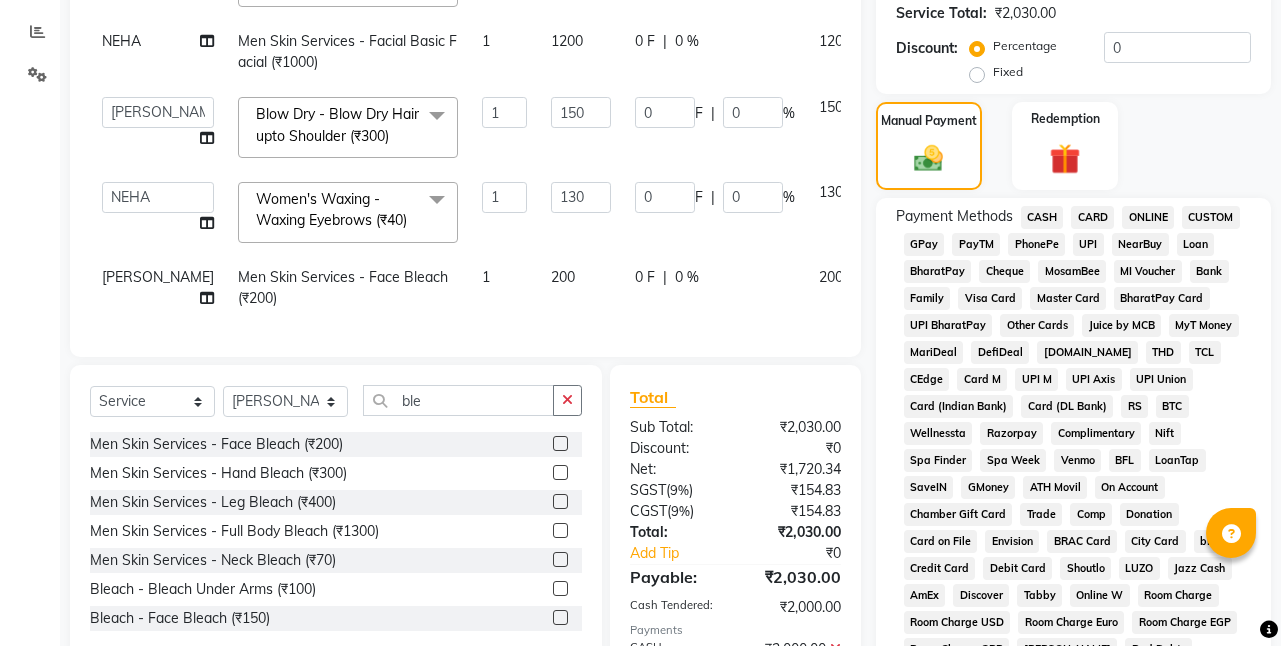 scroll, scrollTop: 407, scrollLeft: 0, axis: vertical 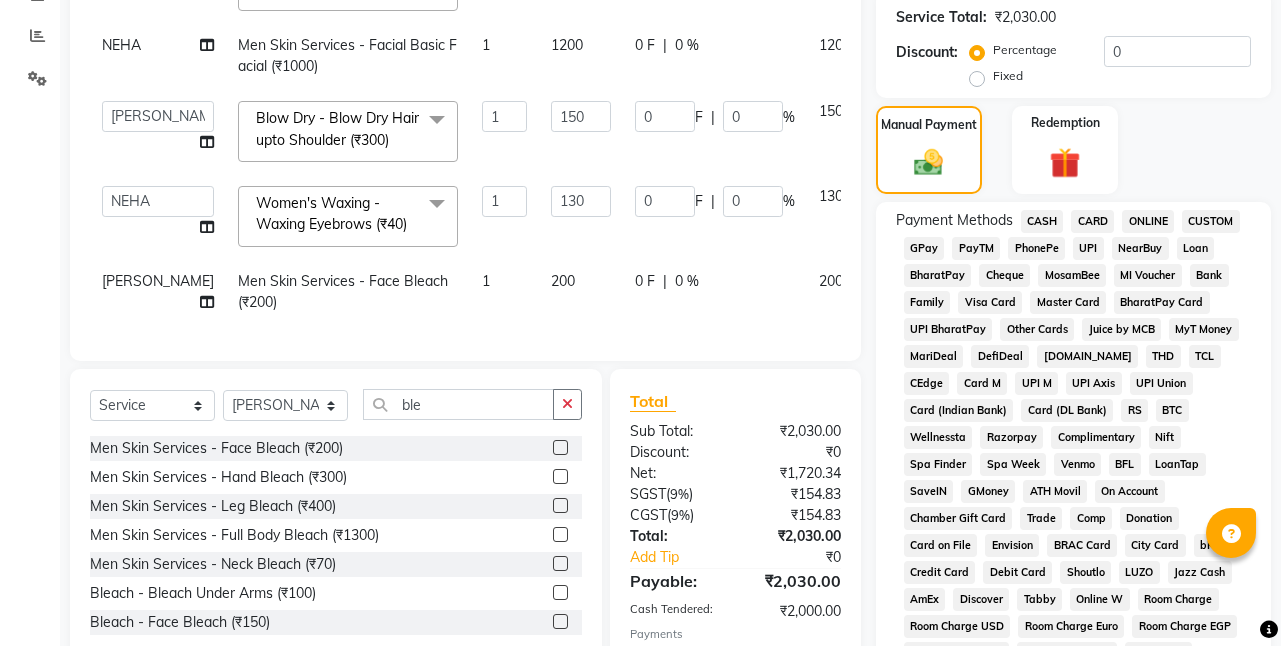 click on "ONLINE" 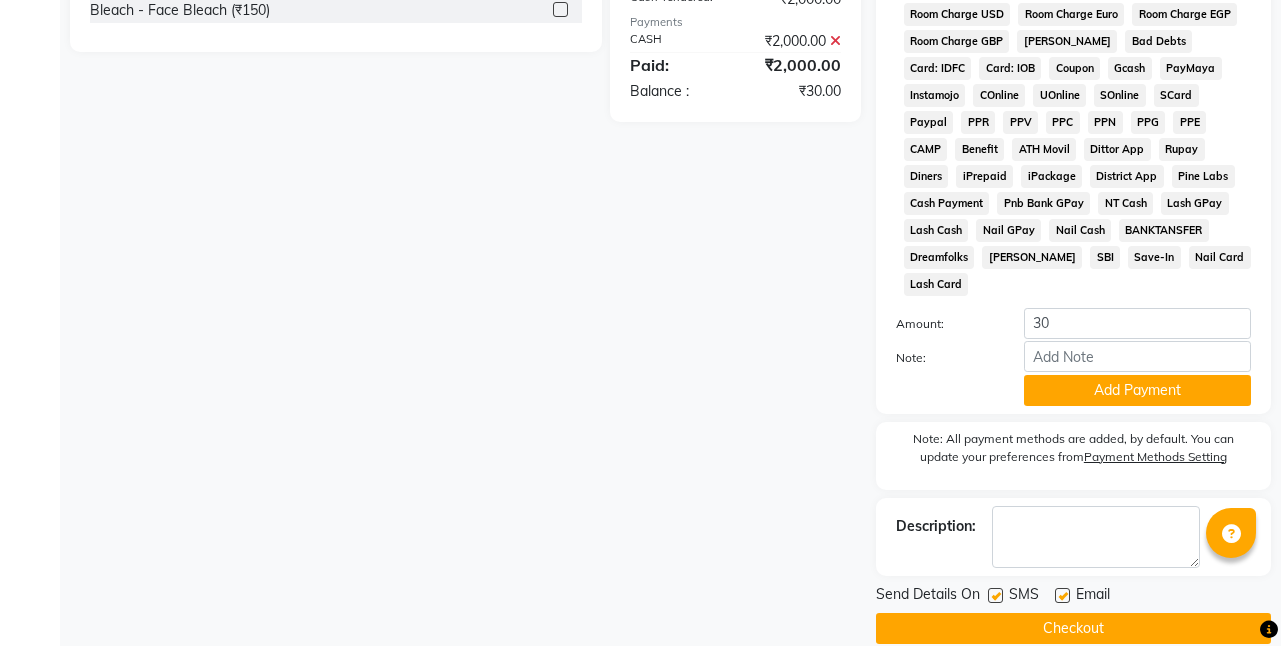 scroll, scrollTop: 1020, scrollLeft: 0, axis: vertical 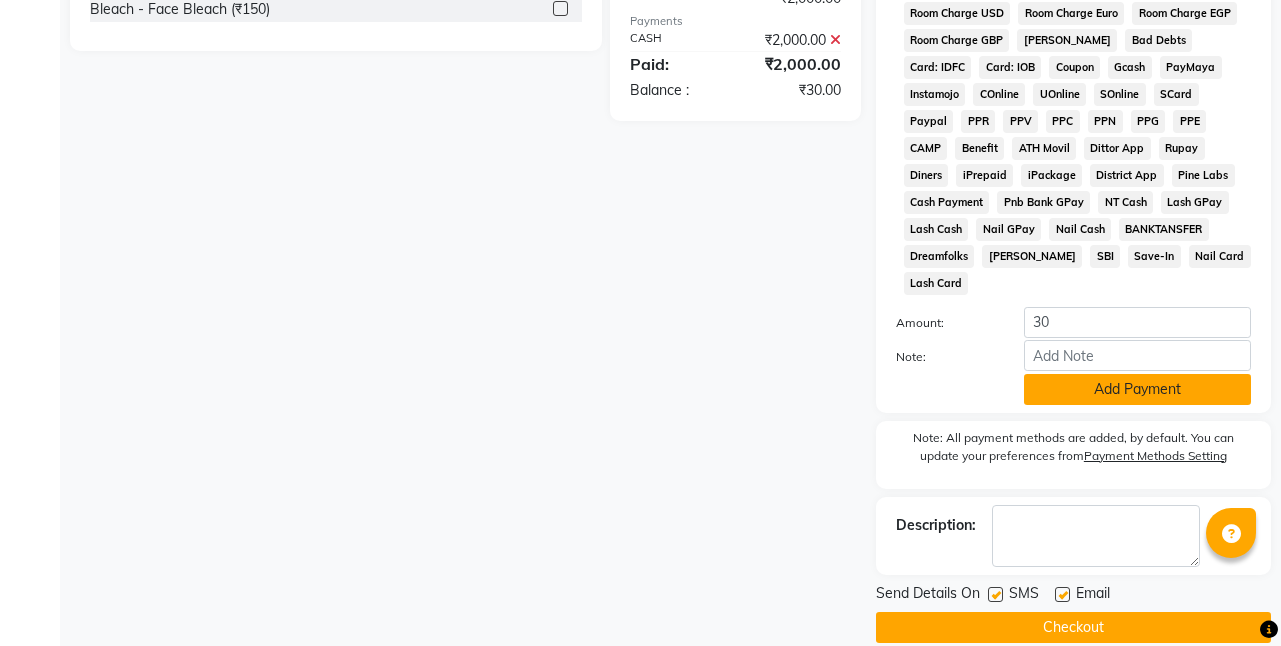 click on "Add Payment" 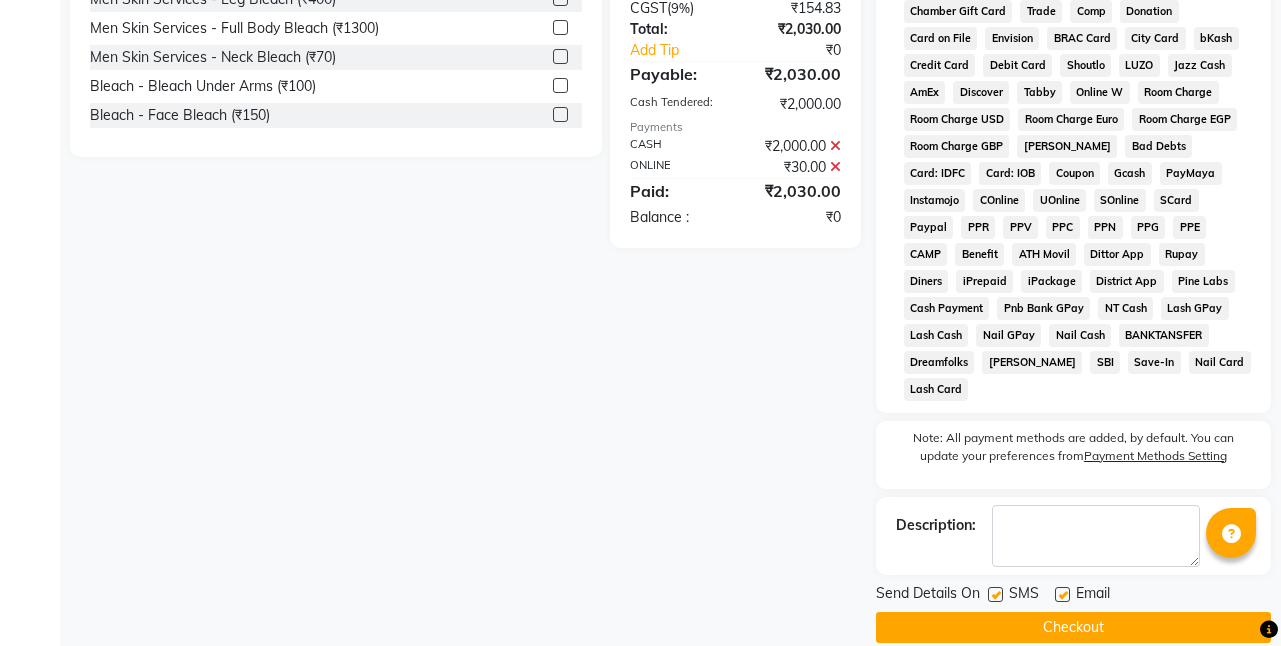 click on "Checkout" 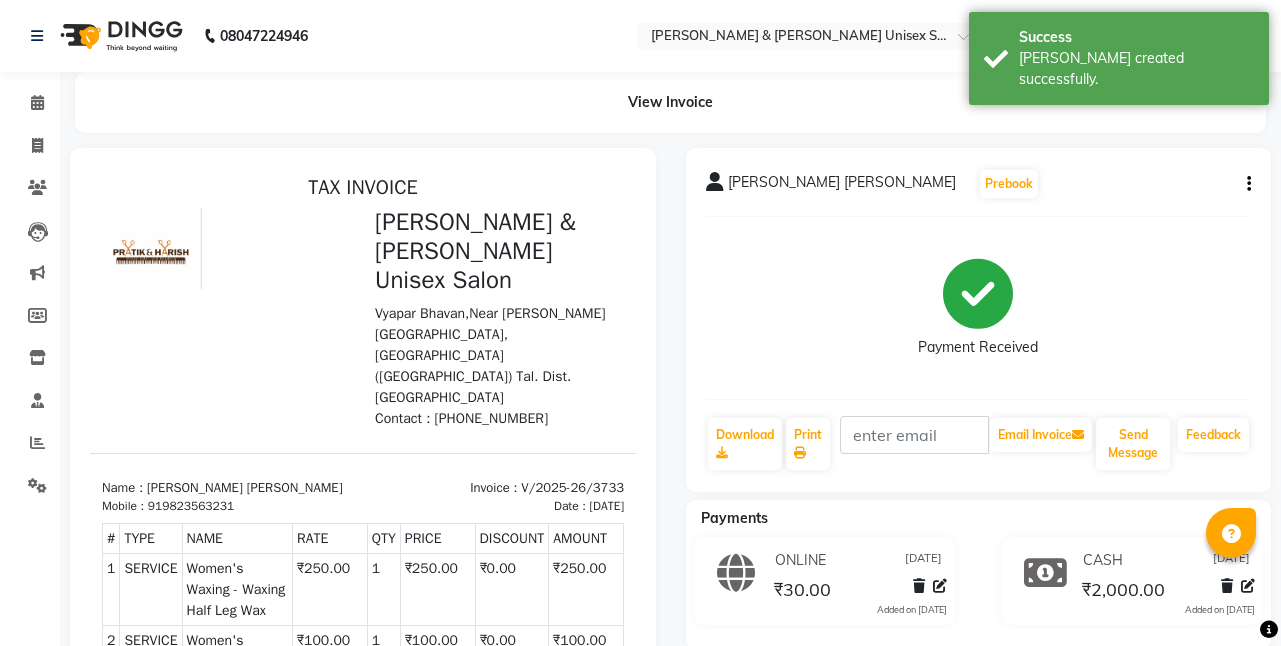 scroll, scrollTop: 0, scrollLeft: 0, axis: both 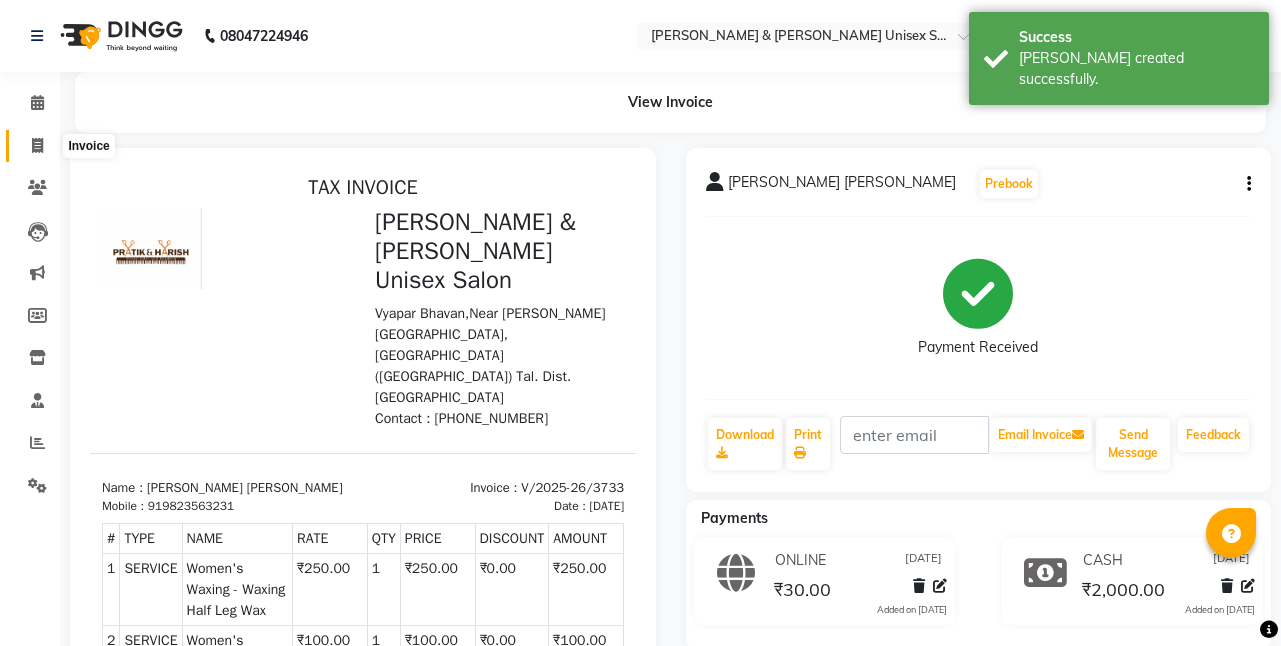 click 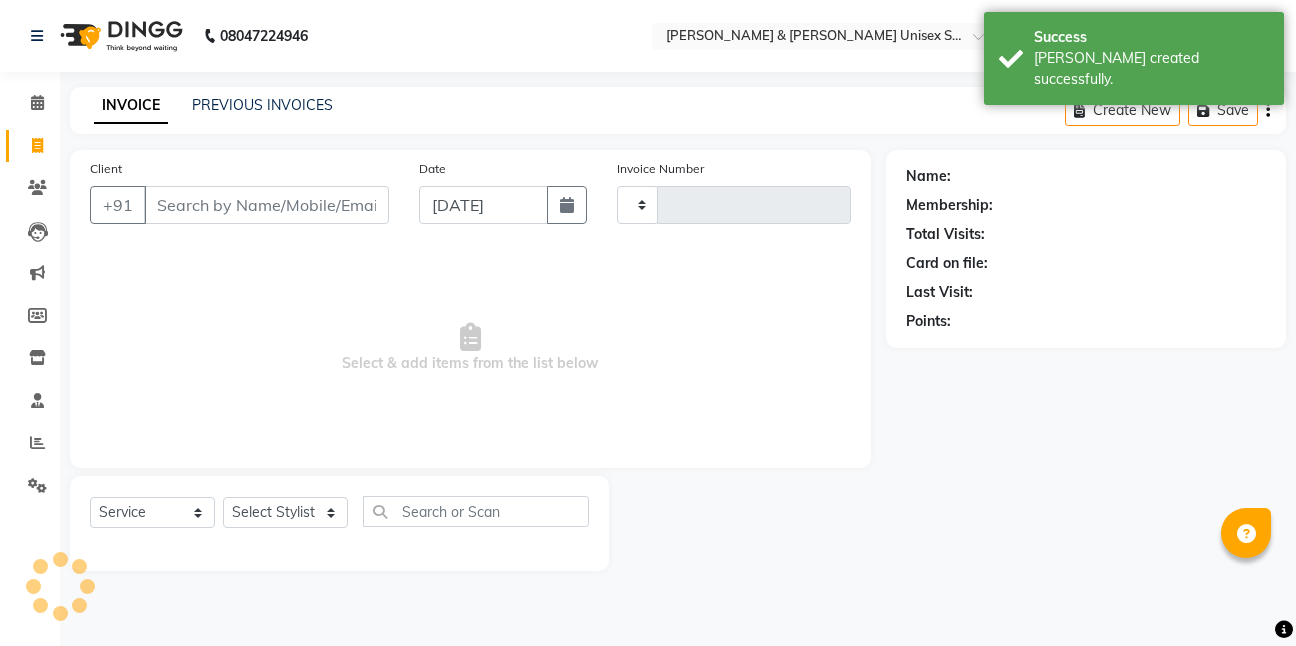type on "3734" 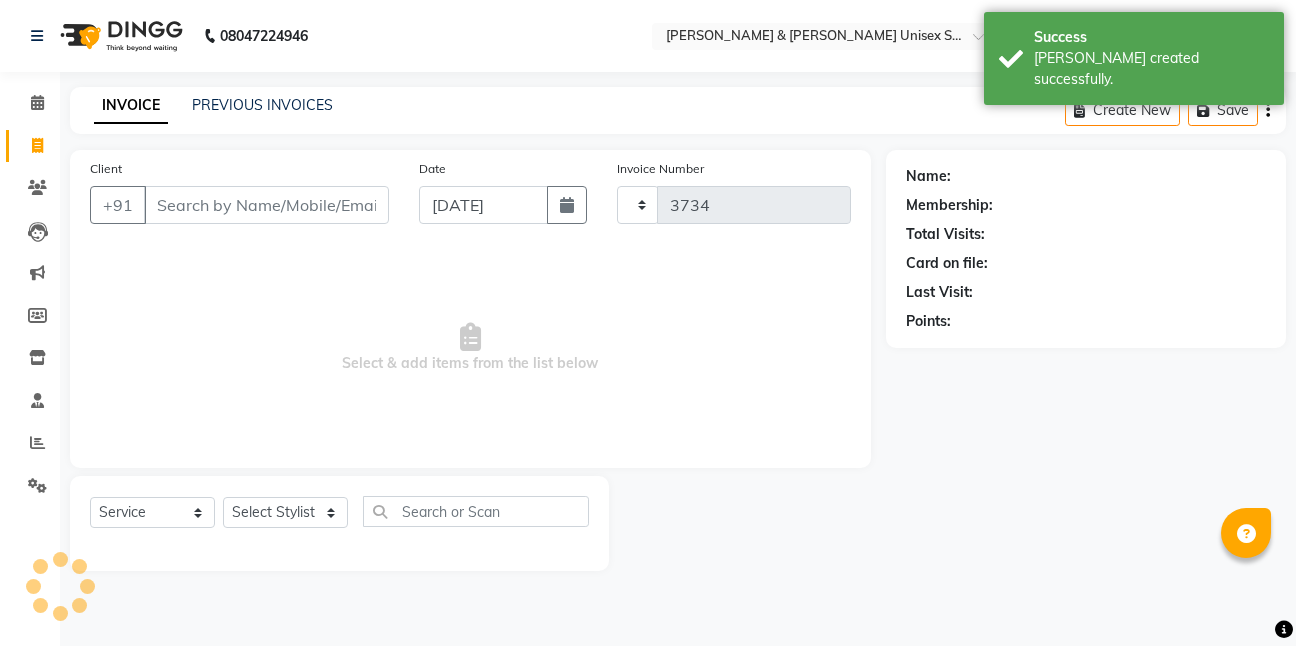 select on "6770" 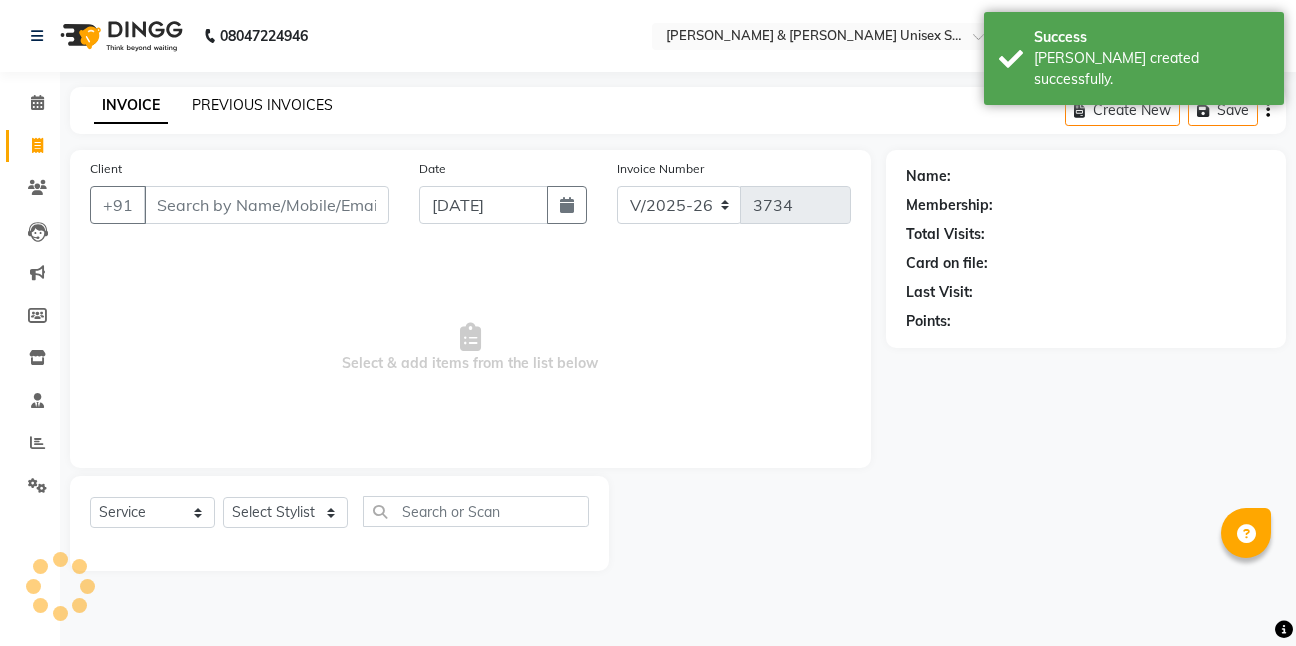 click on "PREVIOUS INVOICES" 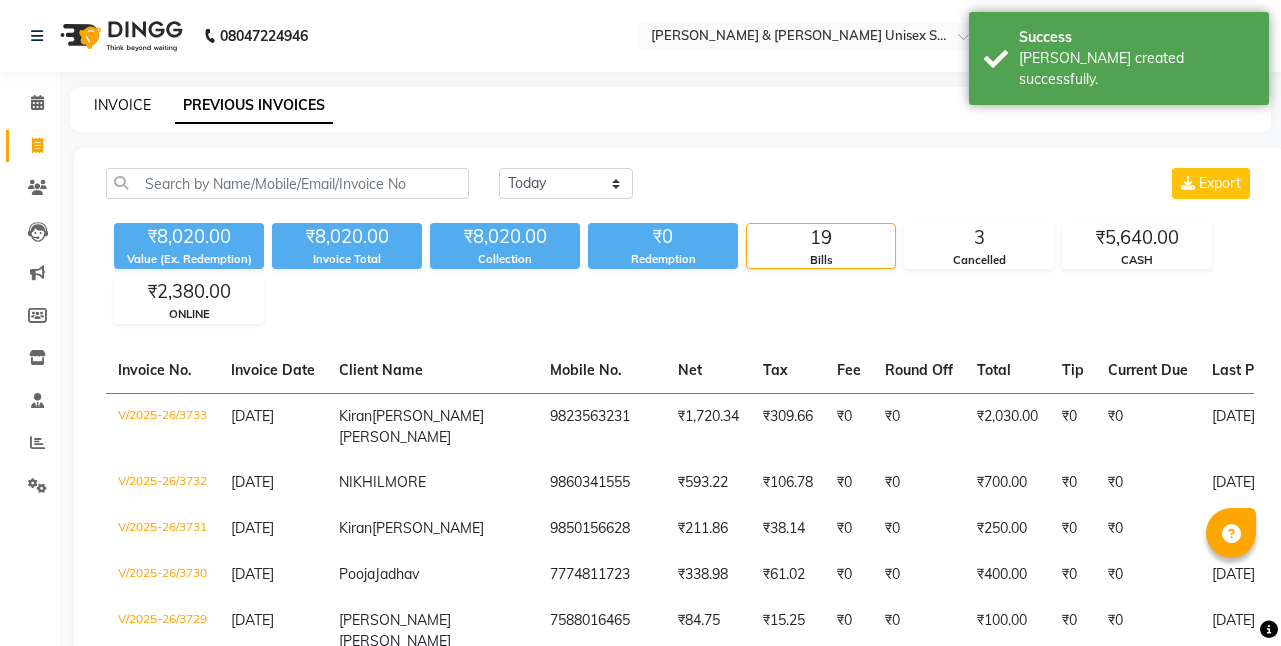 click on "INVOICE" 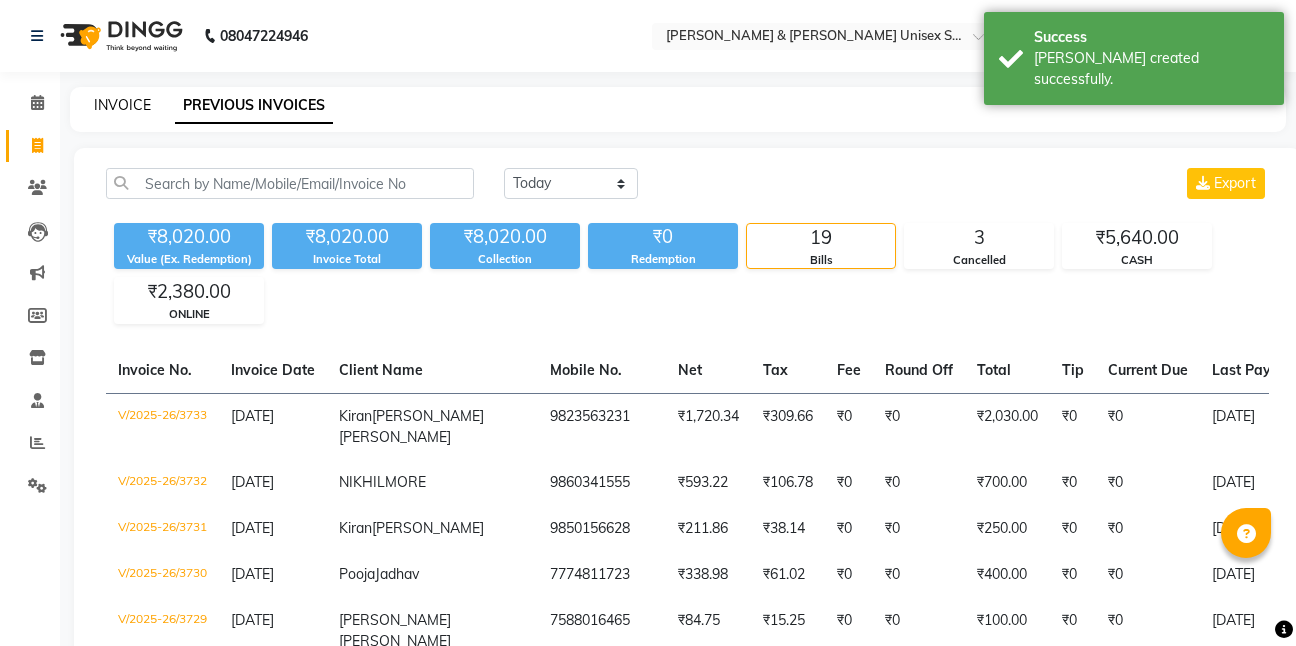 select on "6770" 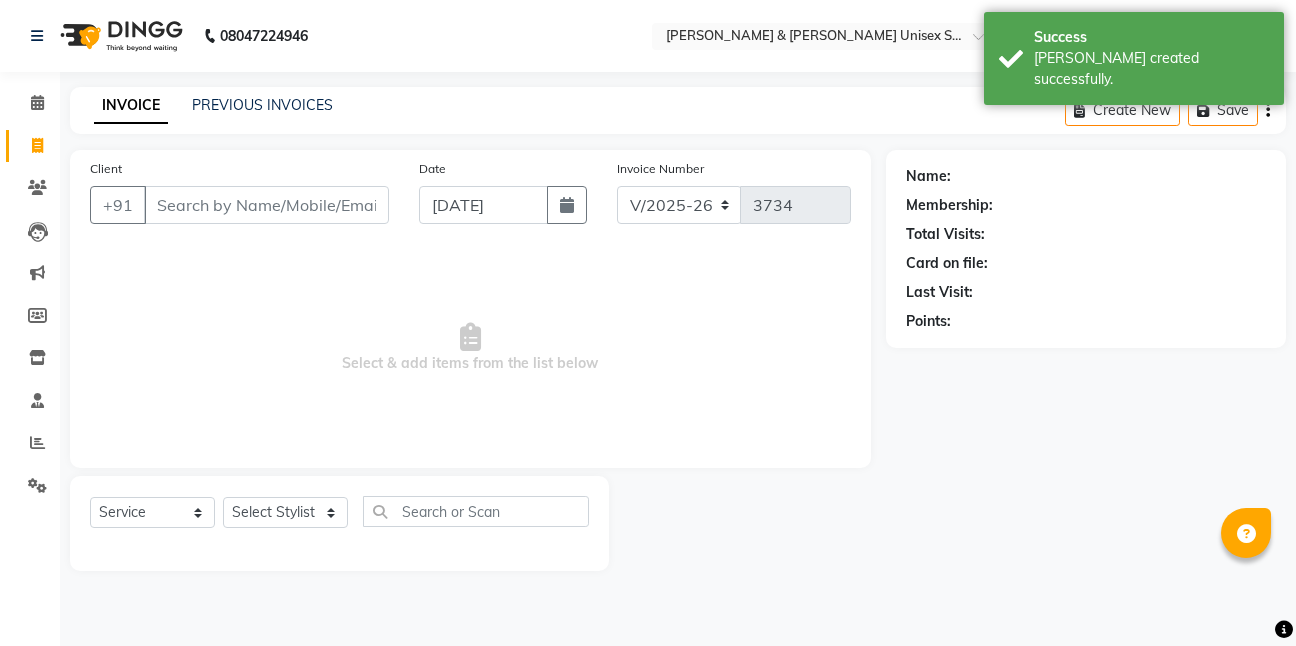 click on "Client" at bounding box center (266, 205) 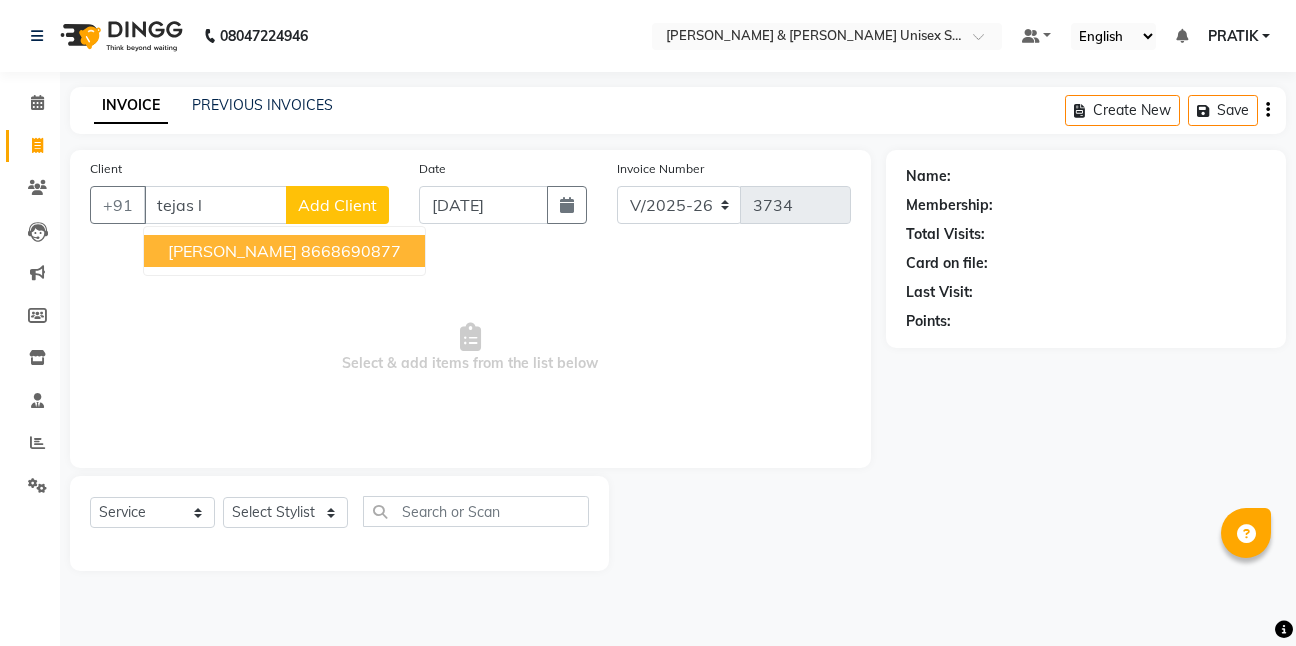 click on "[PERSON_NAME]  8668690877" at bounding box center (284, 251) 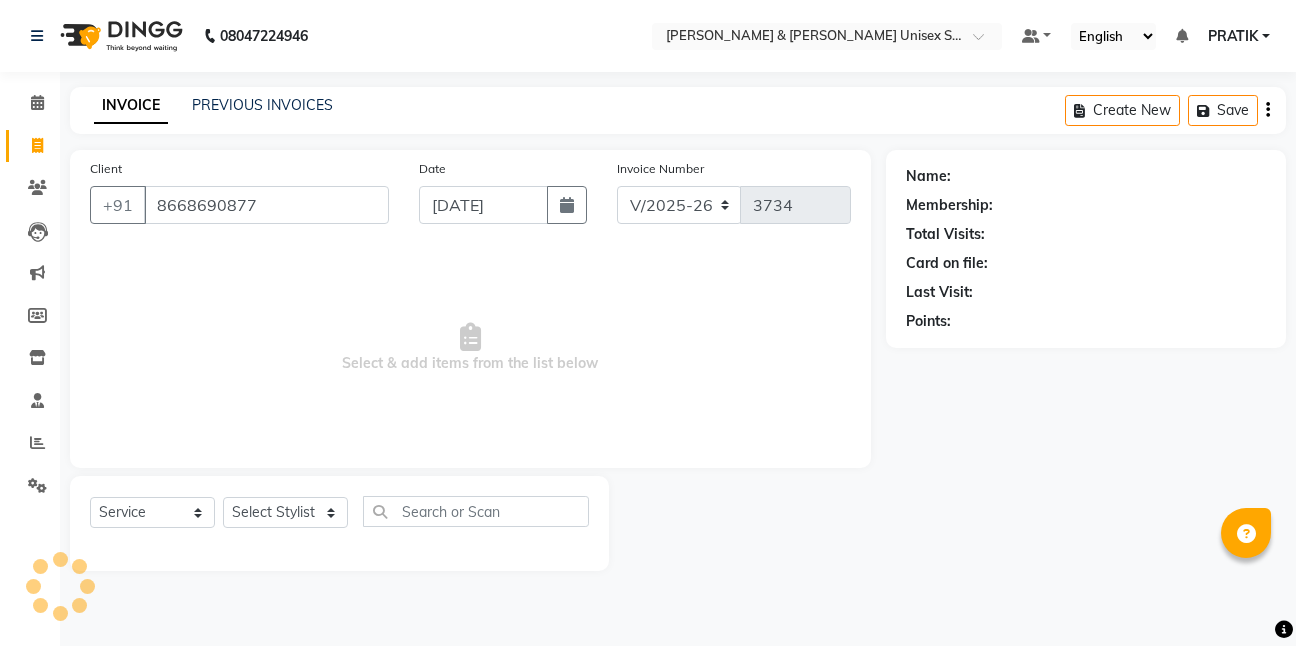 type on "8668690877" 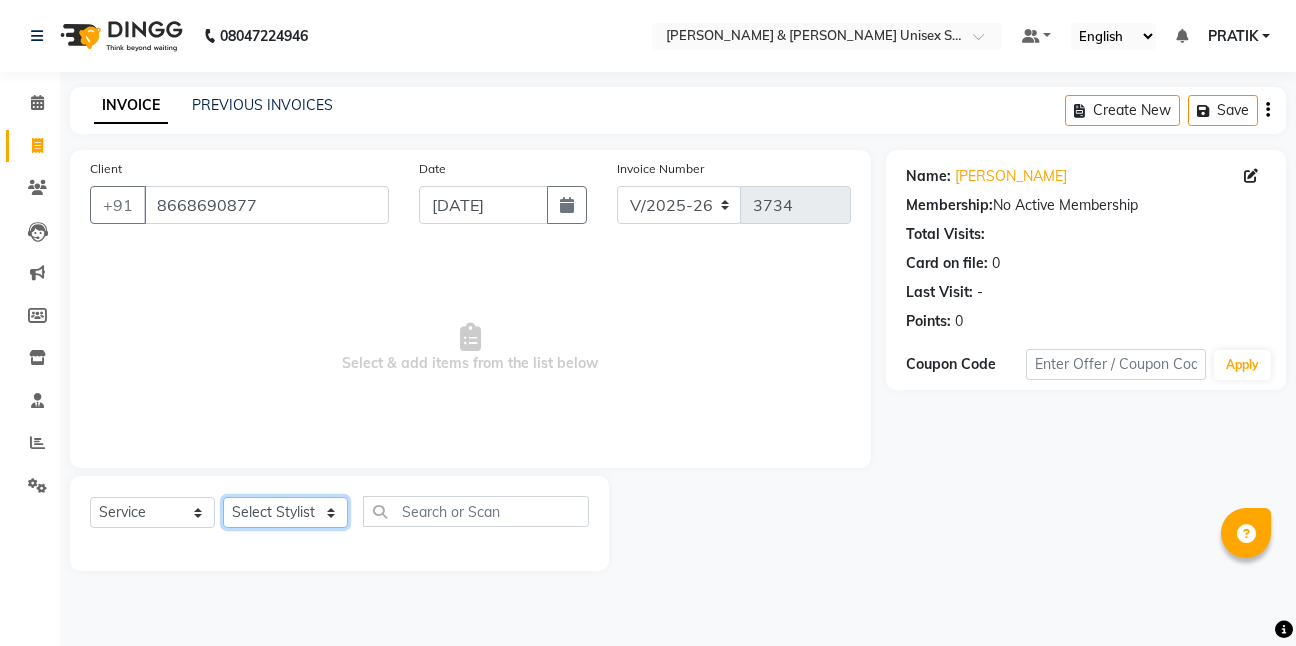 click on "Select Stylist [PERSON_NAME] [PERSON_NAME] [PERSON_NAME][GEOGRAPHIC_DATA] [PERSON_NAME] NEHA PH SALON [PERSON_NAME] SACHIN  SAIF [PERSON_NAME] YASH" 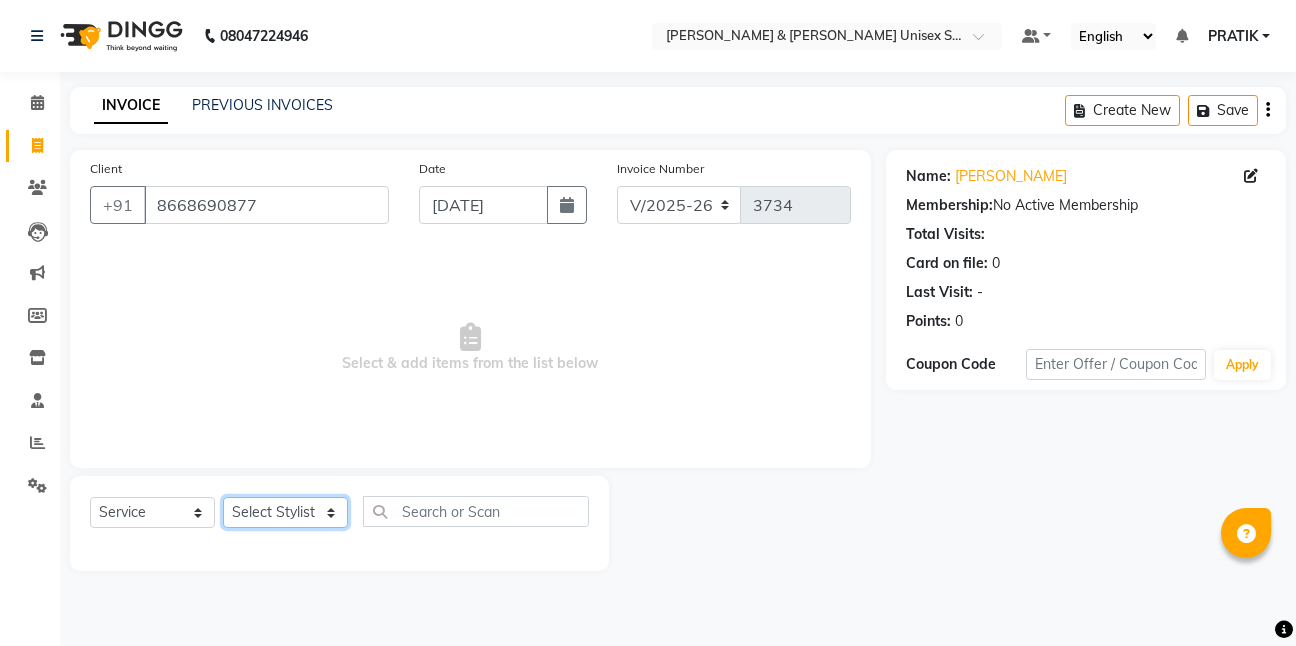 select on "83080" 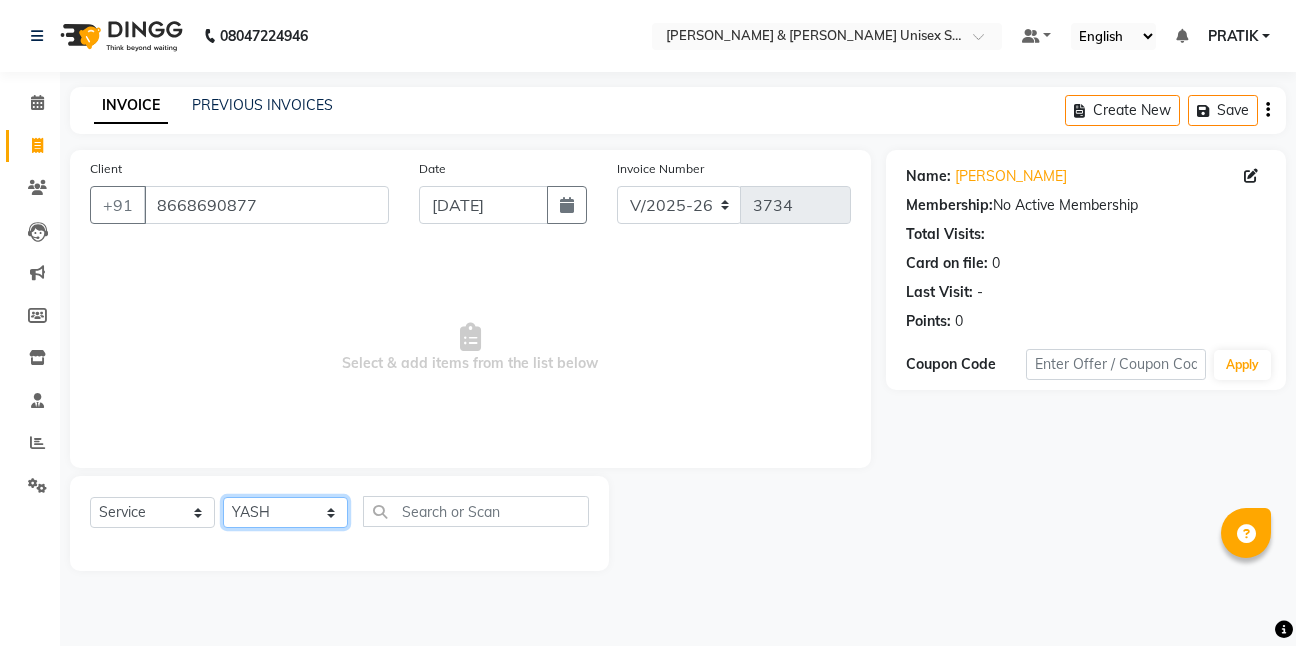 click on "Select Stylist [PERSON_NAME] [PERSON_NAME] [PERSON_NAME][GEOGRAPHIC_DATA] [PERSON_NAME] NEHA PH SALON [PERSON_NAME] SACHIN  SAIF [PERSON_NAME] YASH" 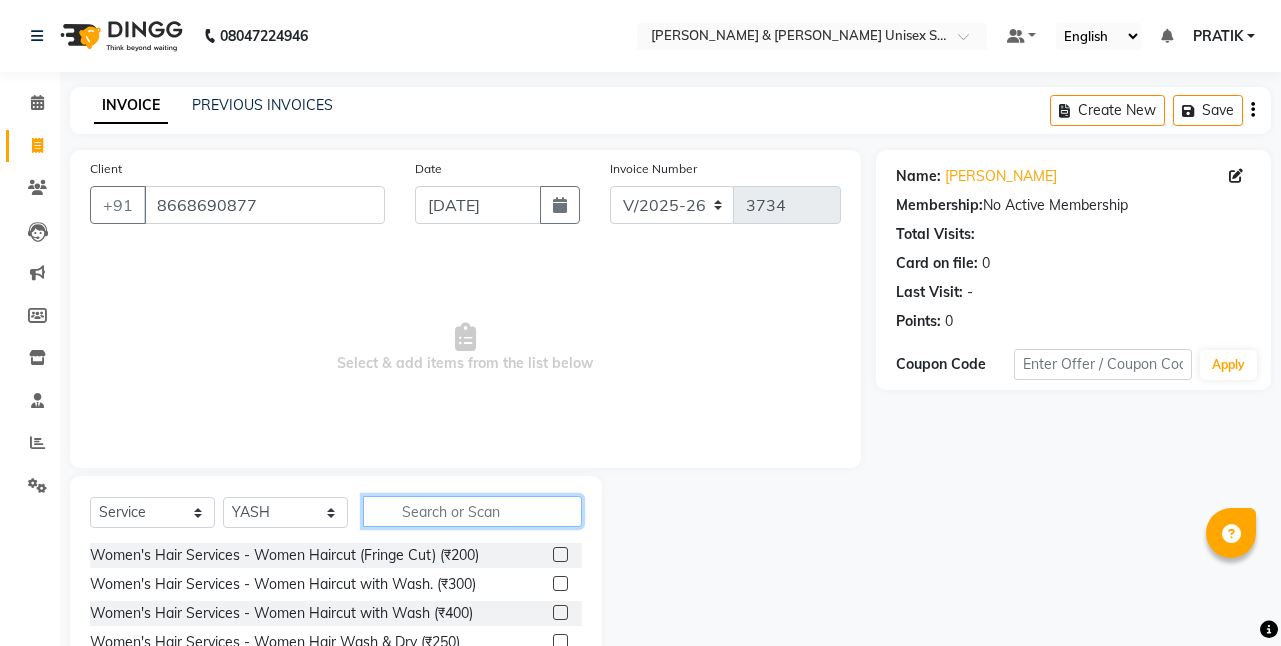 click 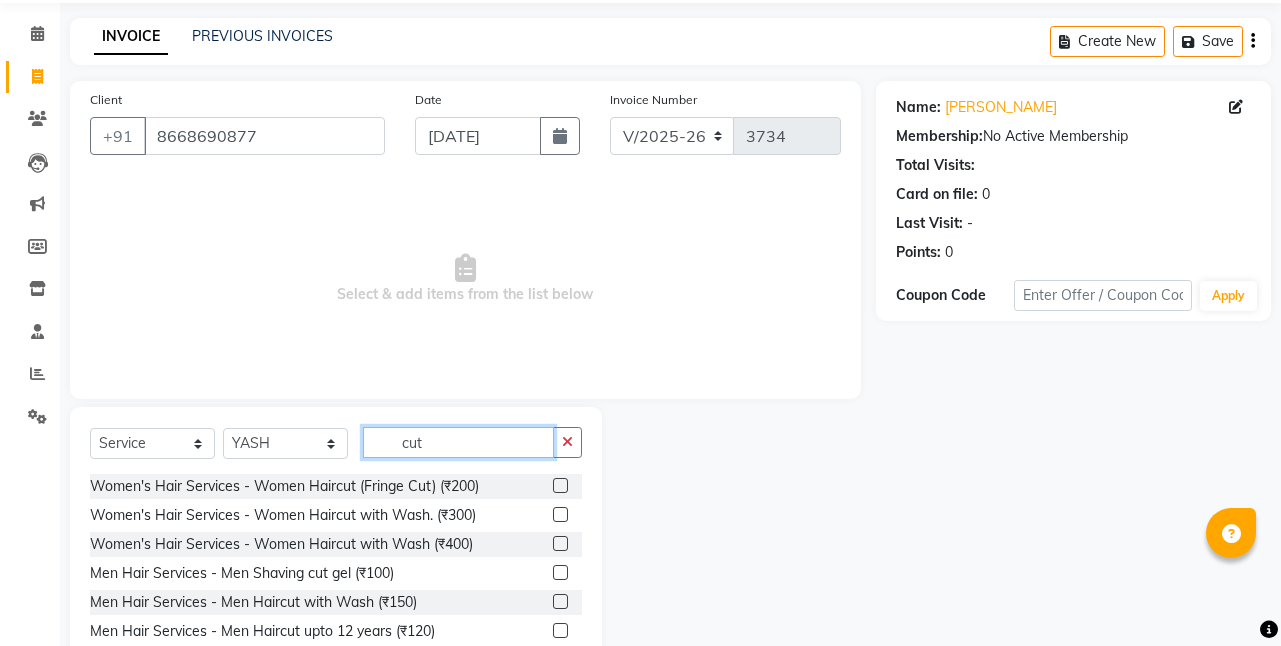 scroll, scrollTop: 155, scrollLeft: 0, axis: vertical 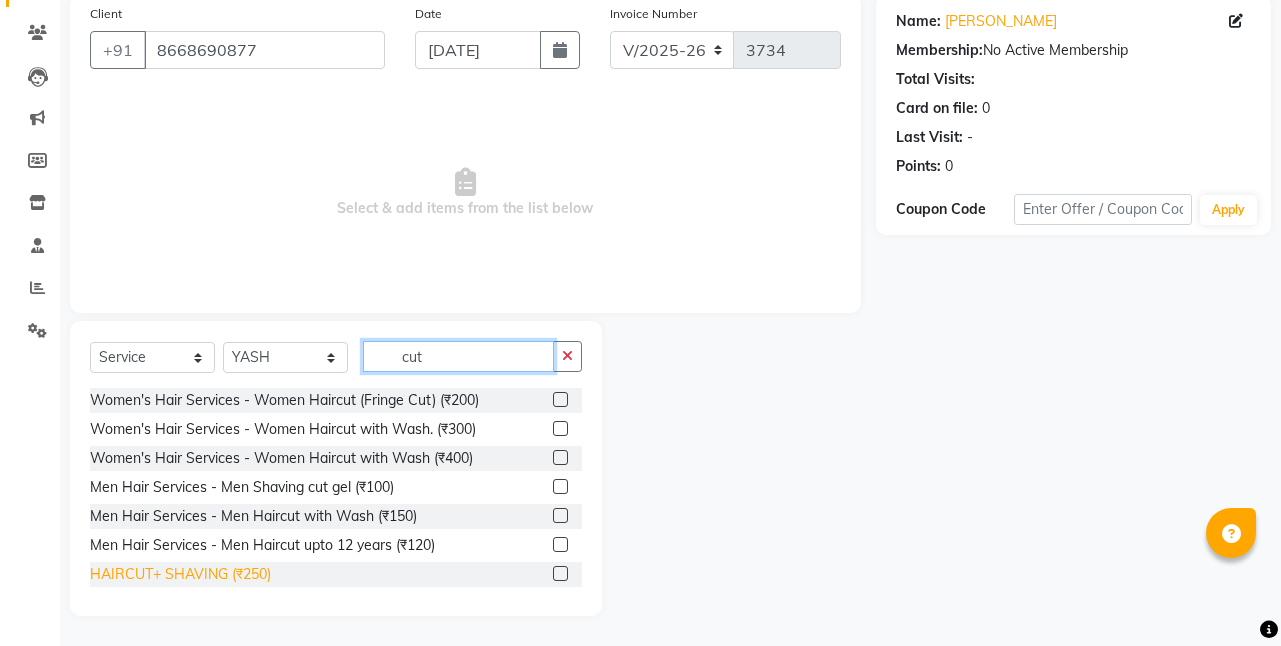 type on "cut" 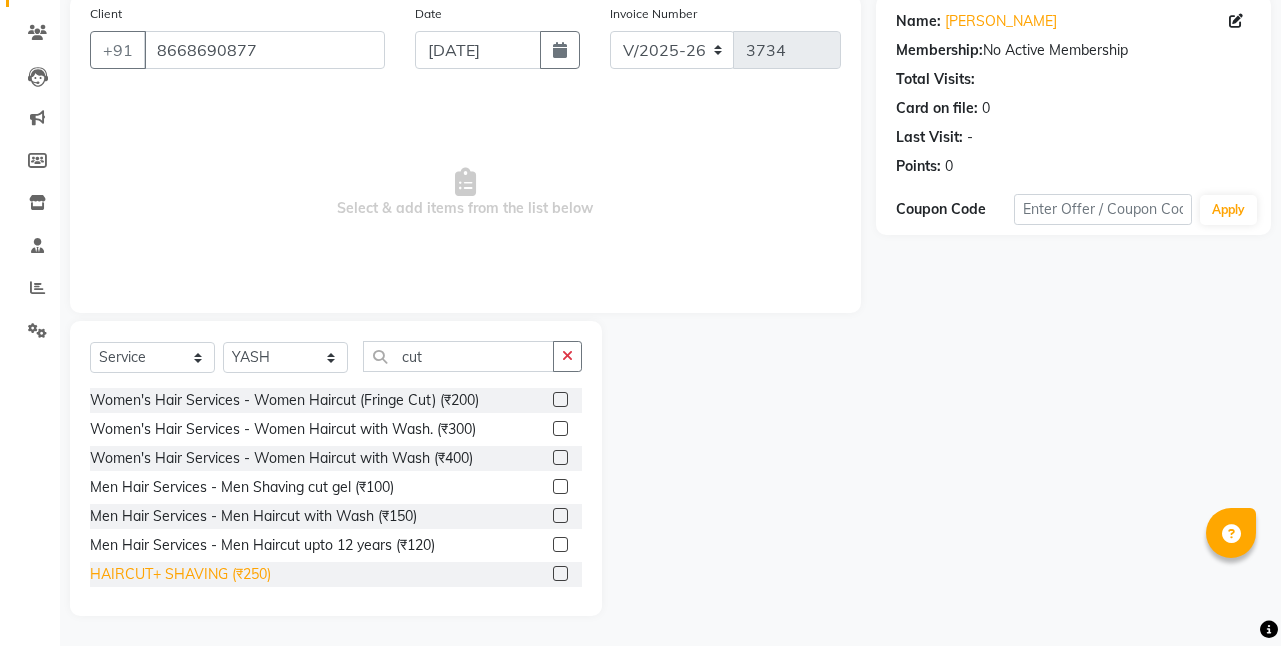 click on "HAIRCUT+ SHAVING (₹250)" 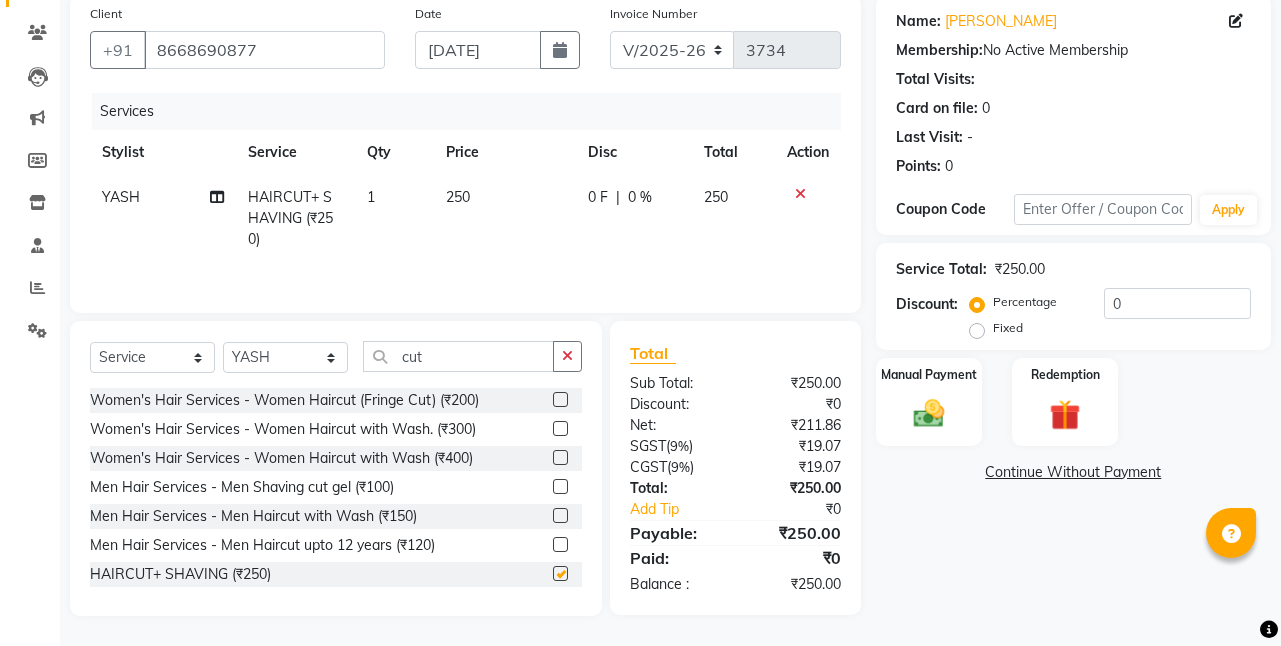 checkbox on "false" 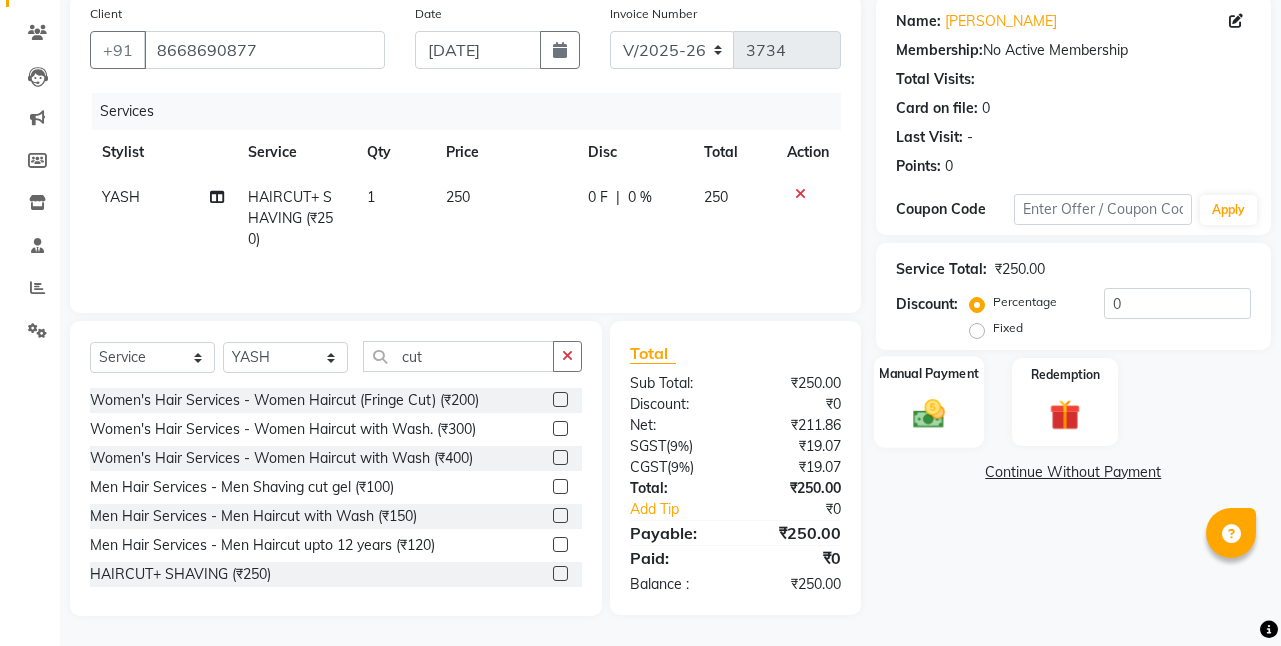 click 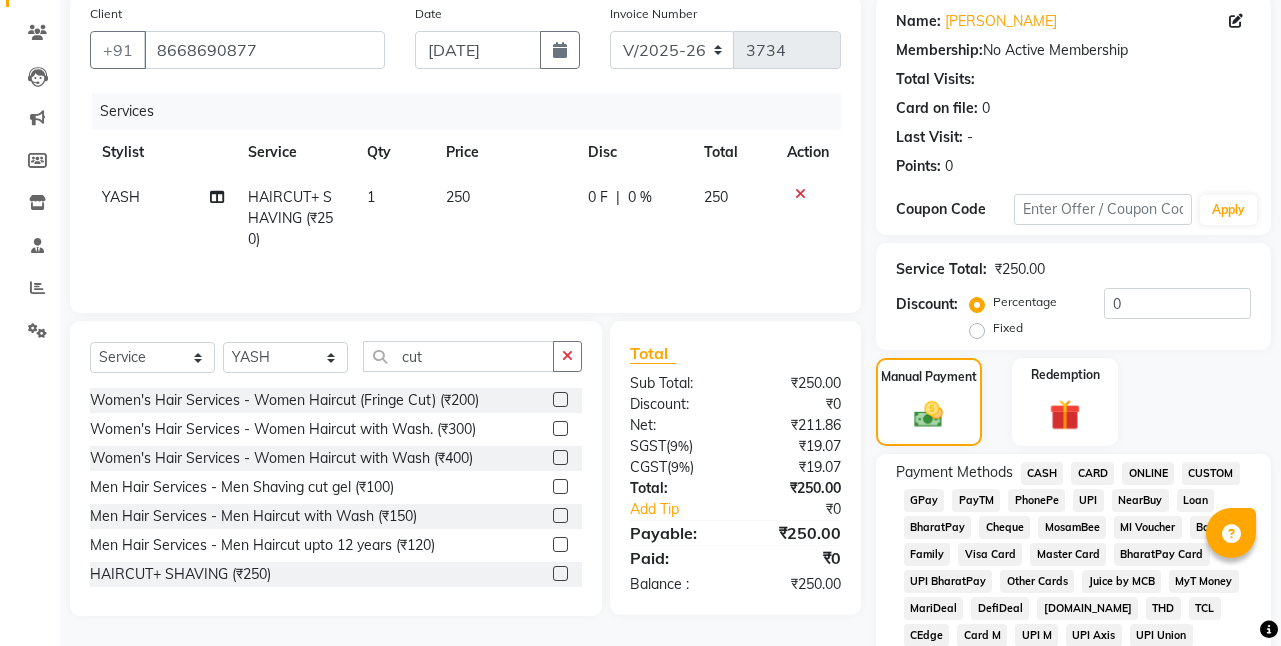 click on "ONLINE" 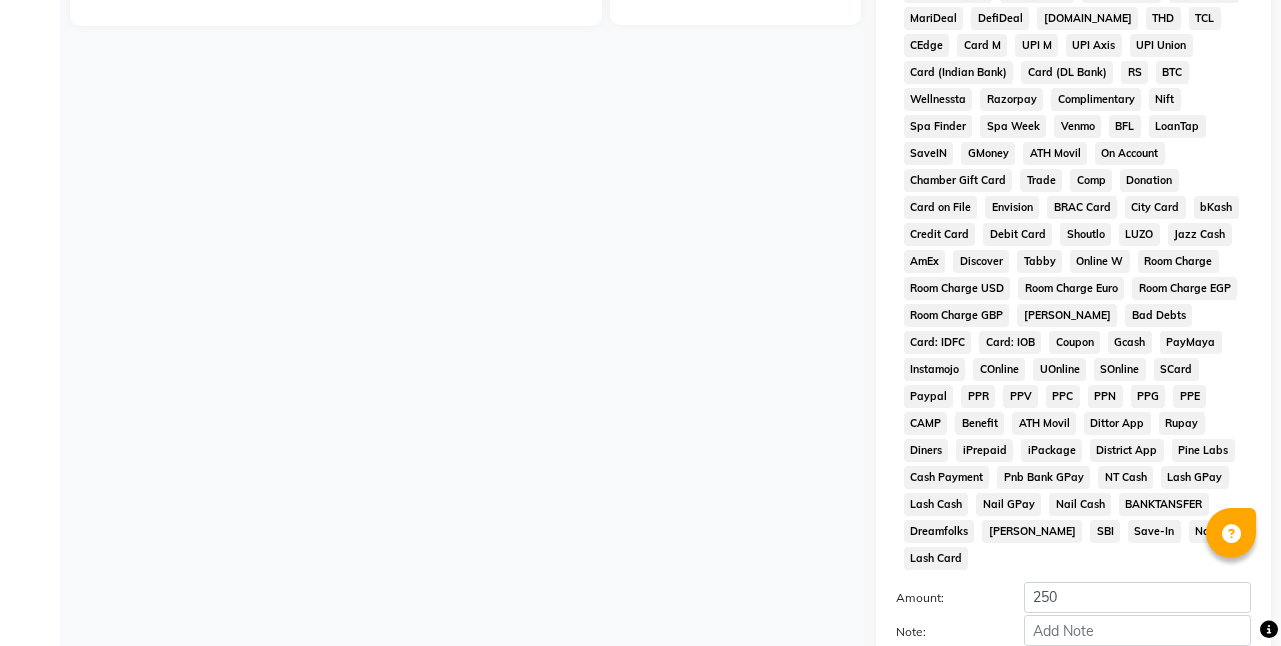 scroll, scrollTop: 855, scrollLeft: 0, axis: vertical 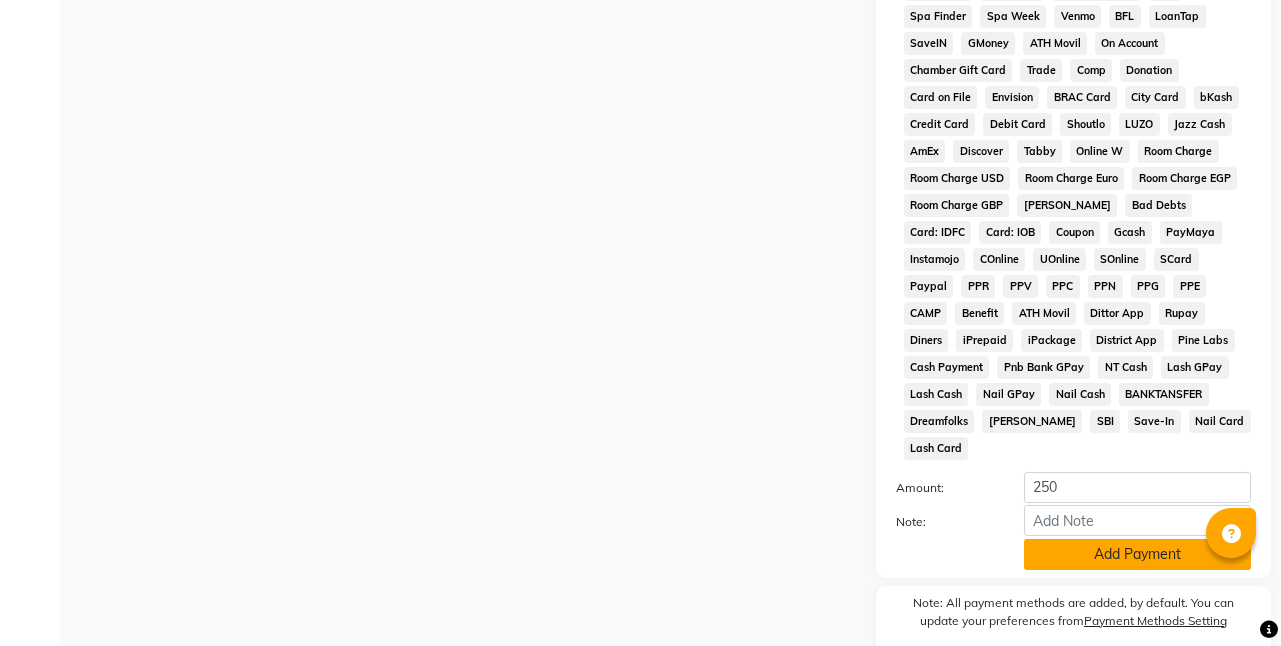 click on "Add Payment" 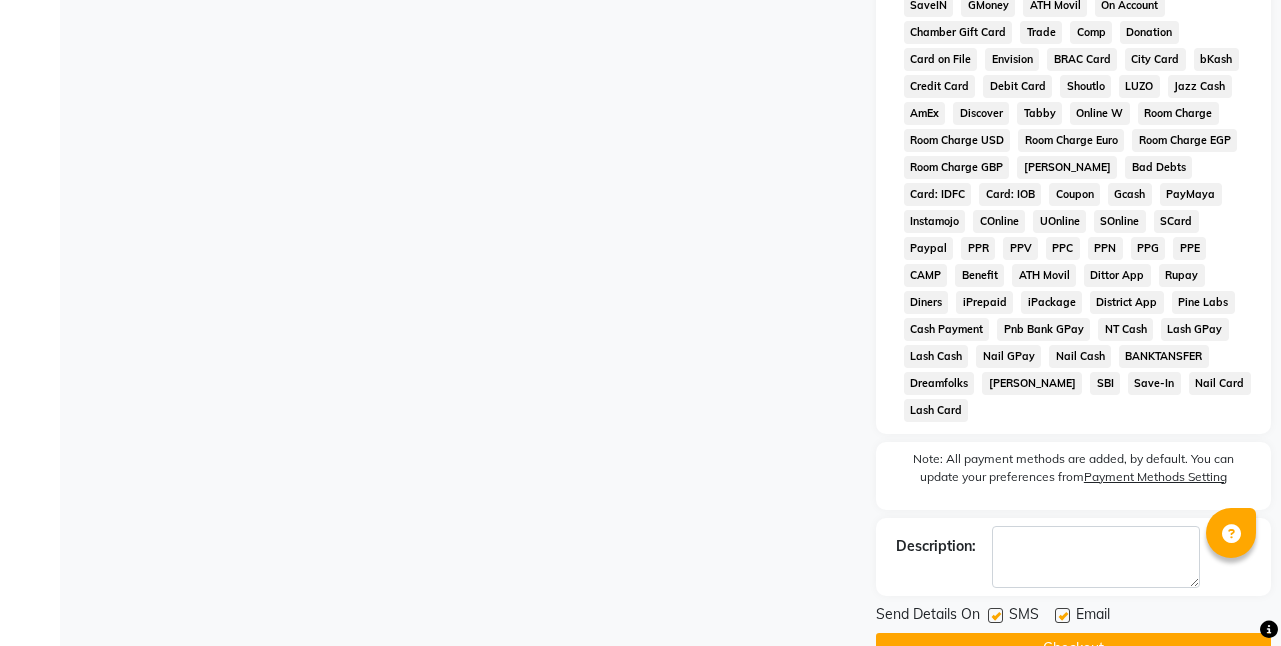 scroll, scrollTop: 914, scrollLeft: 0, axis: vertical 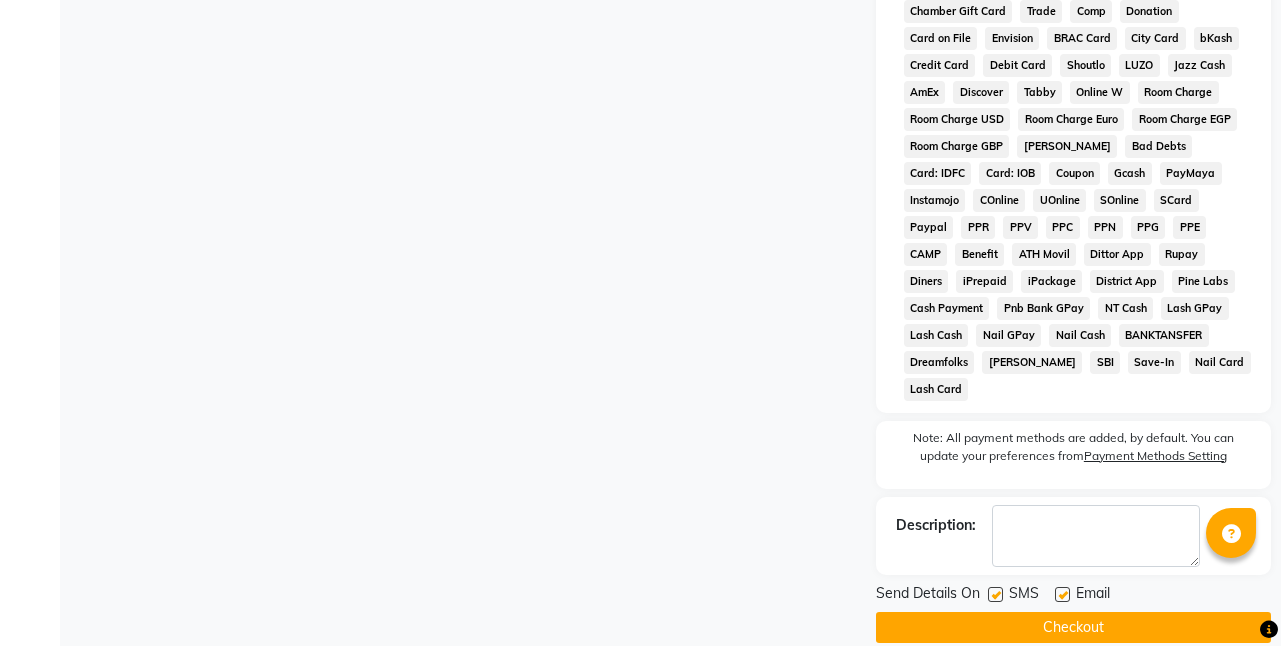 click on "Checkout" 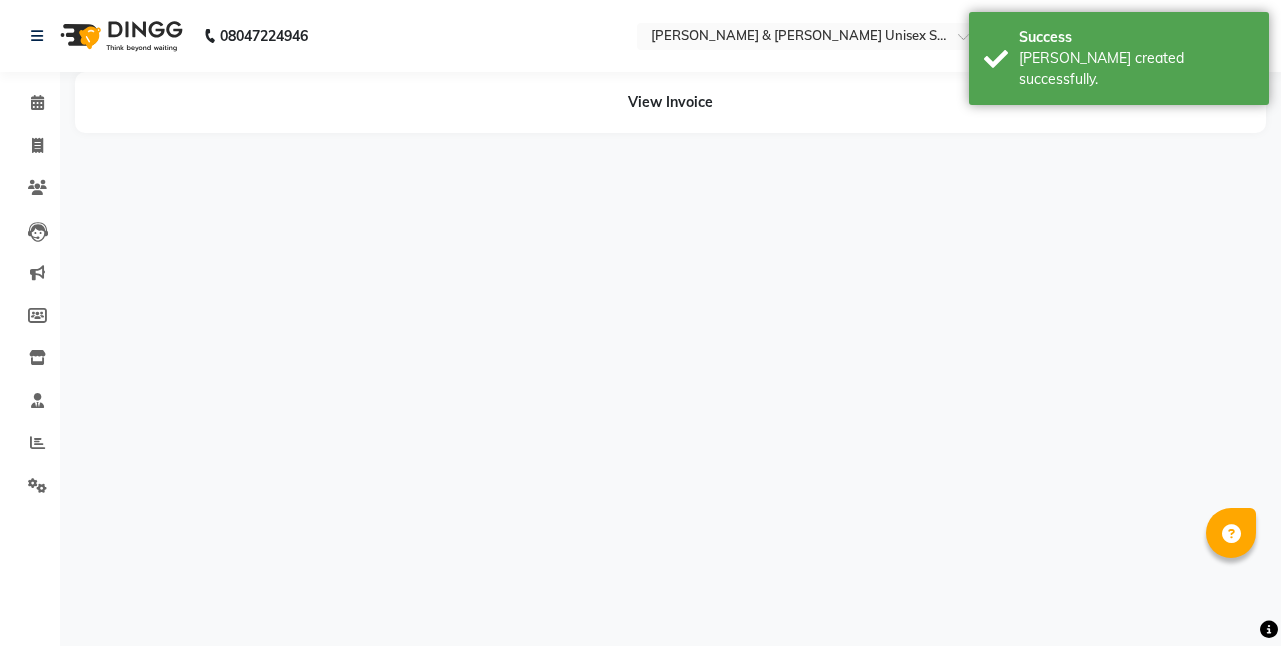 scroll, scrollTop: 0, scrollLeft: 0, axis: both 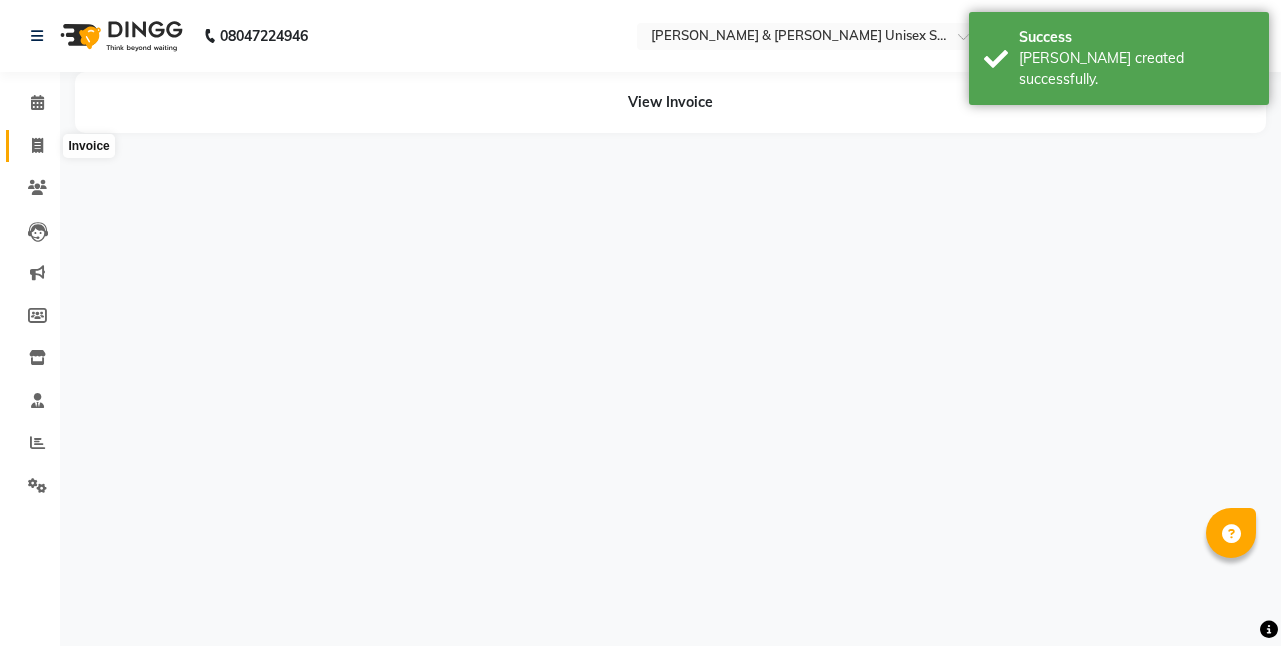 click 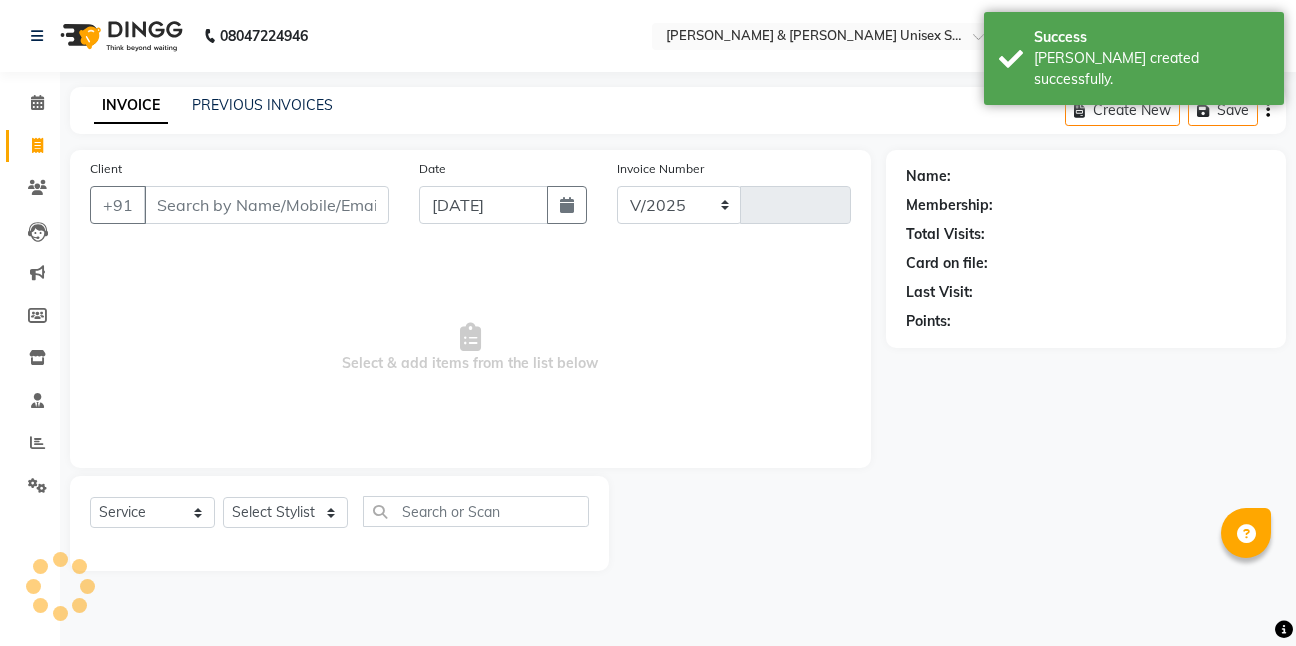 select on "6770" 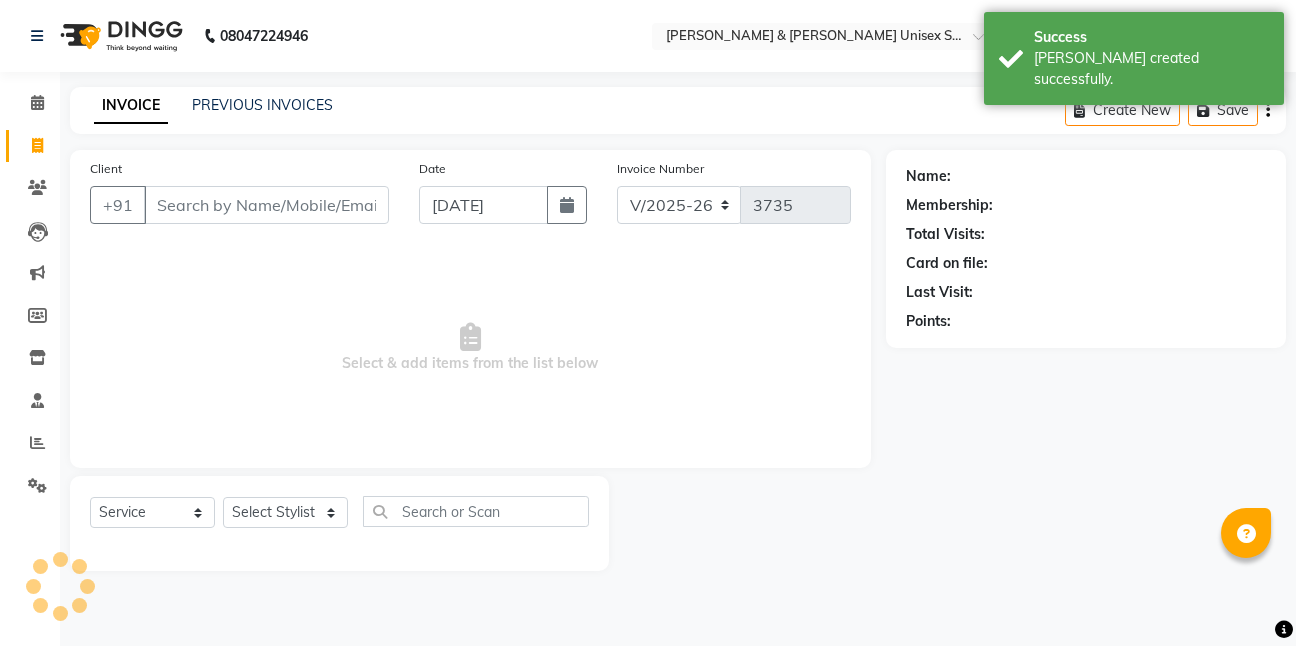 click on "Client" at bounding box center [266, 205] 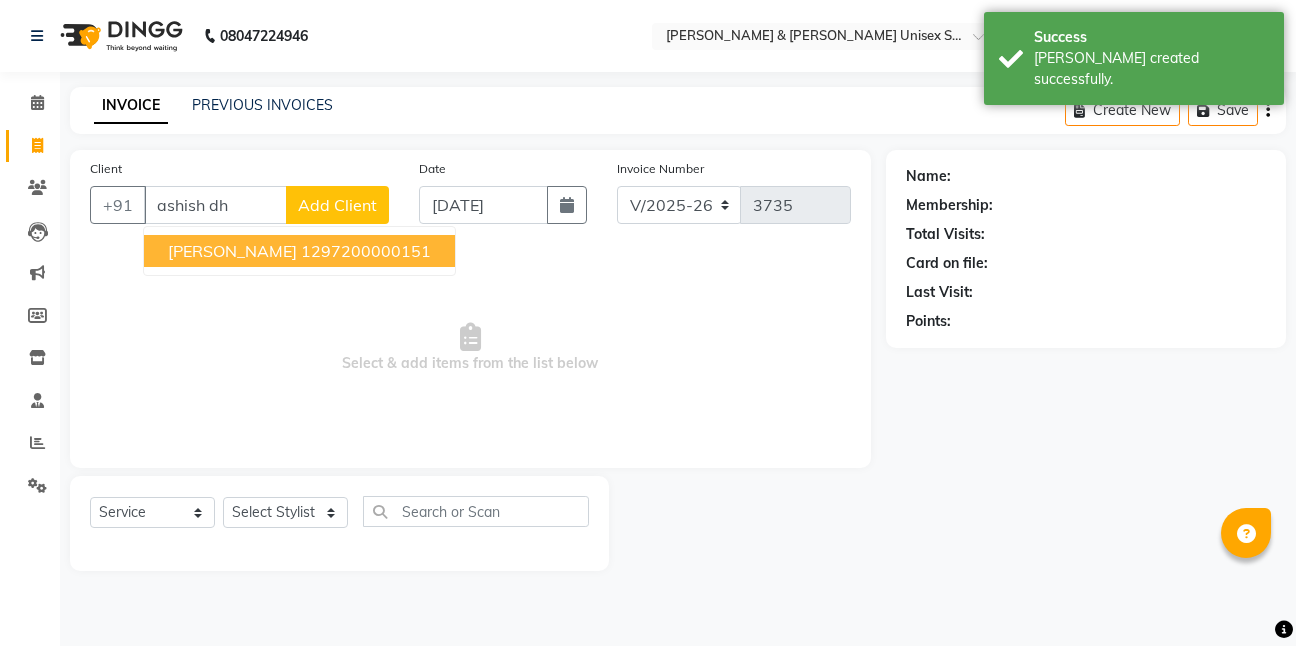 click on "[PERSON_NAME]" at bounding box center (232, 251) 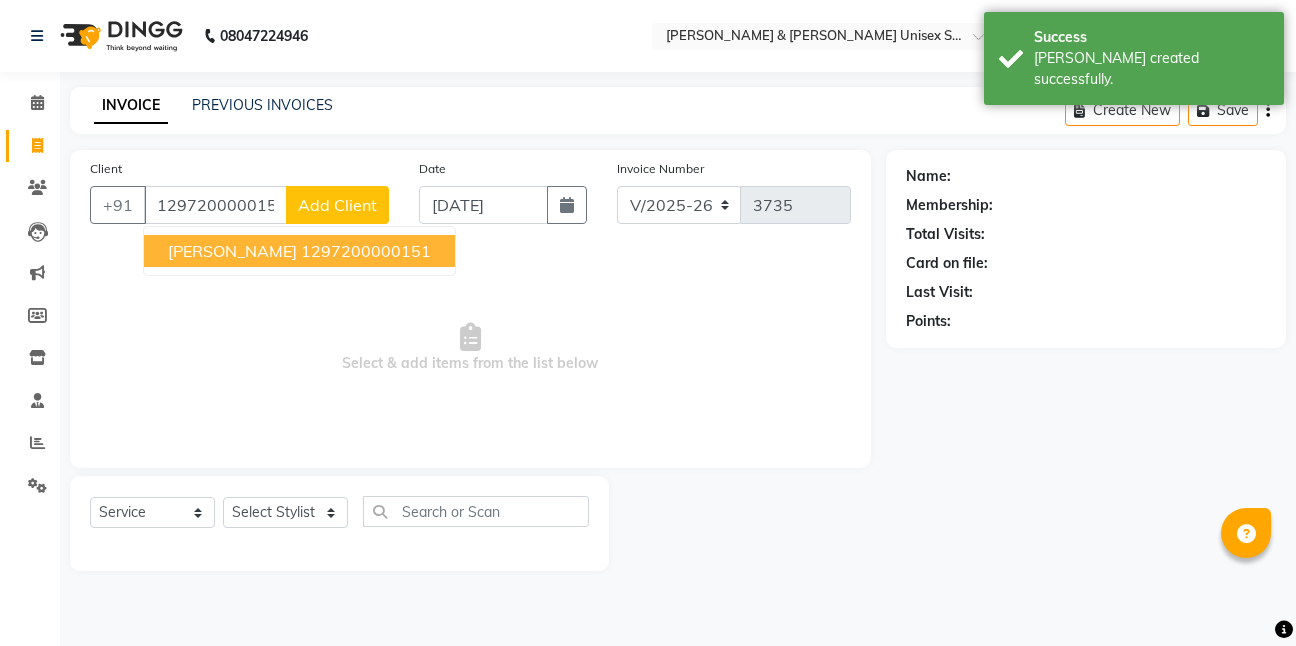type on "1297200000151" 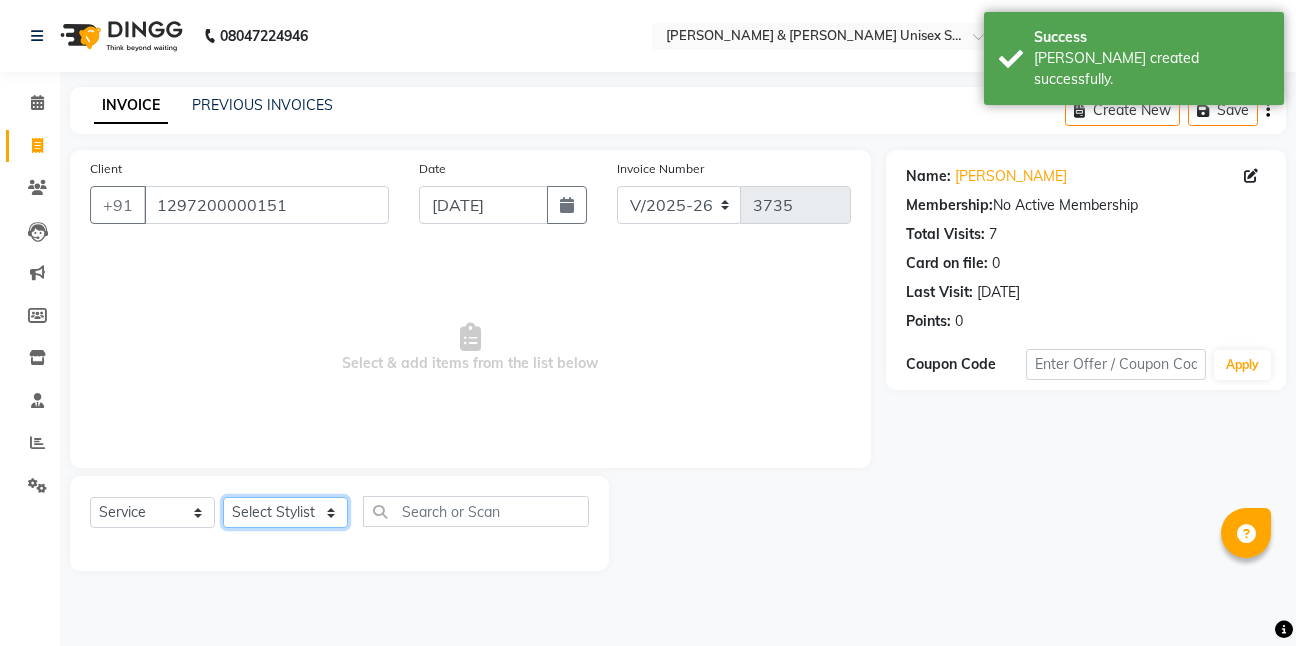 click on "Select Stylist [PERSON_NAME] [PERSON_NAME] [PERSON_NAME][GEOGRAPHIC_DATA] [PERSON_NAME] NEHA PH SALON [PERSON_NAME] SACHIN  SAIF [PERSON_NAME] YASH" 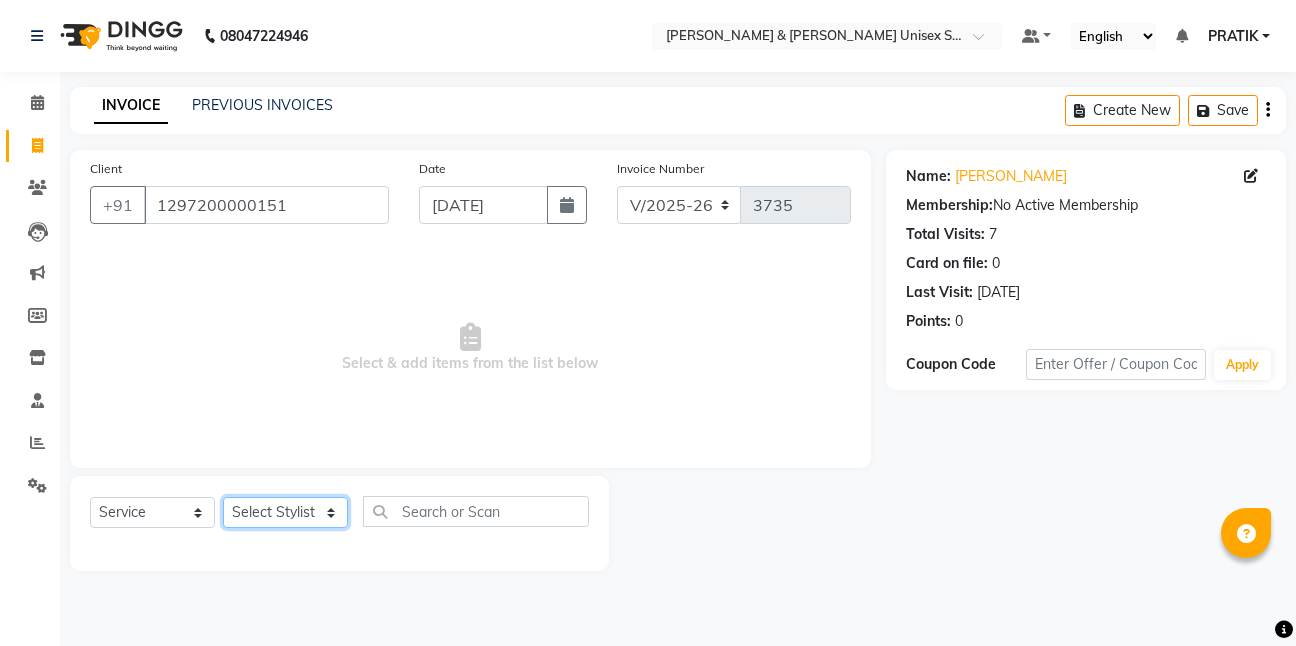 select on "57453" 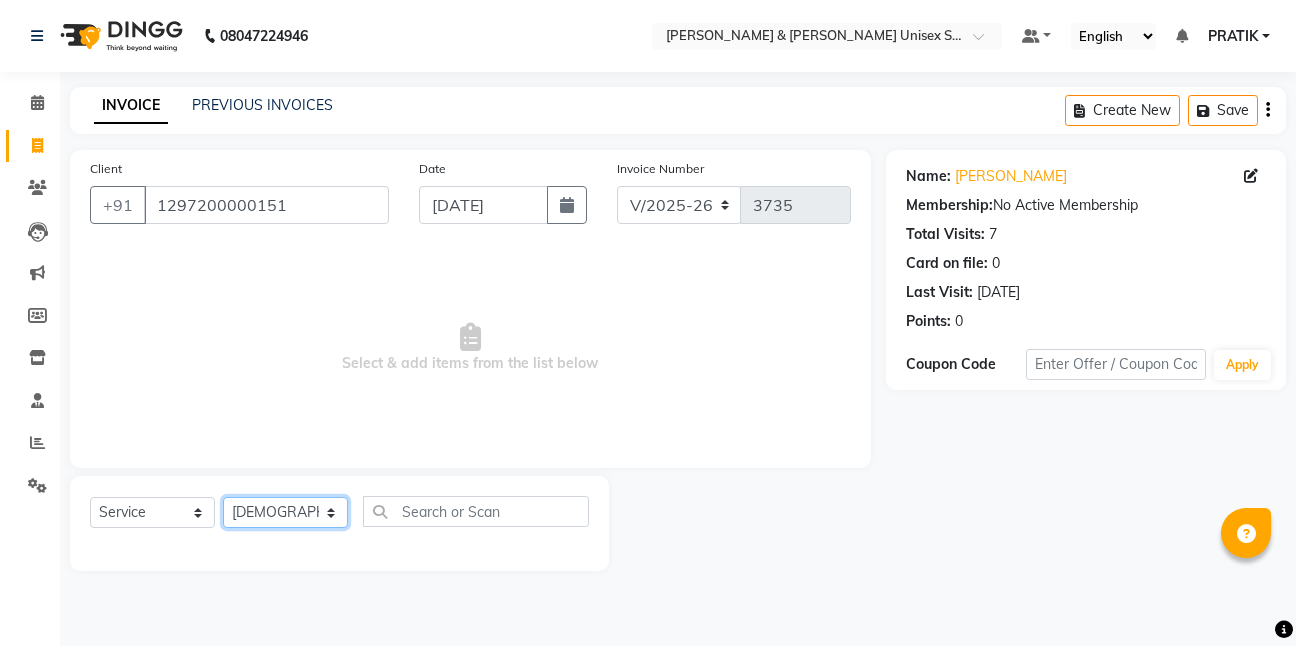 click on "Select Stylist [PERSON_NAME] [PERSON_NAME] [PERSON_NAME][GEOGRAPHIC_DATA] [PERSON_NAME] NEHA PH SALON [PERSON_NAME] SACHIN  SAIF [PERSON_NAME] YASH" 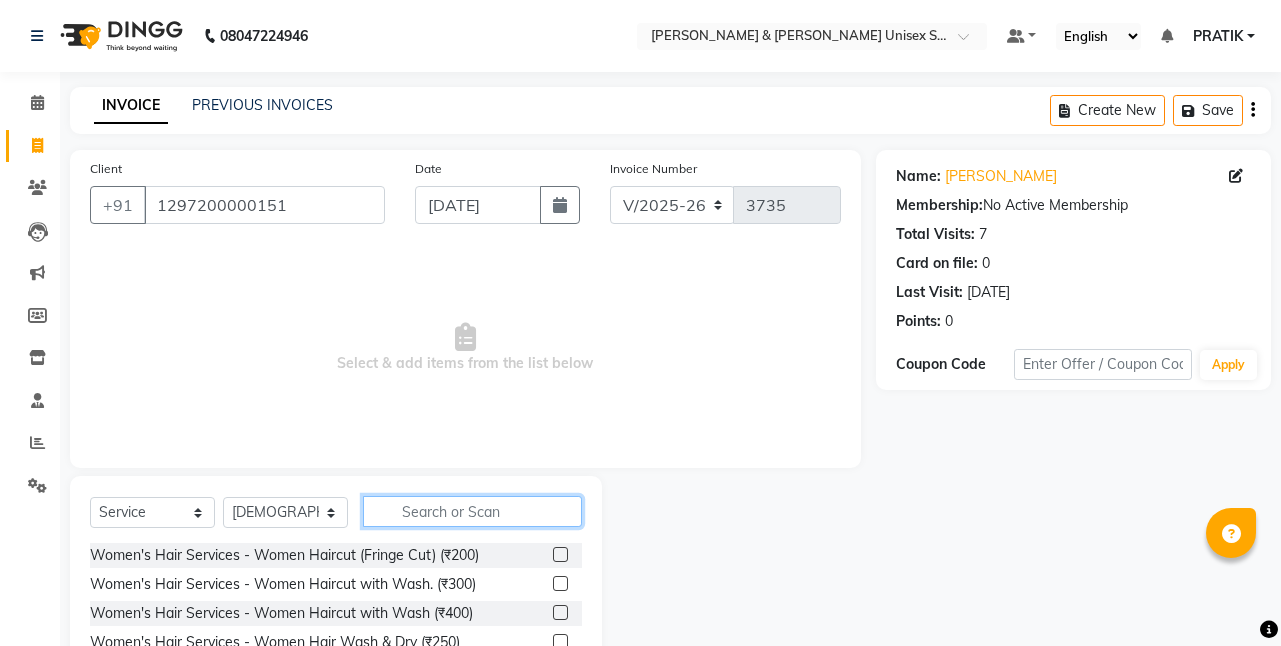 click 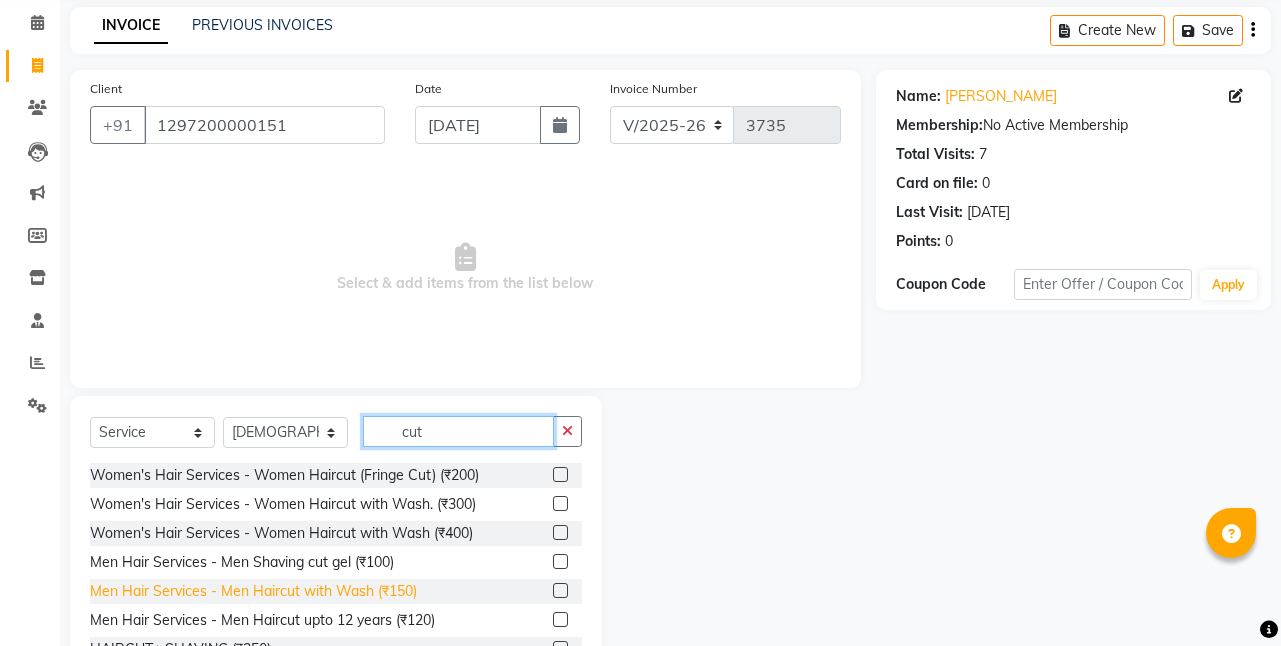 scroll, scrollTop: 155, scrollLeft: 0, axis: vertical 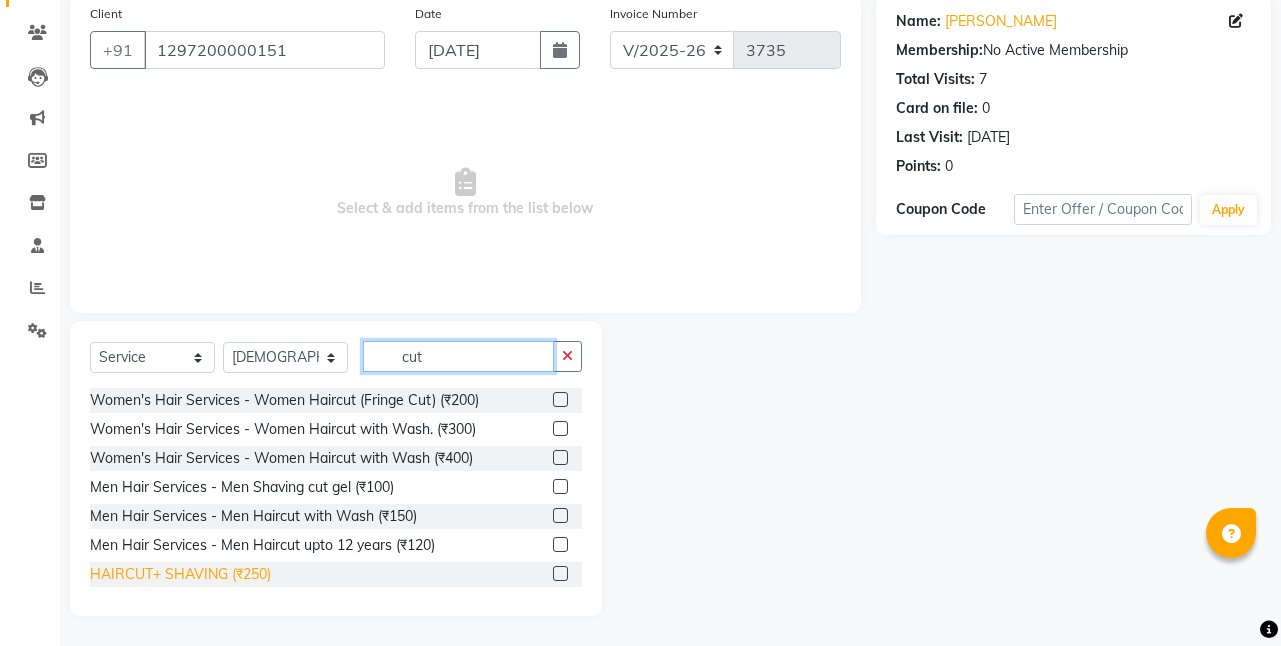 type on "cut" 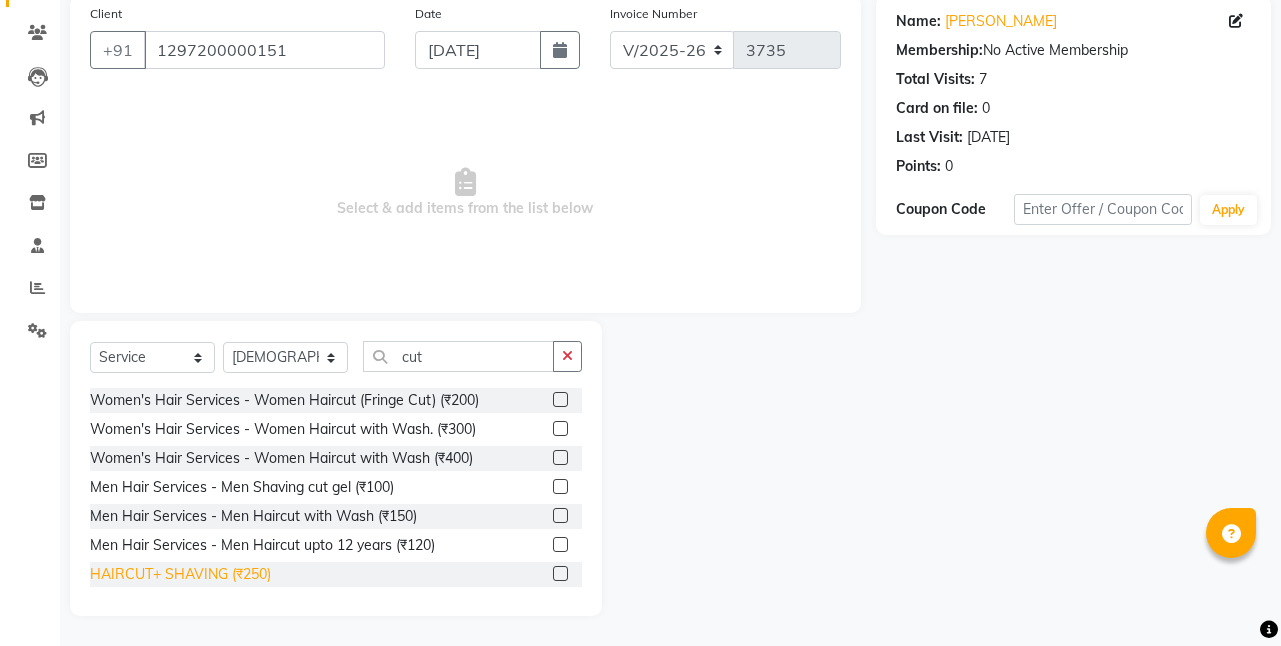 click on "HAIRCUT+ SHAVING (₹250)" 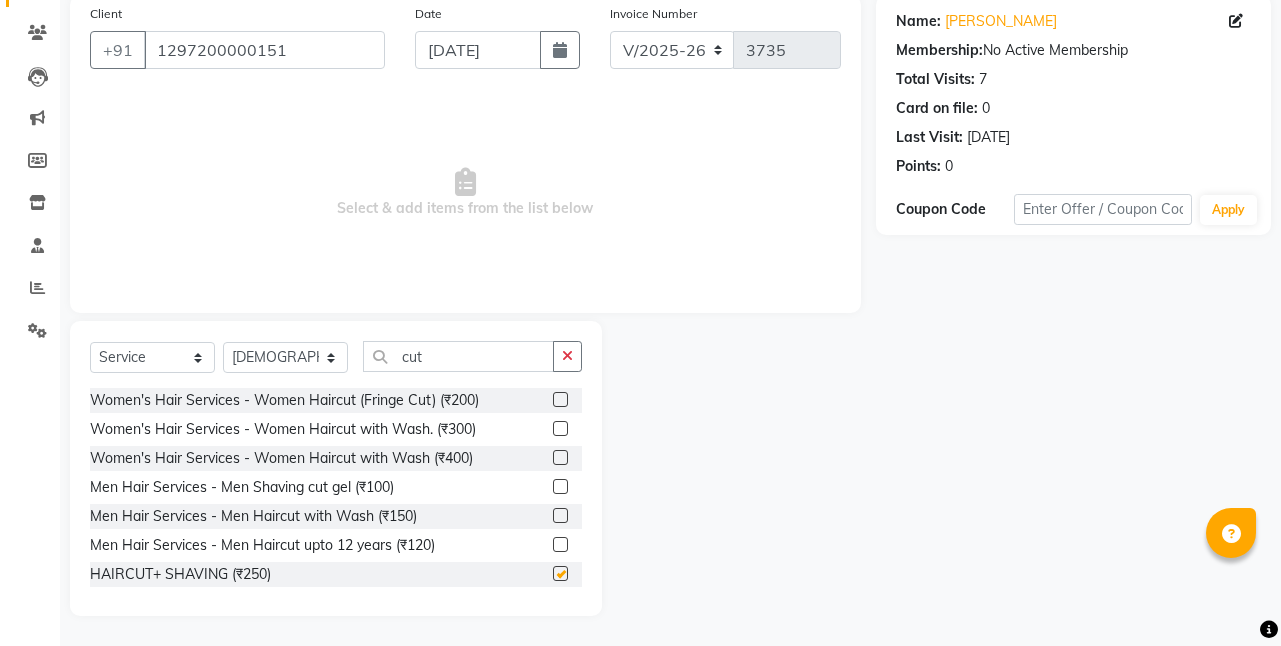 checkbox on "false" 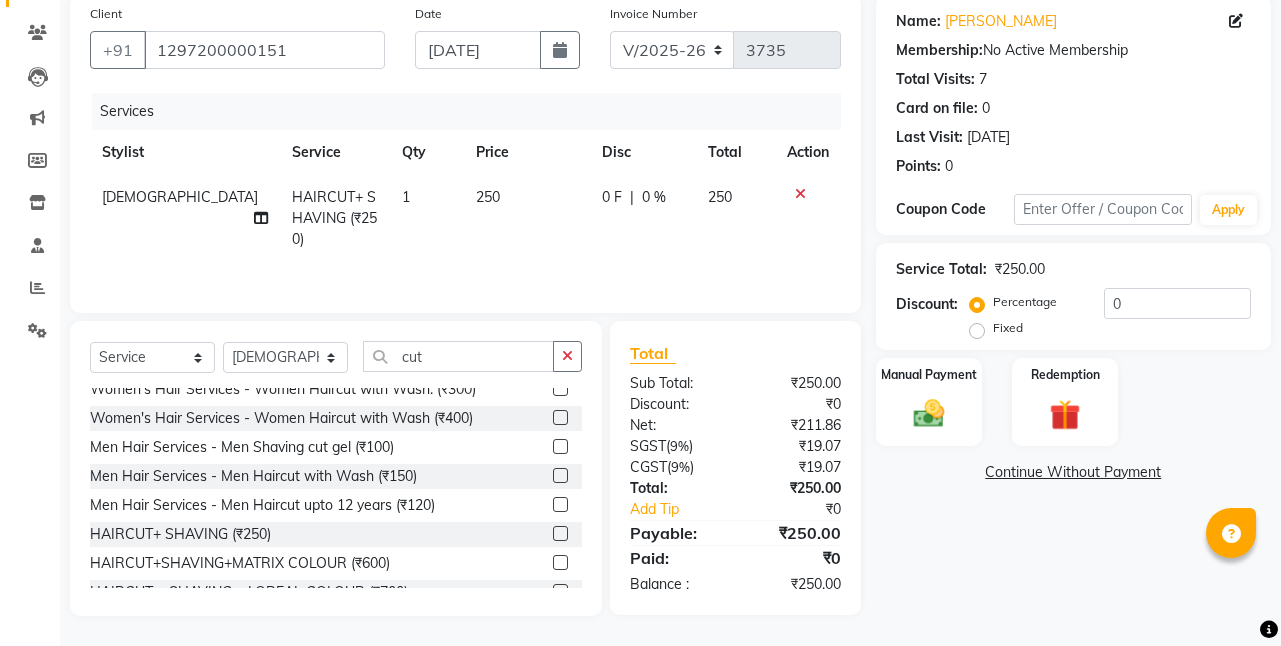 scroll, scrollTop: 61, scrollLeft: 0, axis: vertical 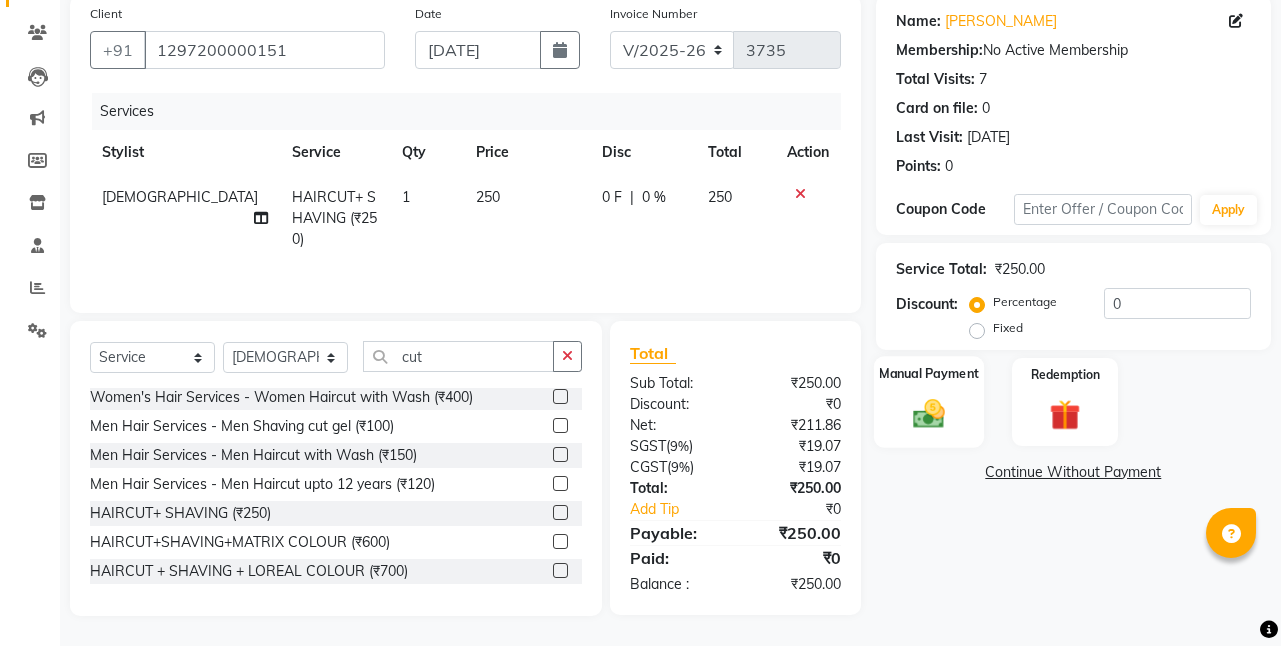 click on "Manual Payment" 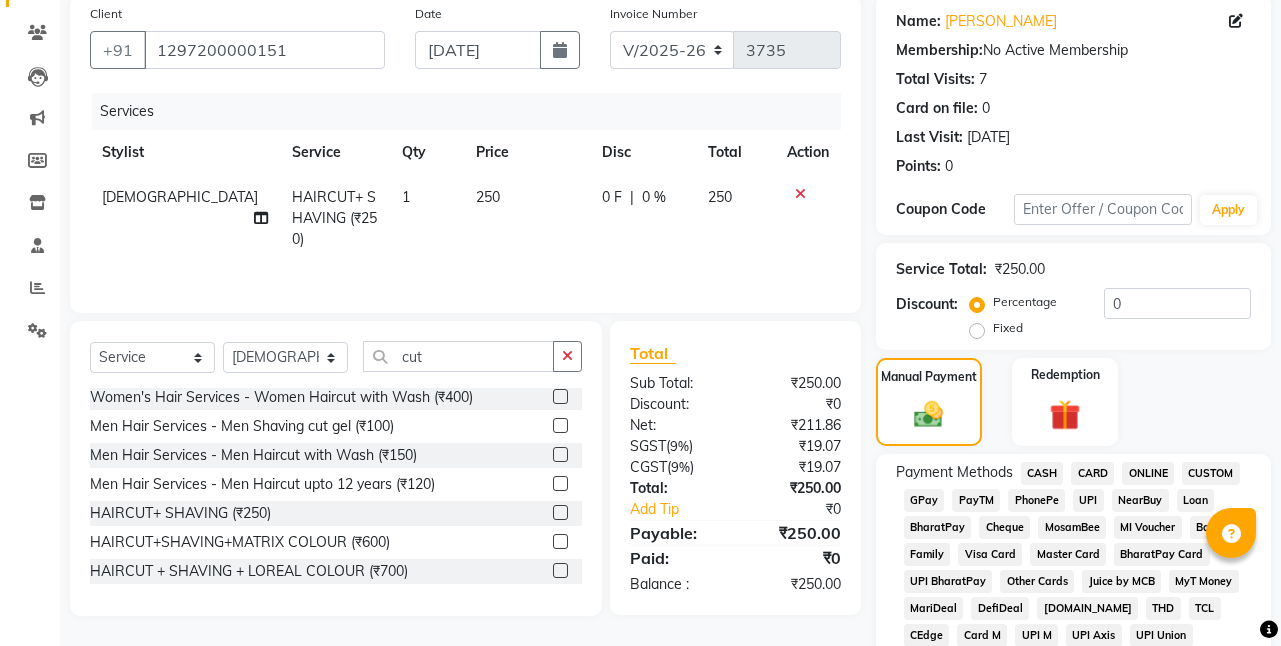 click on "CASH" 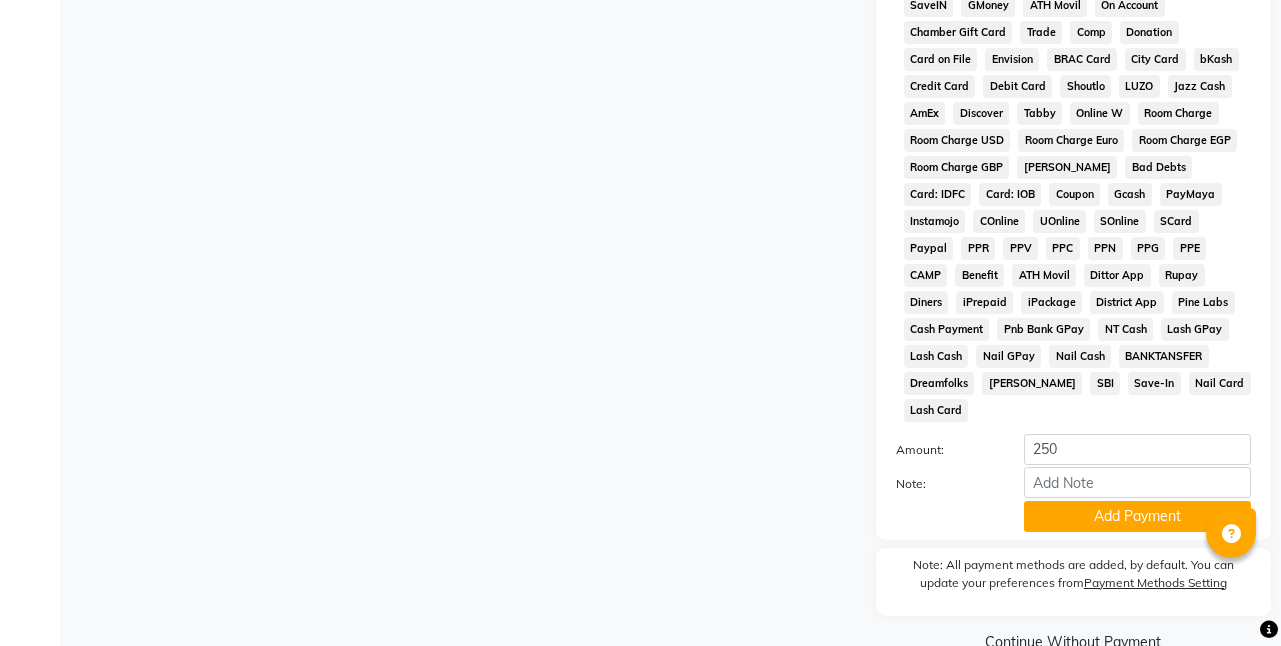 scroll, scrollTop: 907, scrollLeft: 0, axis: vertical 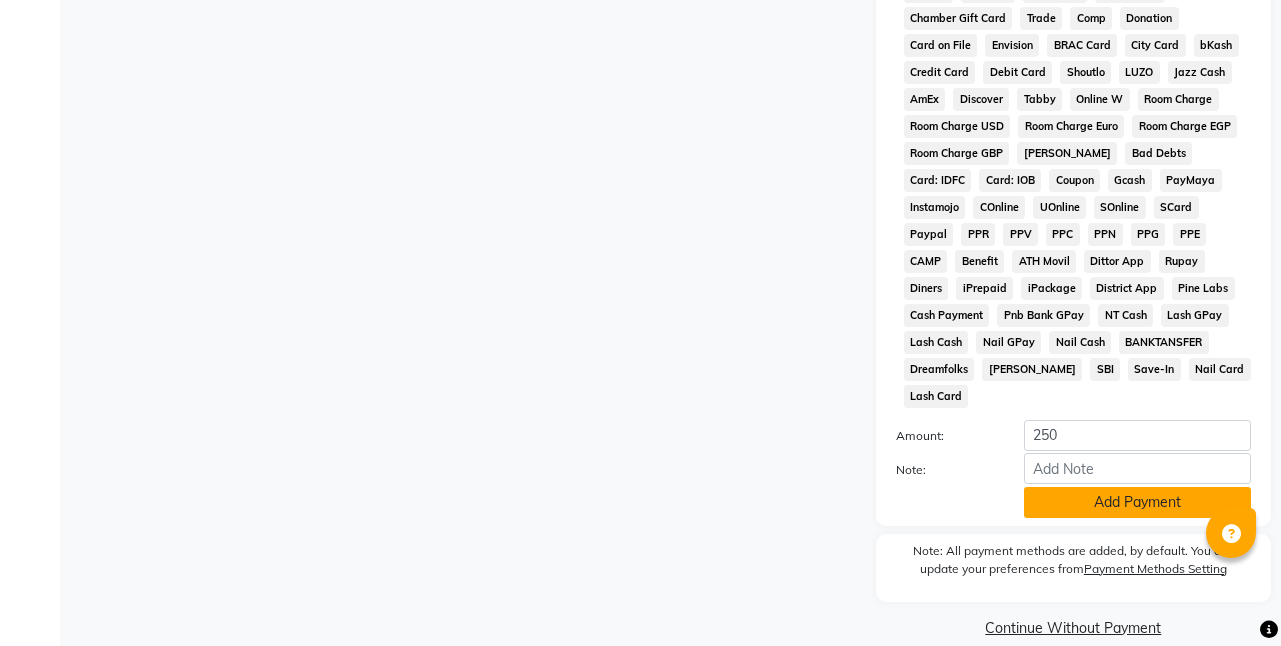 click on "Add Payment" 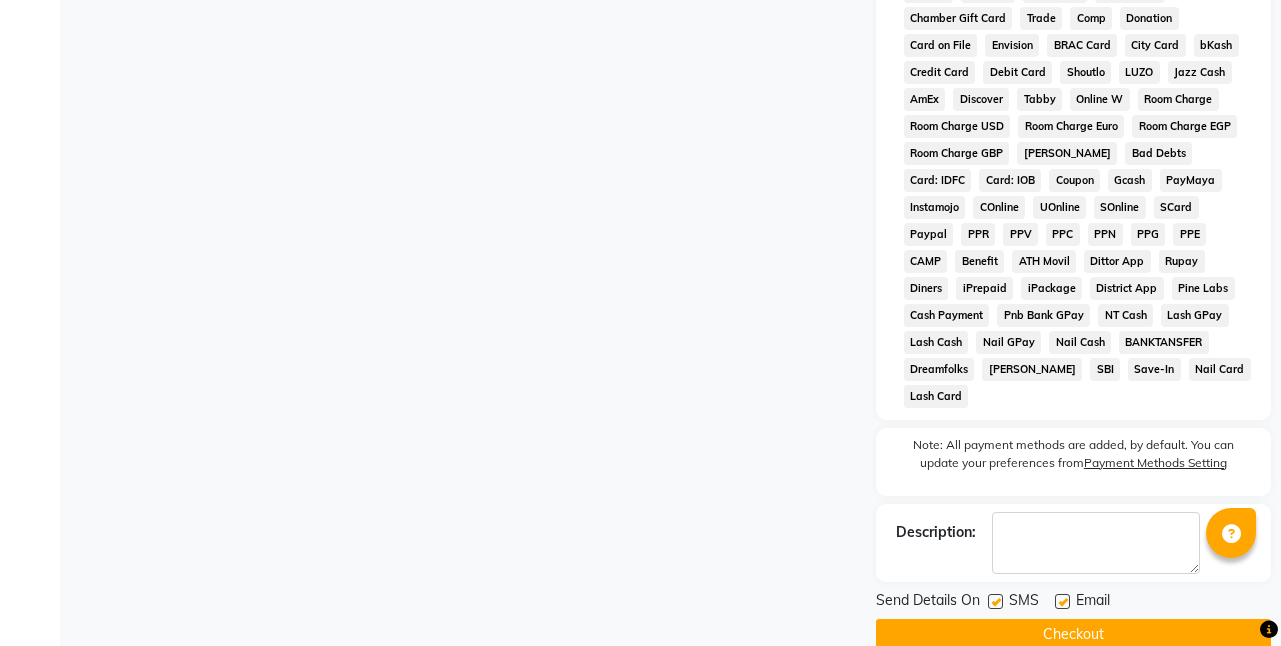 click on "Checkout" 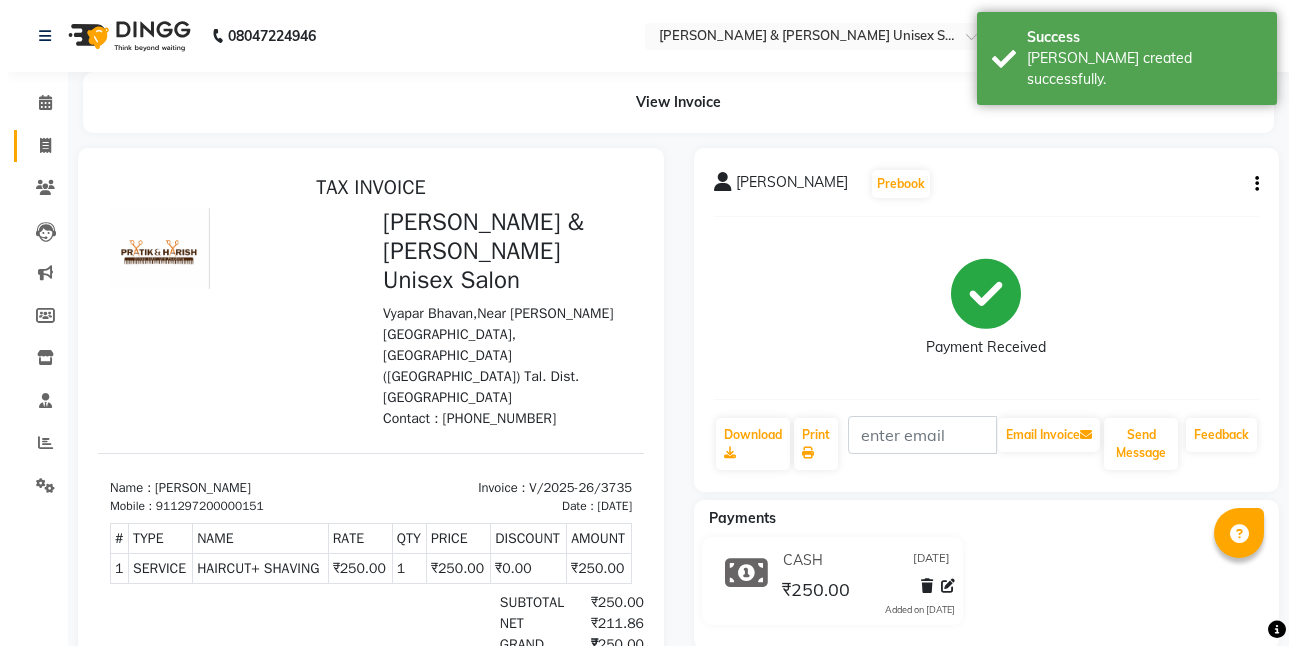 scroll, scrollTop: 0, scrollLeft: 0, axis: both 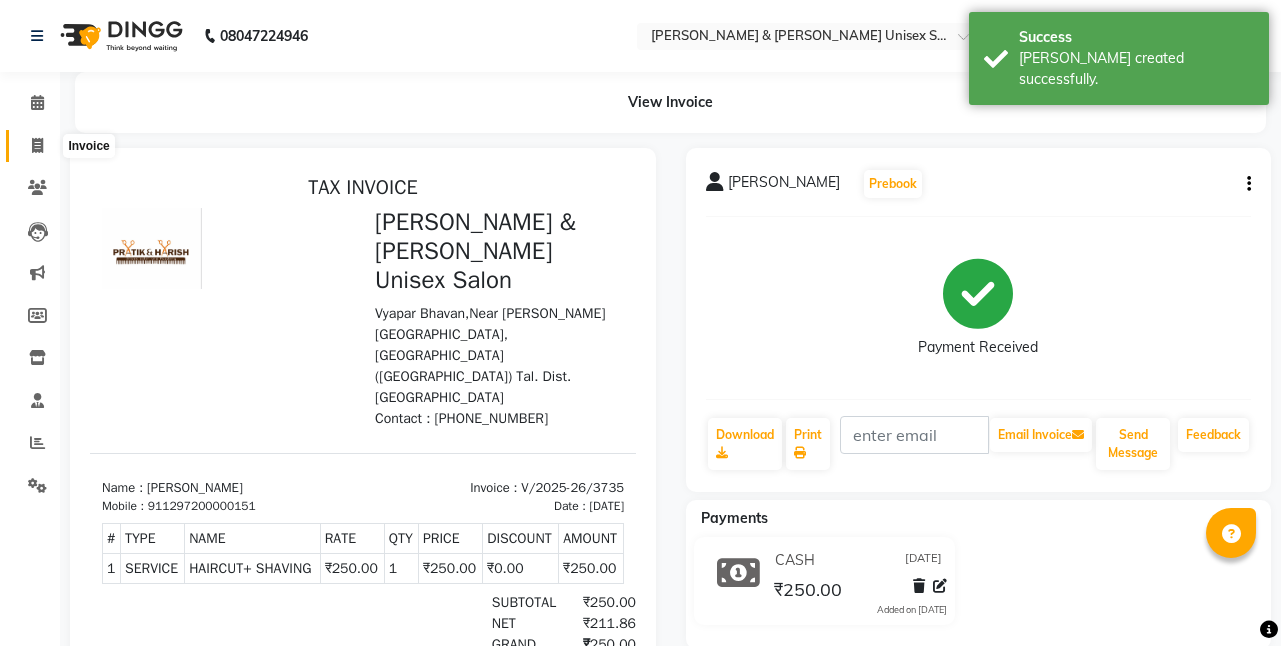 click 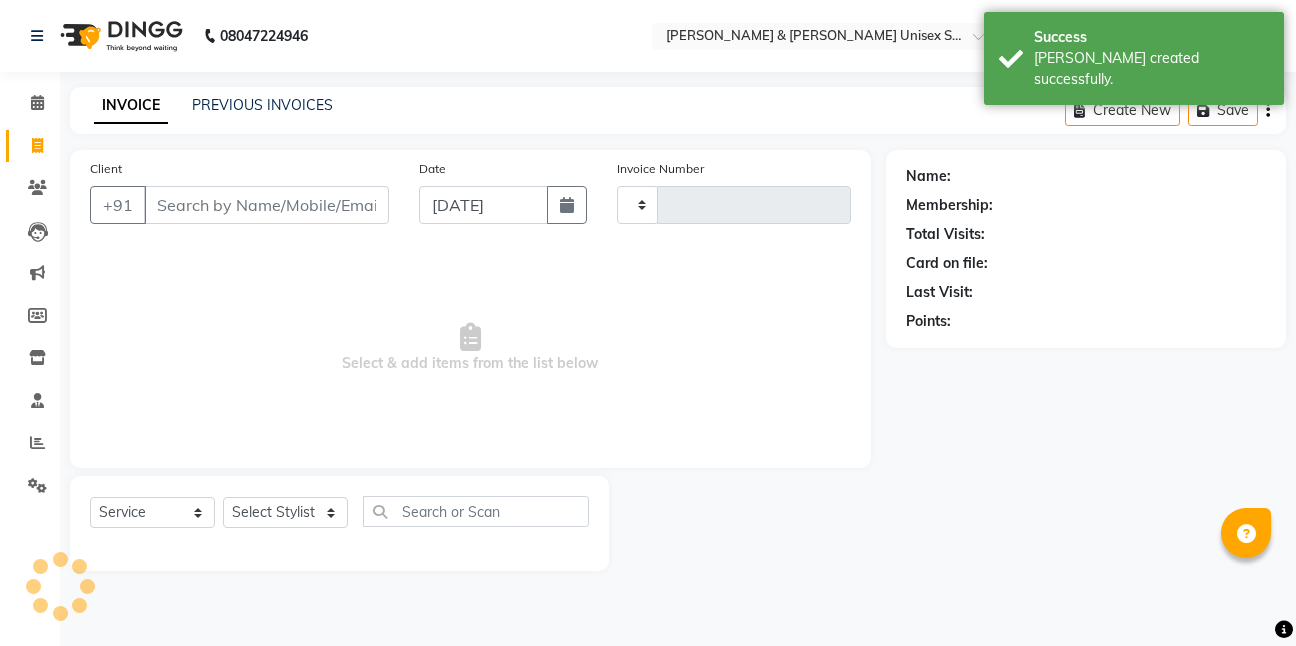 type on "3736" 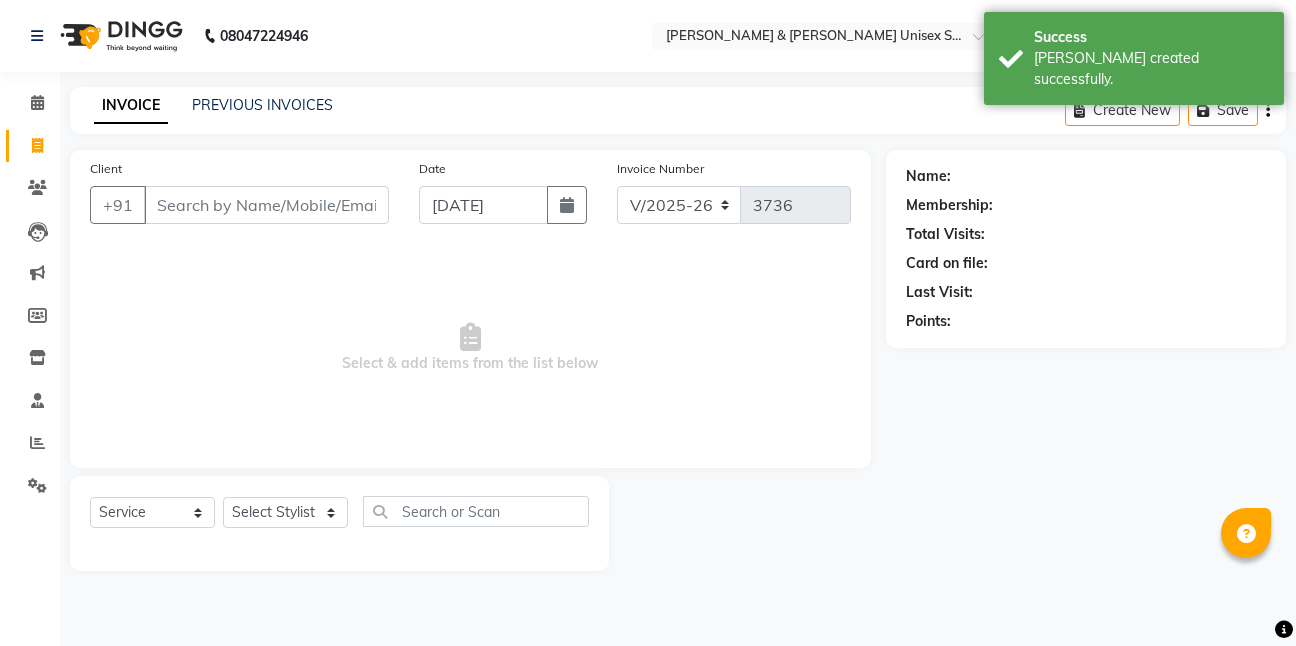 click on "Client" at bounding box center [266, 205] 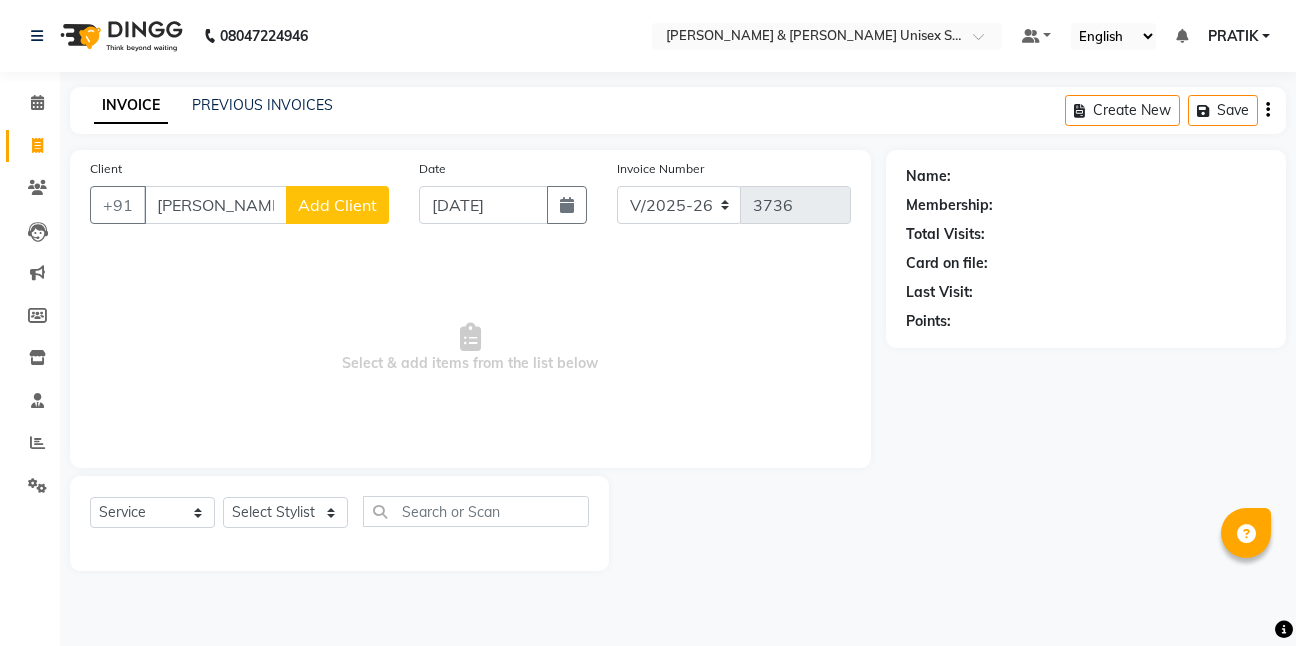 type 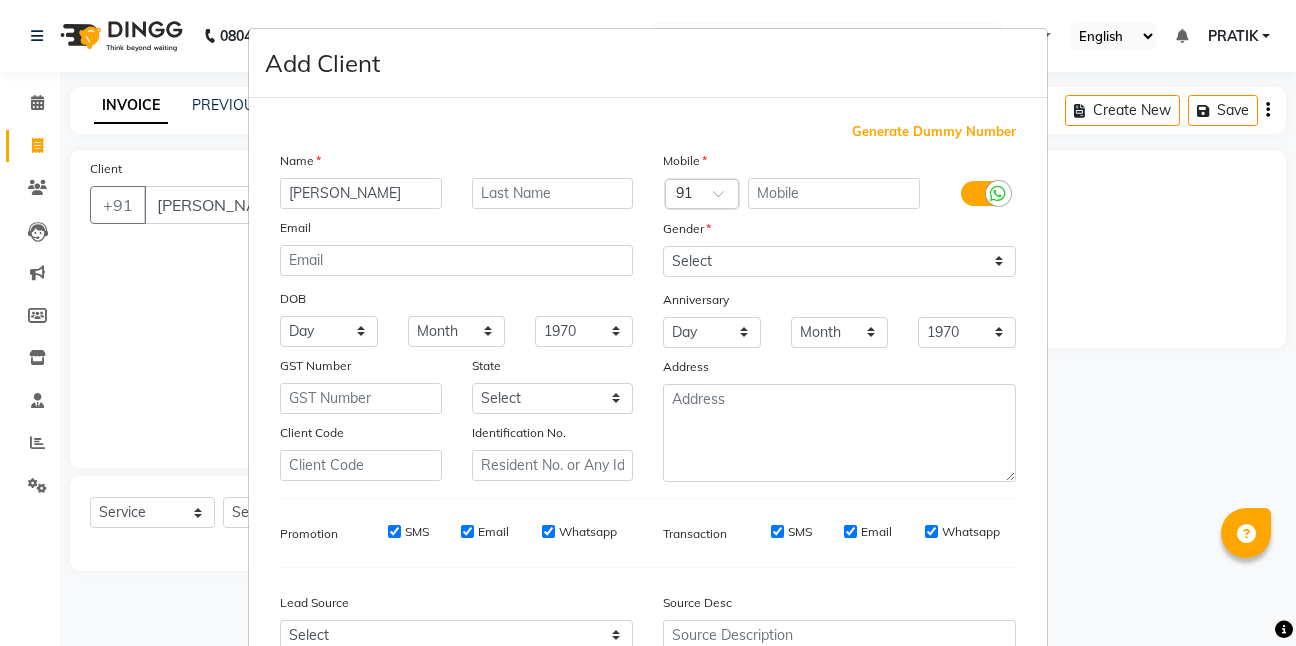 click on "Generate Dummy Number" at bounding box center [934, 132] 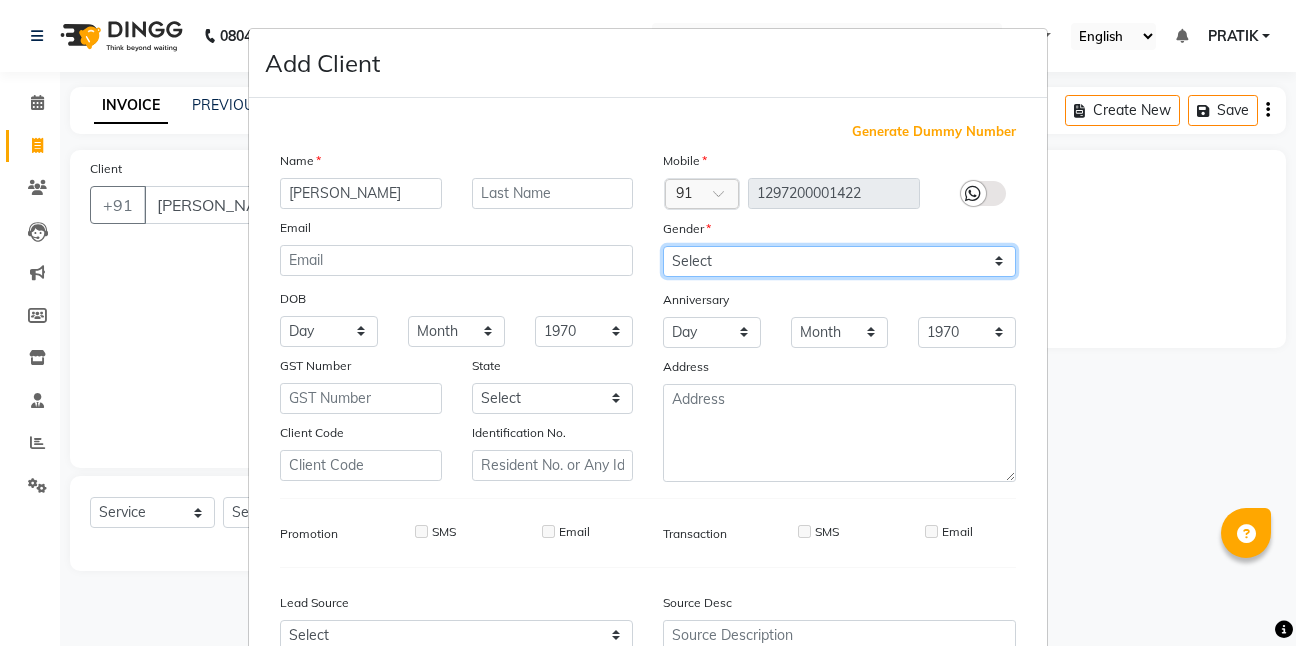 click on "Select [DEMOGRAPHIC_DATA] [DEMOGRAPHIC_DATA] Other Prefer Not To Say" at bounding box center [839, 261] 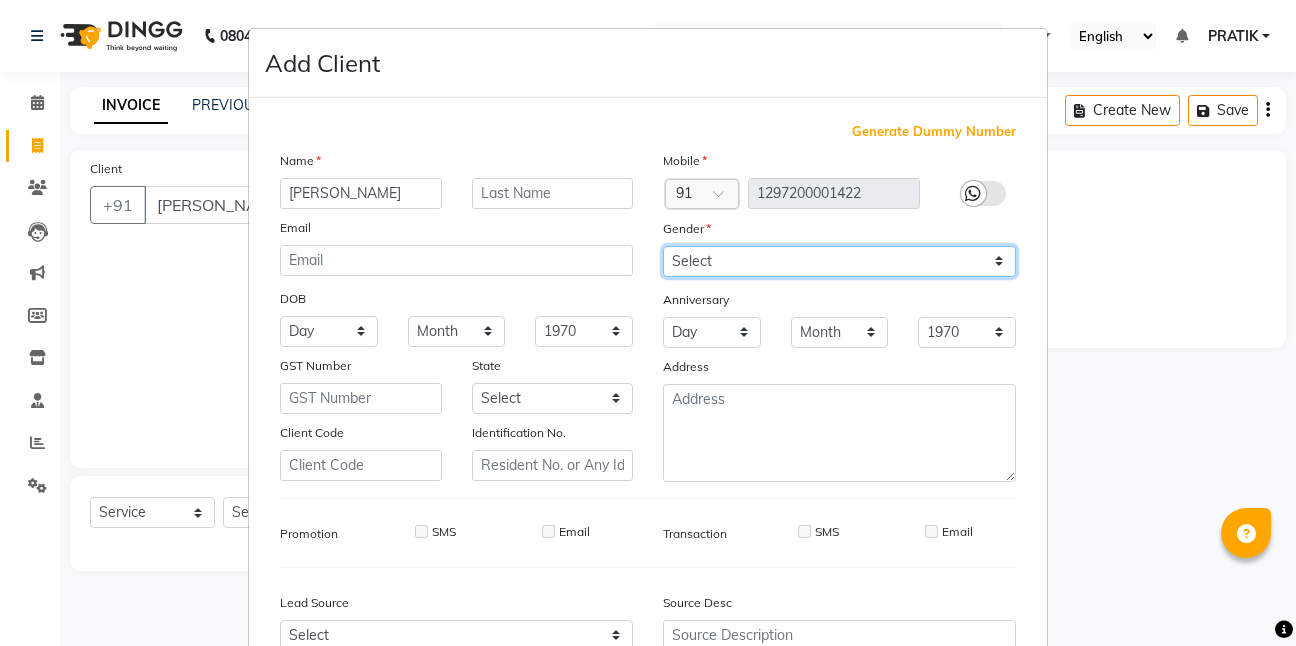 click on "Select [DEMOGRAPHIC_DATA] [DEMOGRAPHIC_DATA] Other Prefer Not To Say" at bounding box center [839, 261] 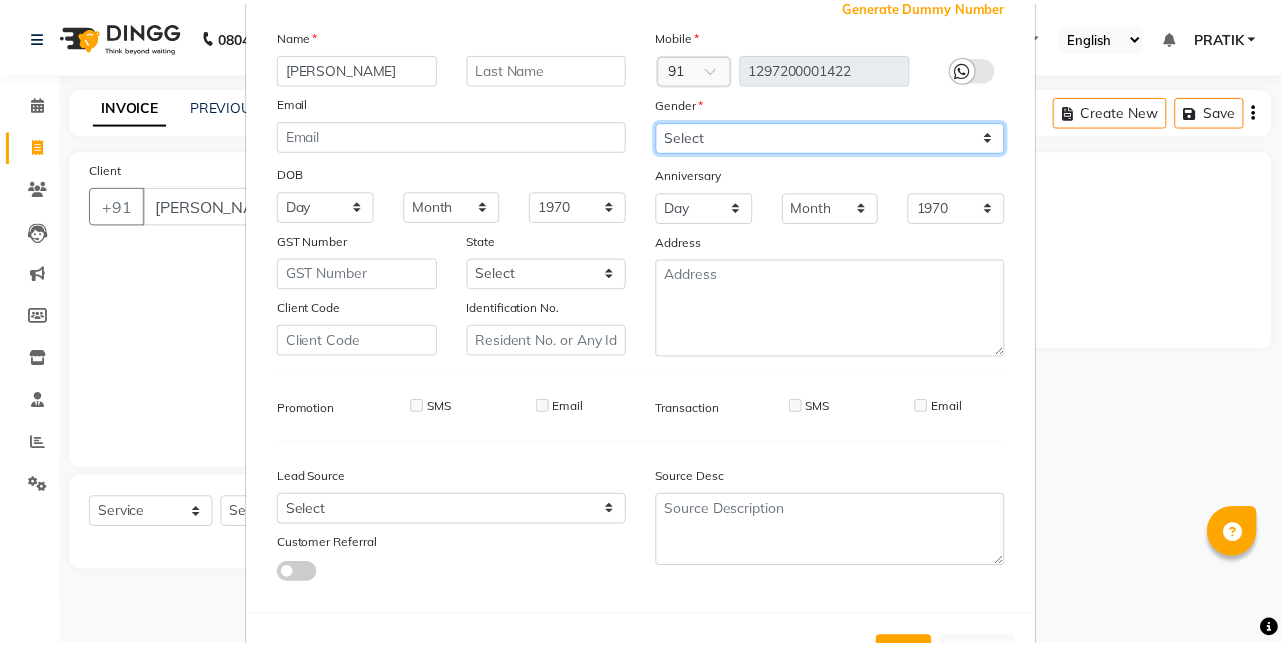 scroll, scrollTop: 203, scrollLeft: 0, axis: vertical 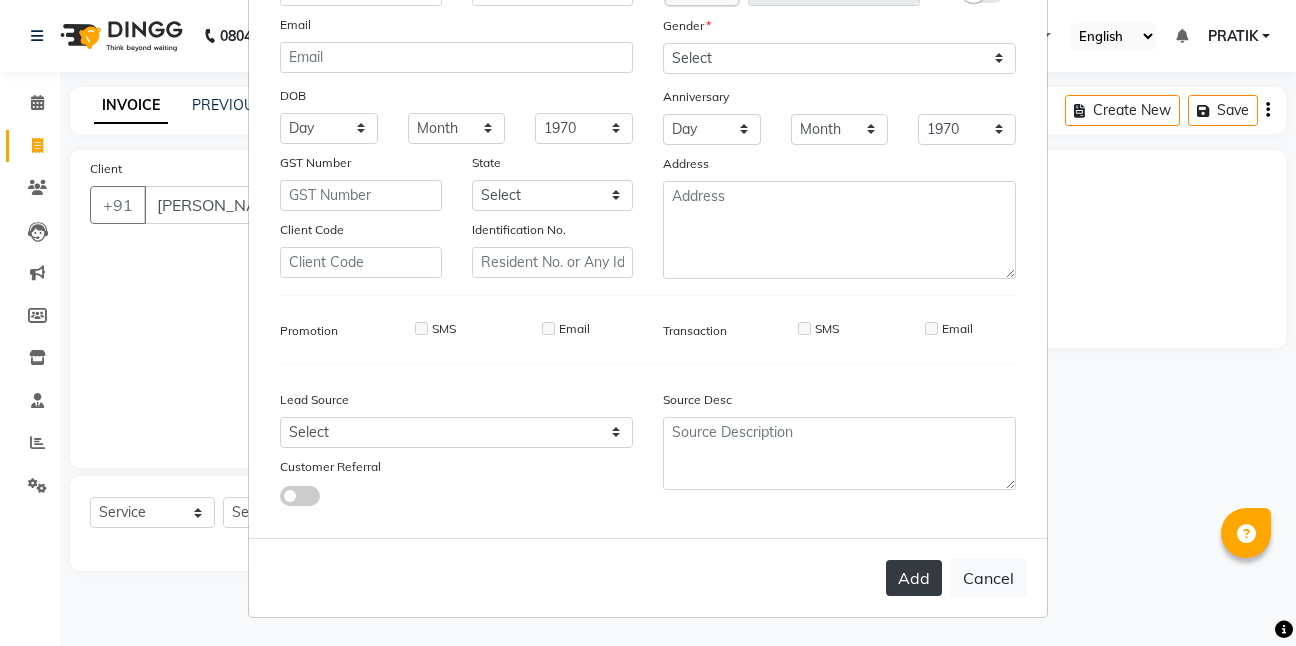 click on "Add" at bounding box center (914, 578) 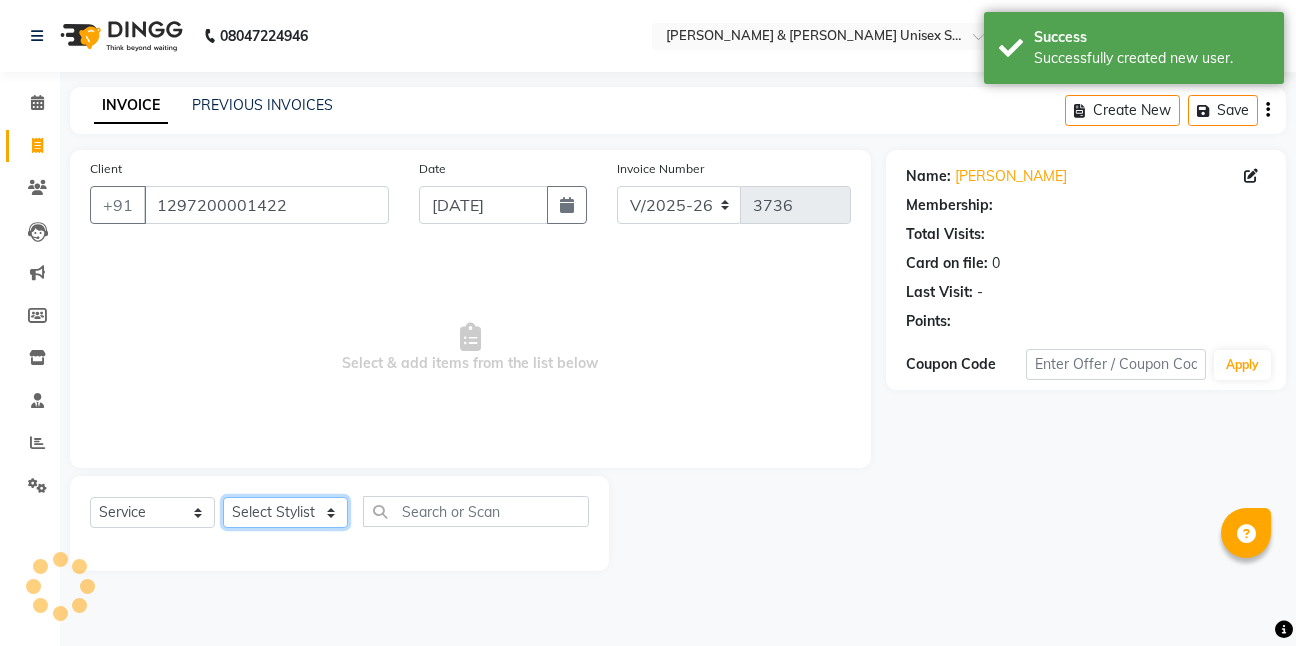 click on "Select Stylist [PERSON_NAME] [PERSON_NAME] [PERSON_NAME][GEOGRAPHIC_DATA] [PERSON_NAME] NEHA PH SALON [PERSON_NAME] SACHIN  SAIF [PERSON_NAME] YASH" 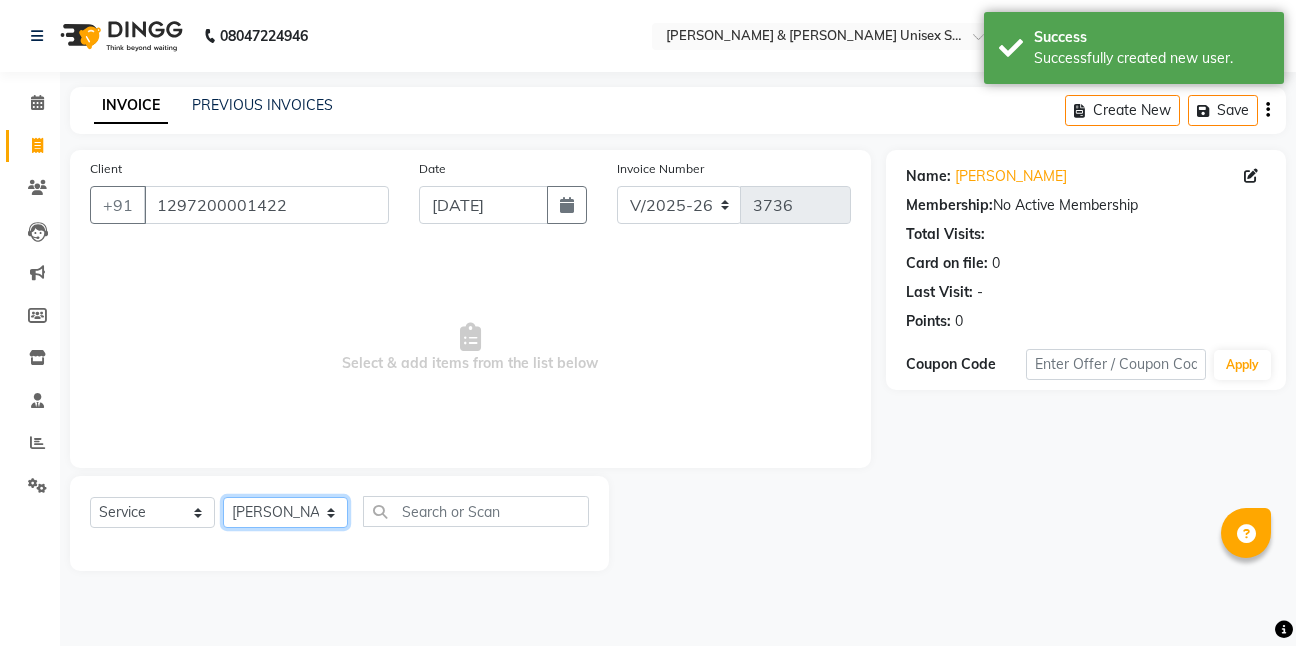 click on "Select Stylist [PERSON_NAME] [PERSON_NAME] [PERSON_NAME][GEOGRAPHIC_DATA] [PERSON_NAME] NEHA PH SALON [PERSON_NAME] SACHIN  SAIF [PERSON_NAME] YASH" 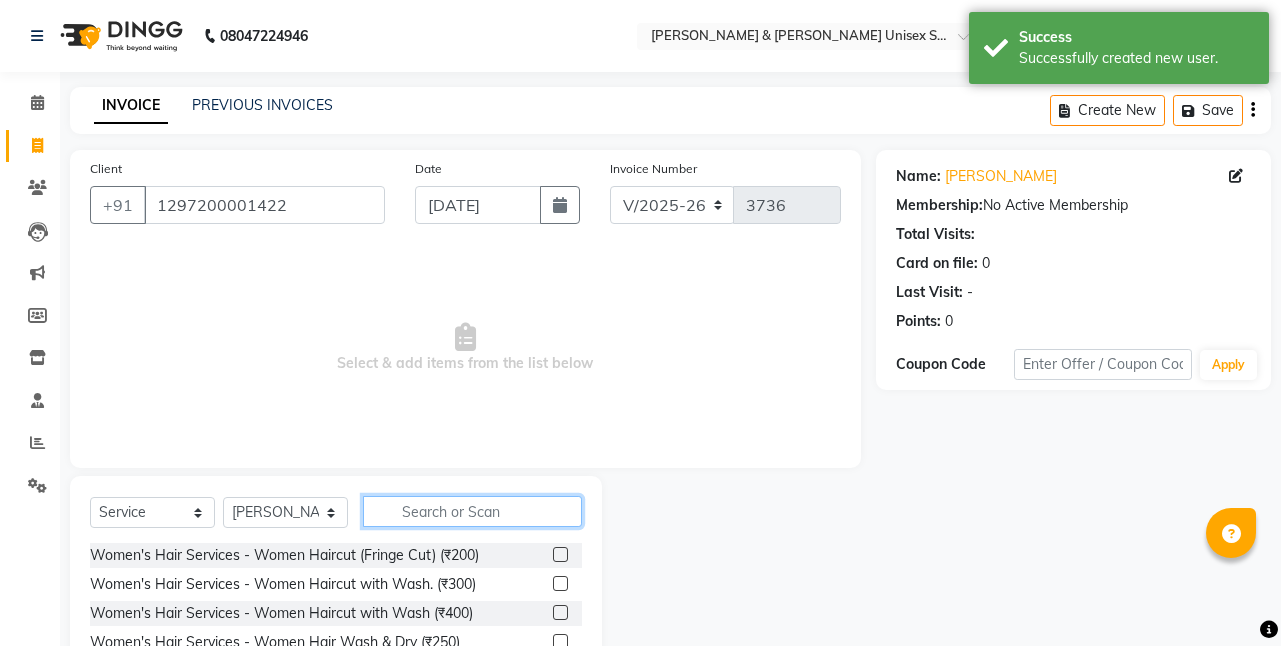 click 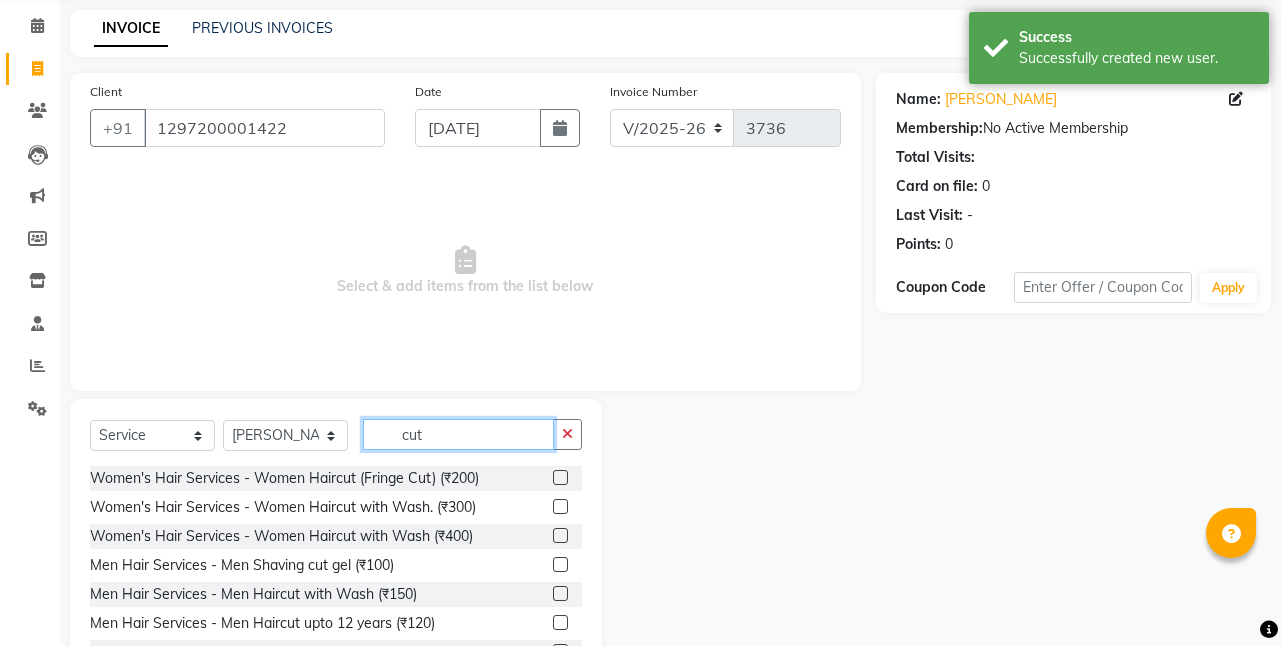 scroll, scrollTop: 155, scrollLeft: 0, axis: vertical 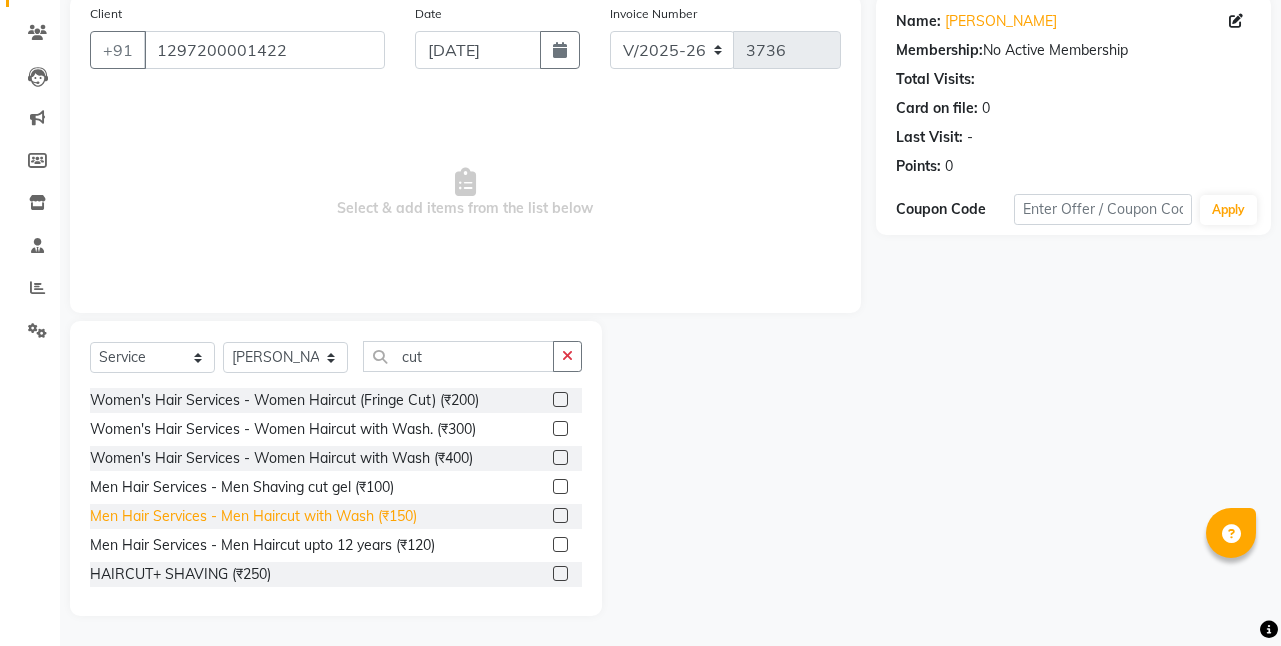 click on "Men Hair Services - Men Haircut with Wash (₹150)" 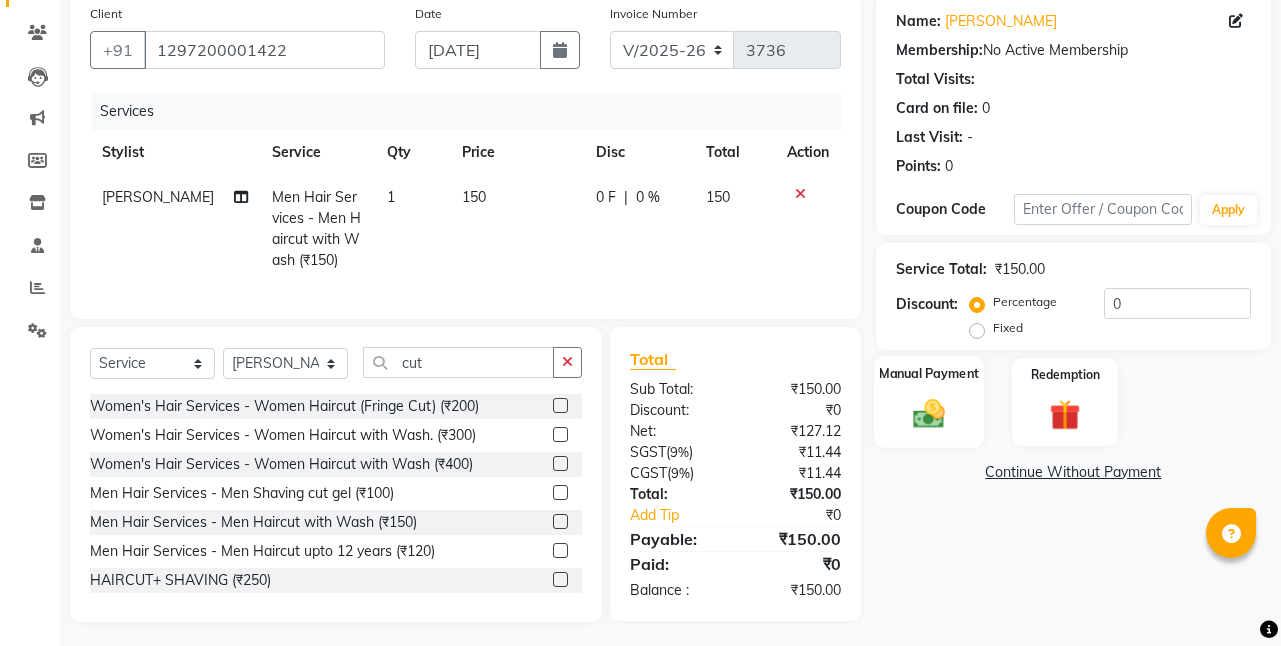 click 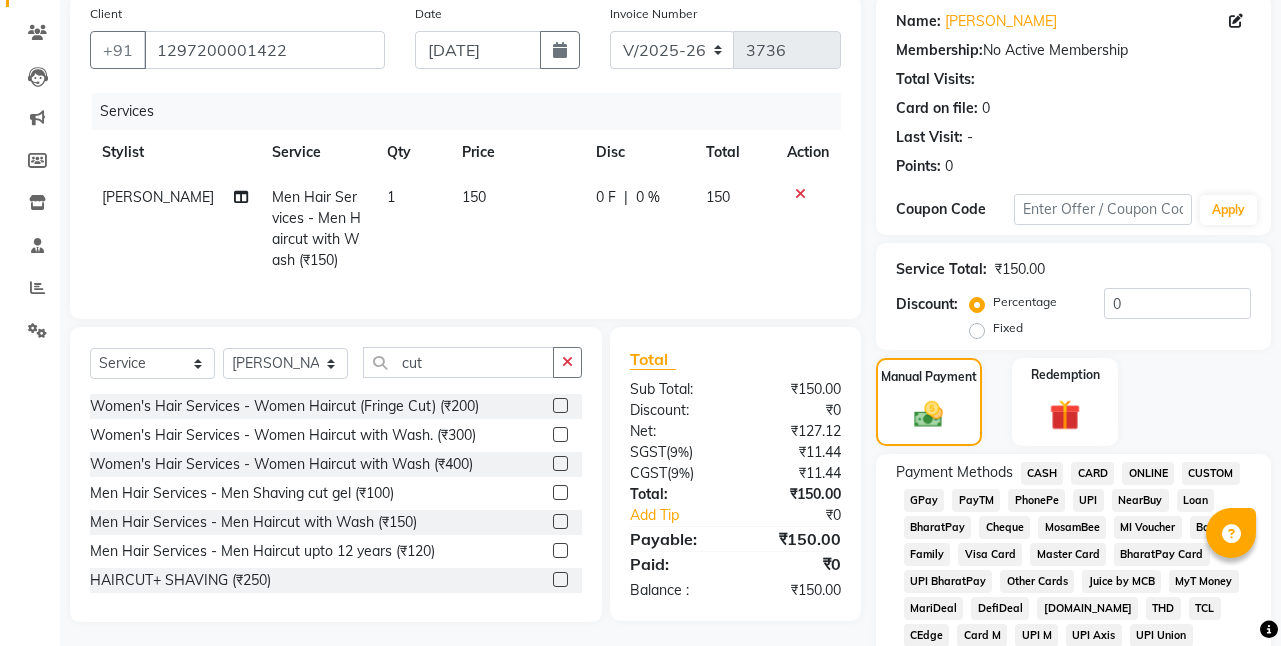 click on "ONLINE" 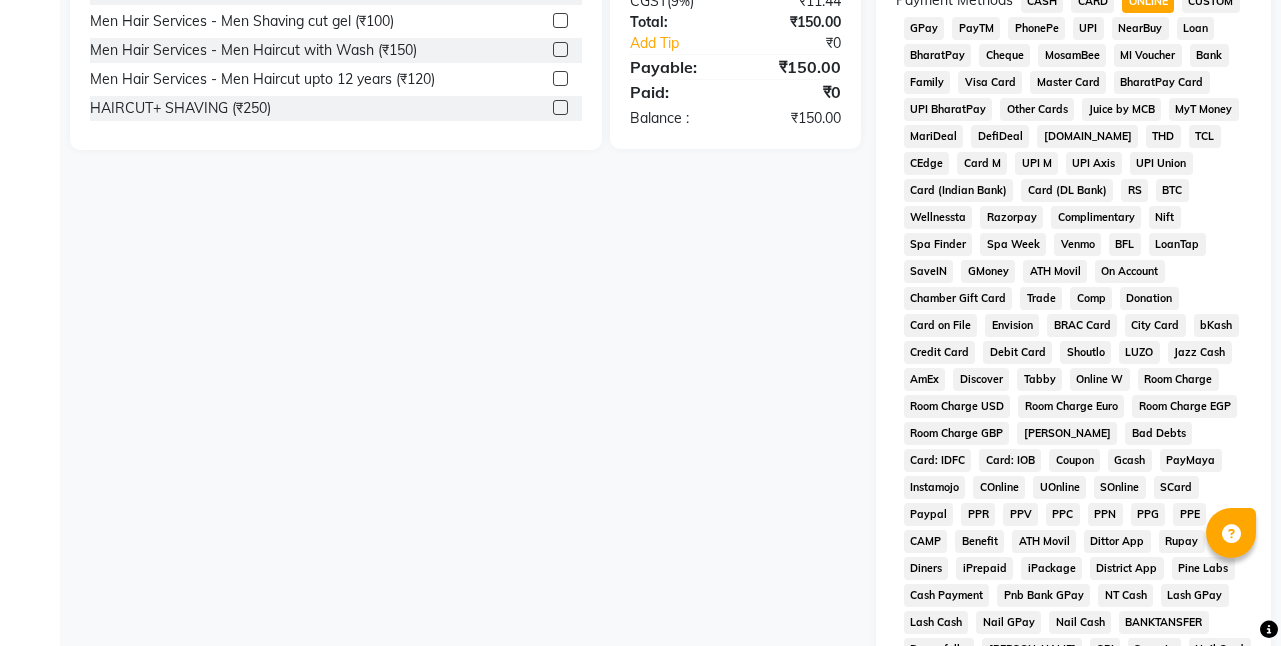 scroll, scrollTop: 855, scrollLeft: 0, axis: vertical 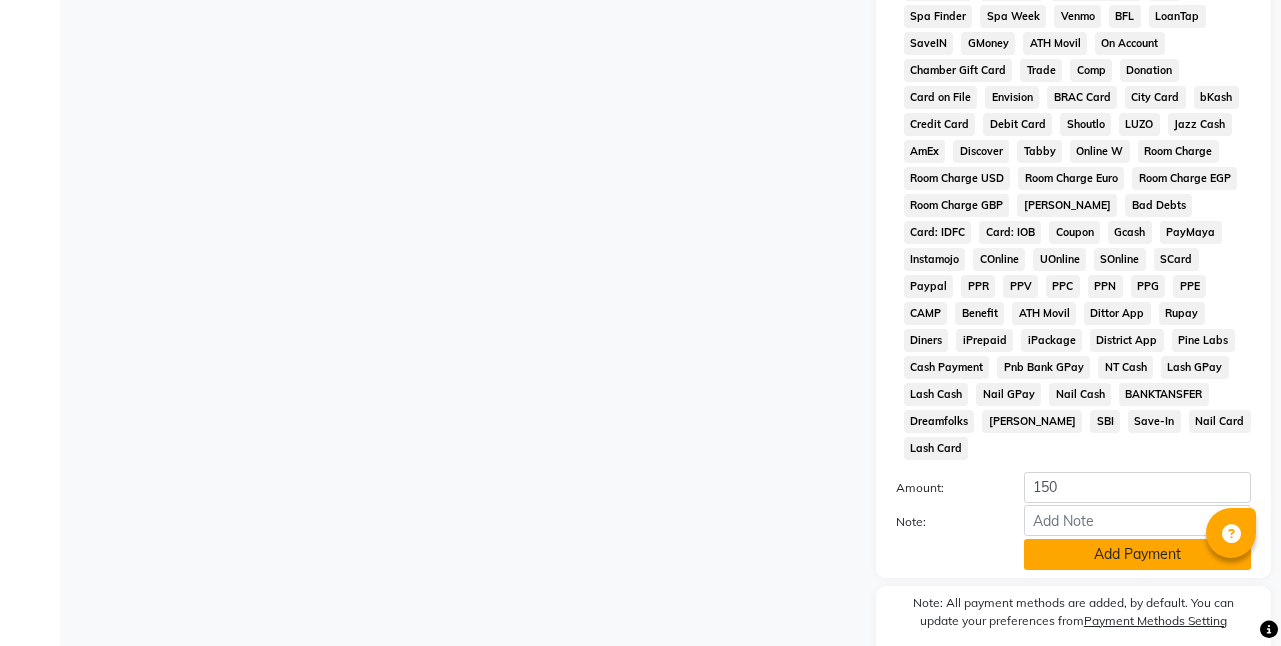 click on "Add Payment" 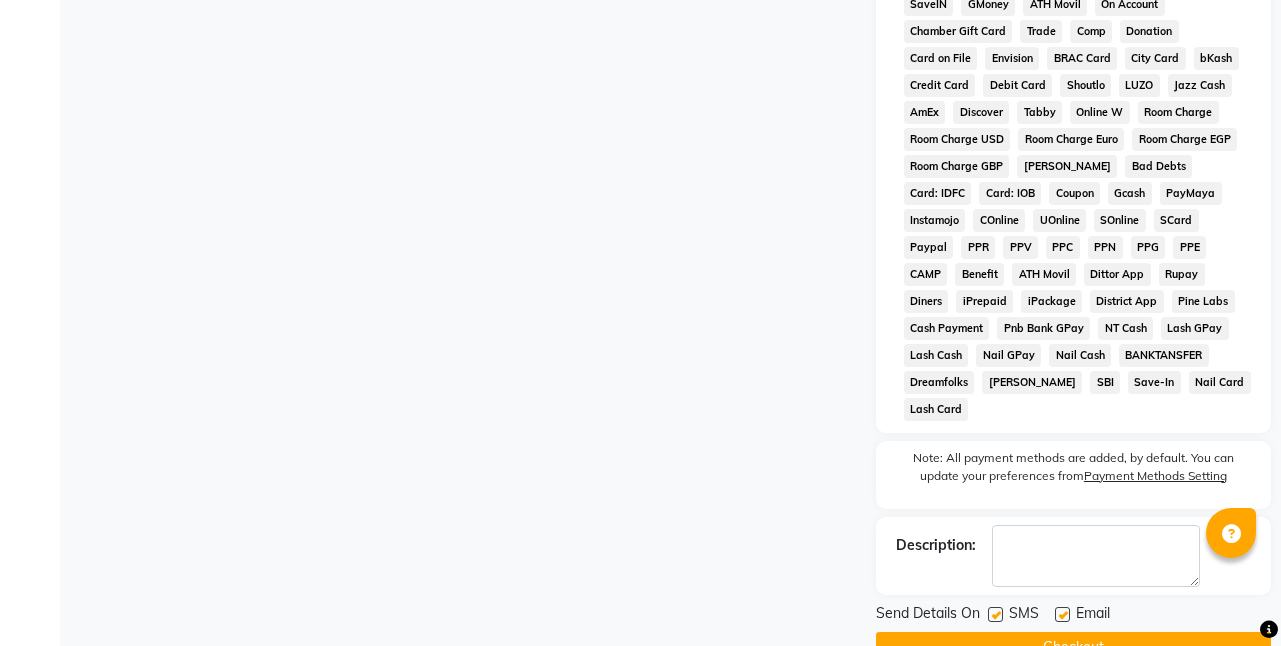 scroll, scrollTop: 914, scrollLeft: 0, axis: vertical 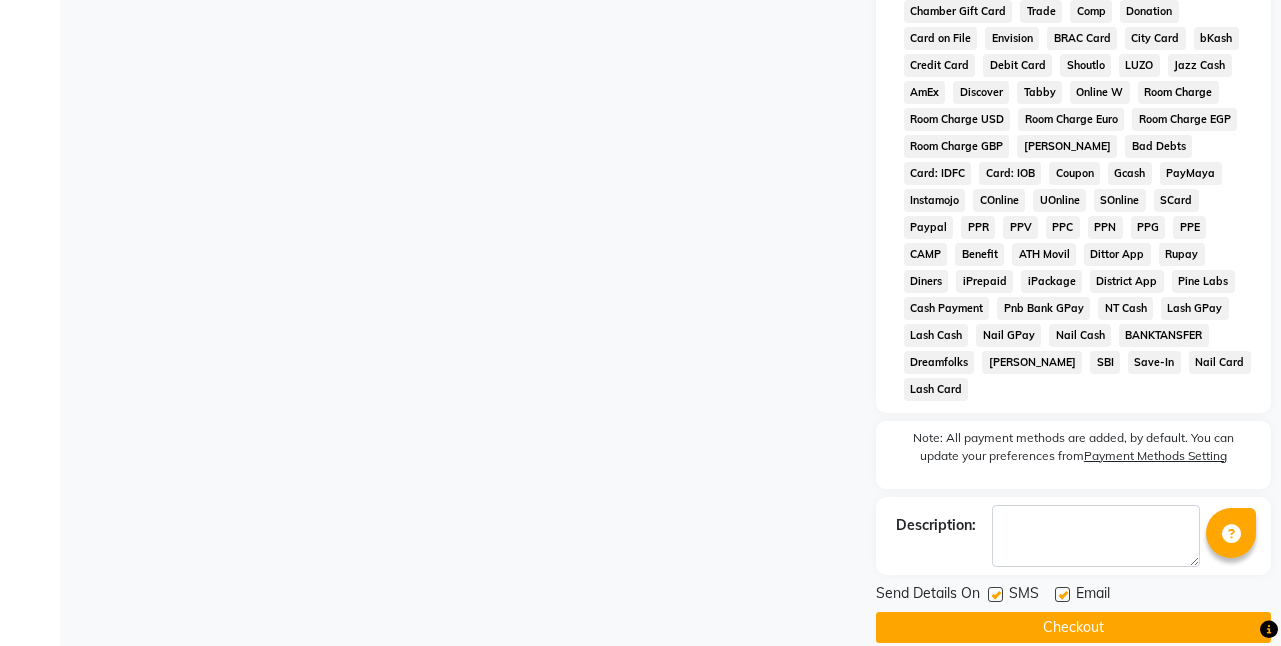 click on "Checkout" 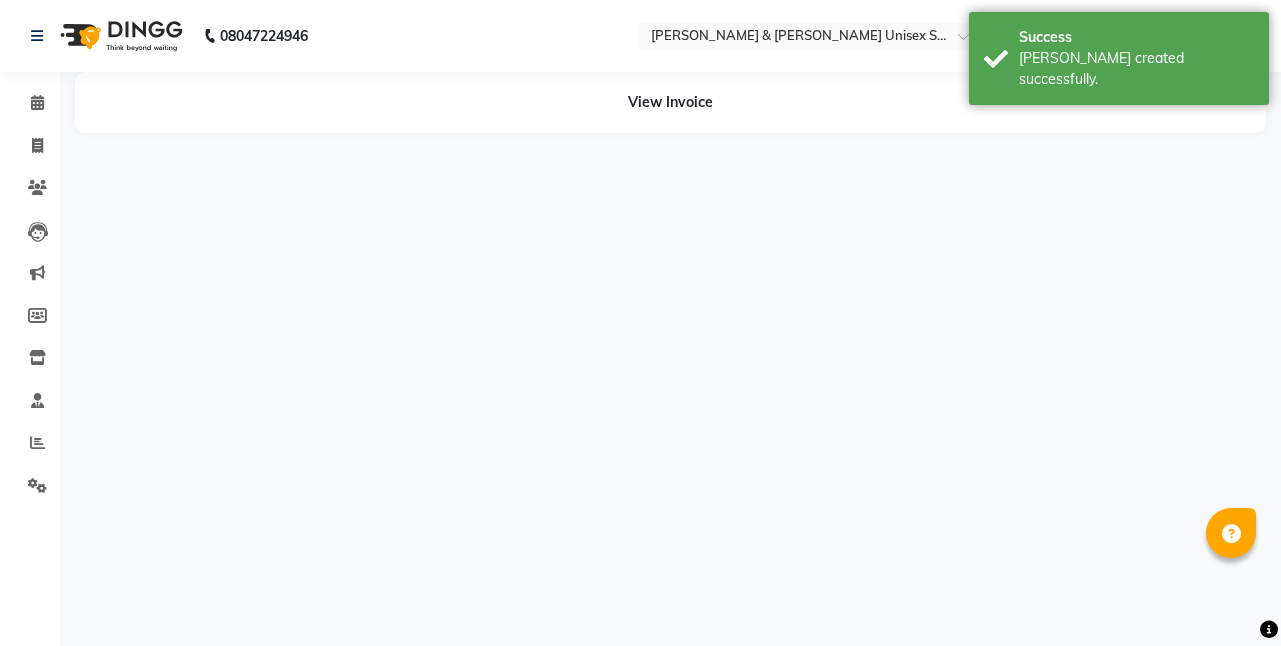 scroll, scrollTop: 0, scrollLeft: 0, axis: both 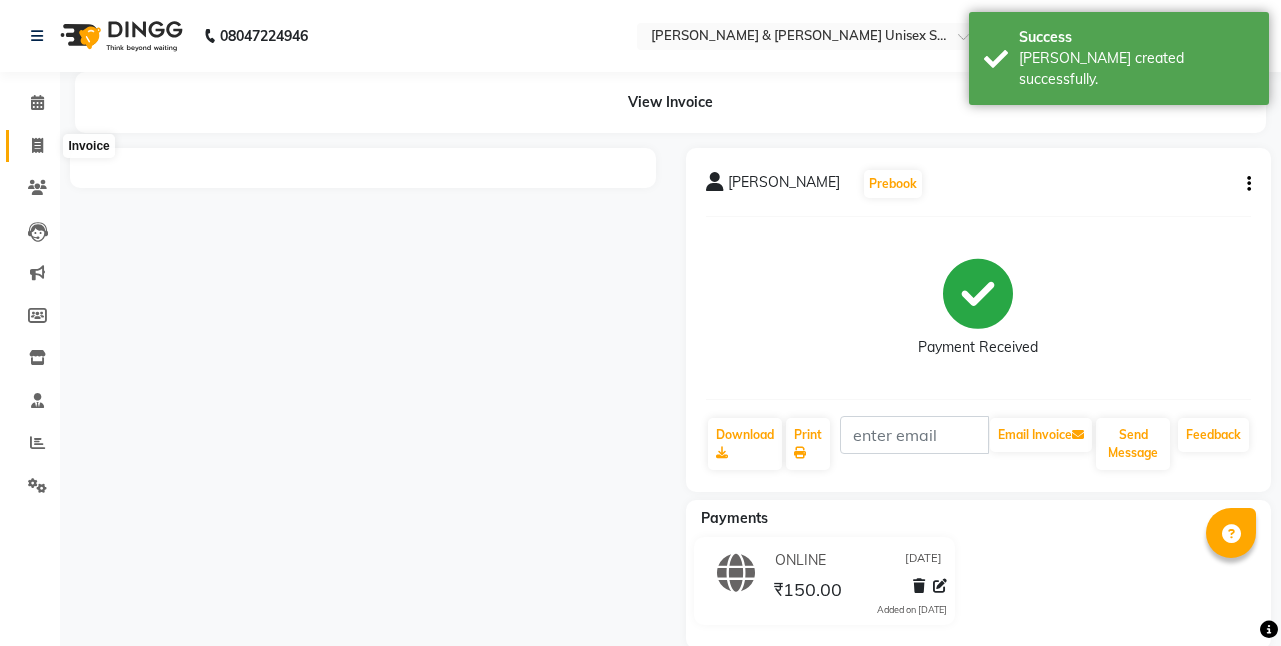 click 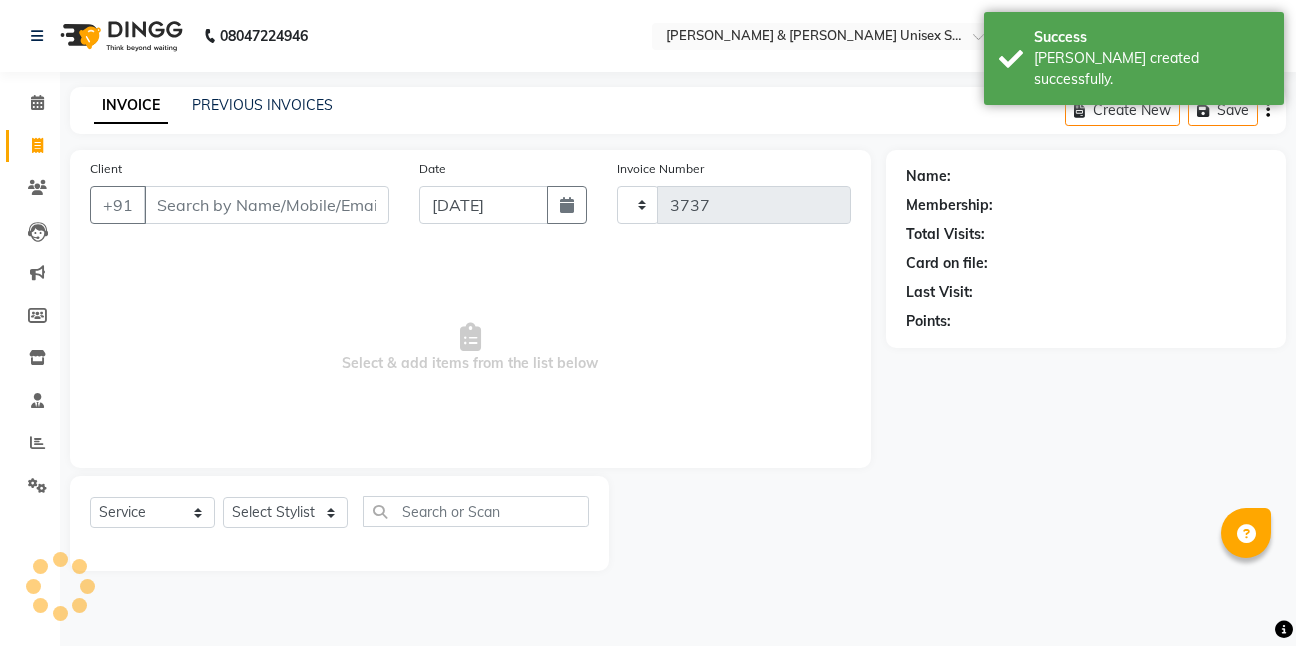 click on "Client" at bounding box center [266, 205] 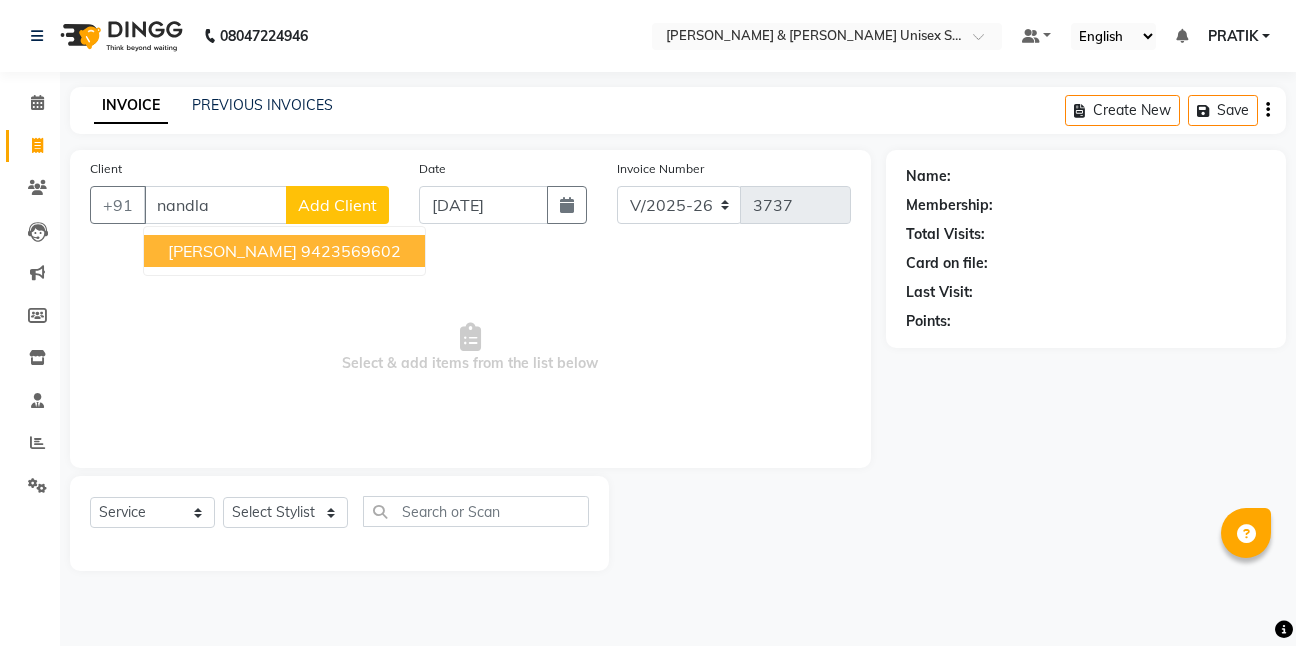 click on "[PERSON_NAME]" at bounding box center [232, 251] 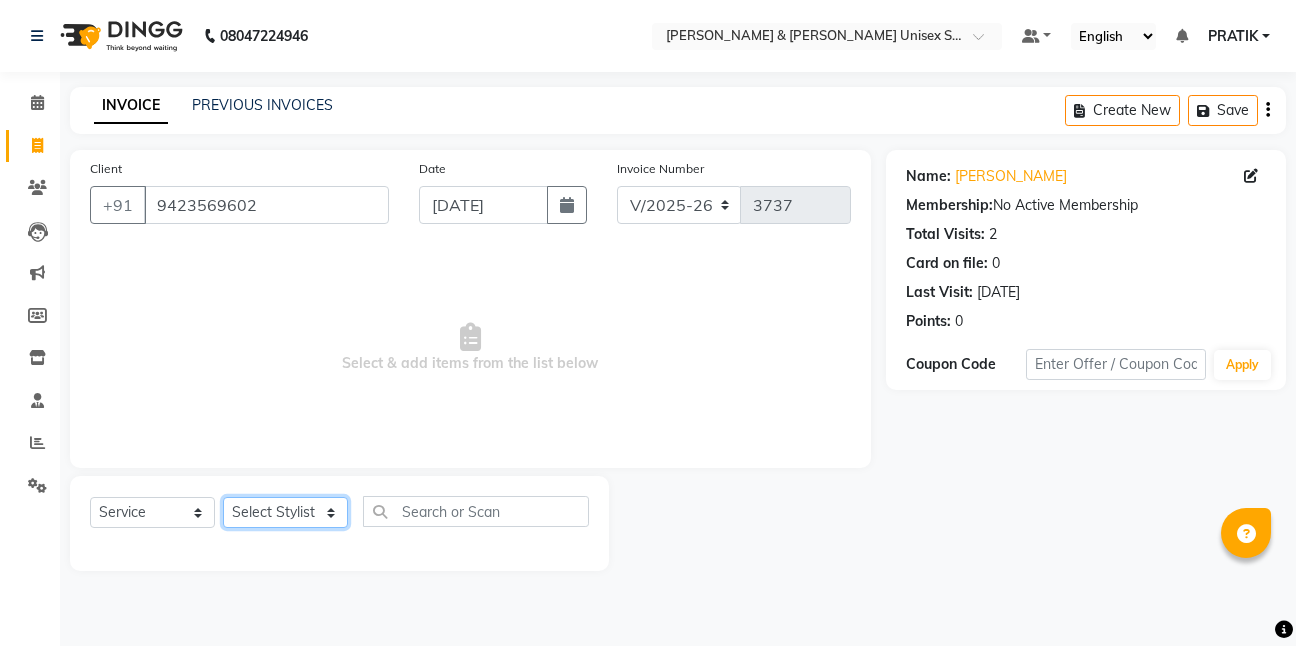 click on "Select Stylist [PERSON_NAME] [PERSON_NAME] [PERSON_NAME][GEOGRAPHIC_DATA] [PERSON_NAME] NEHA PH SALON [PERSON_NAME] SACHIN  SAIF [PERSON_NAME] YASH" 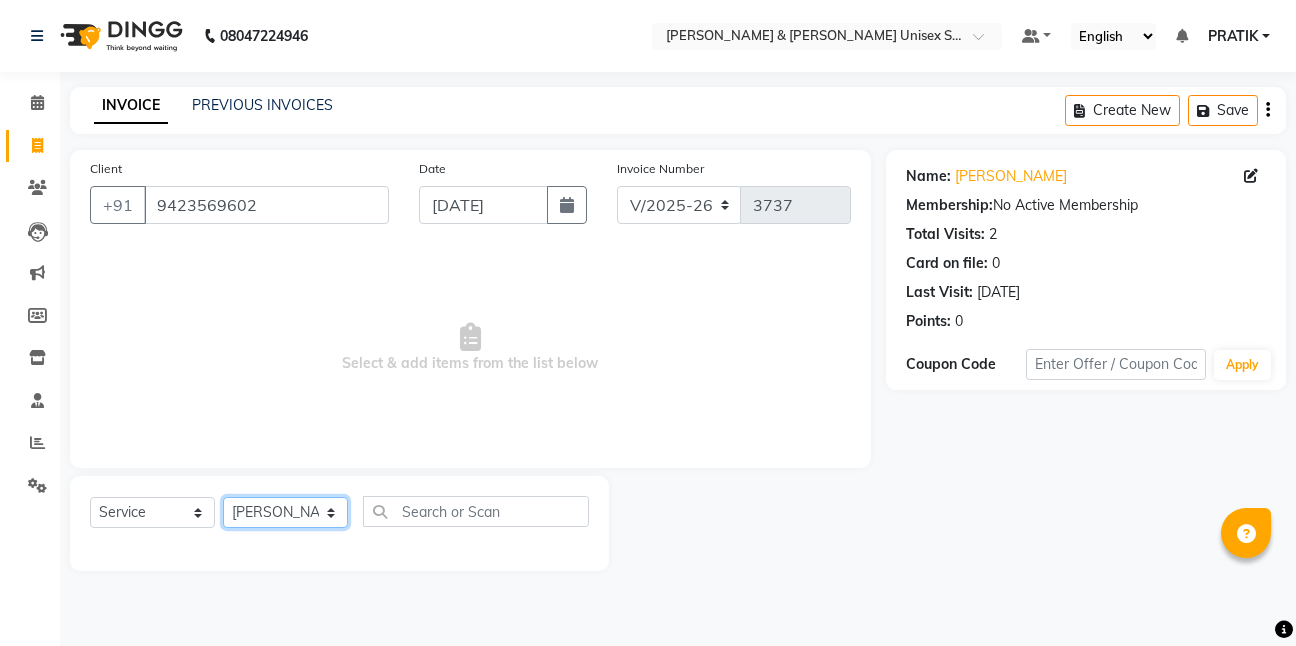 click on "Select Stylist [PERSON_NAME] [PERSON_NAME] [PERSON_NAME][GEOGRAPHIC_DATA] [PERSON_NAME] NEHA PH SALON [PERSON_NAME] SACHIN  SAIF [PERSON_NAME] YASH" 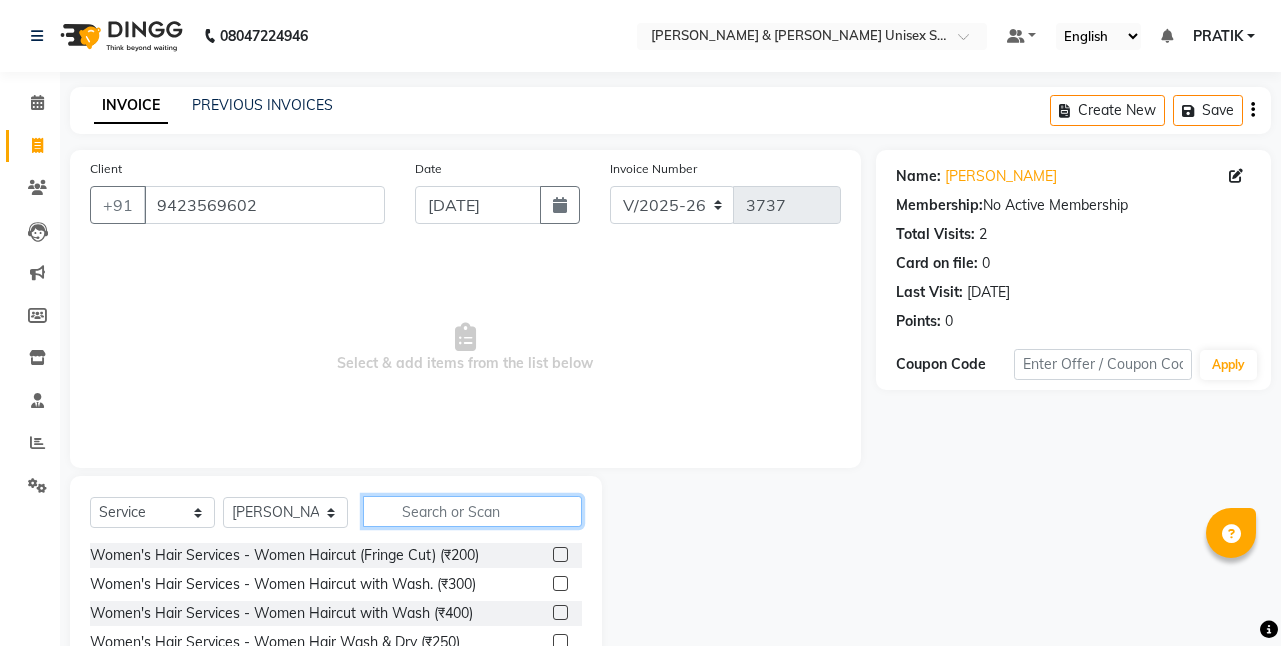 drag, startPoint x: 411, startPoint y: 496, endPoint x: 416, endPoint y: 505, distance: 10.29563 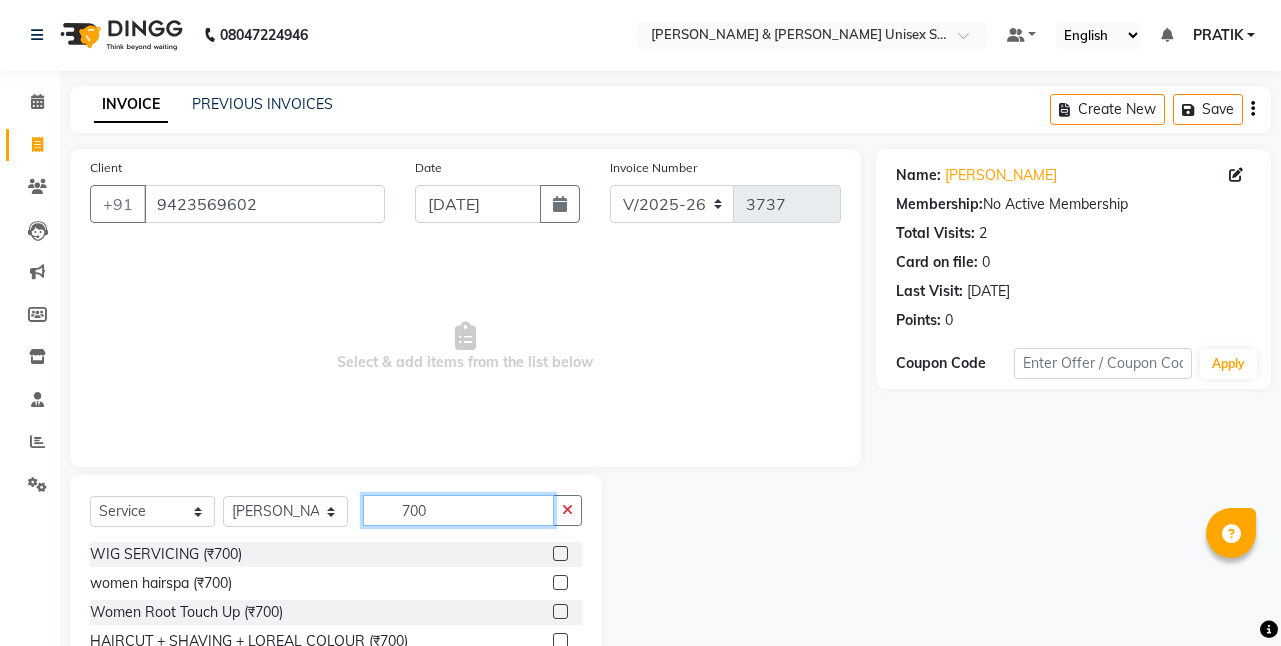 scroll, scrollTop: 146, scrollLeft: 0, axis: vertical 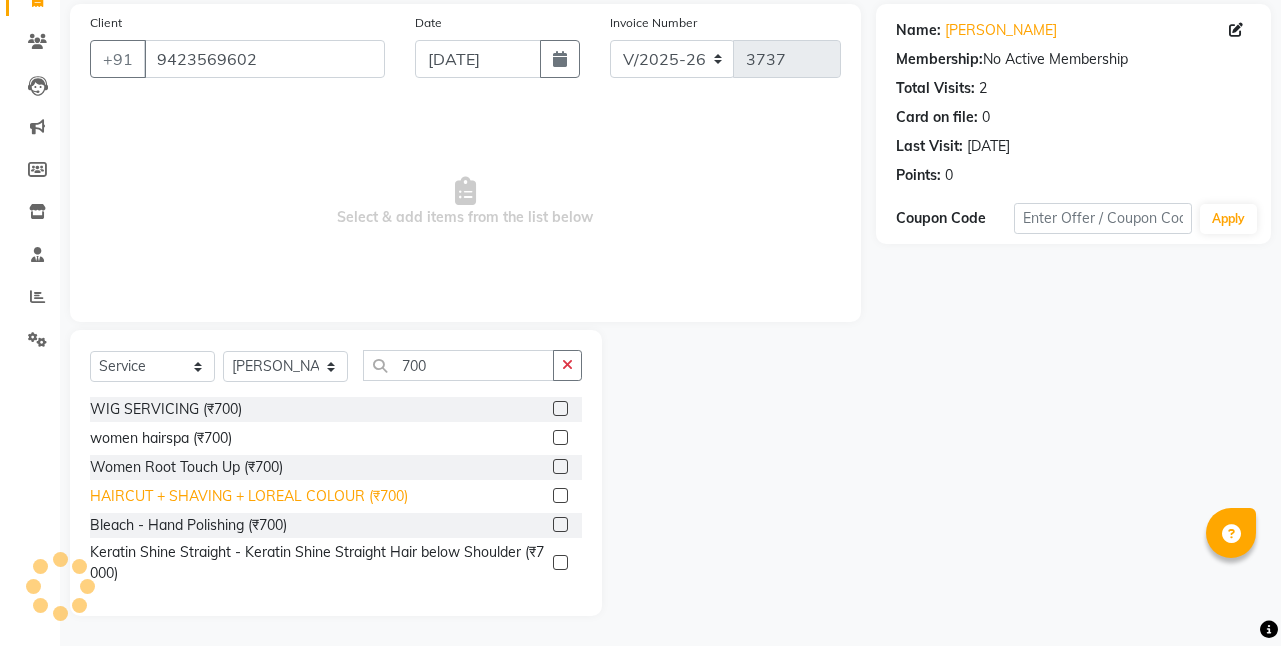click on "HAIRCUT + SHAVING + LOREAL COLOUR (₹700)" 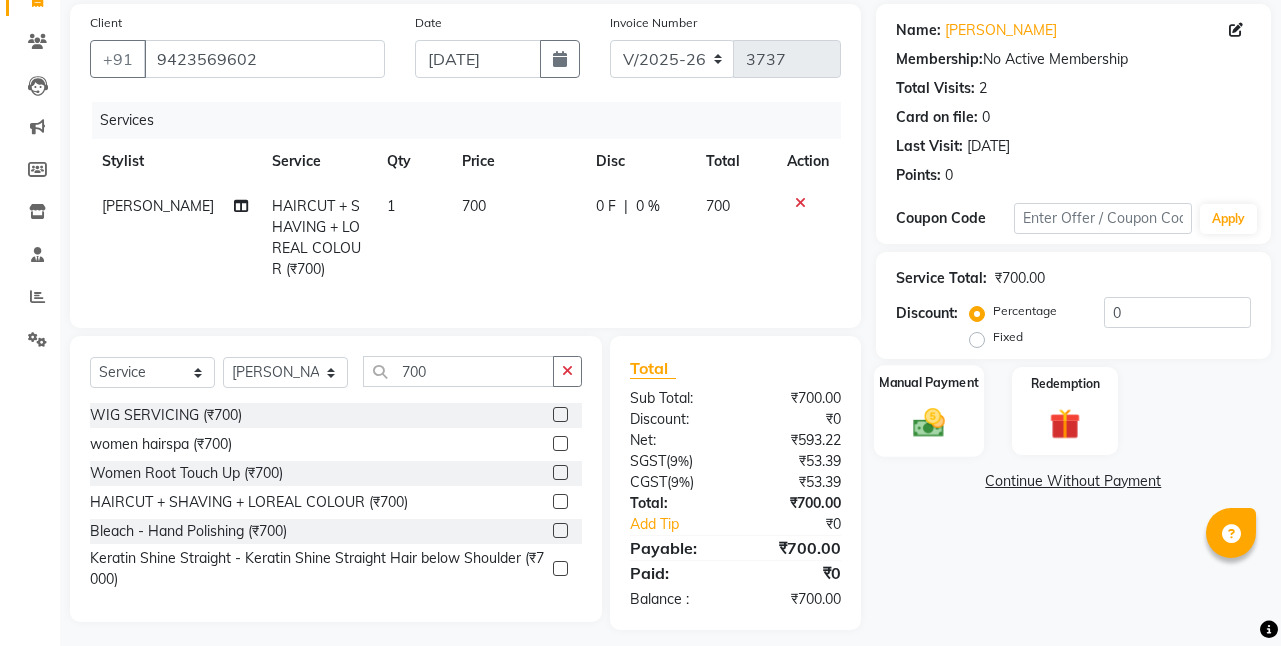 click 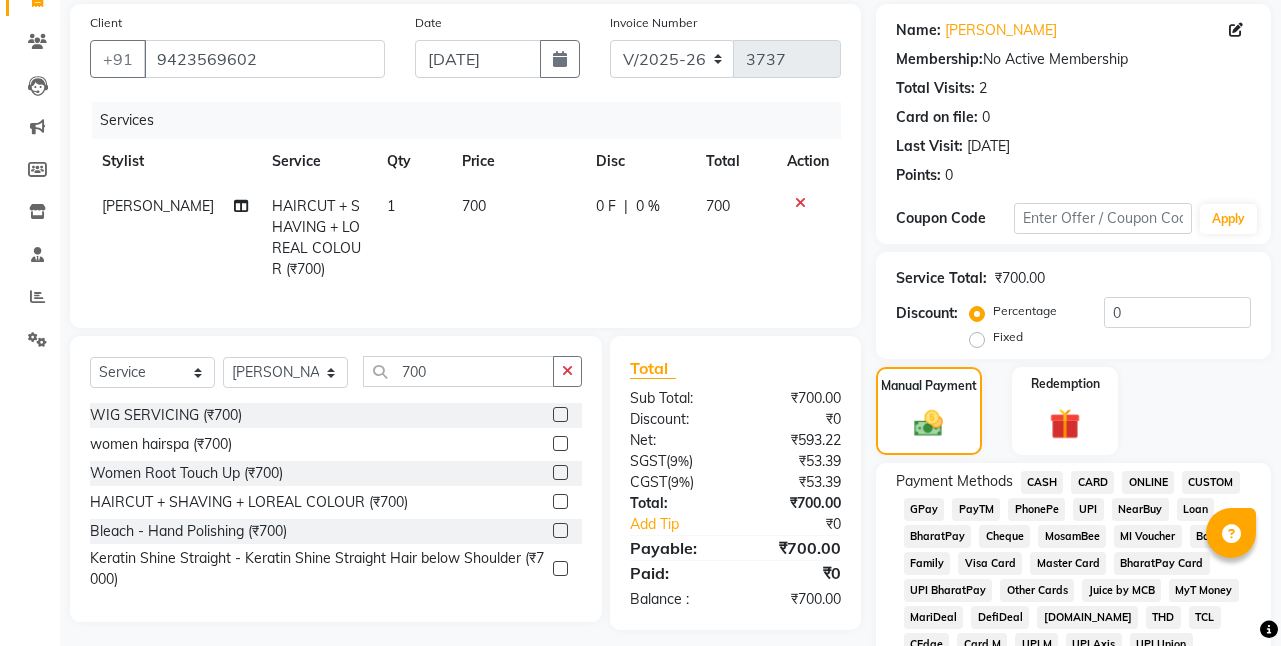 click on "ONLINE" 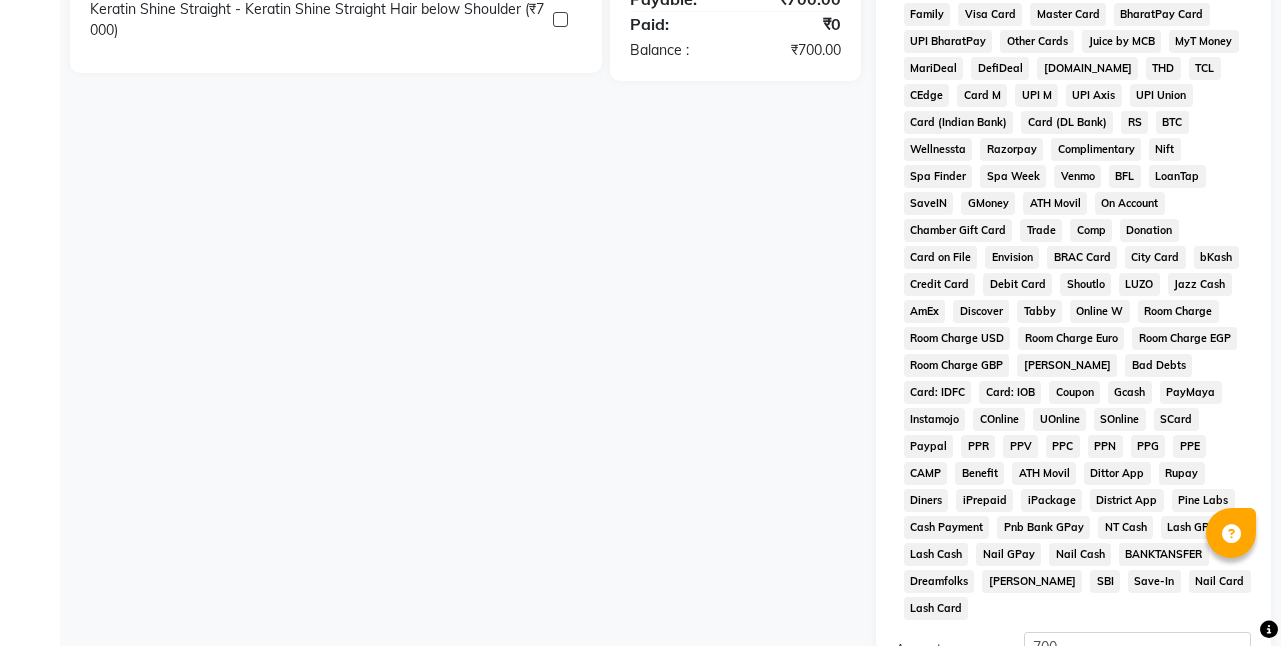 scroll, scrollTop: 846, scrollLeft: 0, axis: vertical 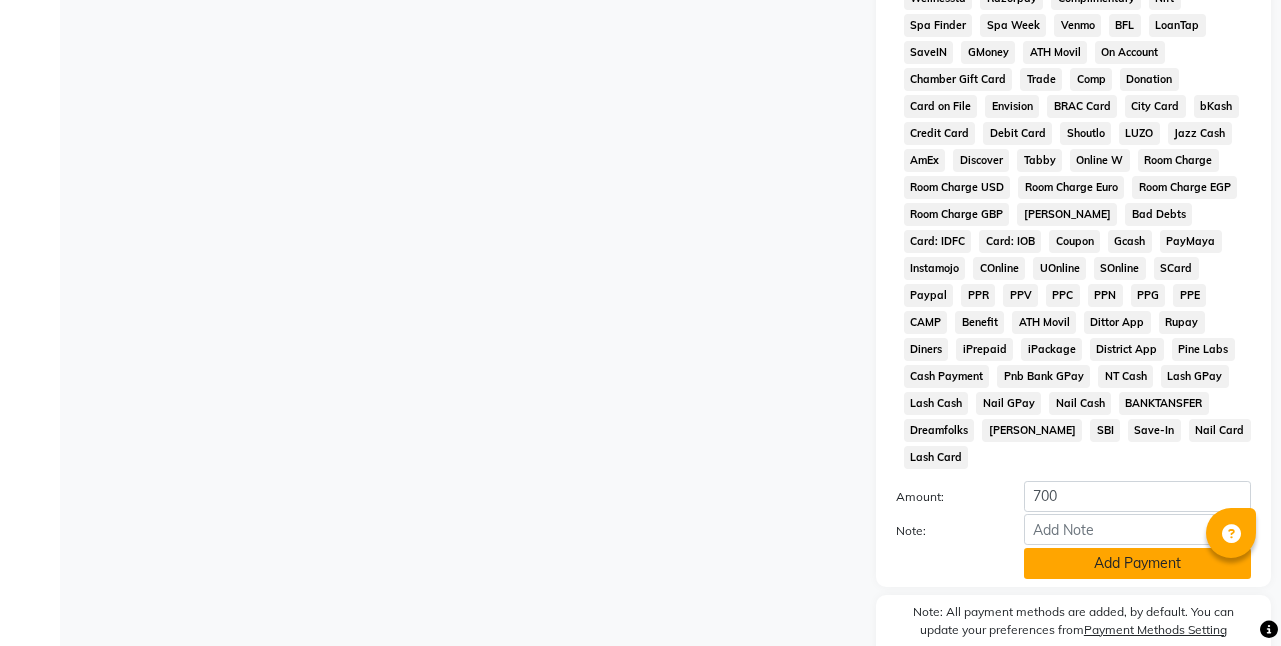 click on "Add Payment" 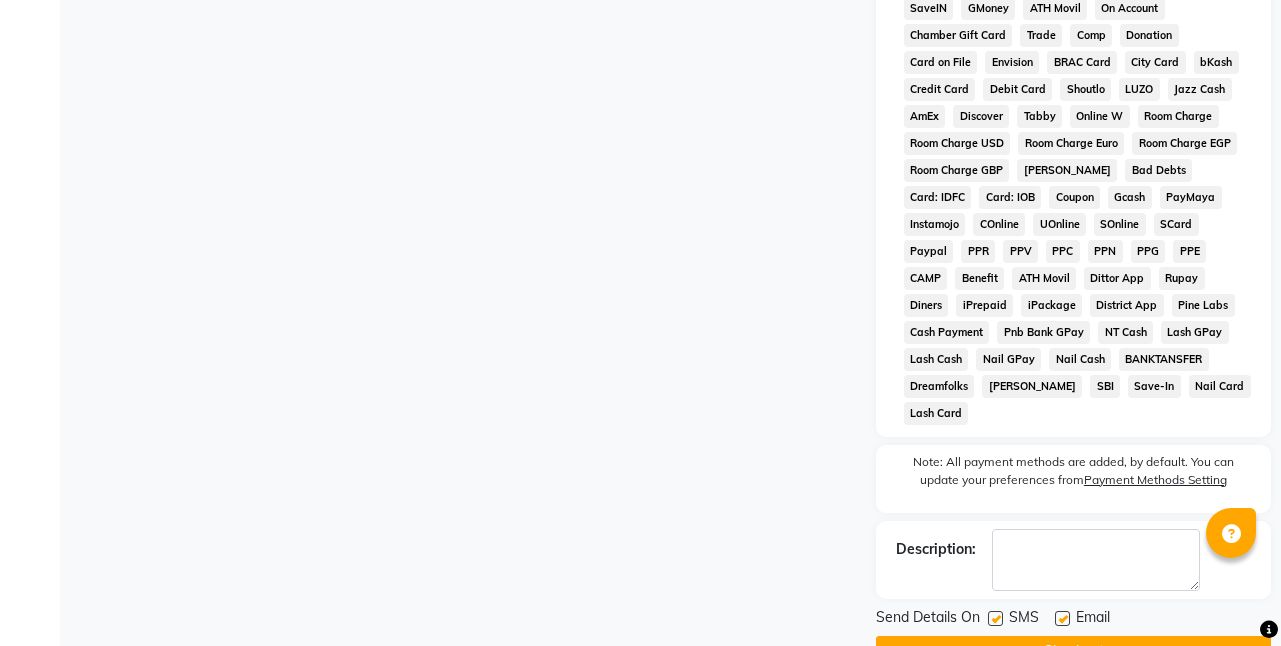 scroll, scrollTop: 914, scrollLeft: 0, axis: vertical 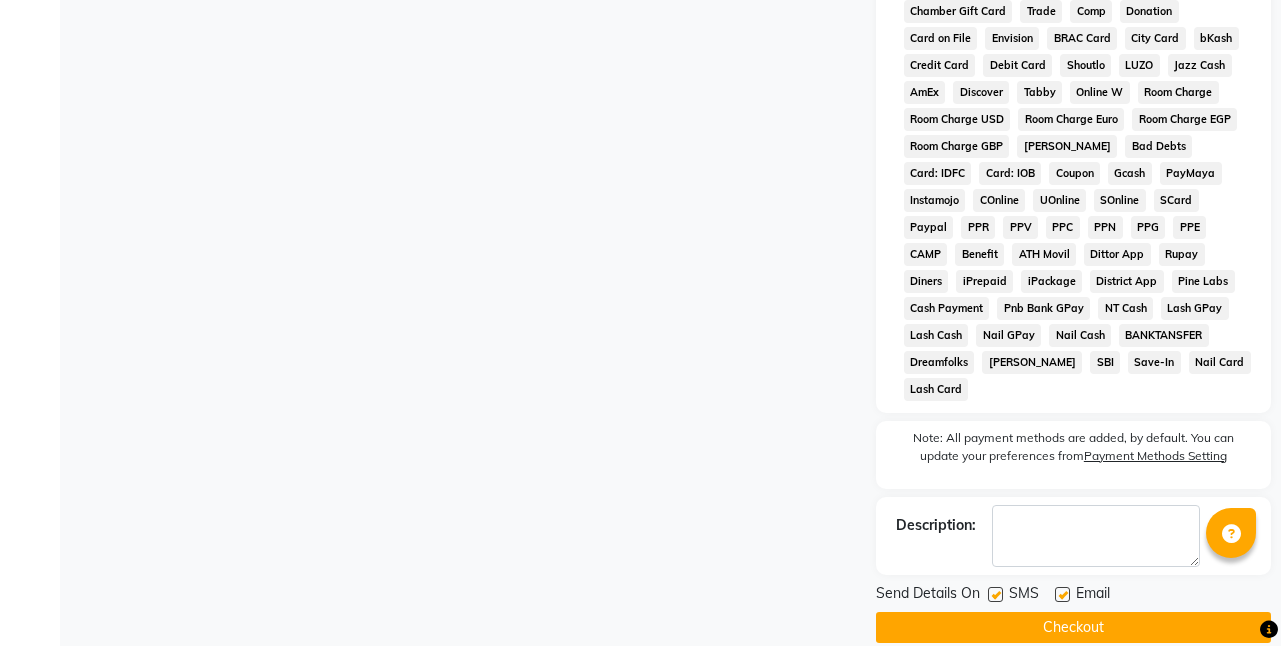 click on "Checkout" 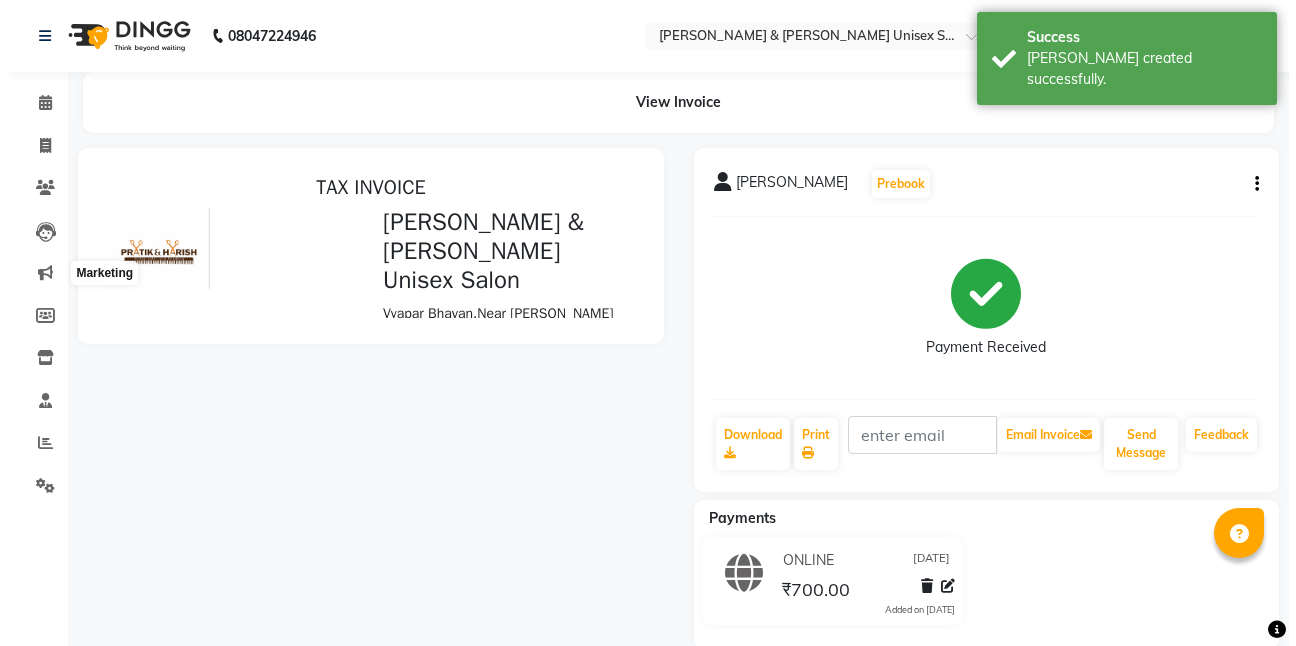 scroll, scrollTop: 0, scrollLeft: 0, axis: both 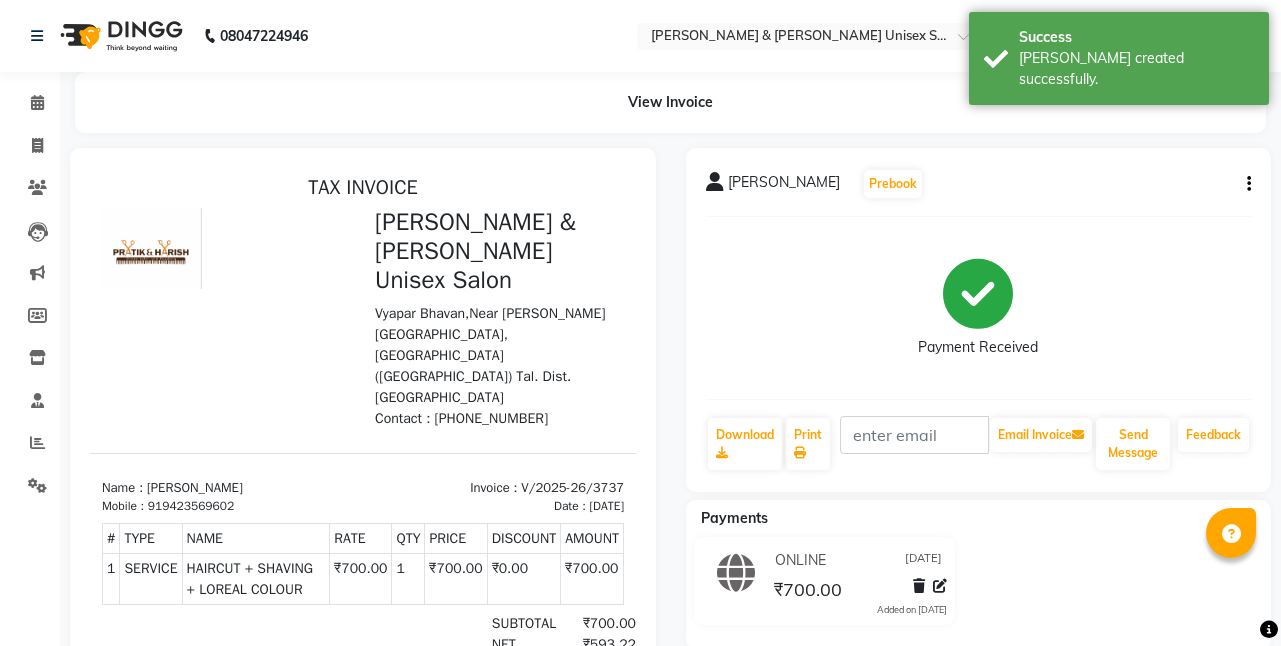 click on "Calendar" 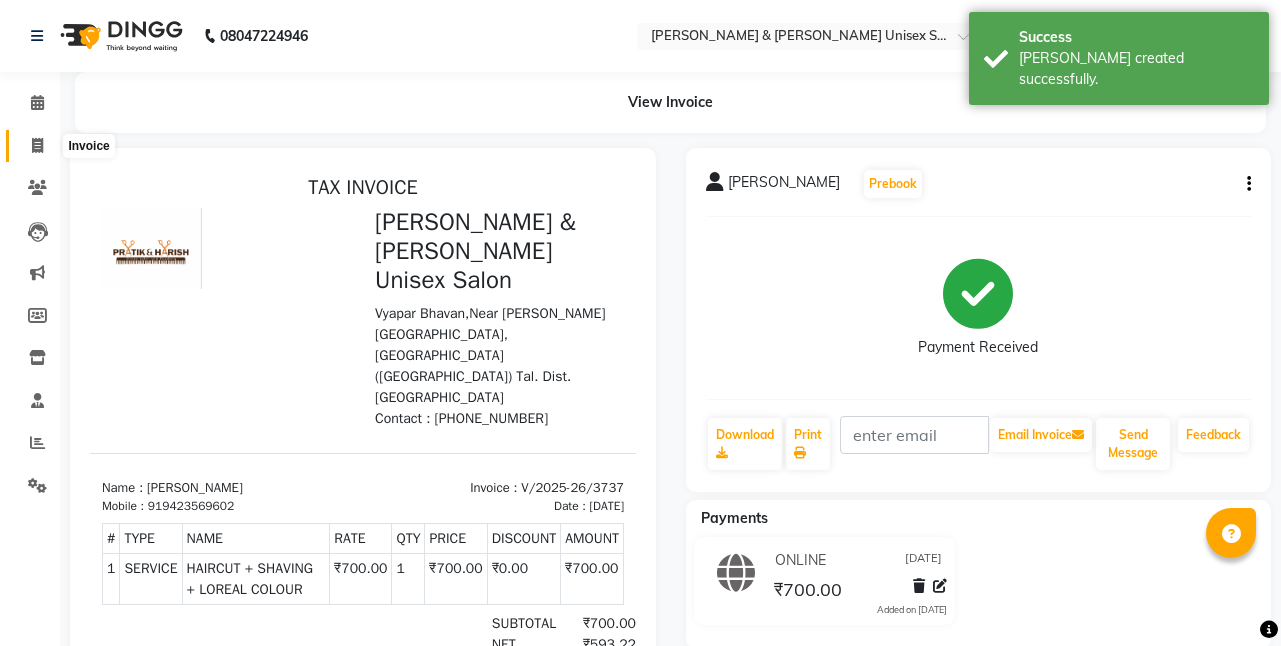 click 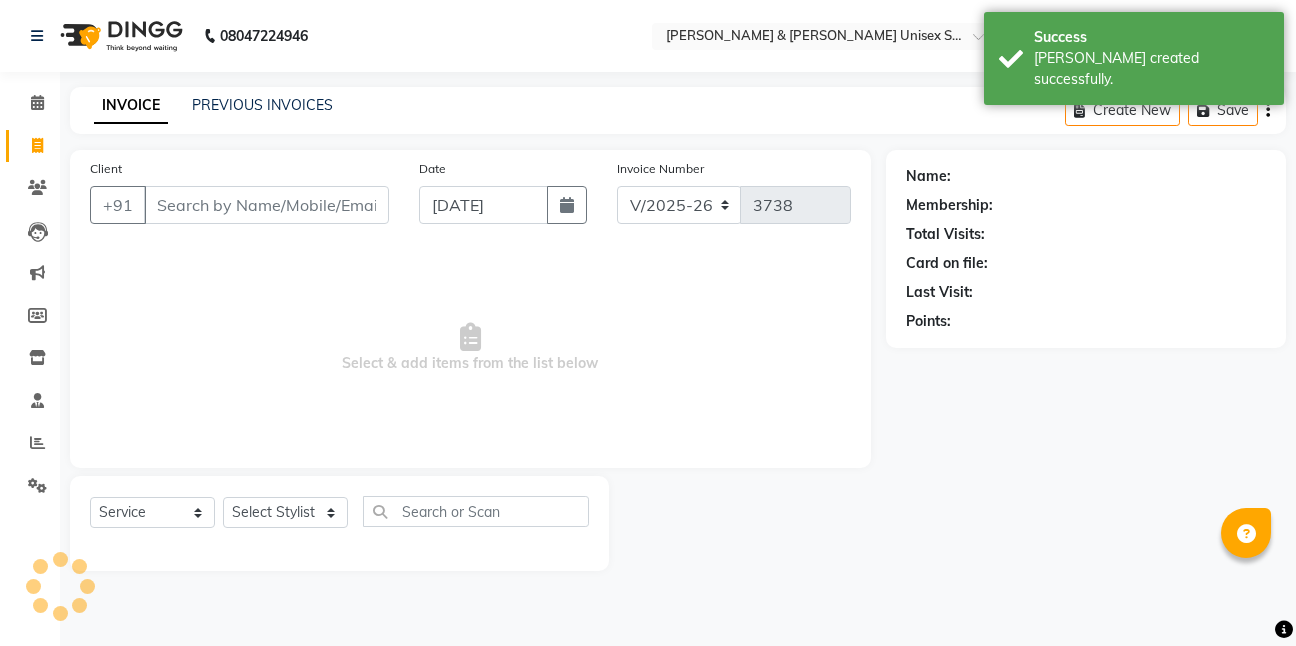 click on "Client" at bounding box center [266, 205] 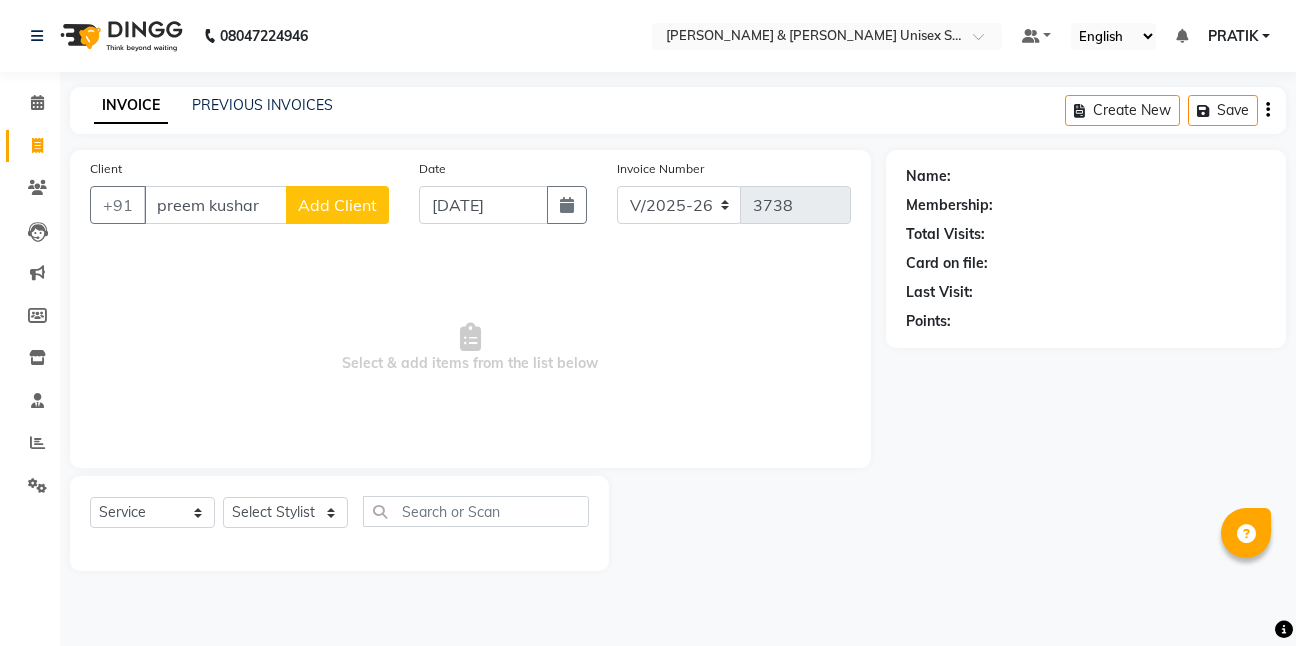 click on "Add Client" 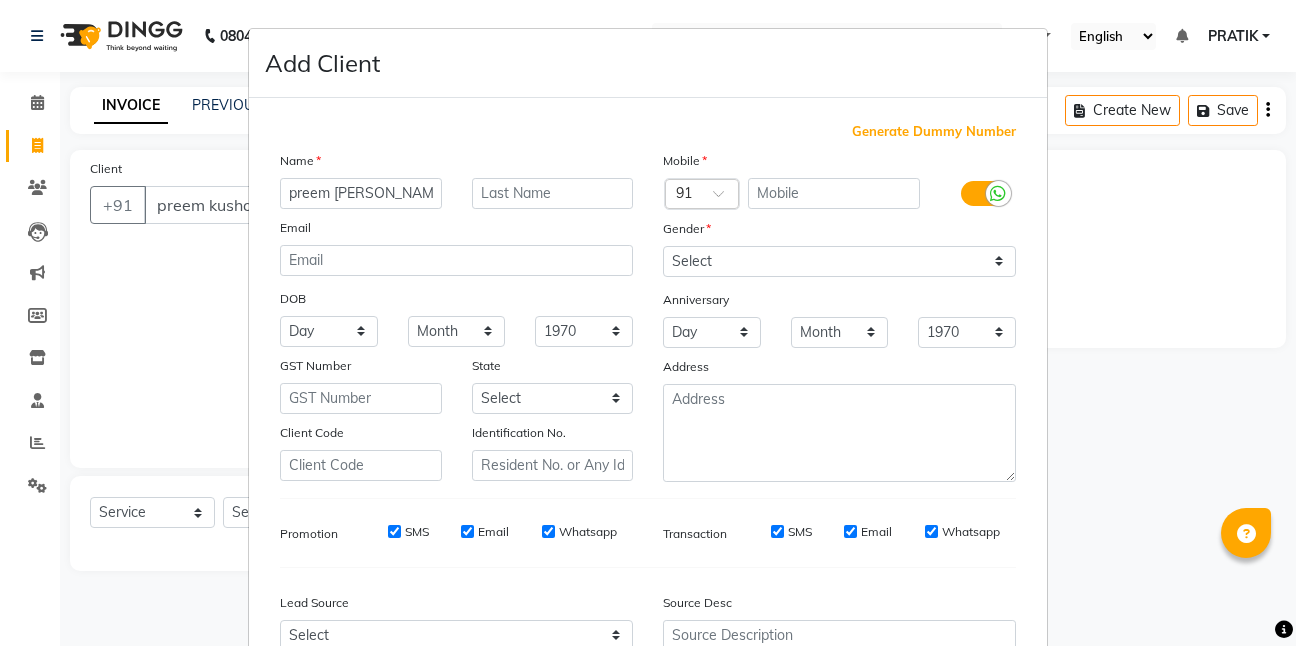 click on "Generate Dummy Number" at bounding box center (934, 132) 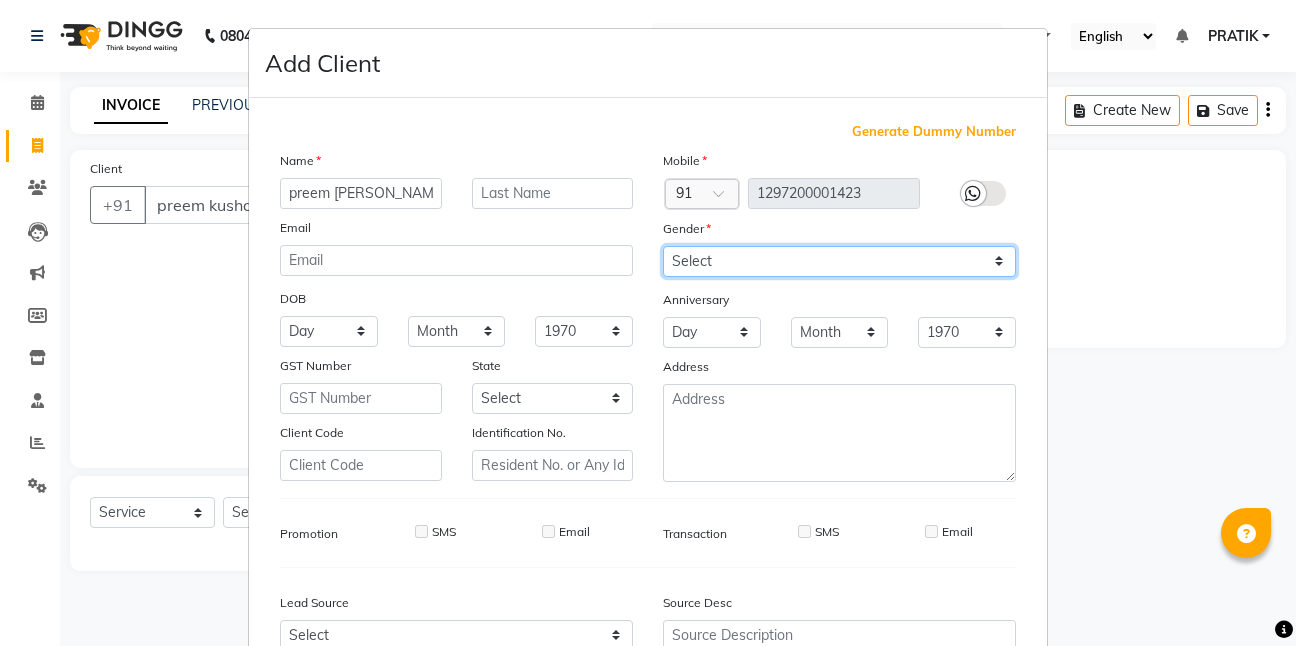 click on "Select [DEMOGRAPHIC_DATA] [DEMOGRAPHIC_DATA] Other Prefer Not To Say" at bounding box center (839, 261) 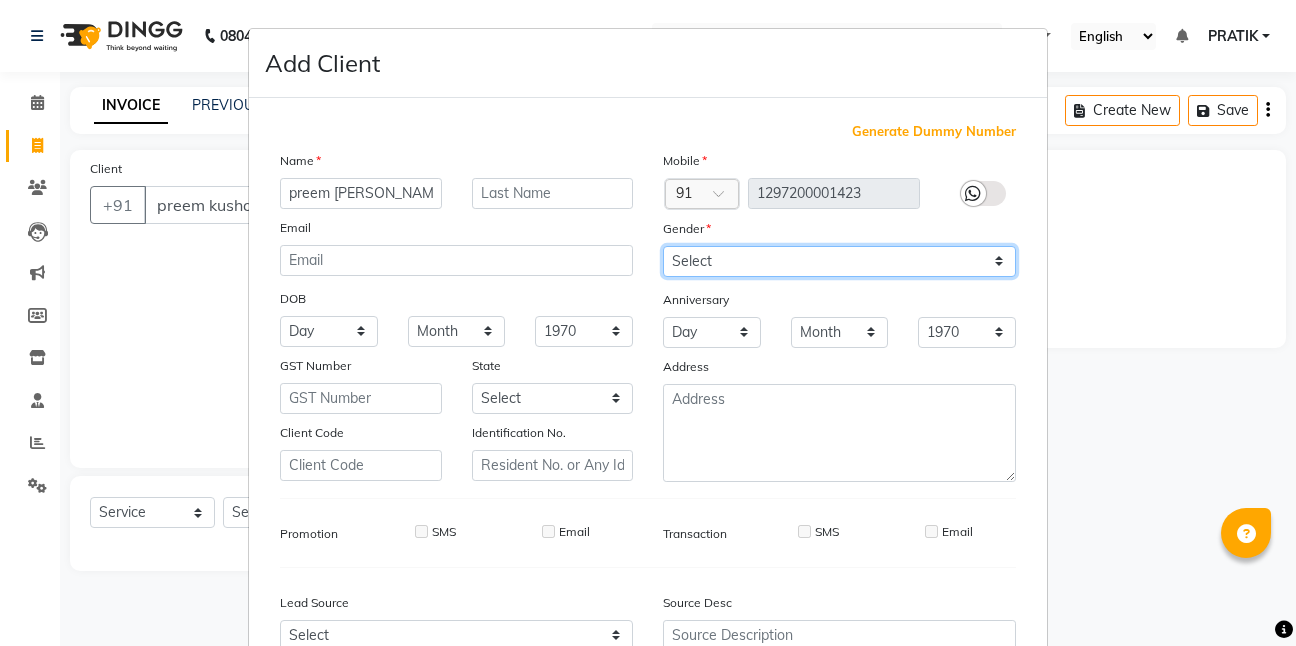 click on "Select [DEMOGRAPHIC_DATA] [DEMOGRAPHIC_DATA] Other Prefer Not To Say" at bounding box center (839, 261) 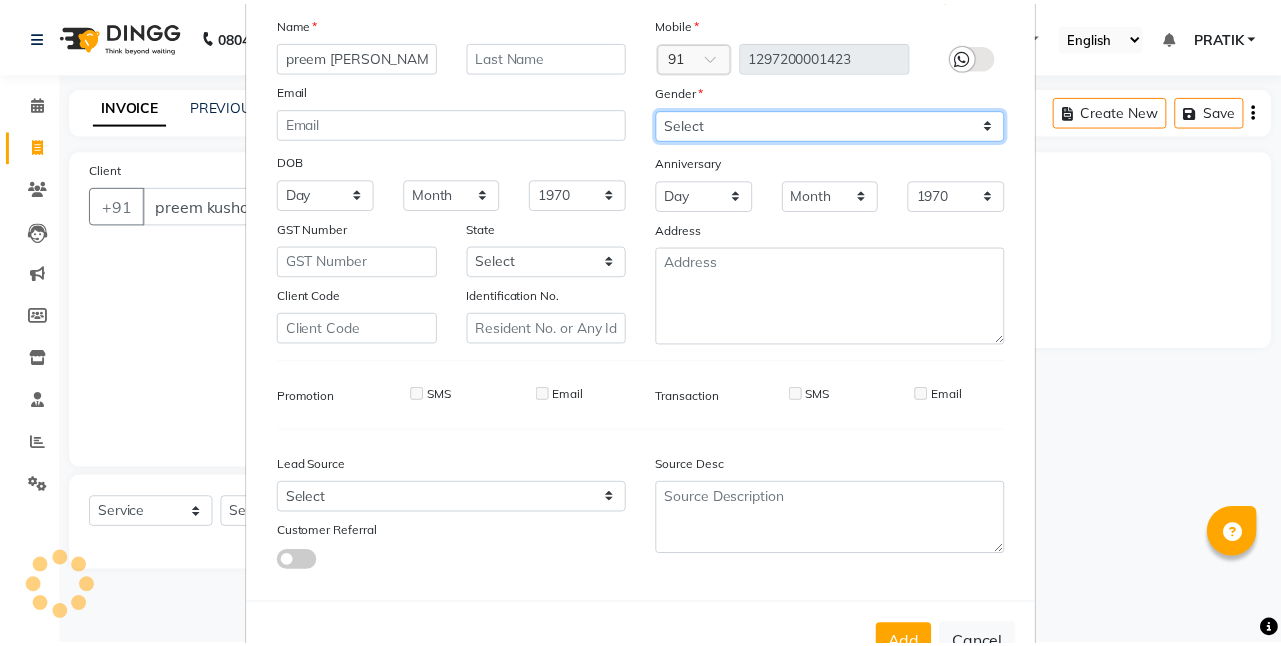 scroll, scrollTop: 203, scrollLeft: 0, axis: vertical 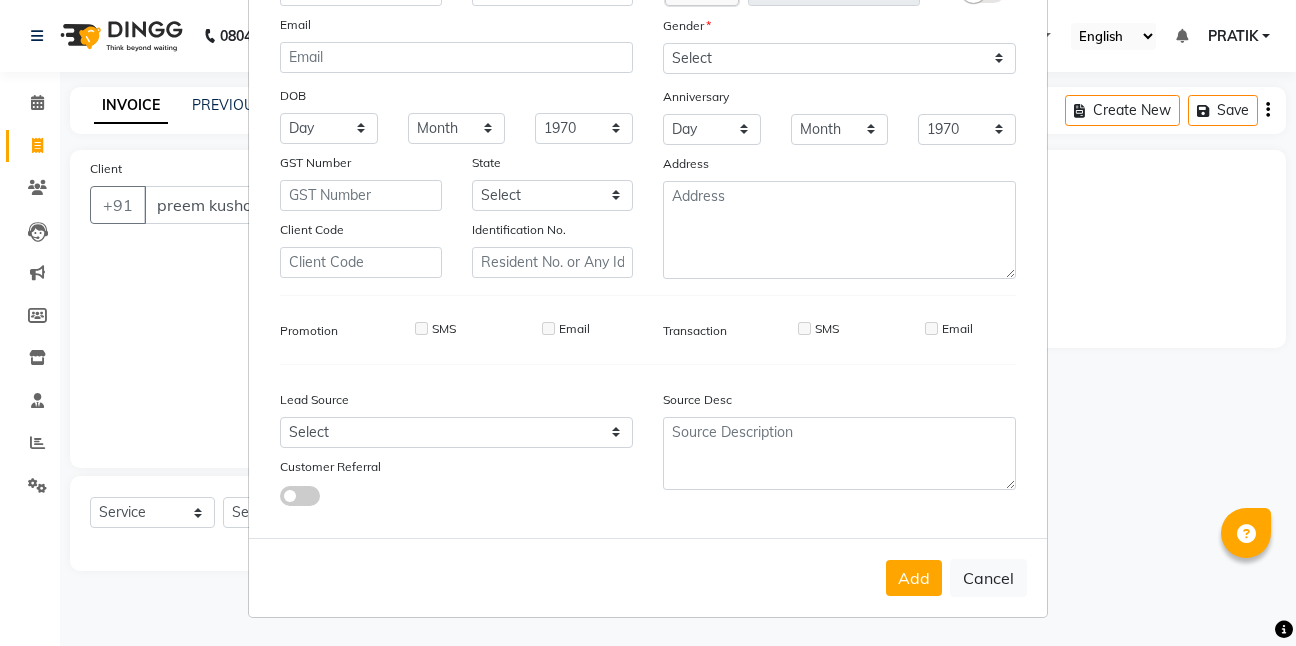 drag, startPoint x: 885, startPoint y: 560, endPoint x: 867, endPoint y: 563, distance: 18.248287 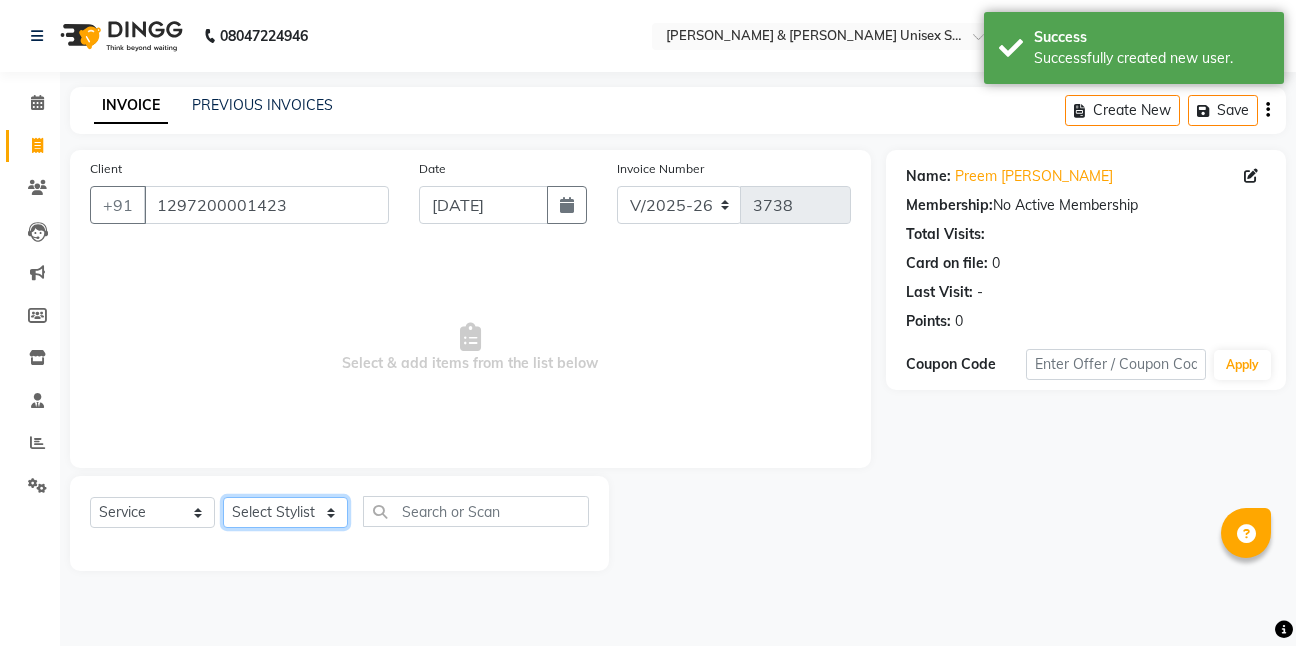 click on "Select Stylist [PERSON_NAME] [PERSON_NAME] [PERSON_NAME][GEOGRAPHIC_DATA] [PERSON_NAME] NEHA PH SALON [PERSON_NAME] SACHIN  SAIF [PERSON_NAME] YASH" 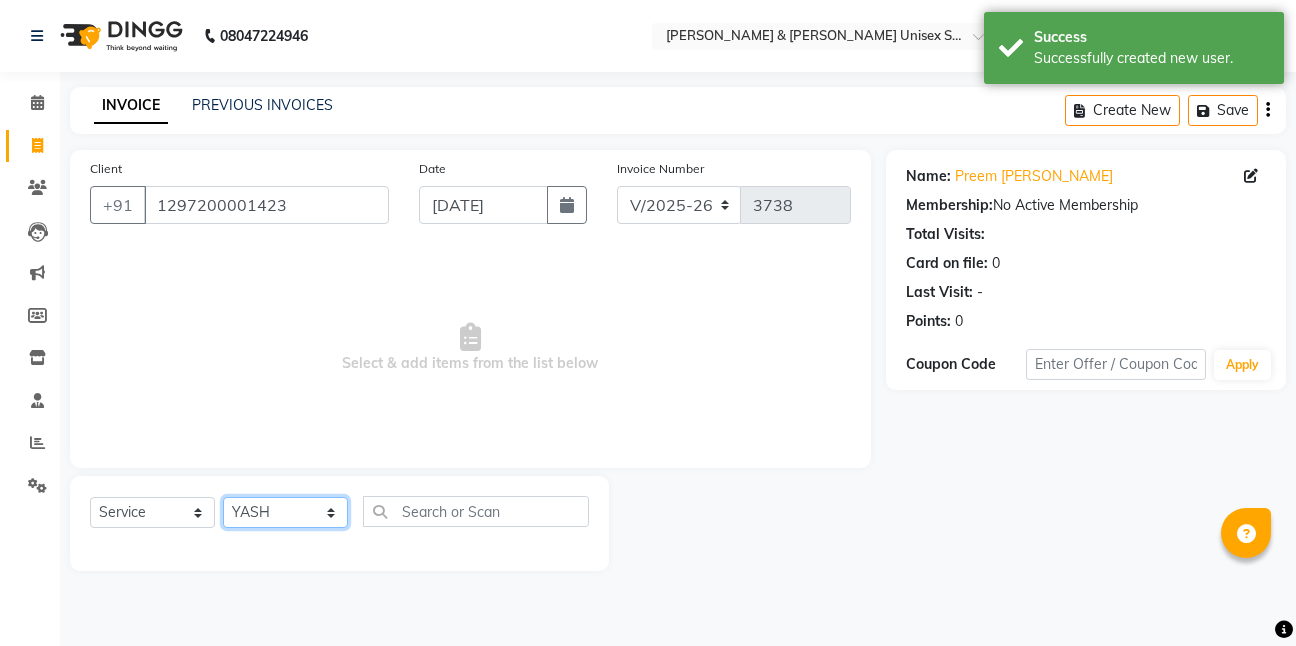 click on "Select Stylist [PERSON_NAME] [PERSON_NAME] [PERSON_NAME][GEOGRAPHIC_DATA] [PERSON_NAME] NEHA PH SALON [PERSON_NAME] SACHIN  SAIF [PERSON_NAME] YASH" 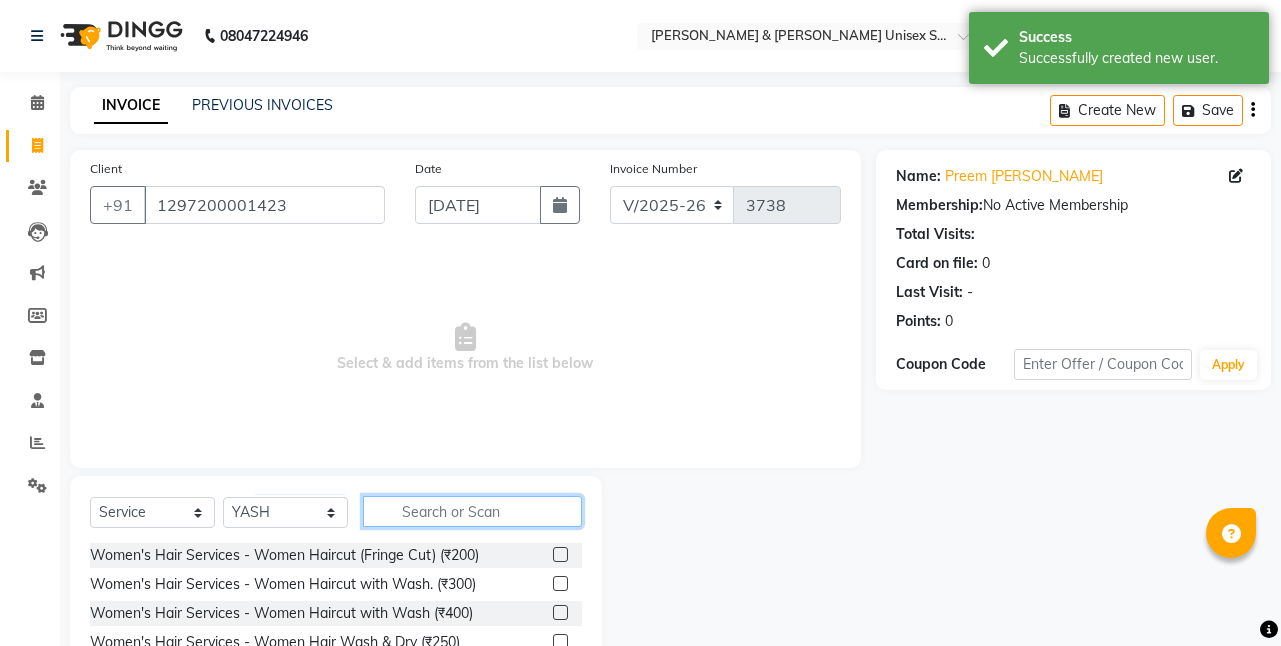 click 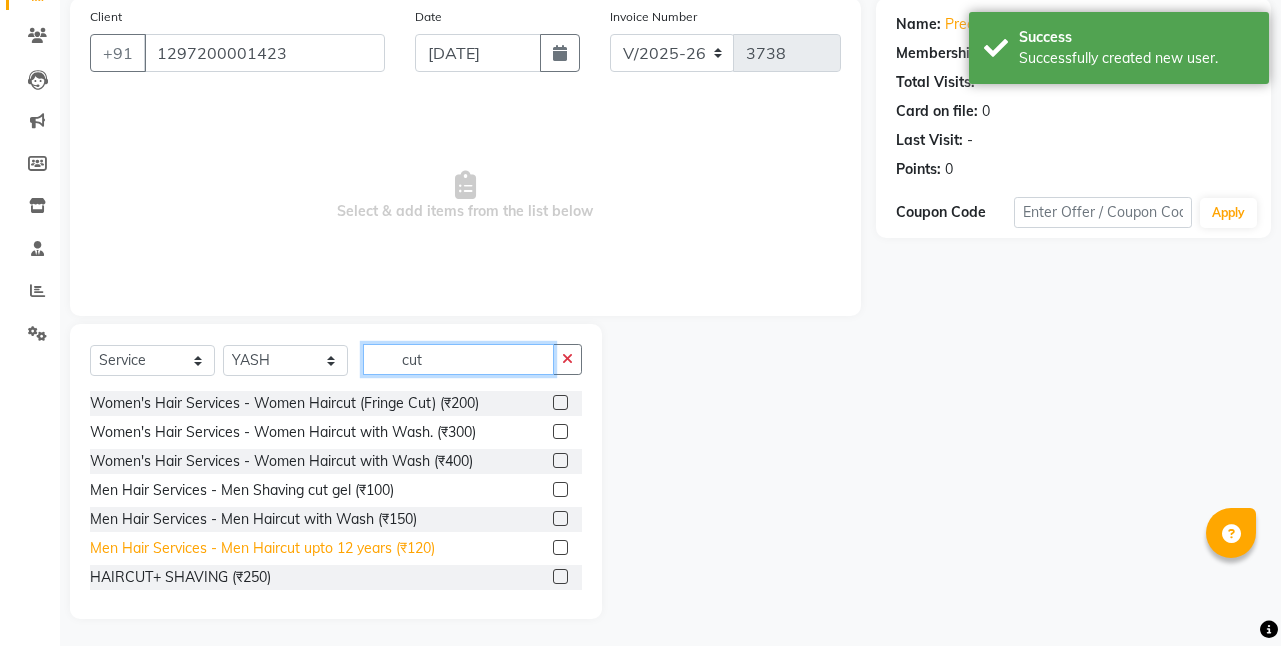 scroll, scrollTop: 155, scrollLeft: 0, axis: vertical 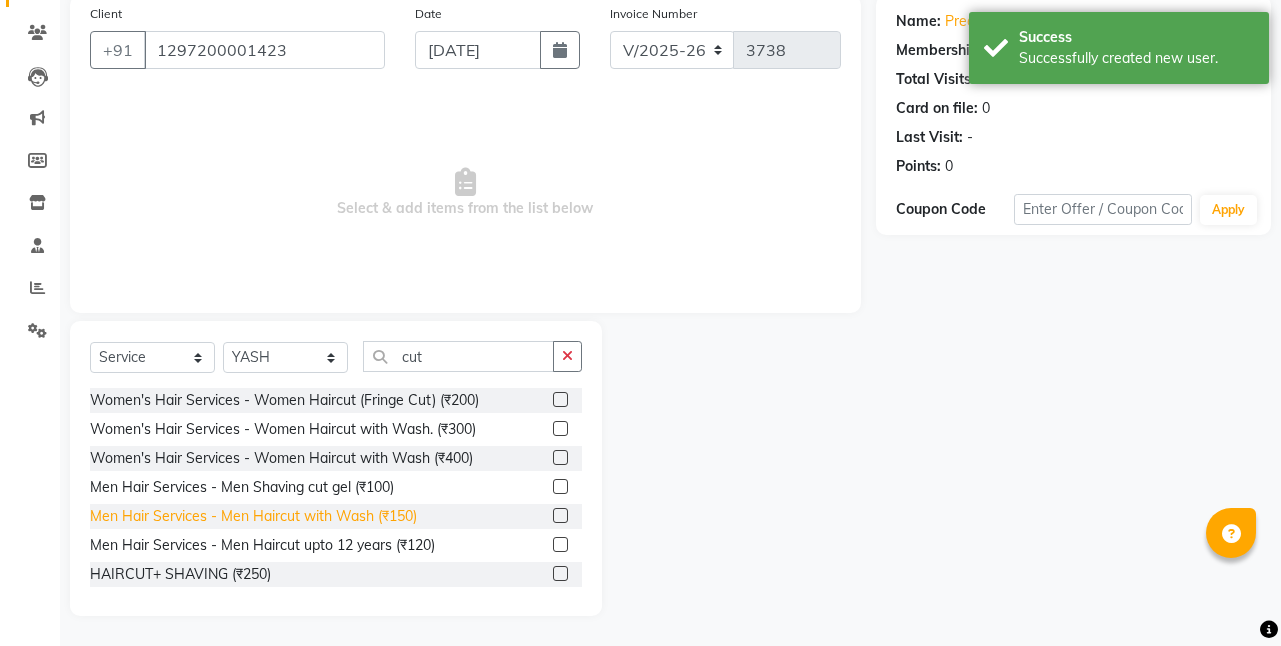 click on "Men Hair Services - Men Haircut with Wash (₹150)" 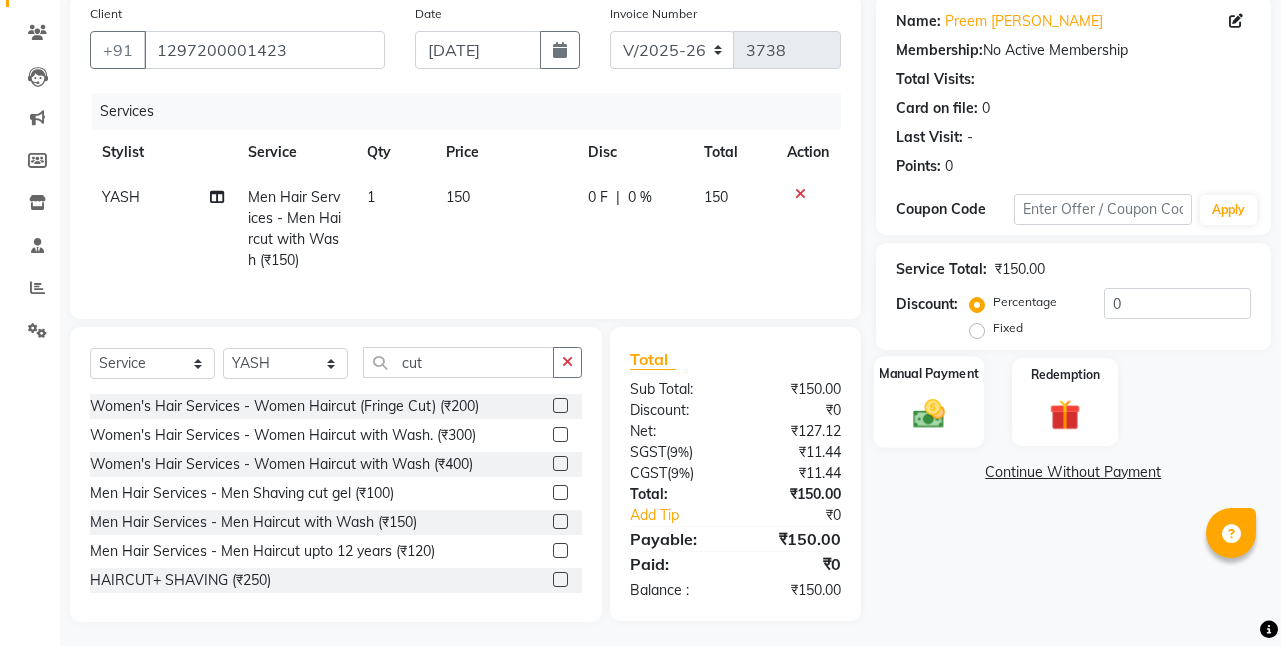 click 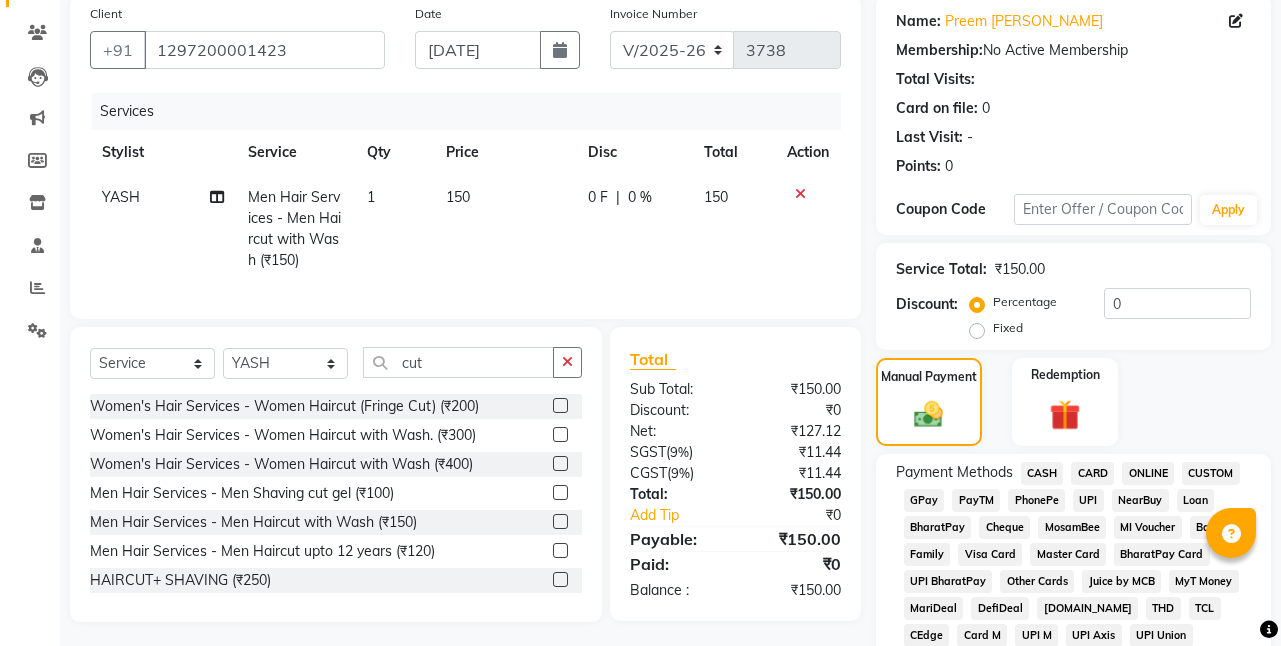 click on "ONLINE" 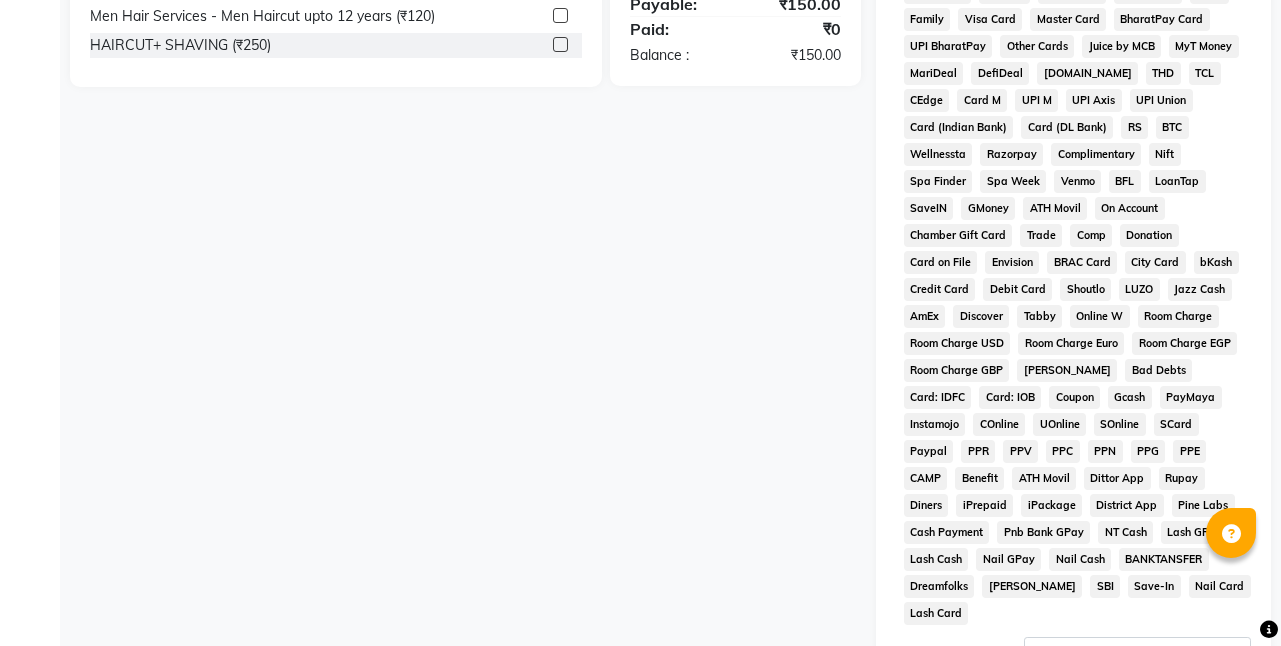 scroll, scrollTop: 907, scrollLeft: 0, axis: vertical 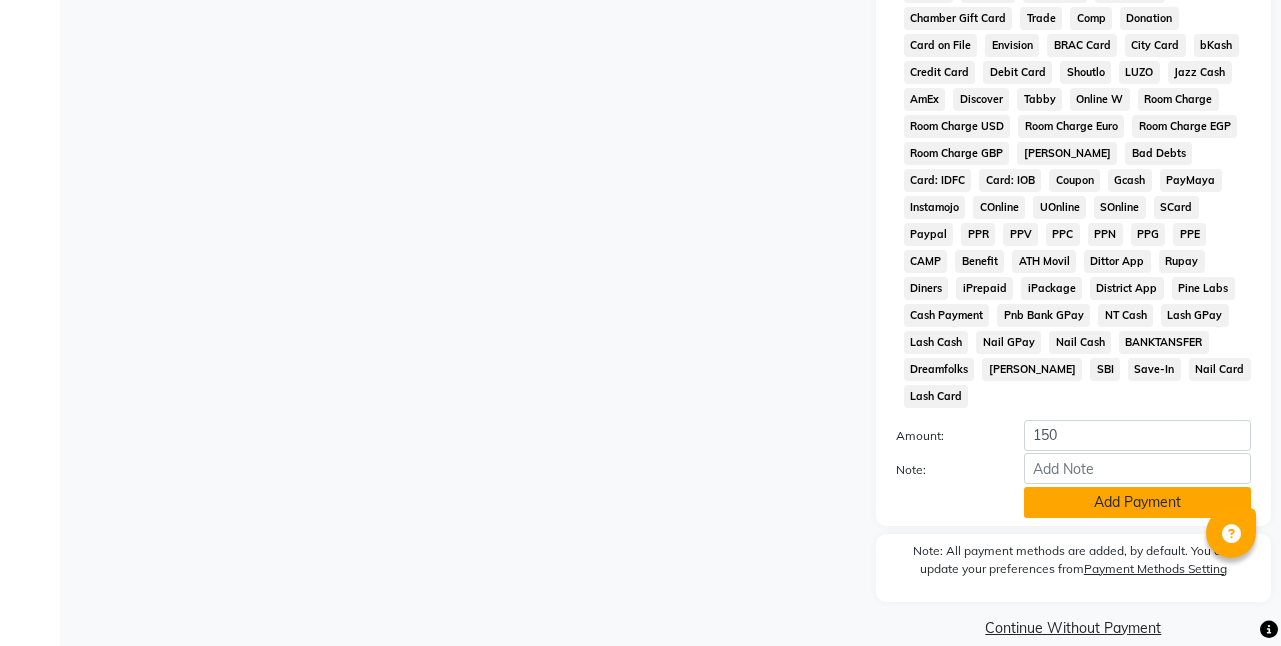 click on "Add Payment" 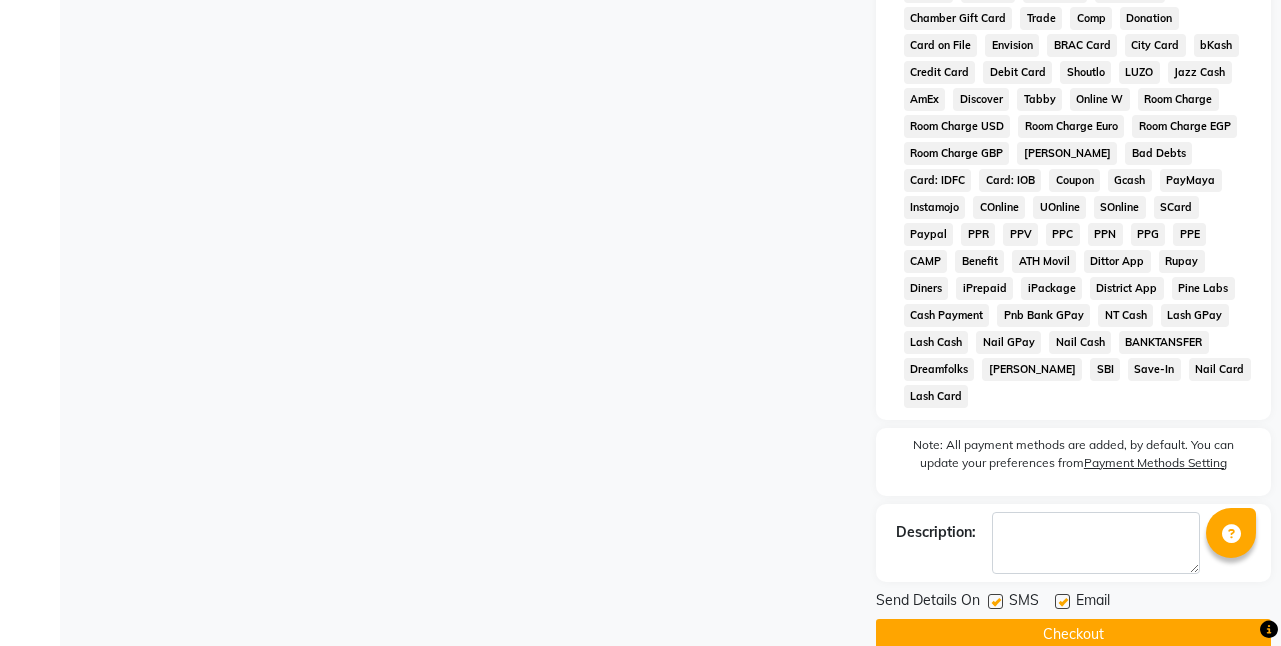 click on "Checkout" 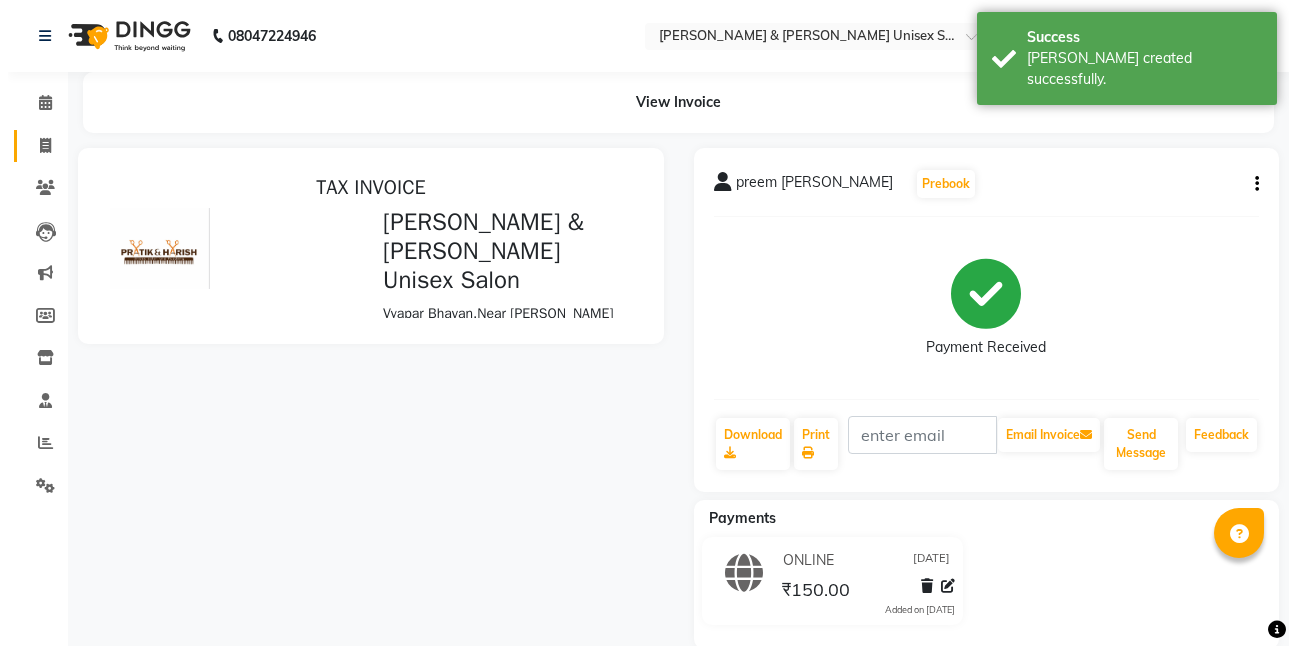 scroll, scrollTop: 0, scrollLeft: 0, axis: both 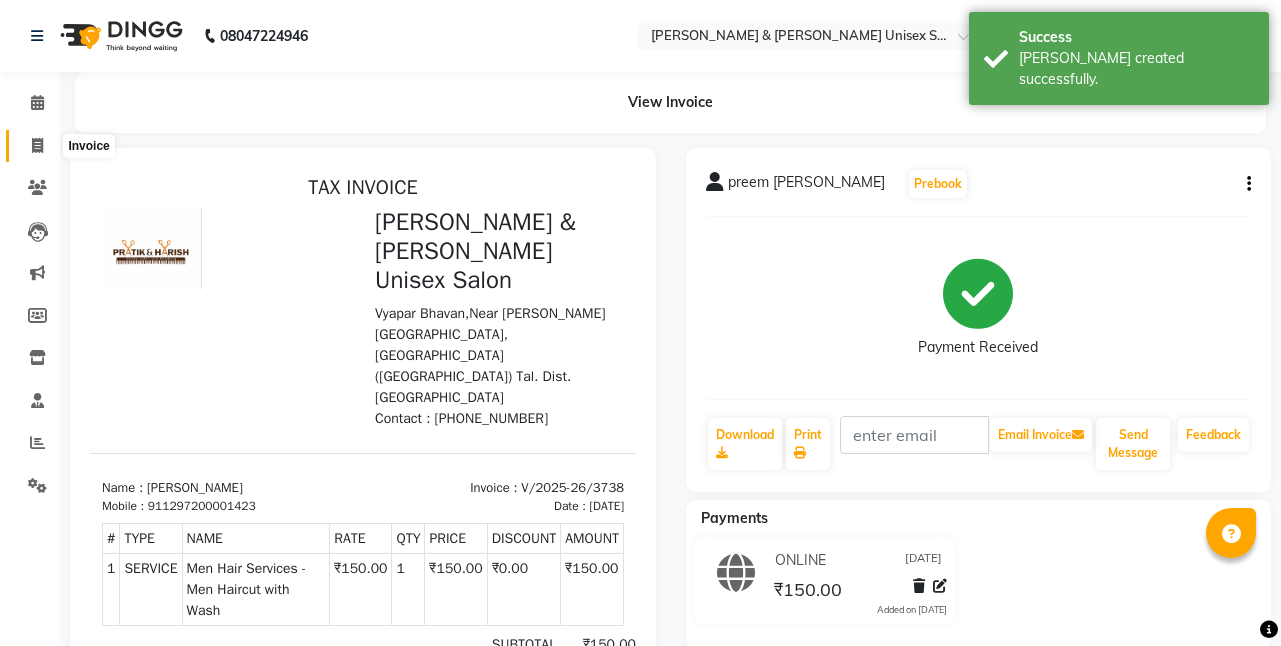 click 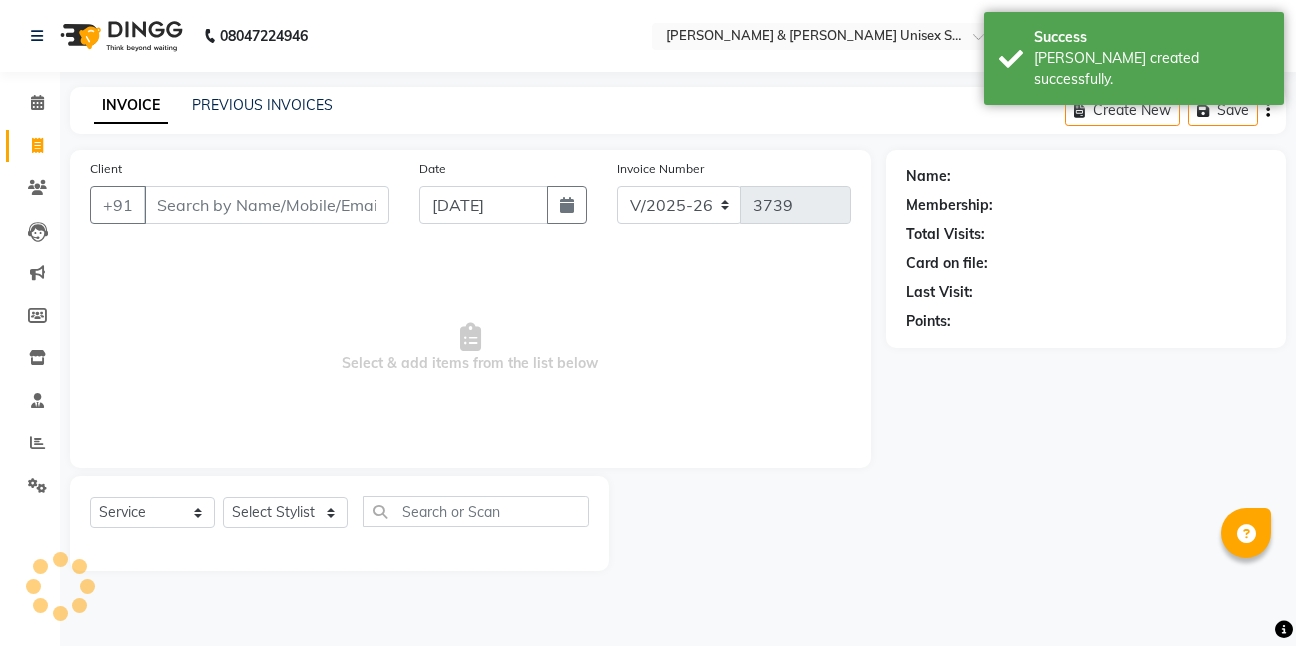 click on "Client" at bounding box center (266, 205) 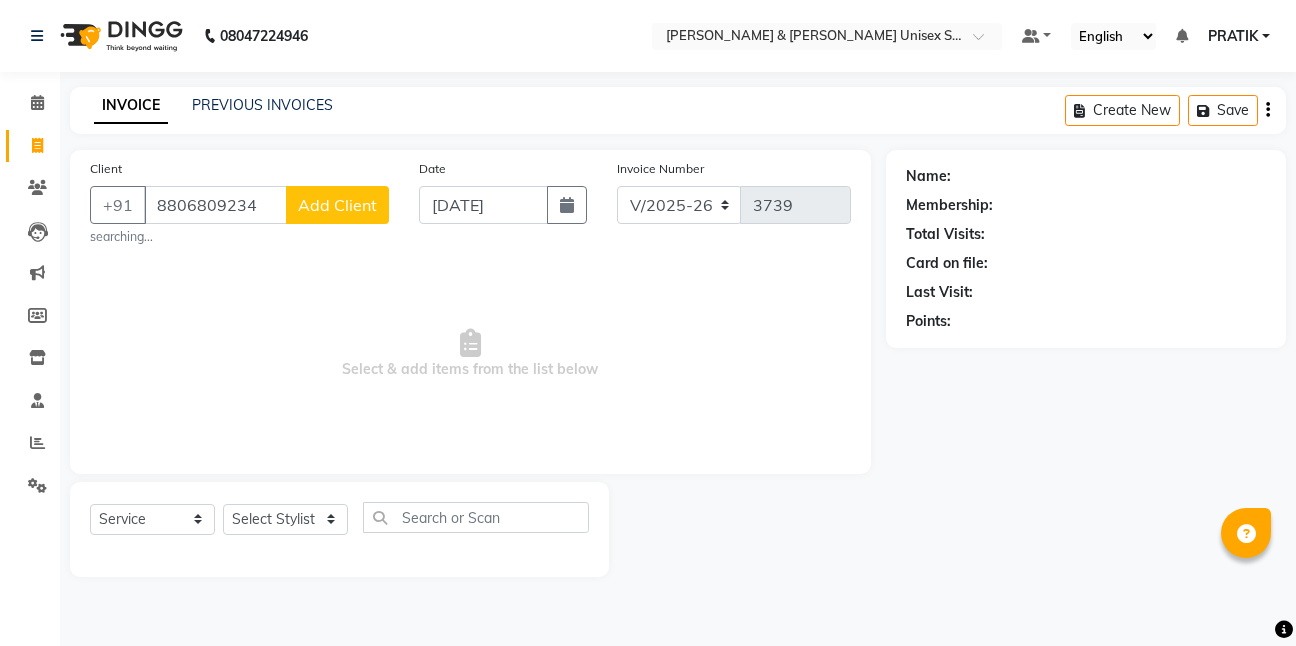 click on "Add Client" 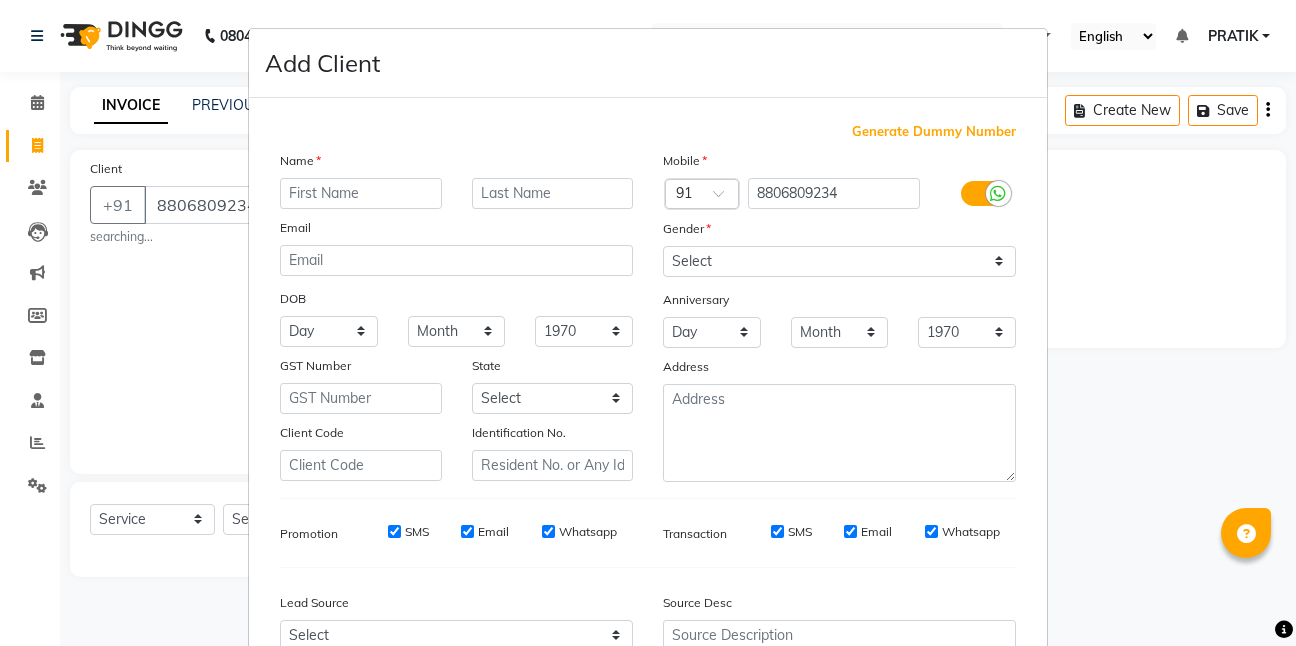 click at bounding box center (361, 193) 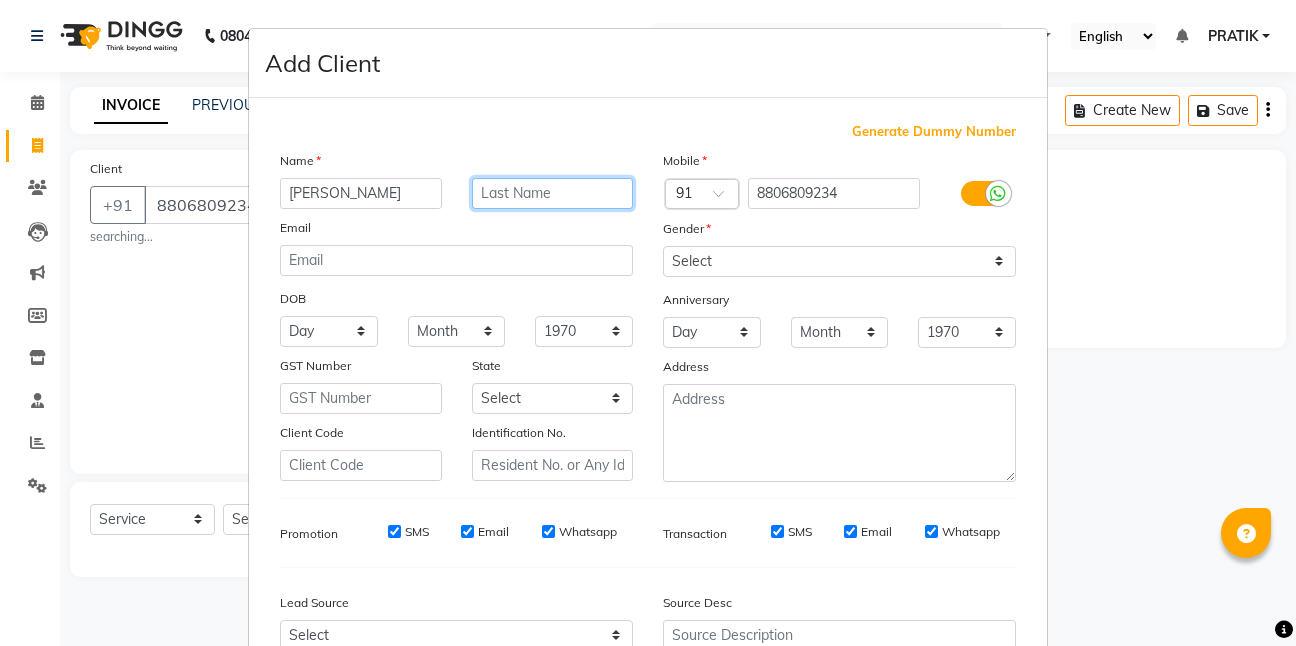 click at bounding box center (553, 193) 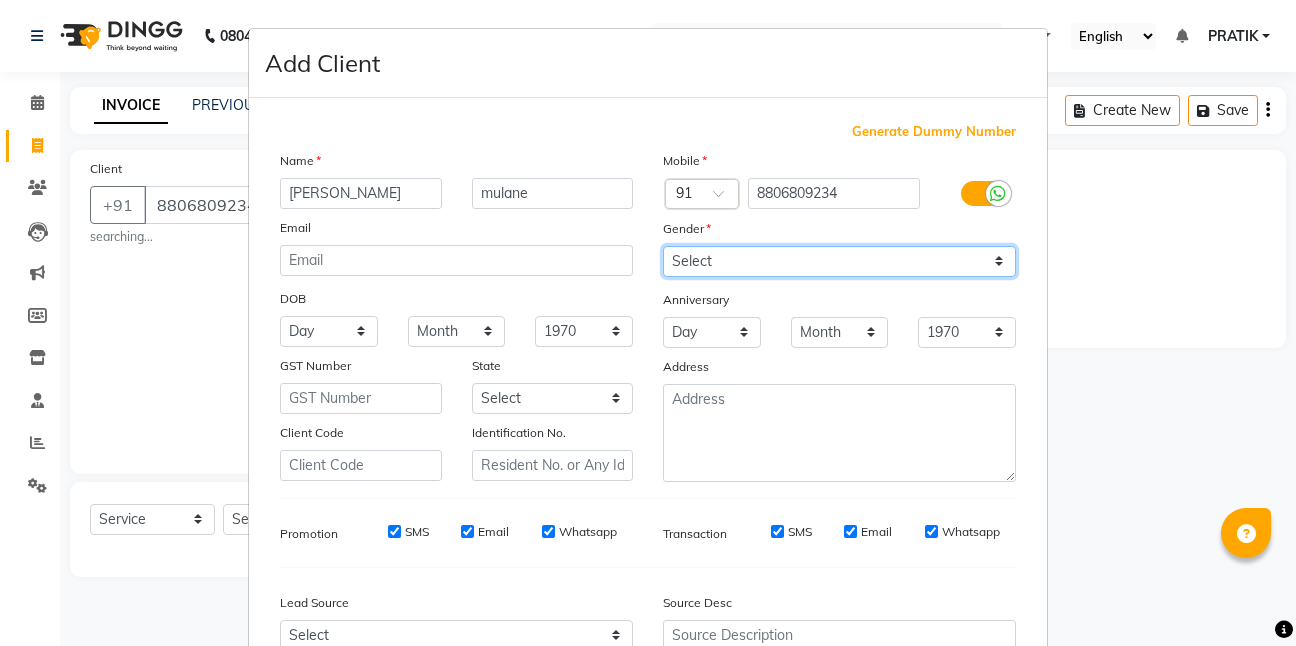 click on "Select [DEMOGRAPHIC_DATA] [DEMOGRAPHIC_DATA] Other Prefer Not To Say" at bounding box center (839, 261) 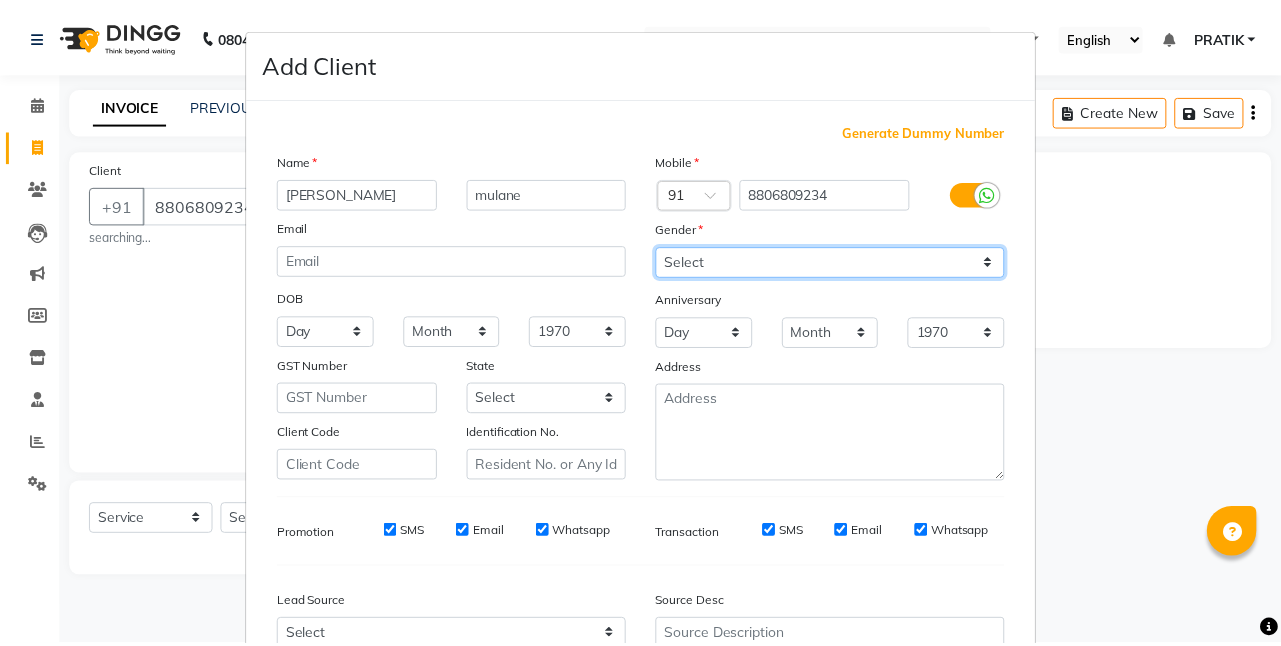 scroll, scrollTop: 203, scrollLeft: 0, axis: vertical 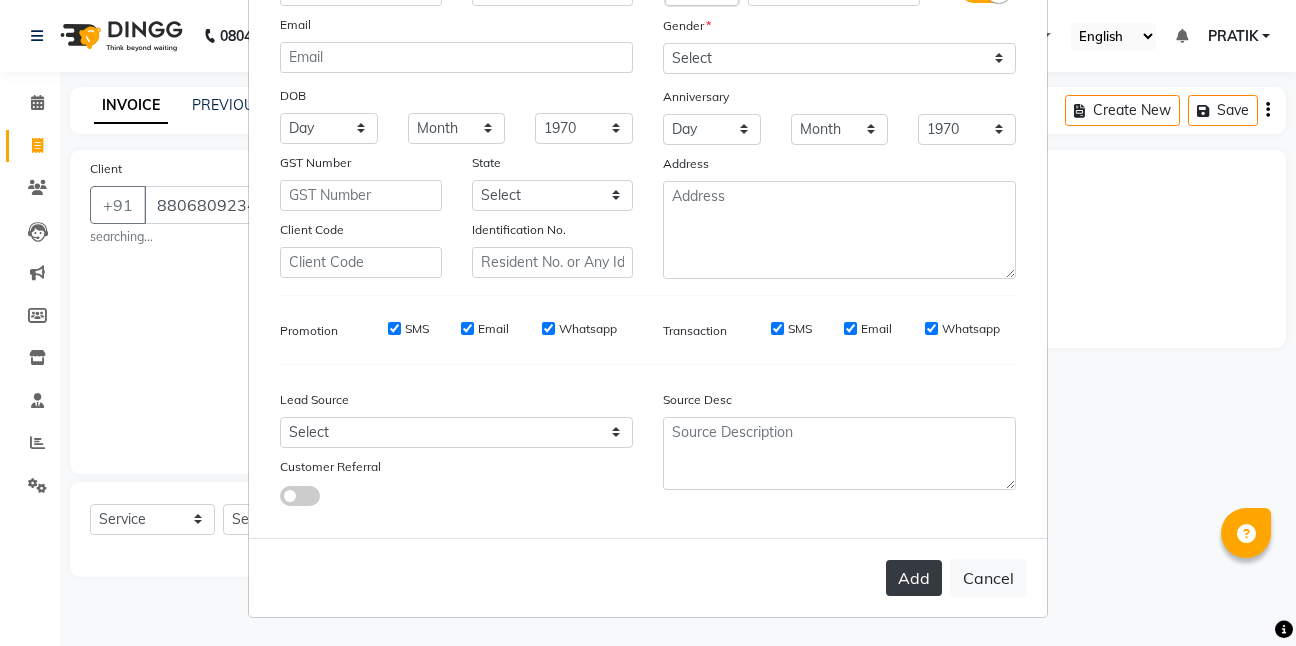click on "Add" at bounding box center (914, 578) 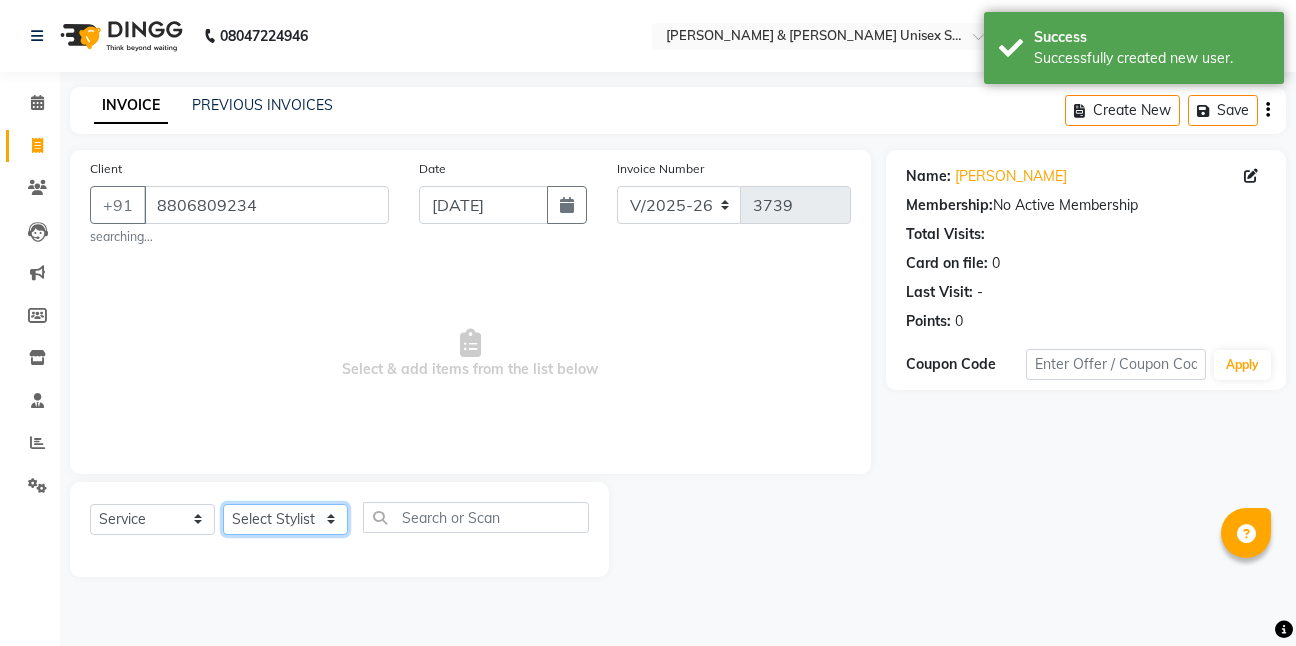click on "Select Stylist [PERSON_NAME] [PERSON_NAME] [PERSON_NAME][GEOGRAPHIC_DATA] [PERSON_NAME] NEHA PH SALON [PERSON_NAME] SACHIN  SAIF [PERSON_NAME] YASH" 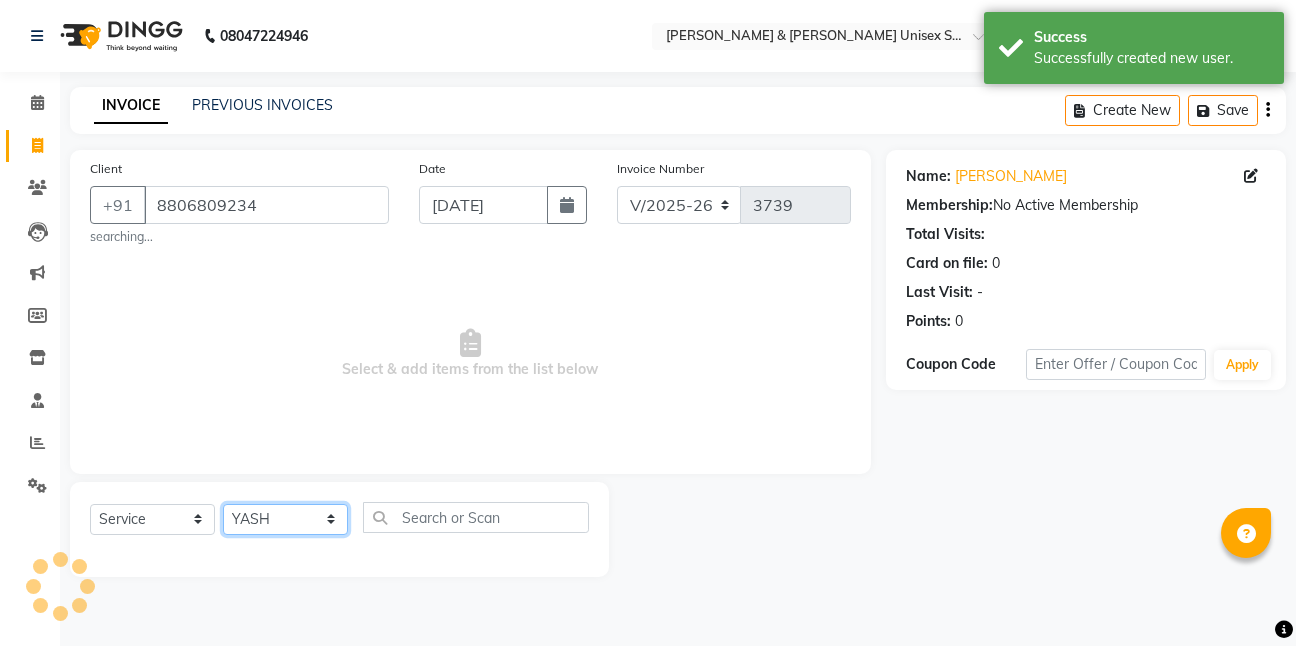 click on "Select Stylist [PERSON_NAME] [PERSON_NAME] [PERSON_NAME][GEOGRAPHIC_DATA] [PERSON_NAME] NEHA PH SALON [PERSON_NAME] SACHIN  SAIF [PERSON_NAME] YASH" 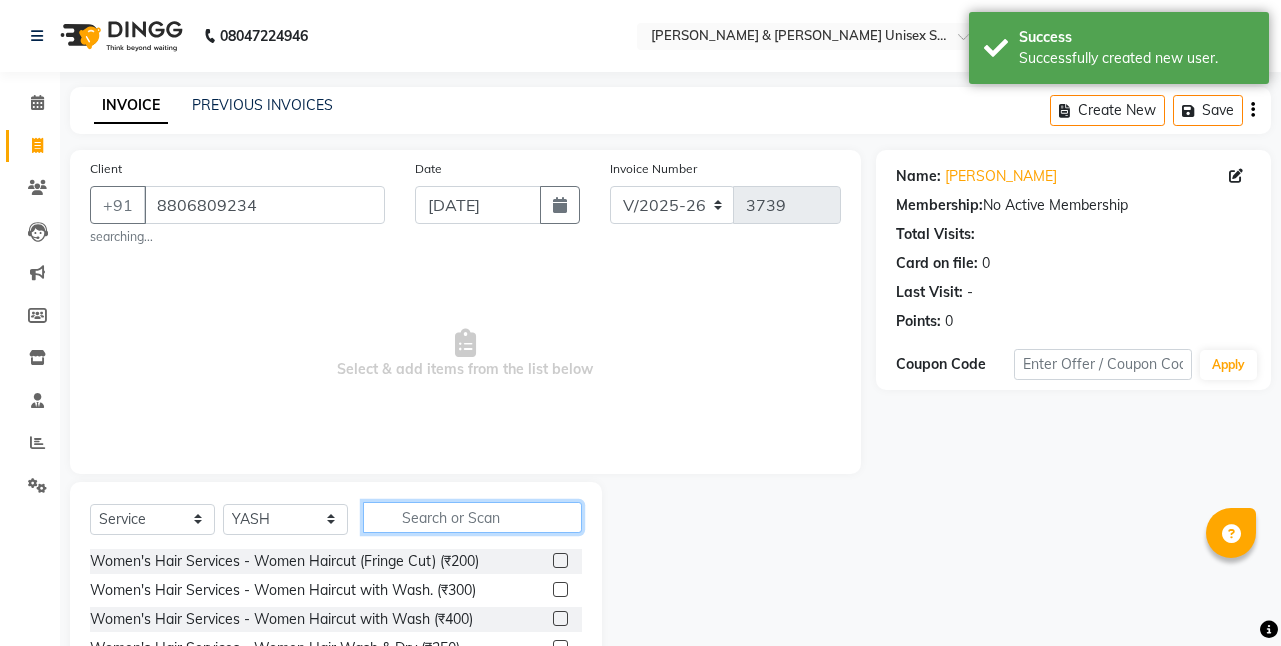 click 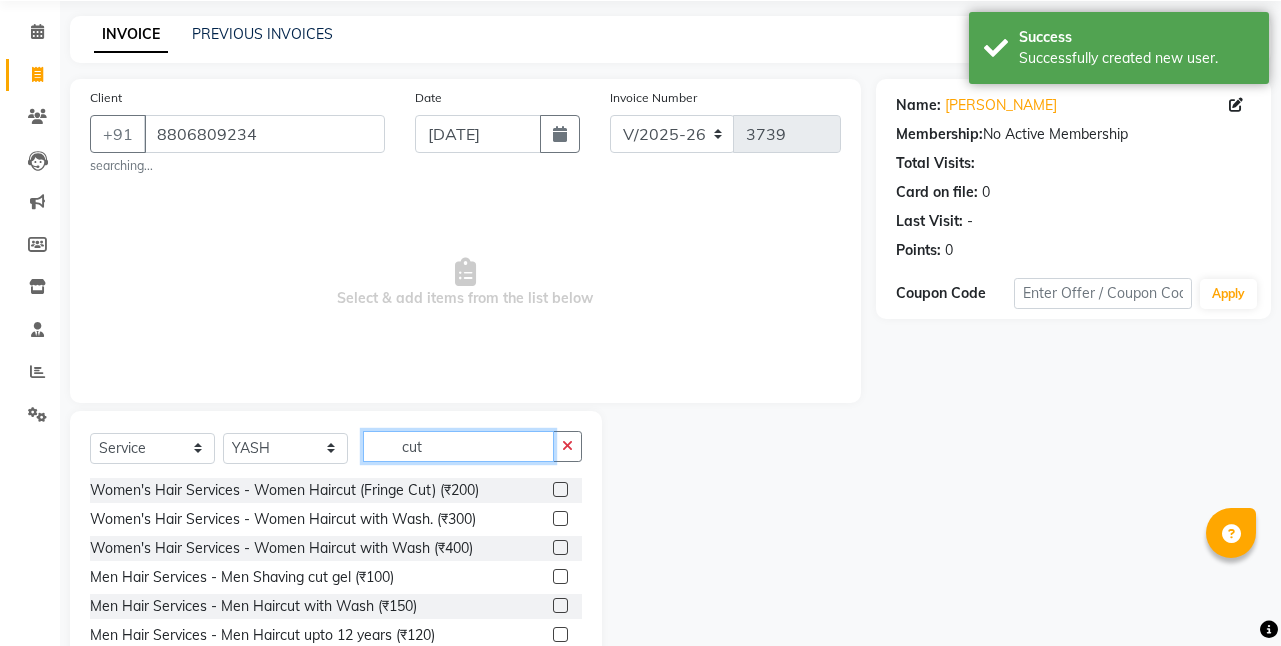 scroll, scrollTop: 161, scrollLeft: 0, axis: vertical 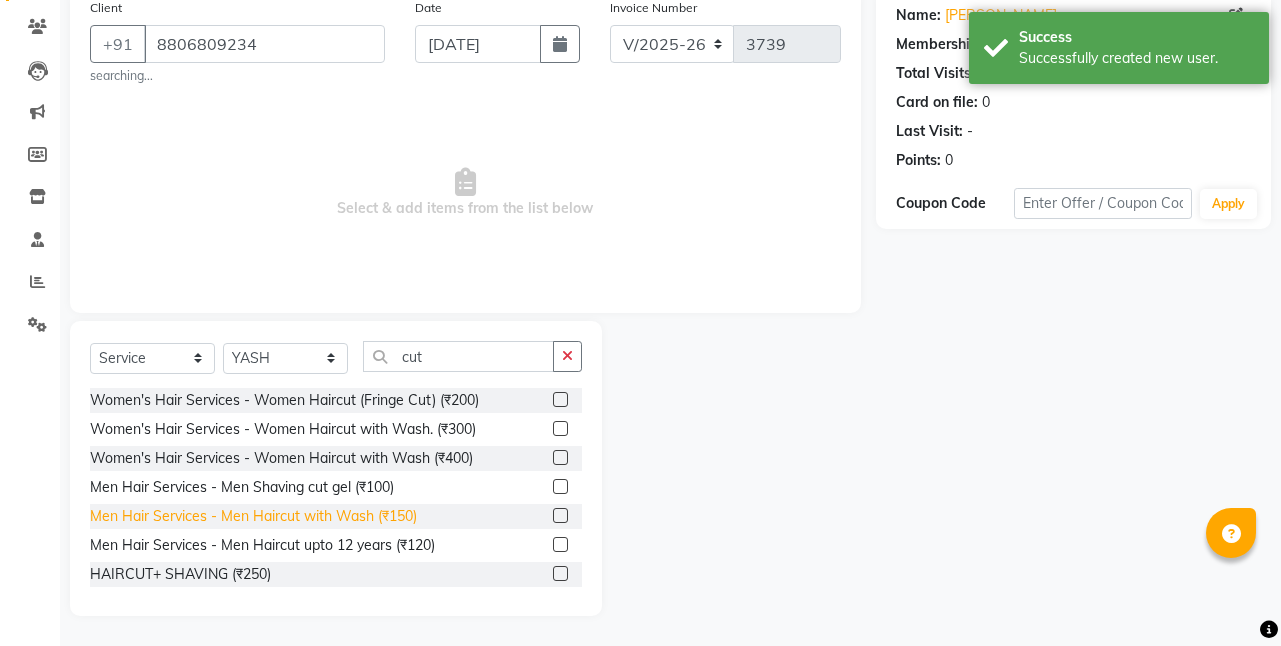 click on "Men Hair Services - Men Haircut with Wash (₹150)" 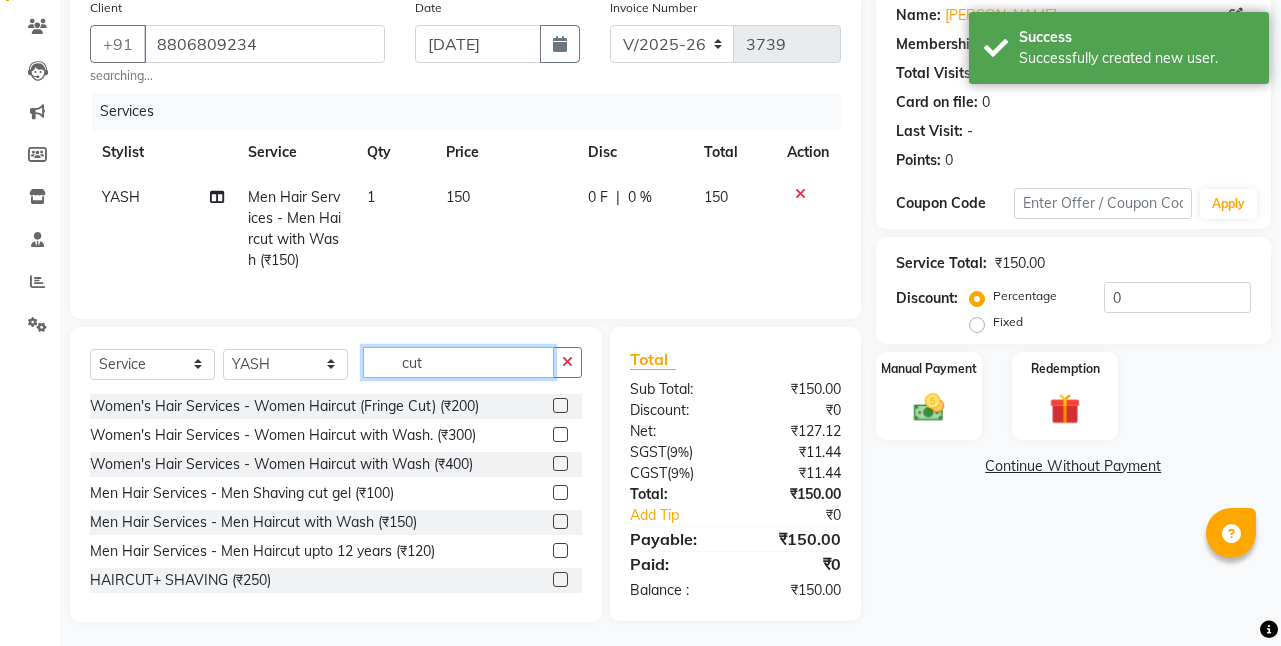 click on "cut" 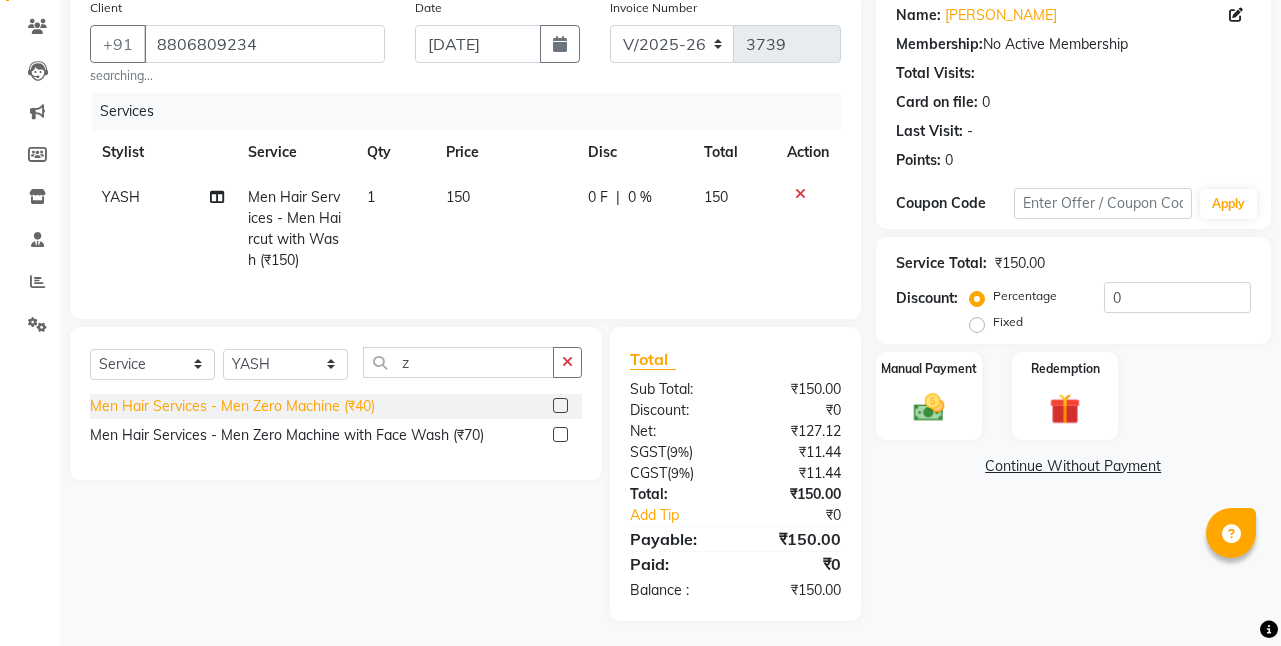 click on "Men Hair Services - Men Zero Machine (₹40)" 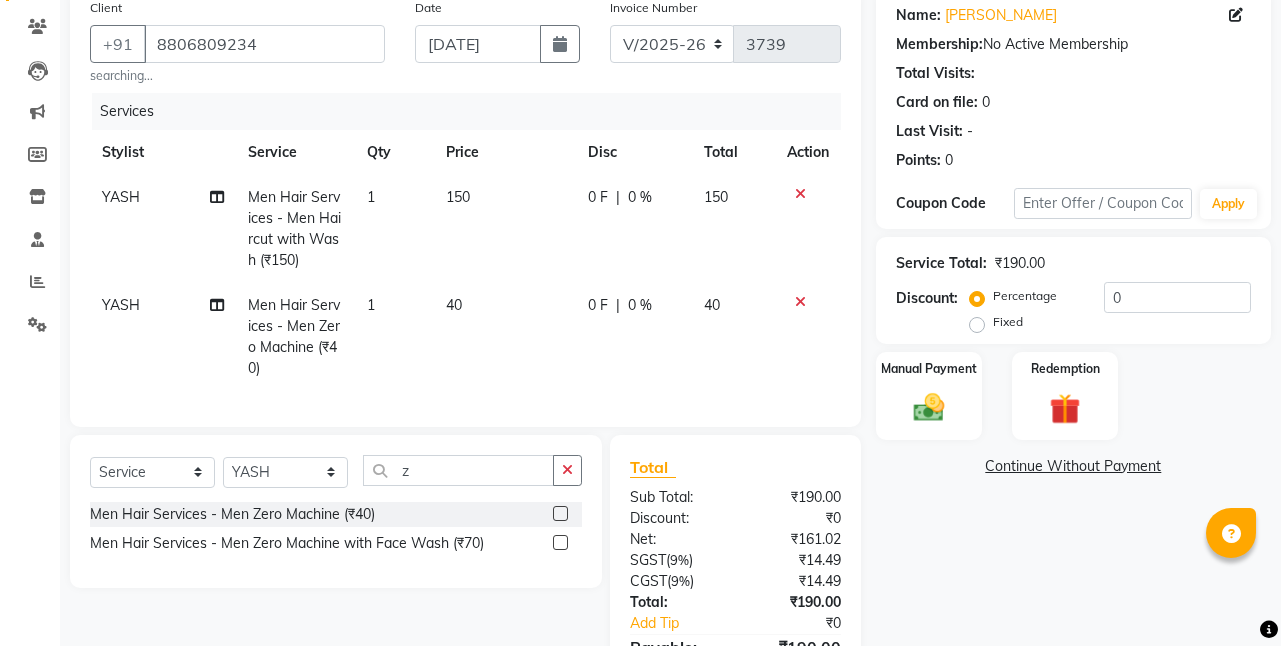 click on "40" 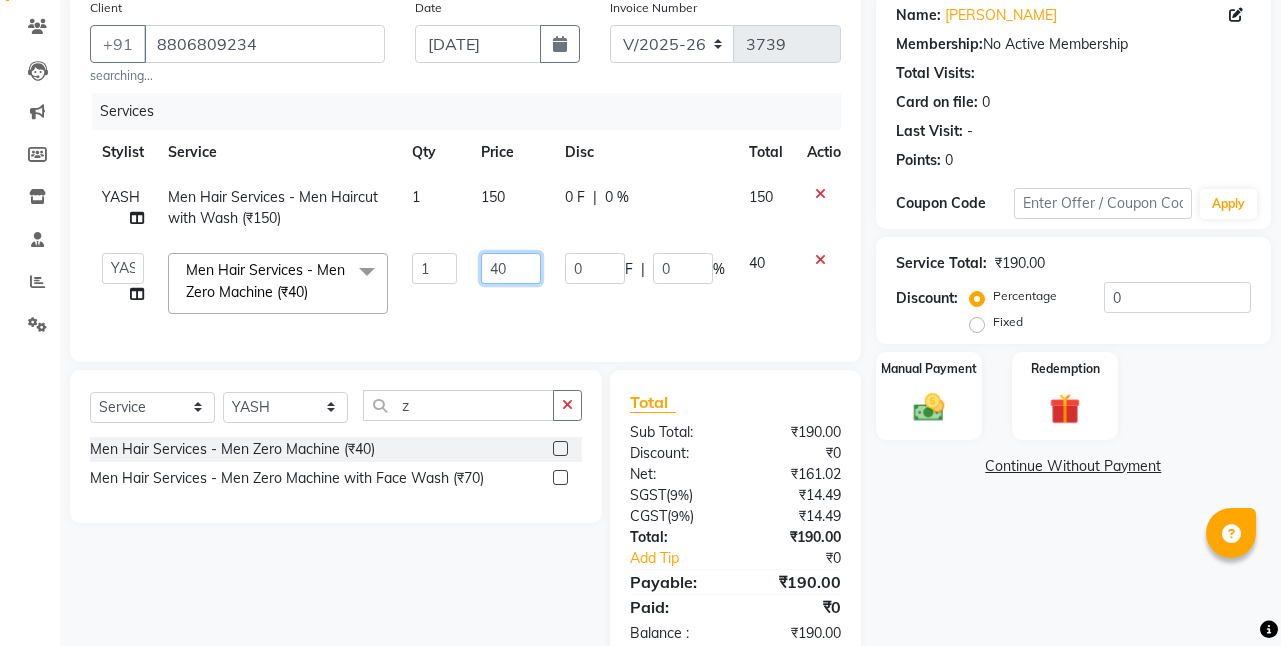 click on "40" 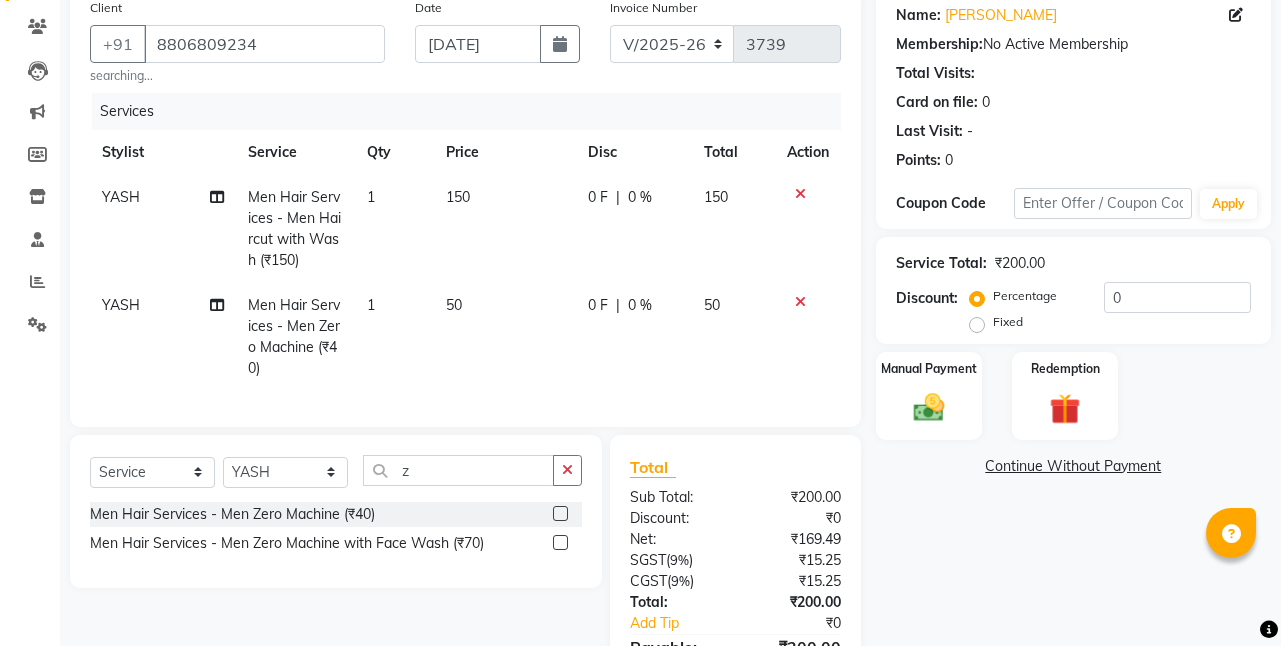 click on "50" 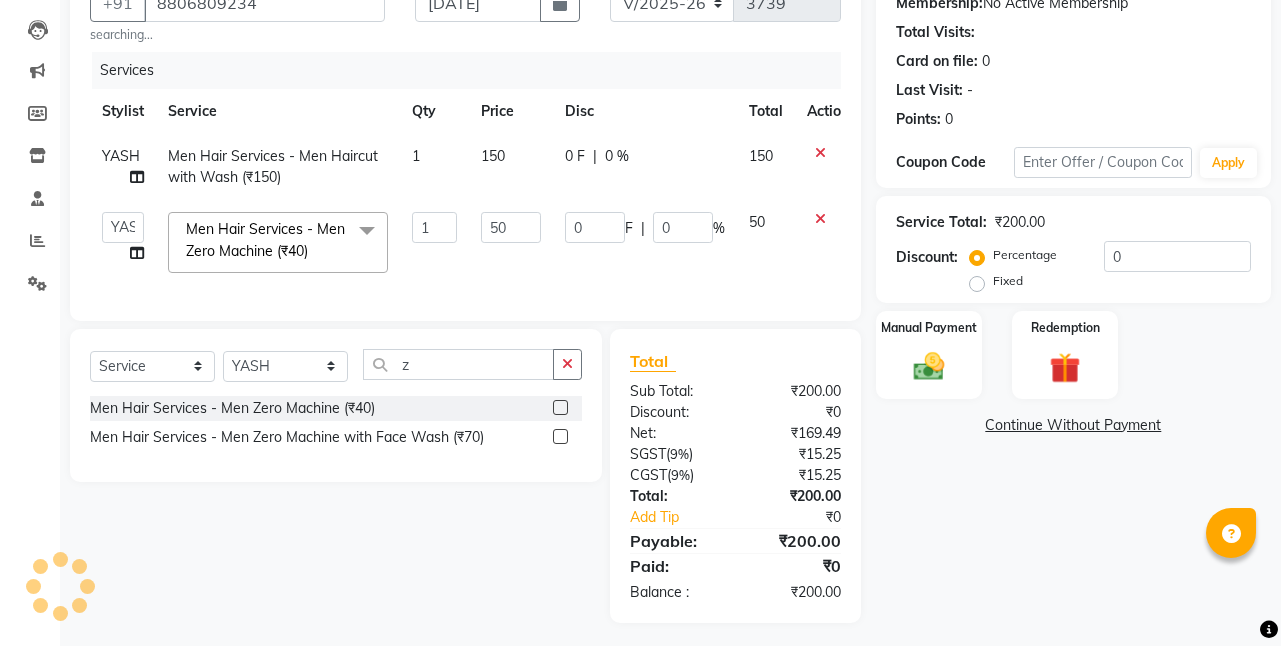 scroll, scrollTop: 224, scrollLeft: 0, axis: vertical 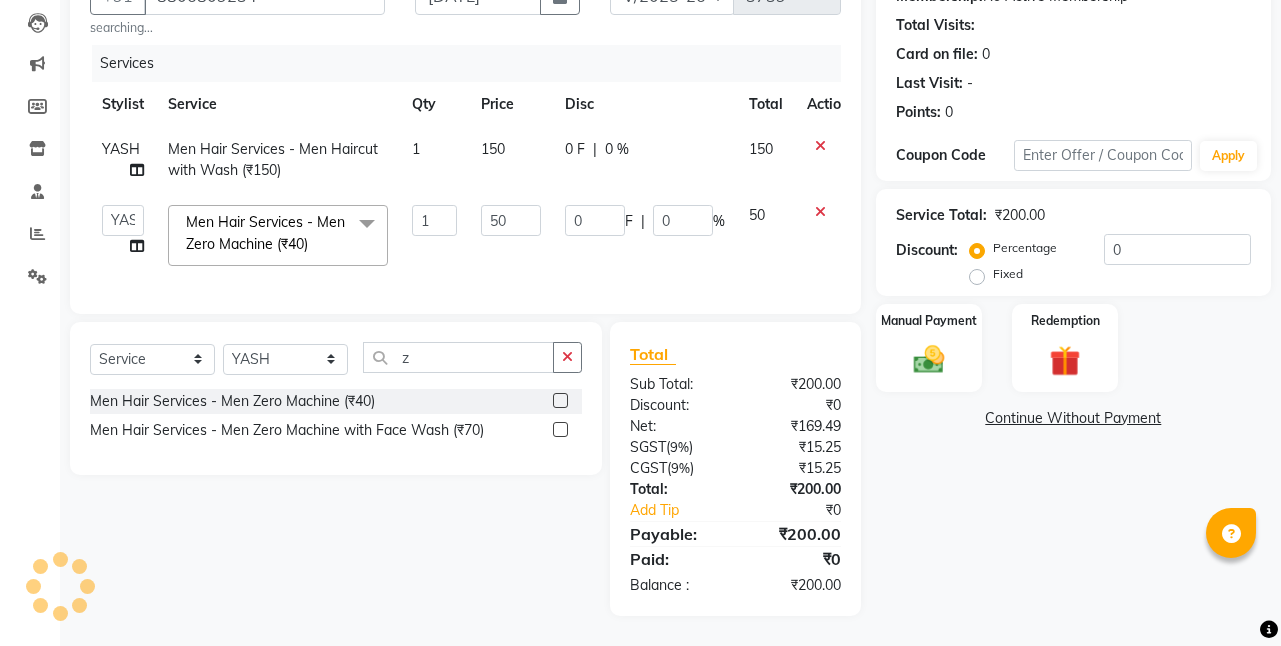 click on "Continue Without Payment" 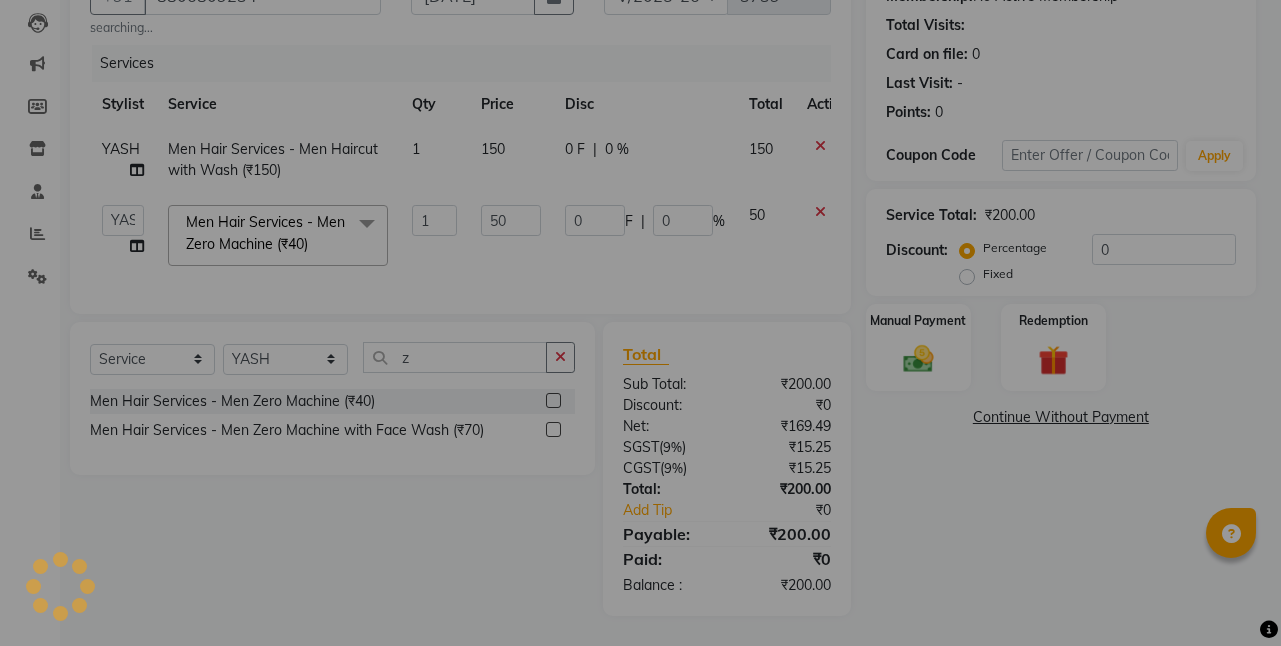 click on "× ! Are you sure You want to continue without payment. No No Yes" at bounding box center (640, 323) 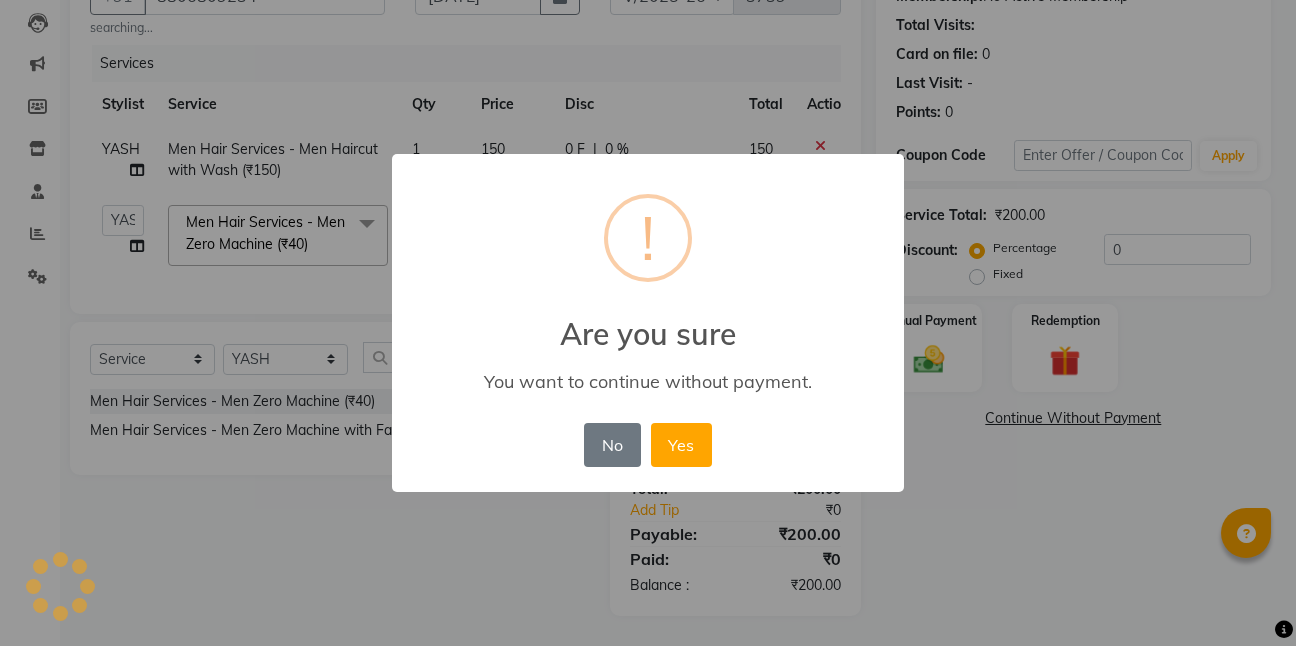 click on "× ! Are you sure You want to continue without payment. No No Yes" at bounding box center (648, 323) 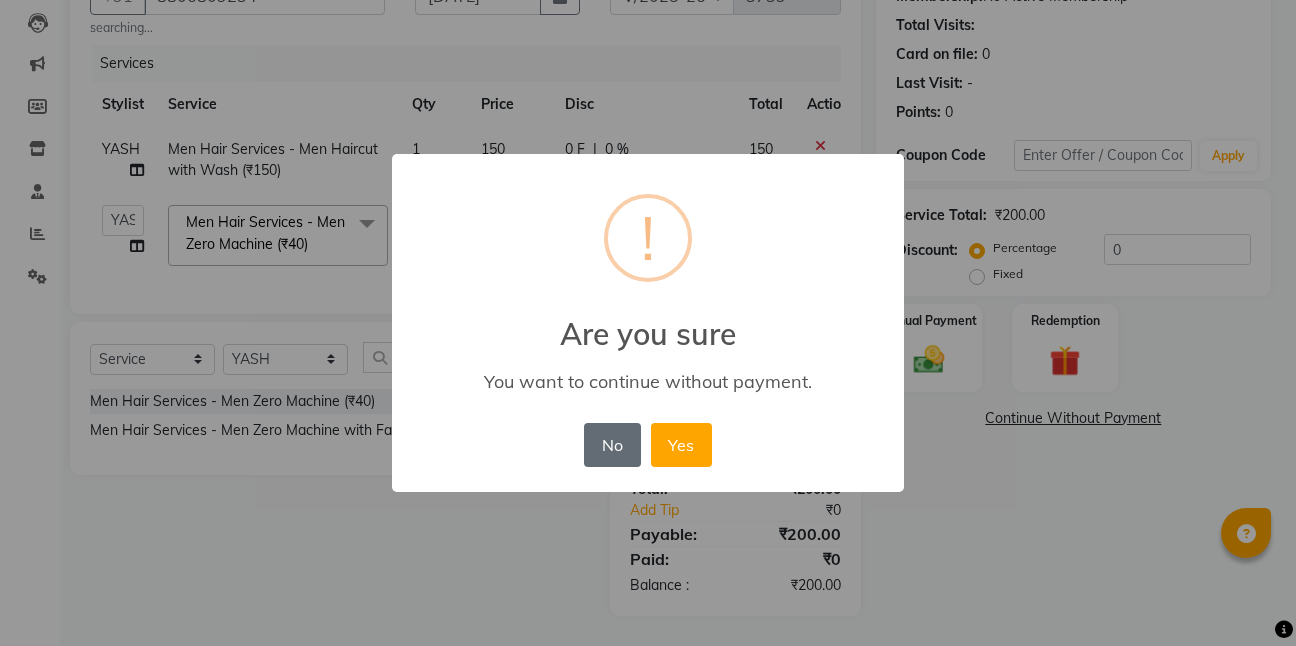click on "No" at bounding box center (612, 445) 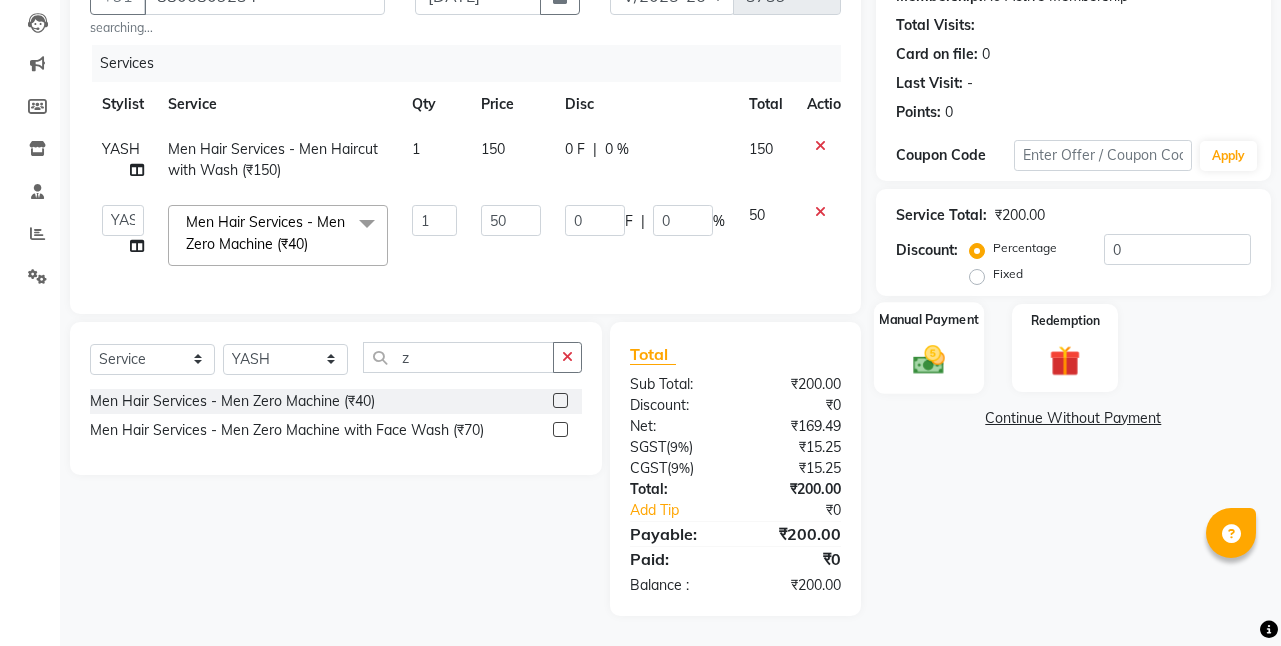 click 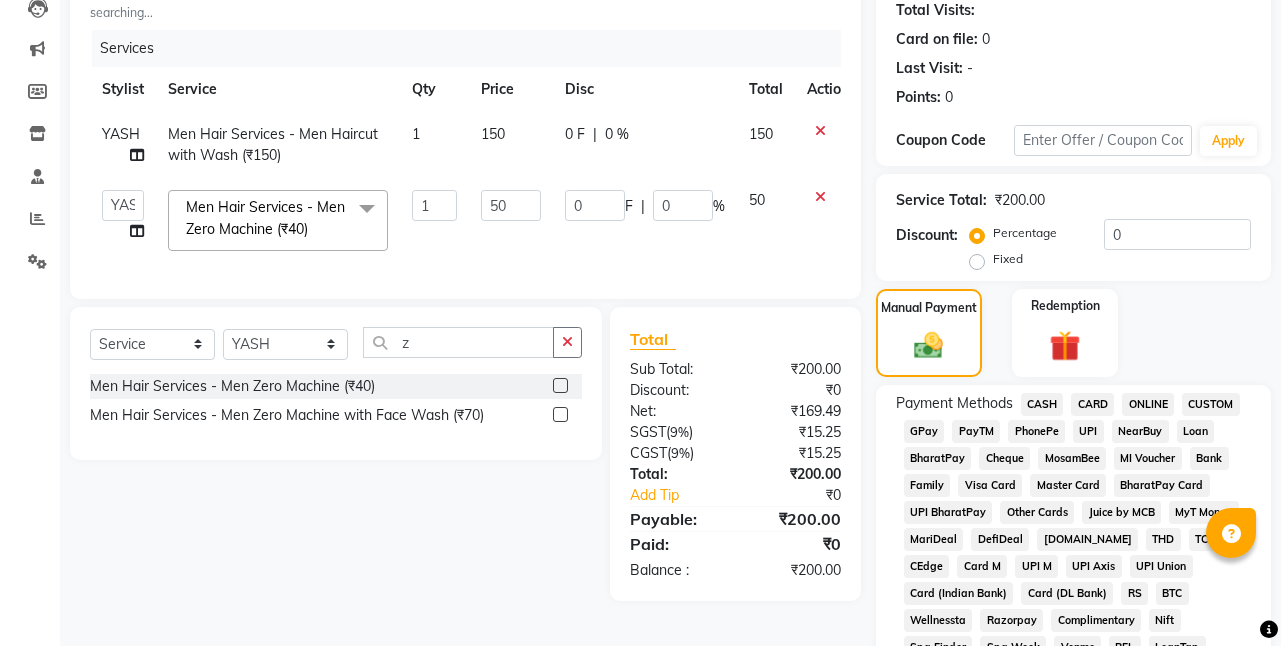 click on "CASH" 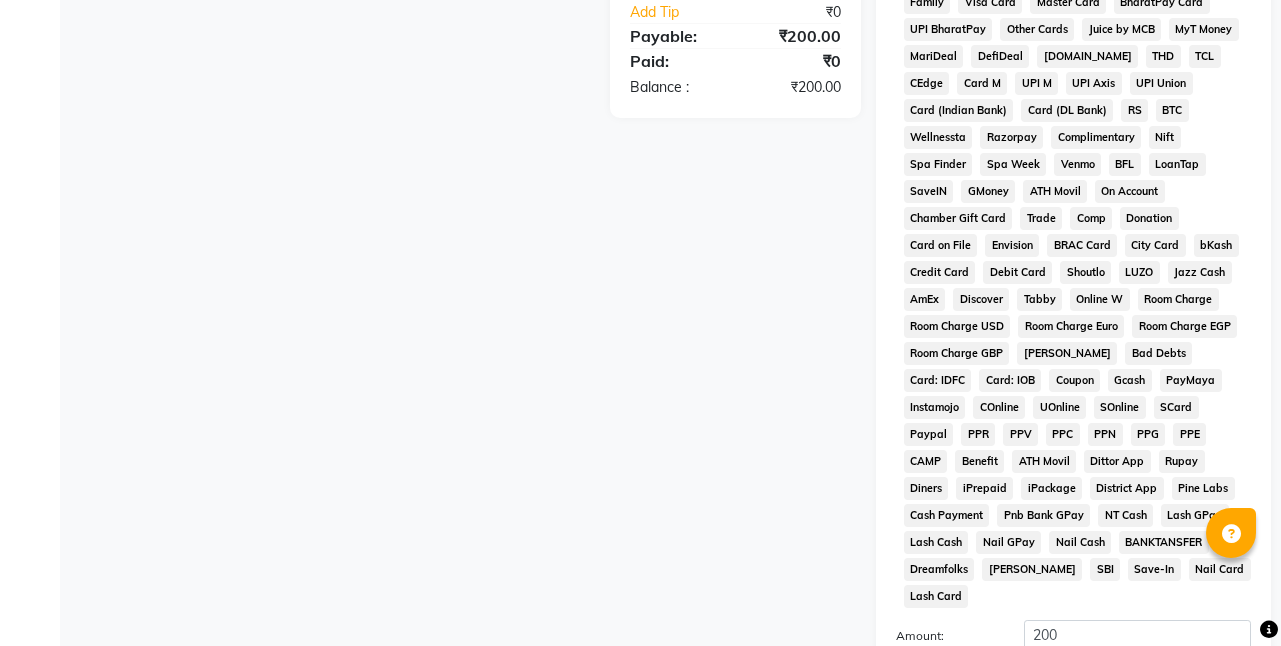 scroll, scrollTop: 907, scrollLeft: 0, axis: vertical 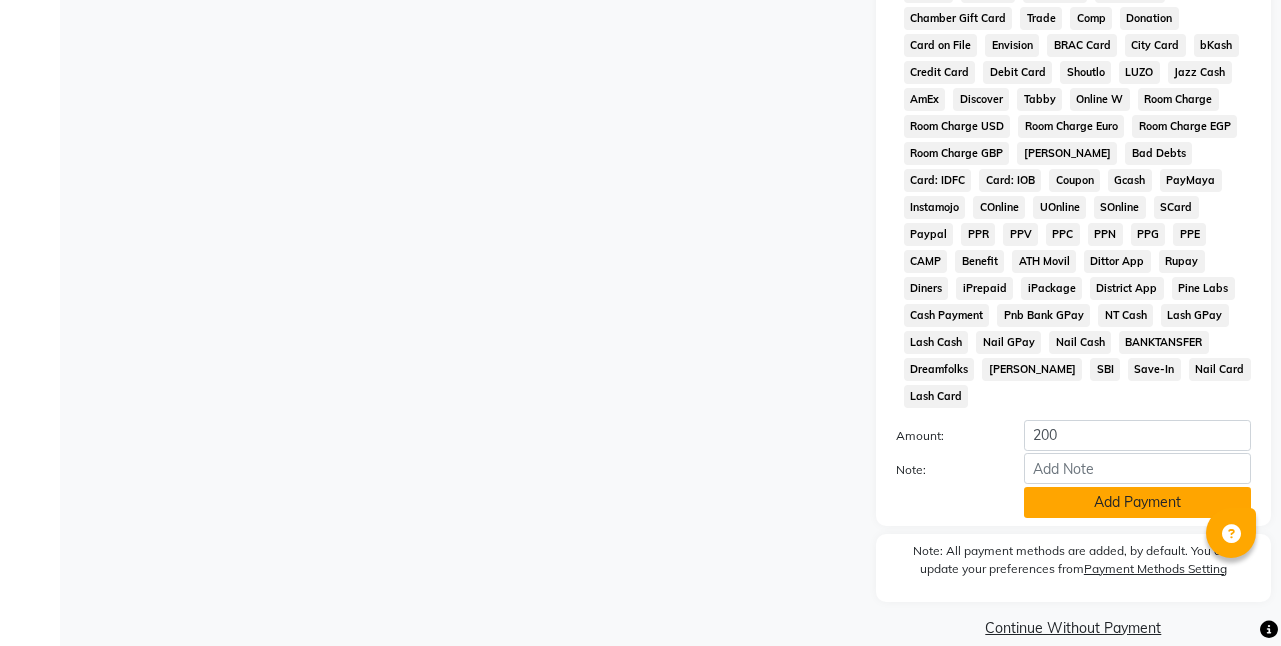 click on "Add Payment" 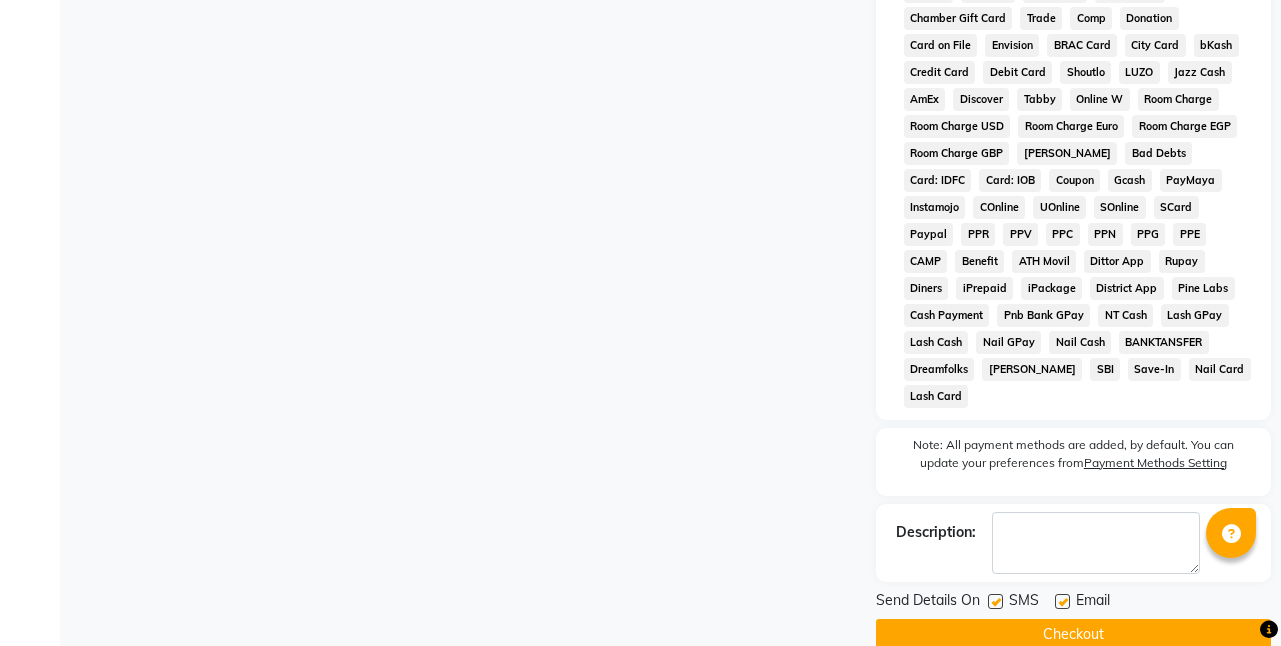 click on "Checkout" 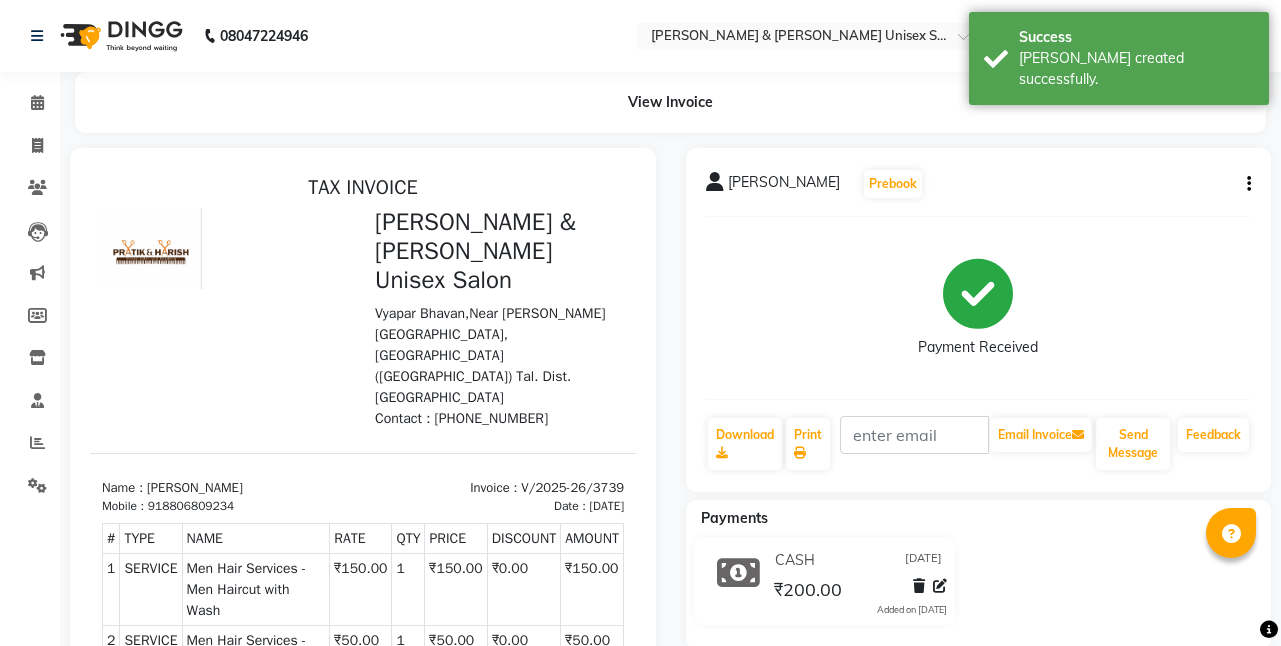 scroll, scrollTop: 0, scrollLeft: 0, axis: both 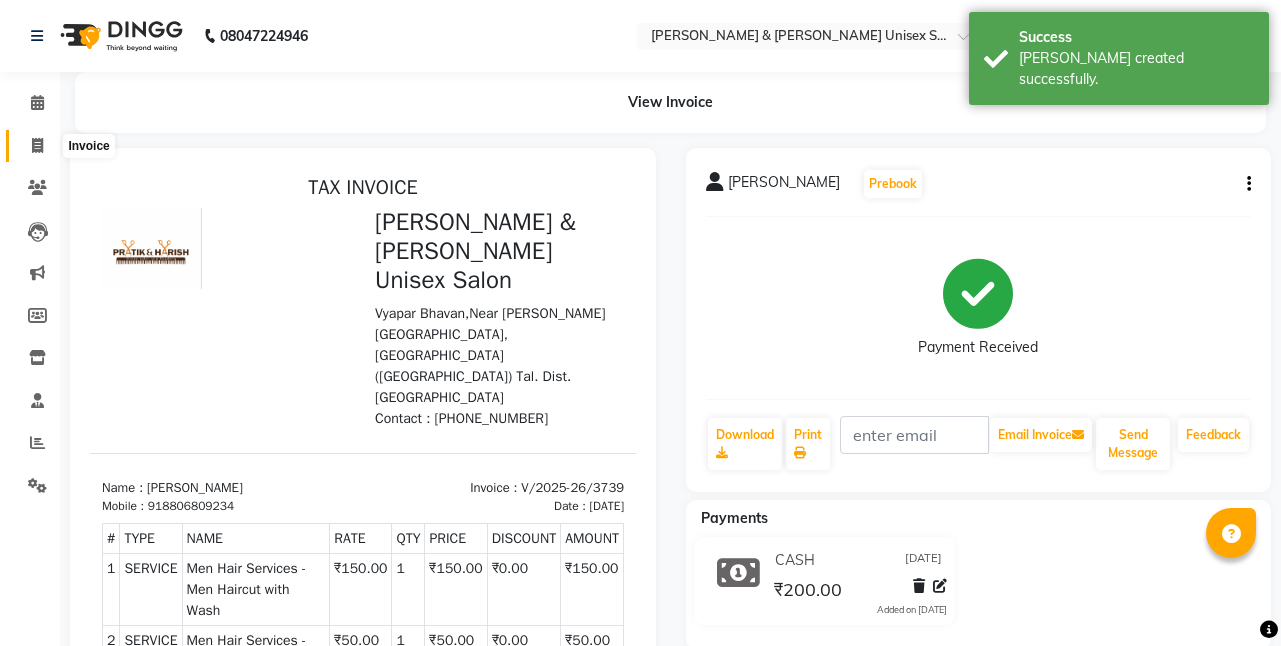 click 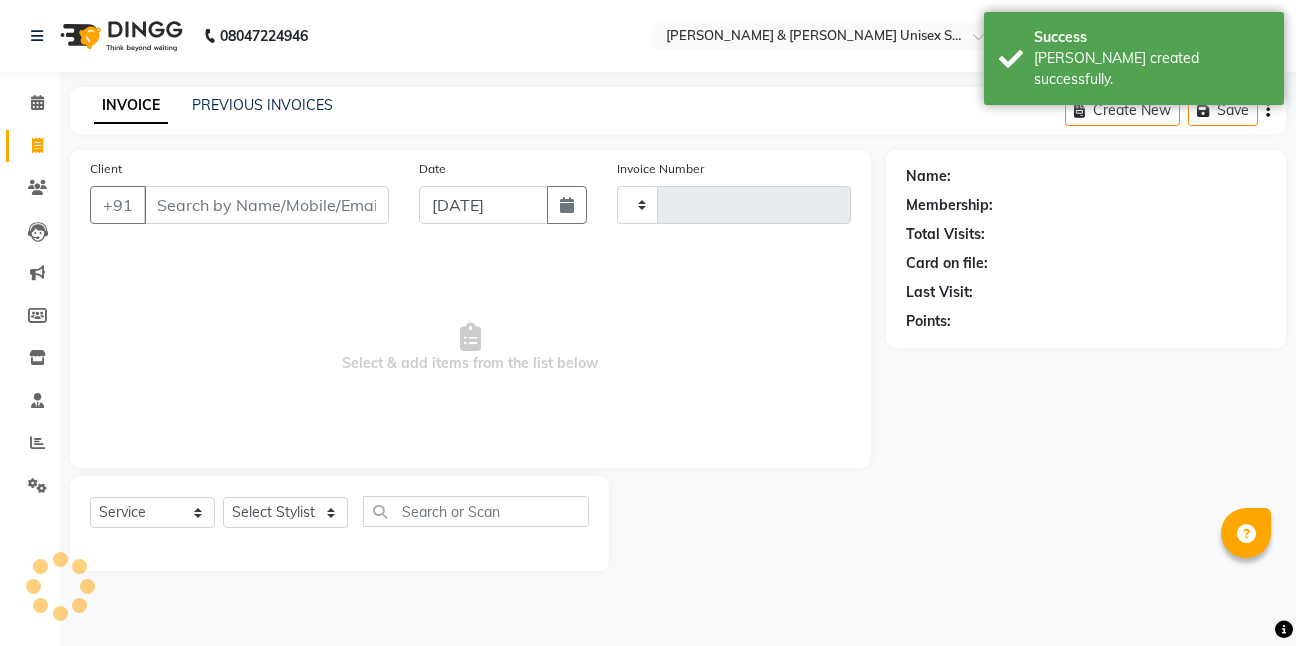 click on "Client" at bounding box center [266, 205] 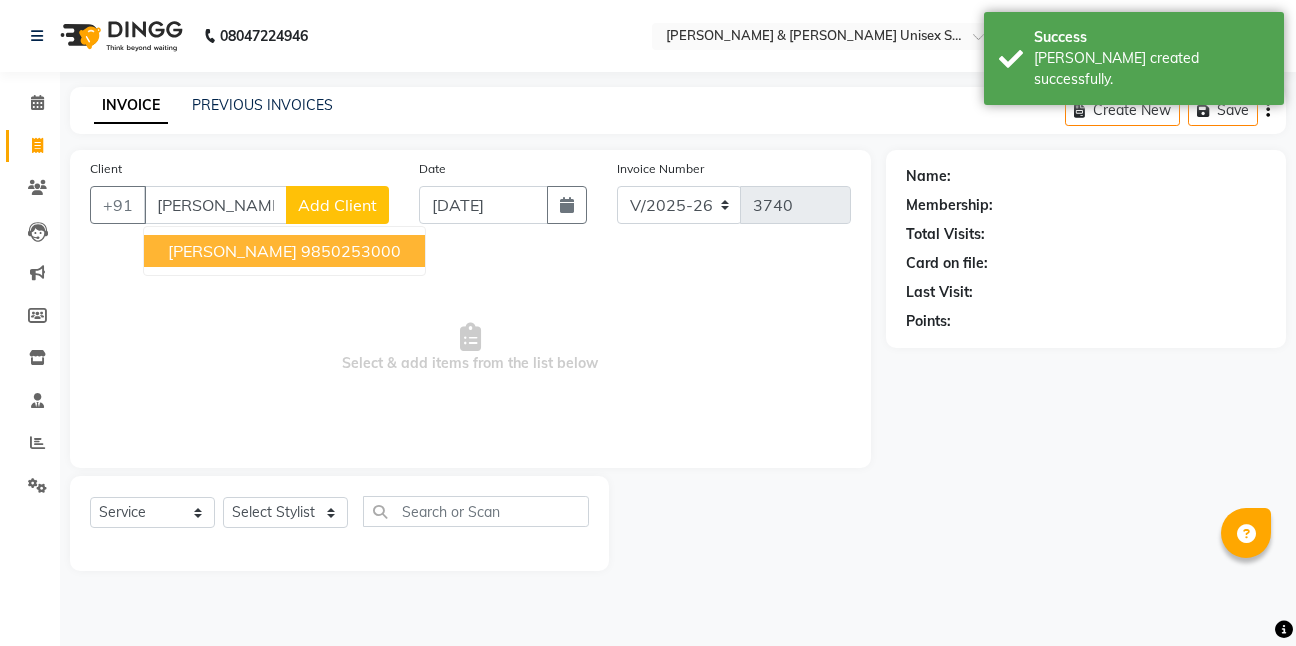 click on "9850253000" at bounding box center [351, 251] 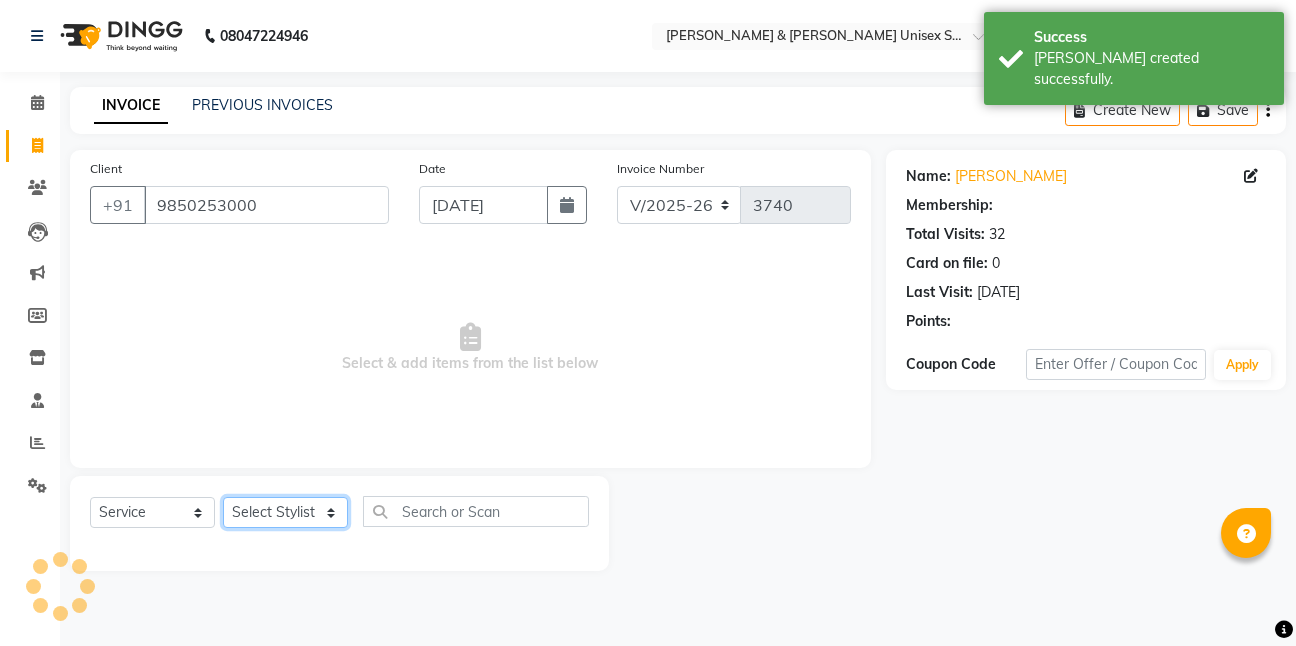 click on "Select Stylist [PERSON_NAME] [PERSON_NAME] [PERSON_NAME][GEOGRAPHIC_DATA] [PERSON_NAME] NEHA PH SALON [PERSON_NAME] SACHIN  SAIF [PERSON_NAME] YASH" 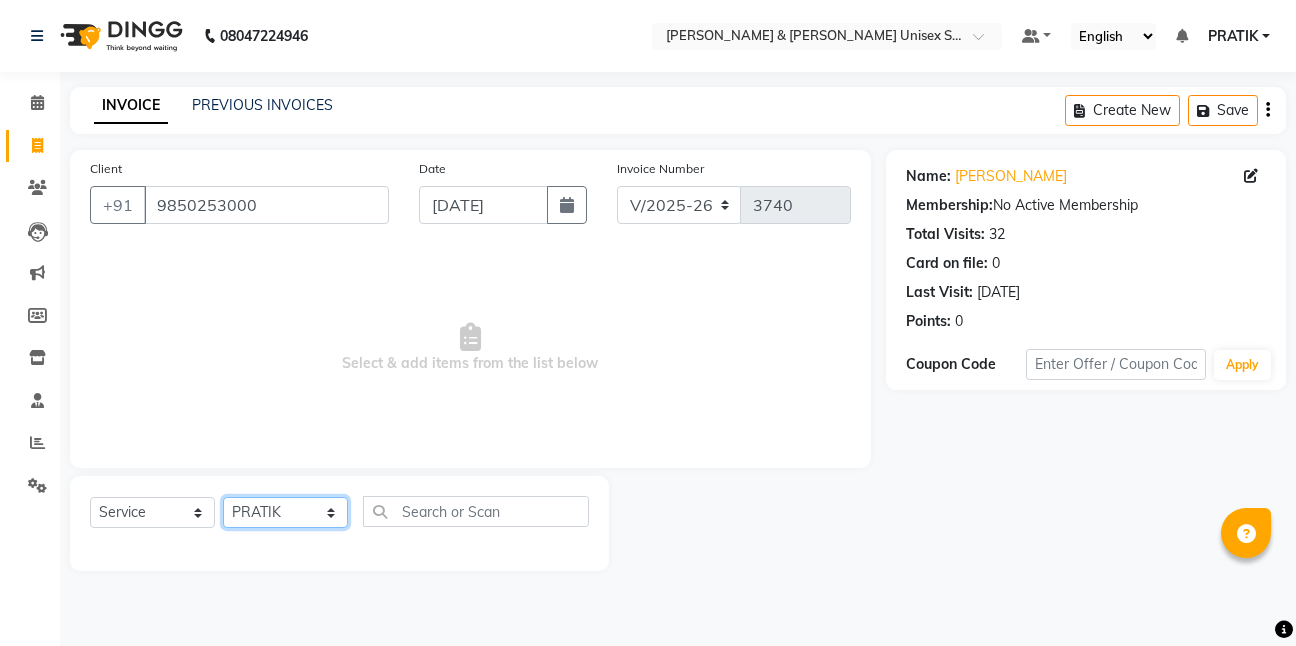 click on "Select Stylist [PERSON_NAME] [PERSON_NAME] [PERSON_NAME][GEOGRAPHIC_DATA] [PERSON_NAME] NEHA PH SALON [PERSON_NAME] SACHIN  SAIF [PERSON_NAME] YASH" 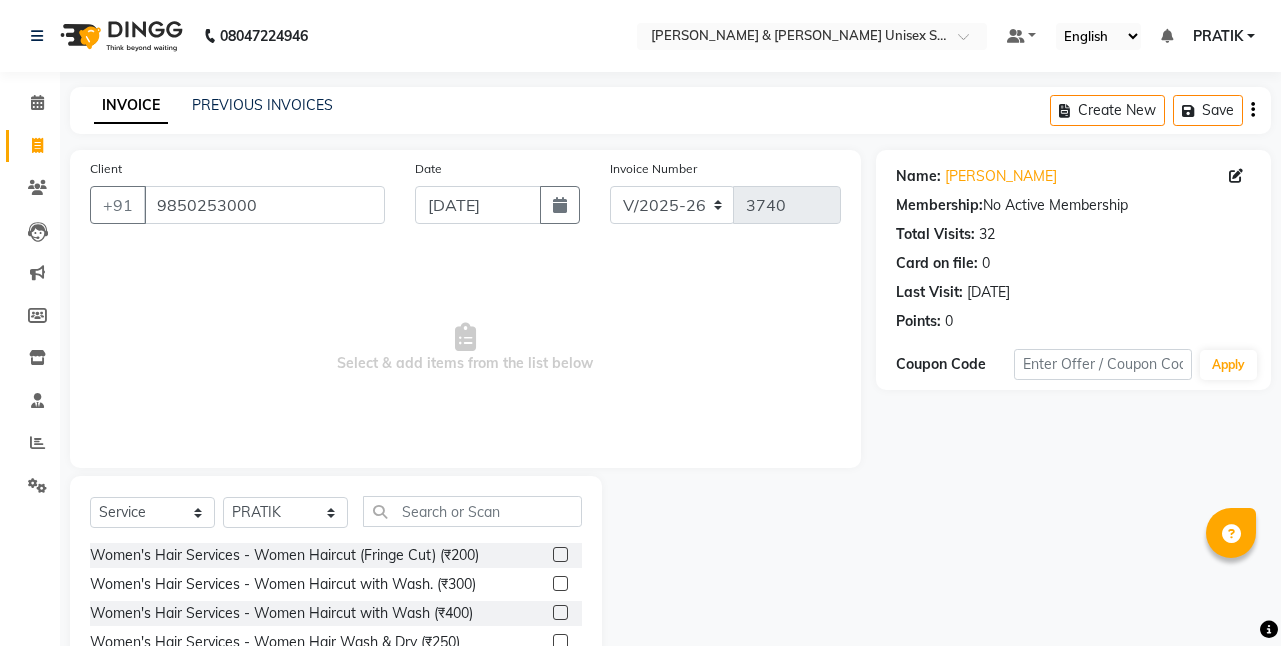 click on "Select  Service  Product  Membership  Package Voucher Prepaid Gift Card  Select Stylist [PERSON_NAME] [PERSON_NAME] [PERSON_NAME][GEOGRAPHIC_DATA] [PERSON_NAME] NEHA PH SALON [PERSON_NAME] SACHIN  SAIF [PERSON_NAME] YASH" 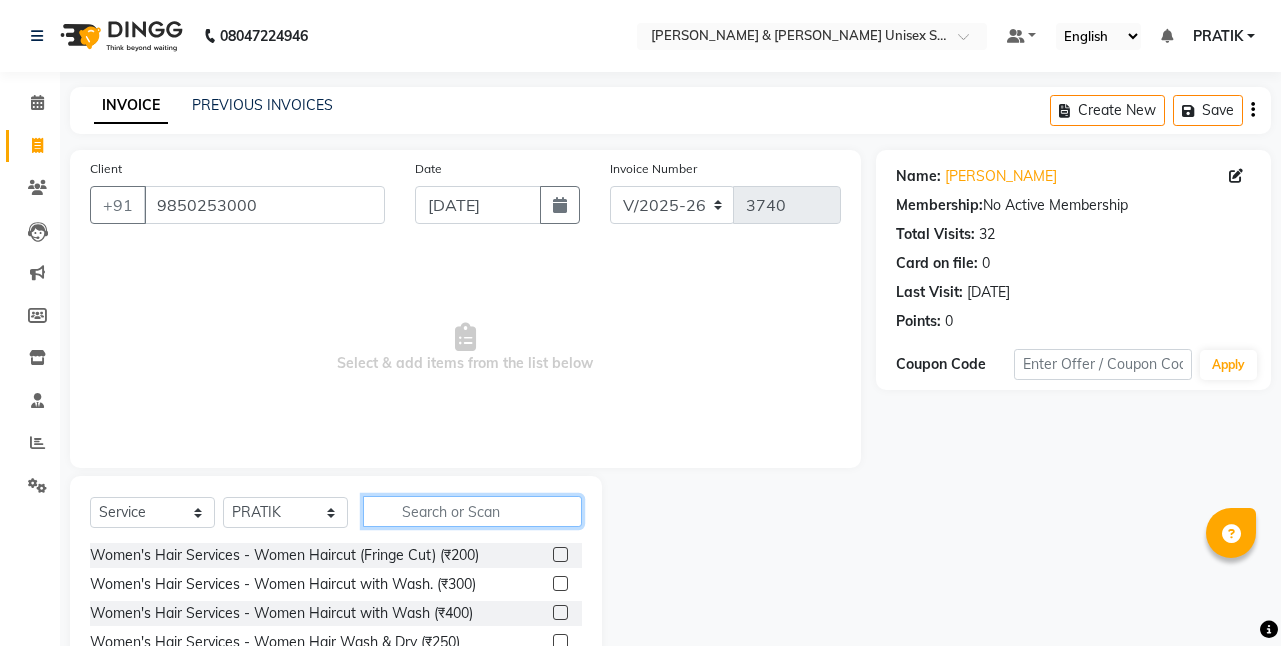 click 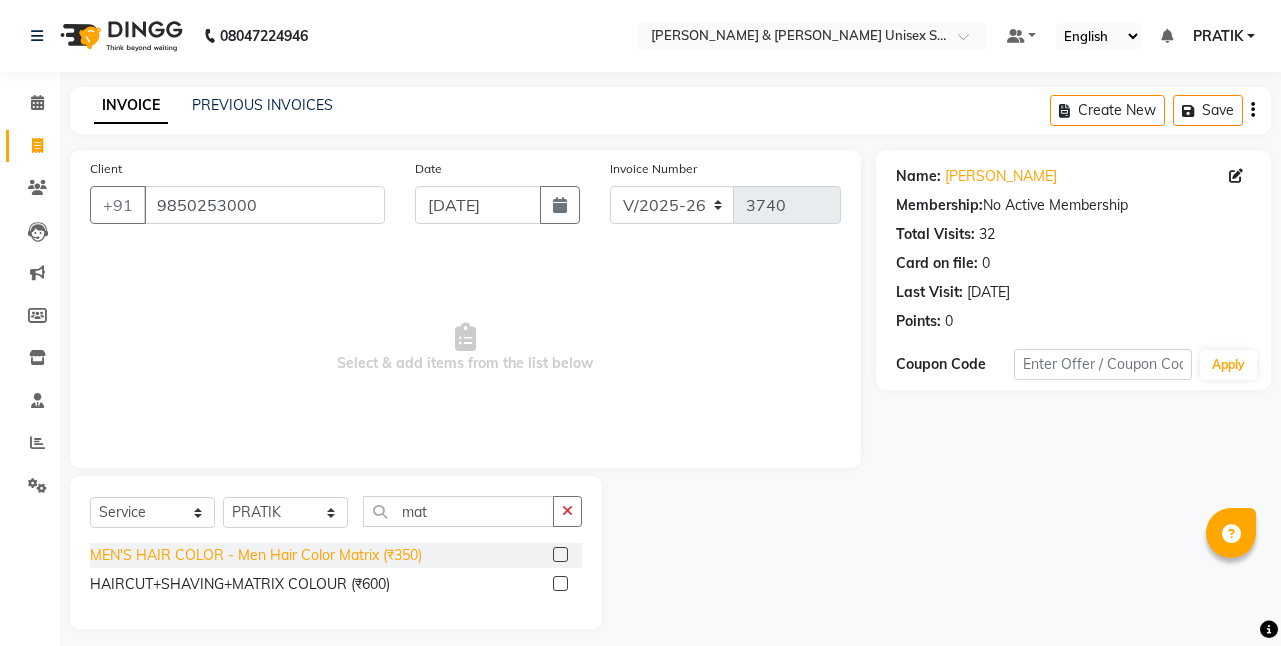 click on "MEN'S HAIR COLOR  - Men Hair Color Matrix (₹350)" 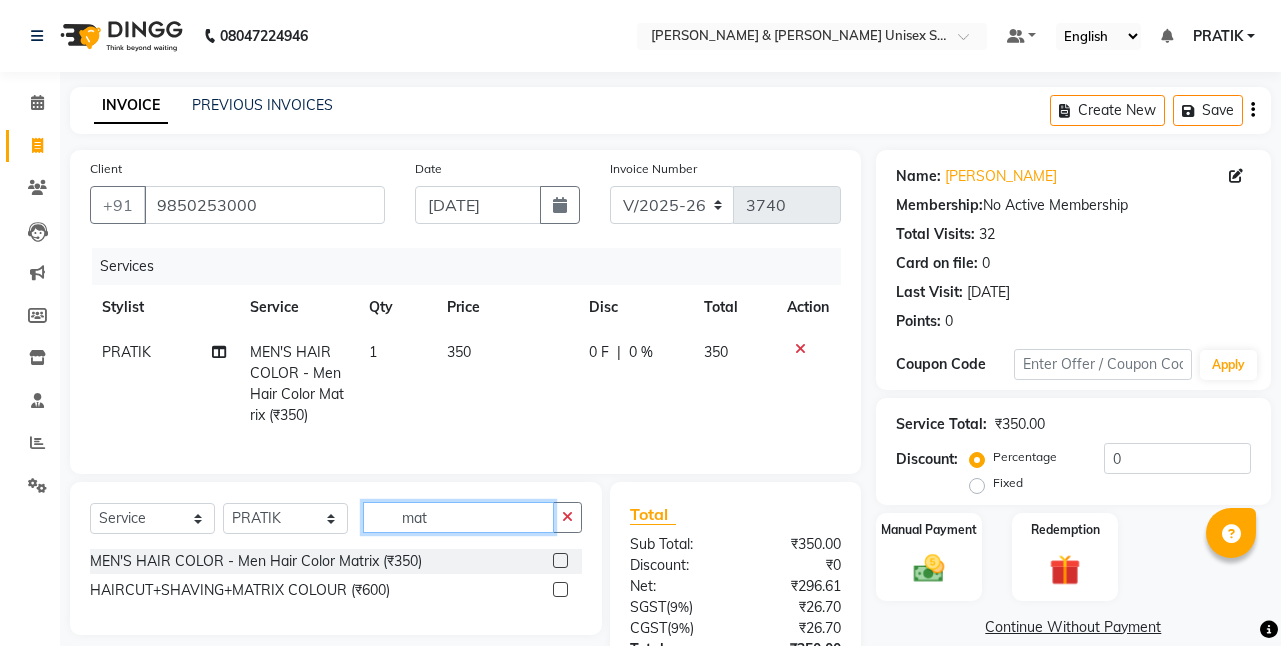 click on "mat" 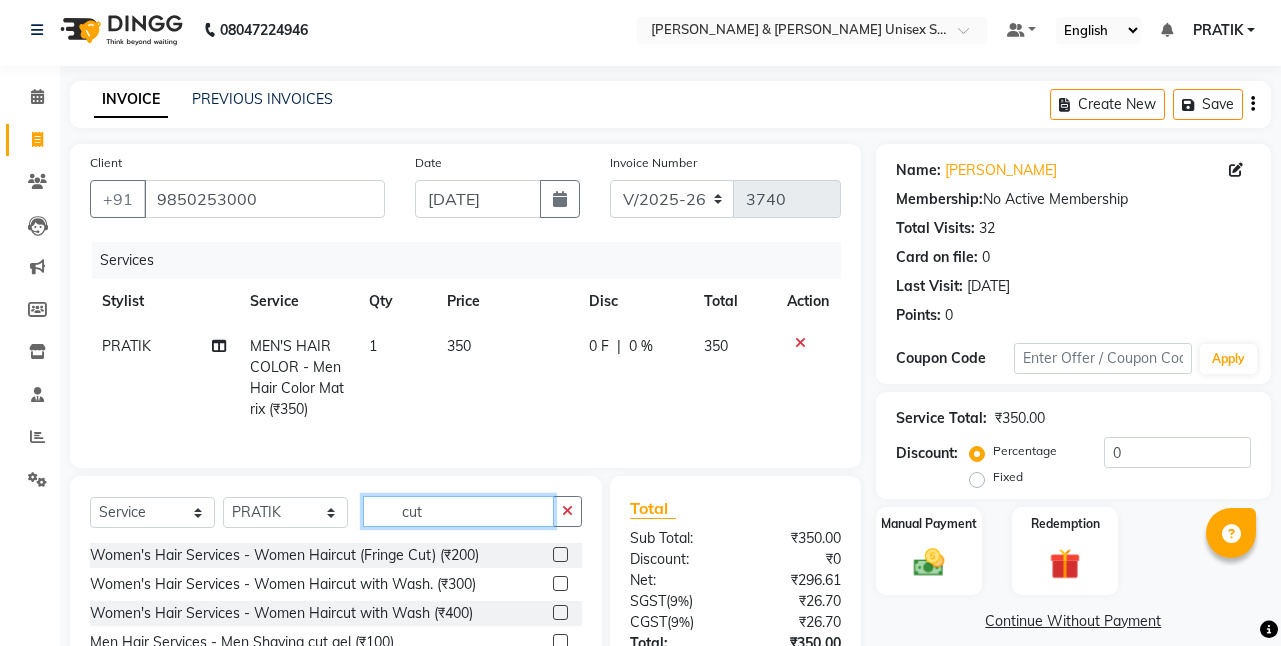 scroll, scrollTop: 176, scrollLeft: 0, axis: vertical 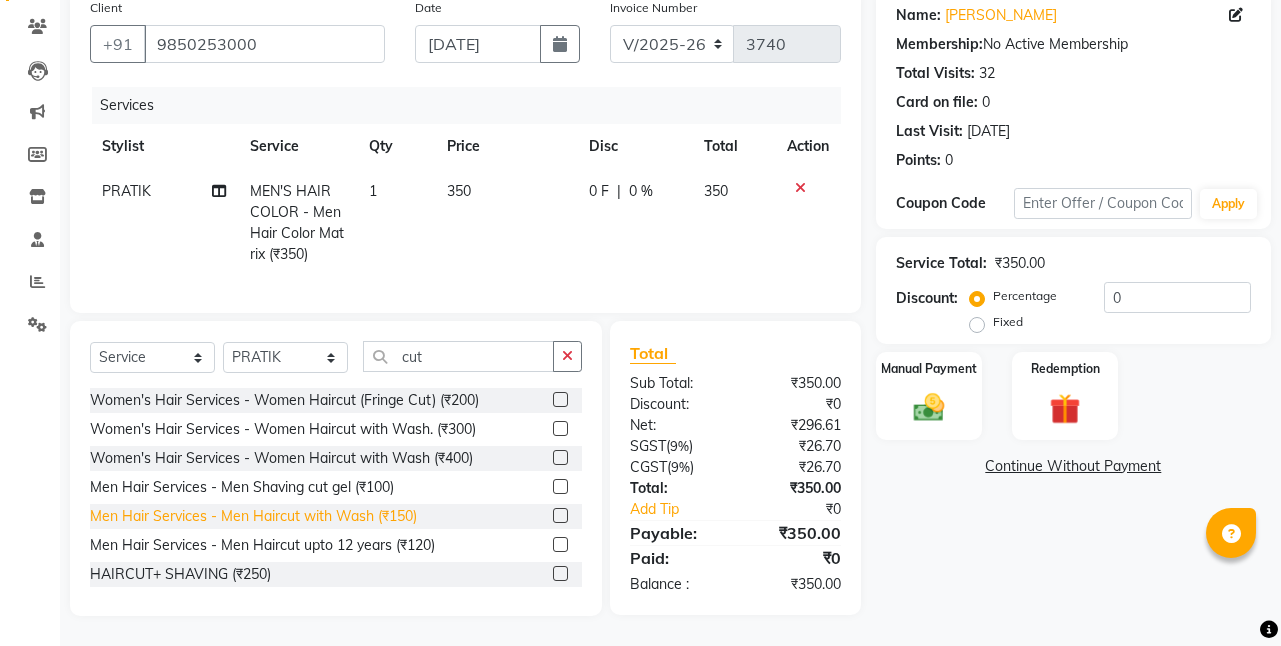 click on "Men Hair Services - Men Haircut with Wash (₹150)" 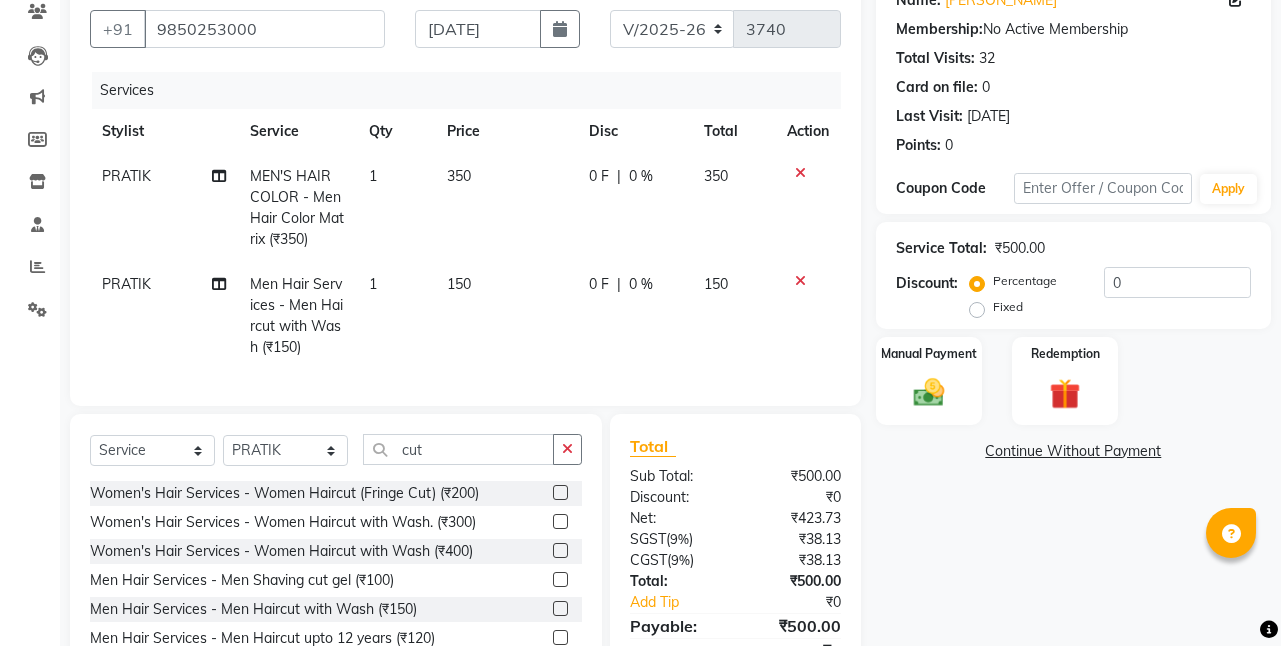 click on "150" 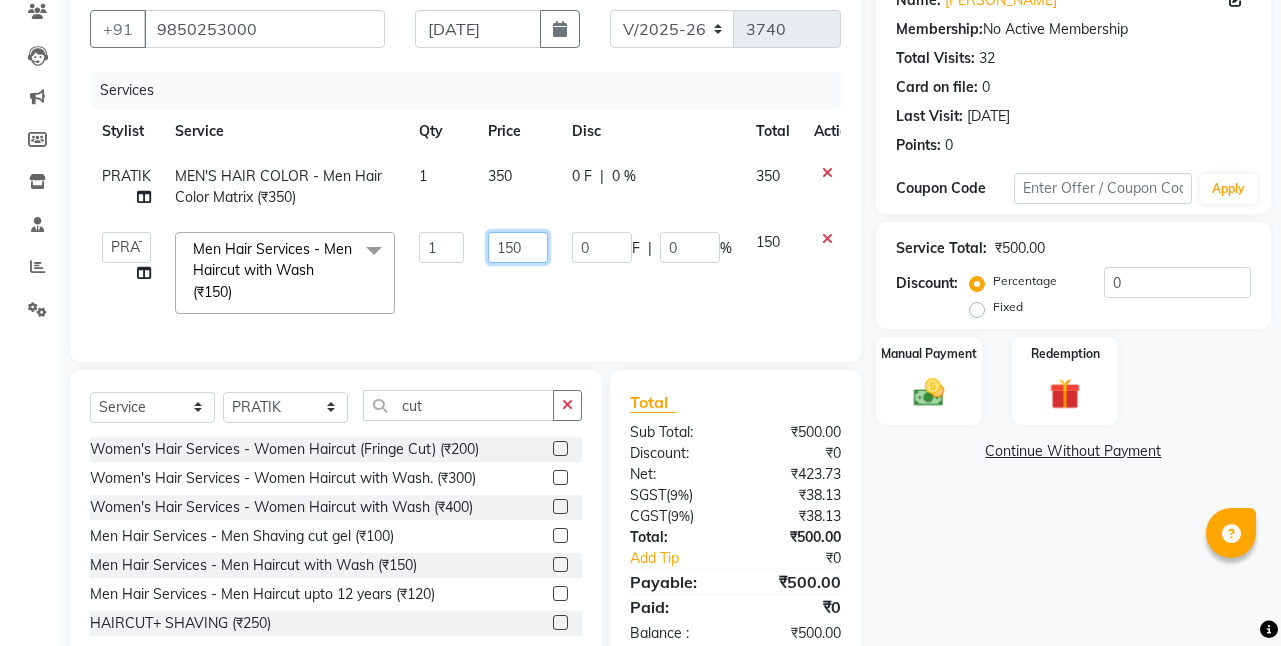click on "150" 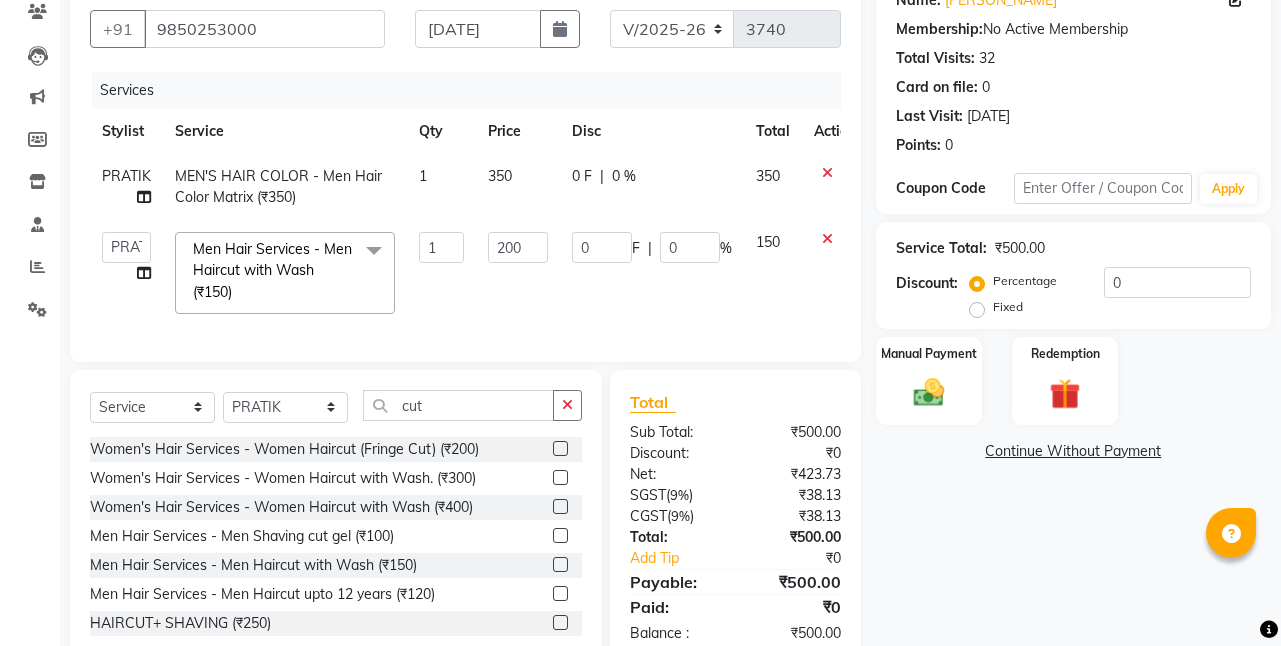 click on "Client [PHONE_NUMBER] Date [DATE] Invoice Number V/2025 V/[PHONE_NUMBER] Services Stylist Service Qty Price Disc Total Action [PERSON_NAME] MEN'S HAIR COLOR  - Men Hair Color Matrix (₹350) 1 350 0 F | 0 % 350  [PERSON_NAME]   [PERSON_NAME]   [PERSON_NAME][GEOGRAPHIC_DATA]   [PERSON_NAME]   NEHA   PH SALON   [PERSON_NAME]   SACHIN    SAIF   [PERSON_NAME]   YASH  Men Hair Services - Men Haircut with Wash (₹150)  x Women's Hair Services  - Women Haircut (Fringe Cut) (₹200) Women's Hair Services  - Women Haircut with Wash. (₹300) Women's Hair Services  - Women Haircut with Wash (₹400) Women's Hair Services  - Women Hair Wash & Dry (₹250) Women's Hair Services  - Women Hair Wash with Blow Dry (₹300) Women's Hair Services  - Women Hair Deep Conditioning (₹500) Women's Hair Treatments - Nanoplastia Hair up to Neck (₹3500) Women Hair Treatments - Nanoplastia Hair up to Shoulder (₹4500) WIG SERVICING (₹700) women hairspa (₹700) Women Root Touch Up (₹700) Women Hair Global Colour (₹150090) MENS HAIRSPA (₹500) 1 0" 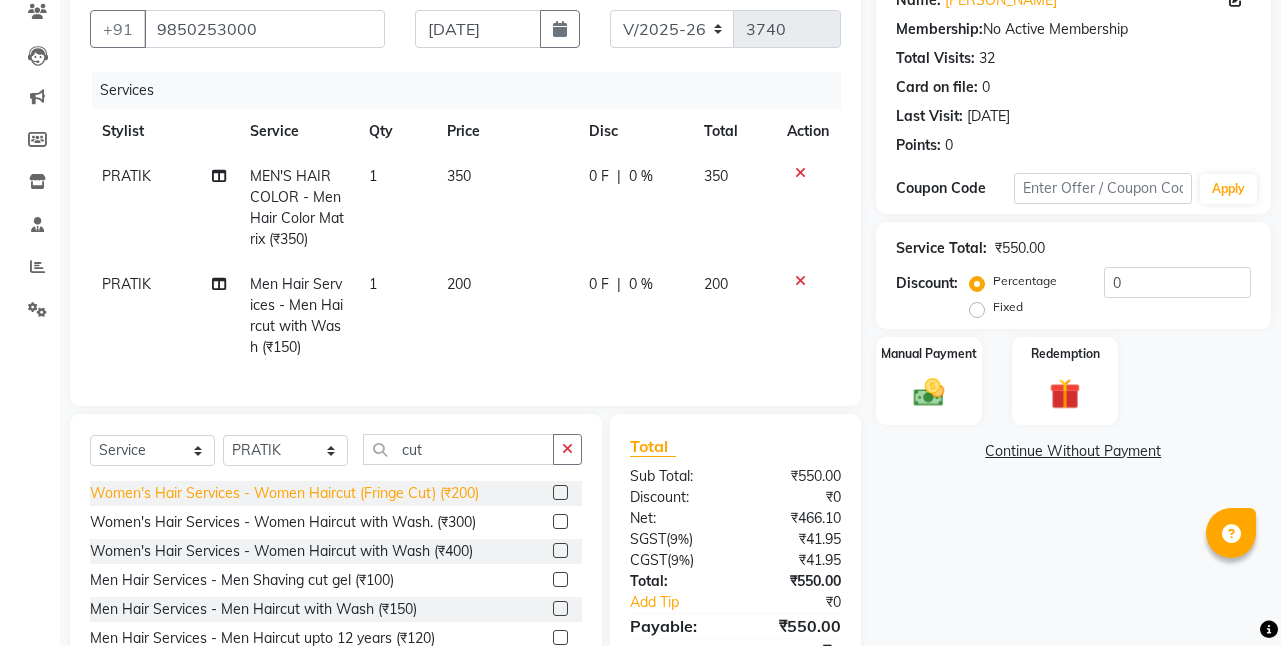 scroll, scrollTop: 61, scrollLeft: 0, axis: vertical 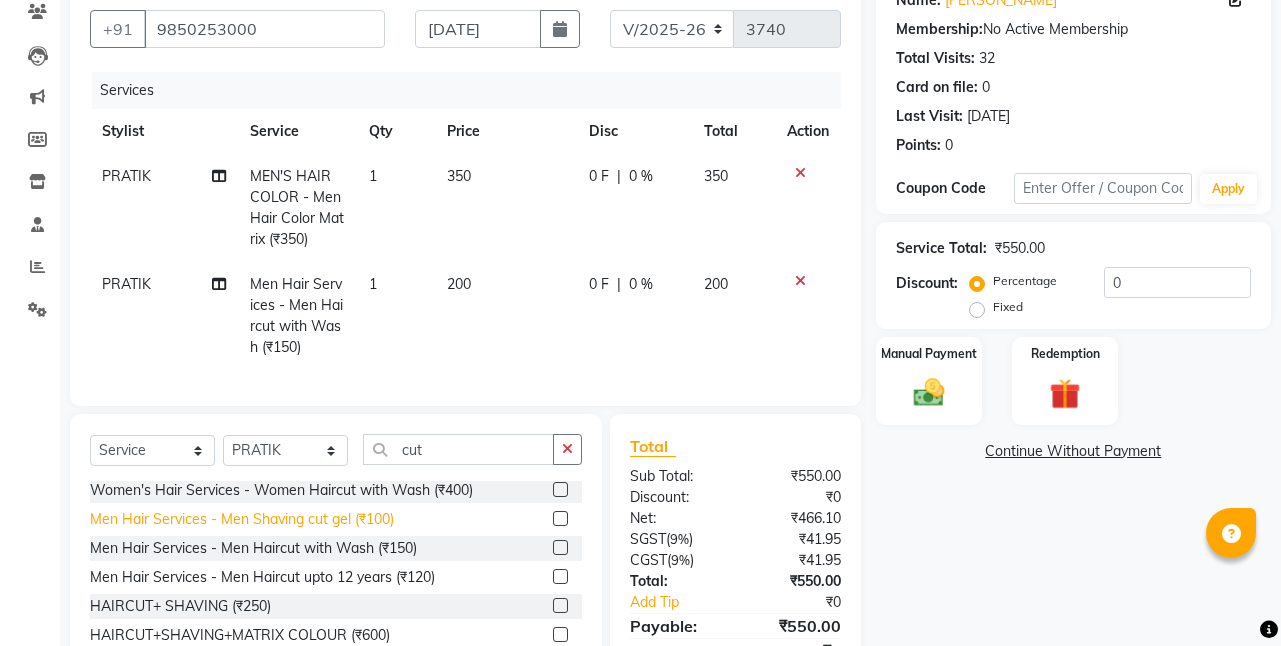 click on "Men Hair Services - Men Shaving cut gel (₹100)" 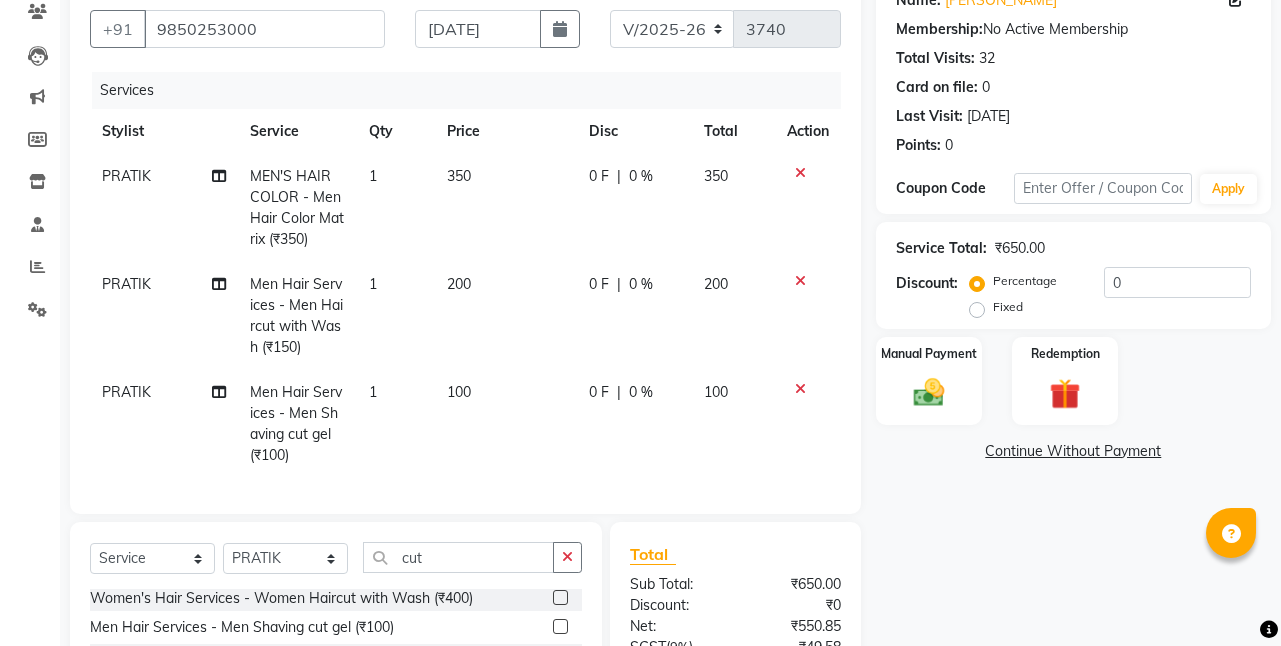 click on "PRATIK" 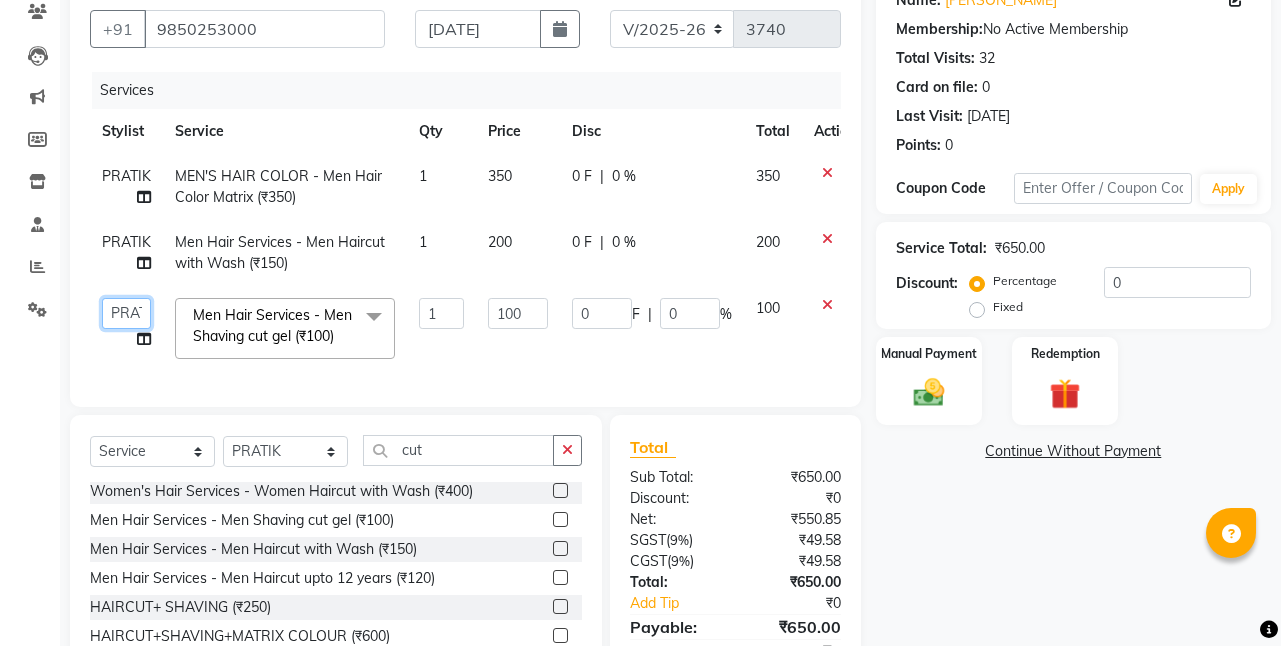 click on "[PERSON_NAME]   [PERSON_NAME]   [PERSON_NAME][GEOGRAPHIC_DATA]   [PERSON_NAME]   NEHA   PH SALON   [PERSON_NAME]   SACHIN    [PERSON_NAME]" 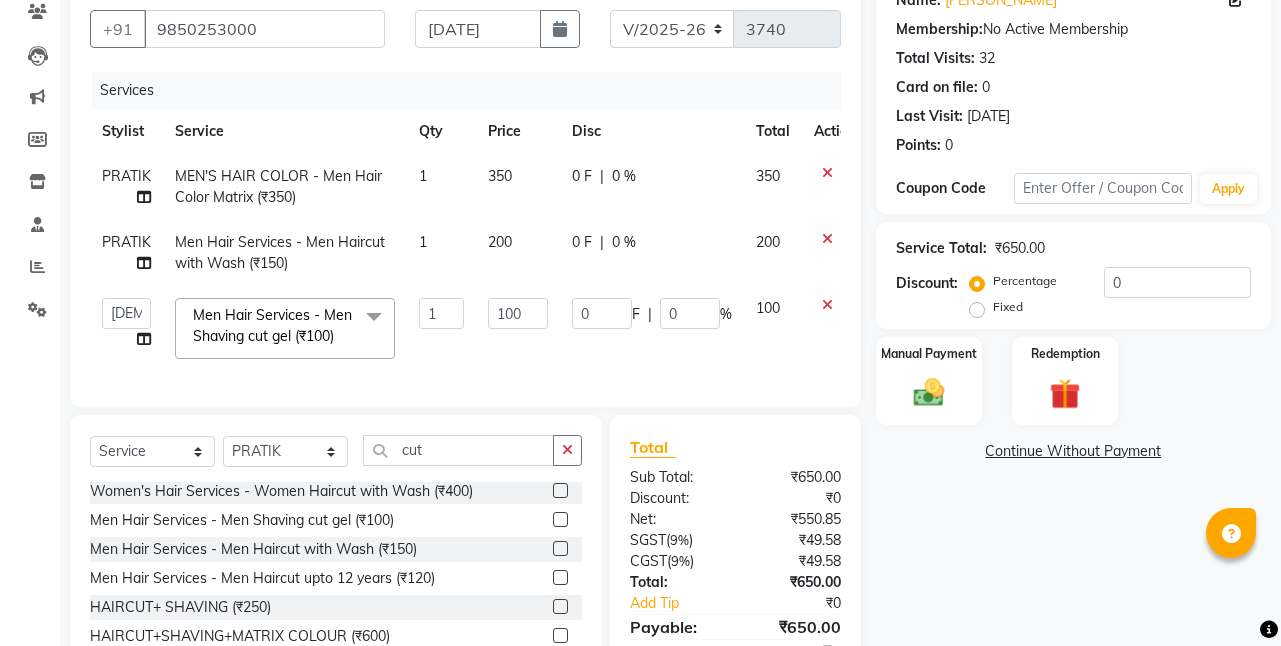 scroll, scrollTop: 276, scrollLeft: 0, axis: vertical 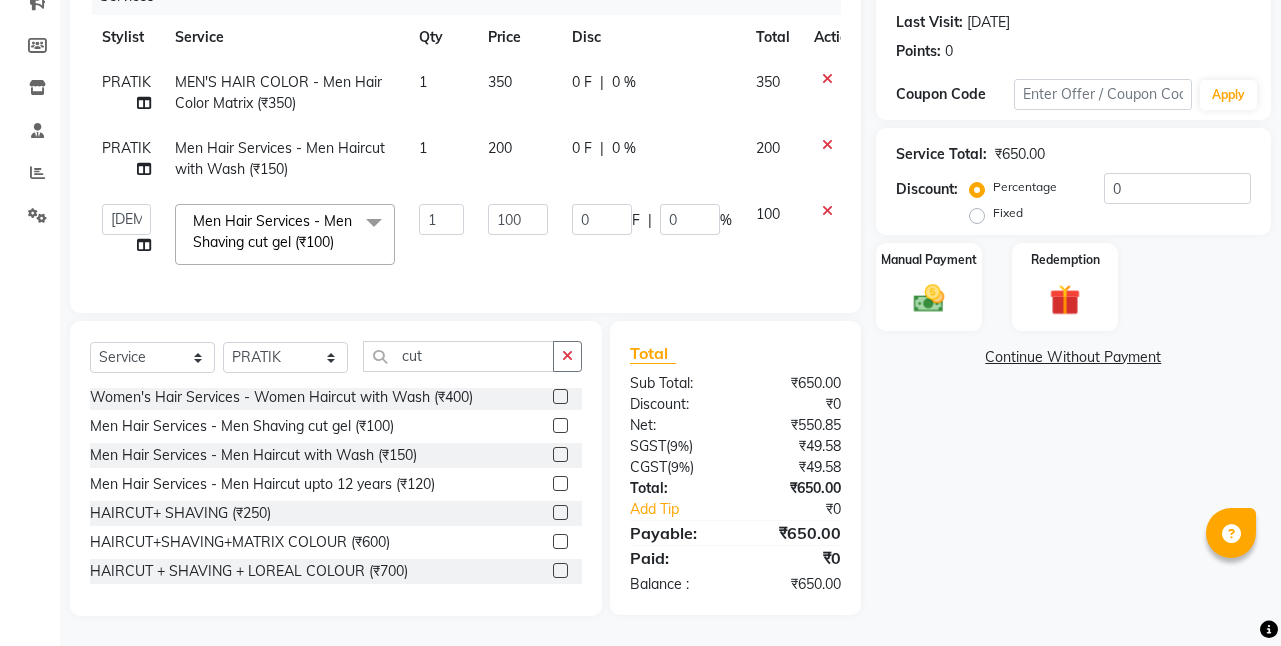 drag, startPoint x: 1195, startPoint y: 464, endPoint x: 1014, endPoint y: 421, distance: 186.03763 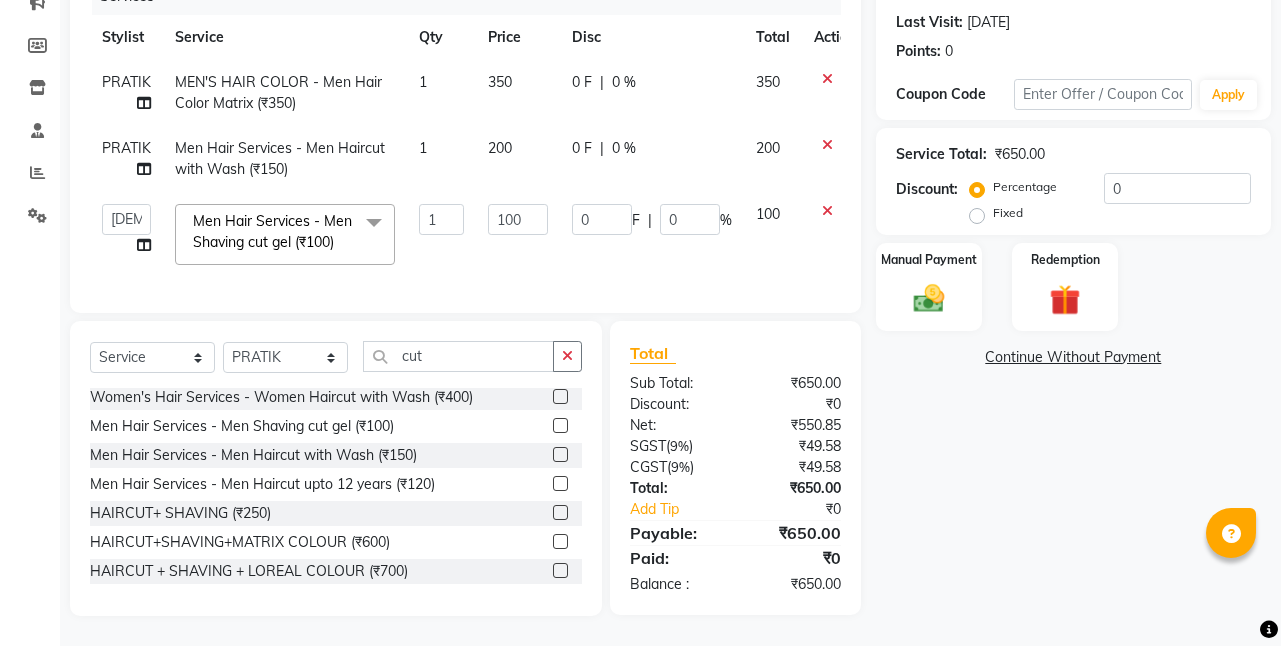 click on "Name: [PERSON_NAME] Membership:  No Active Membership  Total Visits:  32 Card on file:  0 Last Visit:   [DATE] Points:   0  Coupon Code Apply Service Total:  ₹650.00  Discount:  Percentage   Fixed  0 Manual Payment Redemption  Continue Without Payment" 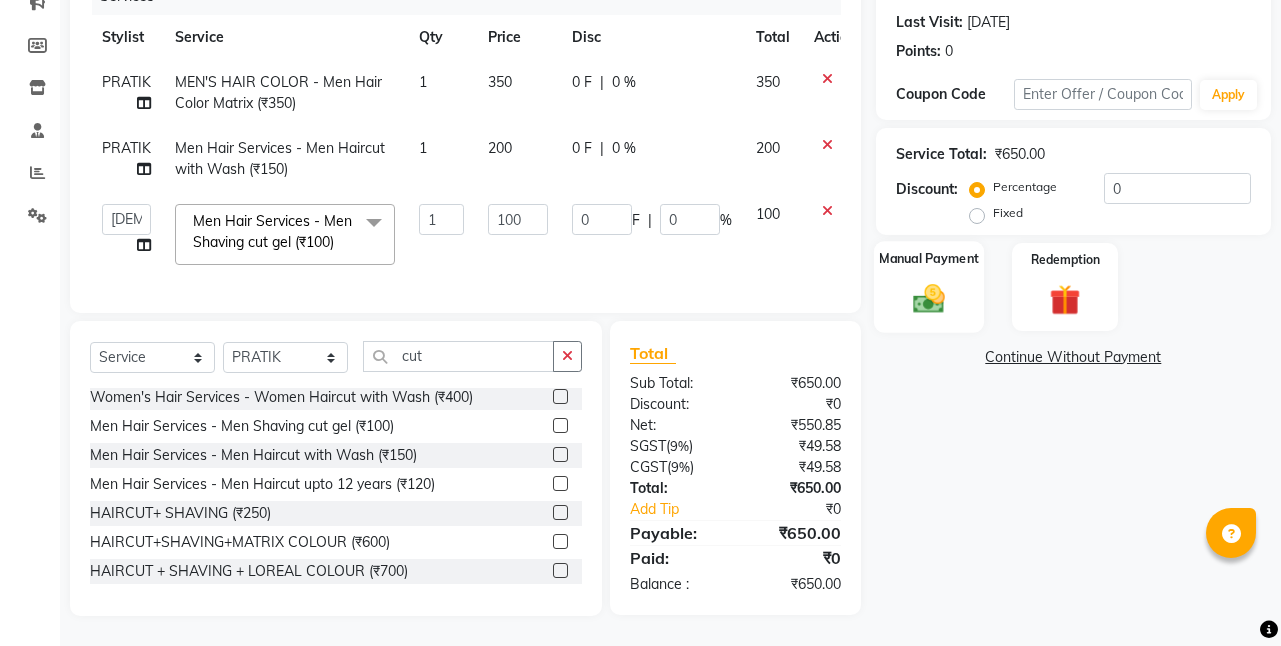 click 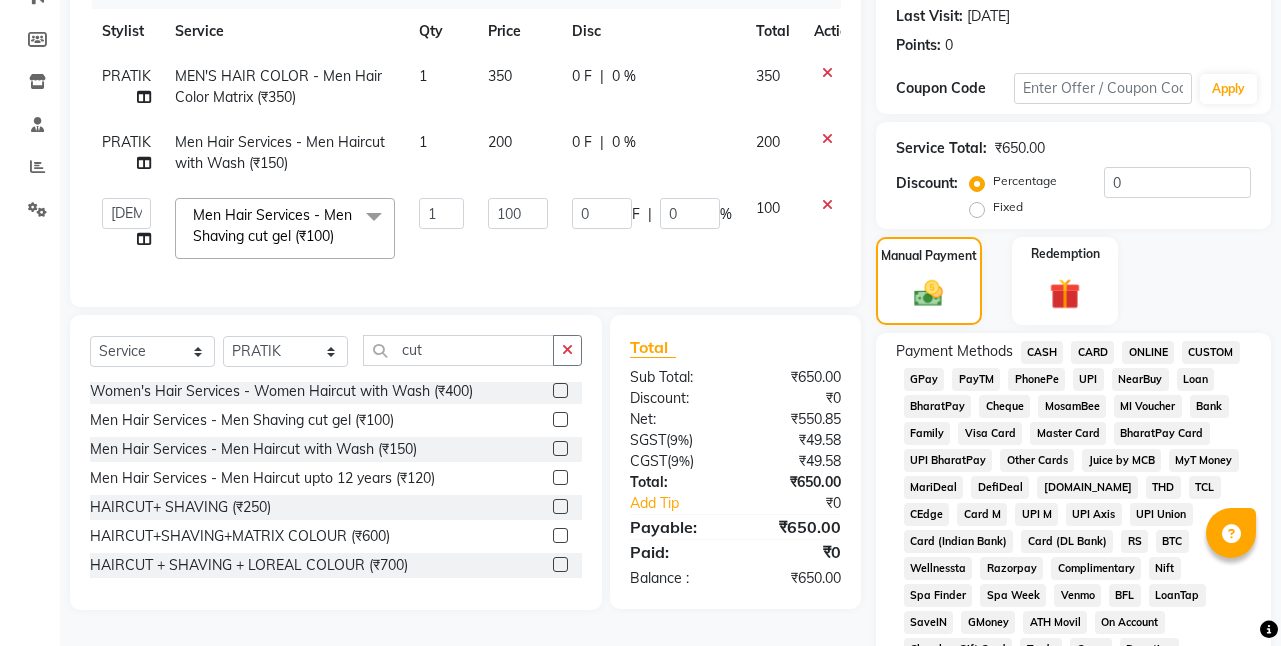 click on "CASH" 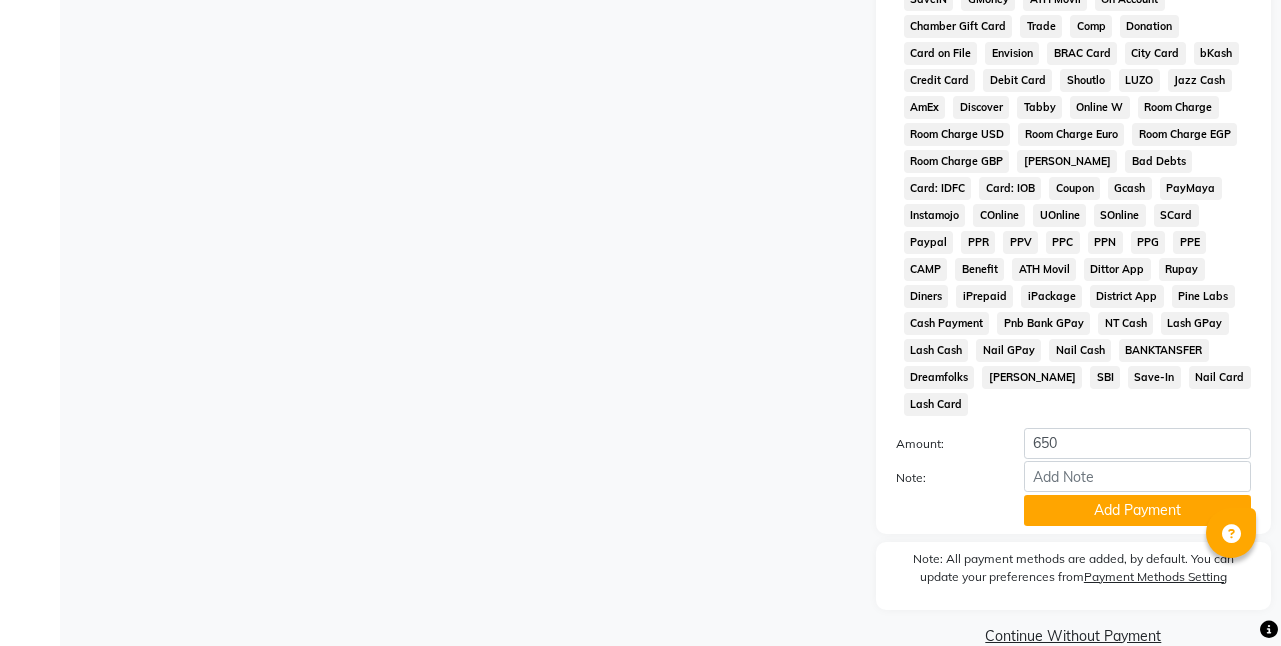scroll, scrollTop: 907, scrollLeft: 0, axis: vertical 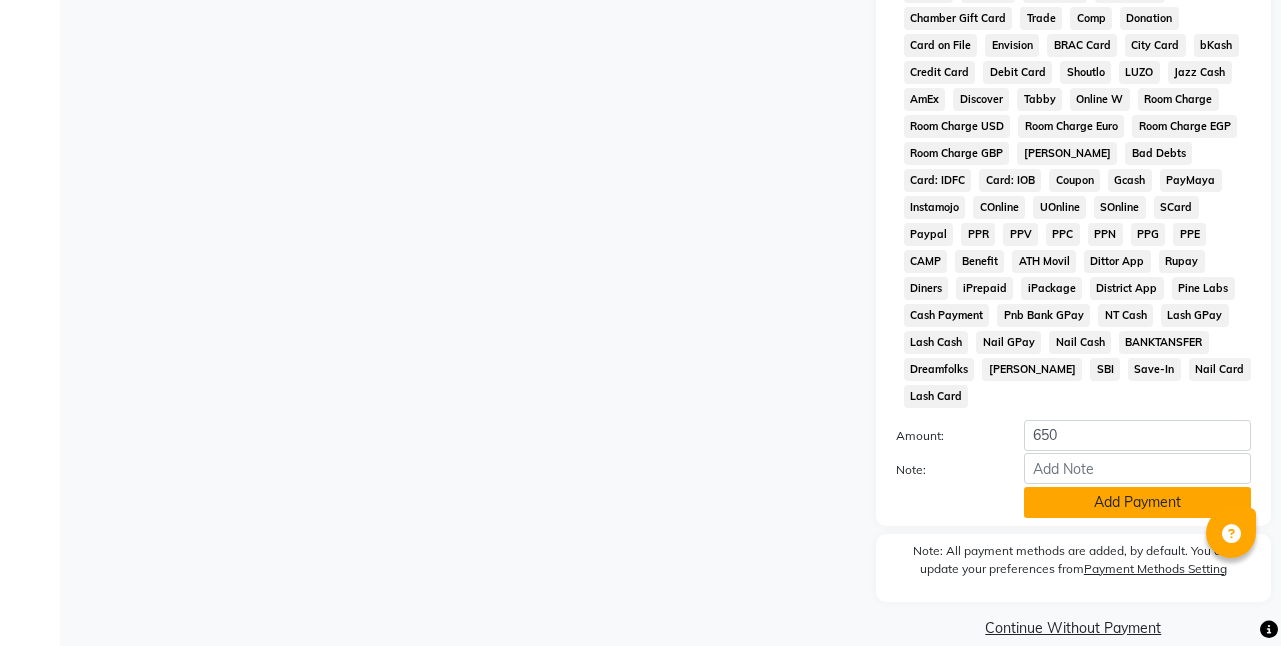 click on "Add Payment" 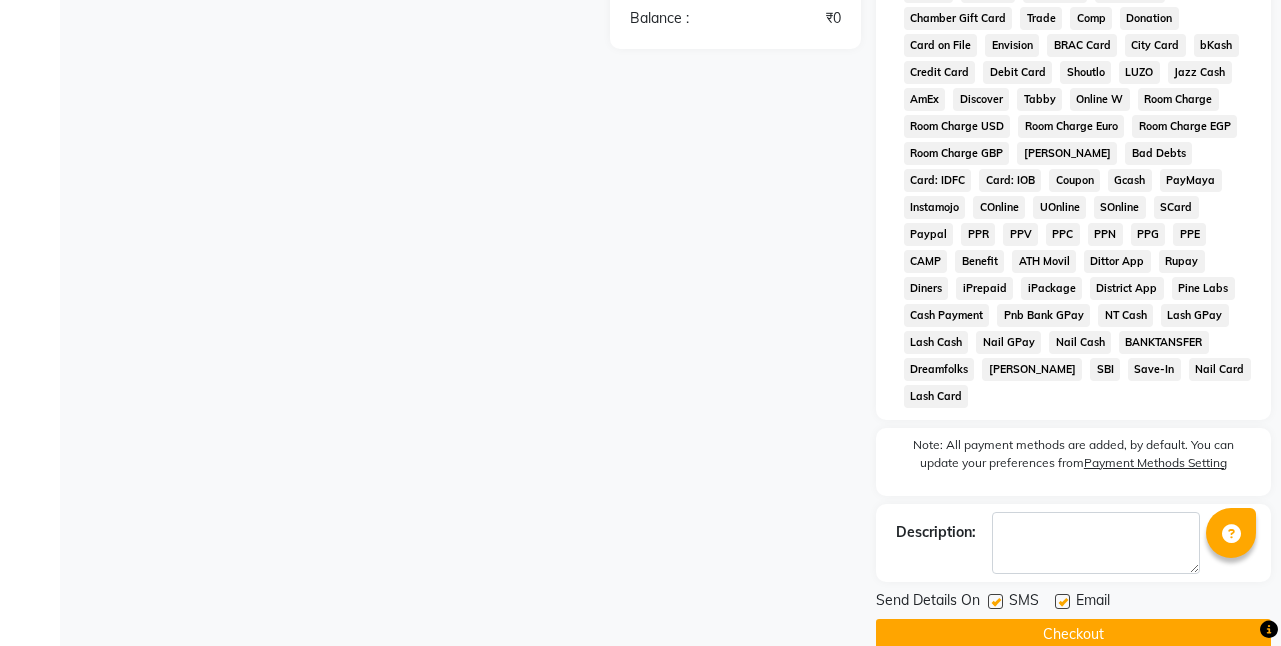 click on "Checkout" 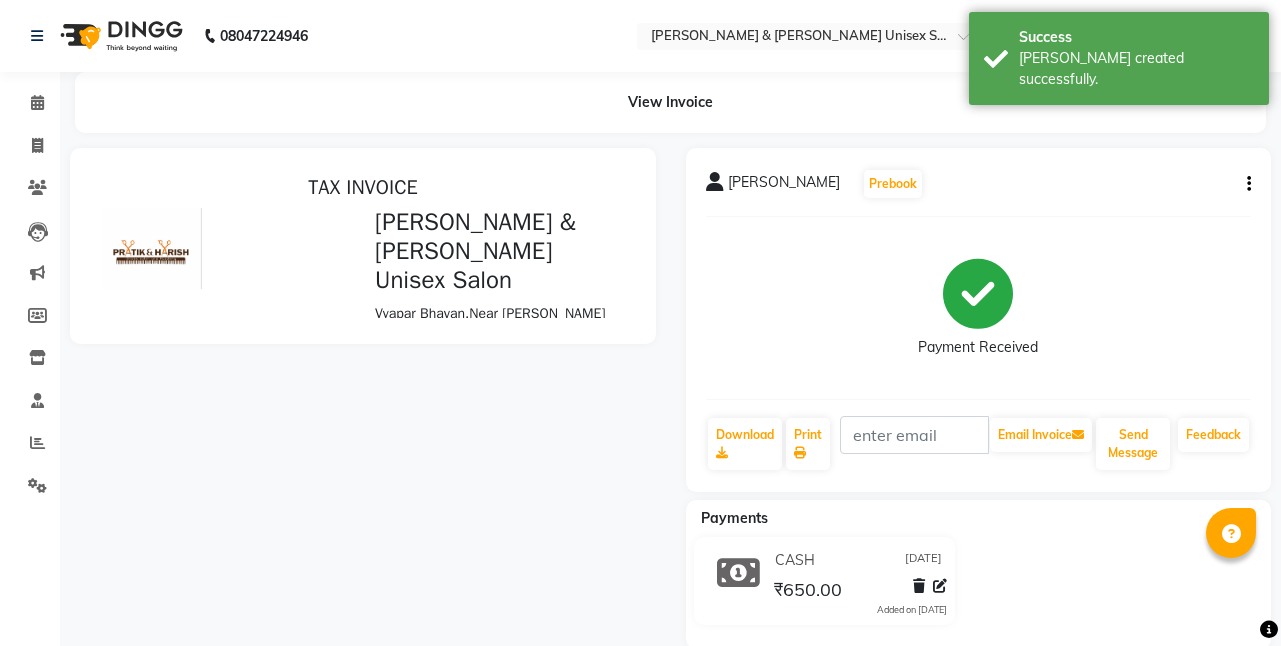 scroll, scrollTop: 0, scrollLeft: 0, axis: both 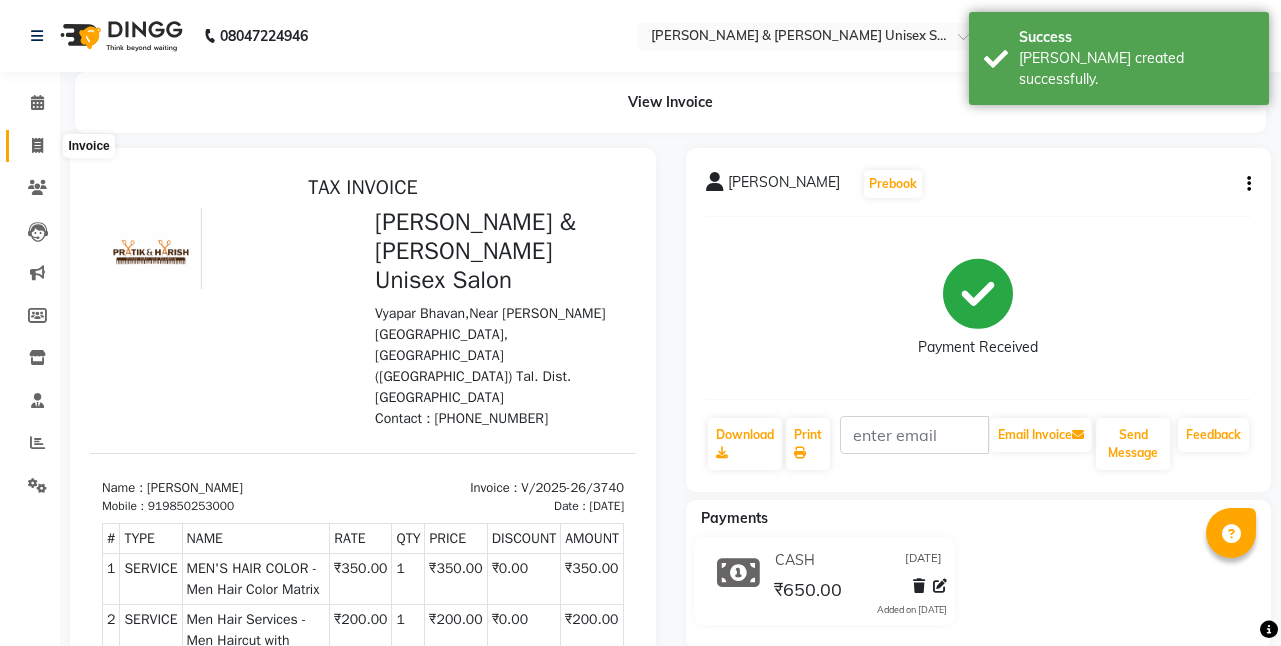 click 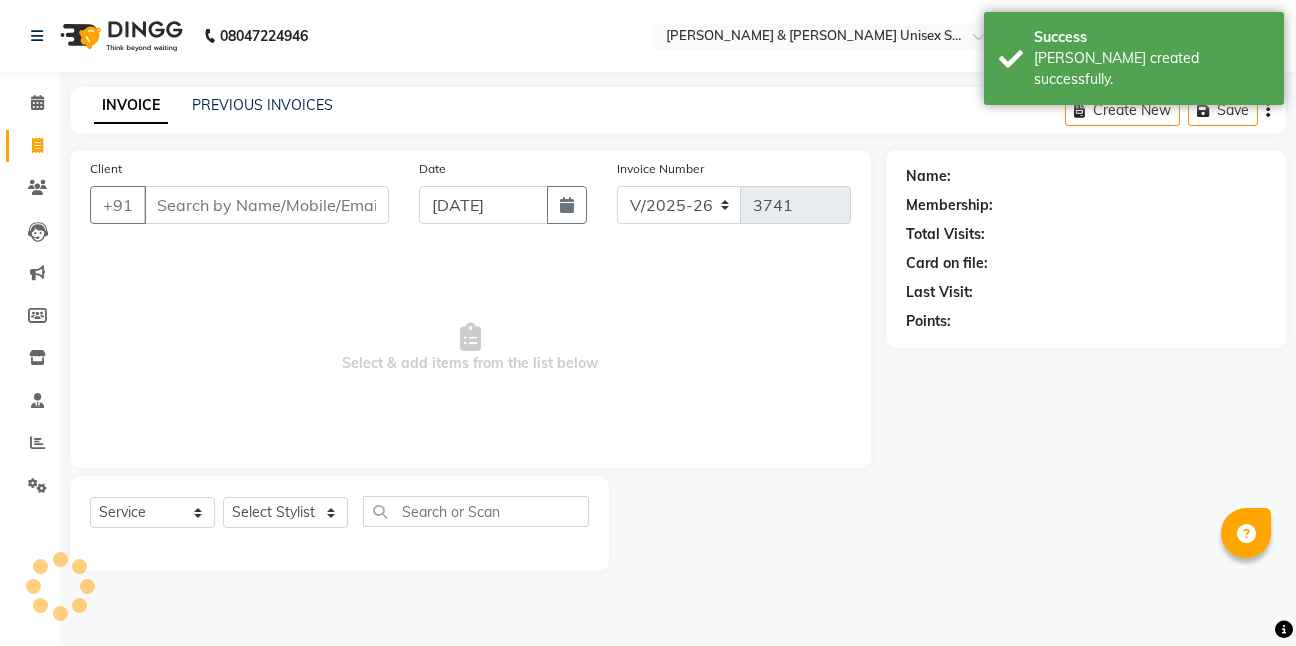 click on "Client +91" 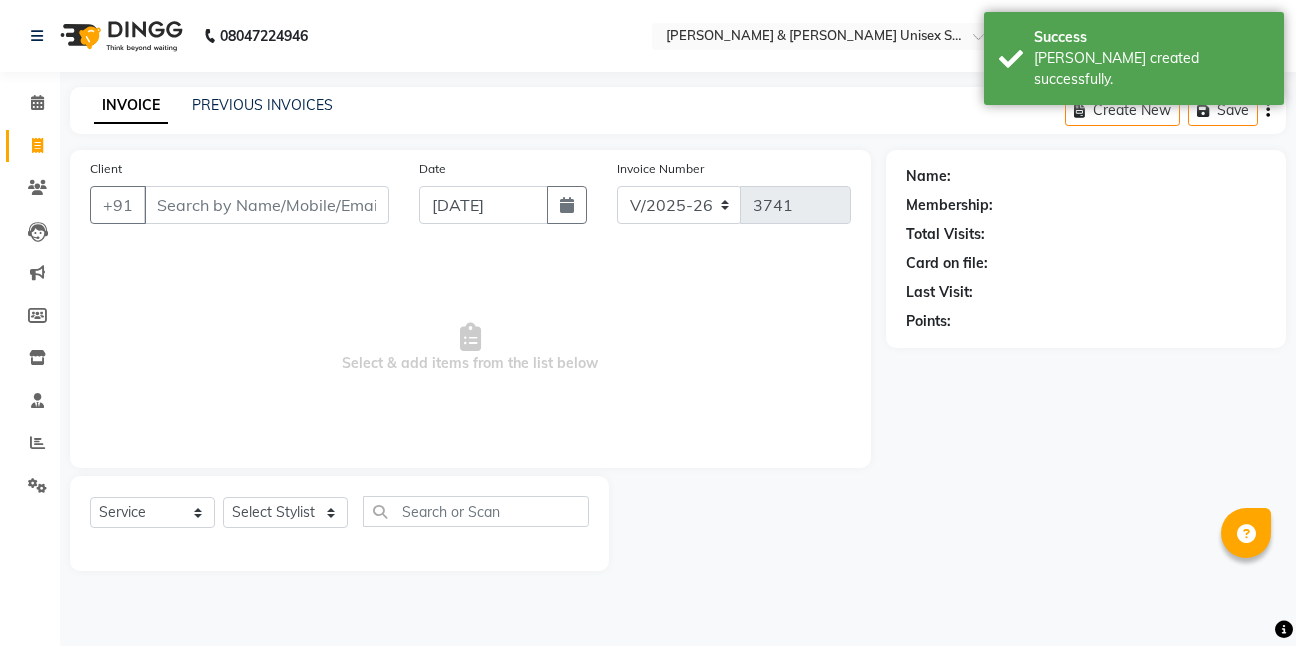click on "Client +91" 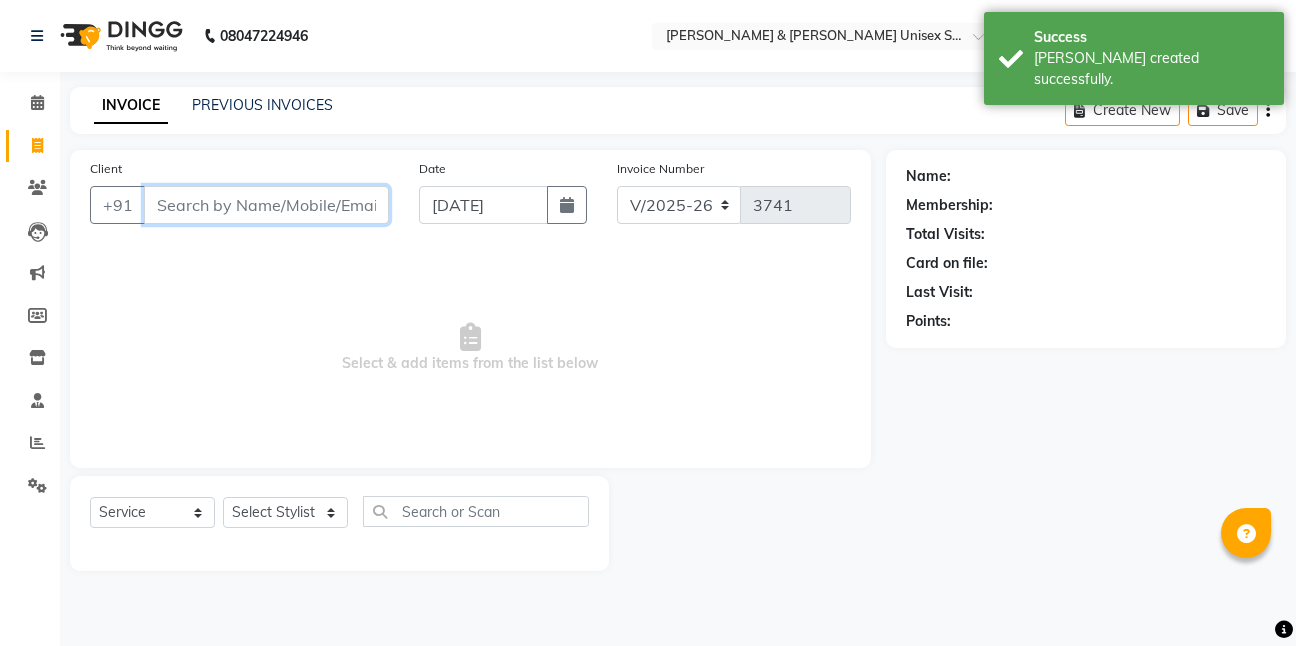 click on "Client" at bounding box center [266, 205] 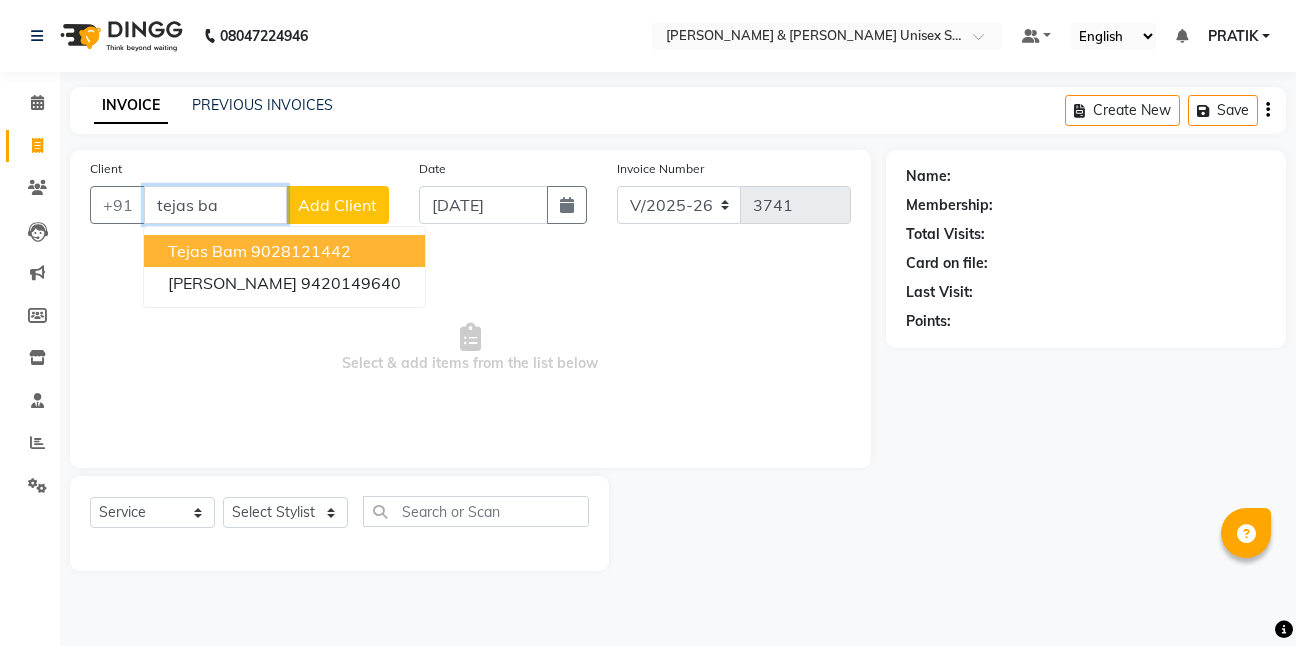 click on "9028121442" at bounding box center (301, 251) 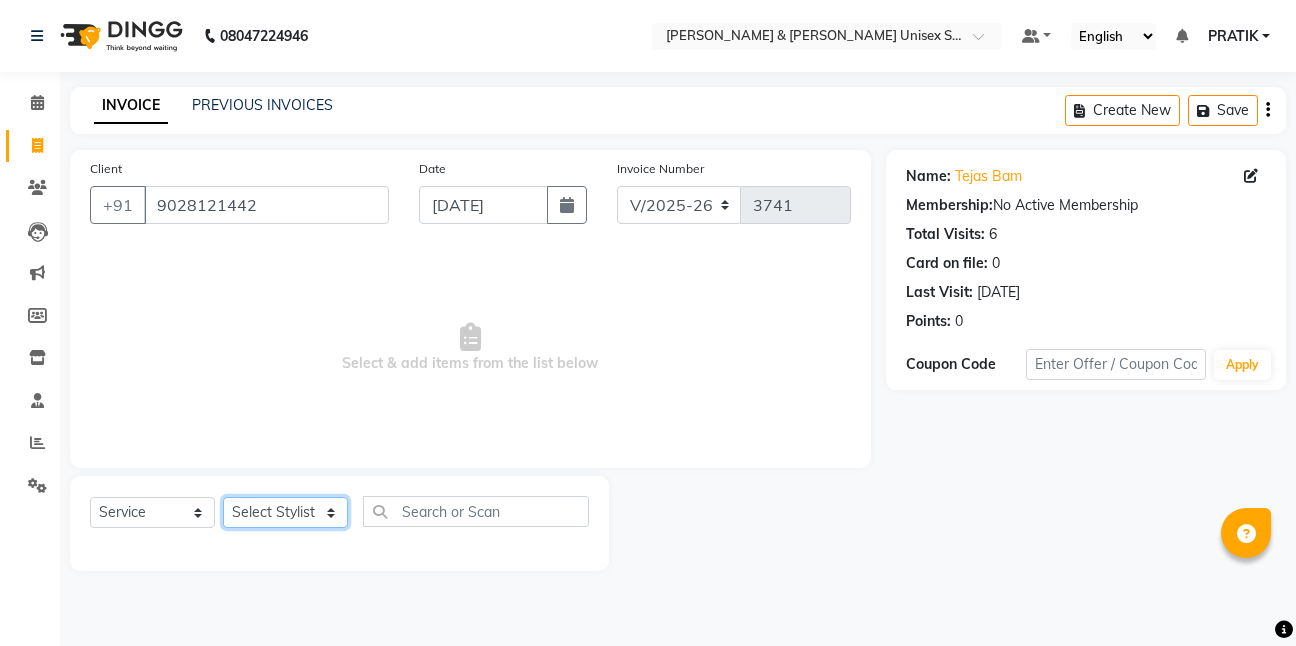 click on "Select Stylist [PERSON_NAME] [PERSON_NAME] [PERSON_NAME][GEOGRAPHIC_DATA] [PERSON_NAME] NEHA PH SALON [PERSON_NAME] SACHIN  SAIF [PERSON_NAME] YASH" 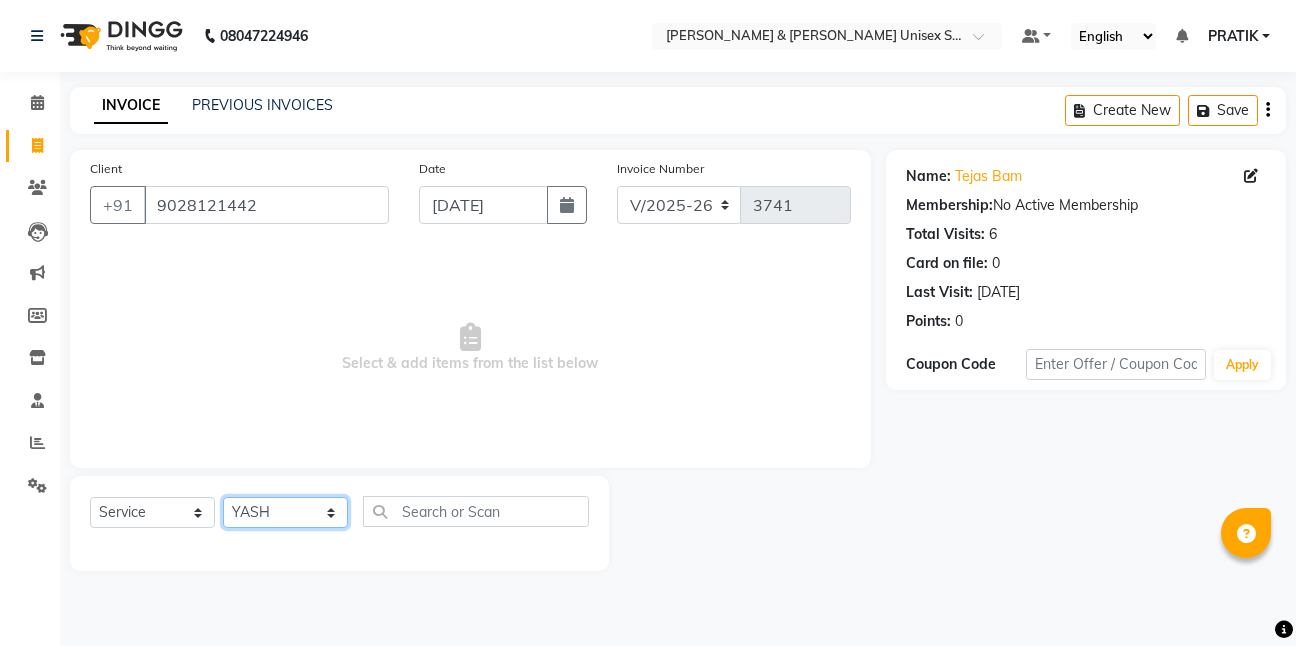 click on "Select Stylist [PERSON_NAME] [PERSON_NAME] [PERSON_NAME][GEOGRAPHIC_DATA] [PERSON_NAME] NEHA PH SALON [PERSON_NAME] SACHIN  SAIF [PERSON_NAME] YASH" 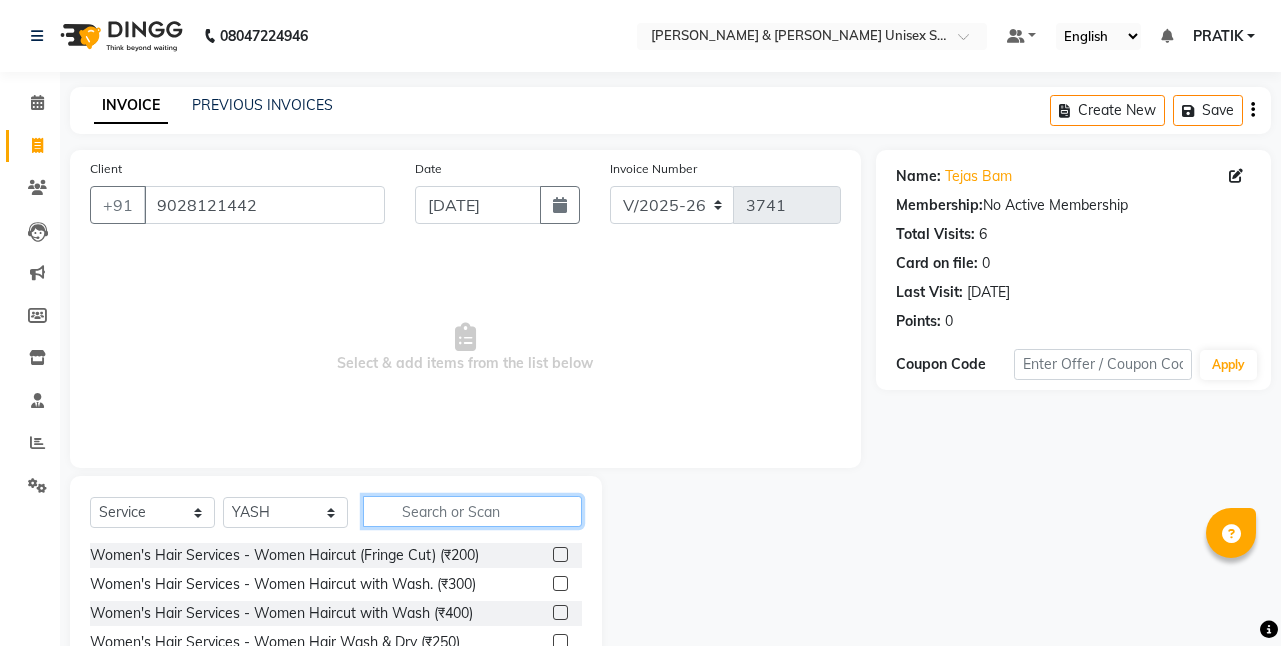 click 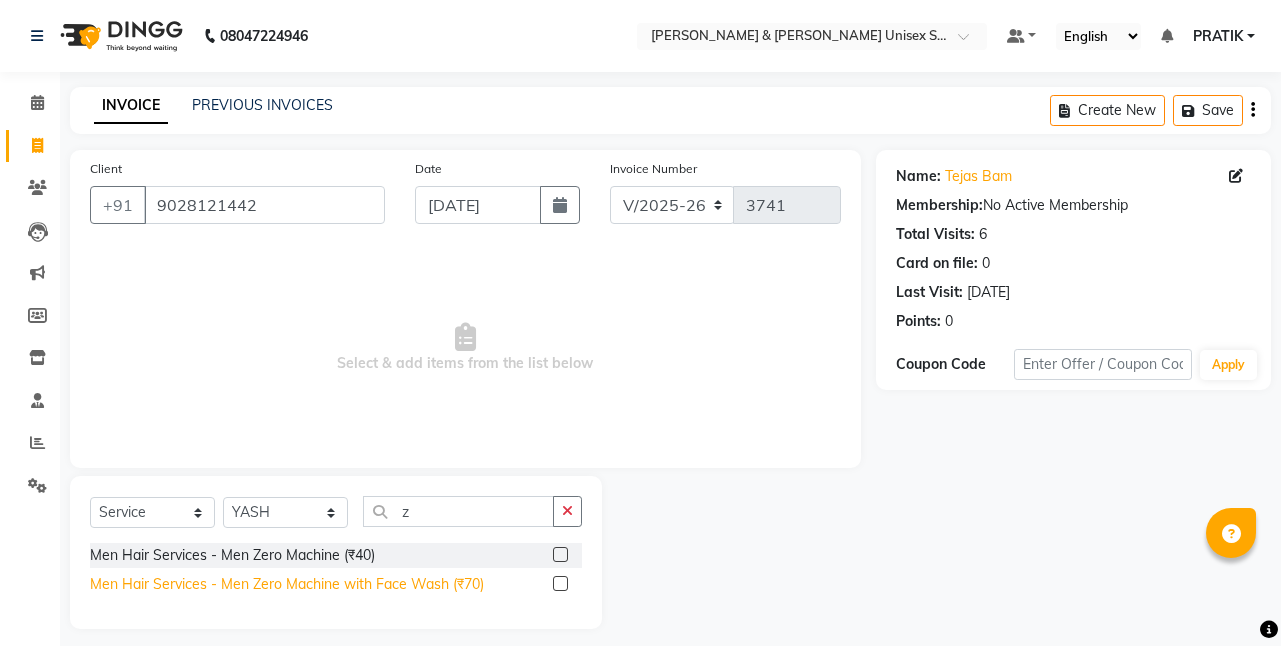 click on "Men Hair Services - Men Zero Machine with Face Wash (₹70)" 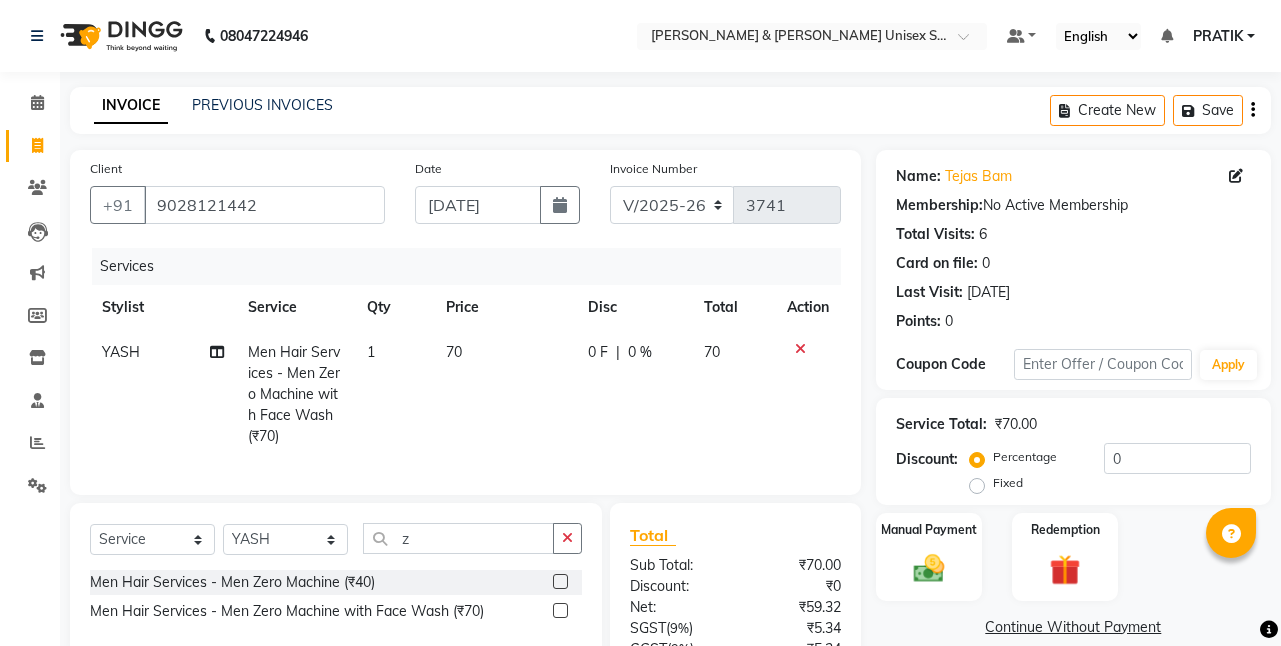 click on "70" 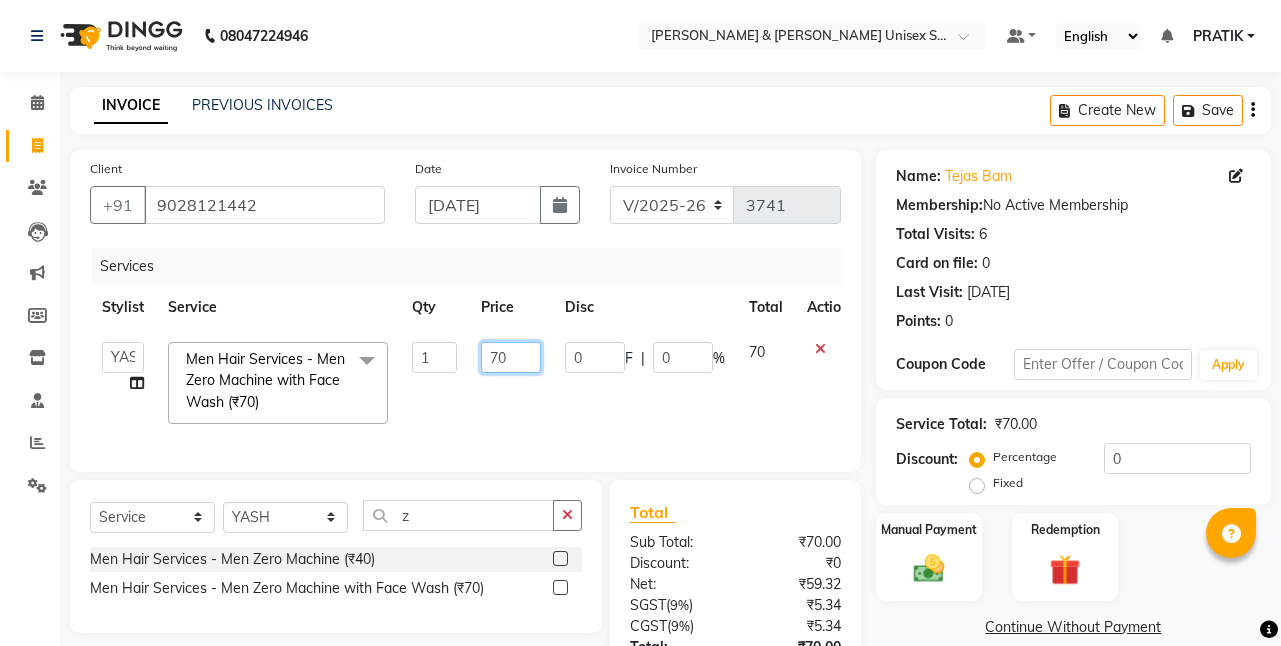 click on "70" 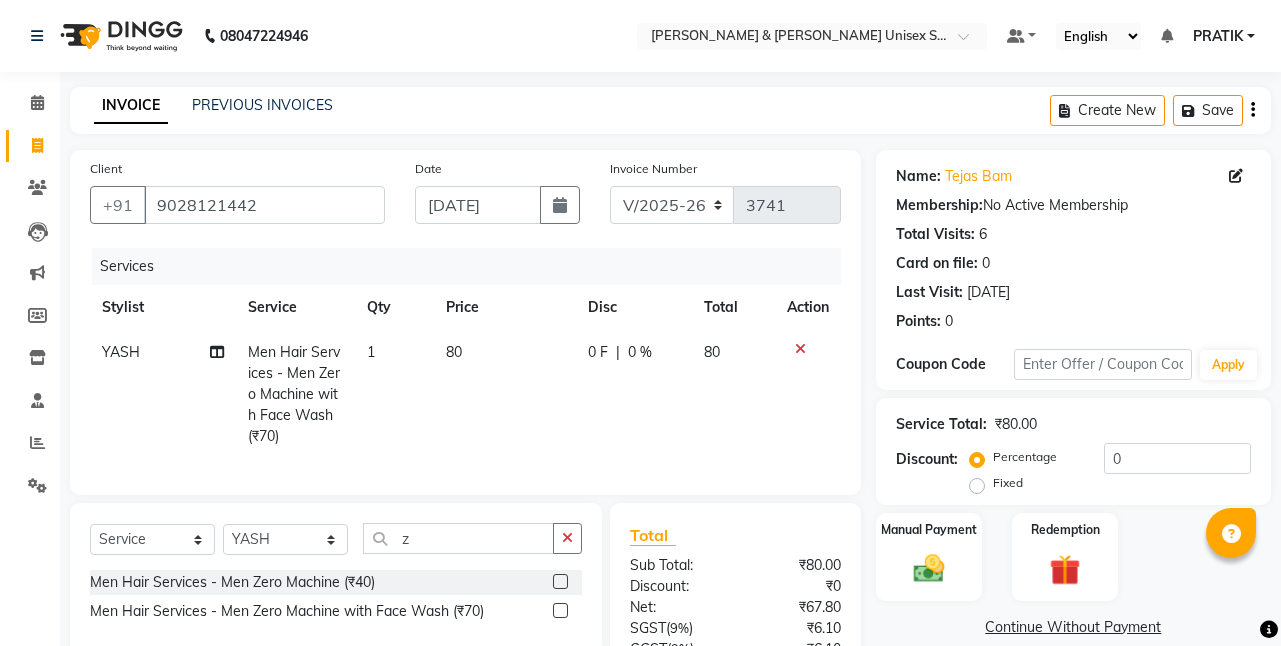 click on "0 F | 0 %" 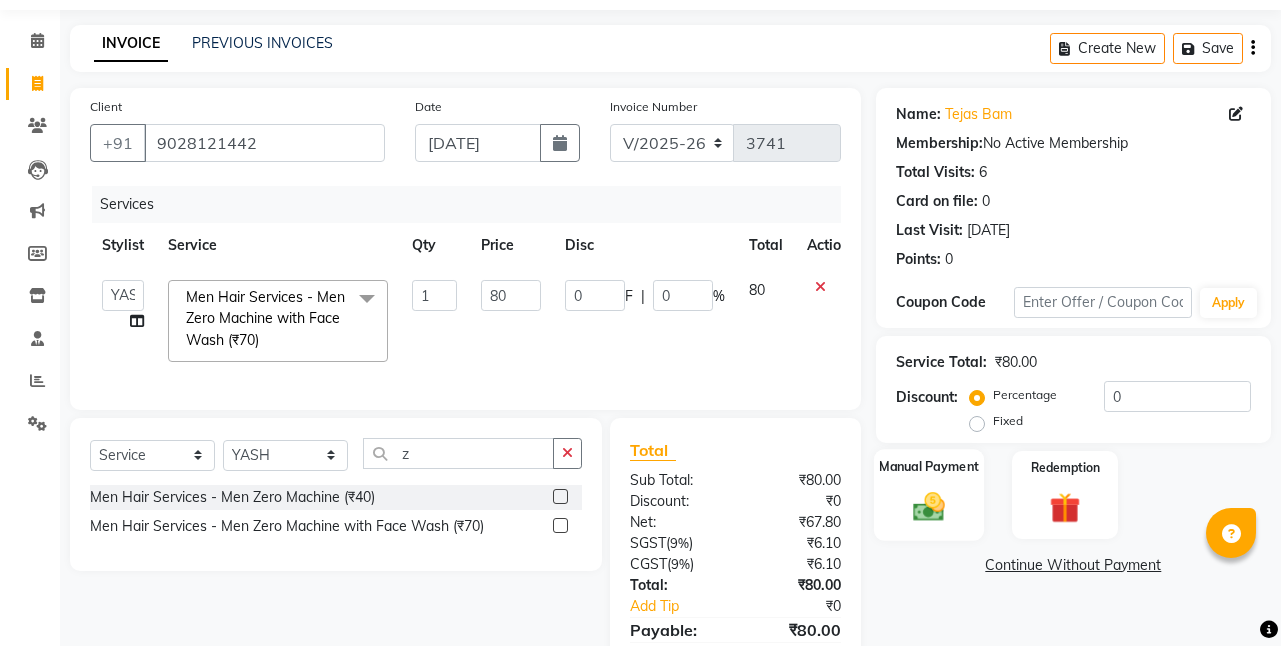 scroll, scrollTop: 173, scrollLeft: 0, axis: vertical 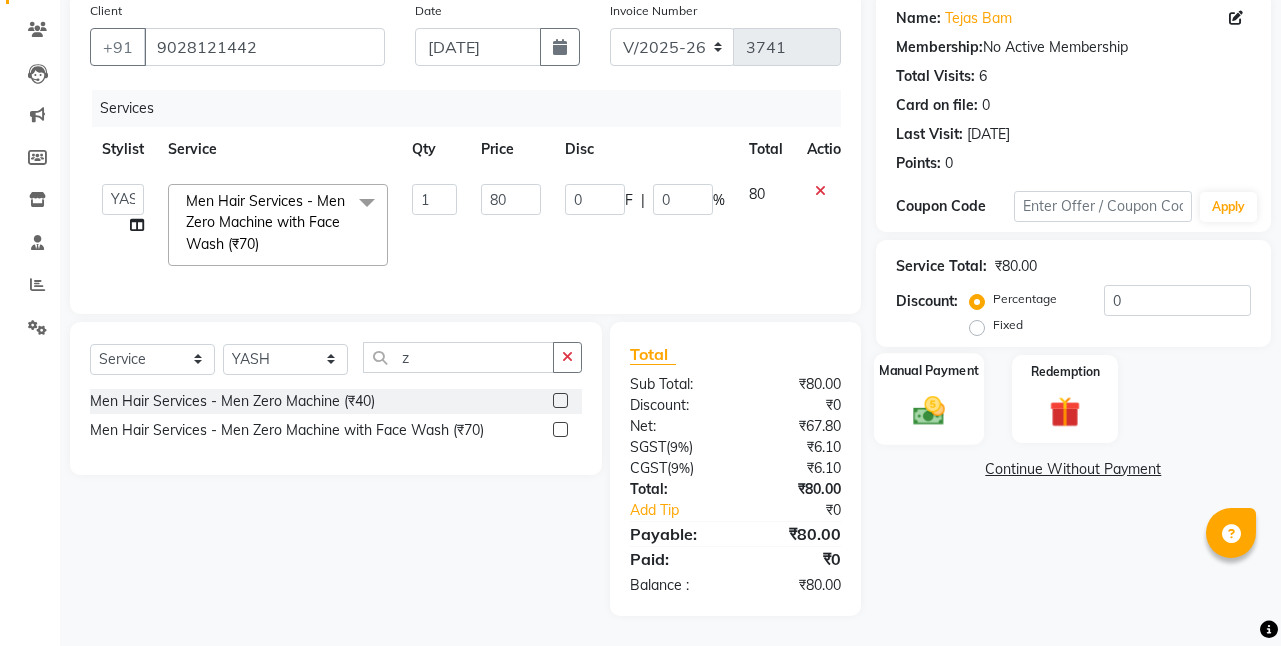 drag, startPoint x: 914, startPoint y: 402, endPoint x: 878, endPoint y: 299, distance: 109.11004 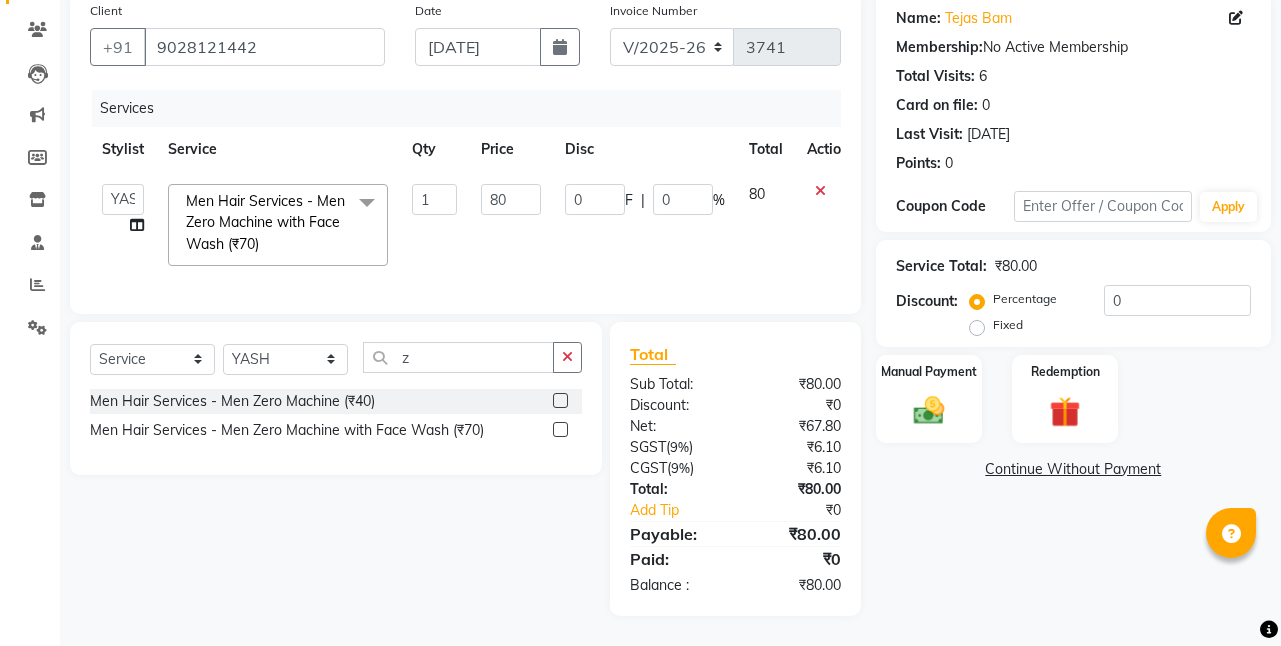 click 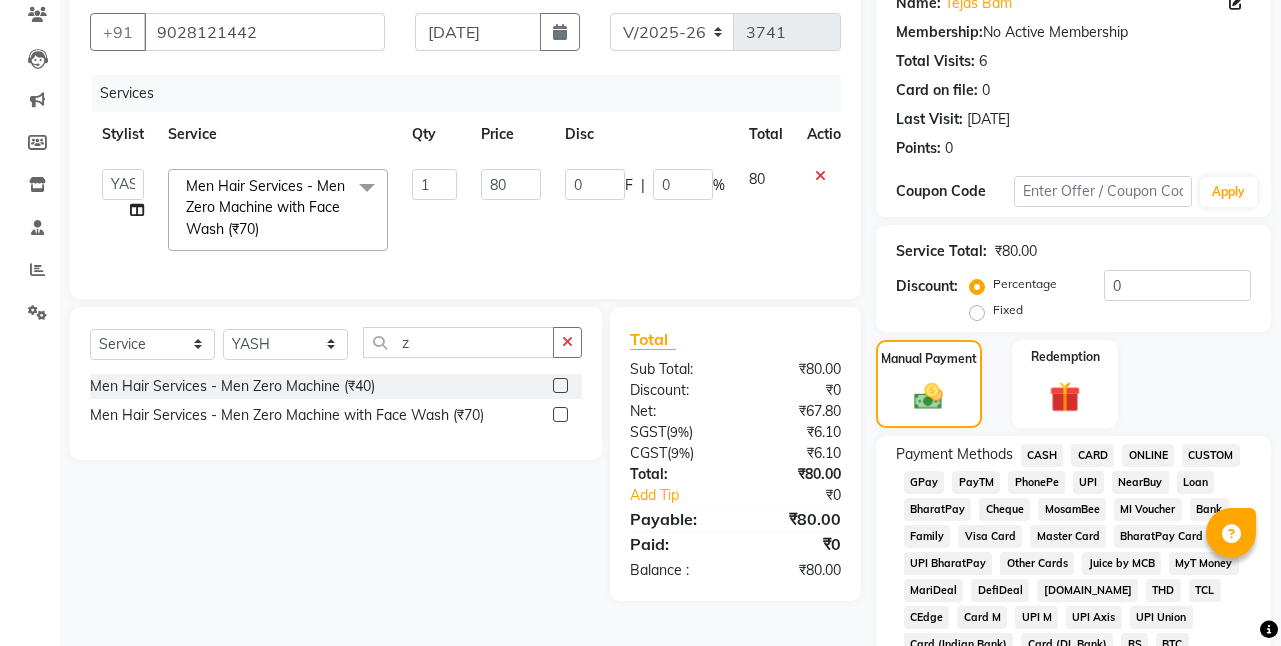 click on "CASH" 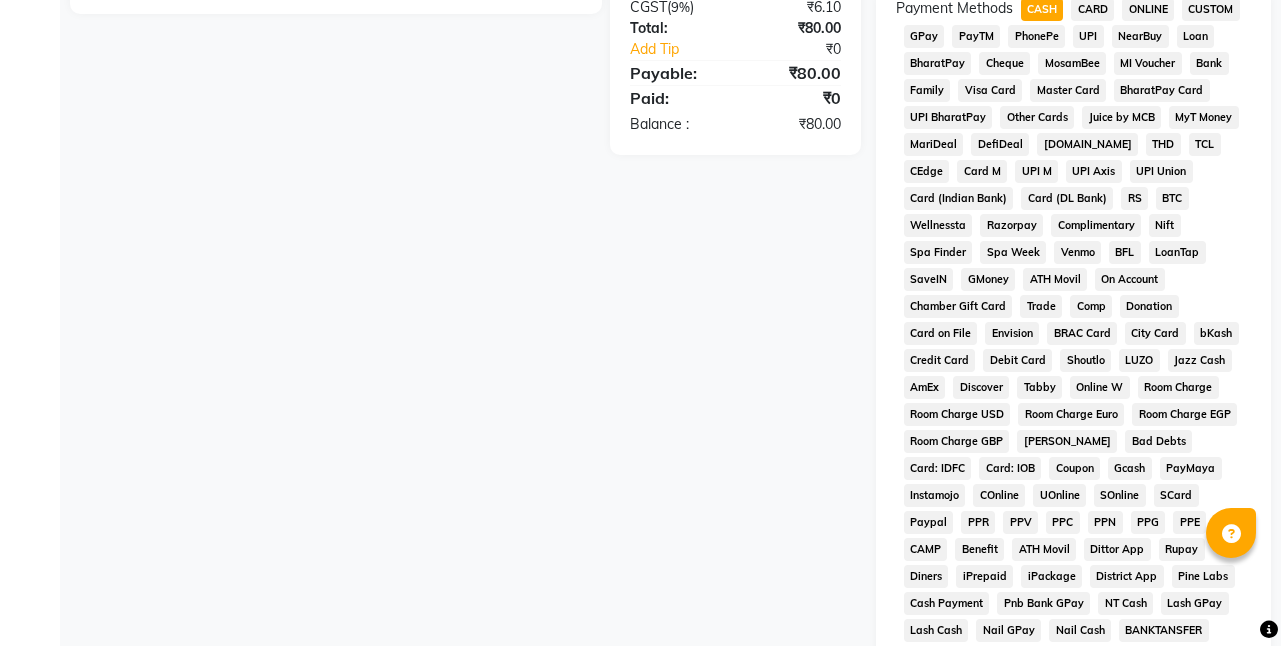 scroll, scrollTop: 773, scrollLeft: 0, axis: vertical 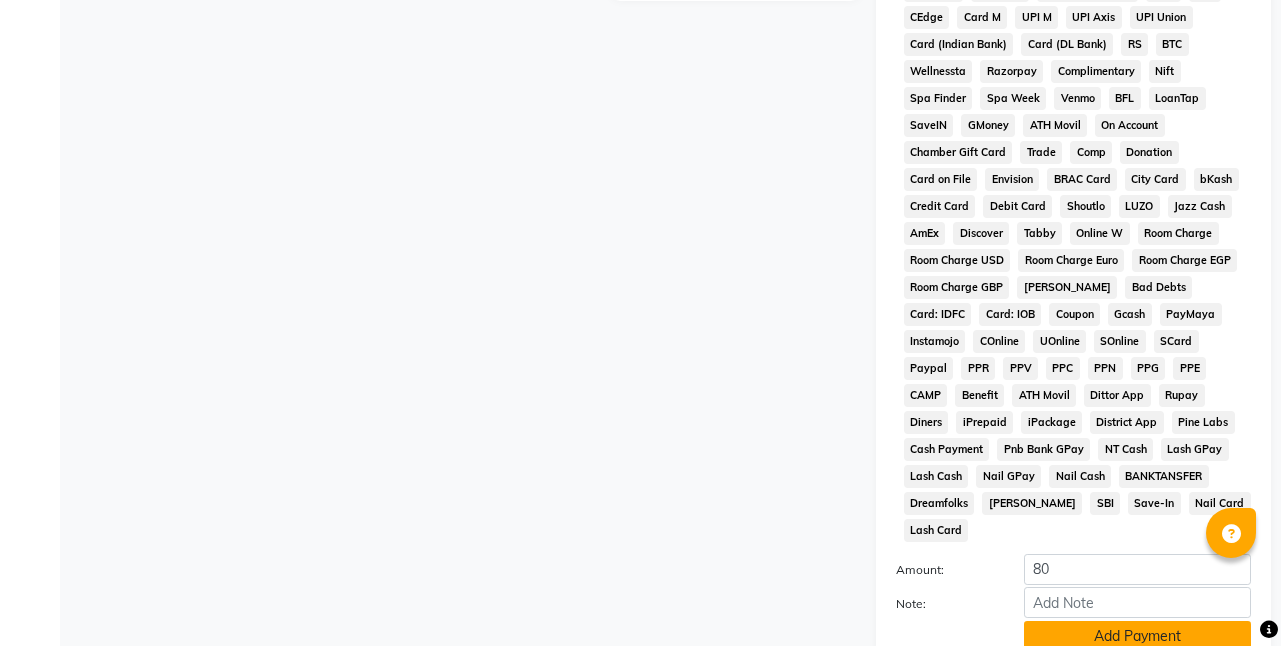 click on "Add Payment" 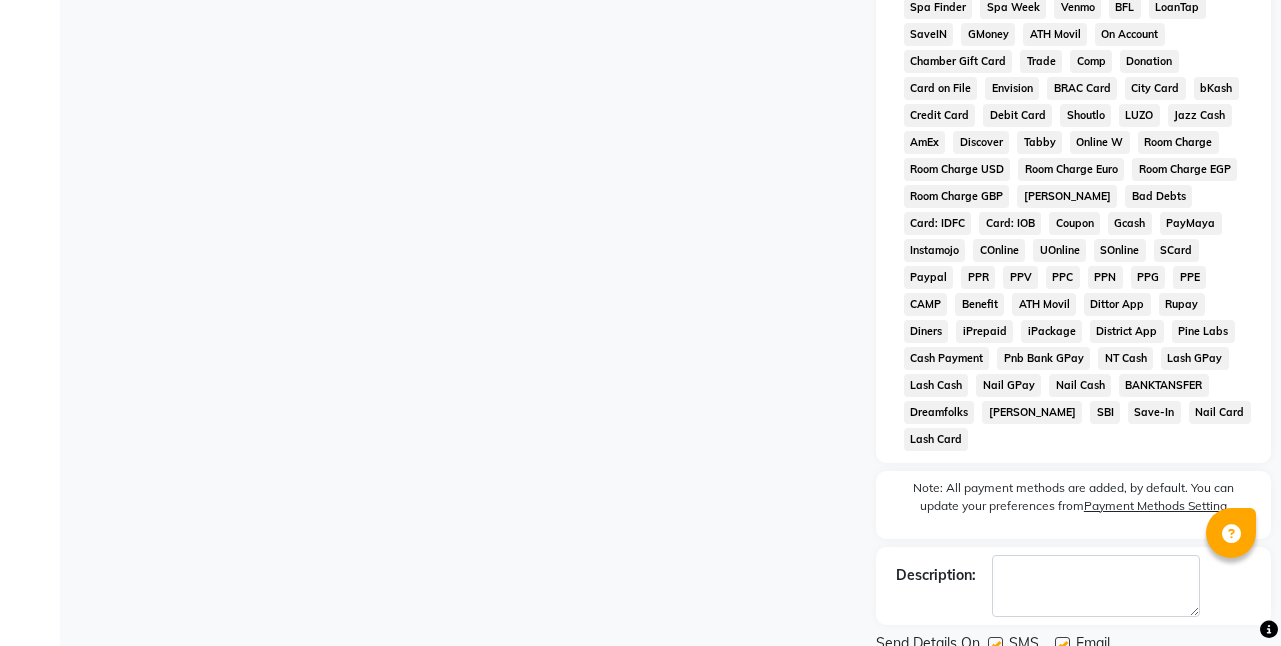 scroll, scrollTop: 914, scrollLeft: 0, axis: vertical 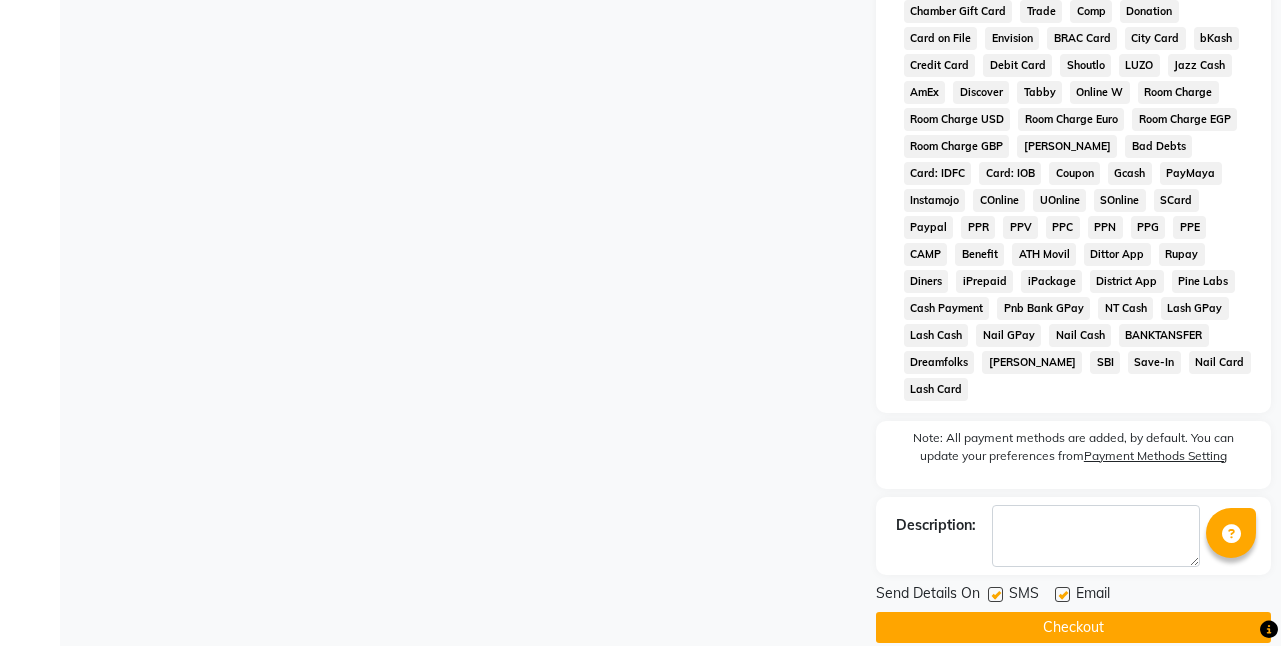 click on "Checkout" 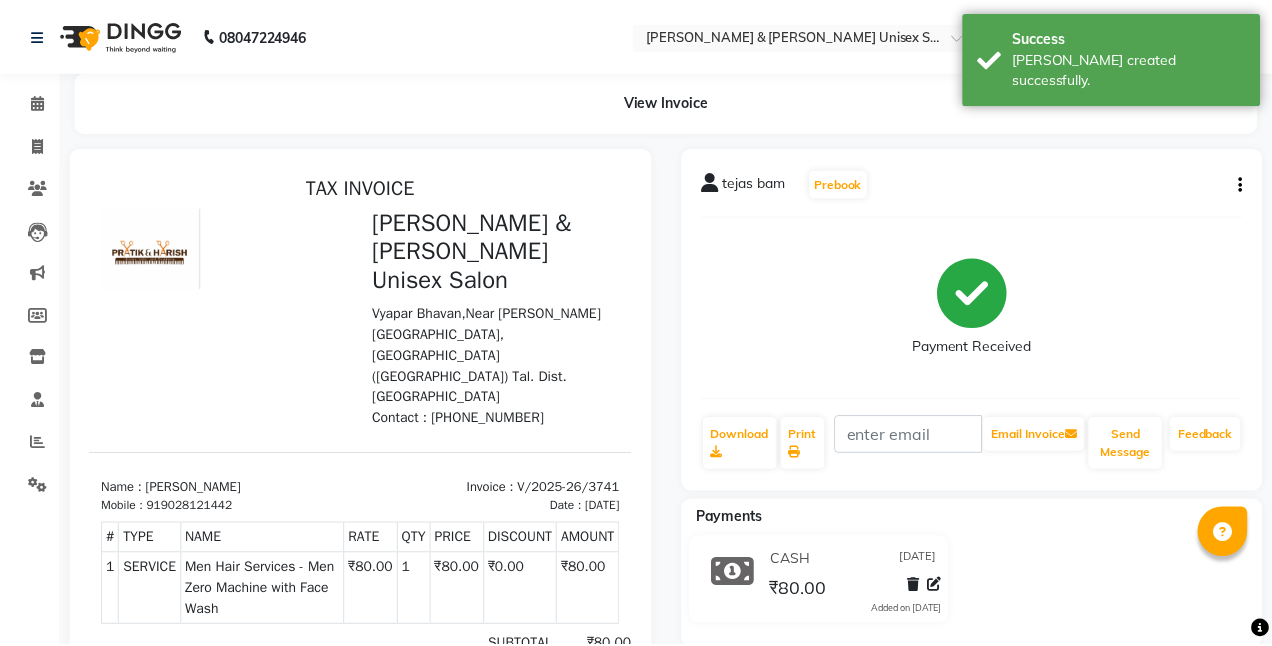scroll, scrollTop: 0, scrollLeft: 0, axis: both 